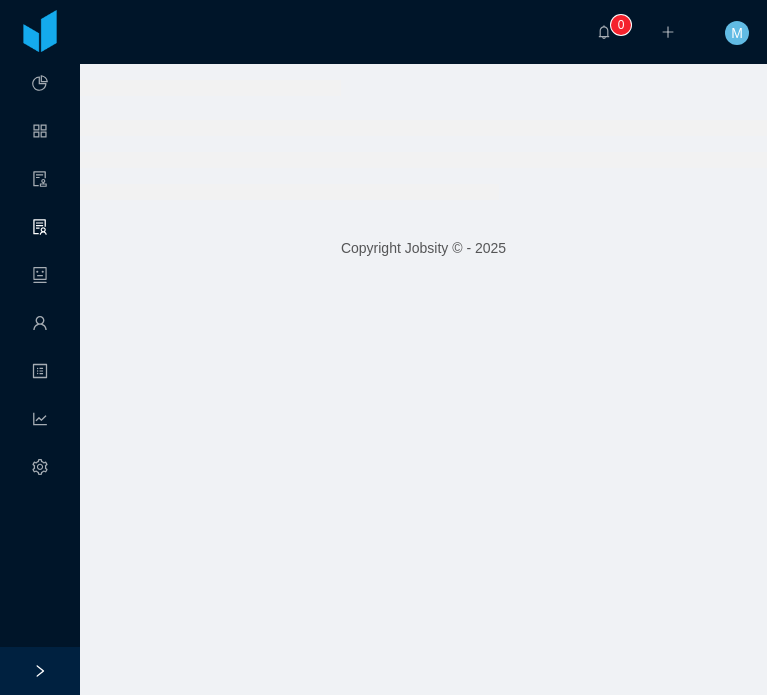scroll, scrollTop: 0, scrollLeft: 0, axis: both 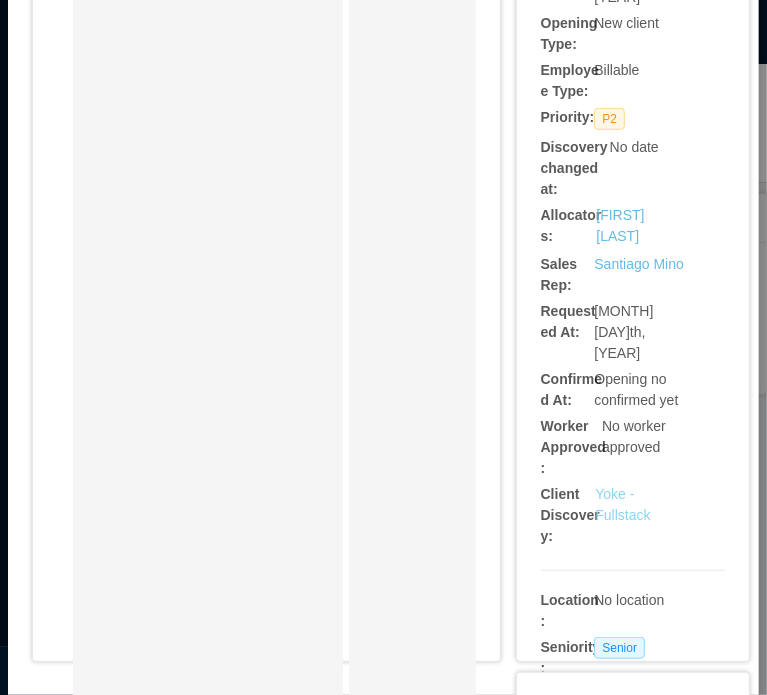 click on "Yoke - Fullstack" at bounding box center (622, 504) 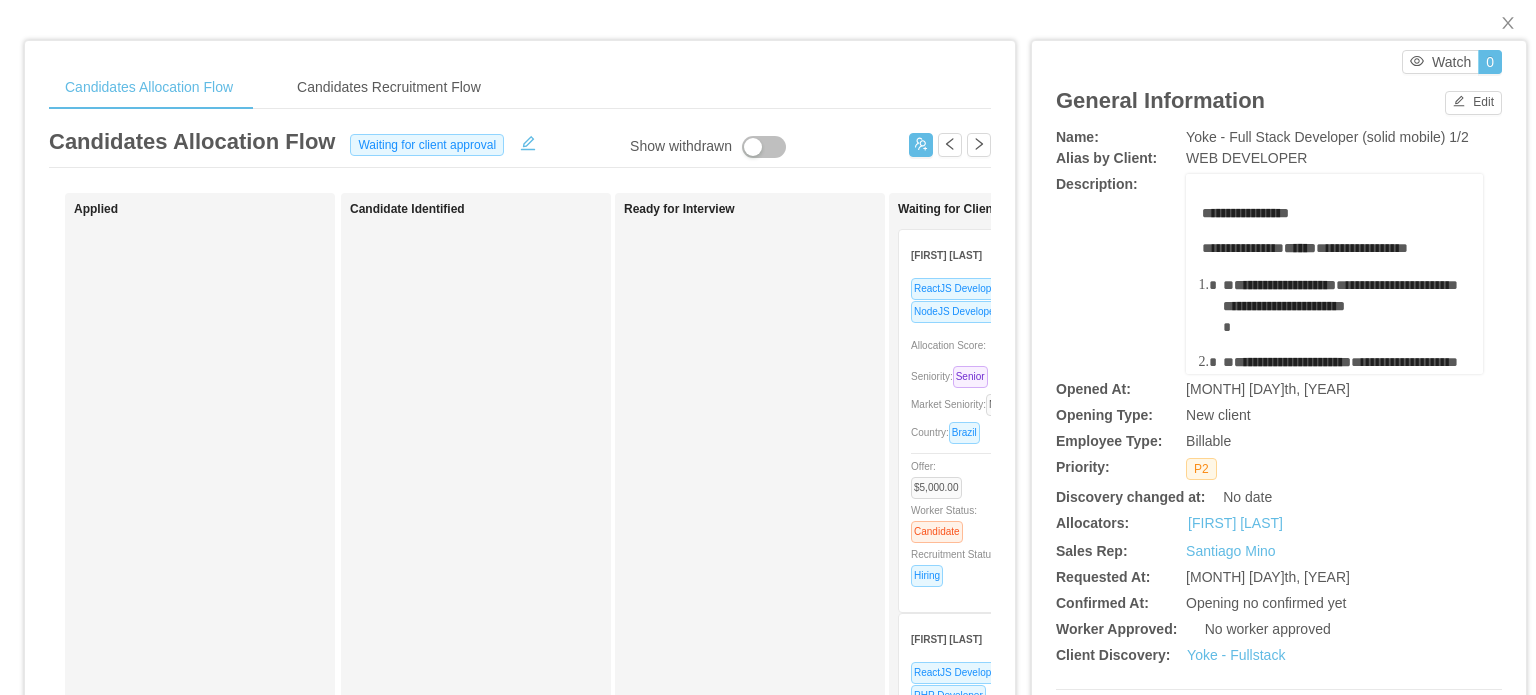 scroll, scrollTop: 0, scrollLeft: 0, axis: both 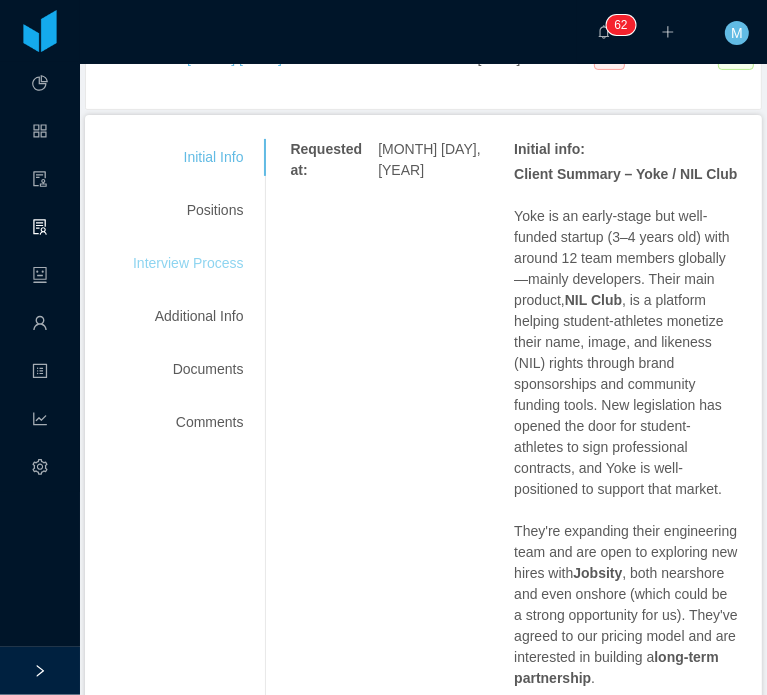 click on "Interview Process" at bounding box center [188, 263] 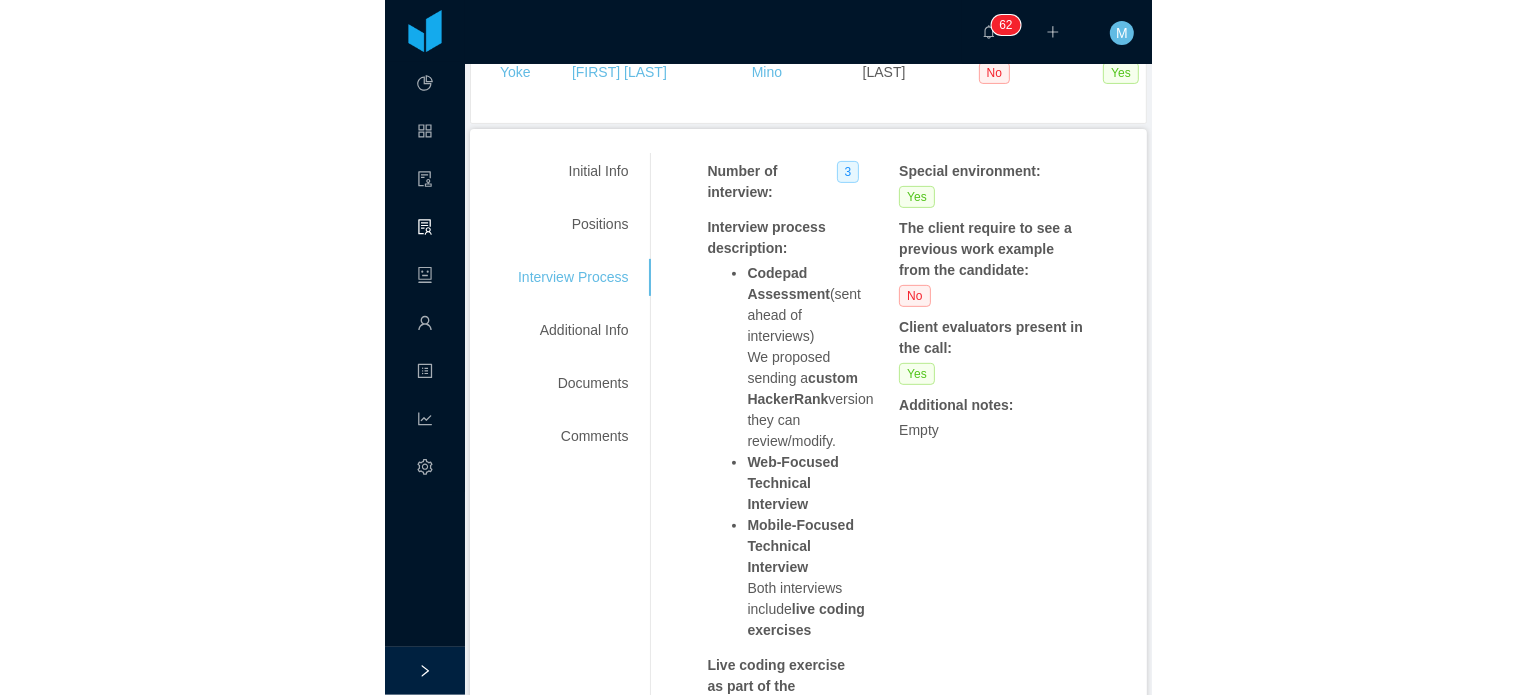 scroll, scrollTop: 232, scrollLeft: 0, axis: vertical 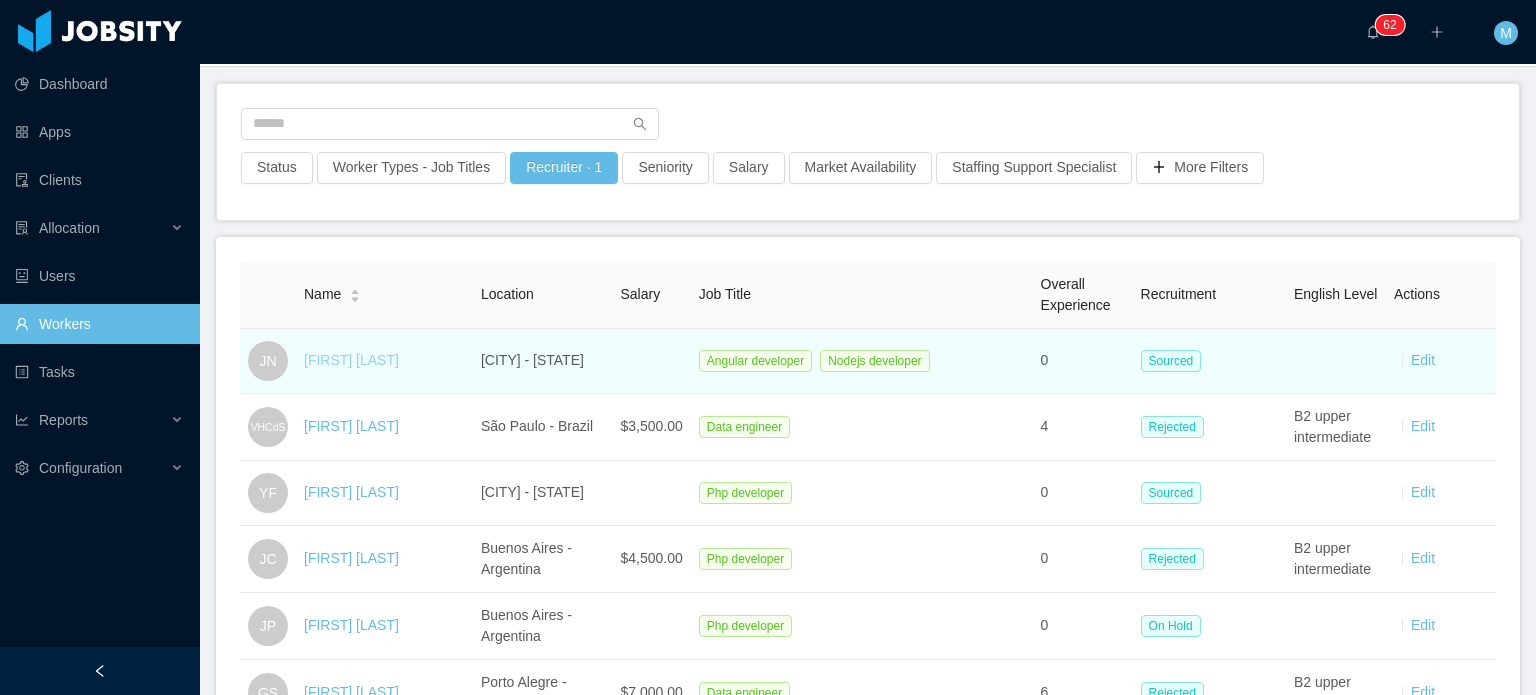 click on "[FIRST] [LAST]" at bounding box center [351, 360] 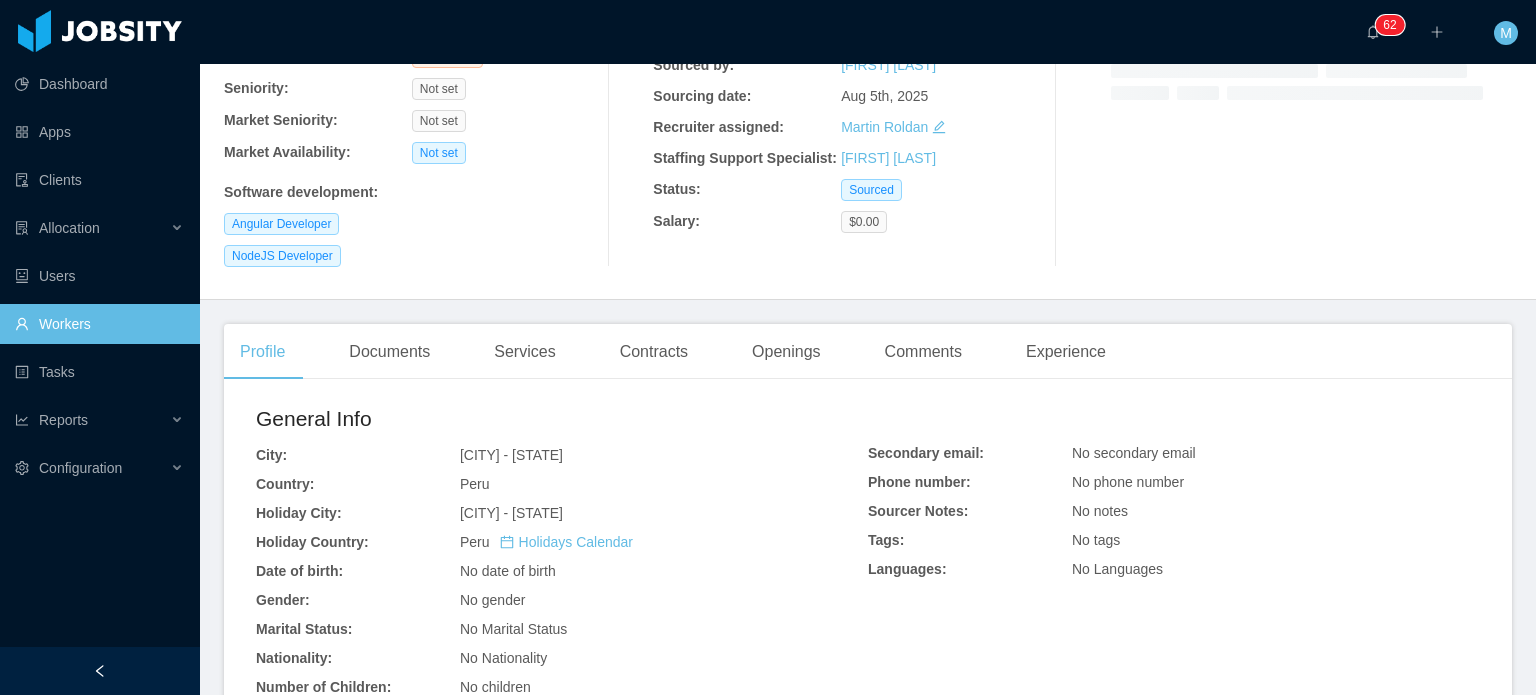 scroll, scrollTop: 200, scrollLeft: 0, axis: vertical 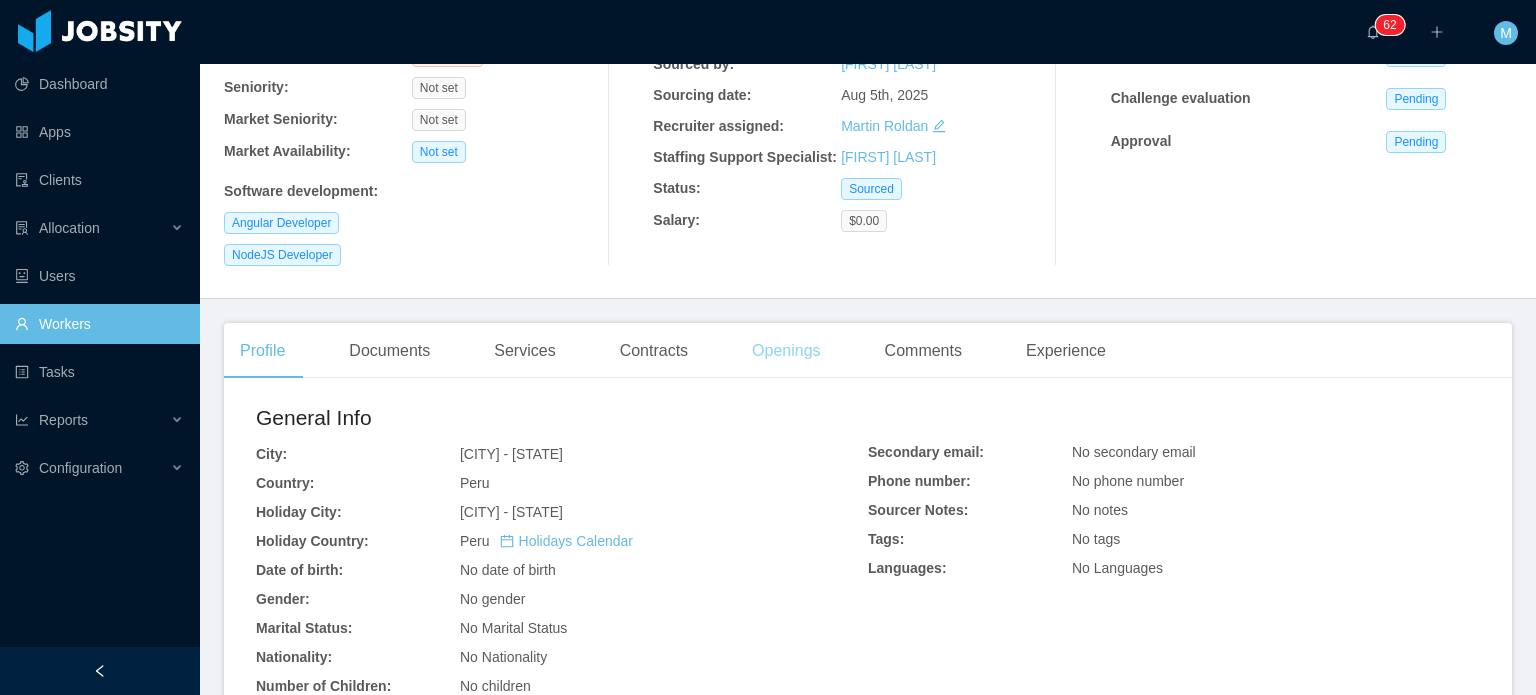 click on "Openings" at bounding box center (786, 351) 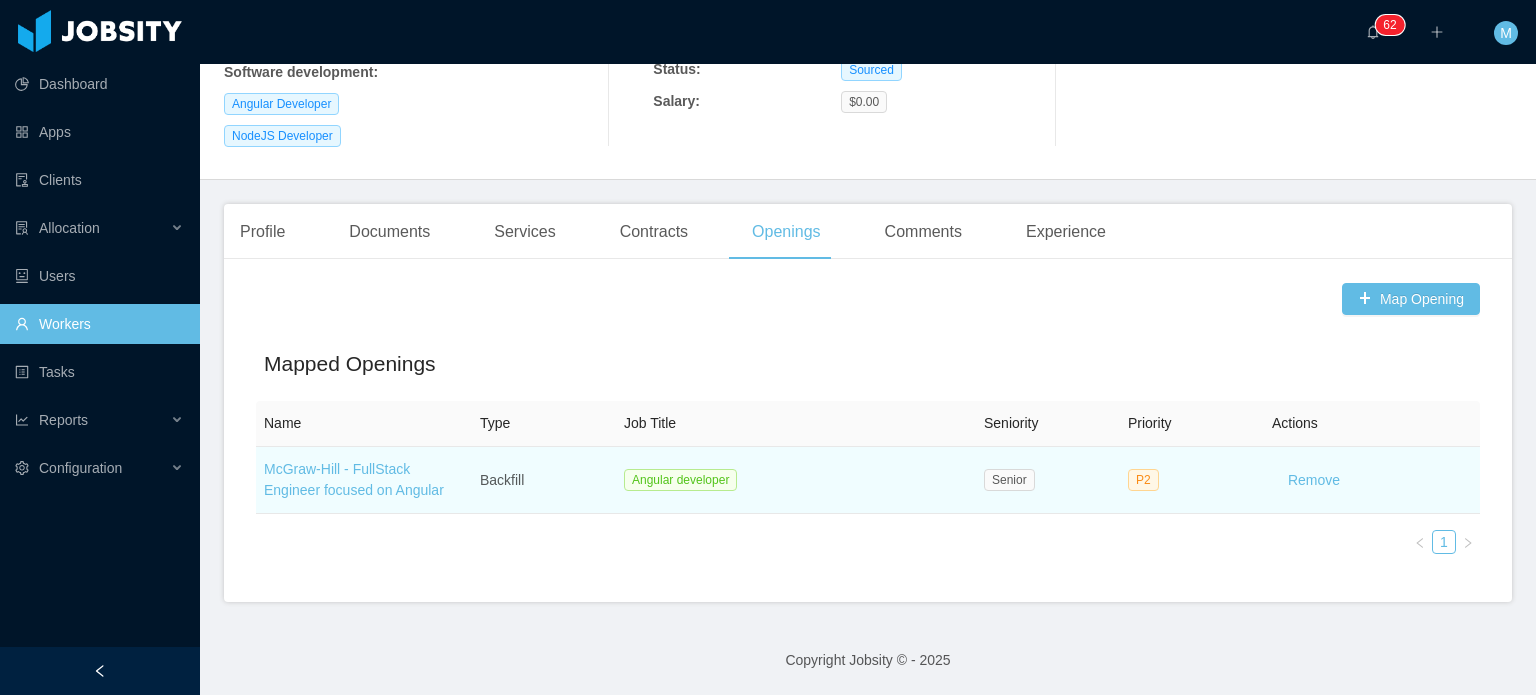 scroll, scrollTop: 319, scrollLeft: 0, axis: vertical 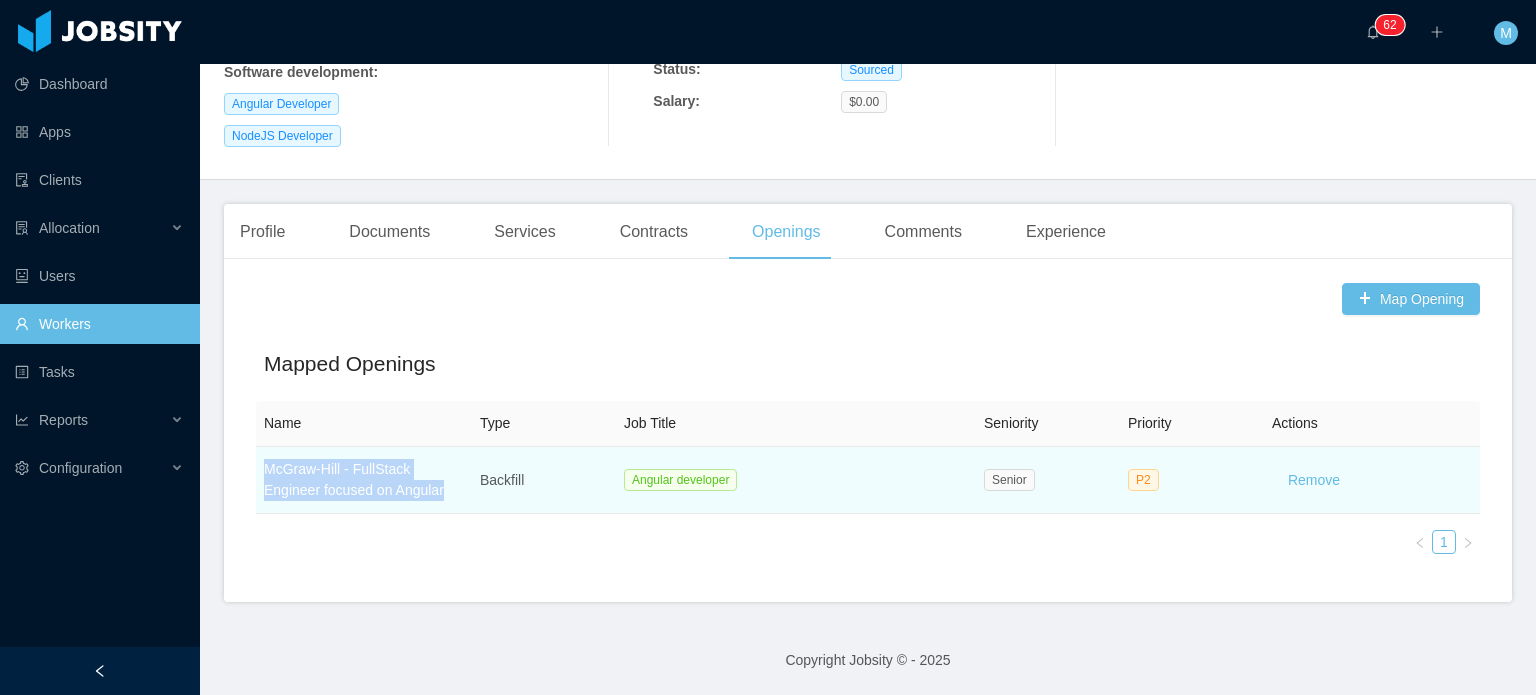 drag, startPoint x: 457, startPoint y: 499, endPoint x: 268, endPoint y: 475, distance: 190.51772 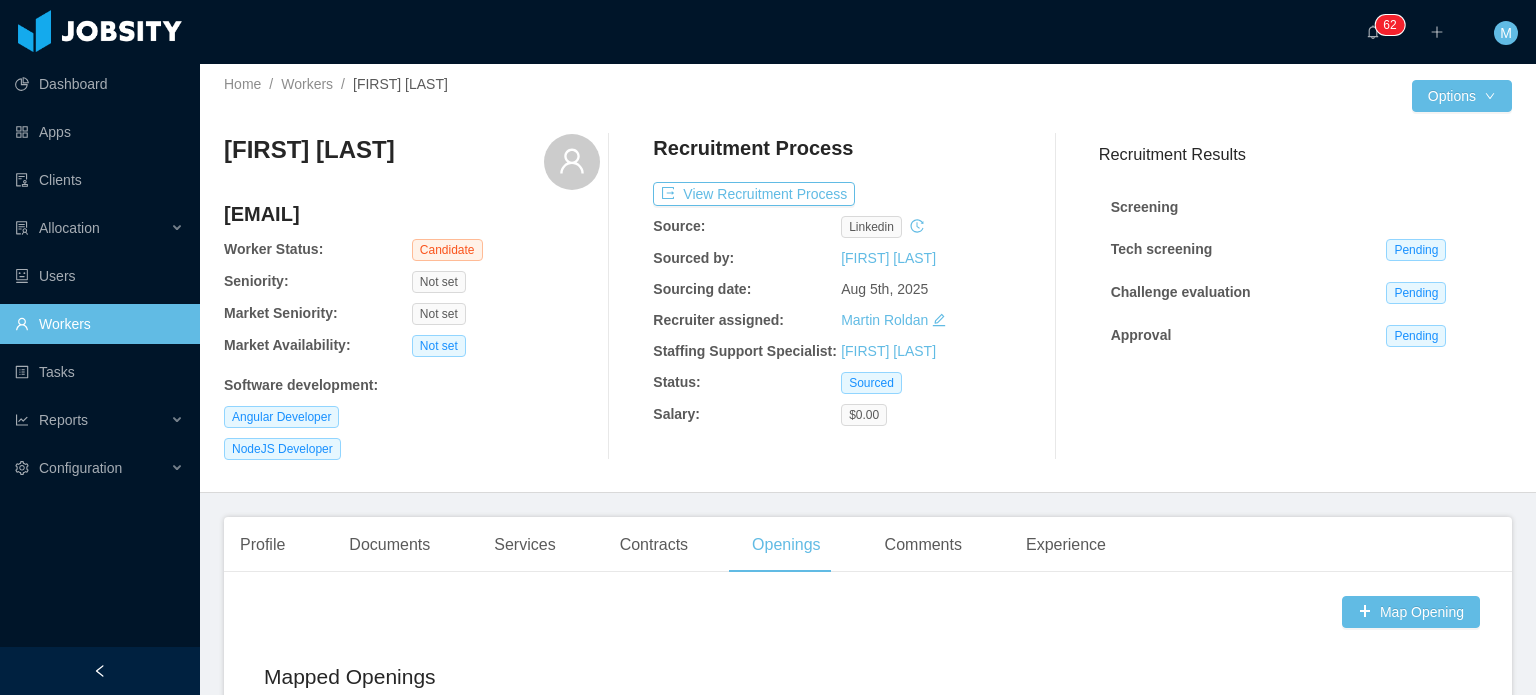 scroll, scrollTop: 0, scrollLeft: 0, axis: both 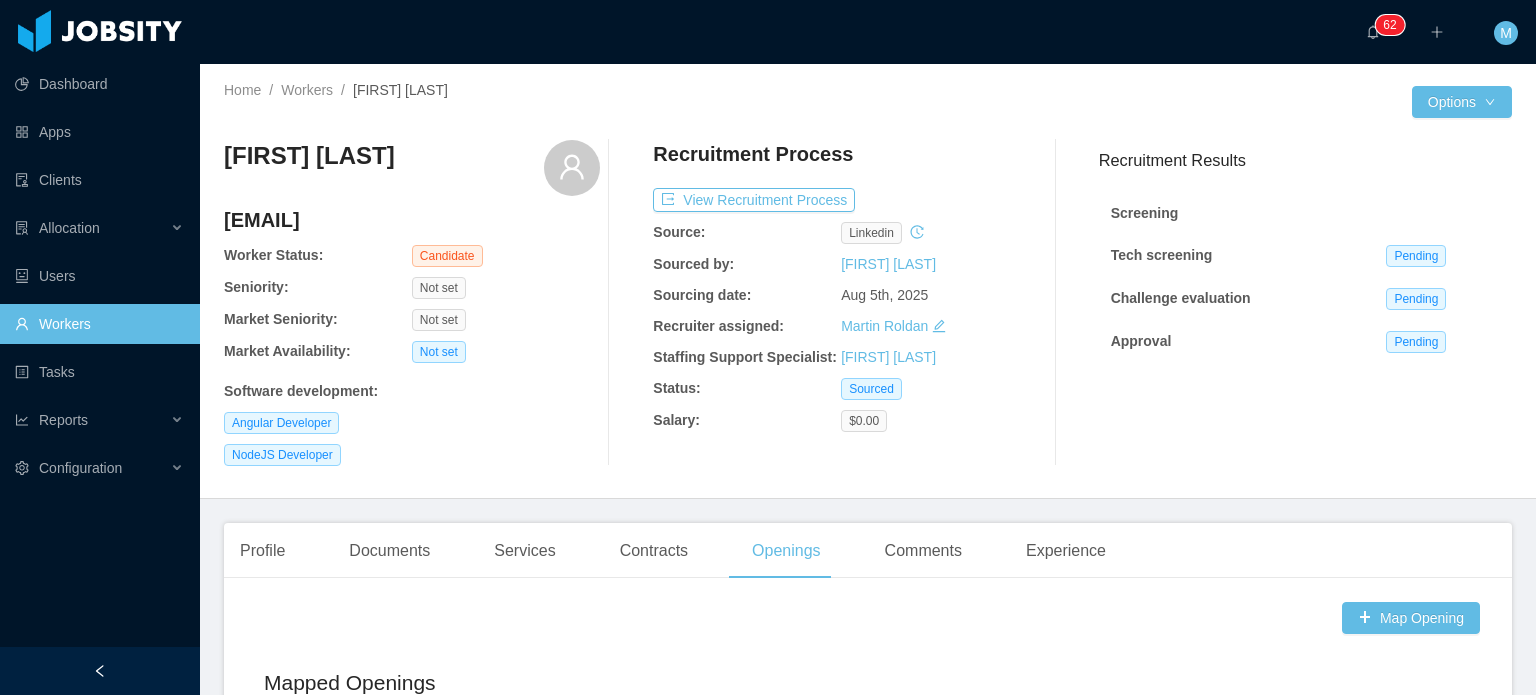click on "Workers" at bounding box center (99, 324) 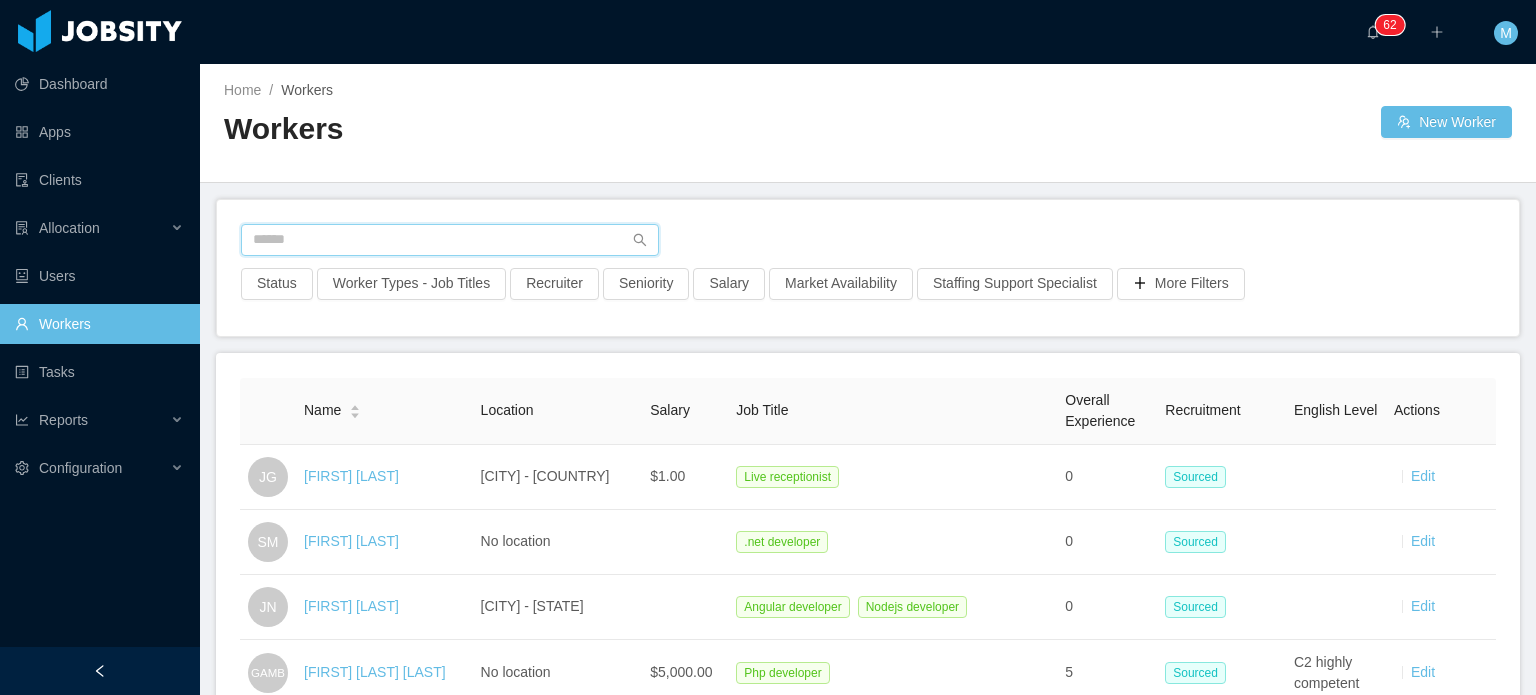 click at bounding box center [450, 240] 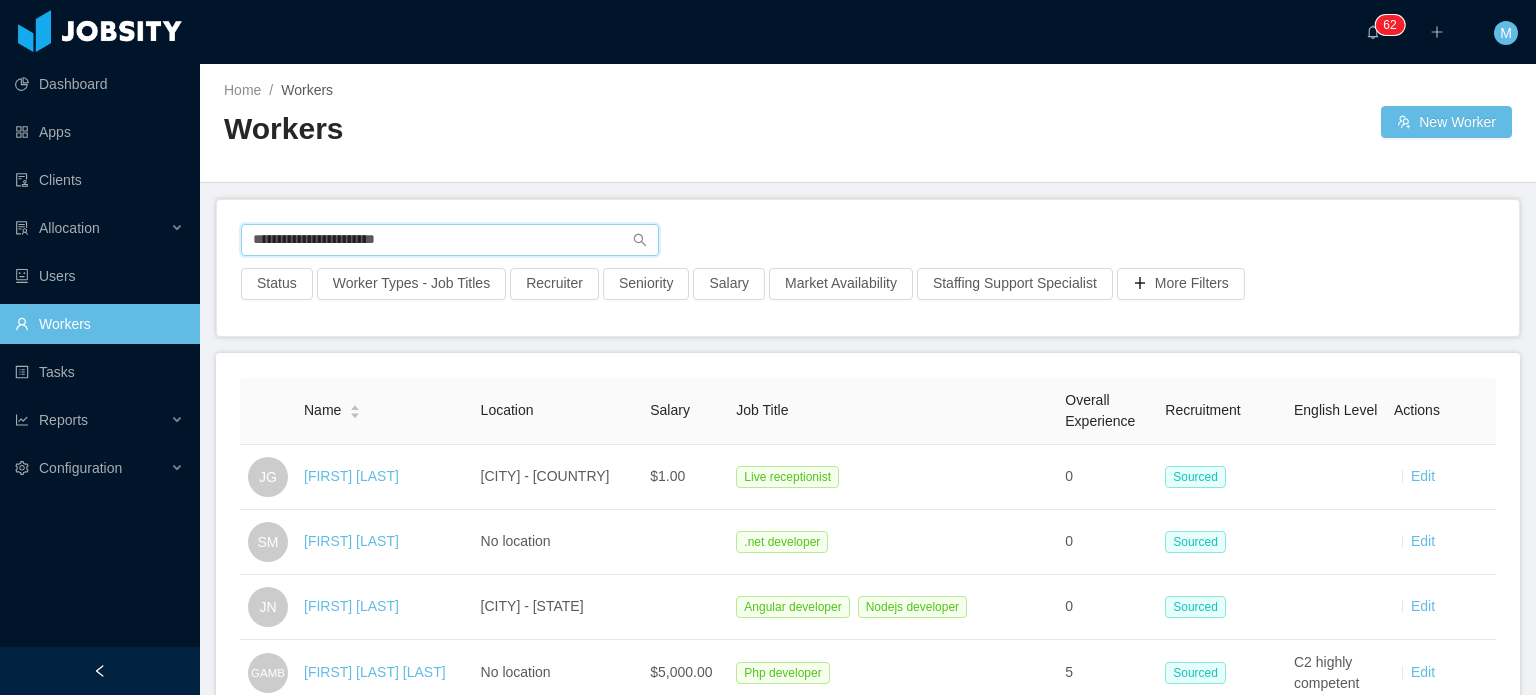 type on "**********" 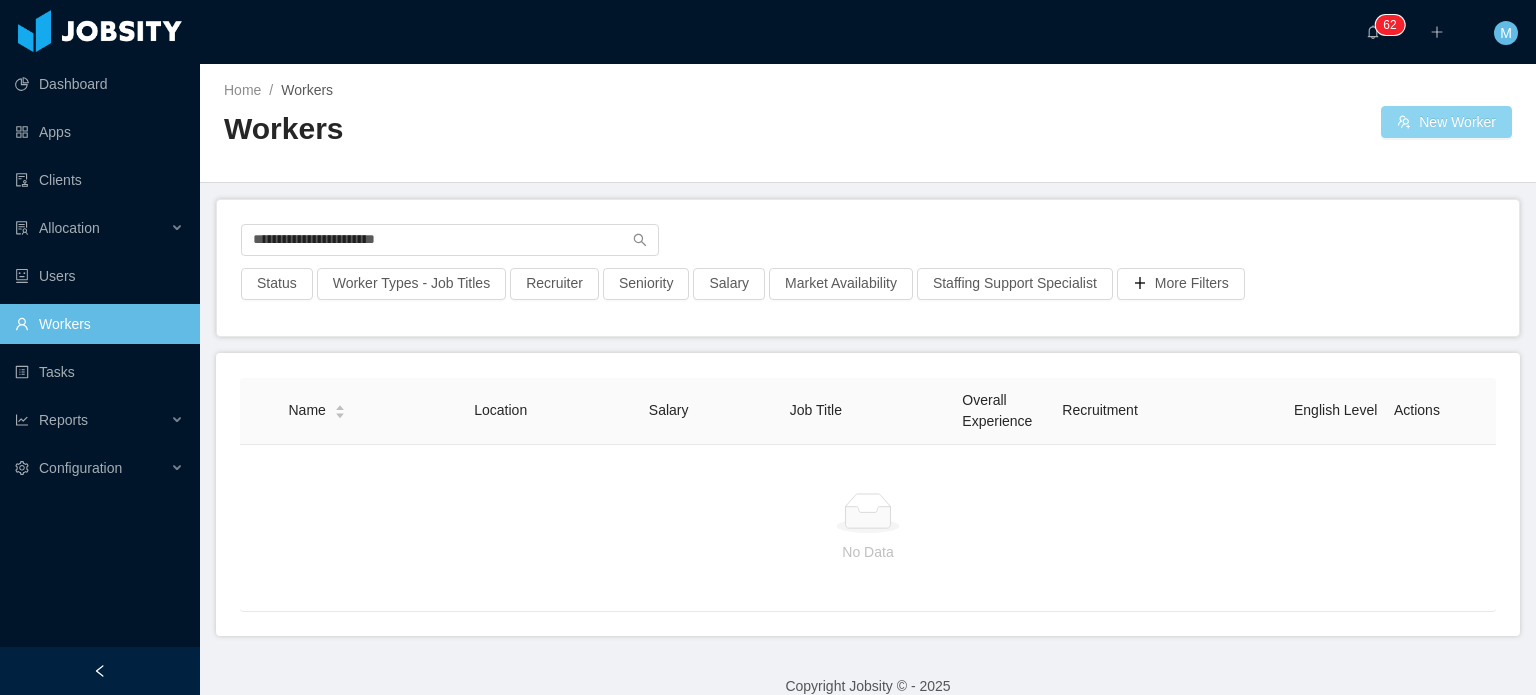 click on "New Worker" at bounding box center (1446, 122) 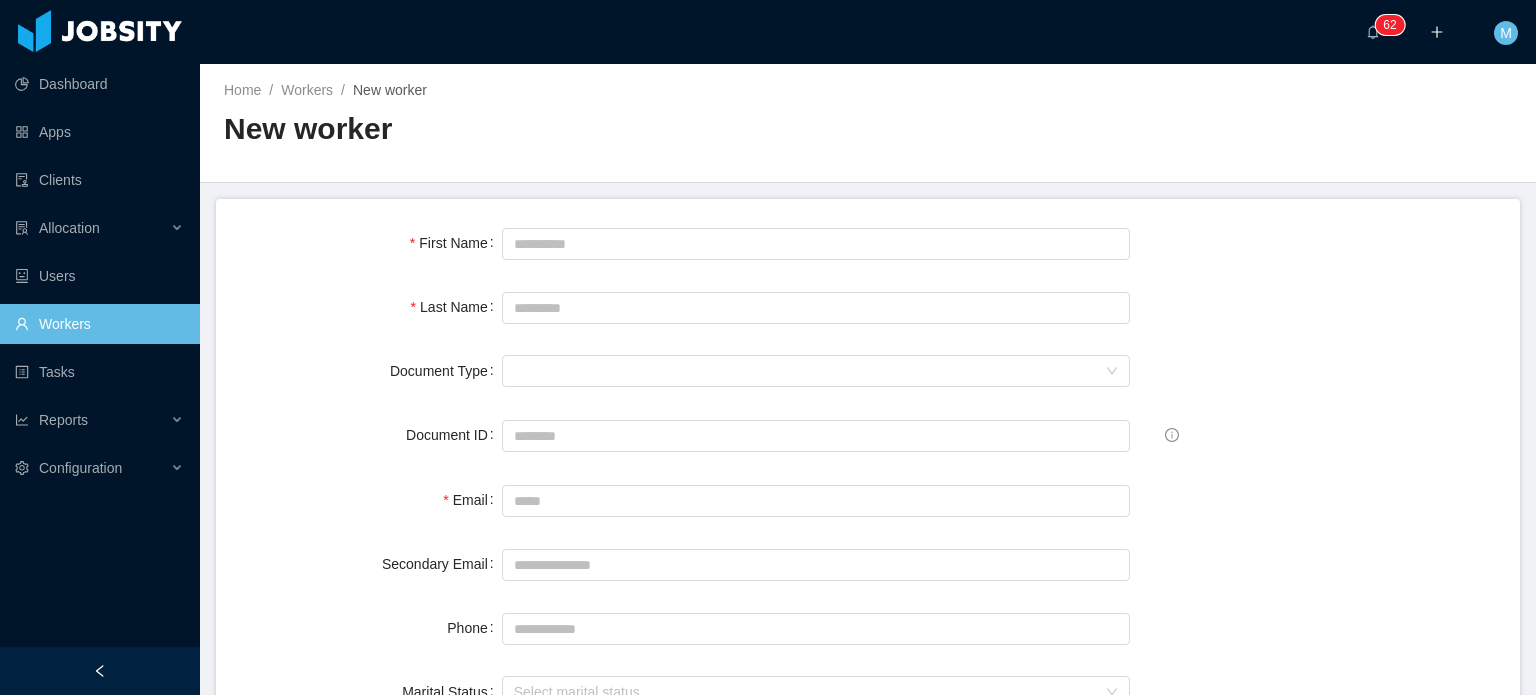 click at bounding box center (816, 243) 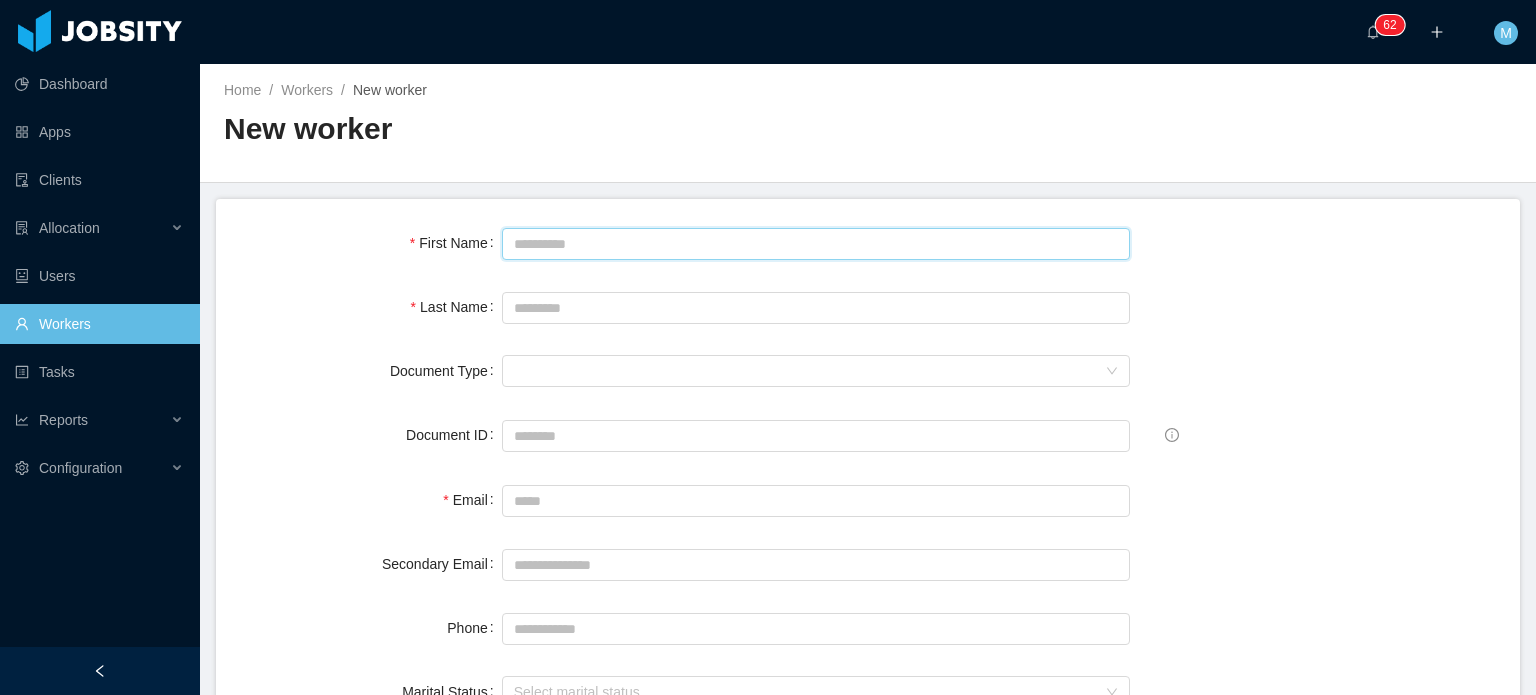 click on "First Name" at bounding box center [816, 244] 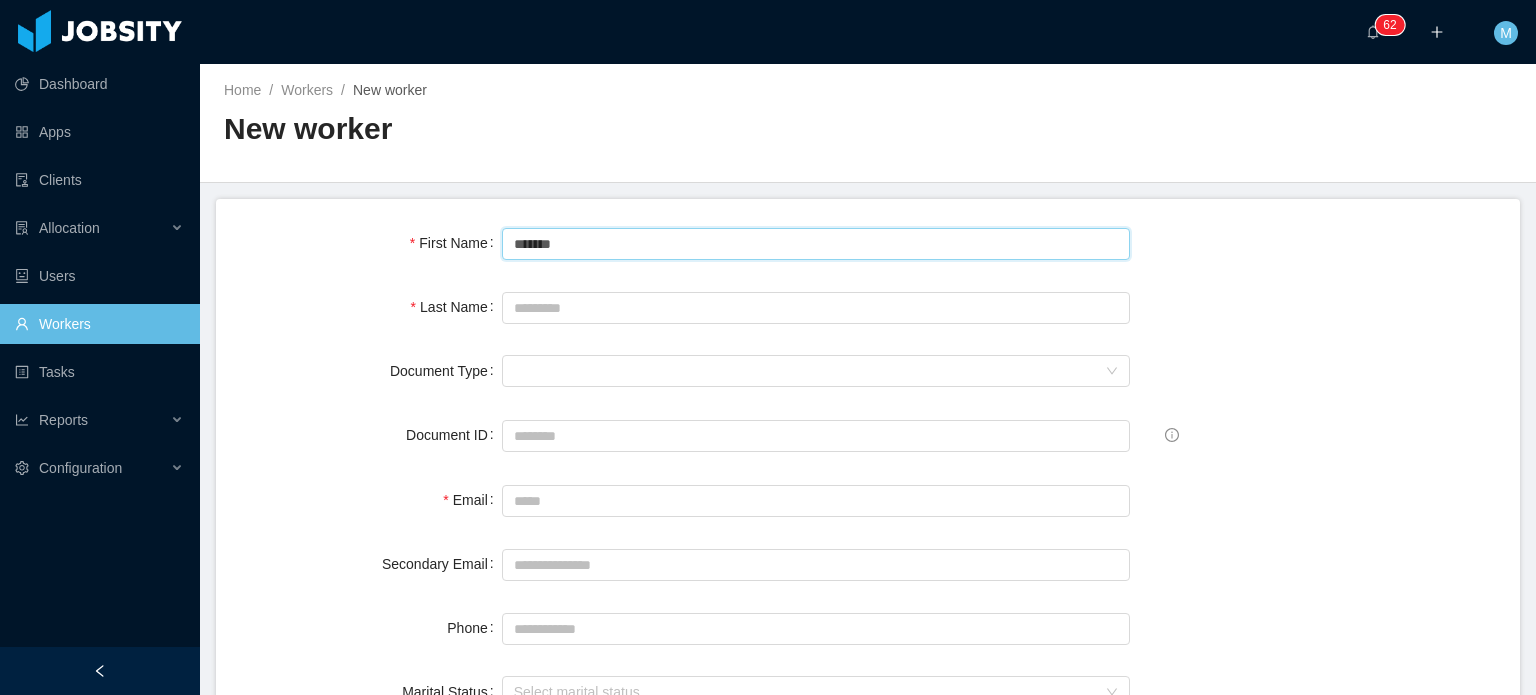 type on "*******" 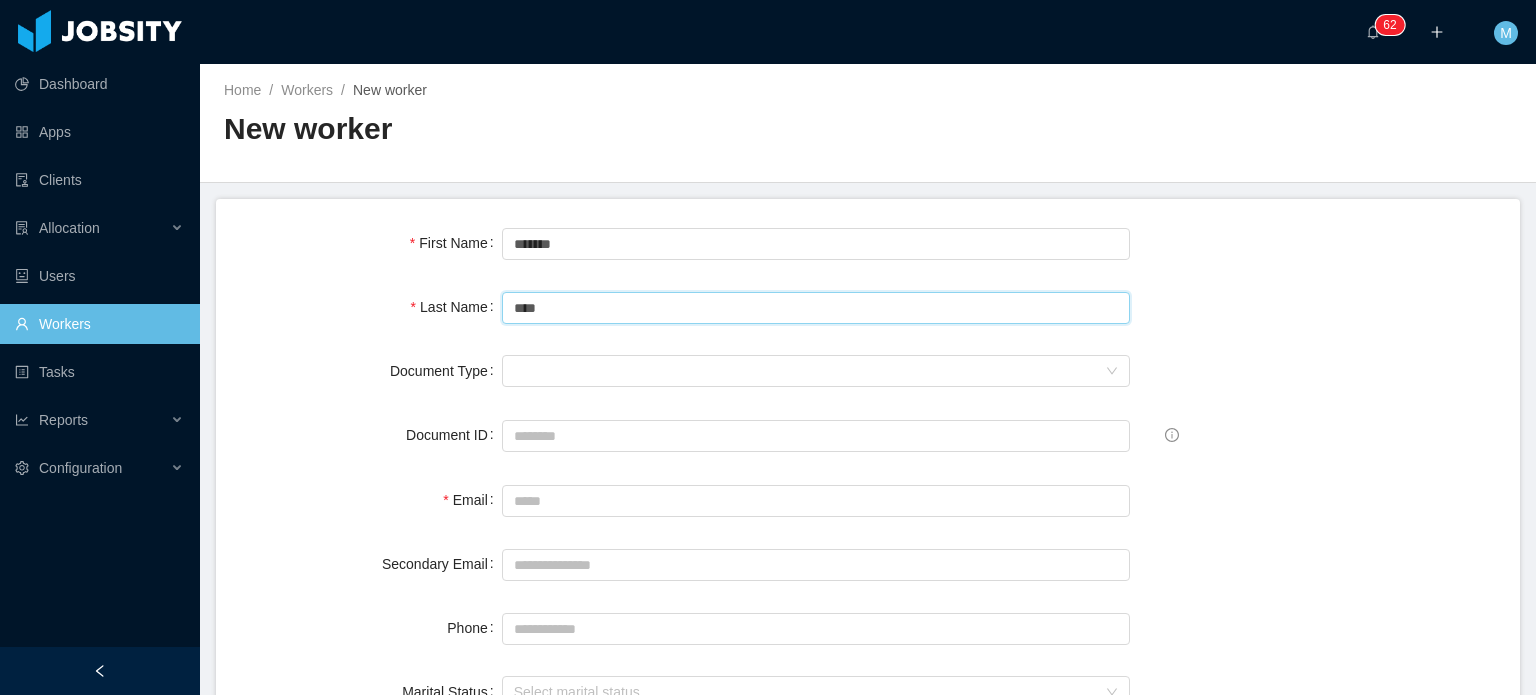 scroll, scrollTop: 100, scrollLeft: 0, axis: vertical 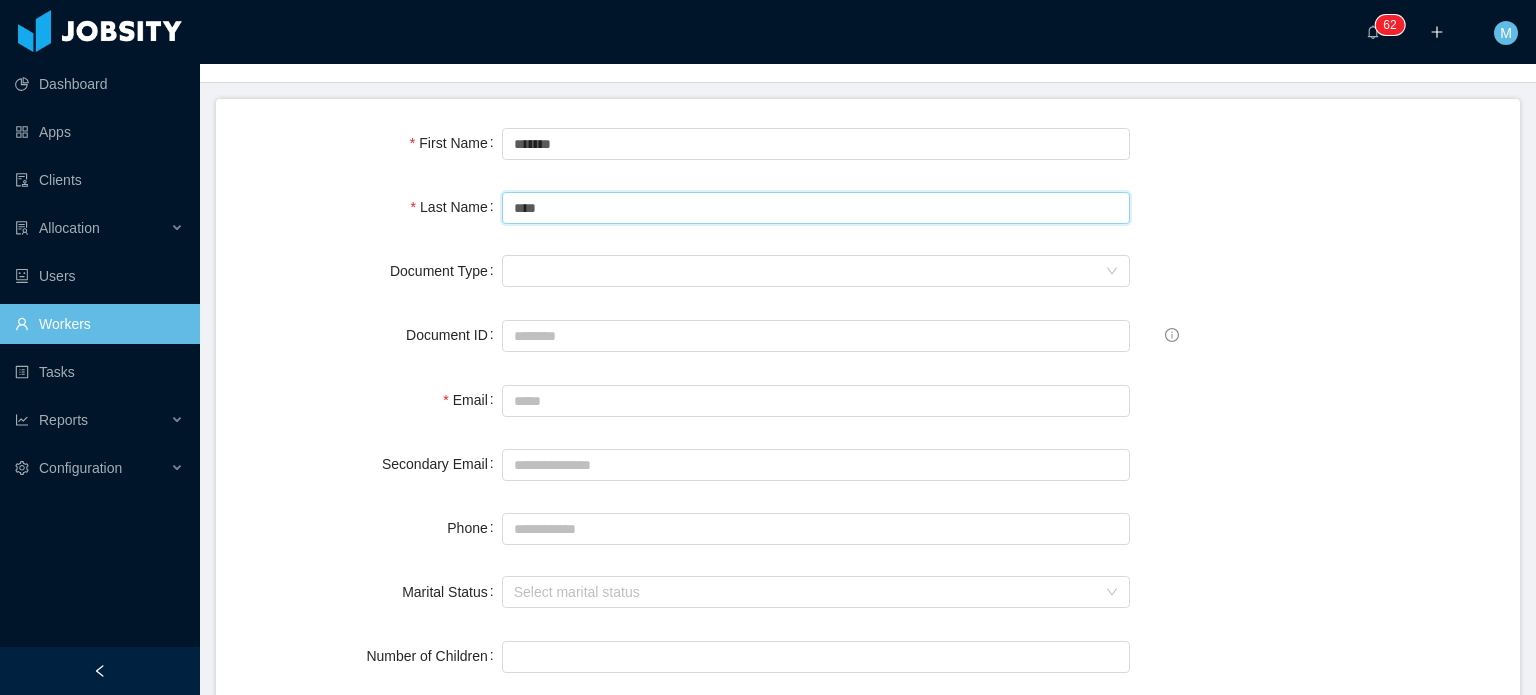 type on "****" 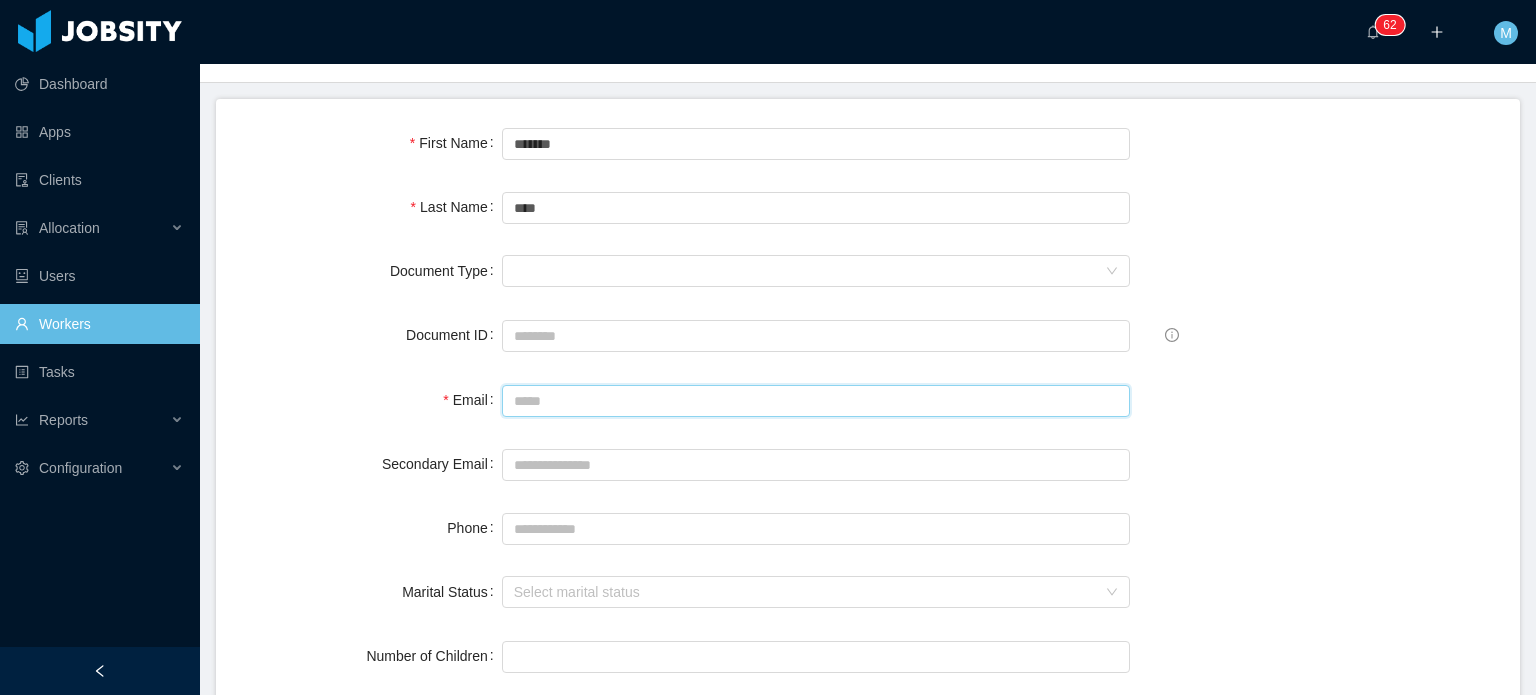 click on "Email" at bounding box center [816, 401] 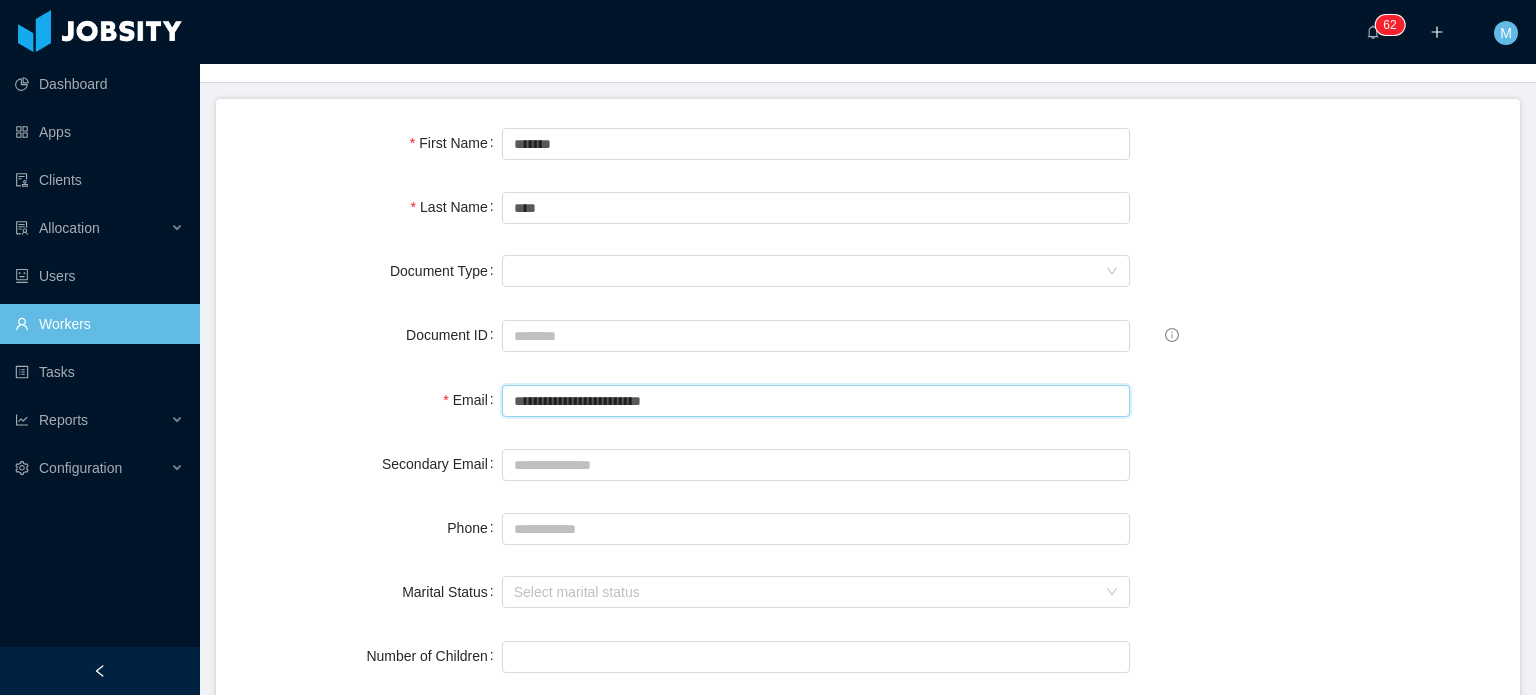 click on "**********" at bounding box center (816, 401) 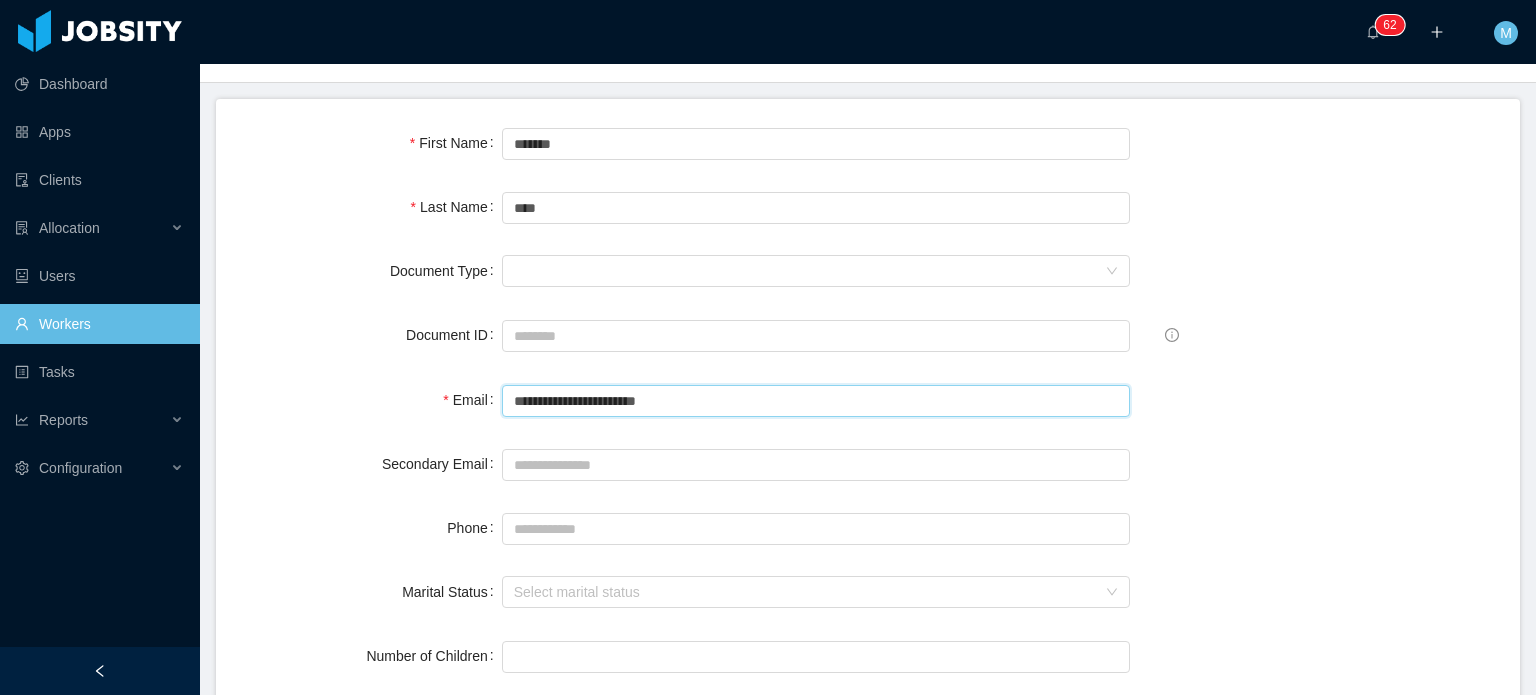 type on "**********" 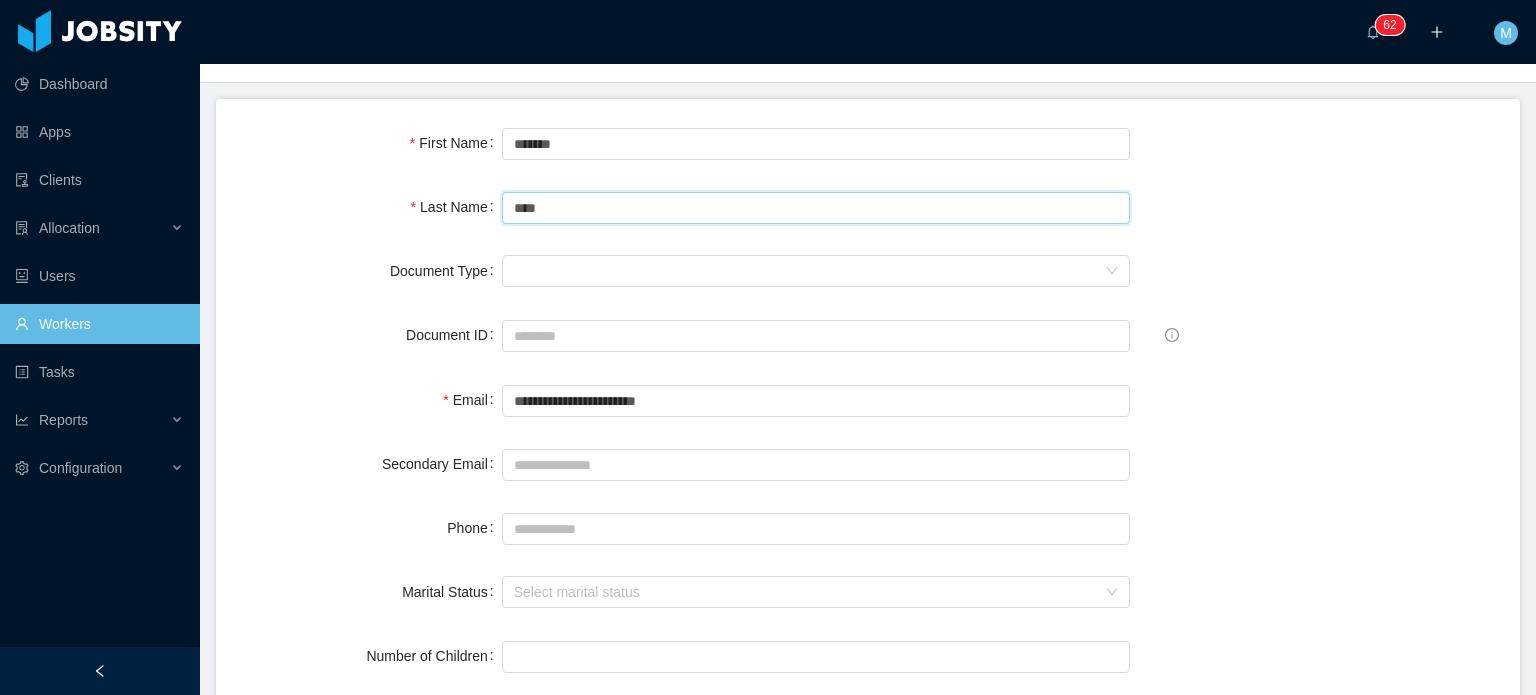 drag, startPoint x: 643, startPoint y: 204, endPoint x: 469, endPoint y: 204, distance: 174 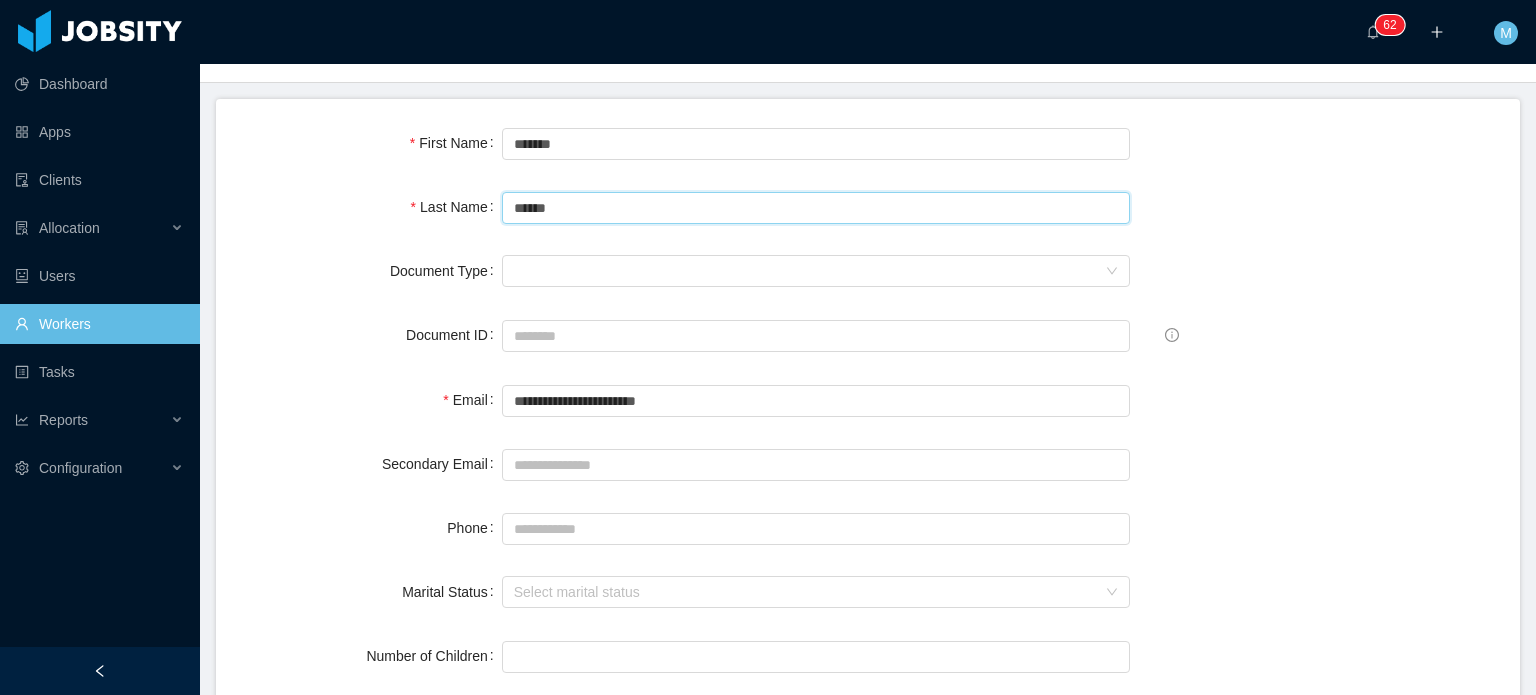 click on "****" at bounding box center [816, 208] 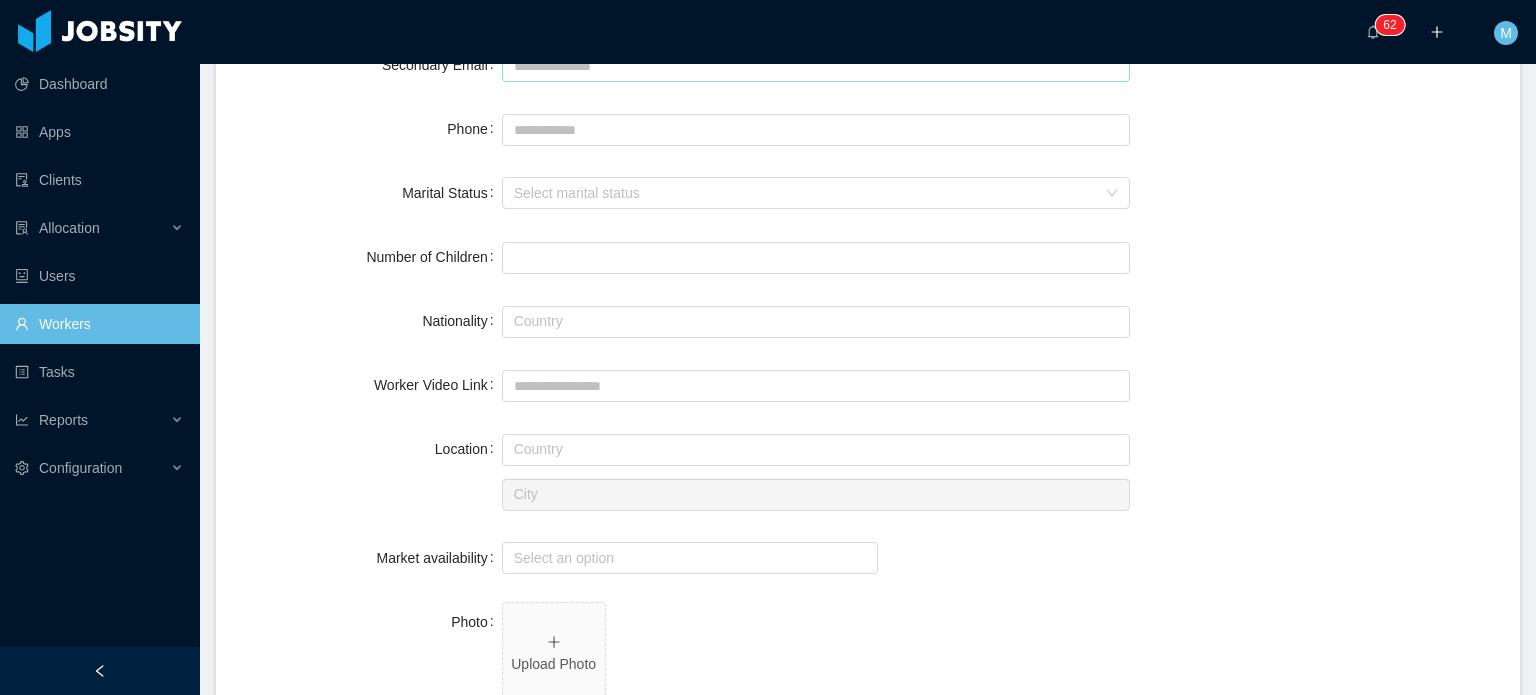 scroll, scrollTop: 500, scrollLeft: 0, axis: vertical 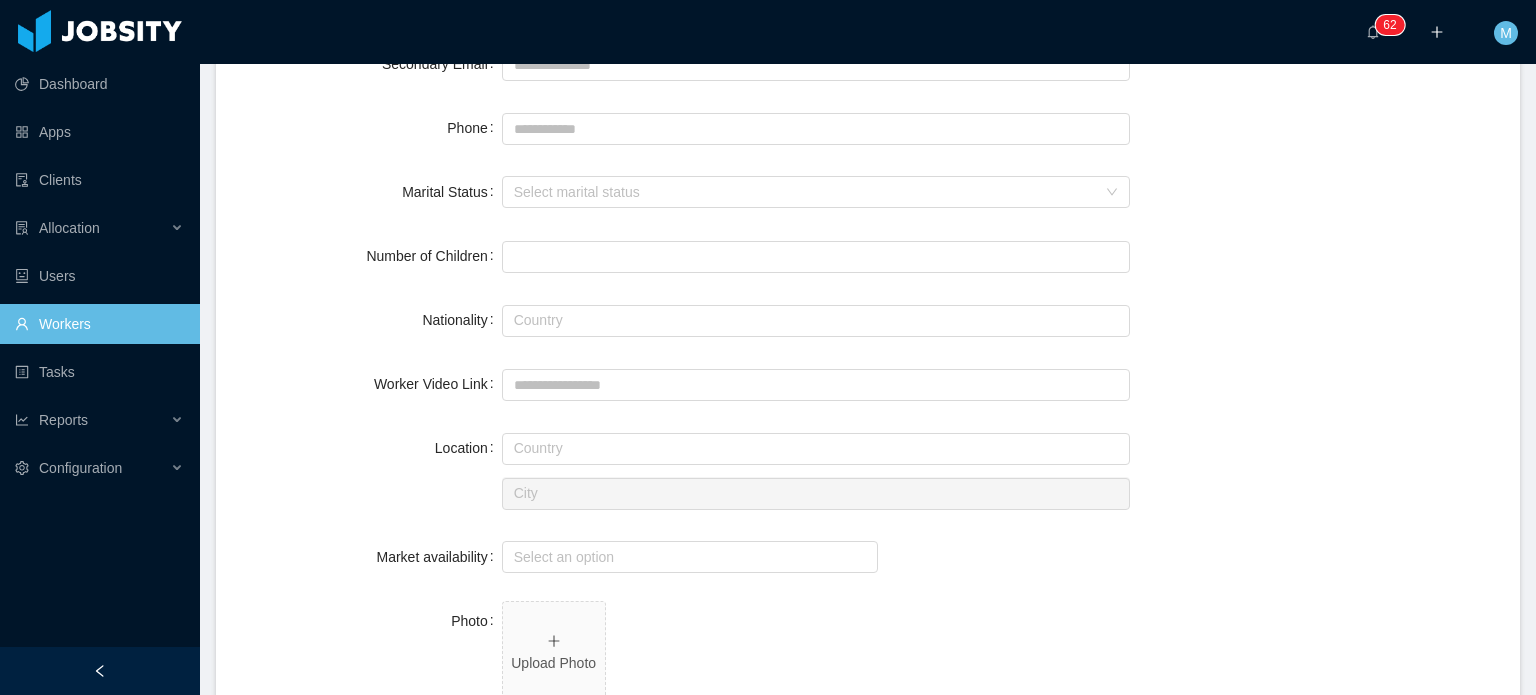 type on "****" 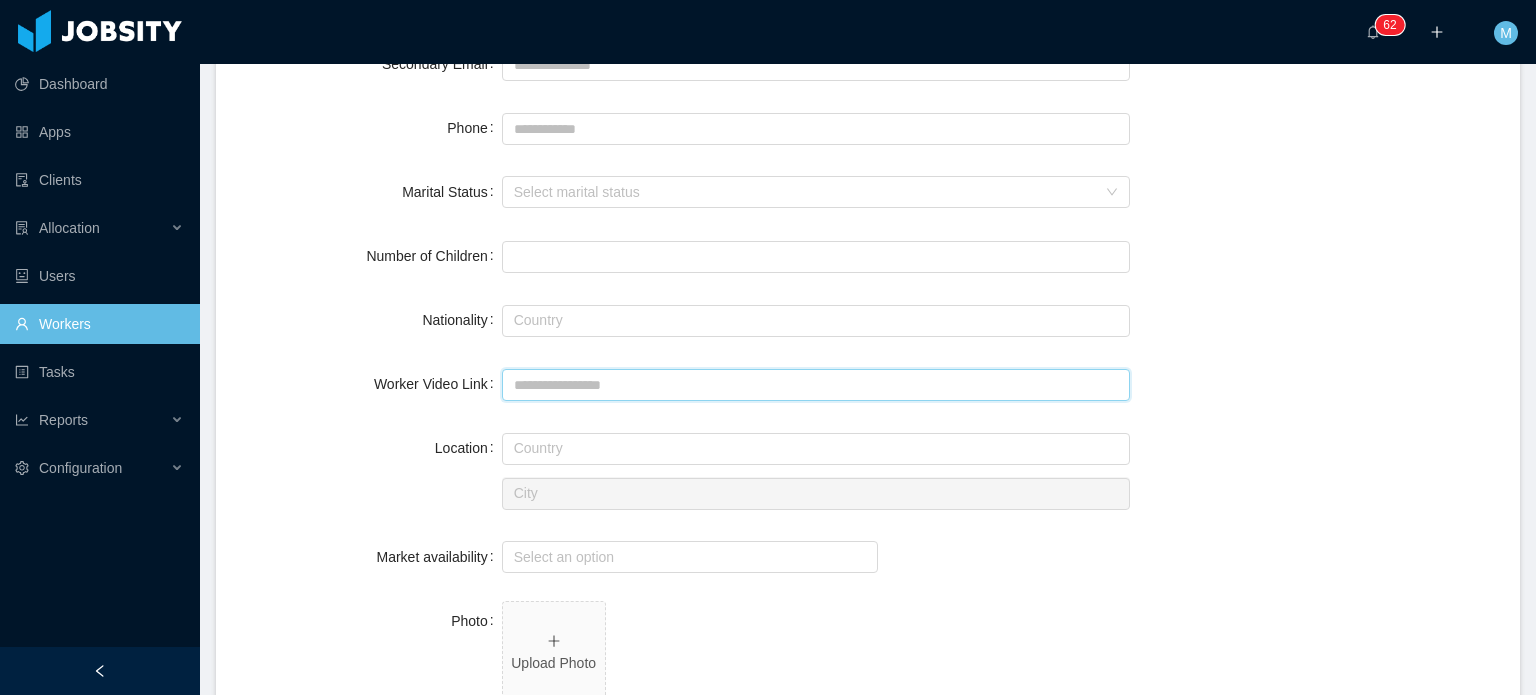 drag, startPoint x: 551, startPoint y: 383, endPoint x: 548, endPoint y: 421, distance: 38.118237 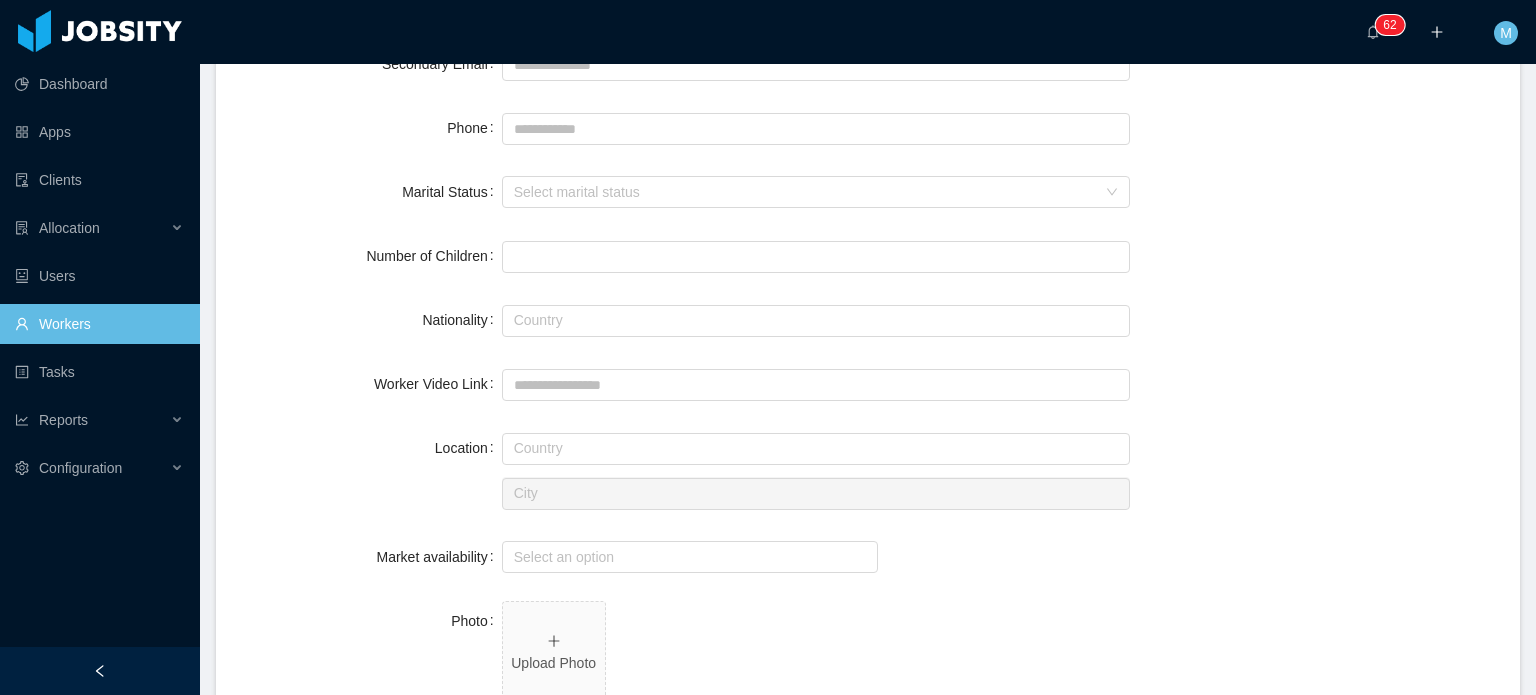 click on "**********" at bounding box center [868, 905] 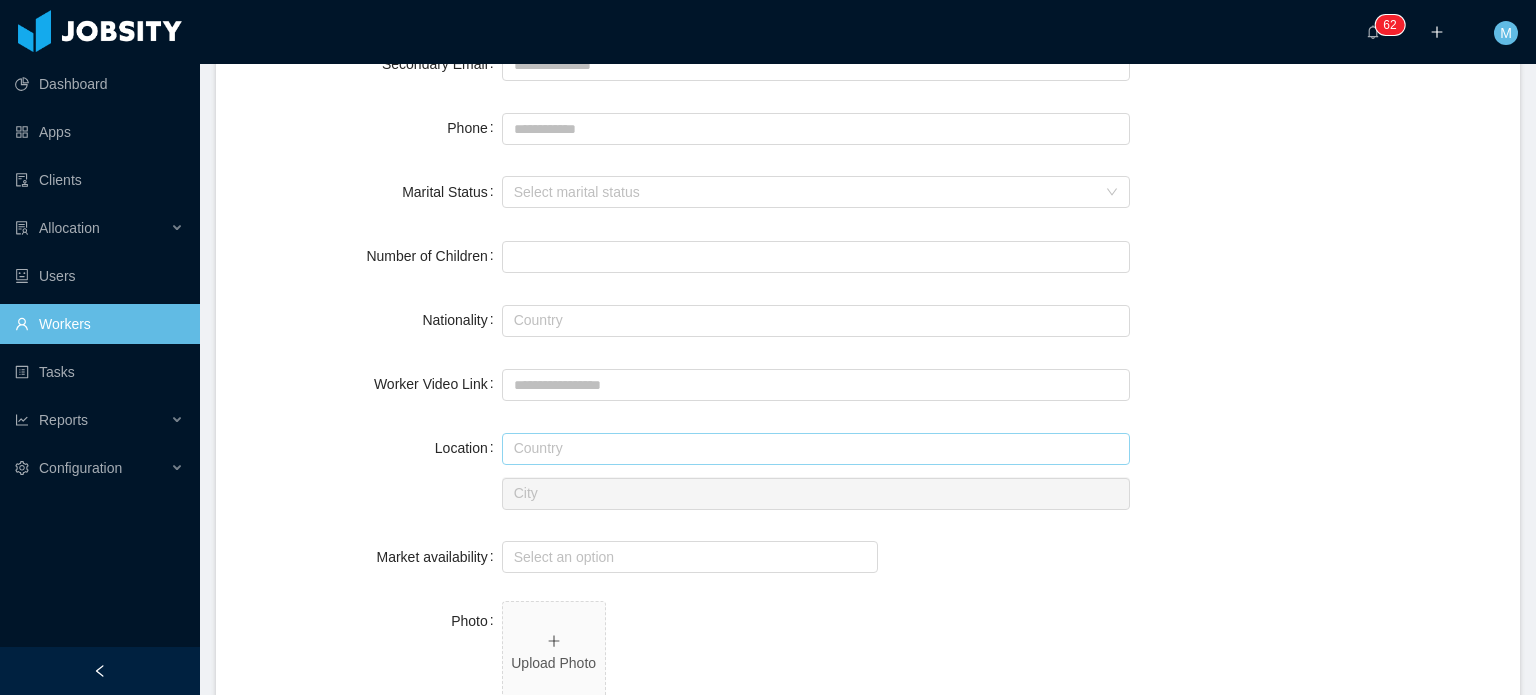 click at bounding box center (816, 449) 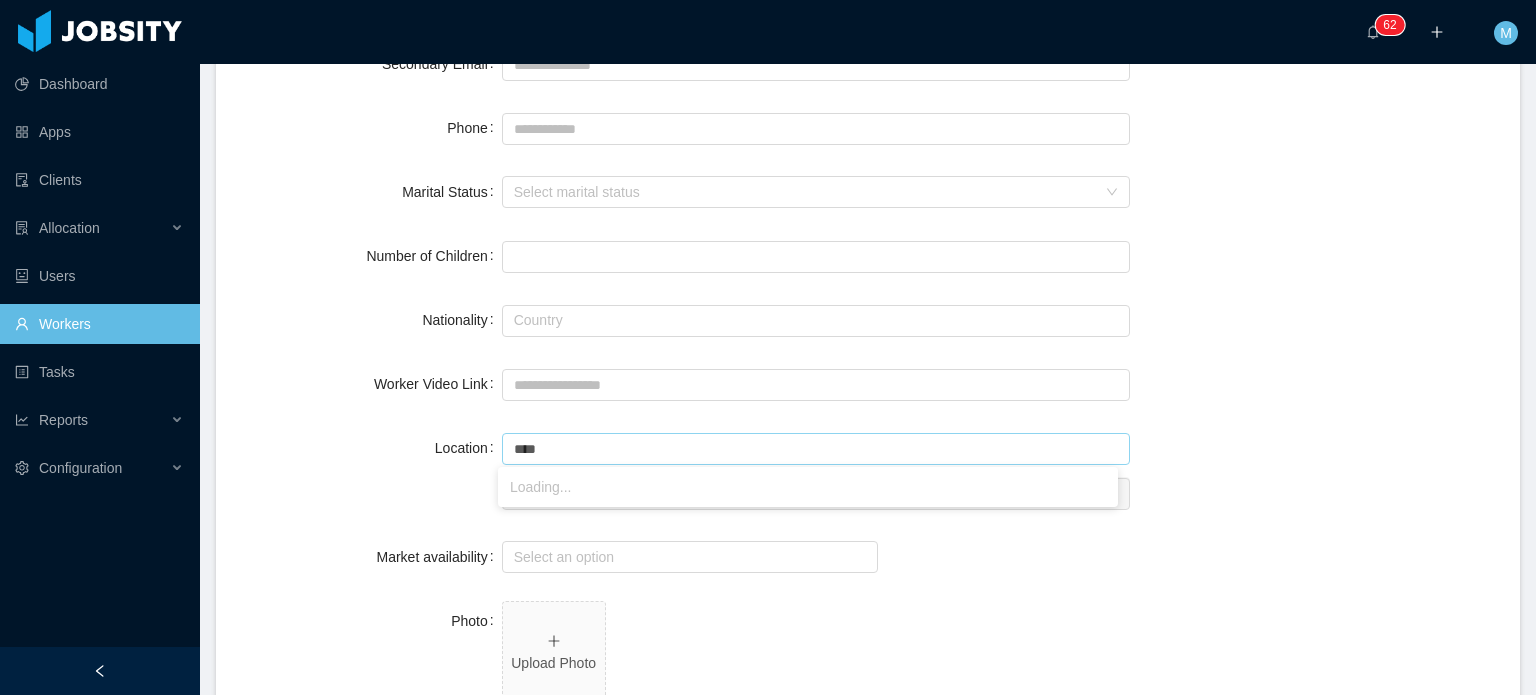 type on "*****" 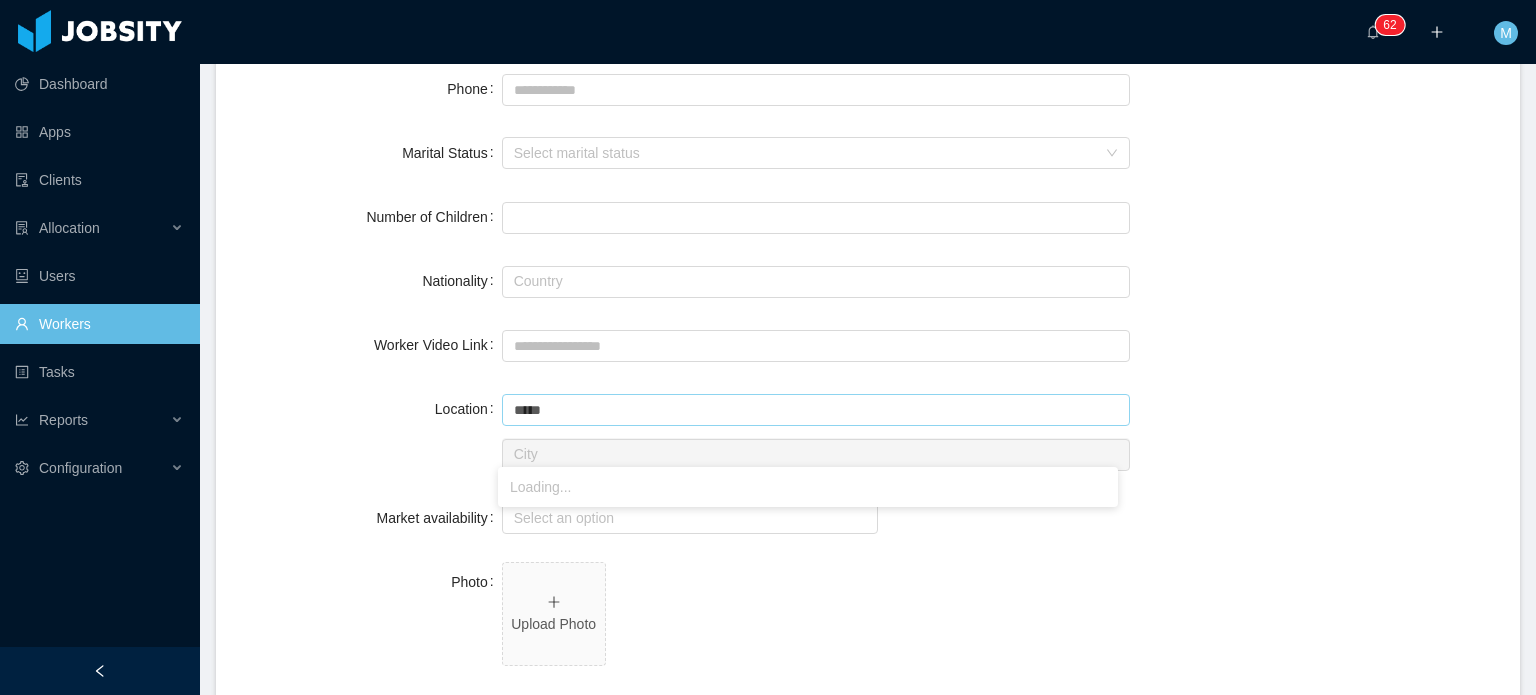 scroll, scrollTop: 542, scrollLeft: 0, axis: vertical 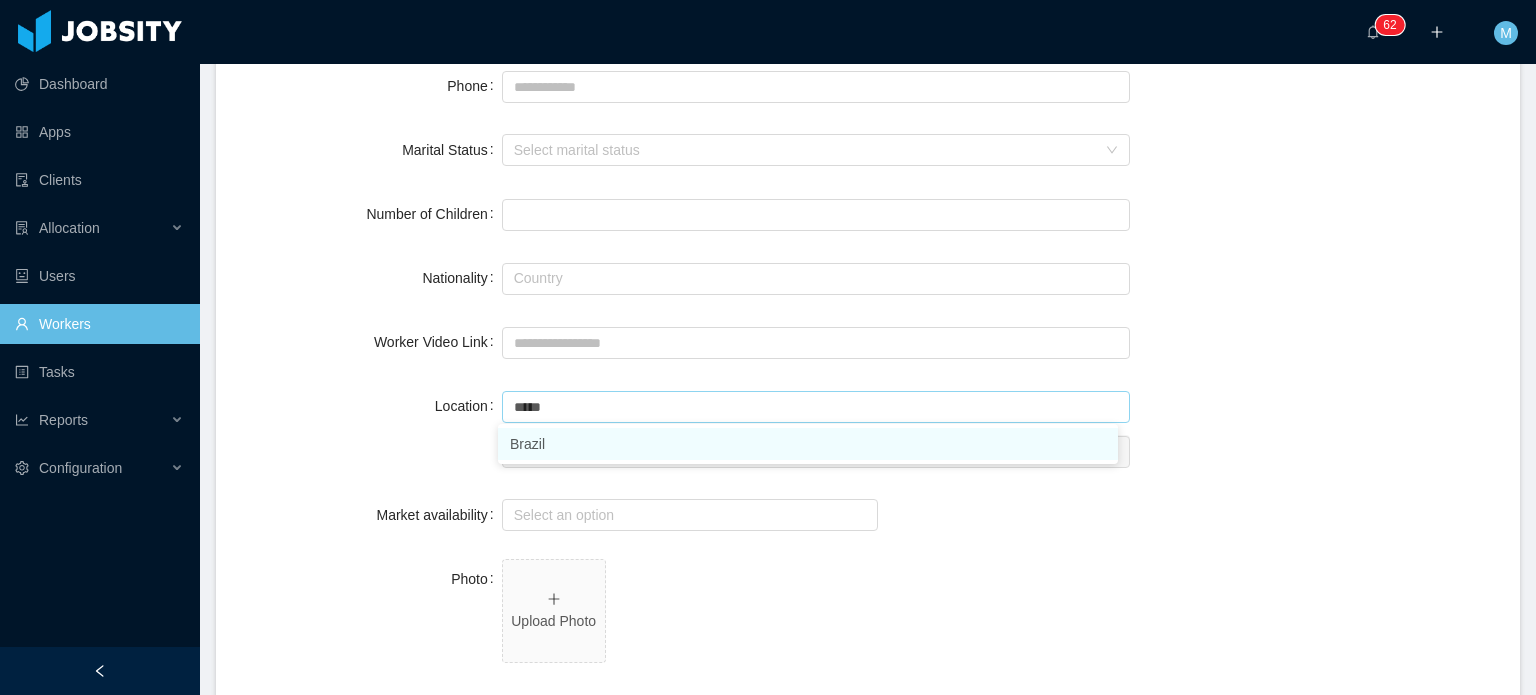 click on "Brazil" at bounding box center [808, 444] 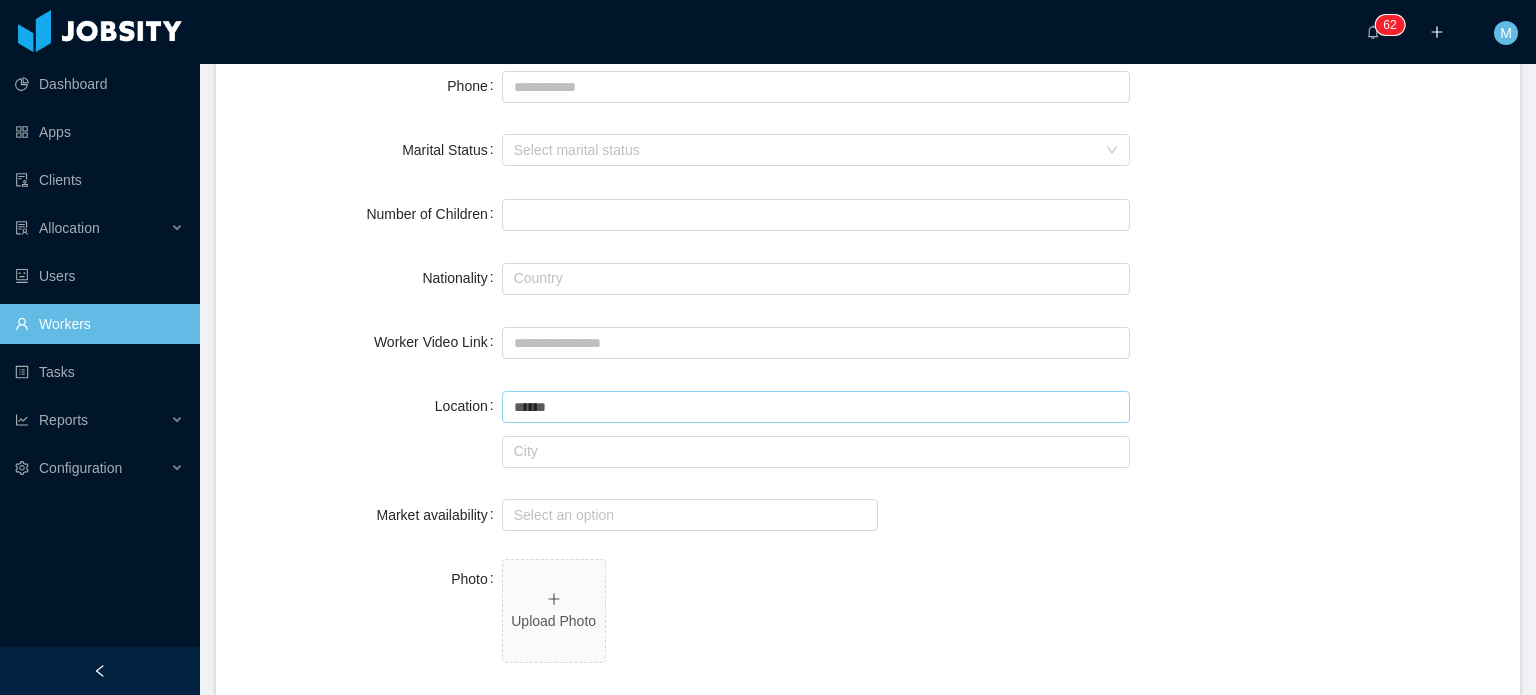 type on "******" 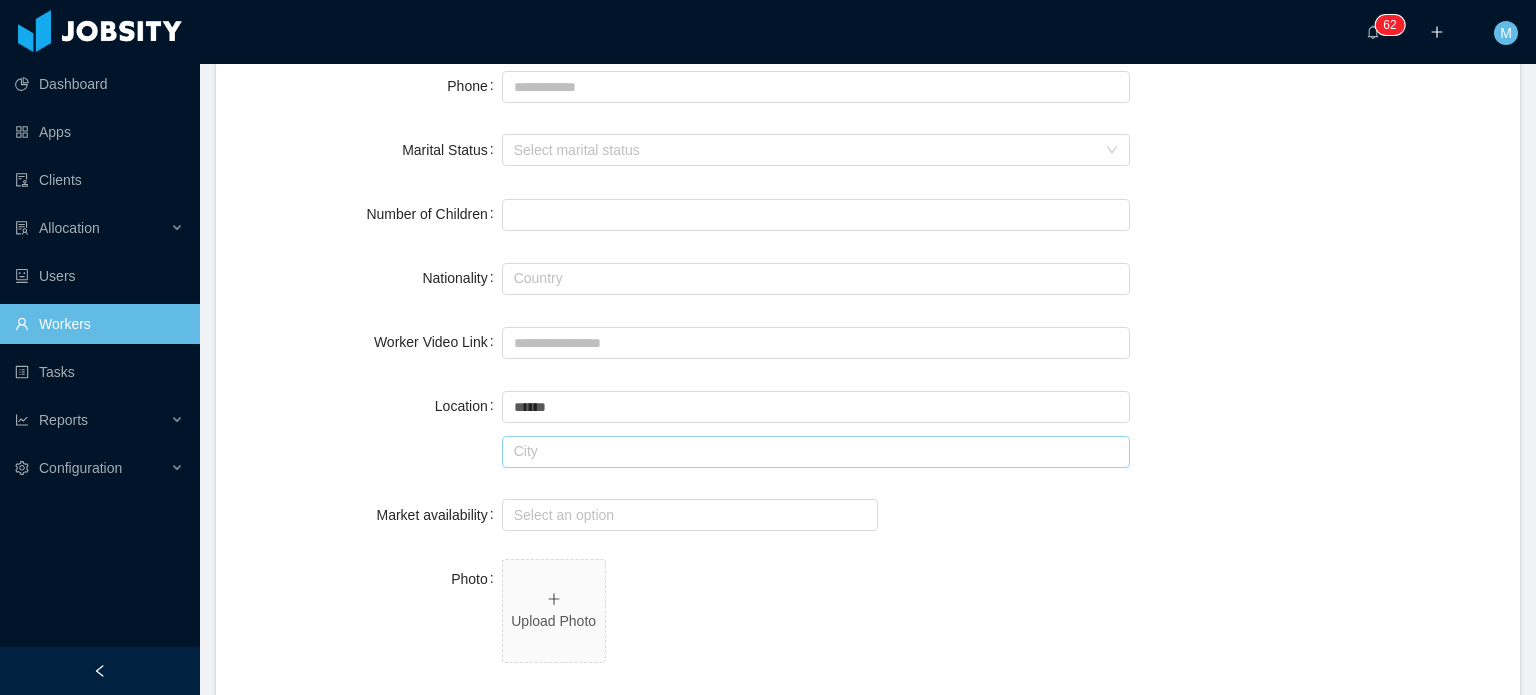 click at bounding box center (816, 452) 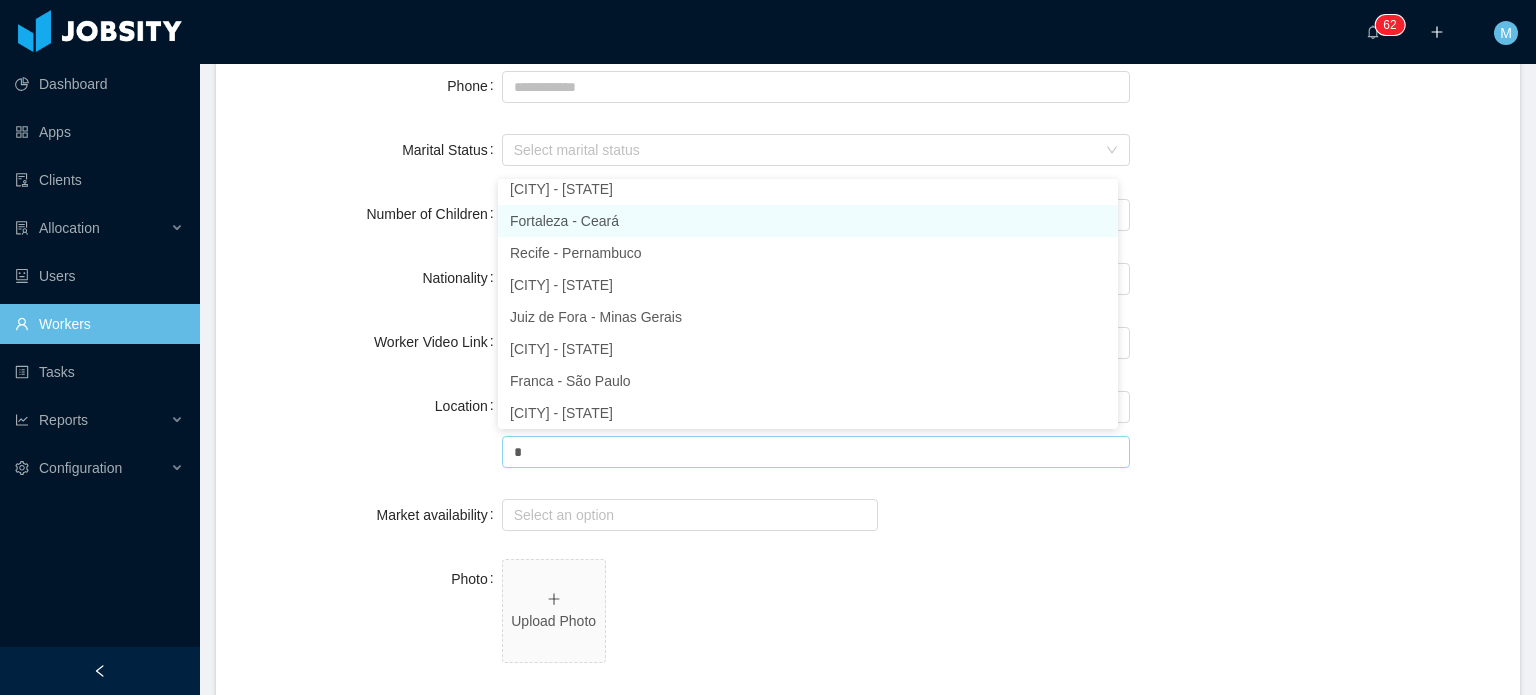 click on "Fortaleza - Ceará" at bounding box center [808, 221] 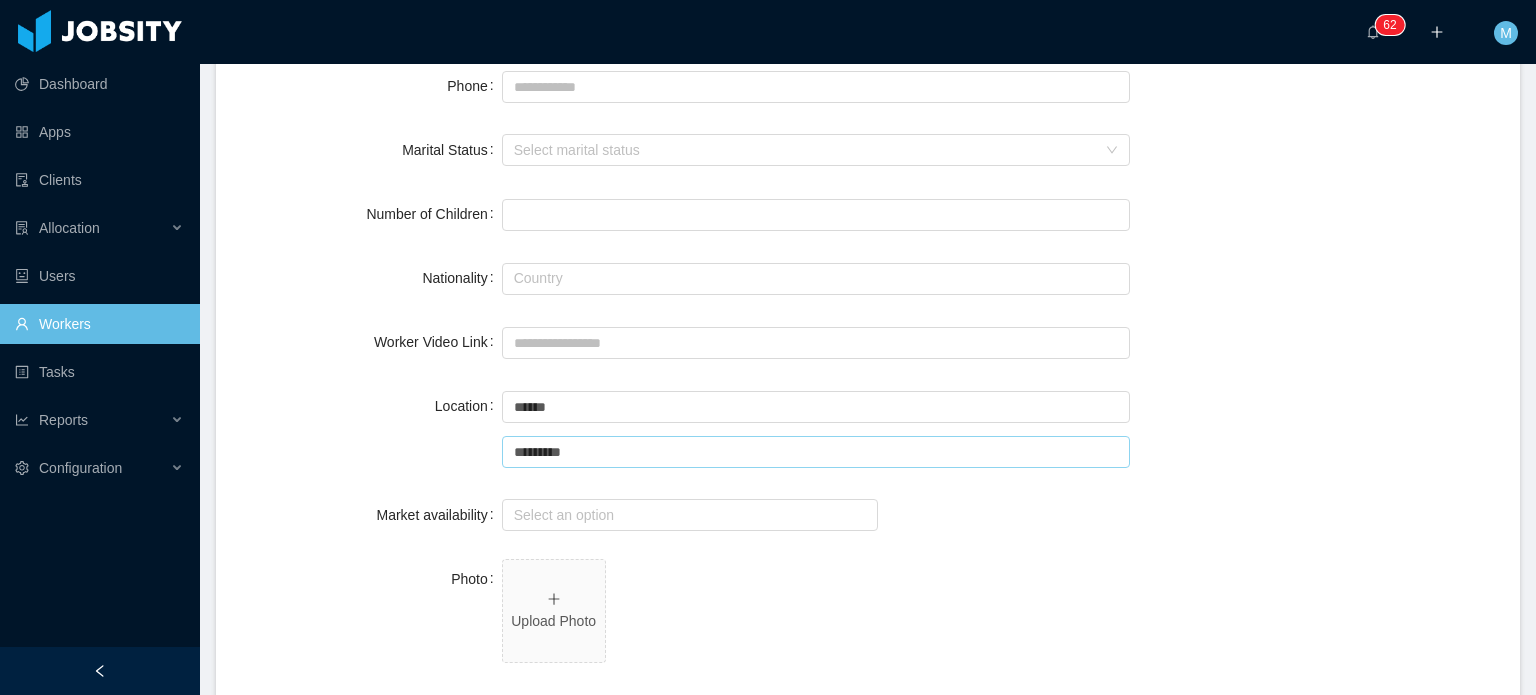 scroll, scrollTop: 4, scrollLeft: 0, axis: vertical 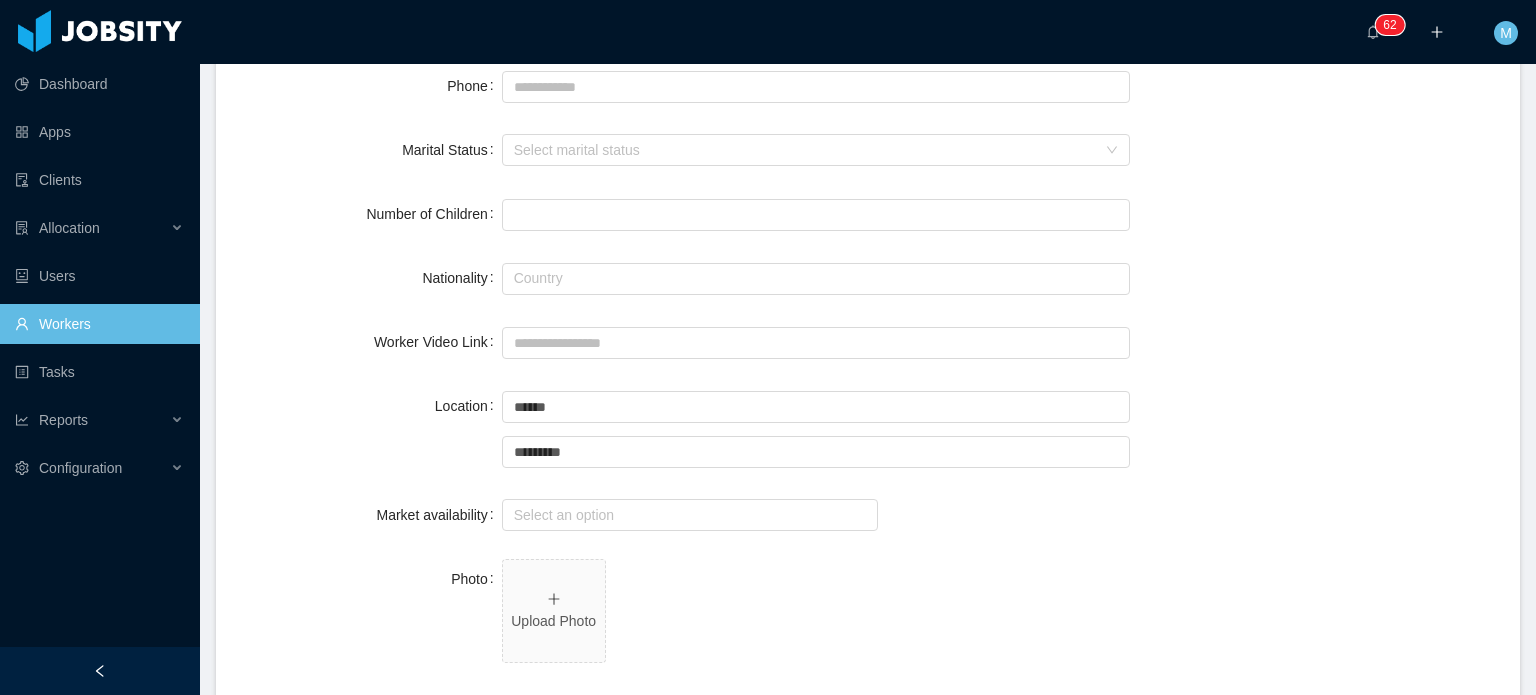 click on "**********" at bounding box center (868, 863) 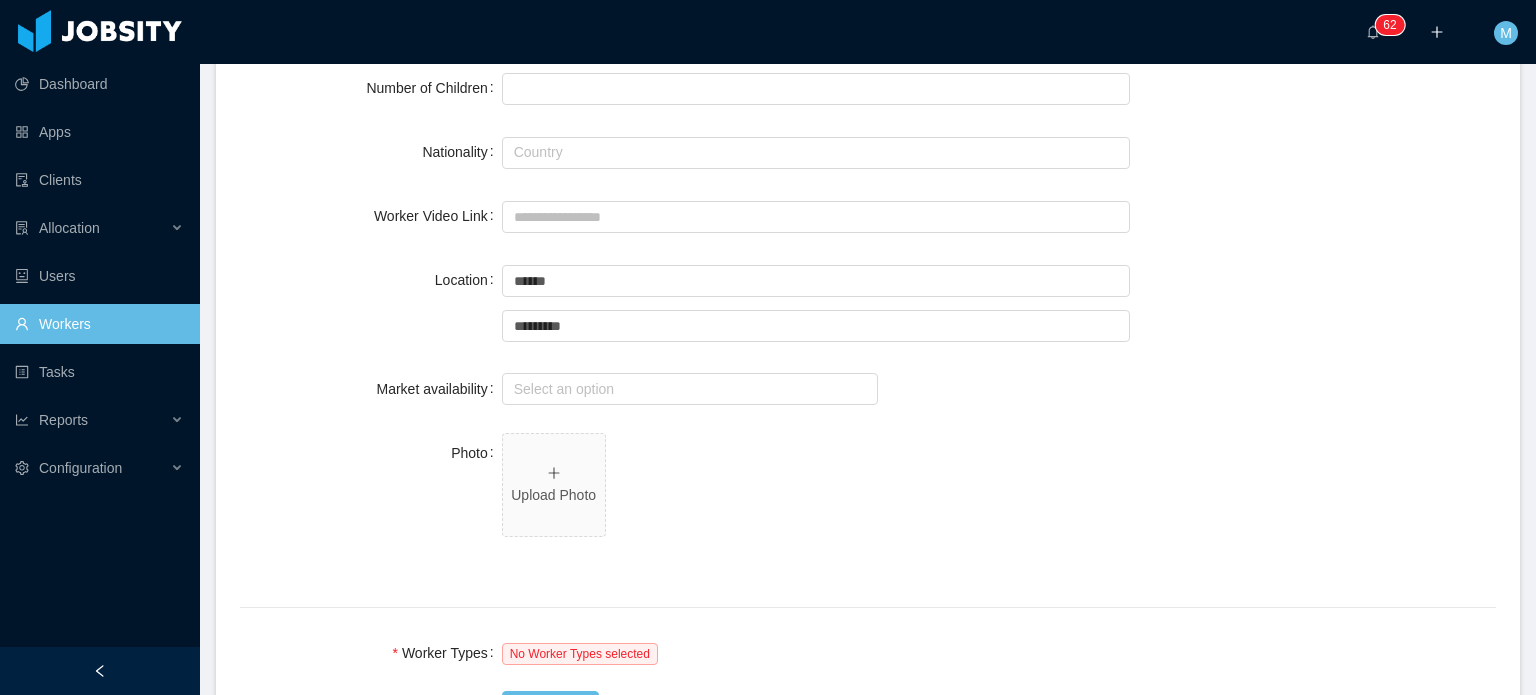 scroll, scrollTop: 668, scrollLeft: 0, axis: vertical 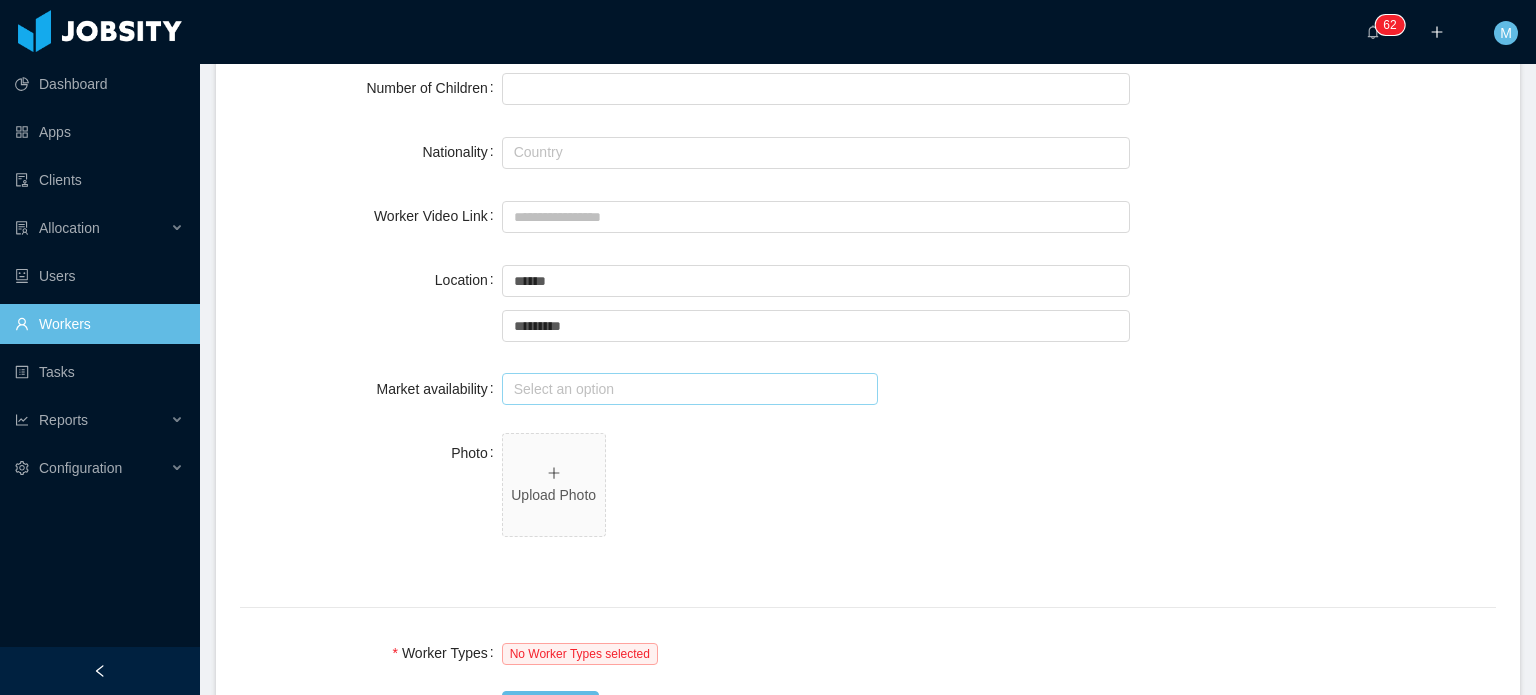click on "Select an option" at bounding box center (686, 389) 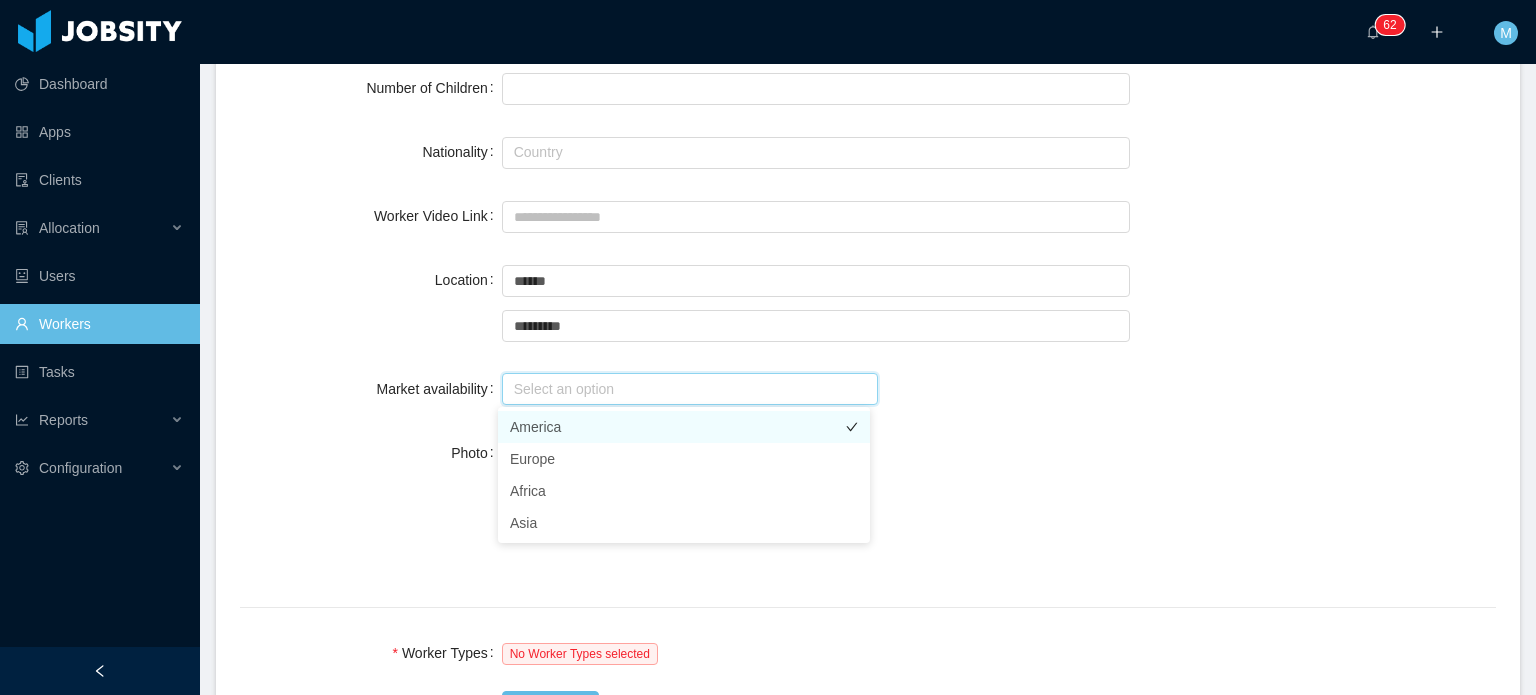 click on "America" at bounding box center [684, 427] 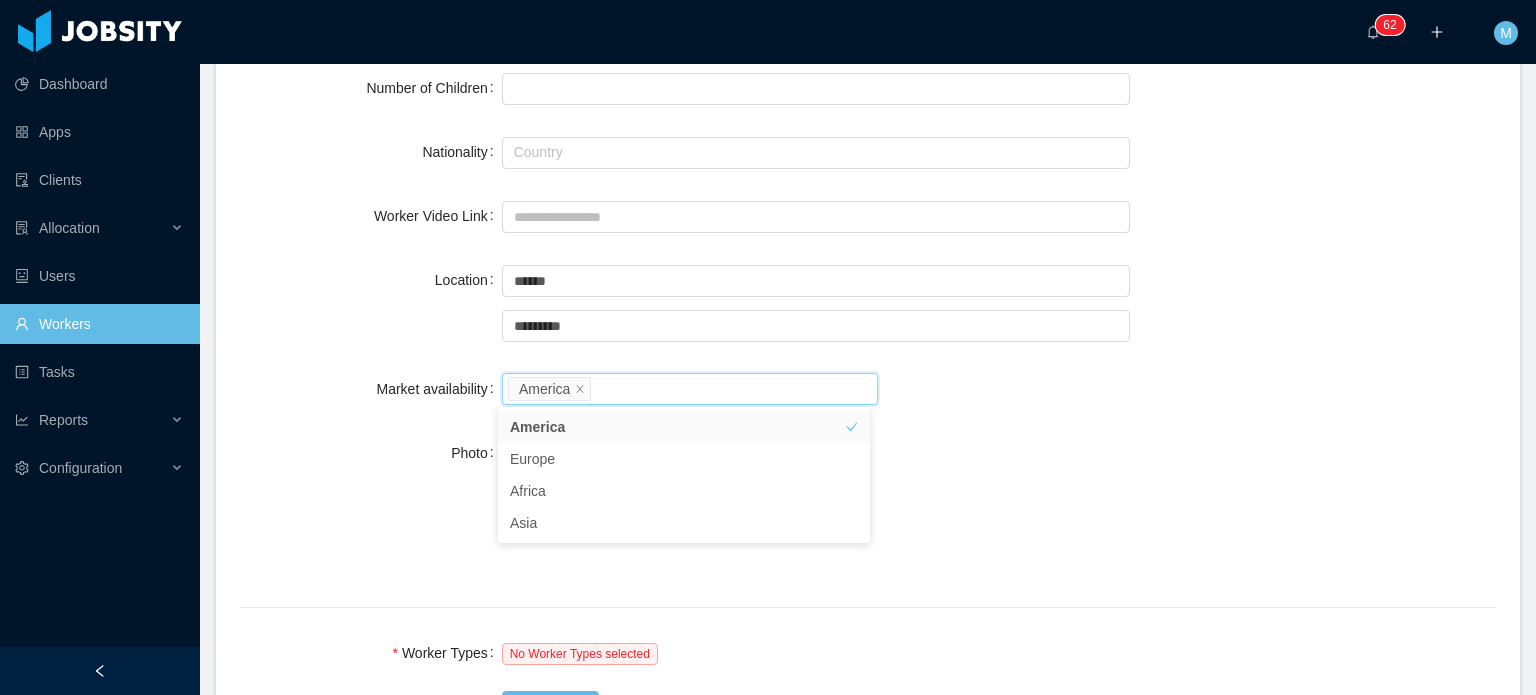 click on "Location Country ****** Brazil   City ********* Fortaleza" at bounding box center [868, 302] 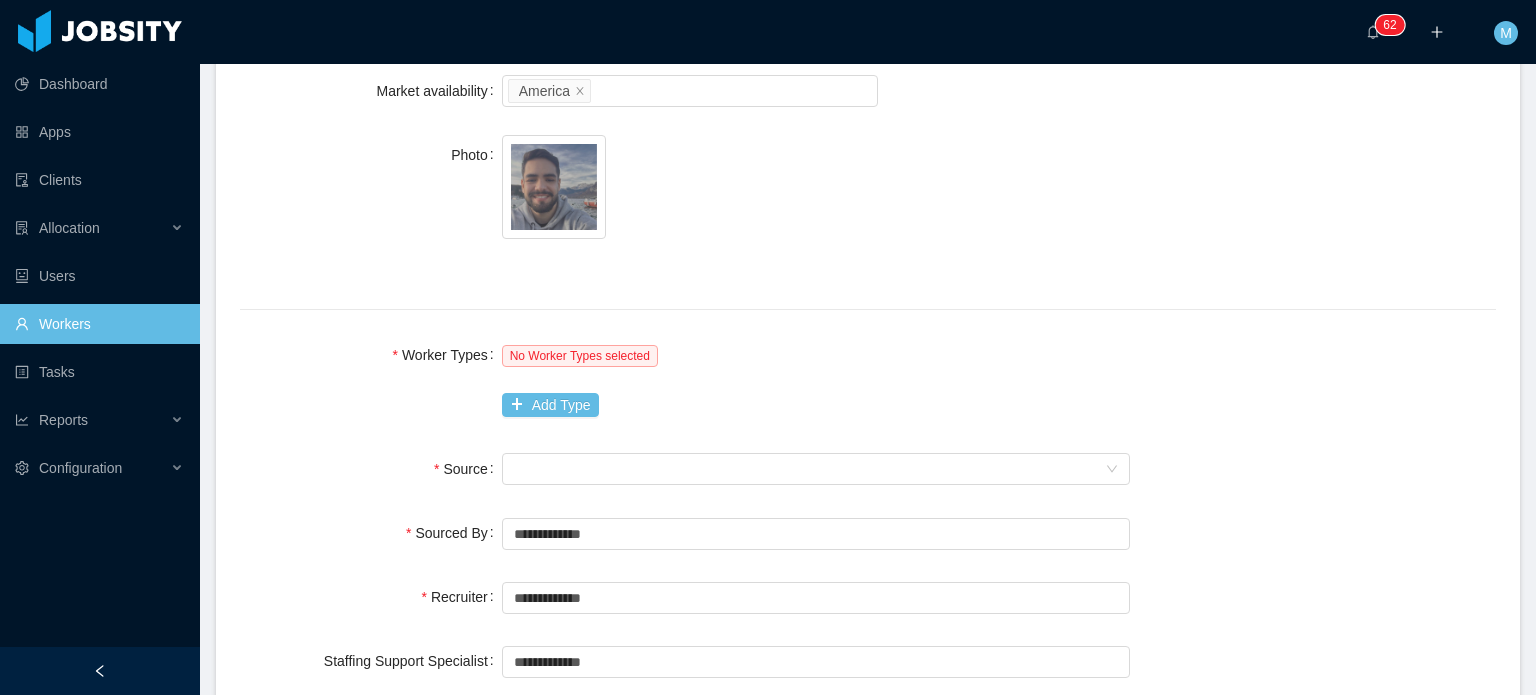 scroll, scrollTop: 968, scrollLeft: 0, axis: vertical 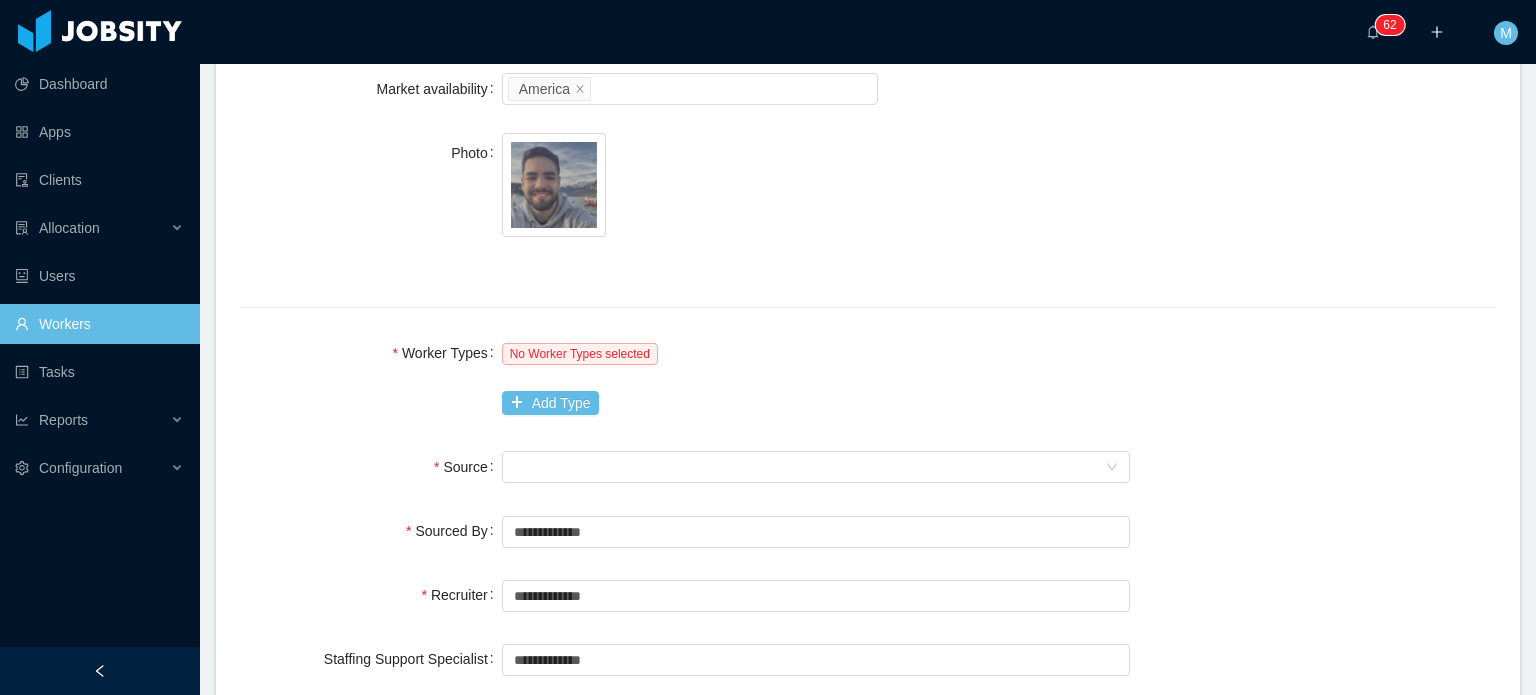 click on "1736462938506.jpg" at bounding box center [816, 196] 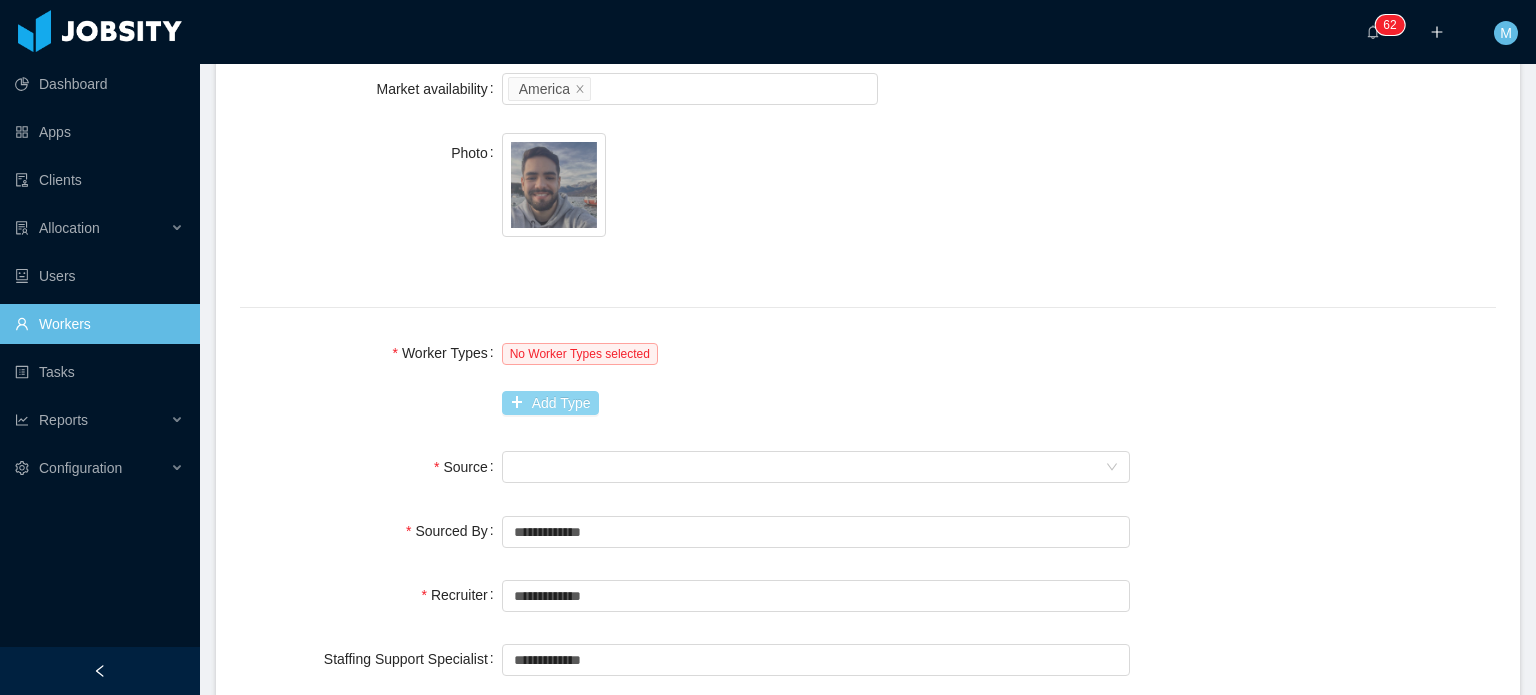 click on "Add Type" at bounding box center (550, 403) 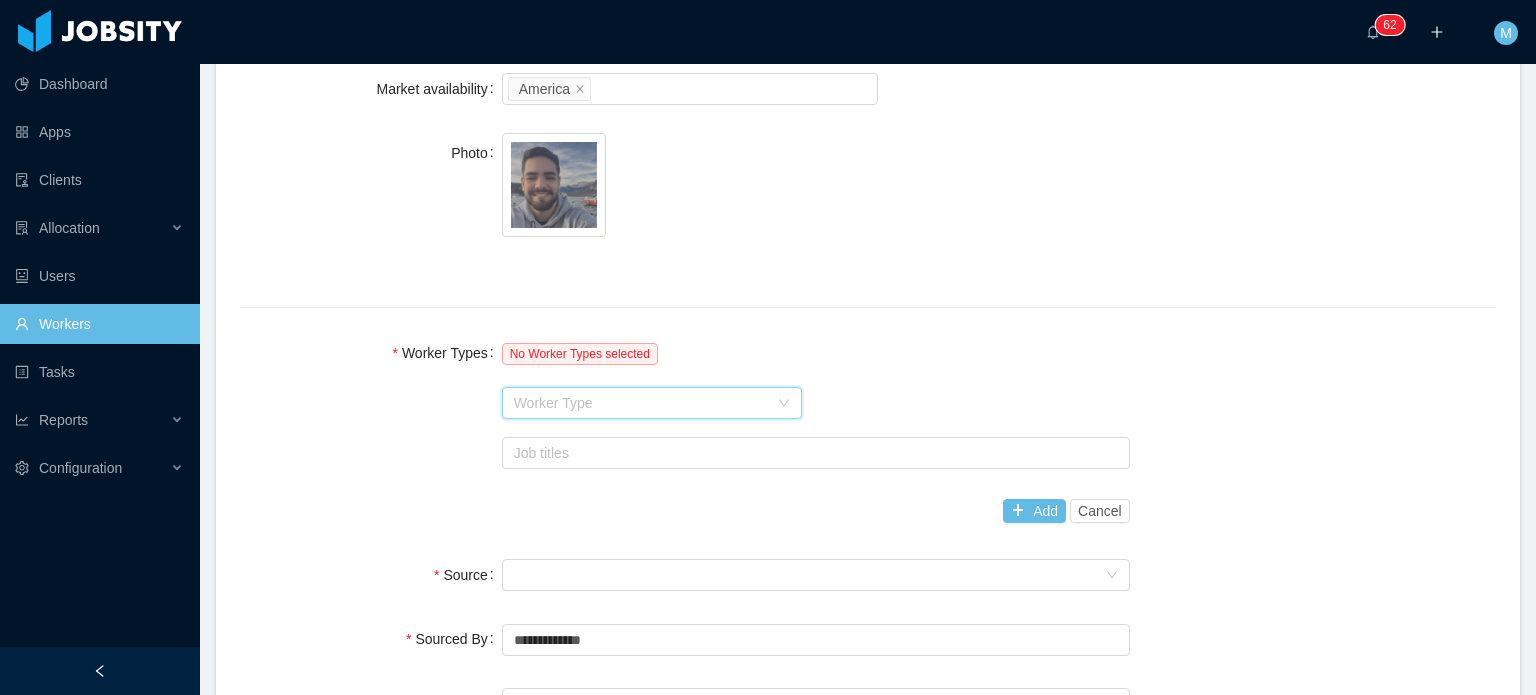 click on "Worker Type" at bounding box center [645, 403] 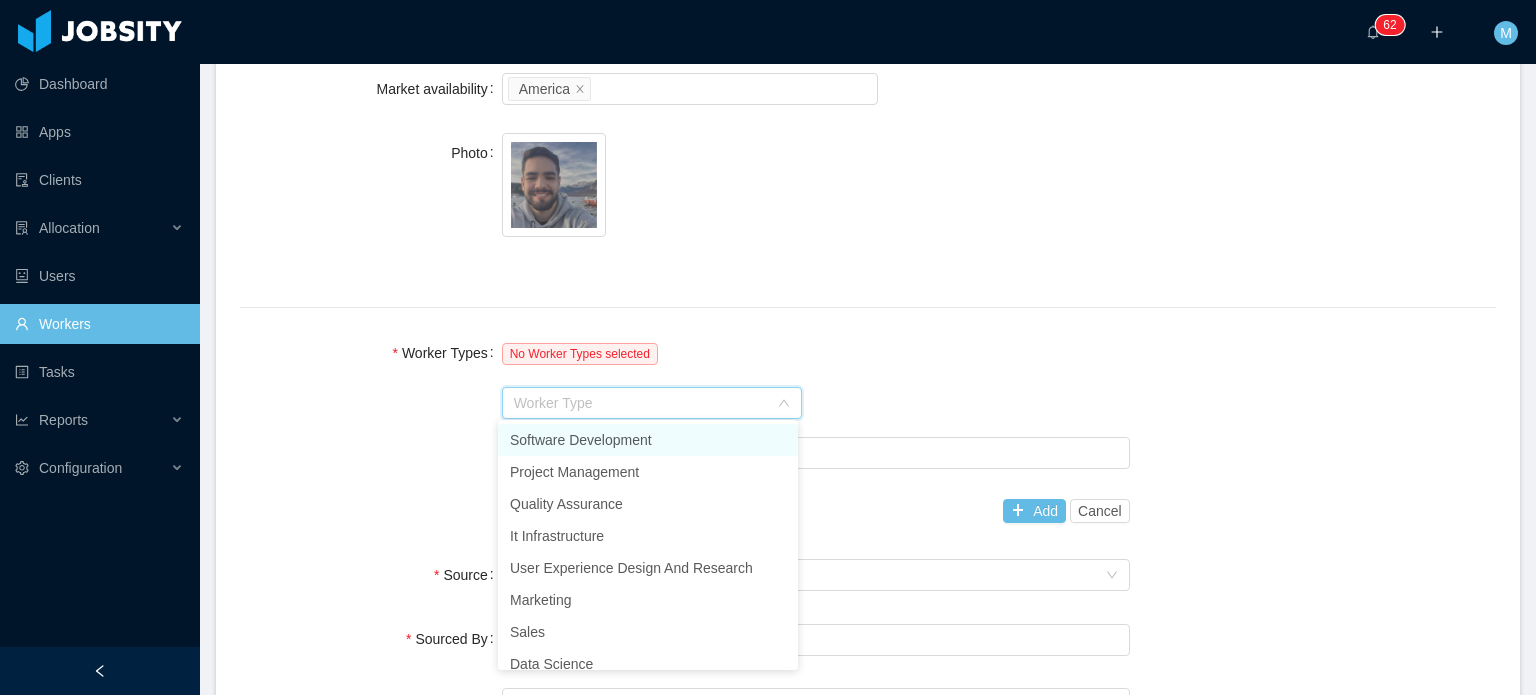 click on "Software Development" at bounding box center [648, 440] 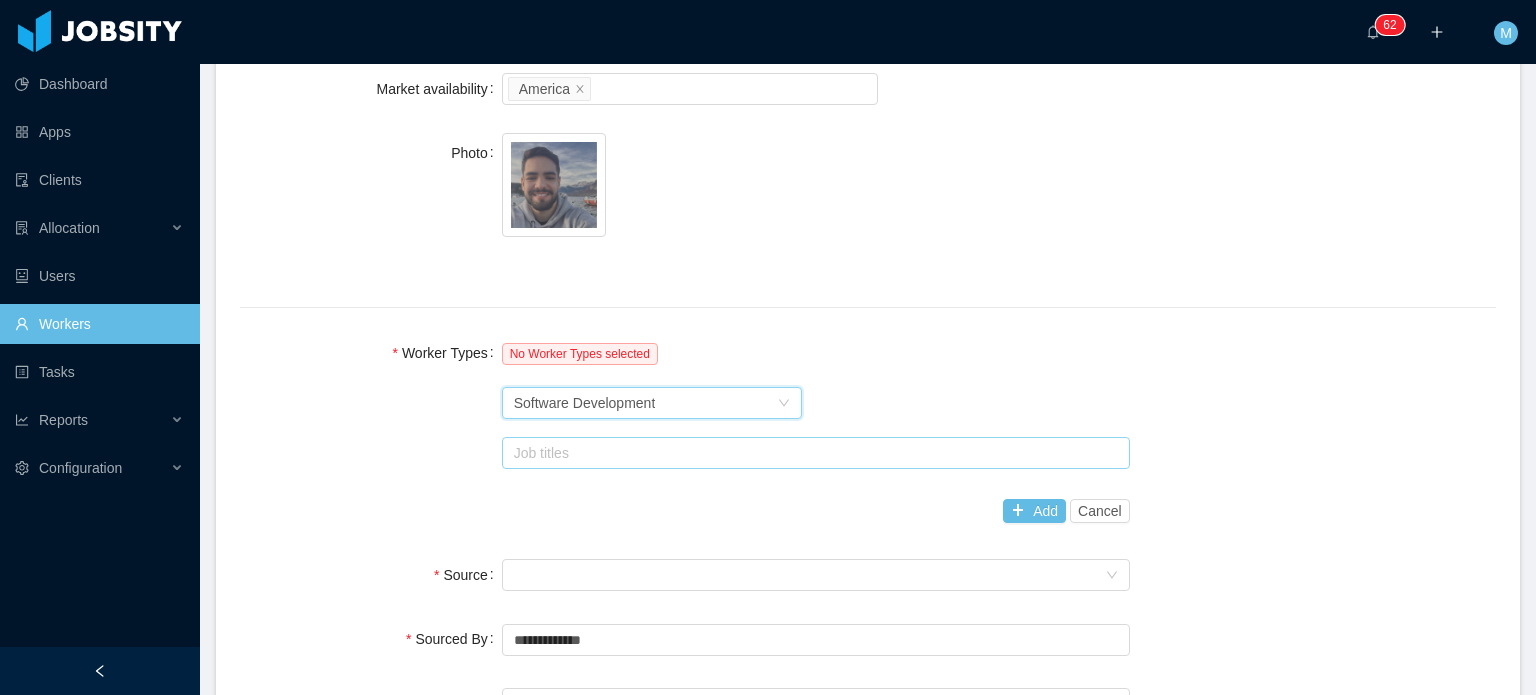 click on "Job titles" at bounding box center [811, 453] 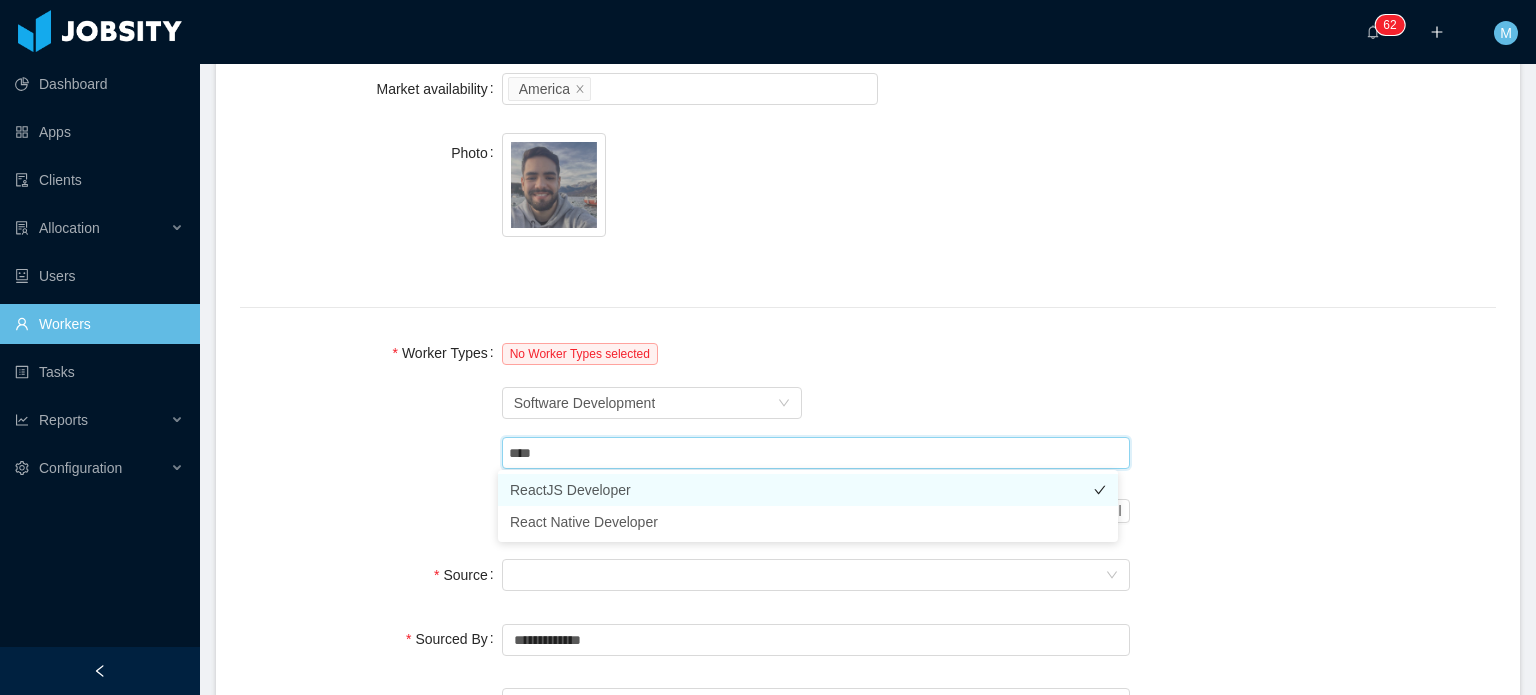 type on "*****" 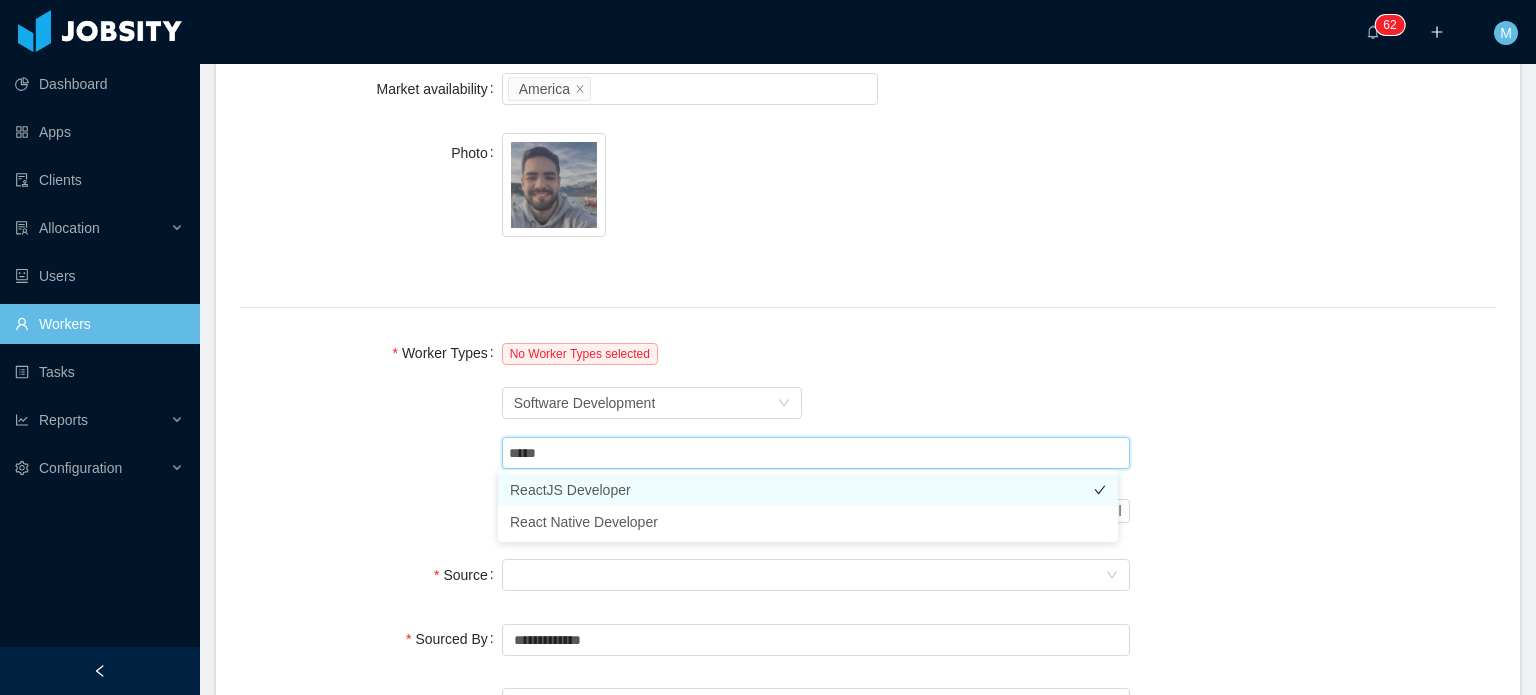 click on "ReactJS Developer" at bounding box center (808, 490) 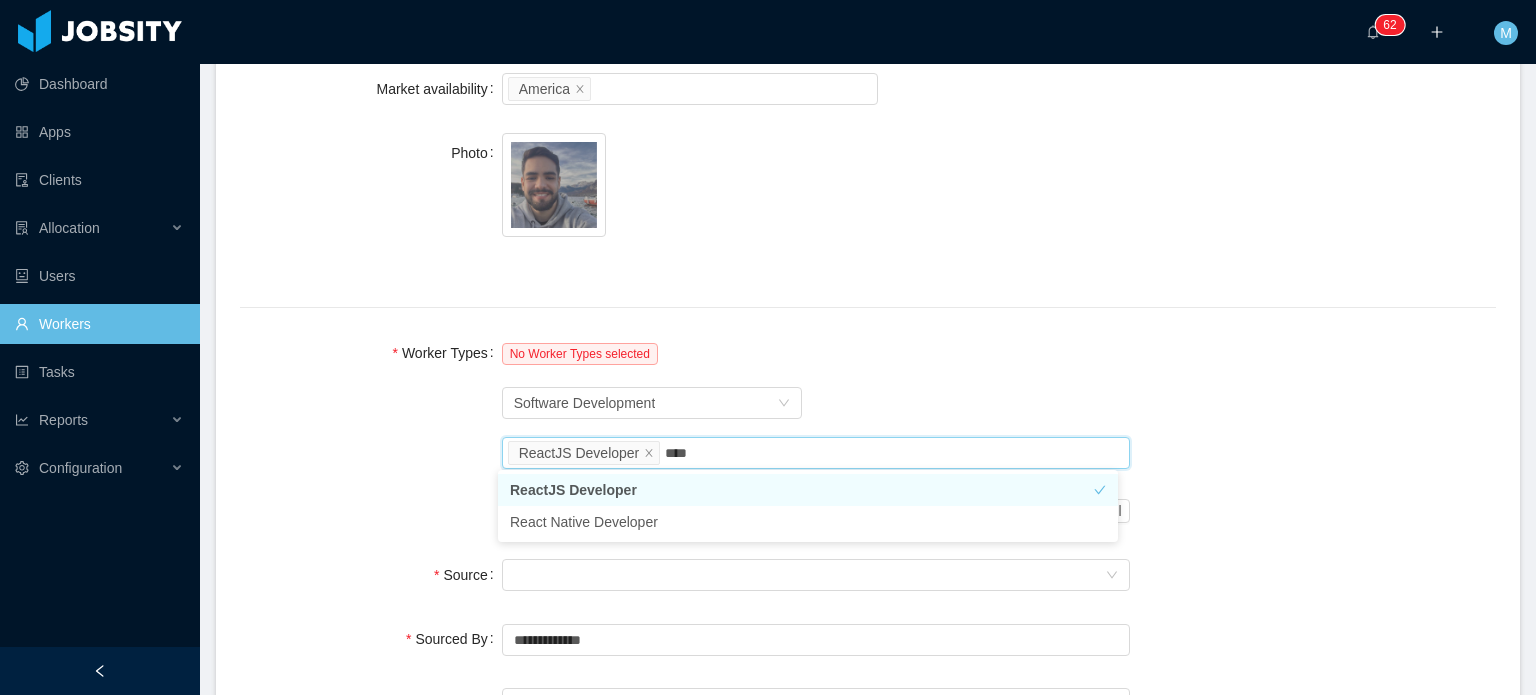 type on "*****" 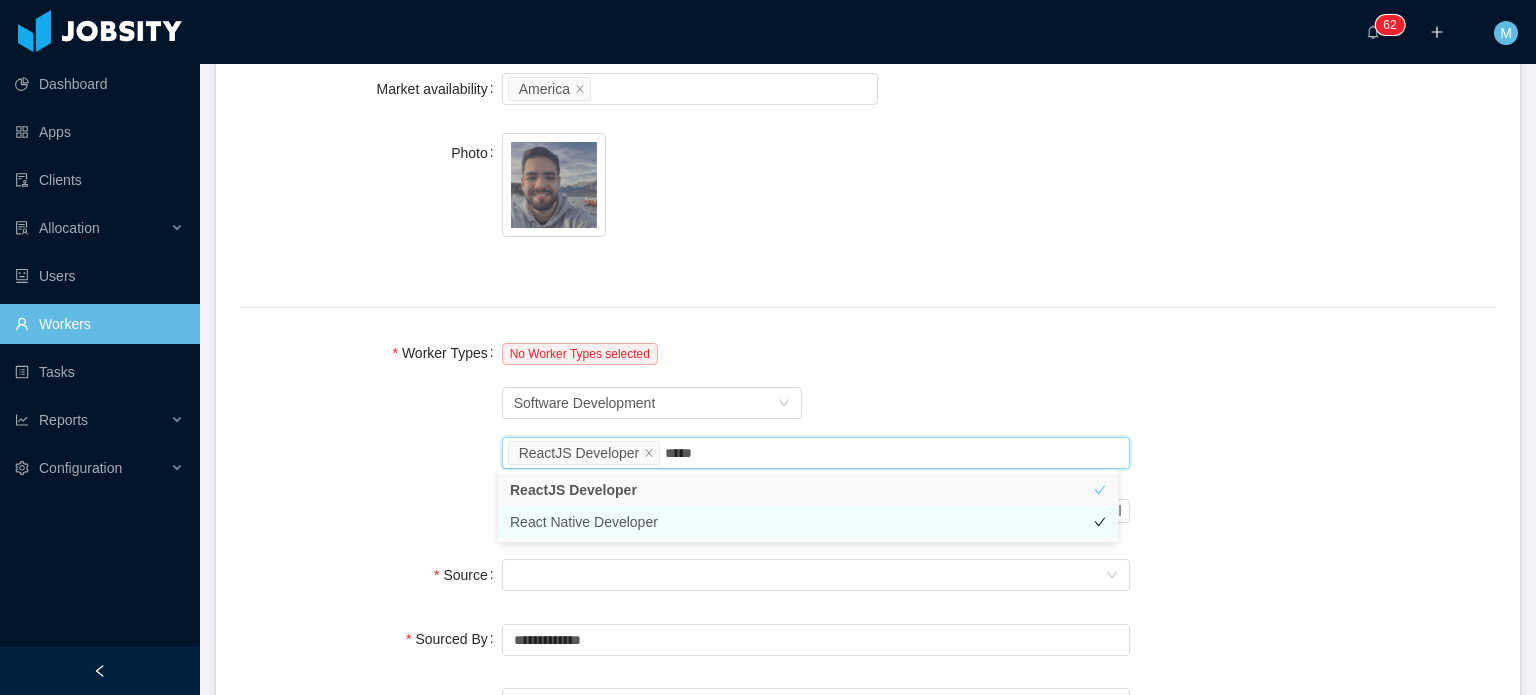 click on "React Native Developer" at bounding box center (808, 522) 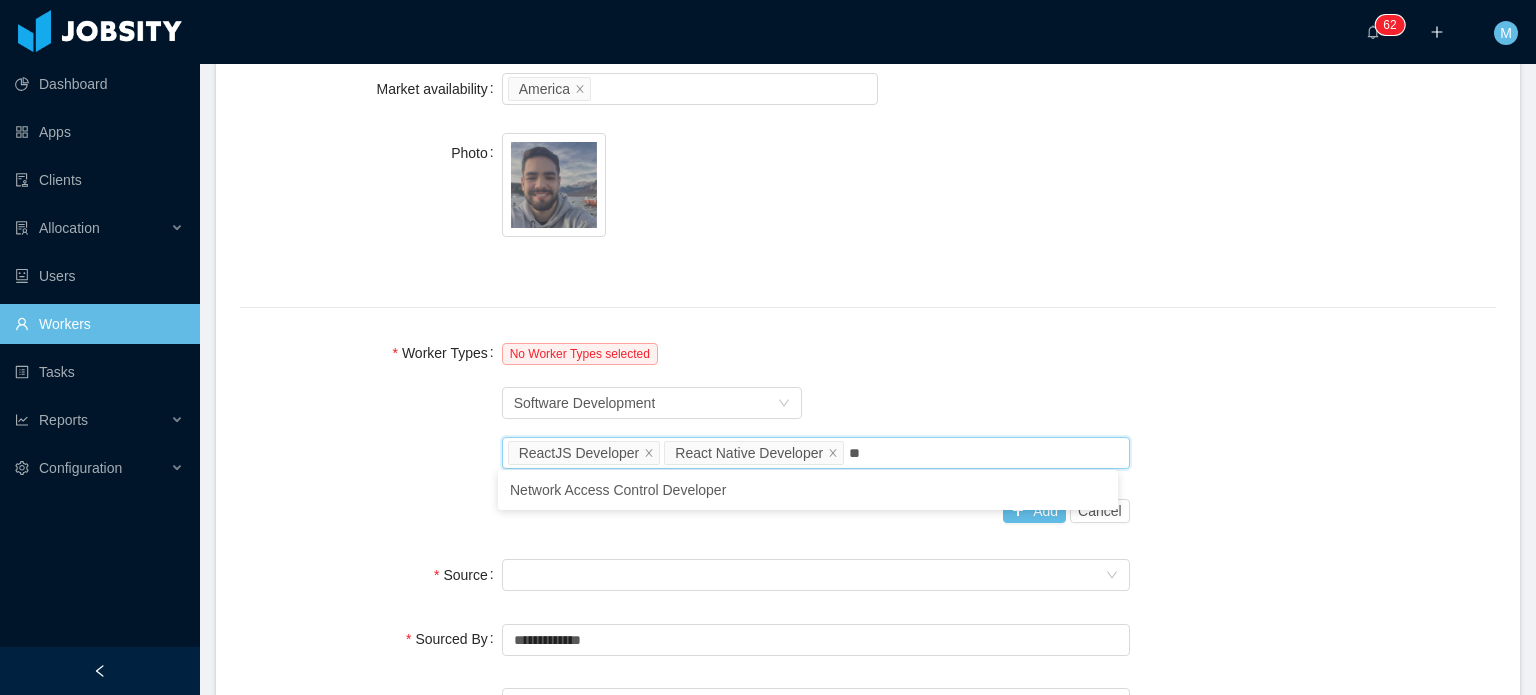 type on "***" 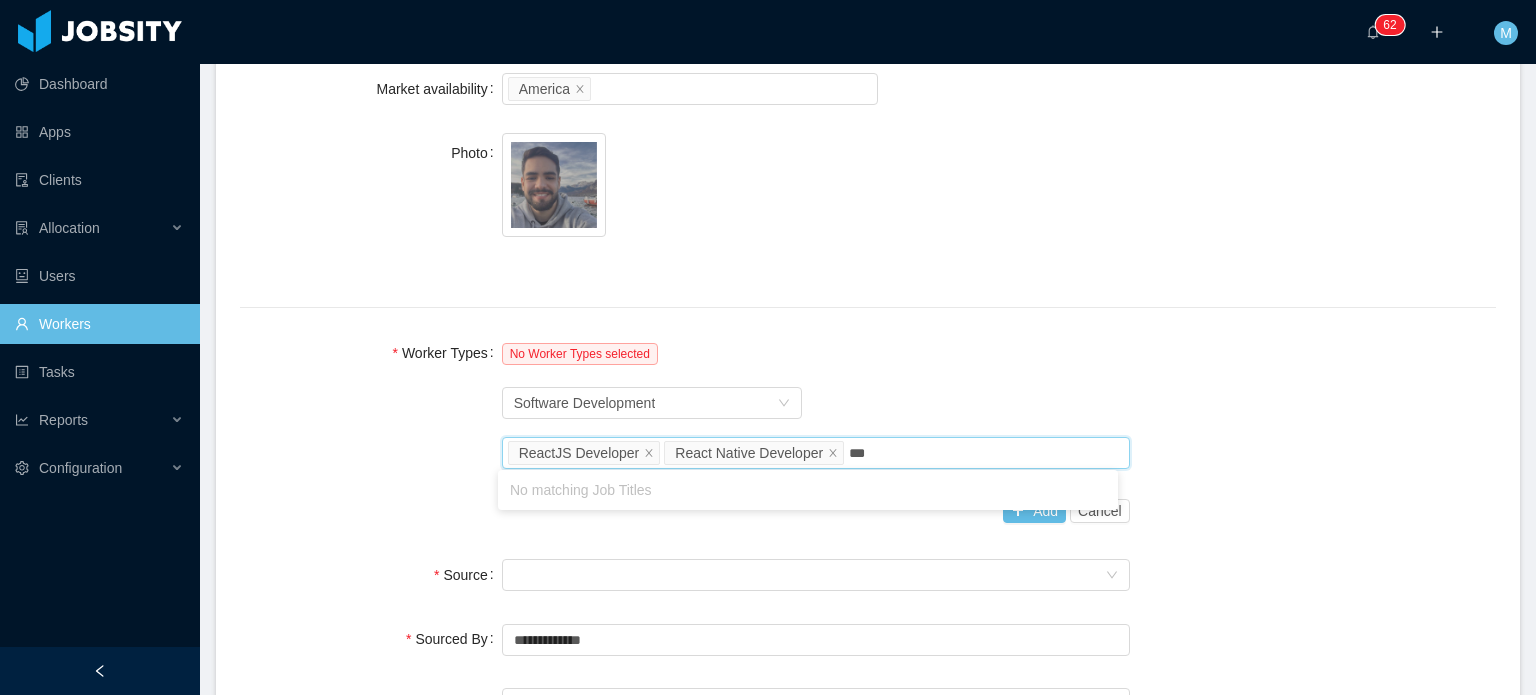 type 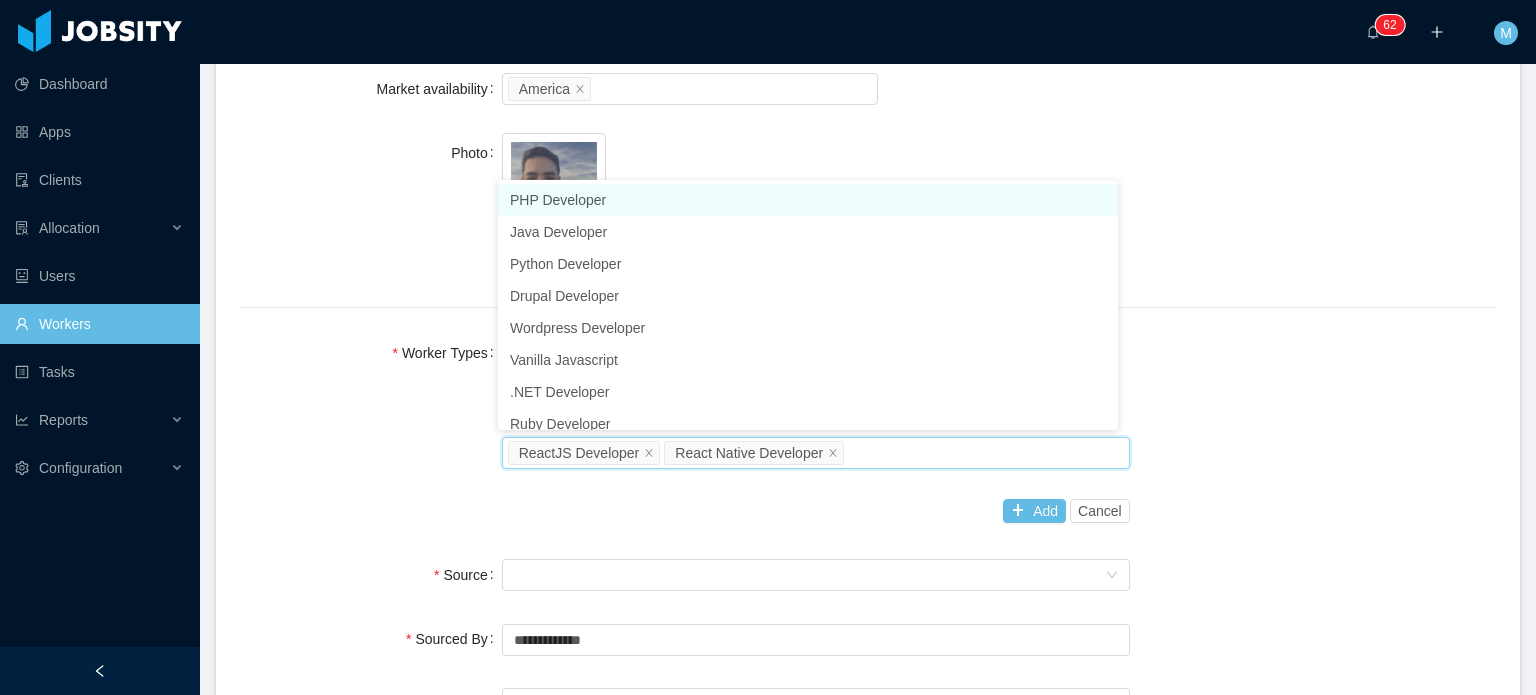 click on "Worker Types No Worker Types selected Worker Type Software Development   Job titles ReactJS Developer React Native Developer   Add   Cancel" at bounding box center [868, 432] 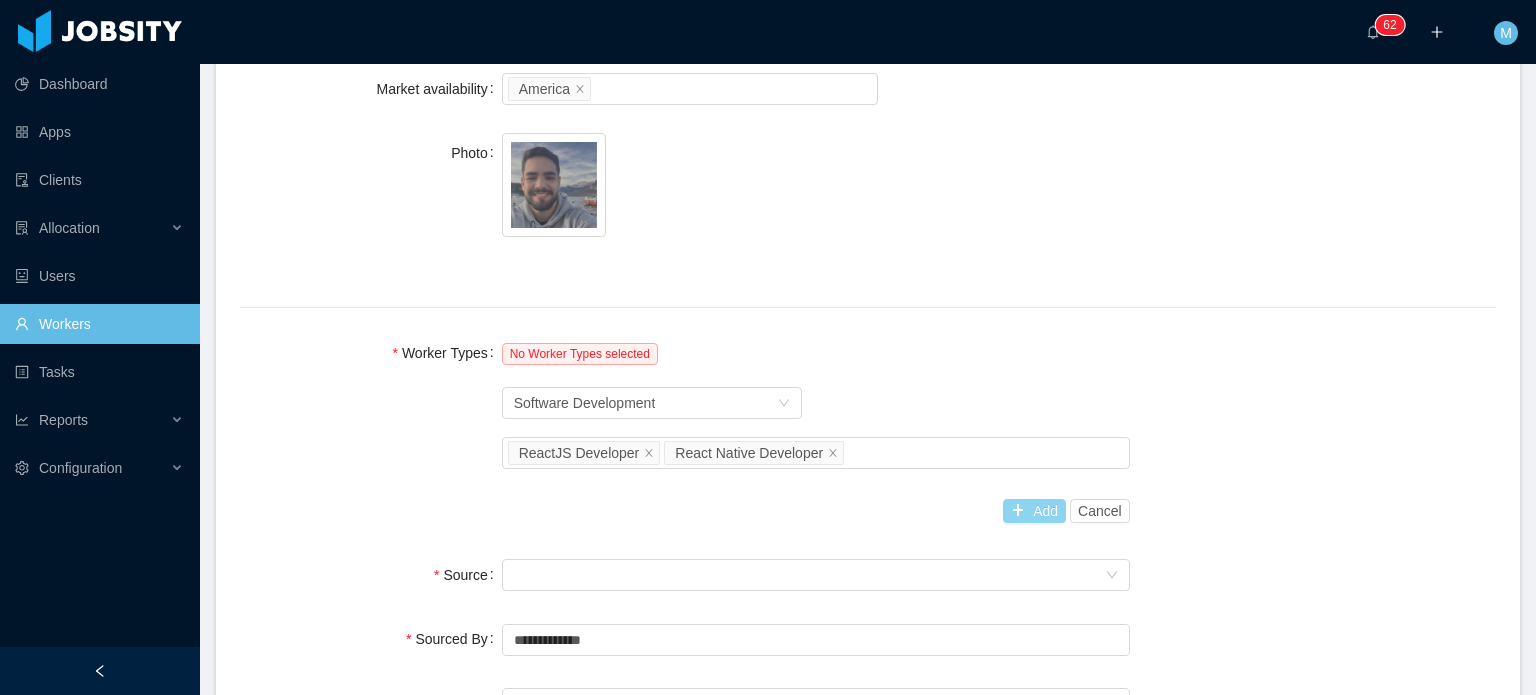 click on "Add" at bounding box center [1034, 511] 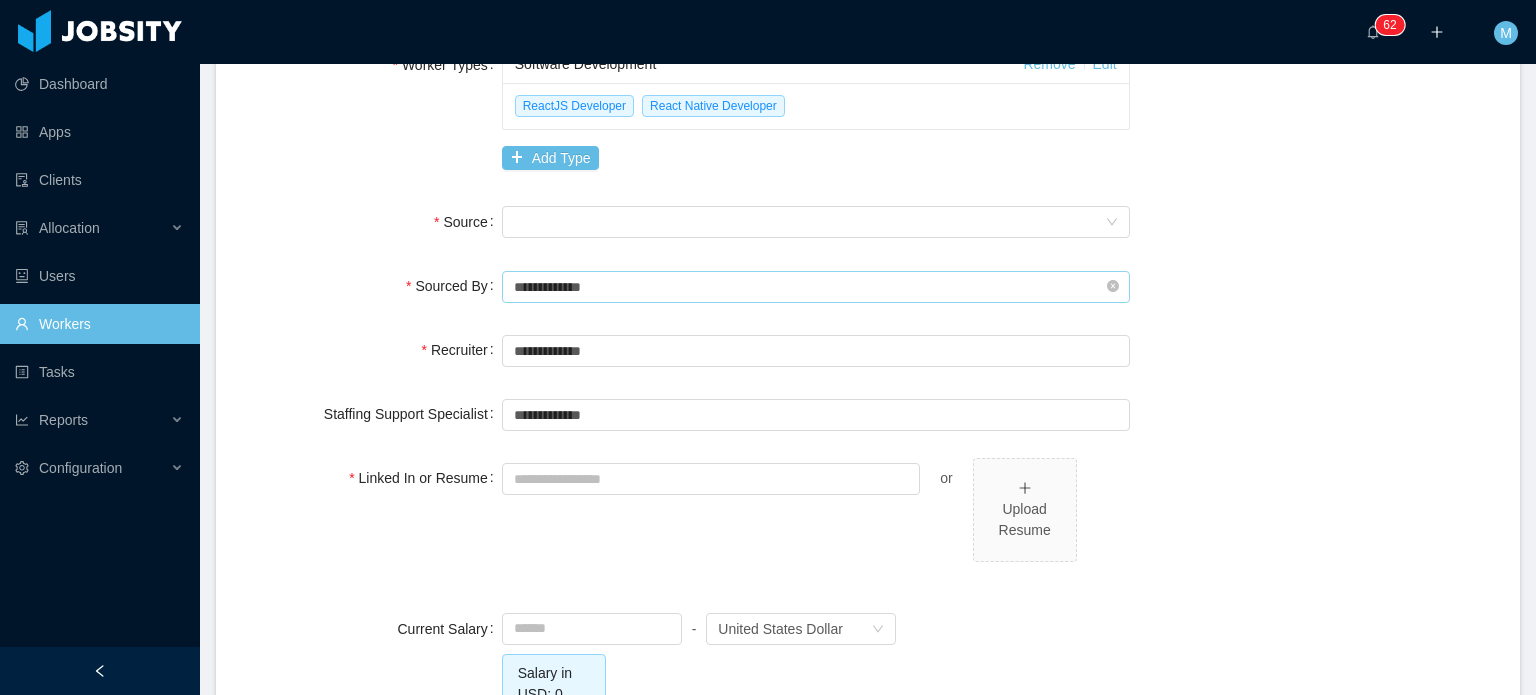 scroll, scrollTop: 1268, scrollLeft: 0, axis: vertical 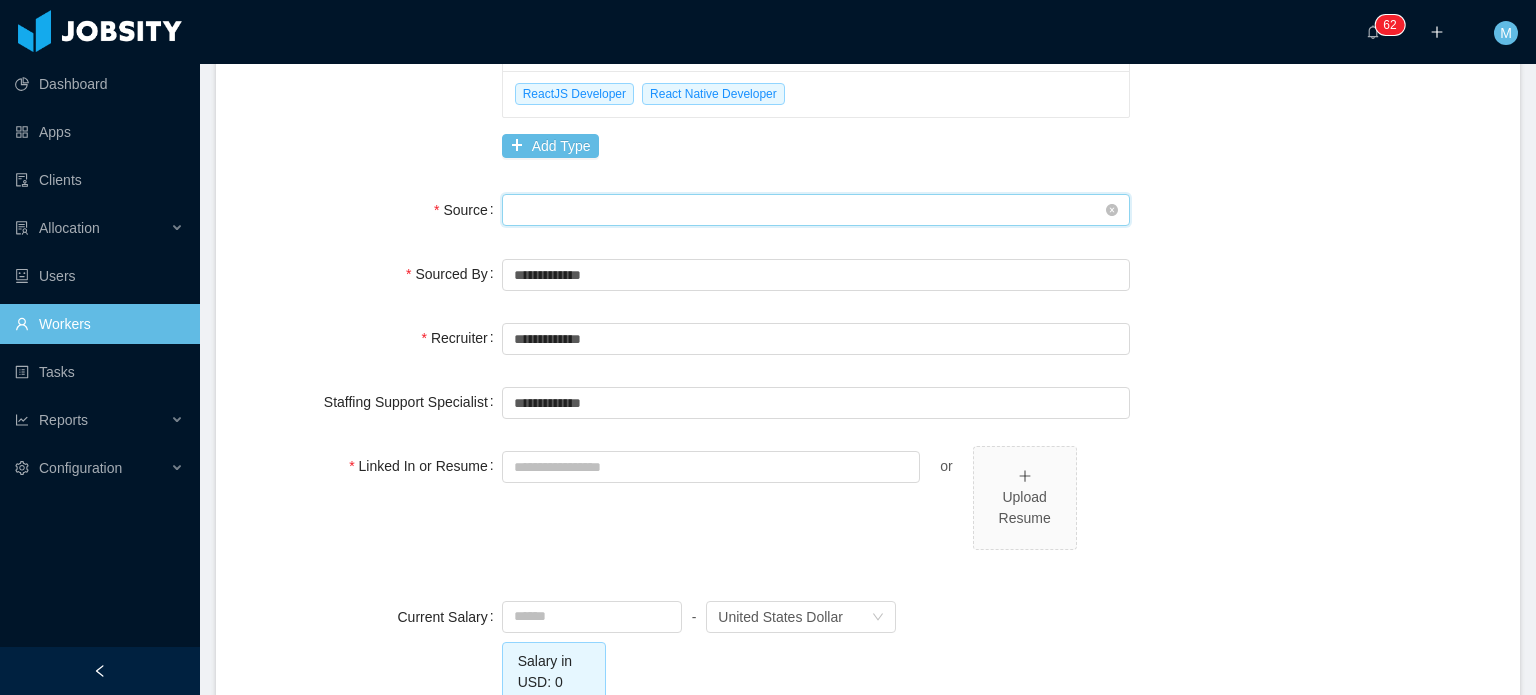 click on "Seniority" at bounding box center [809, 210] 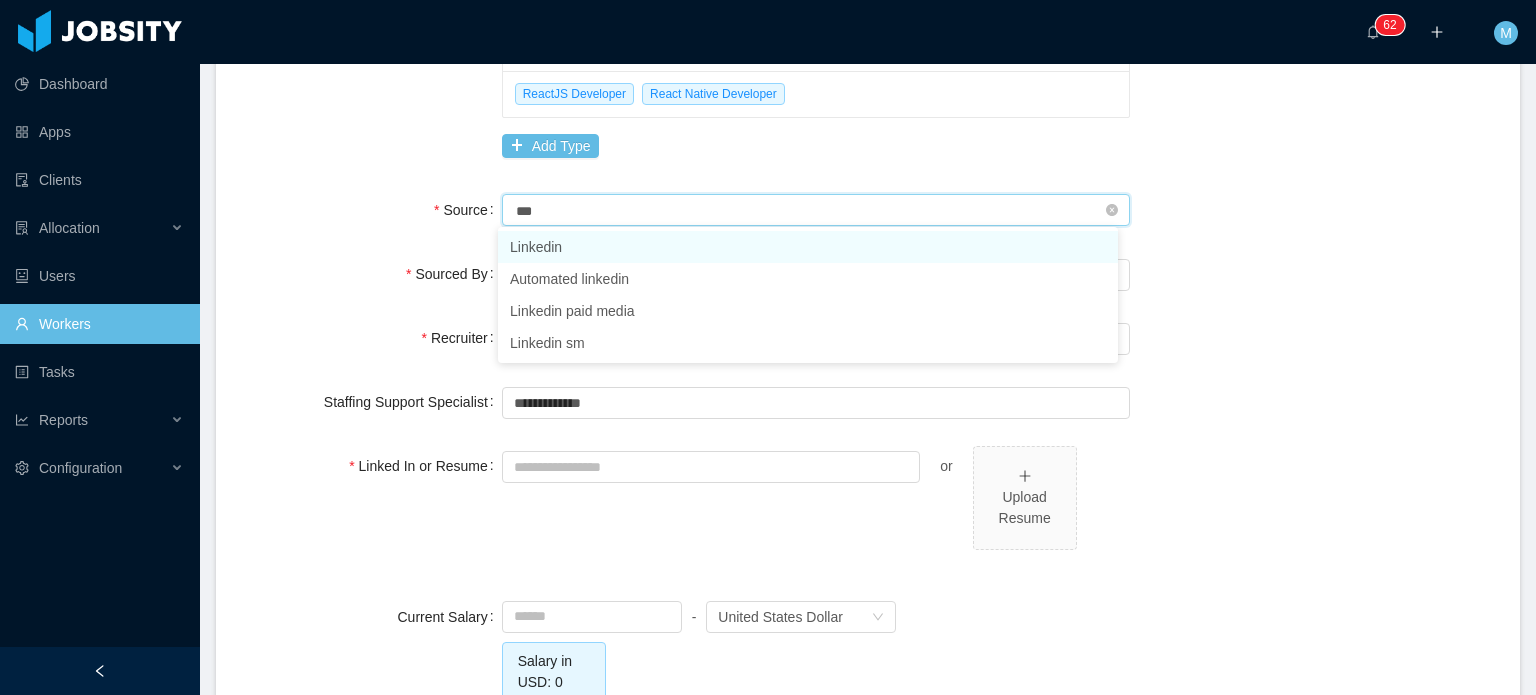 type on "****" 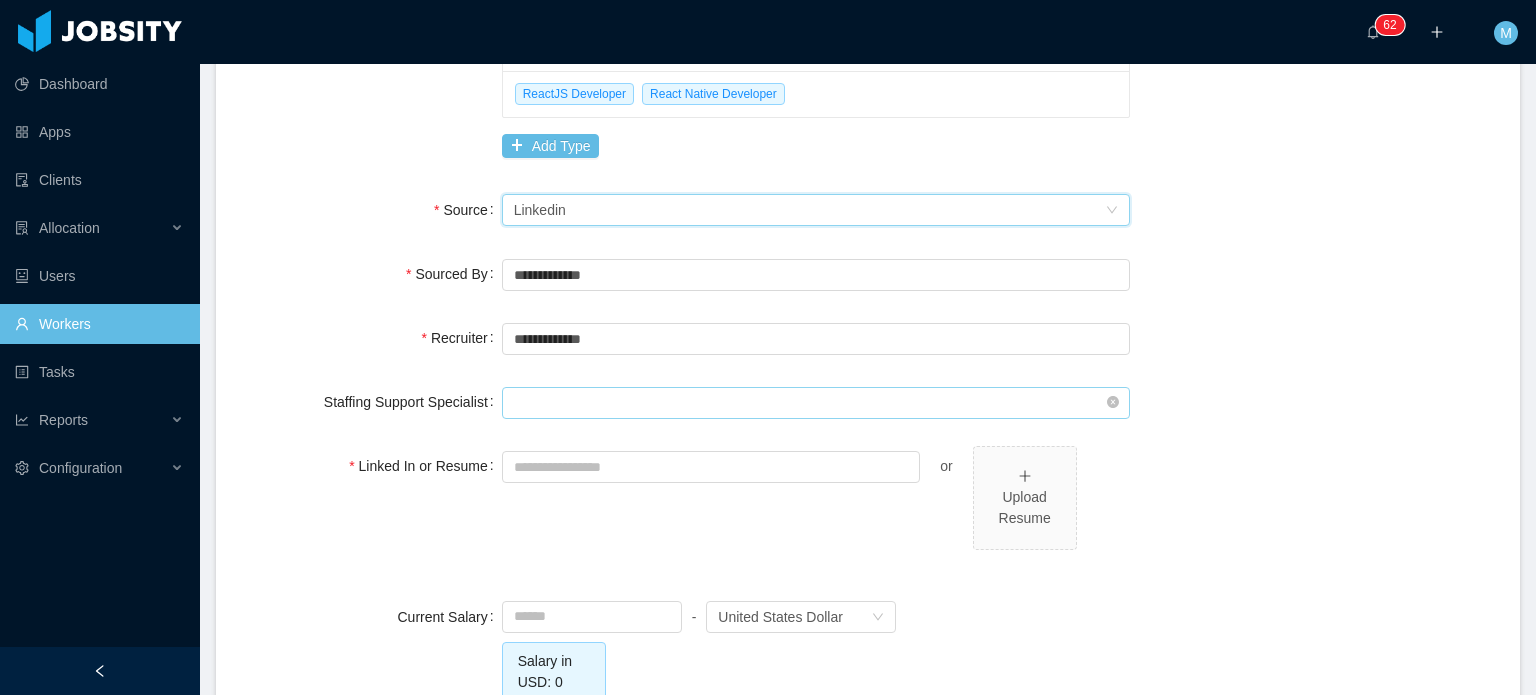 click at bounding box center [816, 403] 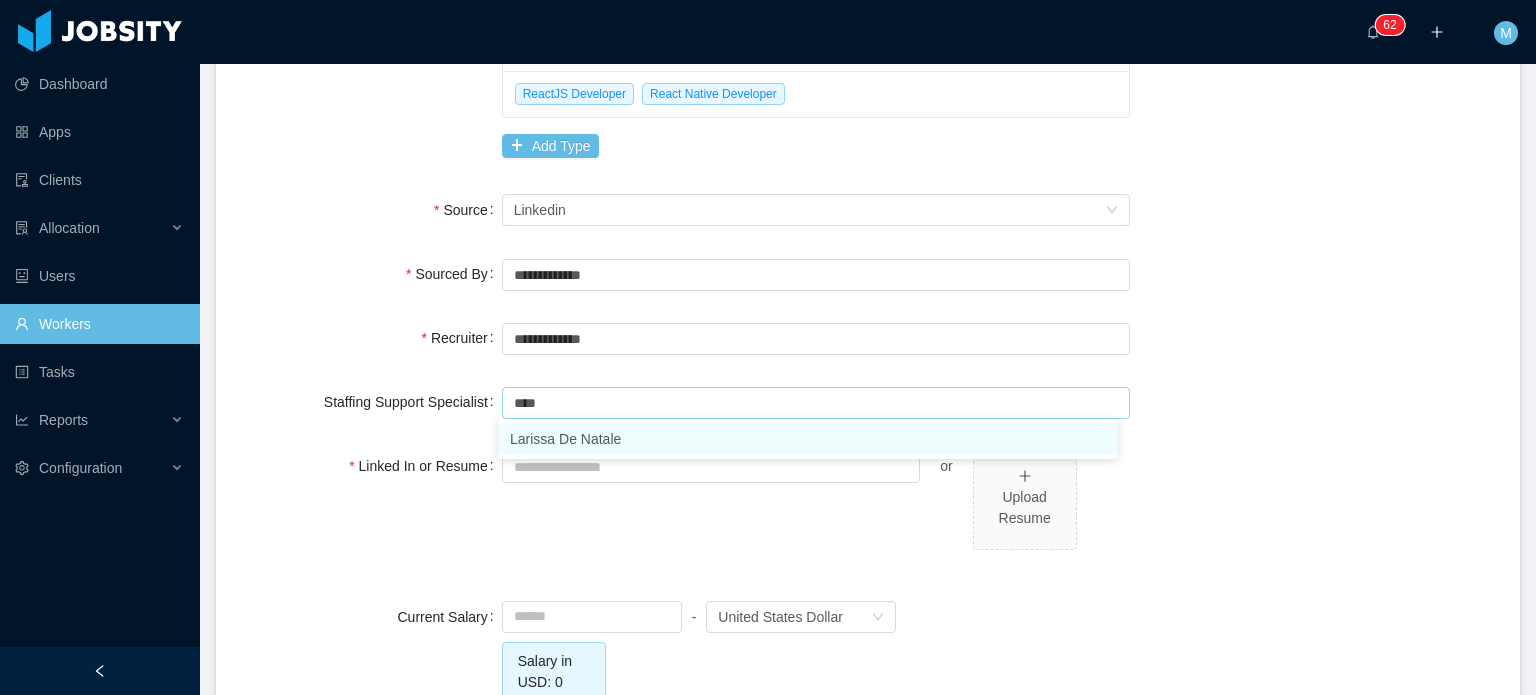 click on "Larissa De Natale" at bounding box center [808, 439] 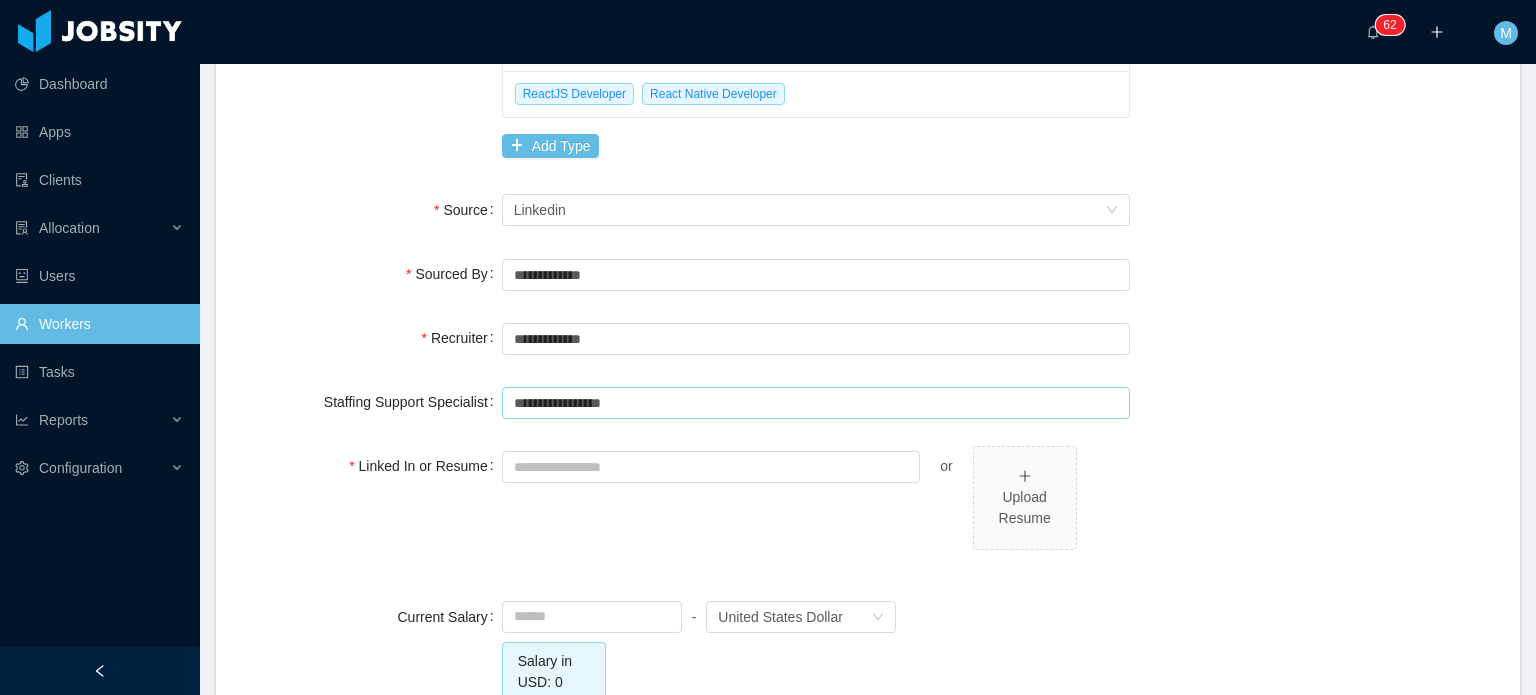 type on "**********" 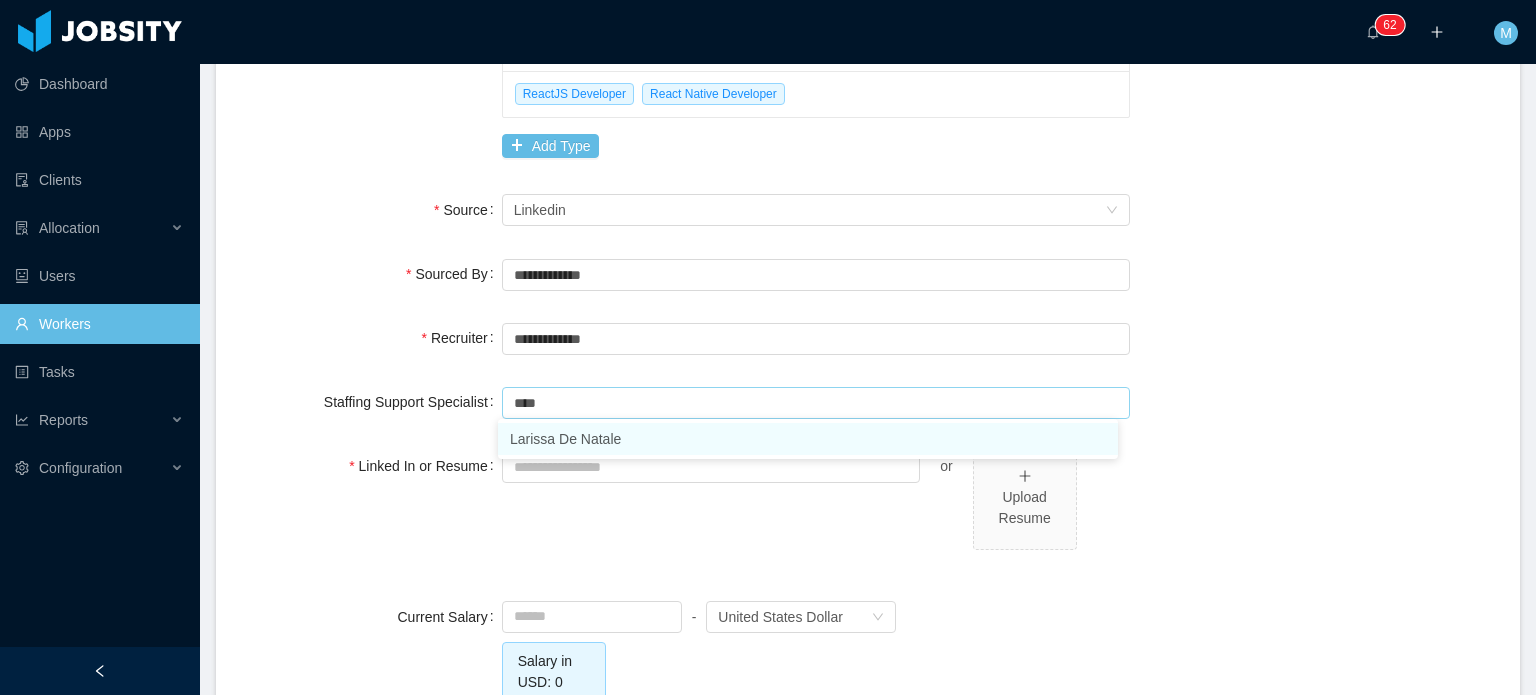 click on "Larissa De Natale" at bounding box center (808, 439) 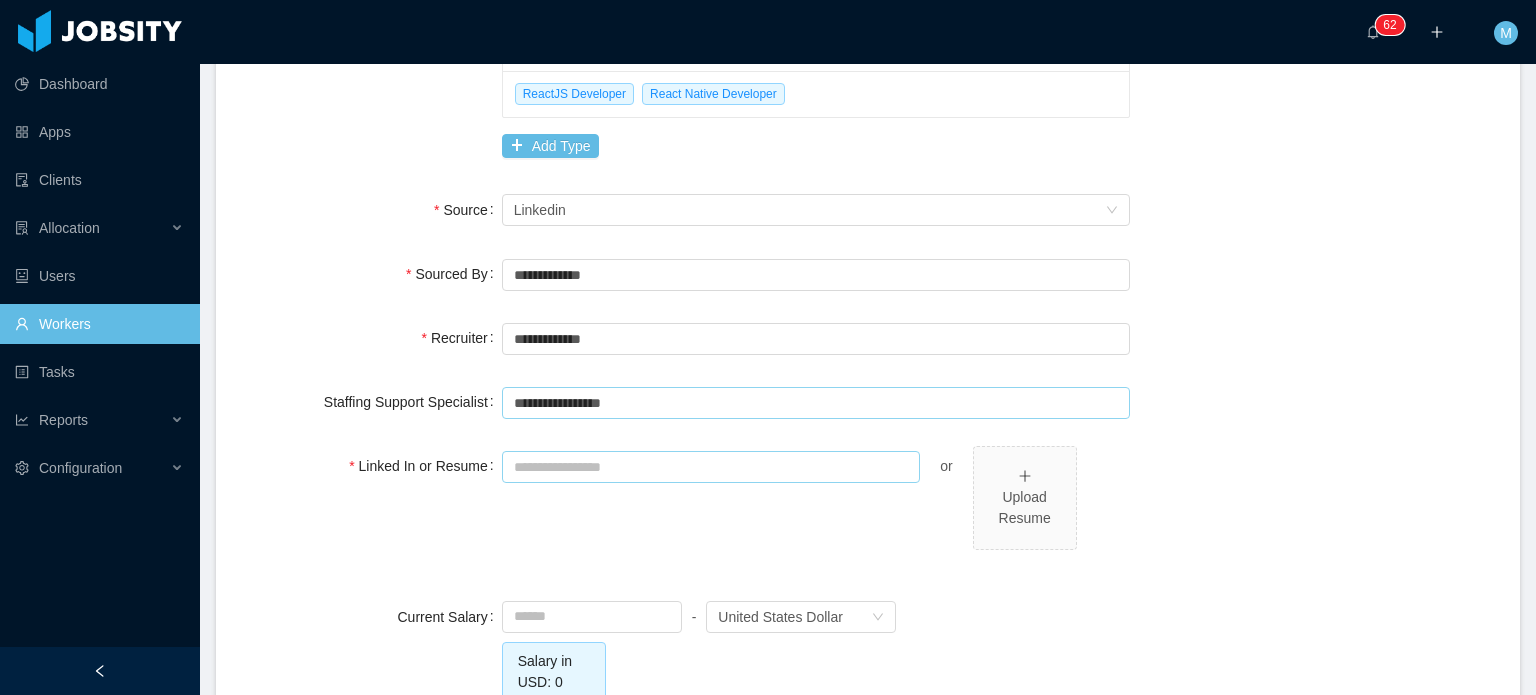 type on "**********" 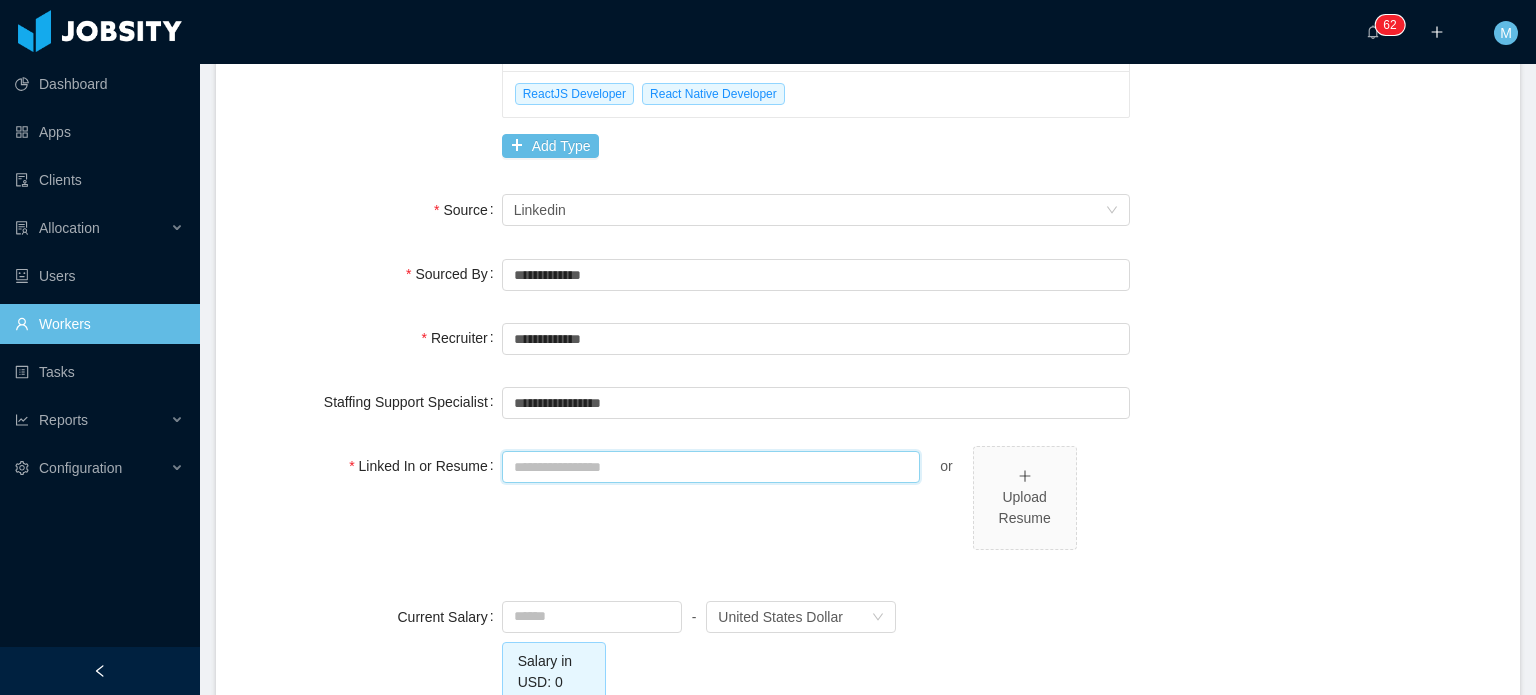 click on "Linked In or Resume" at bounding box center [711, 467] 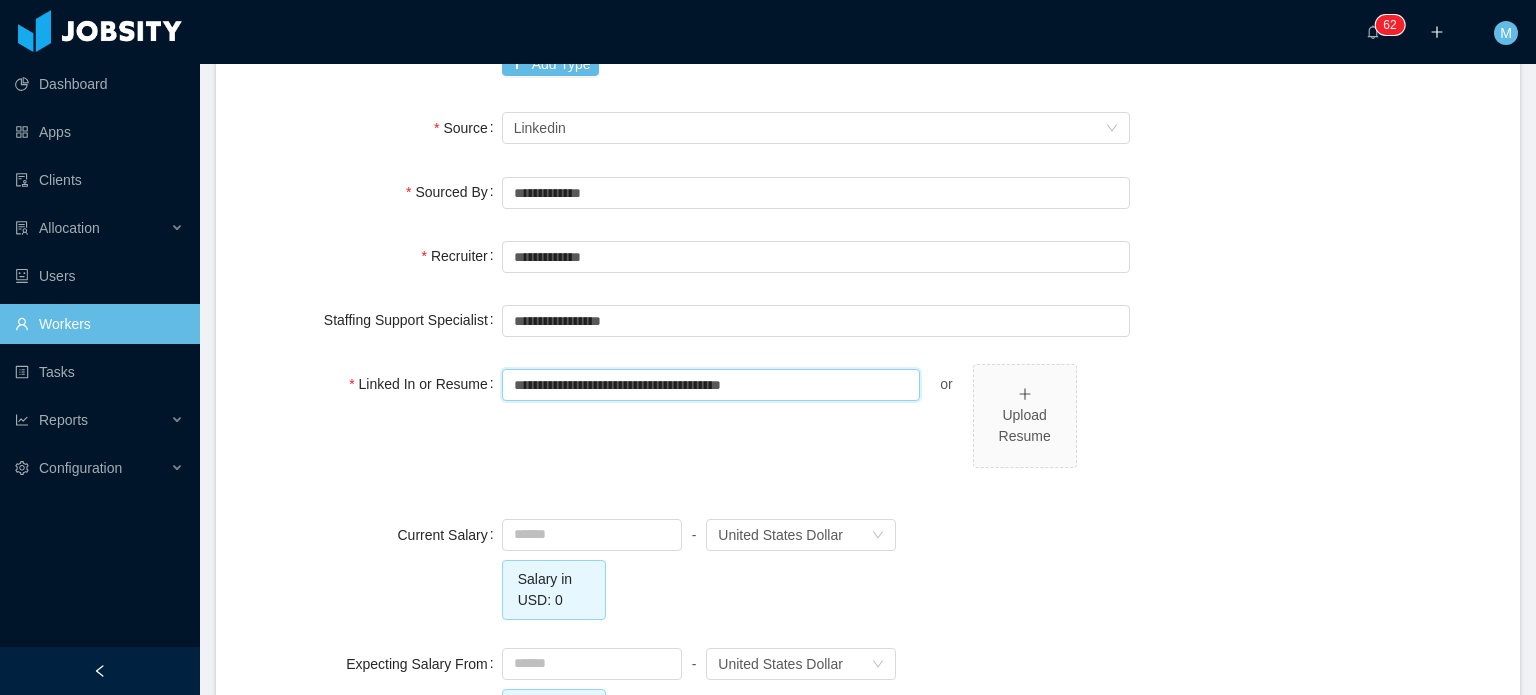 type on "**********" 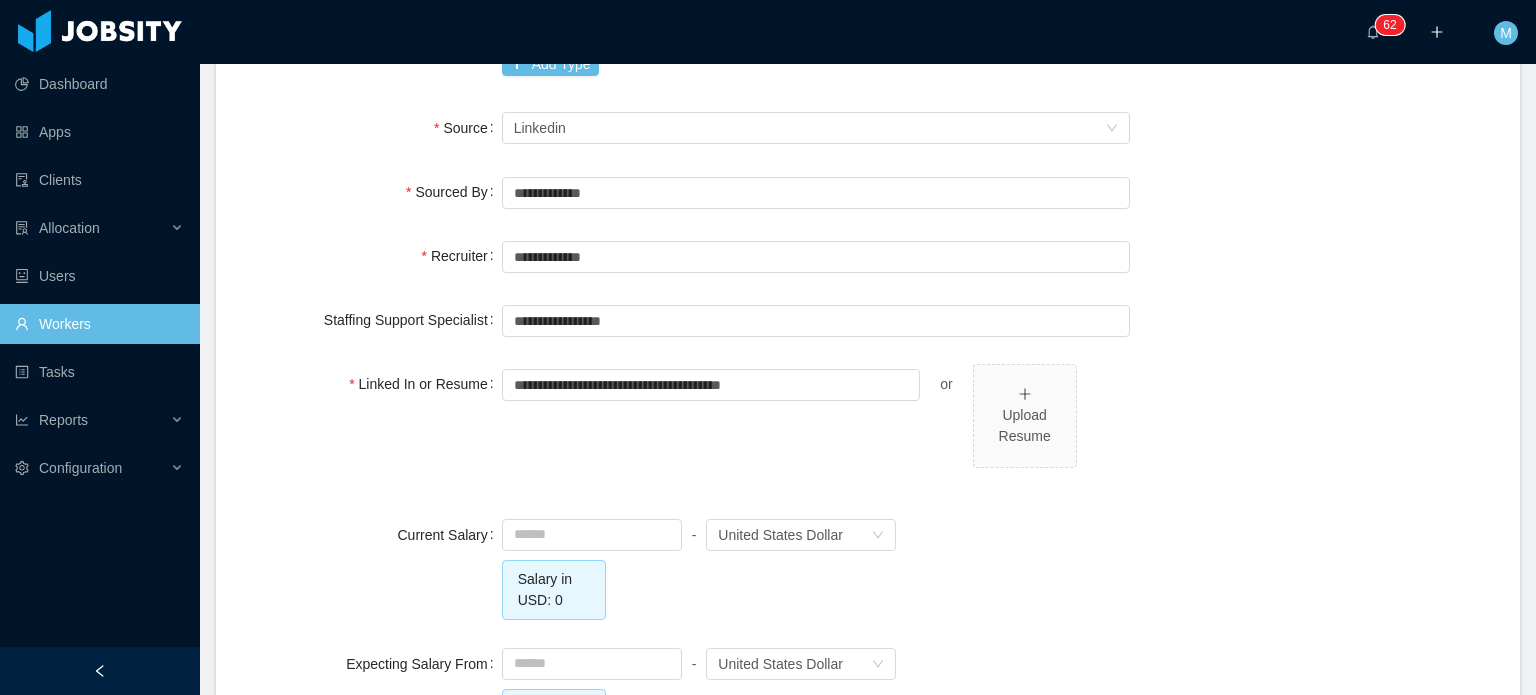 click on "**********" at bounding box center [816, 427] 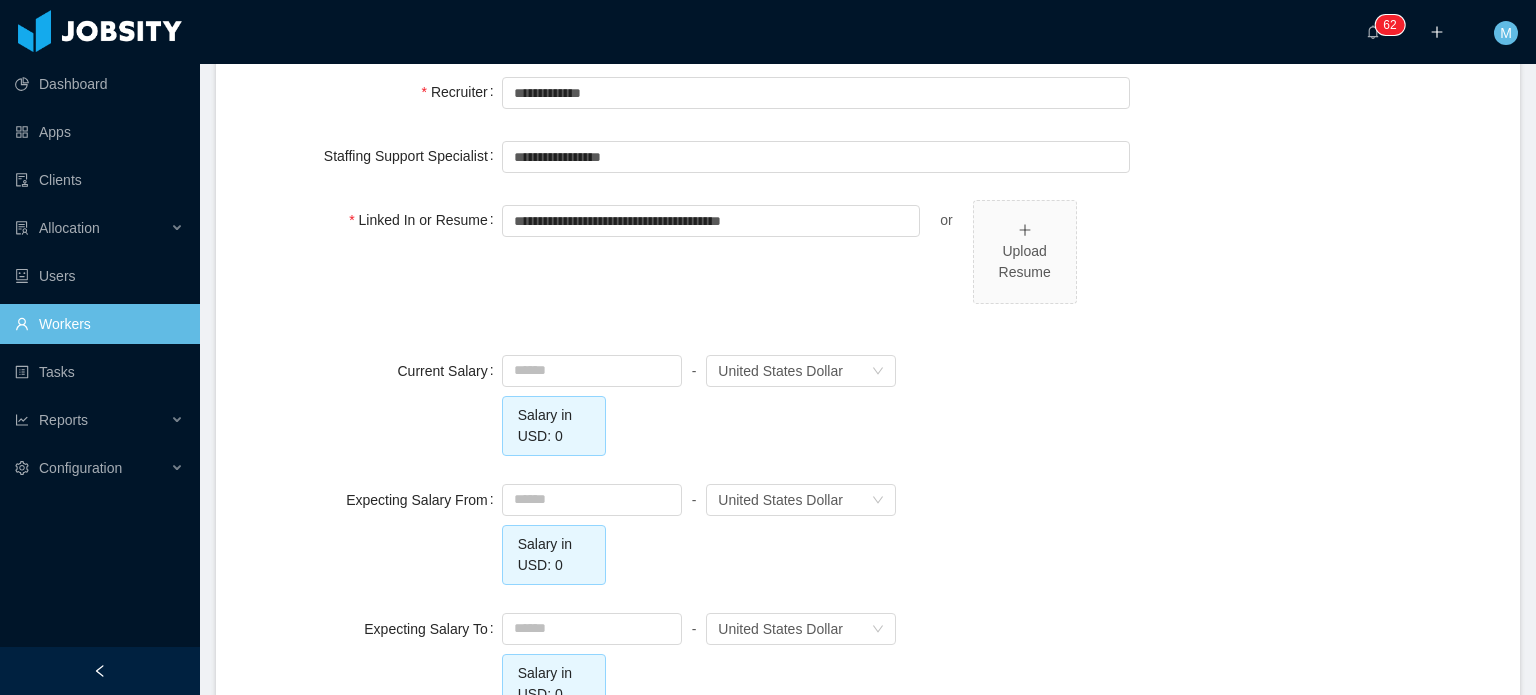 scroll, scrollTop: 1514, scrollLeft: 0, axis: vertical 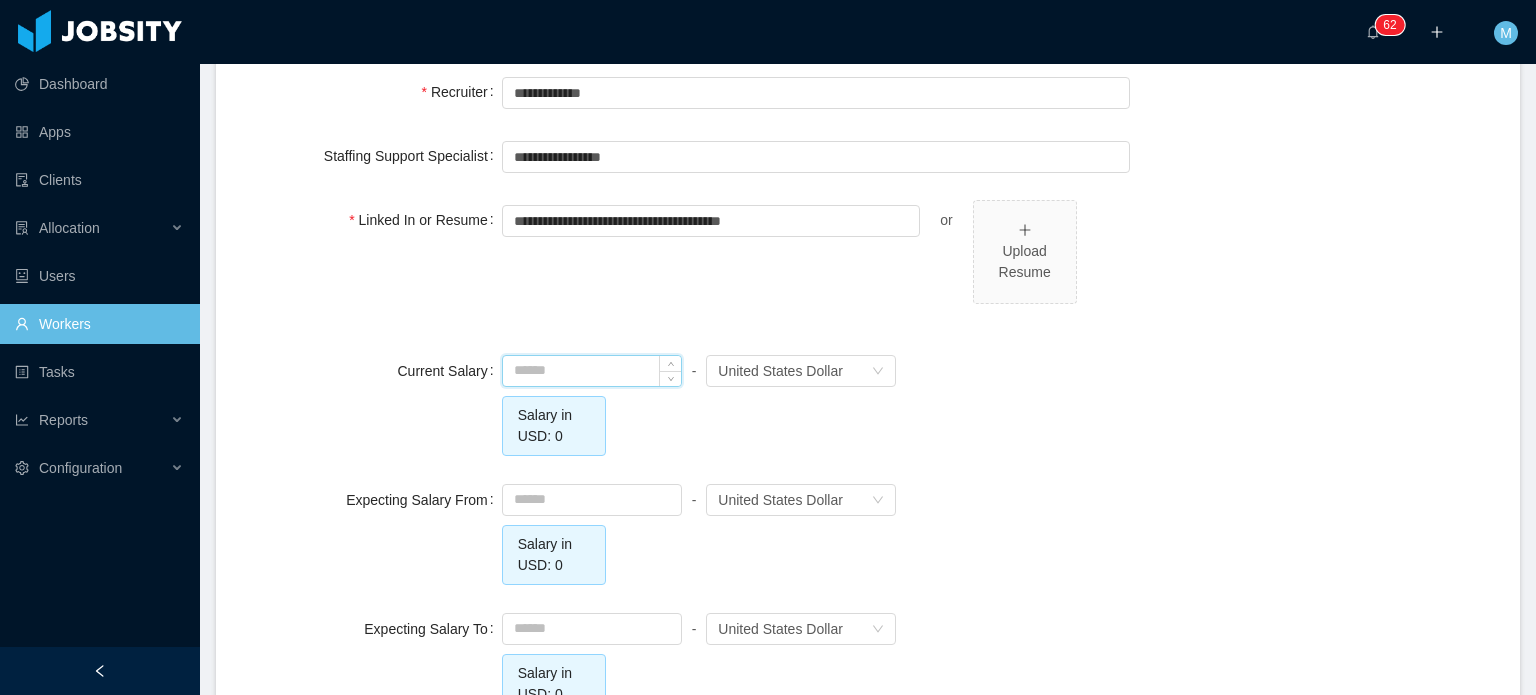 click at bounding box center (592, 371) 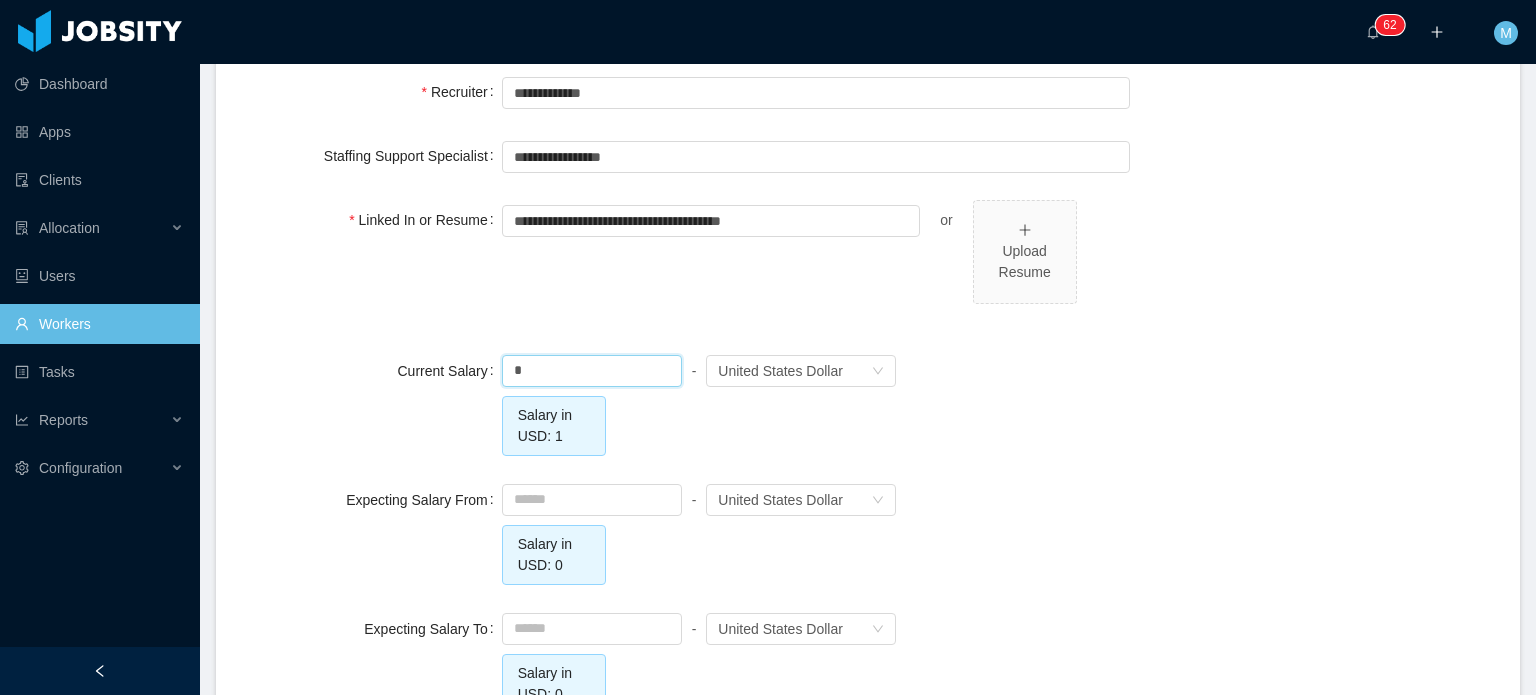 type on "****" 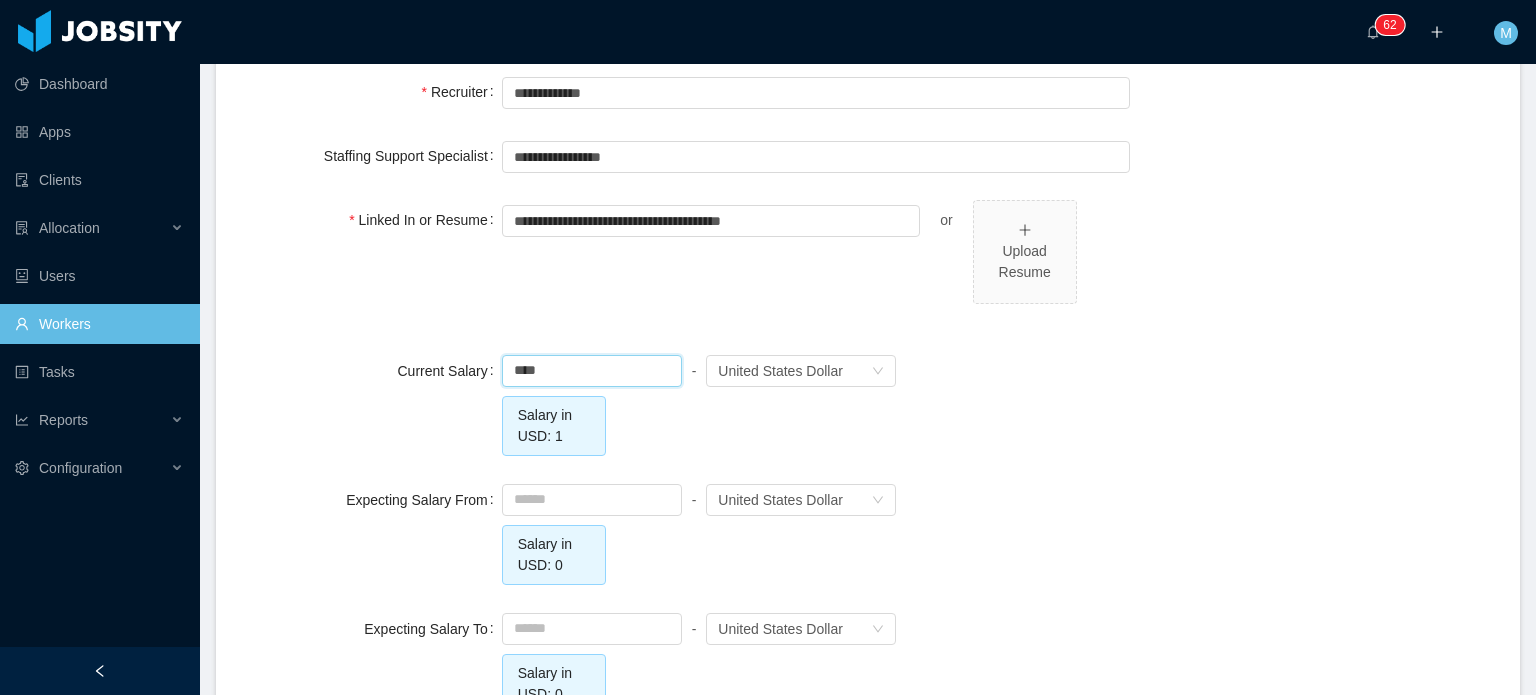 click on "**********" at bounding box center (868, -88) 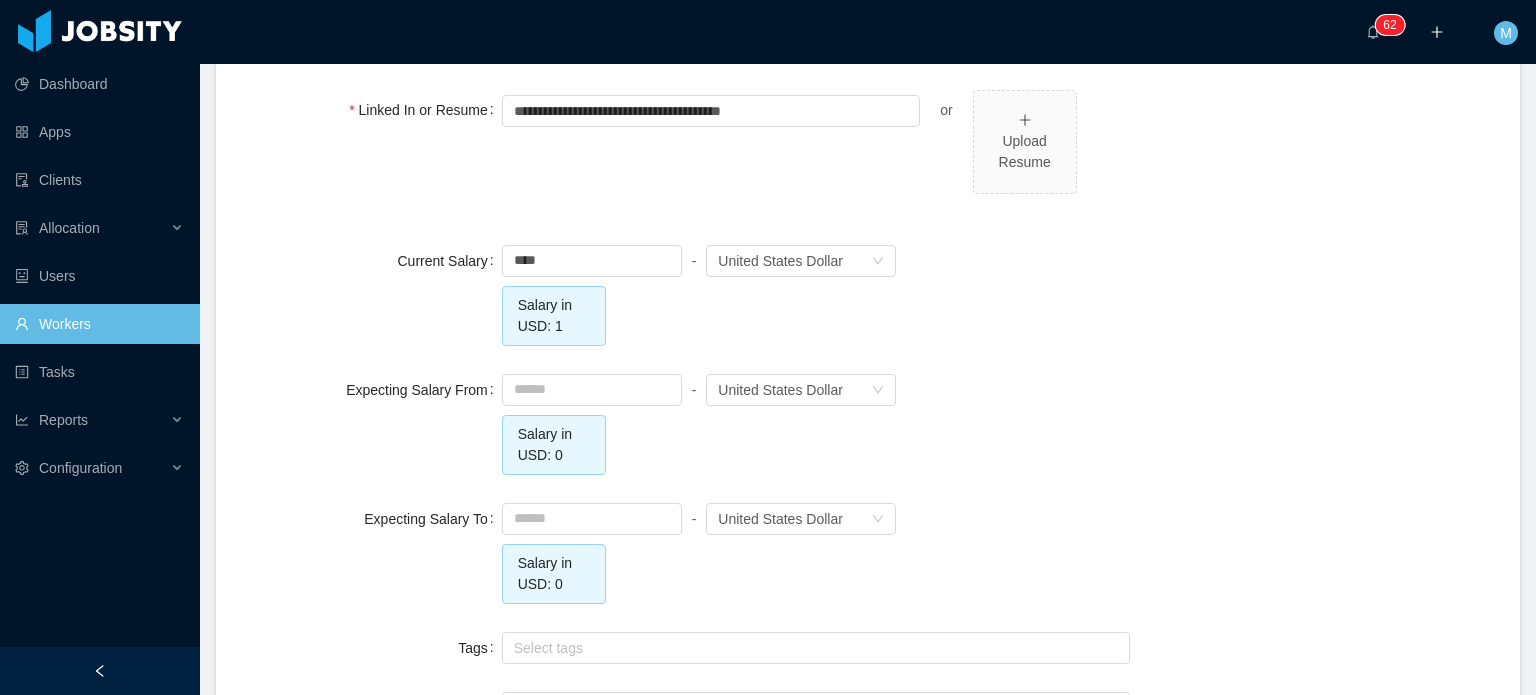 scroll, scrollTop: 1636, scrollLeft: 0, axis: vertical 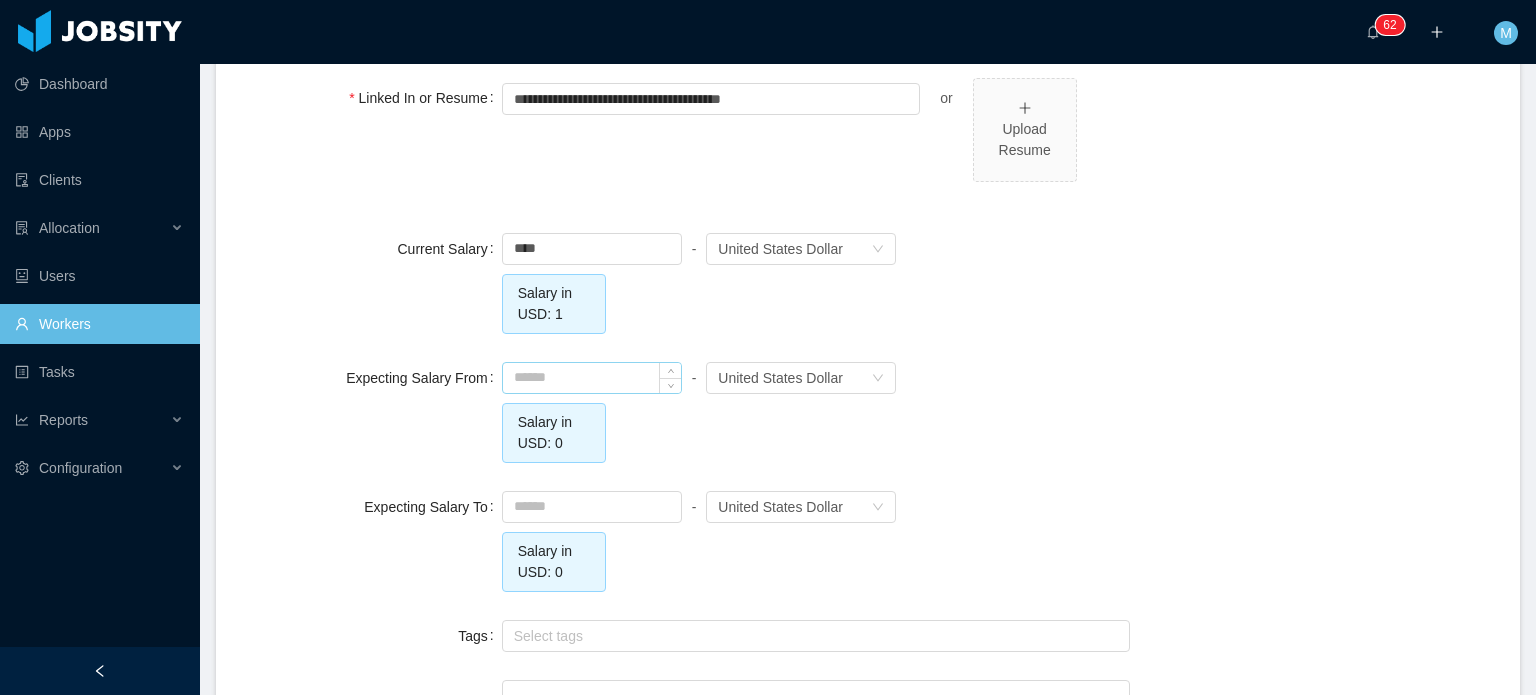 click at bounding box center [592, 378] 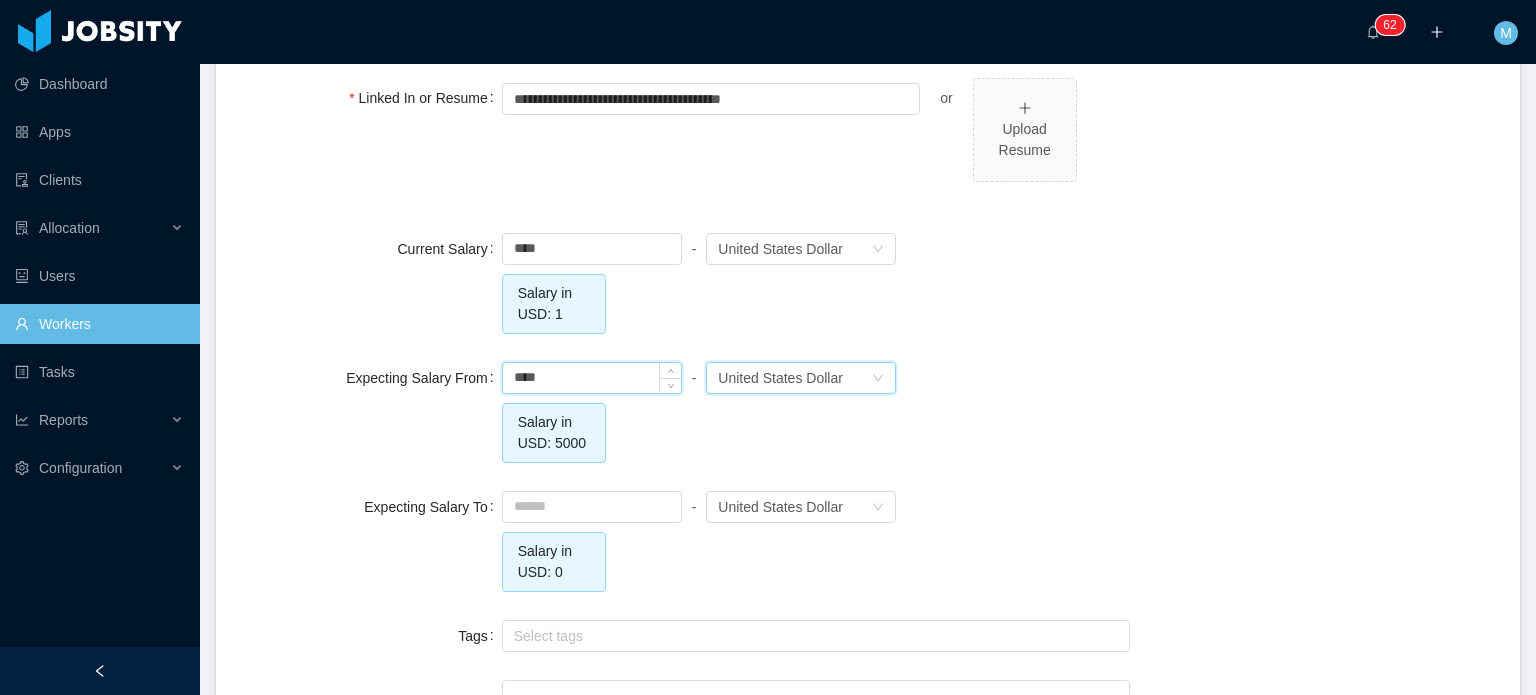 type on "*******" 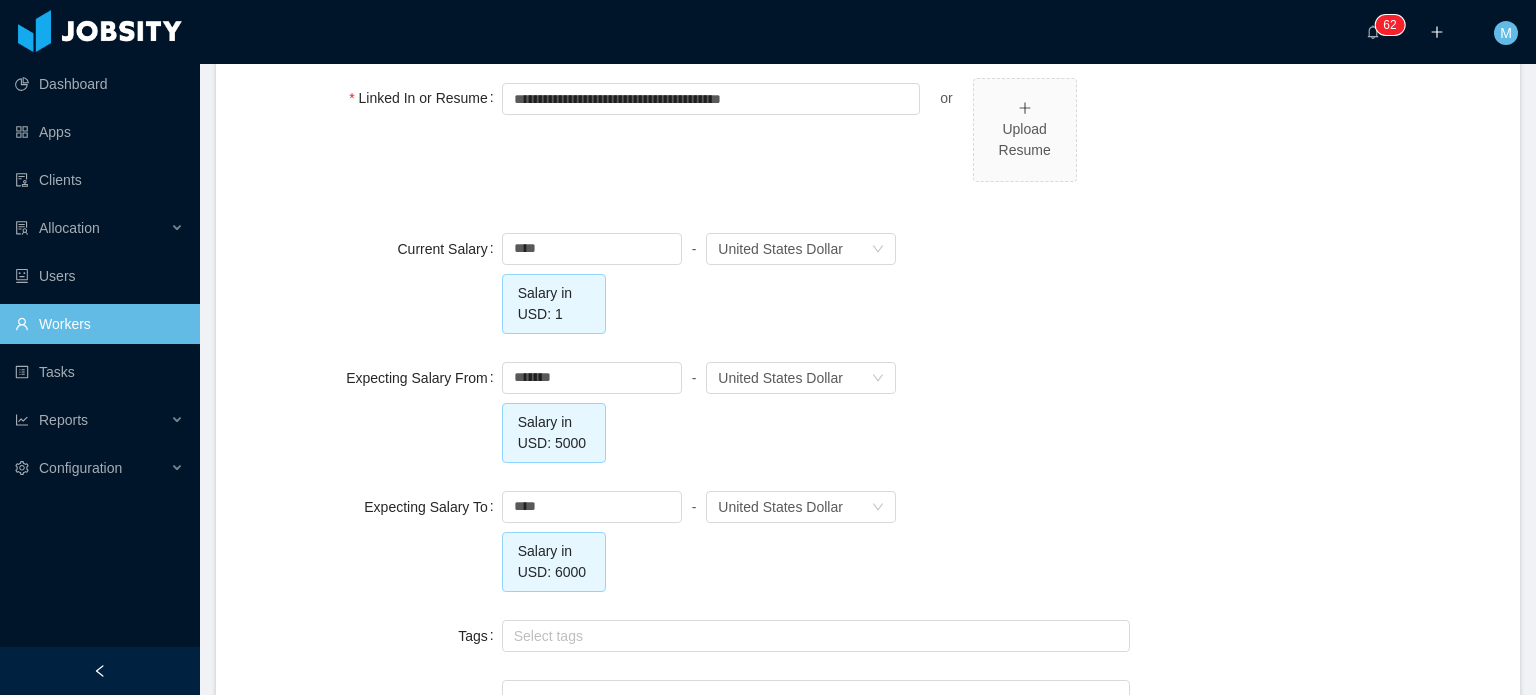 type on "*******" 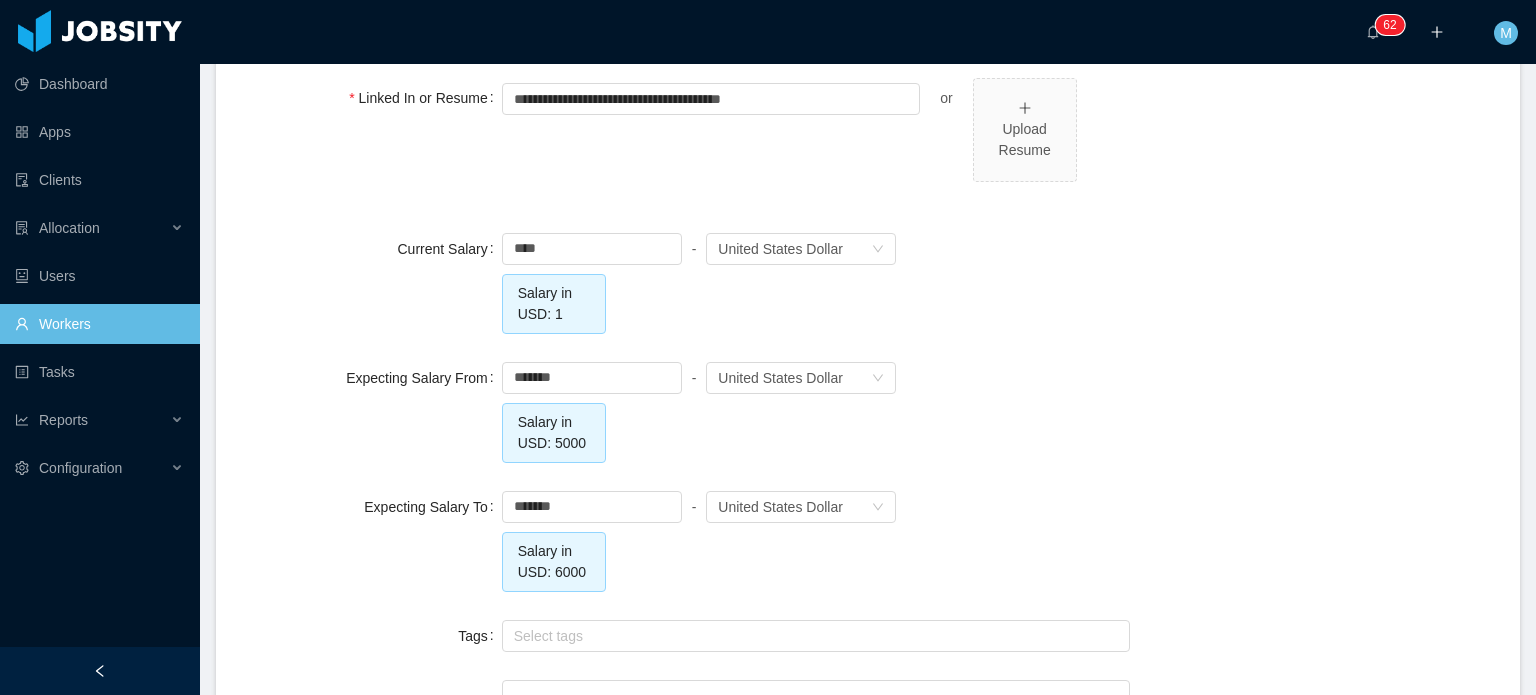 click on "-" at bounding box center [694, 507] 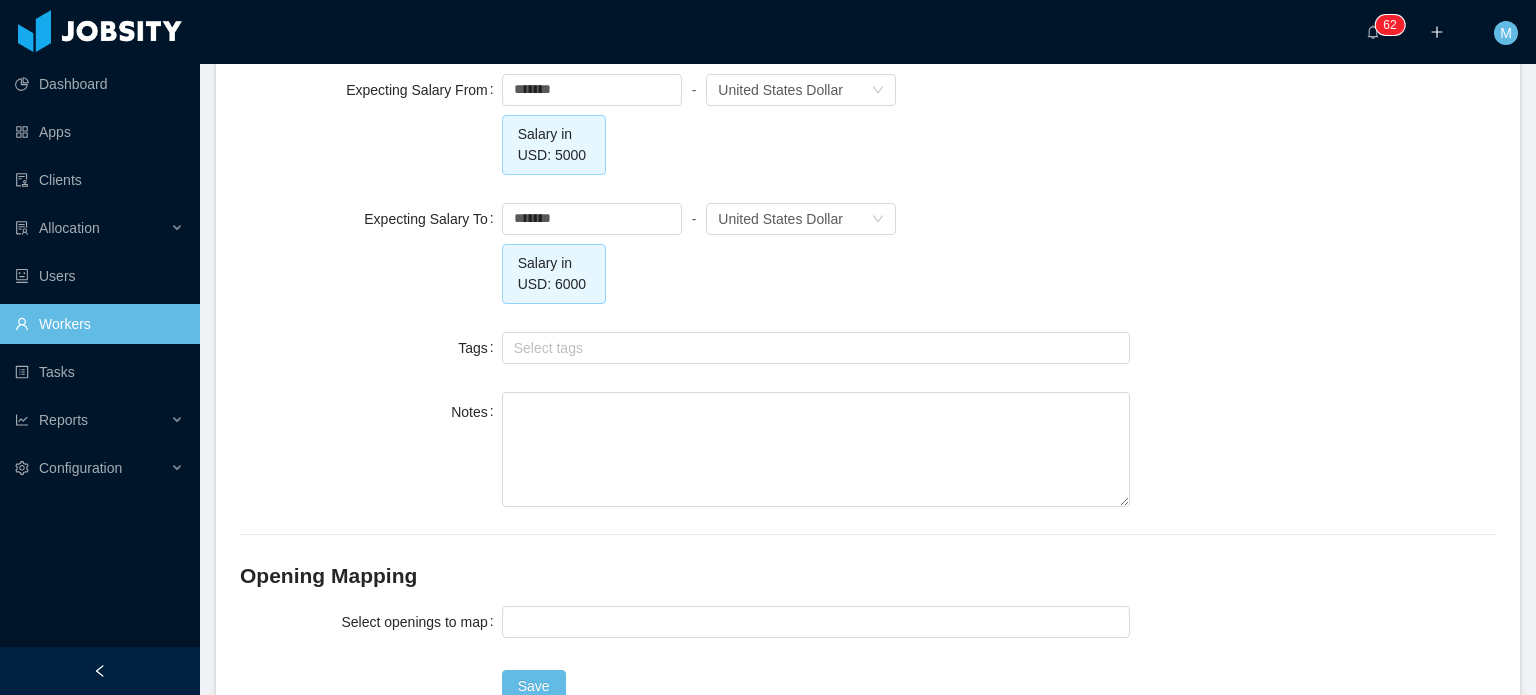 scroll, scrollTop: 2064, scrollLeft: 0, axis: vertical 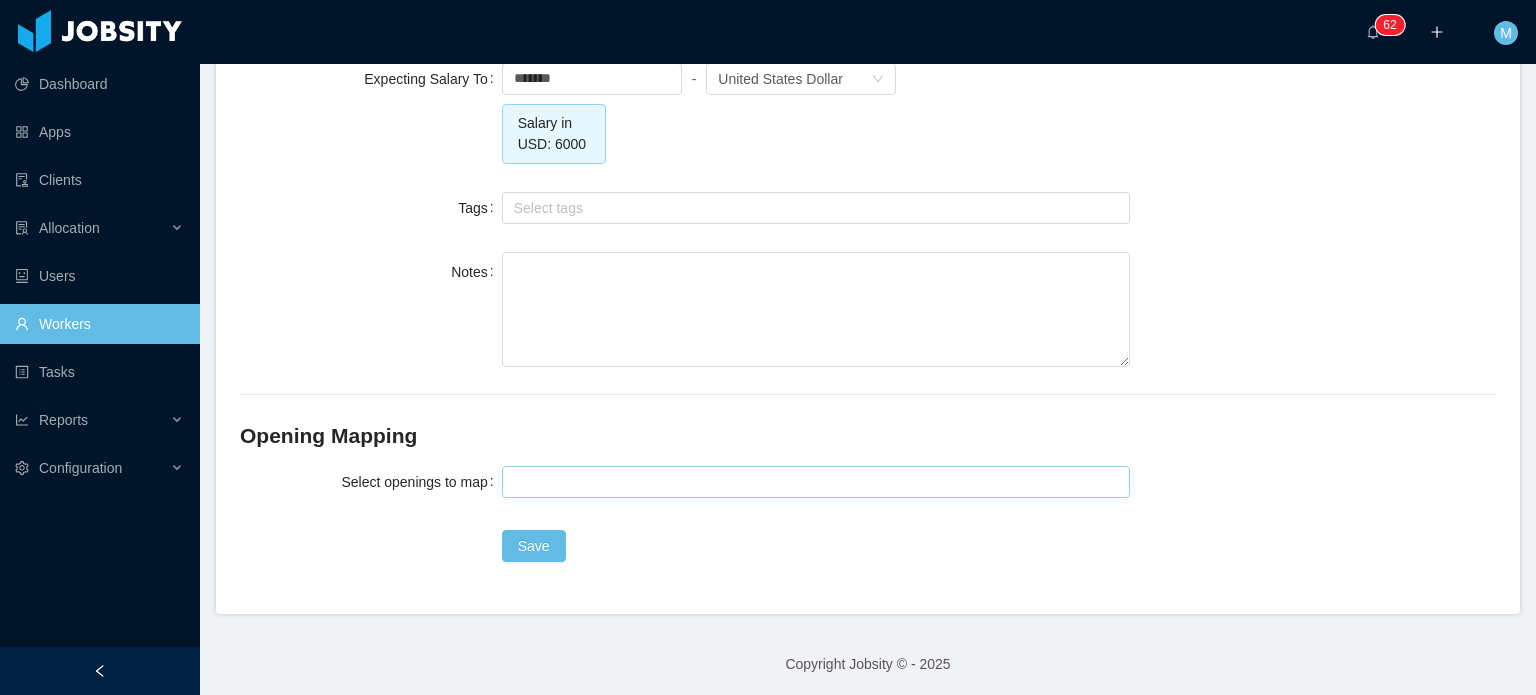 click at bounding box center [813, 482] 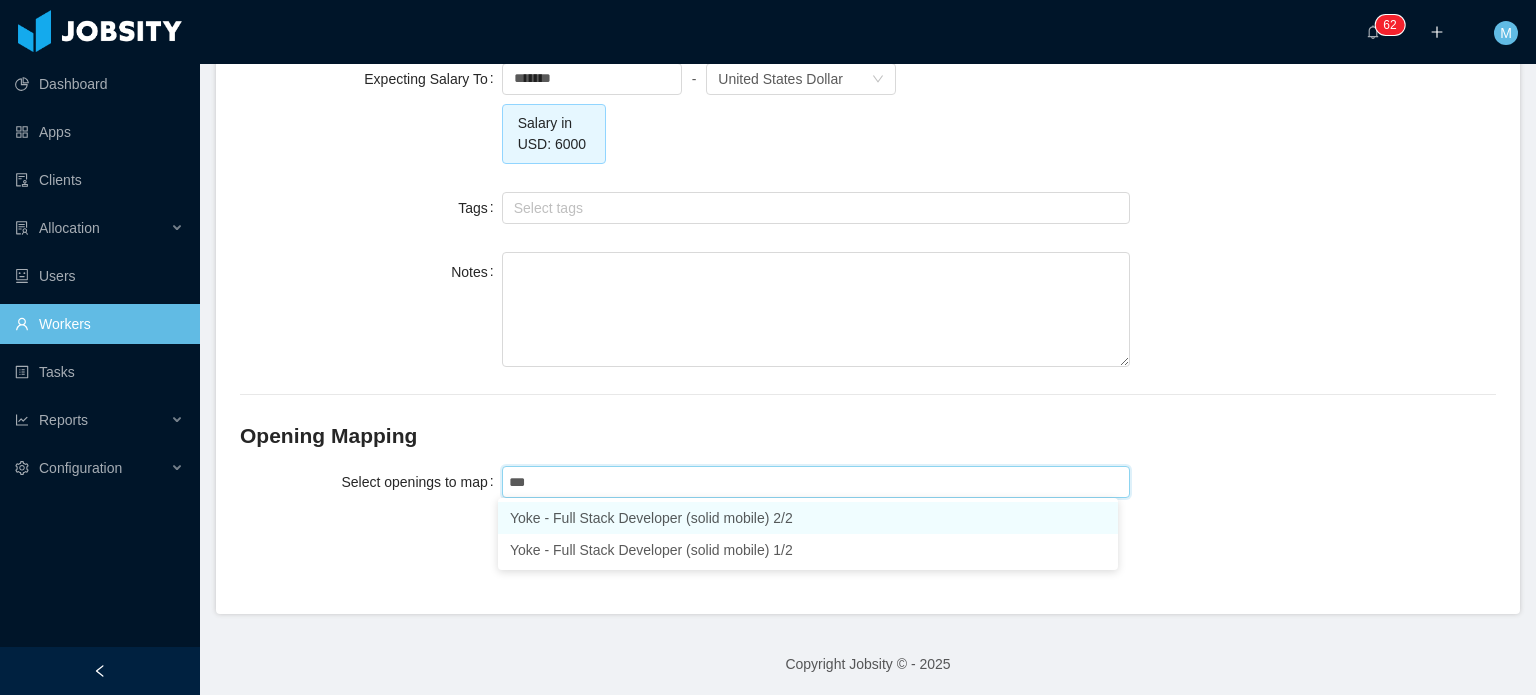 type on "****" 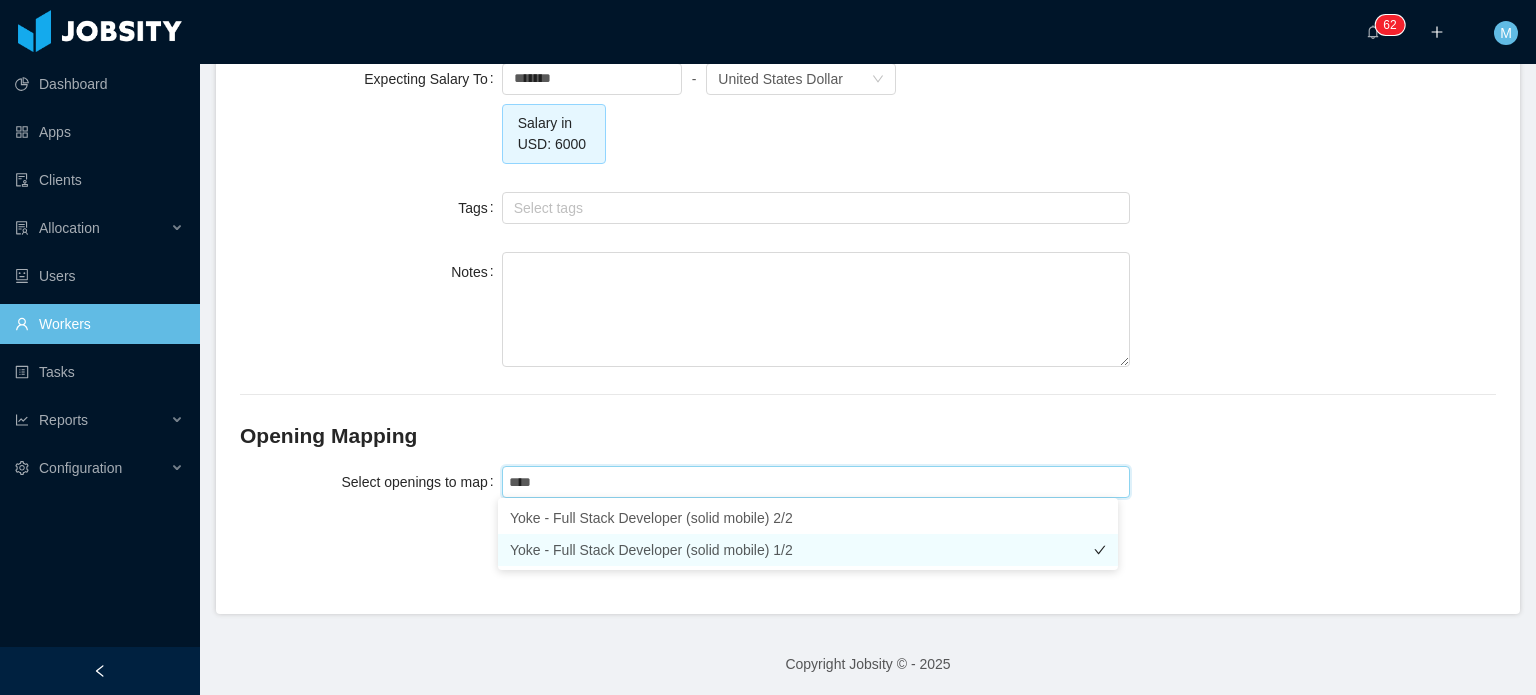 click on "Yoke - Full Stack Developer (solid mobile)  1/2" at bounding box center (808, 550) 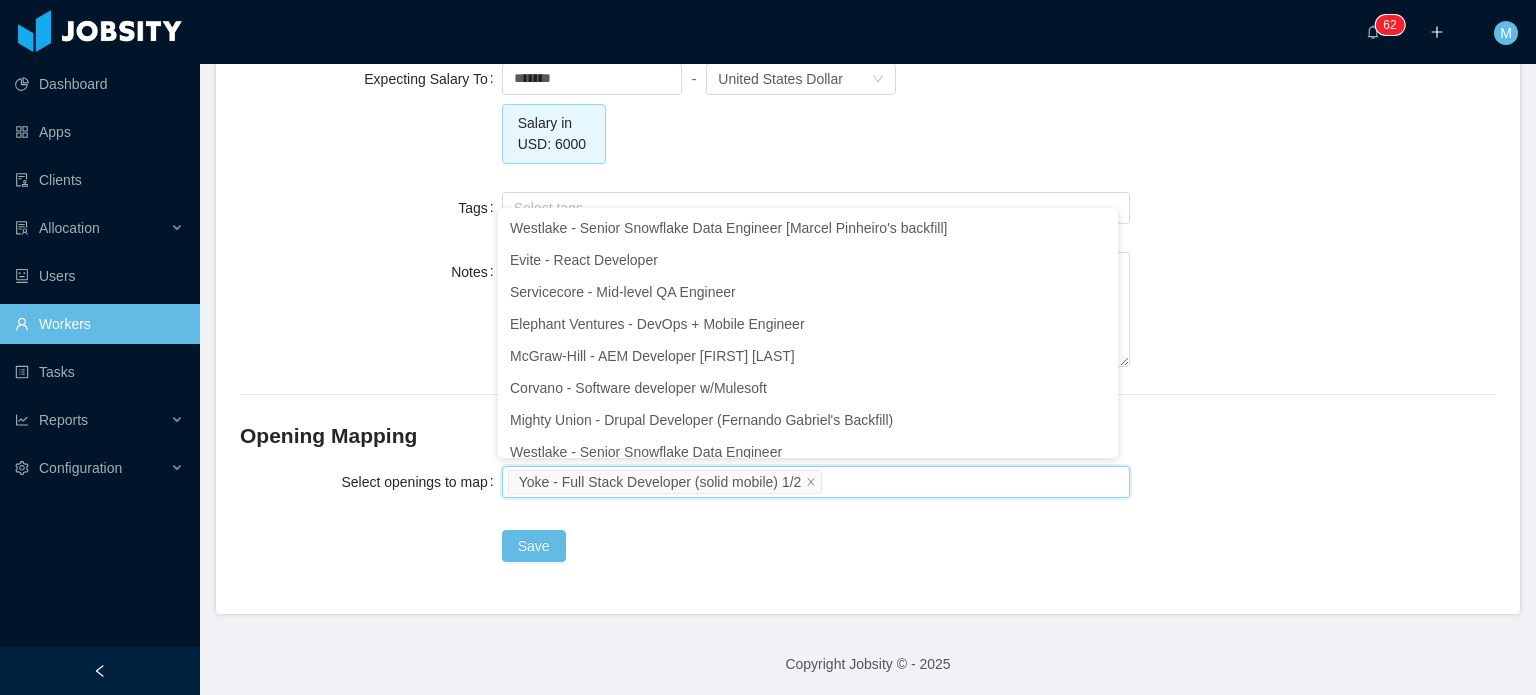 click on "**********" at bounding box center (868, -626) 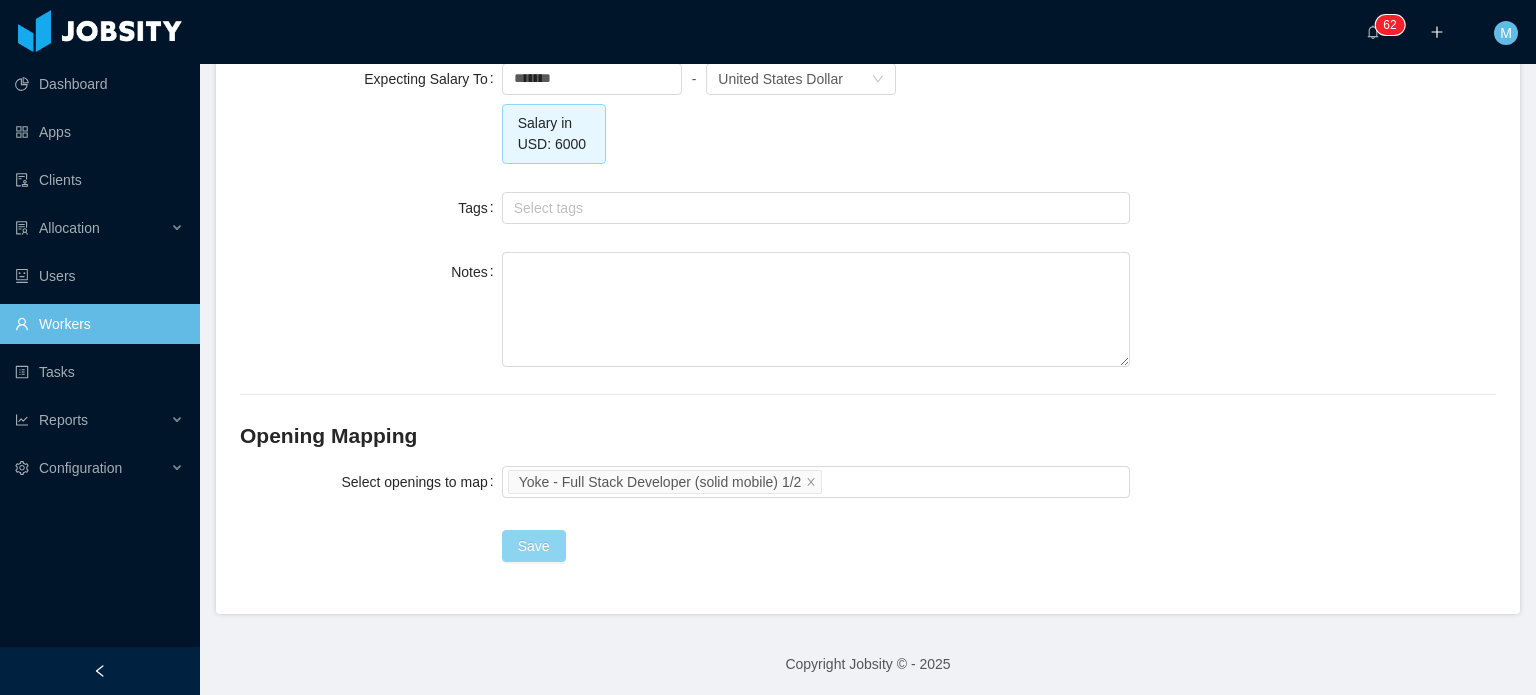 click on "Save" at bounding box center (534, 546) 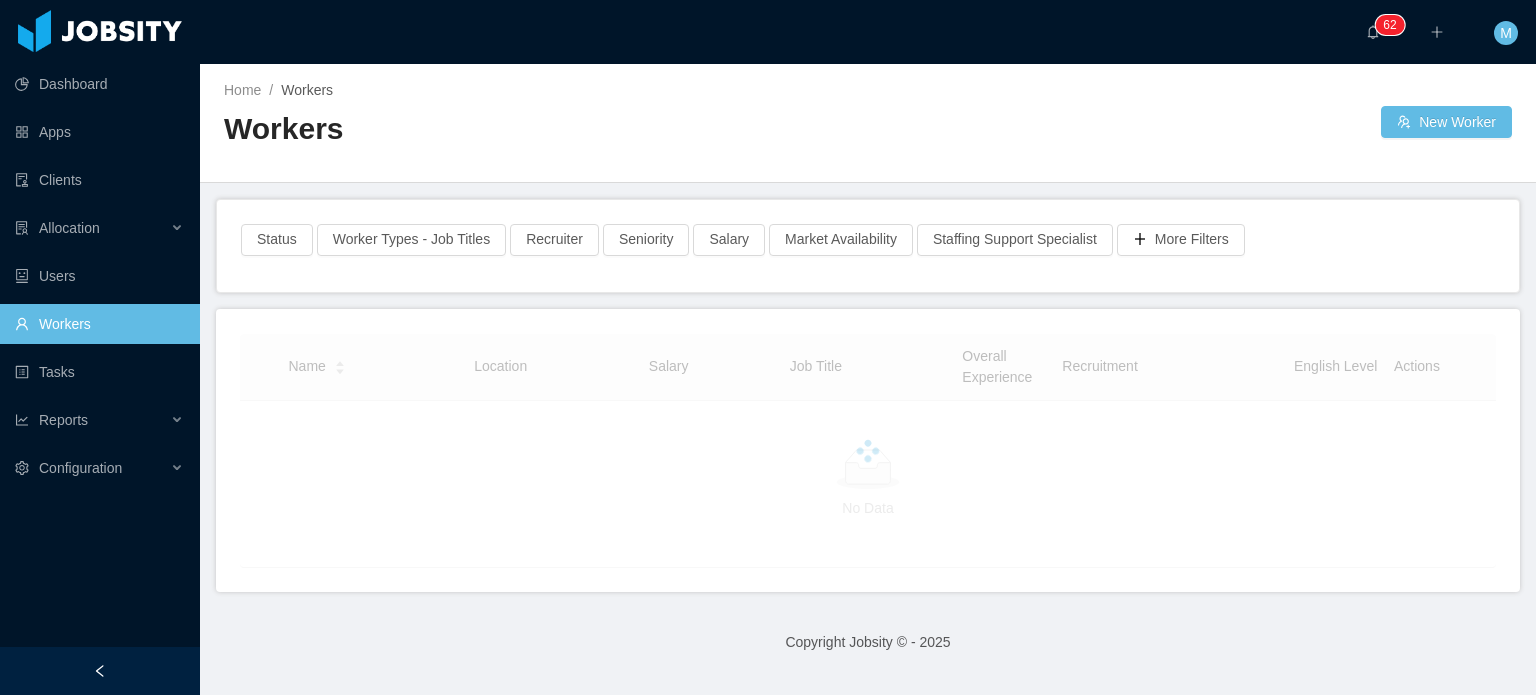 scroll, scrollTop: 0, scrollLeft: 0, axis: both 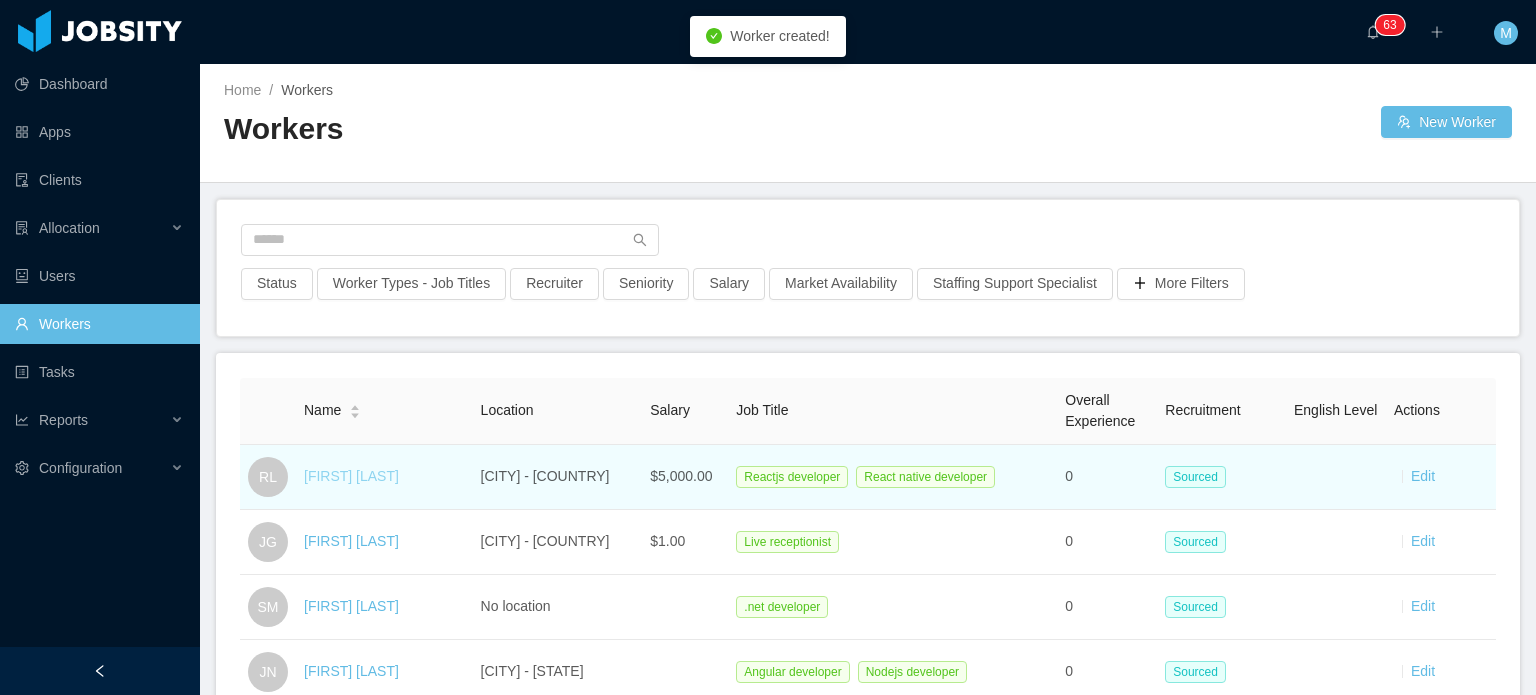 click on "Rodrigo Leão" at bounding box center (351, 476) 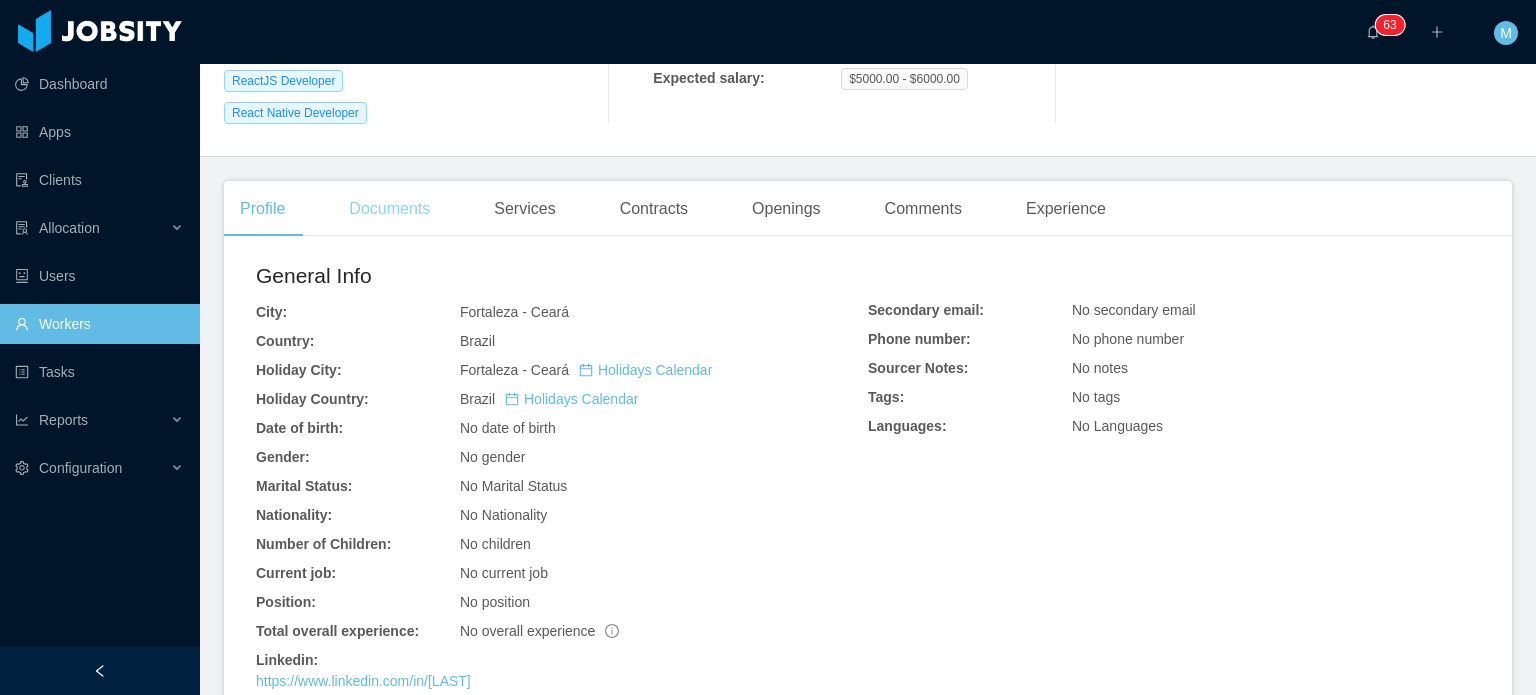 click on "Documents" at bounding box center [389, 209] 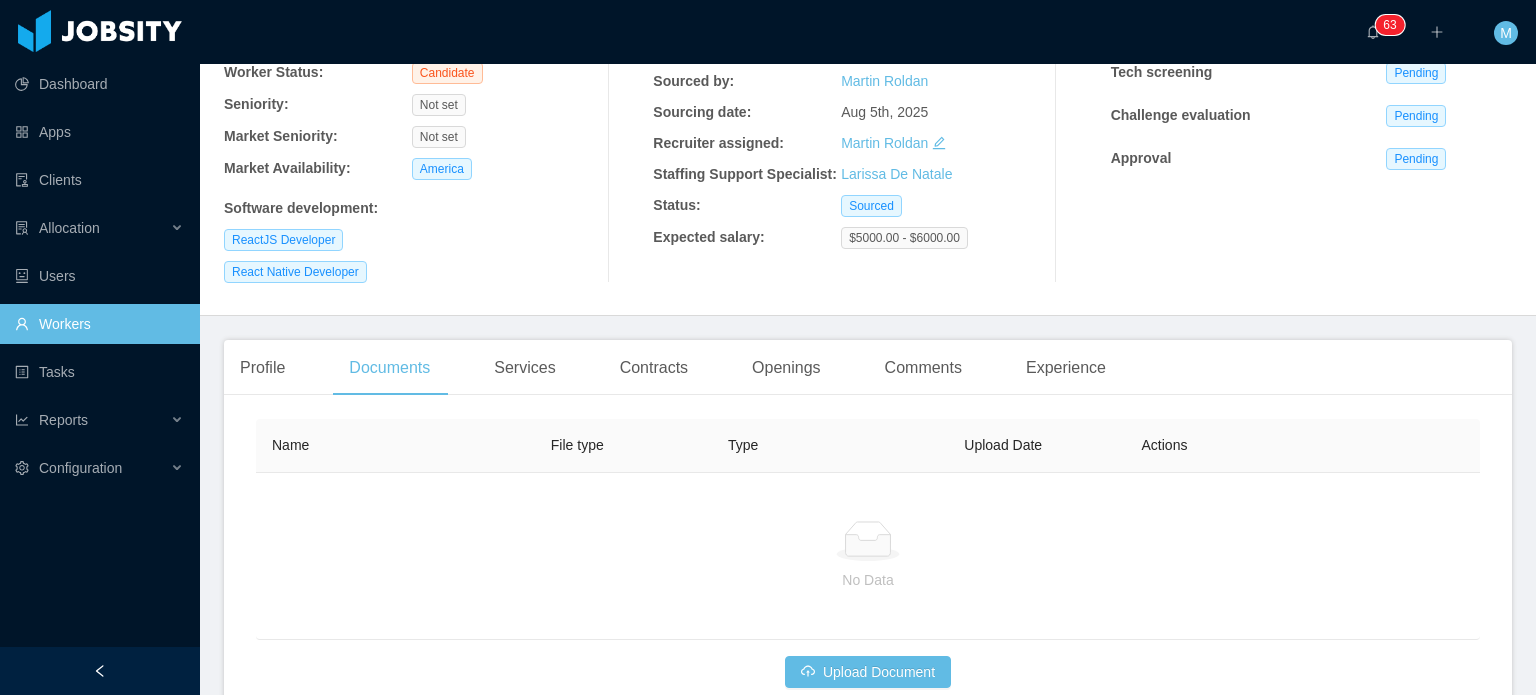 scroll, scrollTop: 301, scrollLeft: 0, axis: vertical 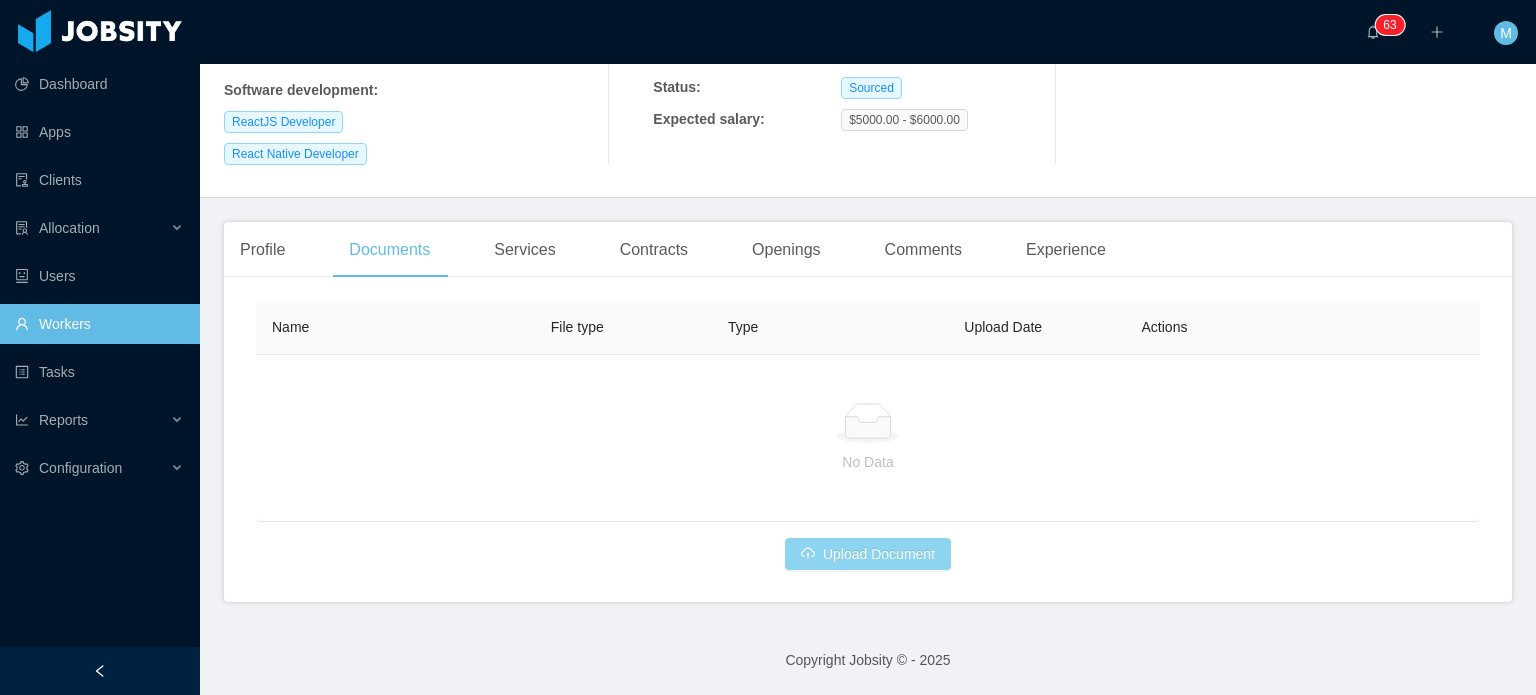click on "Upload Document" at bounding box center (868, 554) 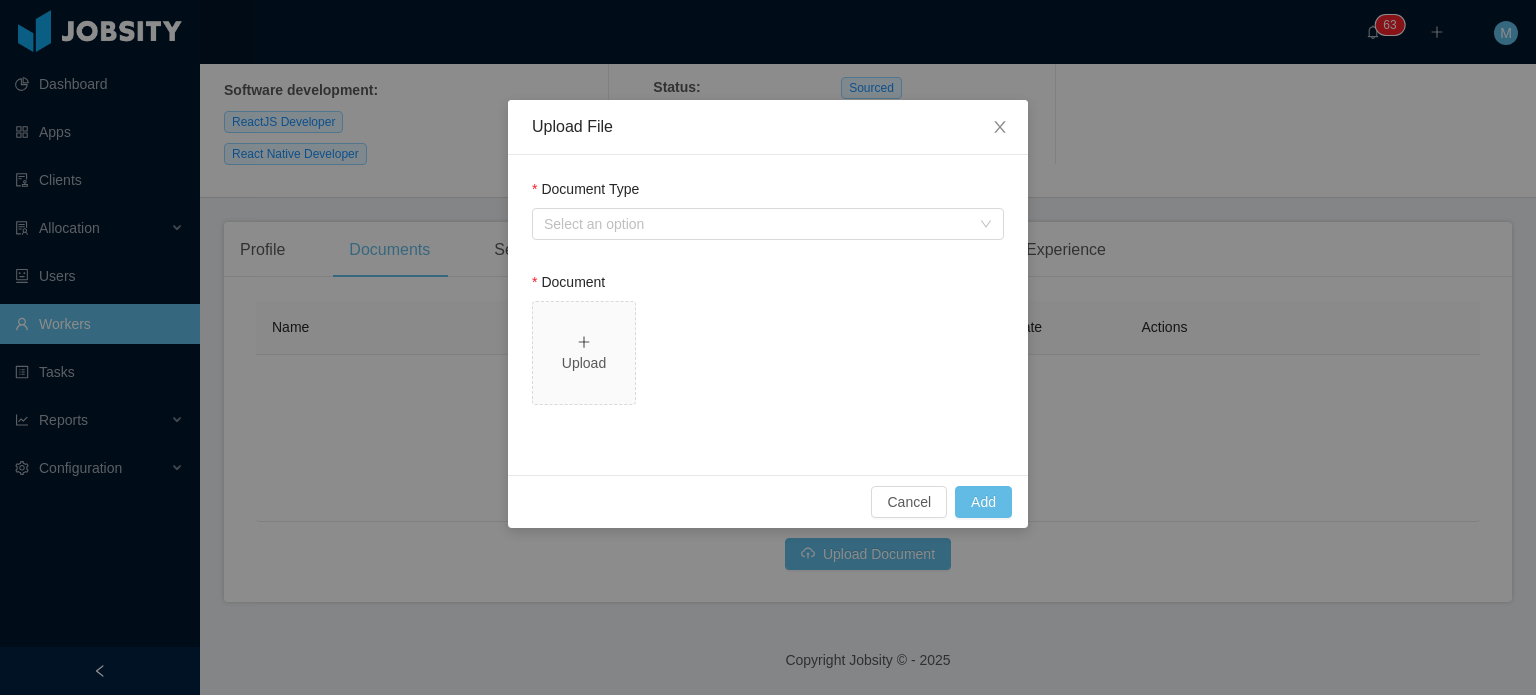 click on "Document Type Select an option Document Upload" at bounding box center (768, 315) 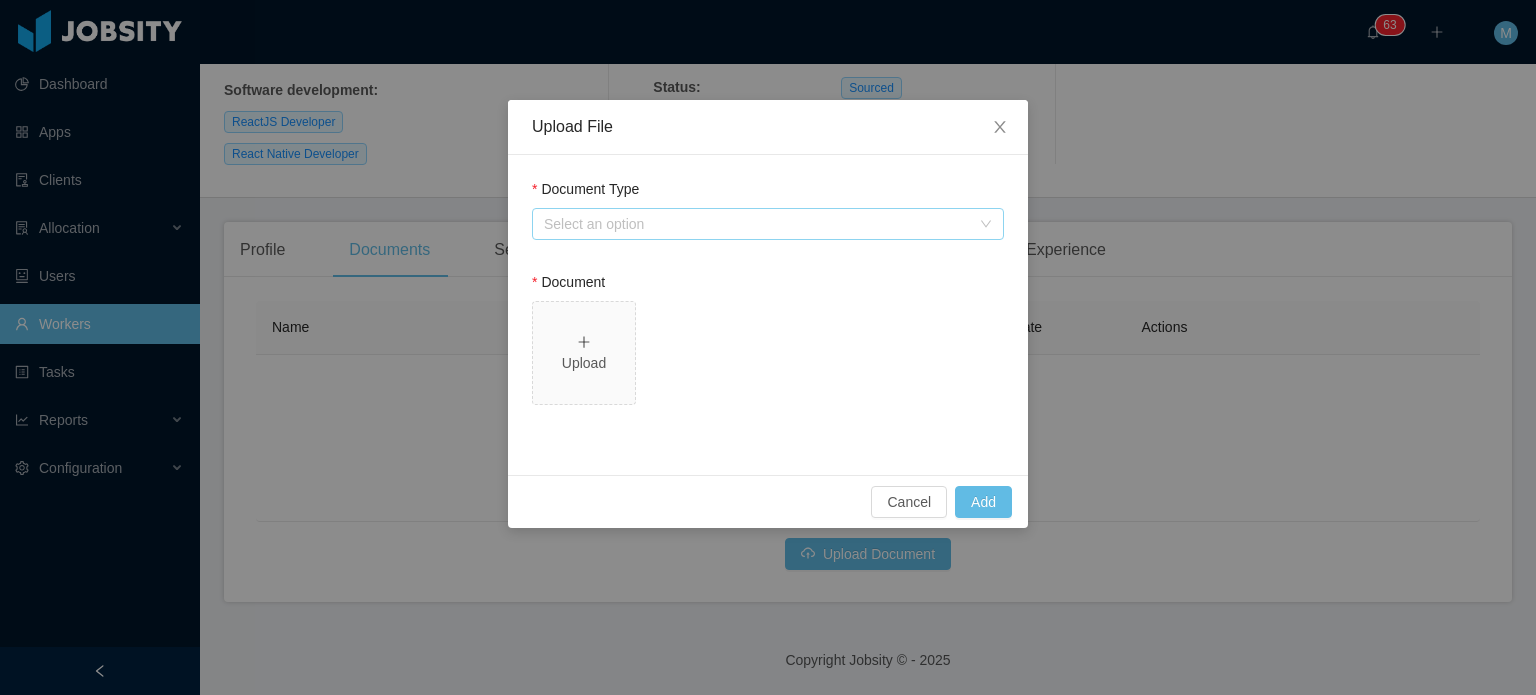 click on "Select an option" at bounding box center (757, 224) 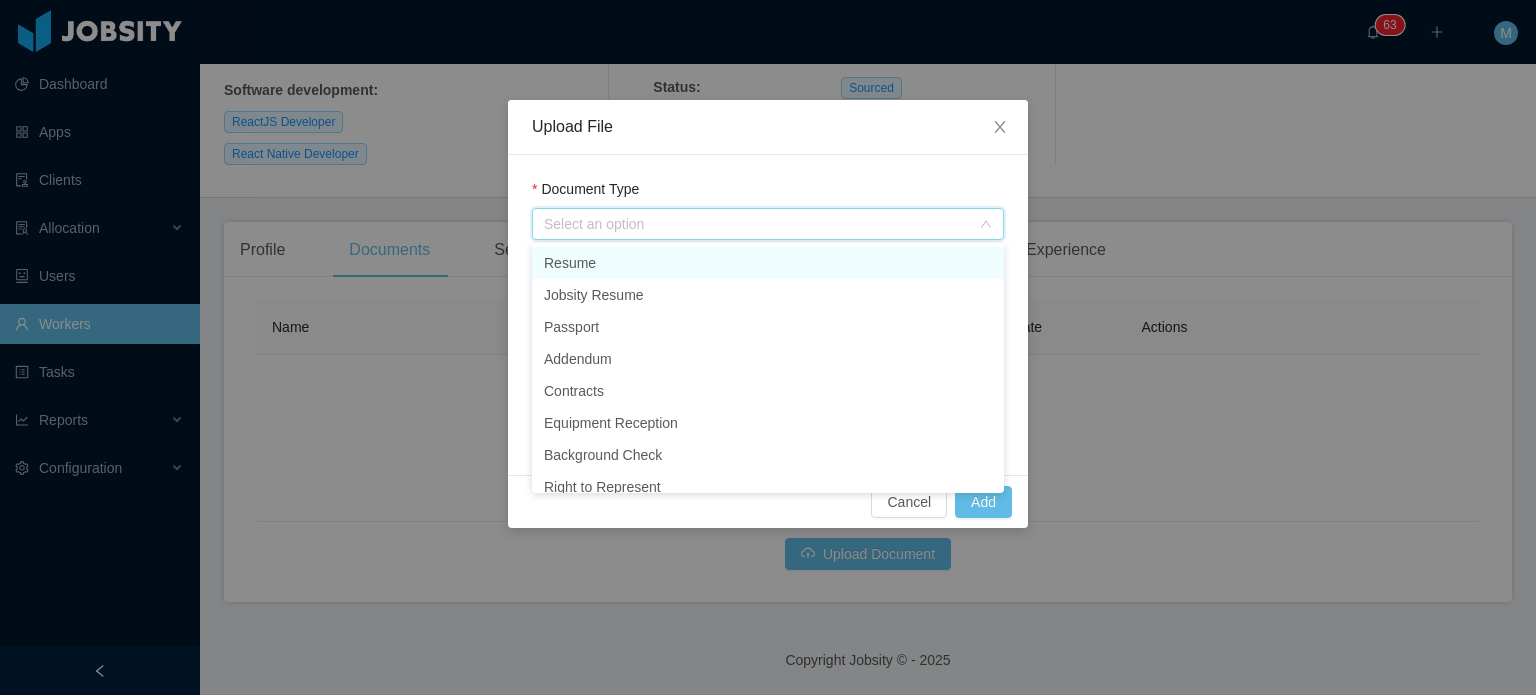 click on "Resume" at bounding box center [768, 263] 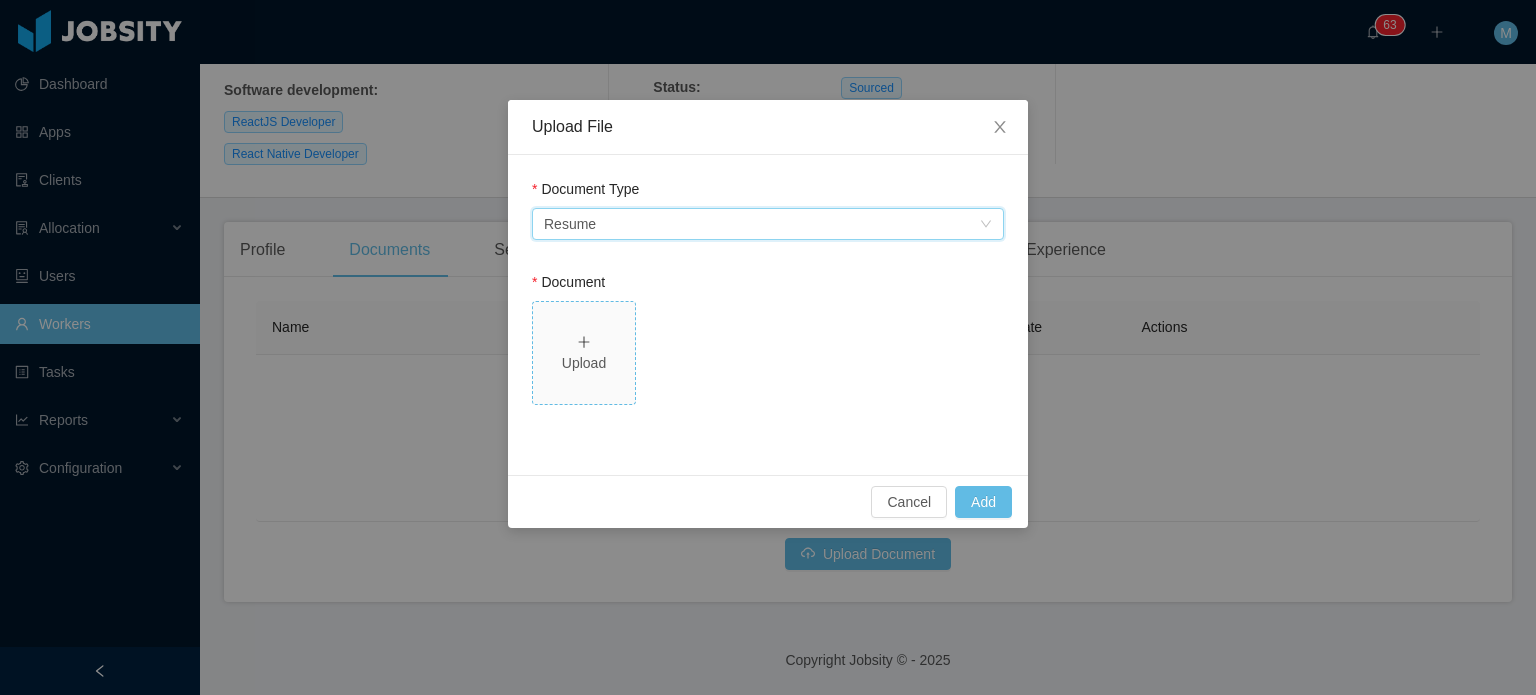 click on "Upload" at bounding box center (584, 353) 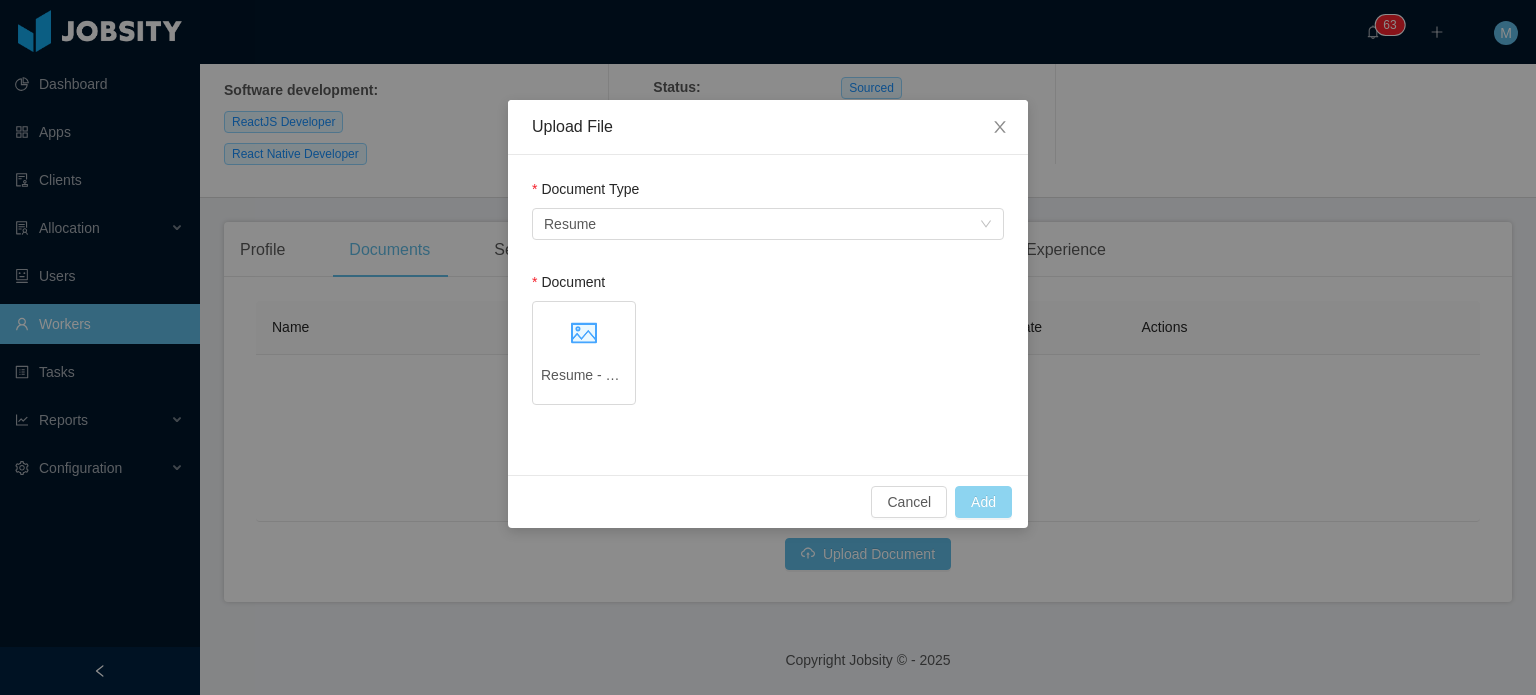 click on "Add" at bounding box center [983, 502] 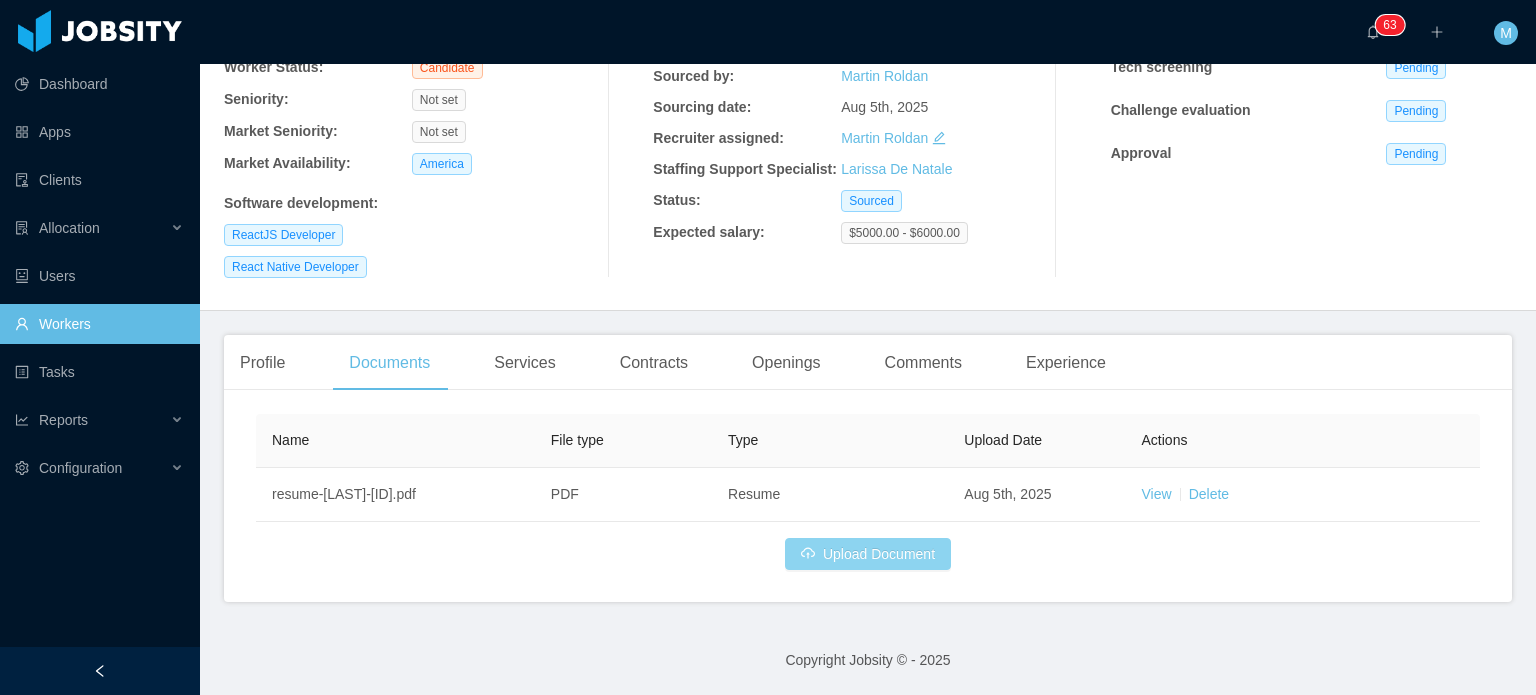 scroll, scrollTop: 0, scrollLeft: 0, axis: both 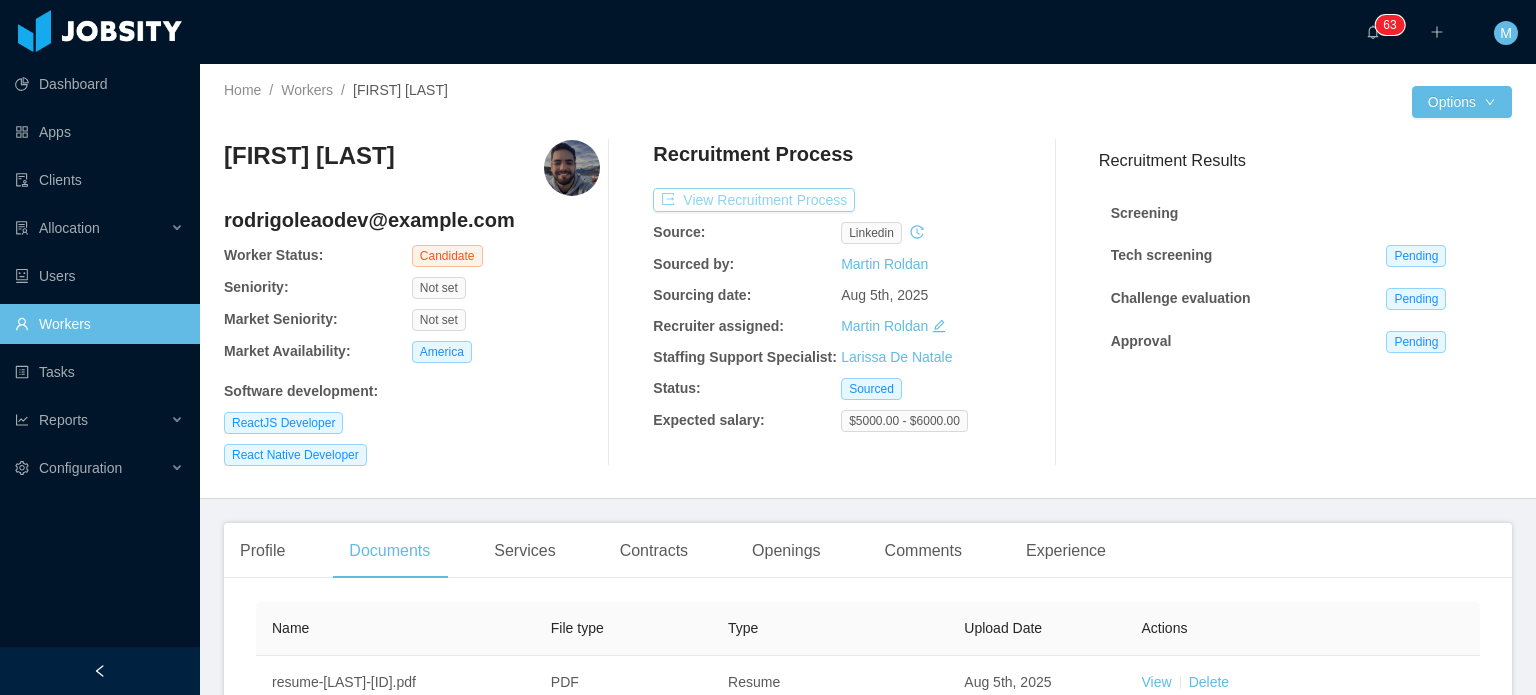 click on "View Recruitment Process" at bounding box center (754, 200) 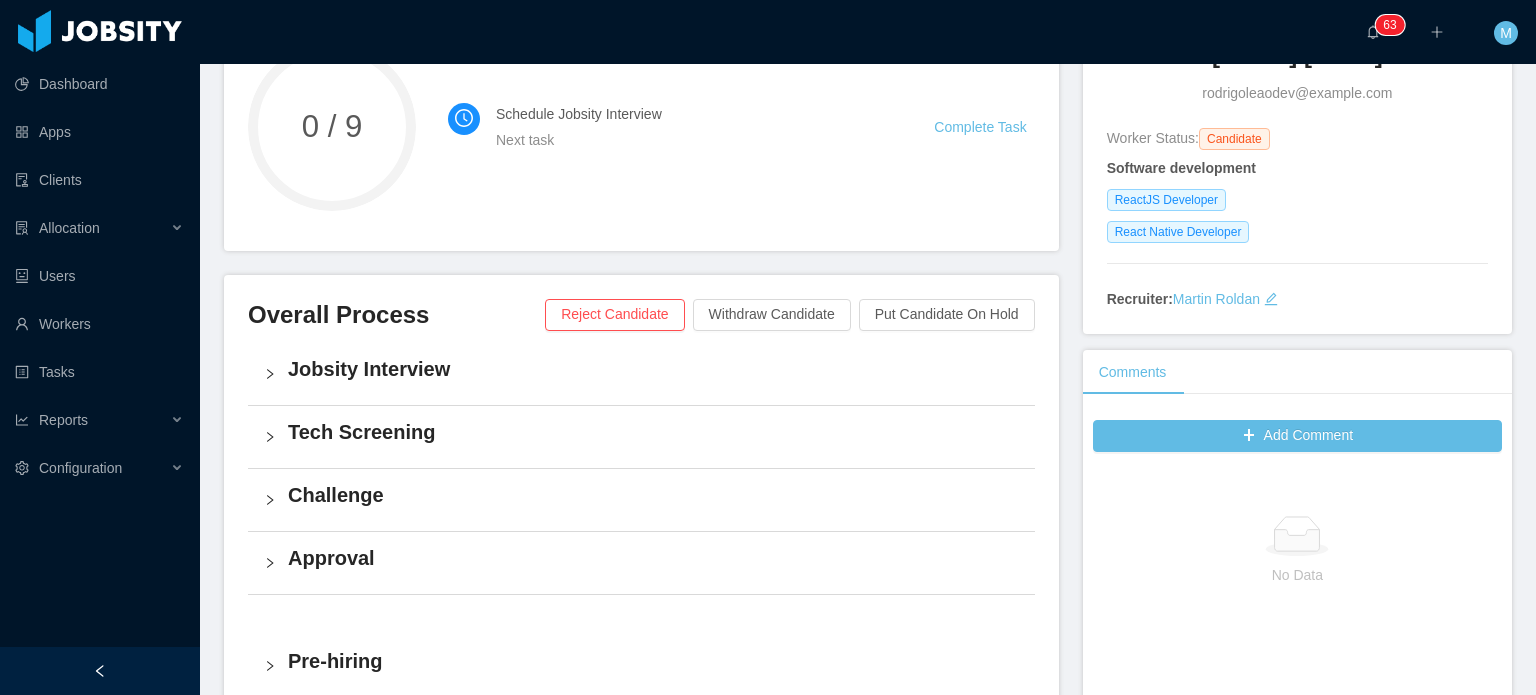 scroll, scrollTop: 0, scrollLeft: 0, axis: both 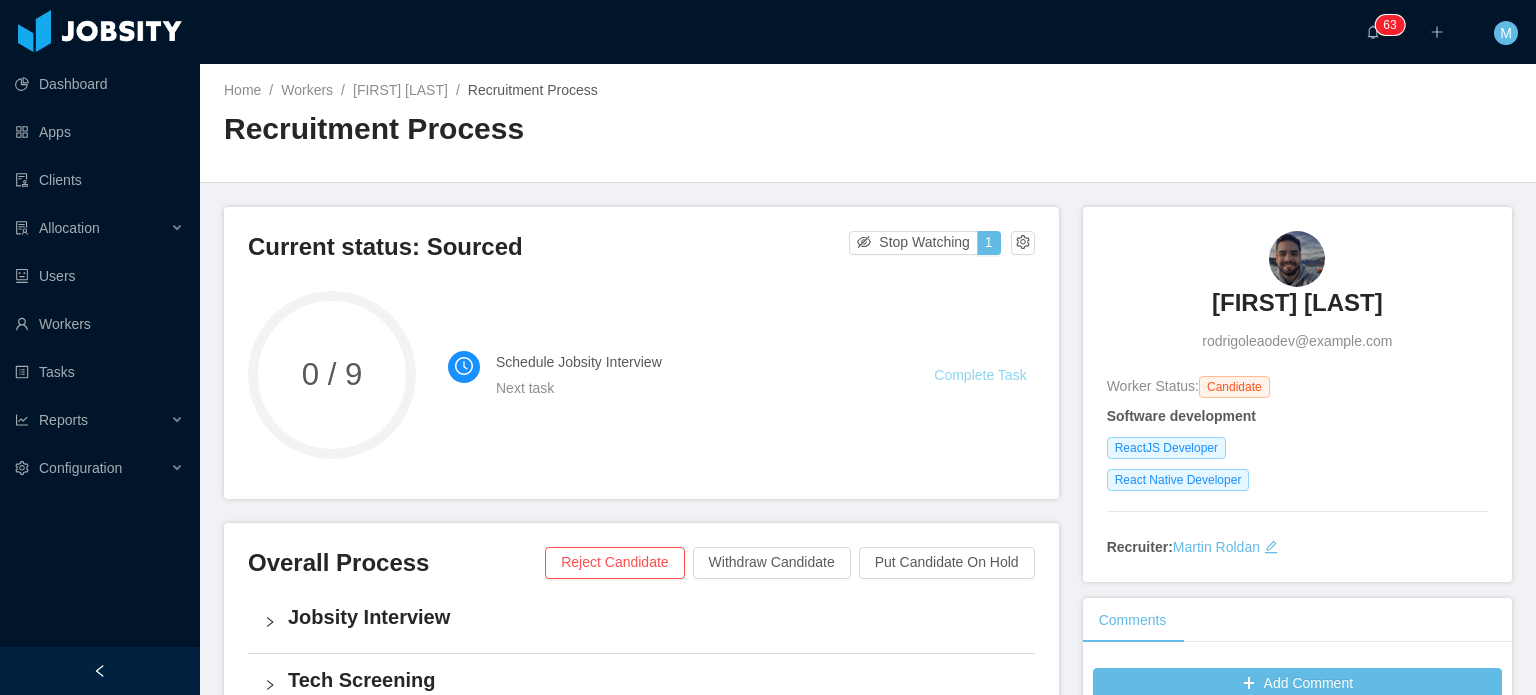 click on "Complete Task" at bounding box center [980, 375] 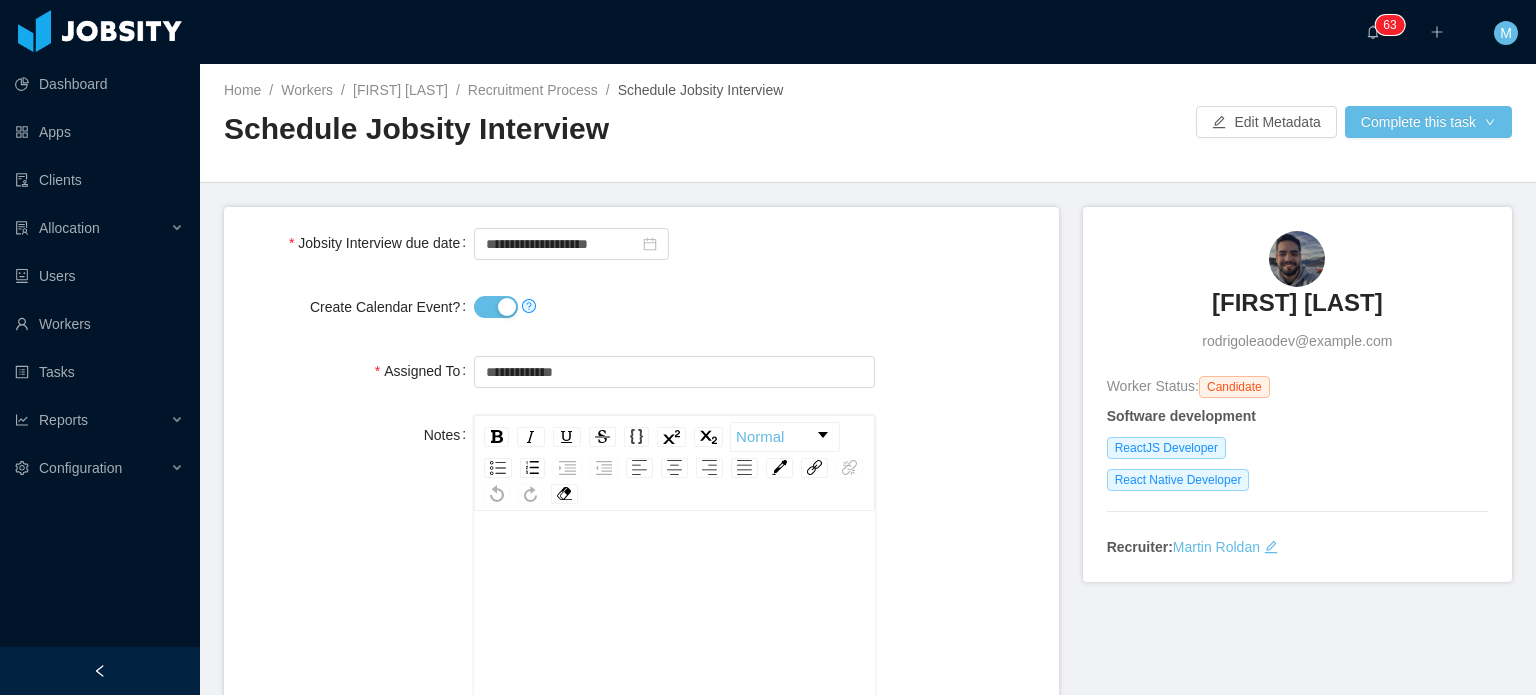 click on "Create Calendar Event?" at bounding box center (496, 307) 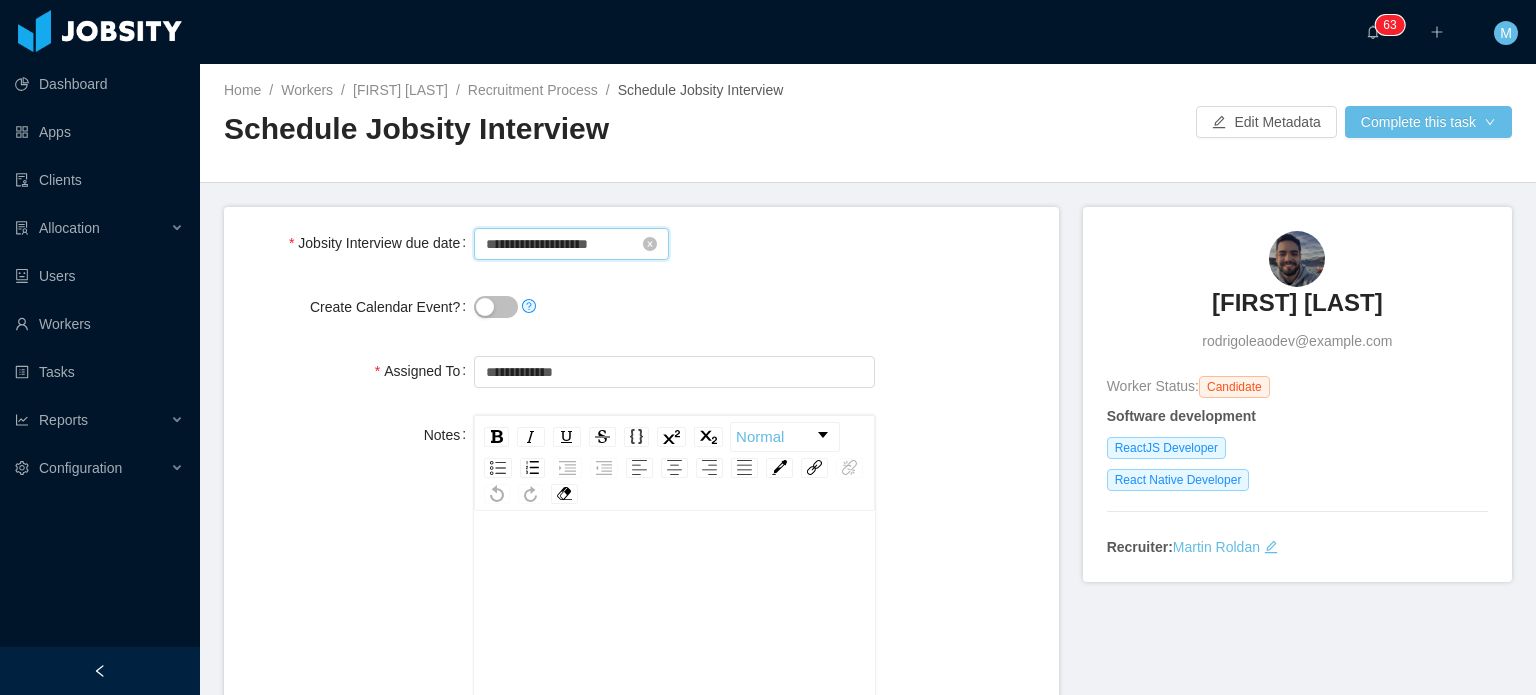 click on "**********" at bounding box center [571, 244] 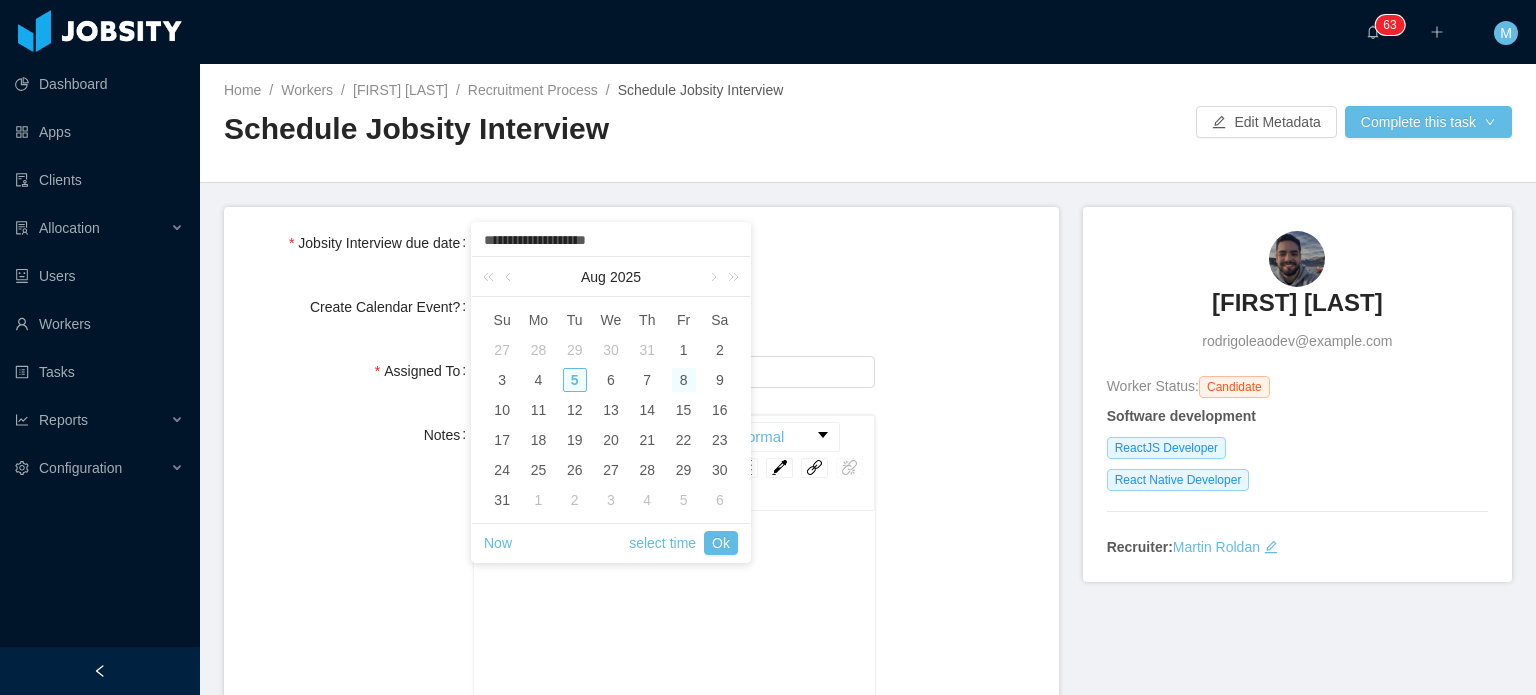click on "5" at bounding box center (575, 380) 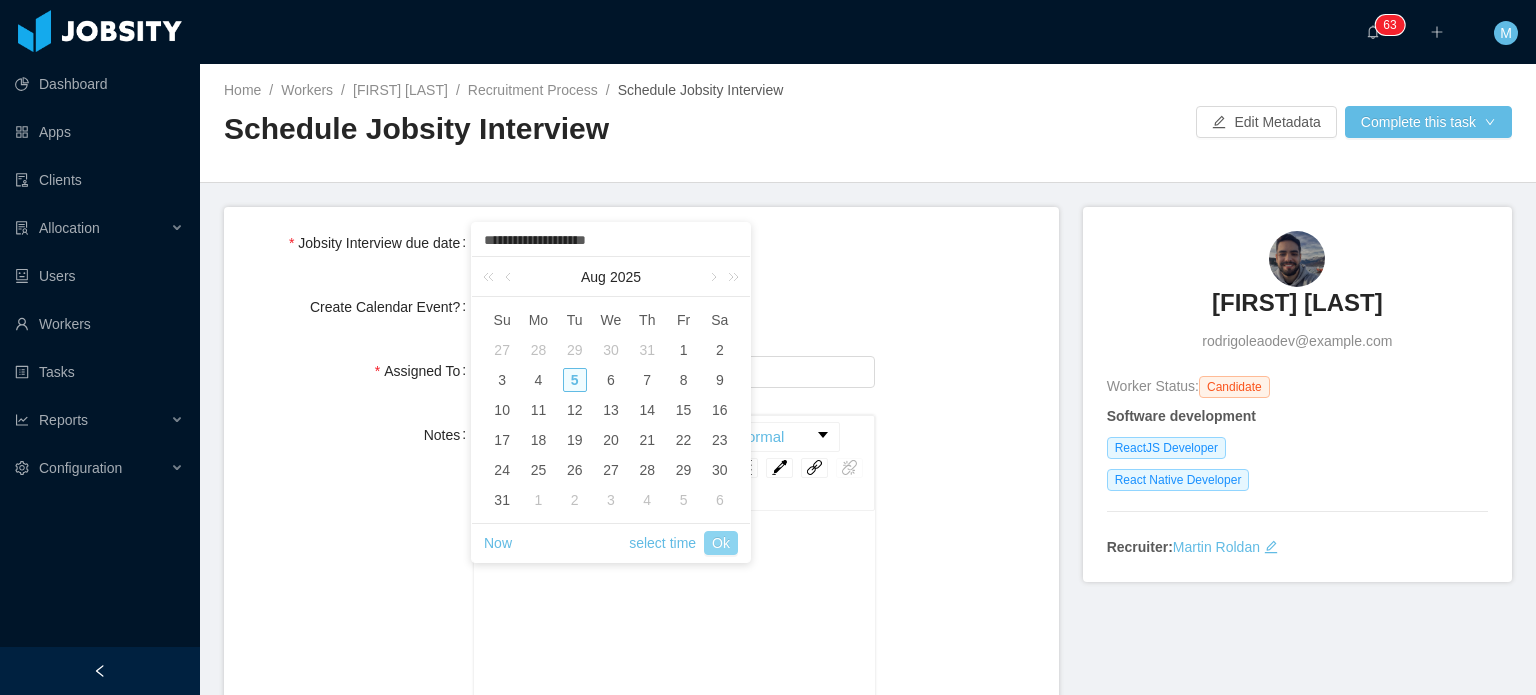 click on "Ok" at bounding box center [721, 543] 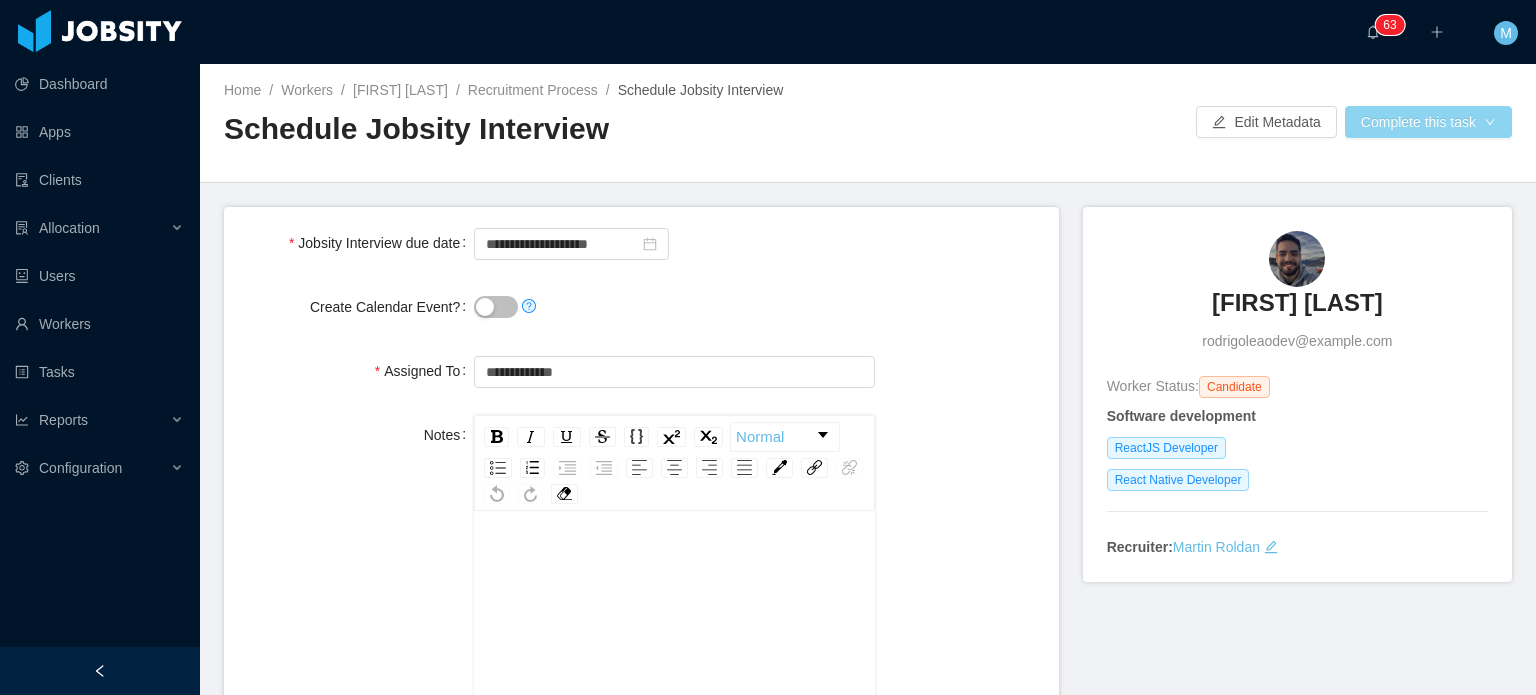 click on "Complete this task" at bounding box center (1428, 122) 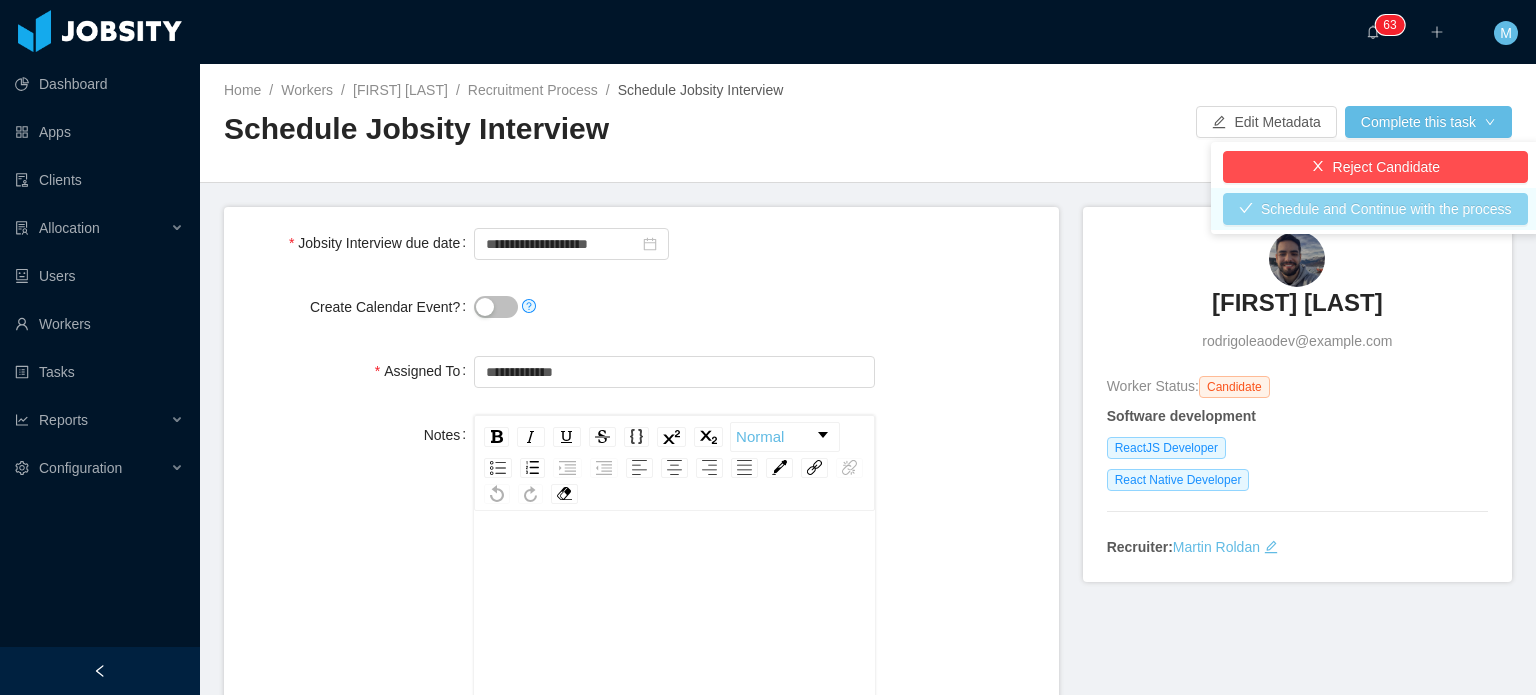 click on "Schedule and Continue with the process" at bounding box center (1375, 209) 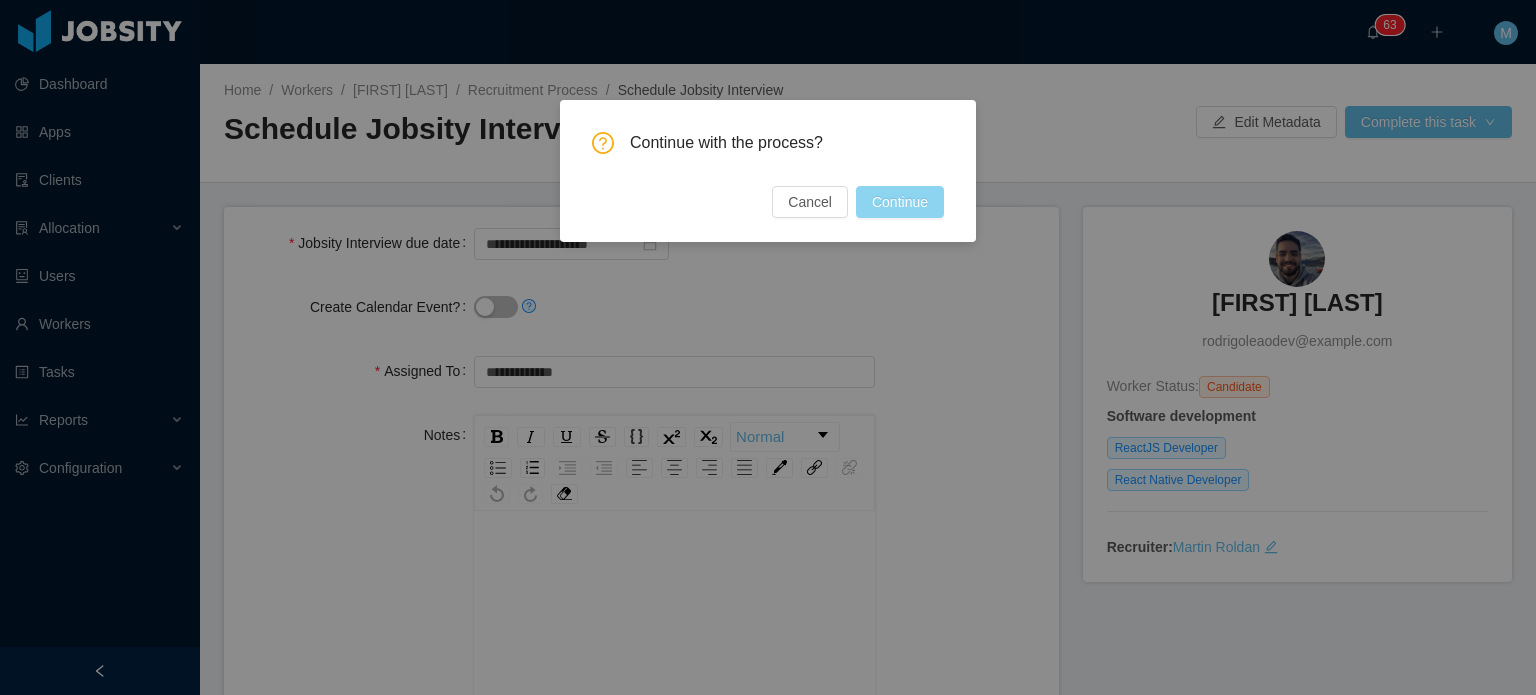 click on "Continue" at bounding box center (900, 202) 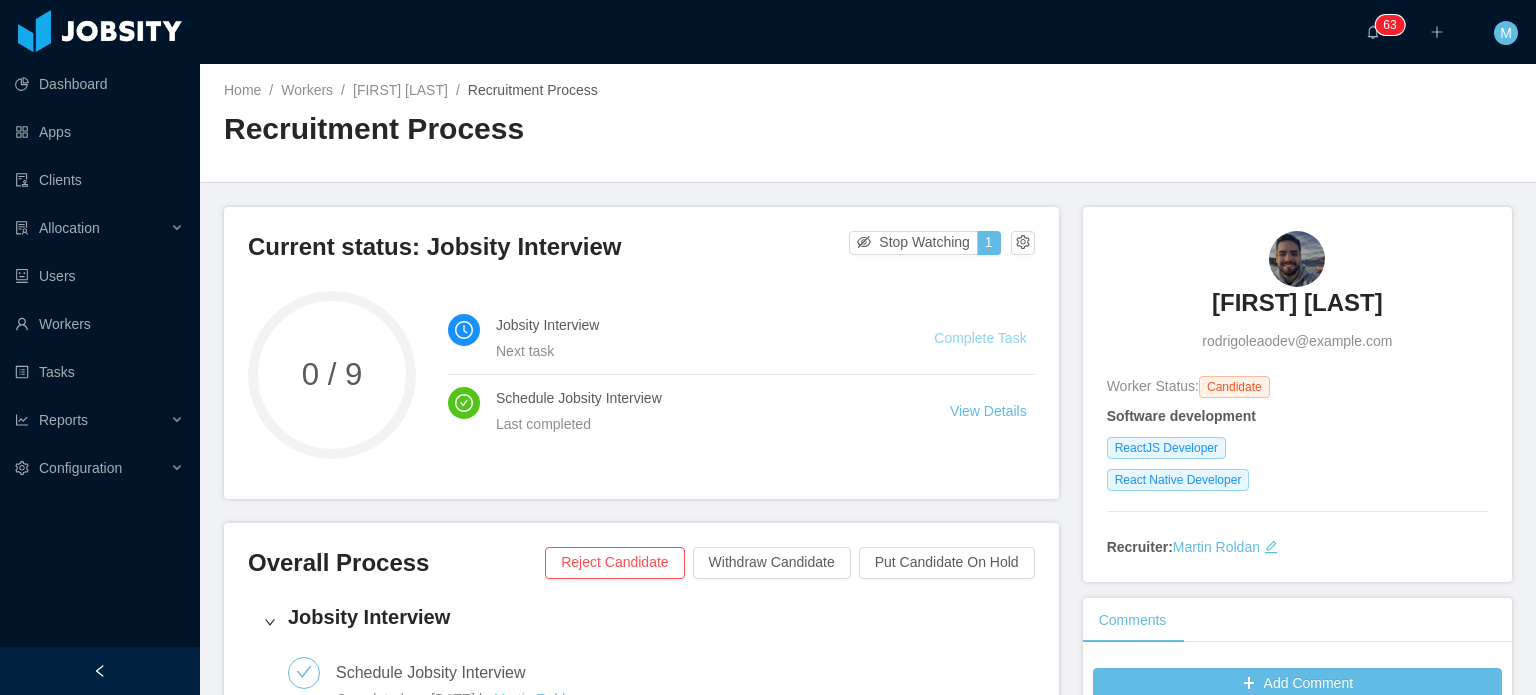 click on "Complete Task" at bounding box center [980, 338] 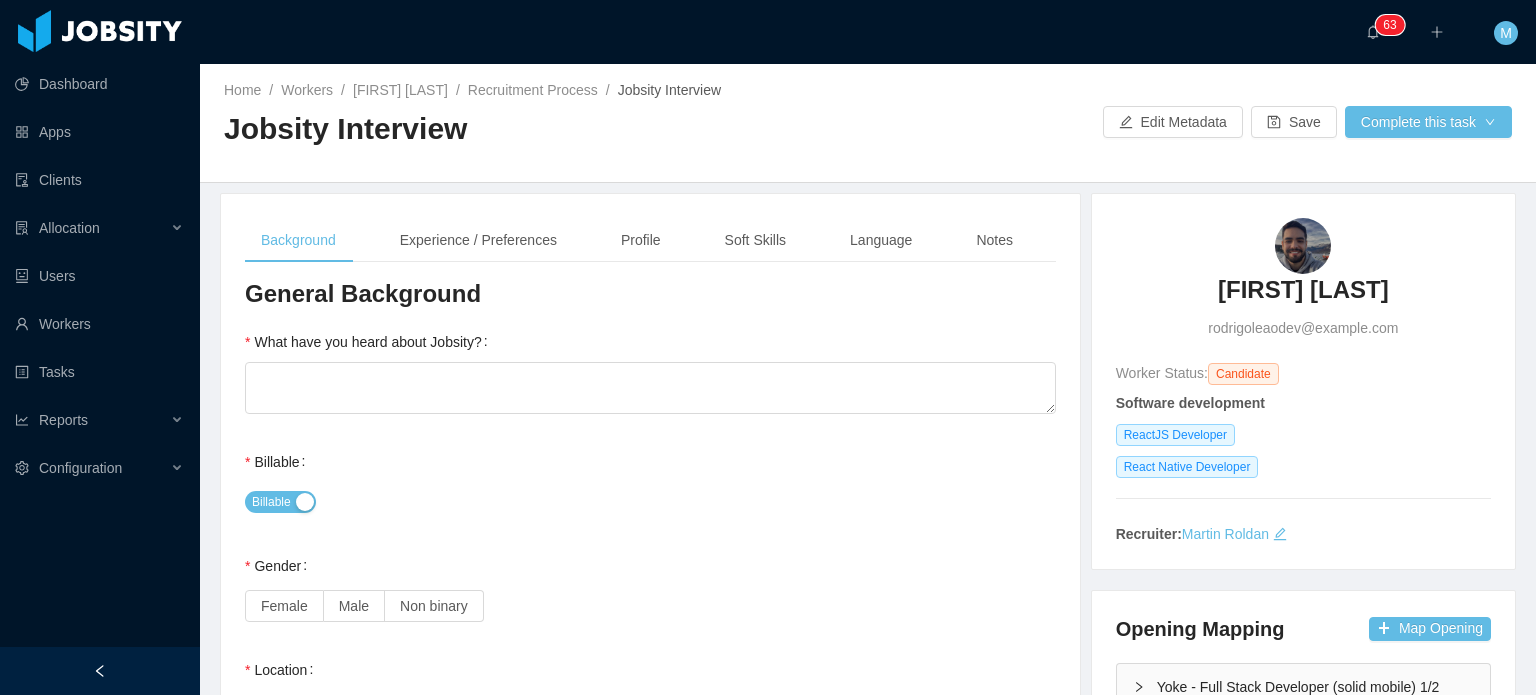 type 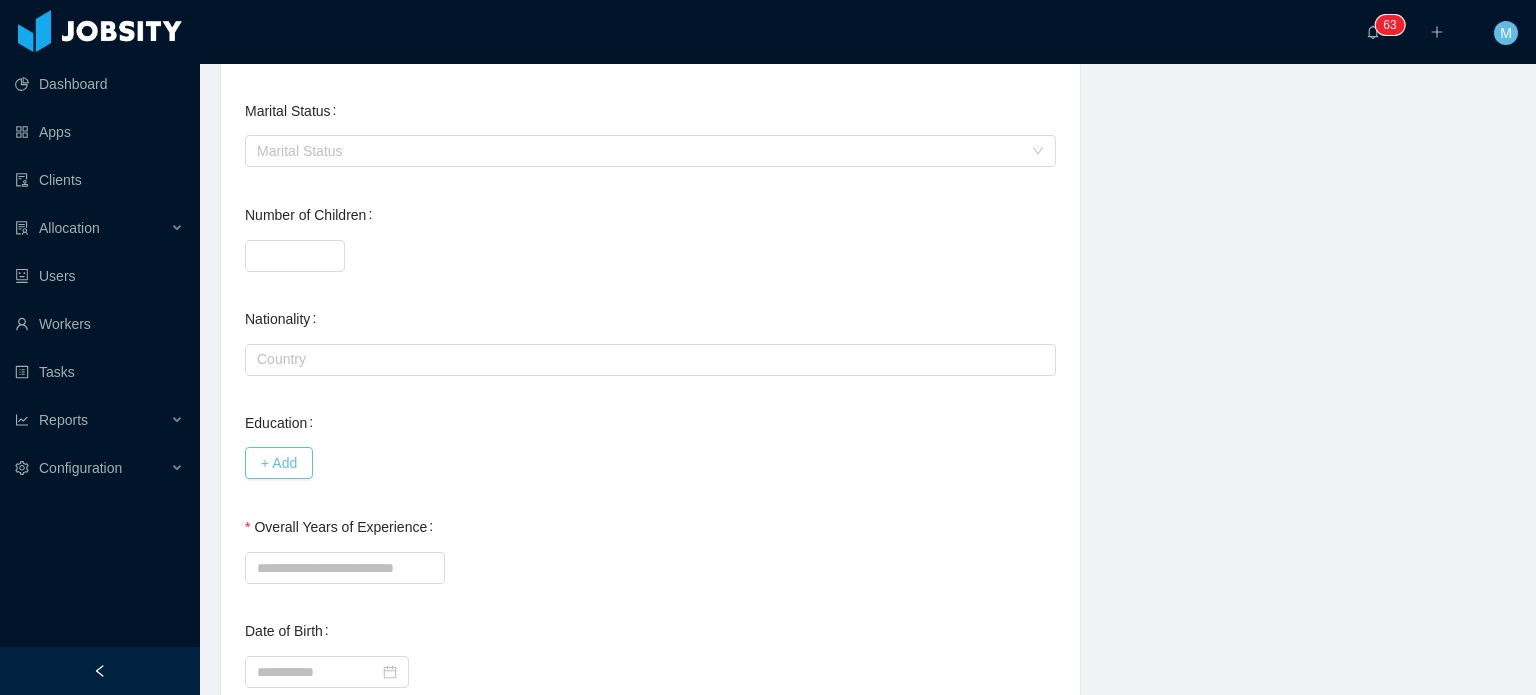 scroll, scrollTop: 820, scrollLeft: 0, axis: vertical 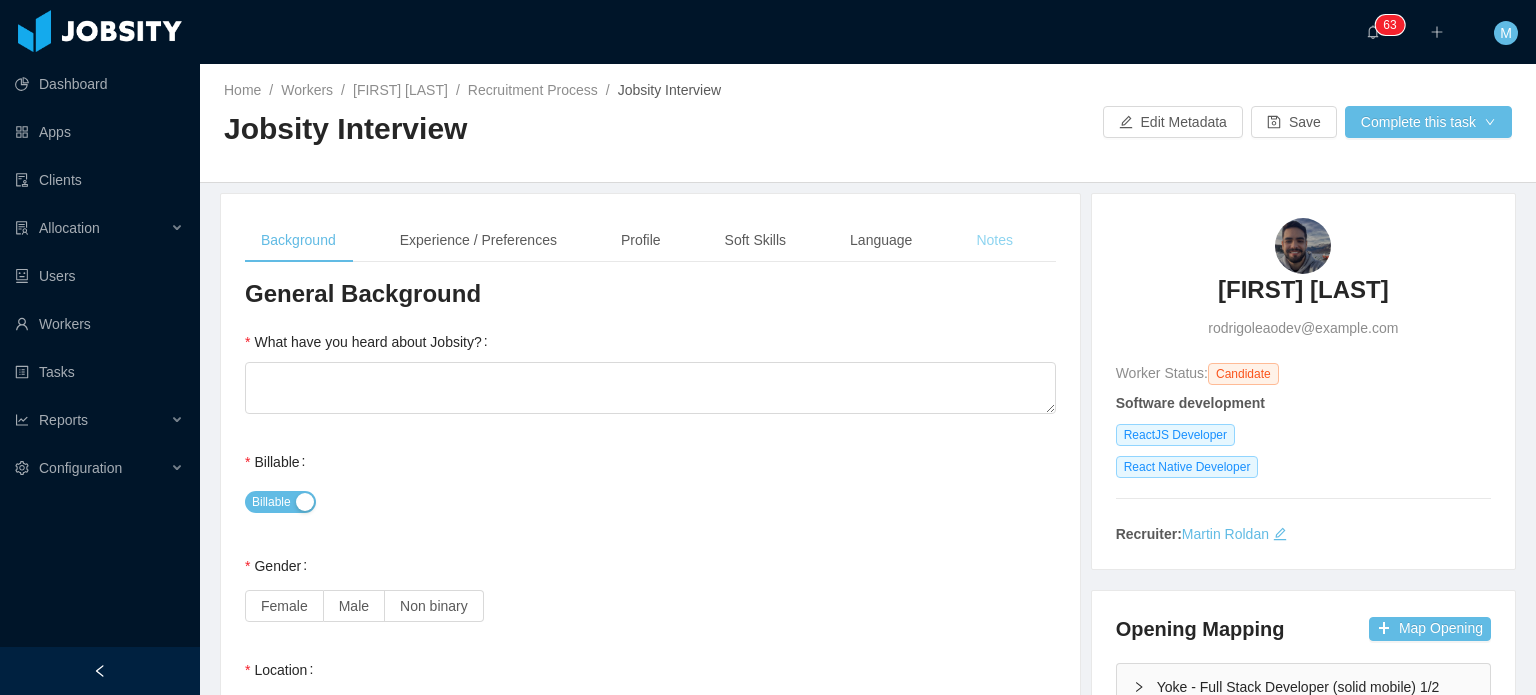 click on "Notes" at bounding box center [994, 240] 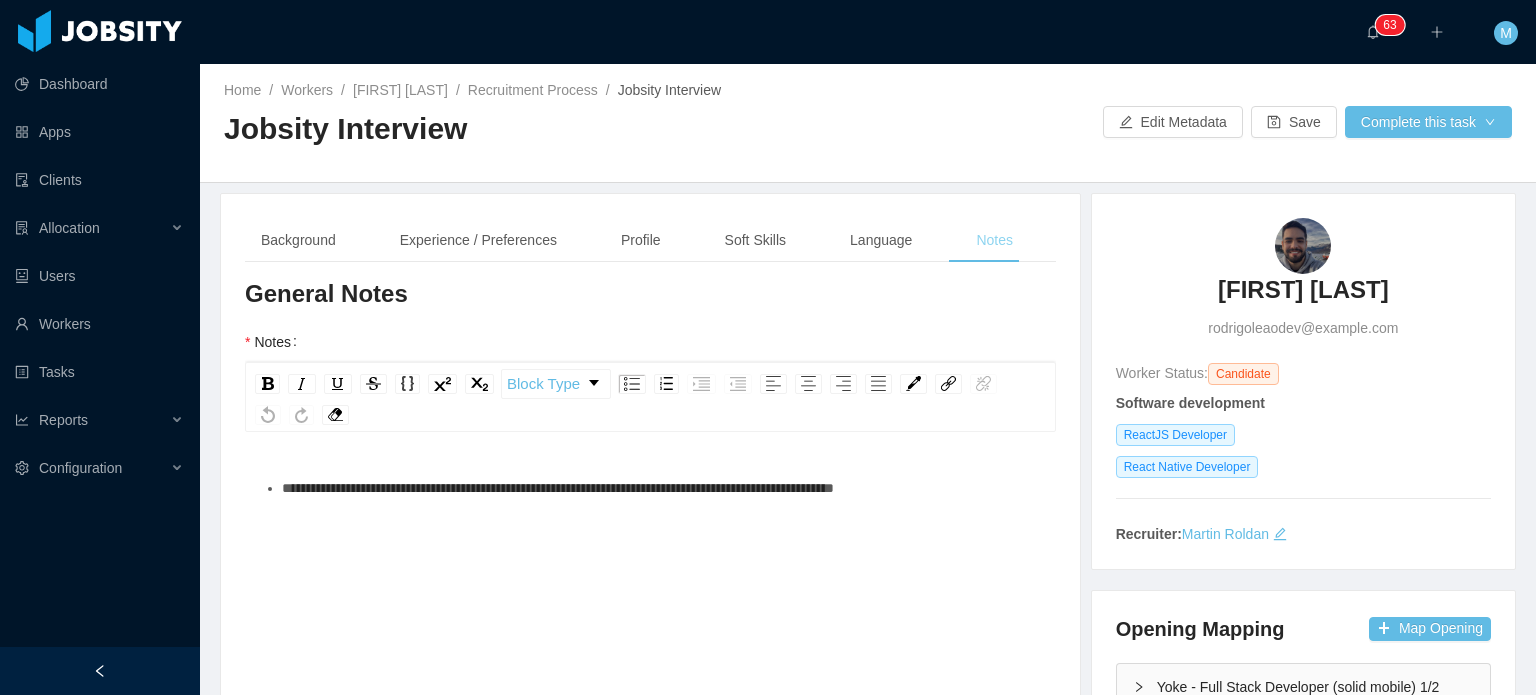 scroll, scrollTop: 778, scrollLeft: 0, axis: vertical 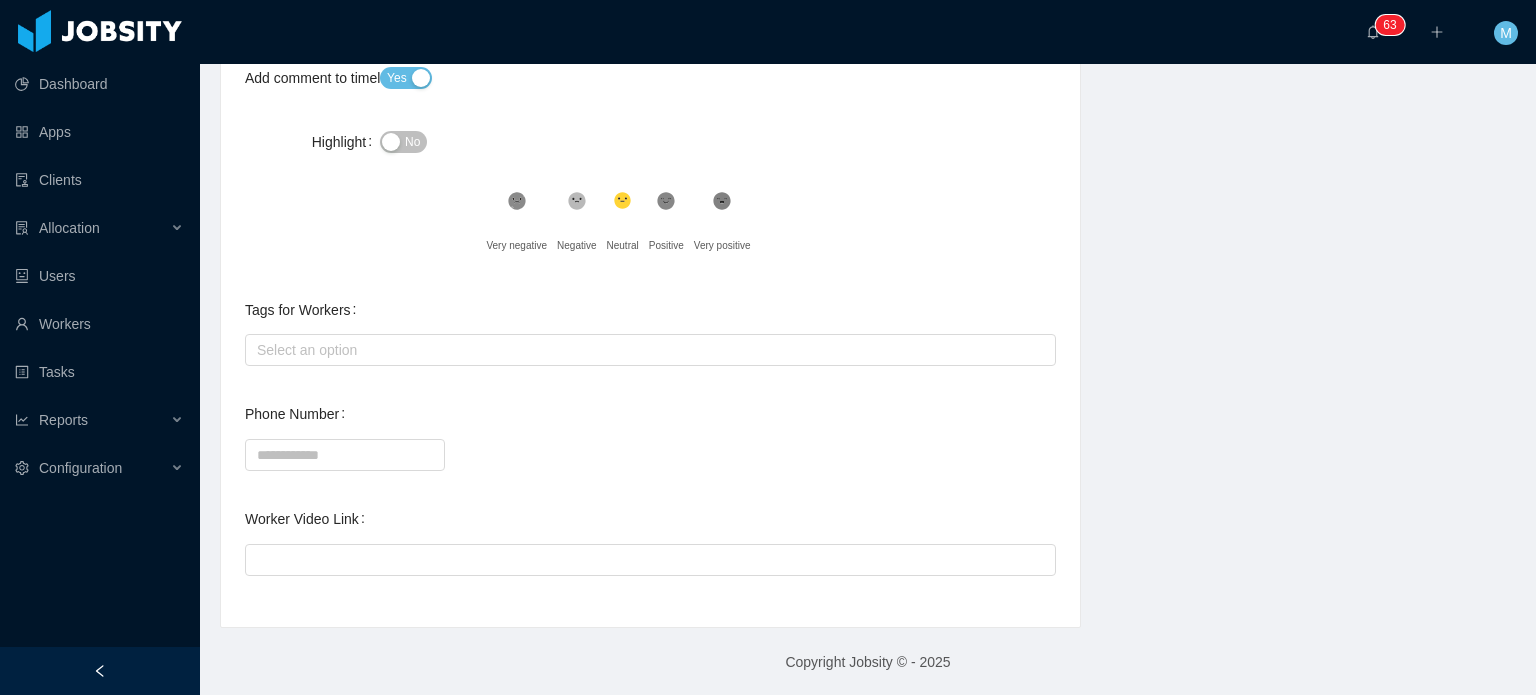 click on "Worker Video Link" at bounding box center (650, 539) 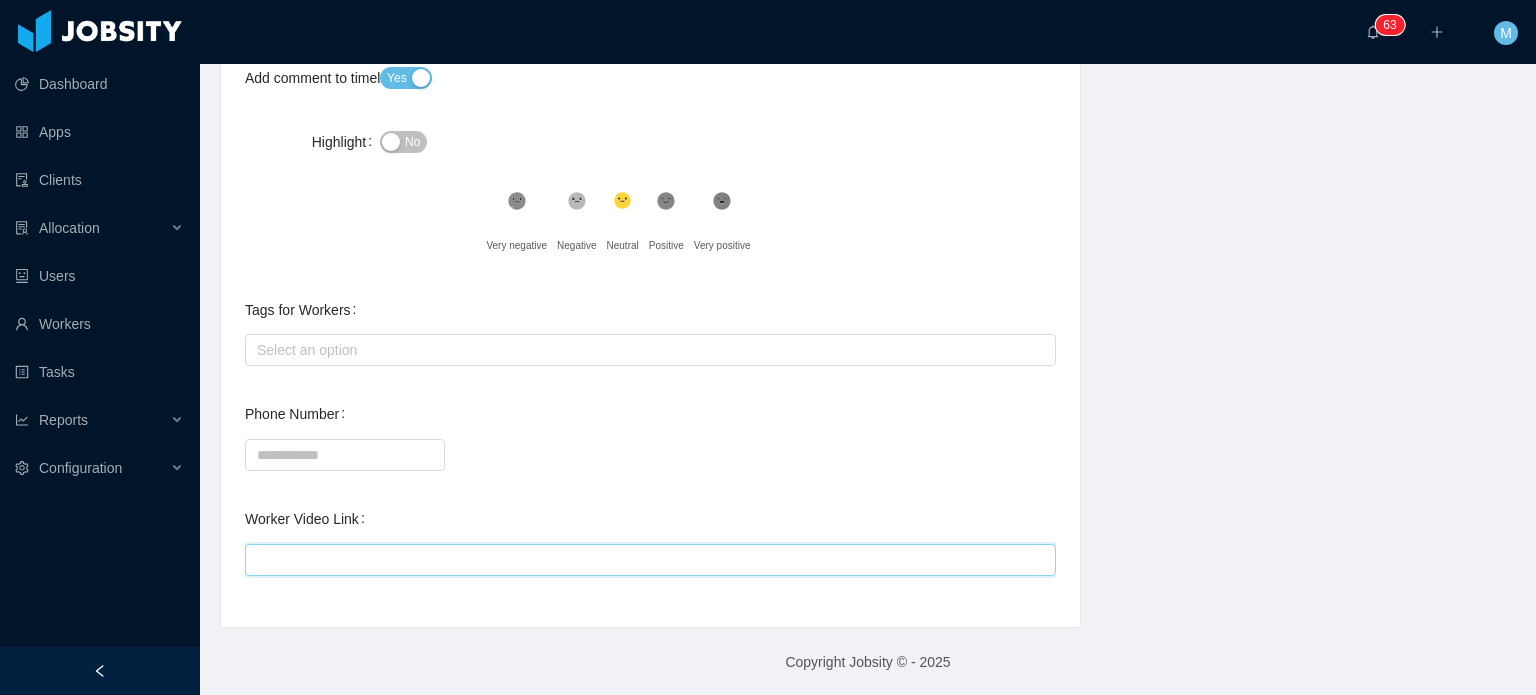 click on "Worker Video Link" at bounding box center [650, 560] 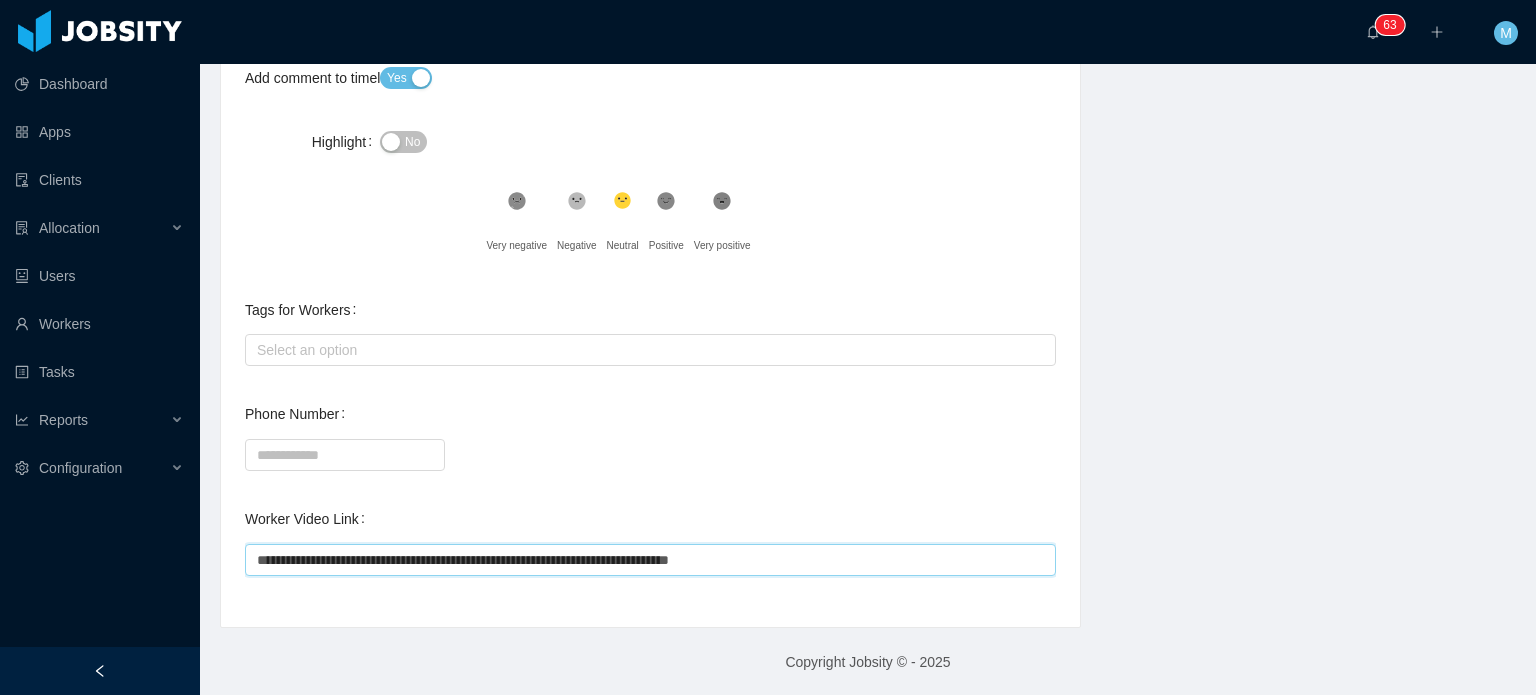 type on "**********" 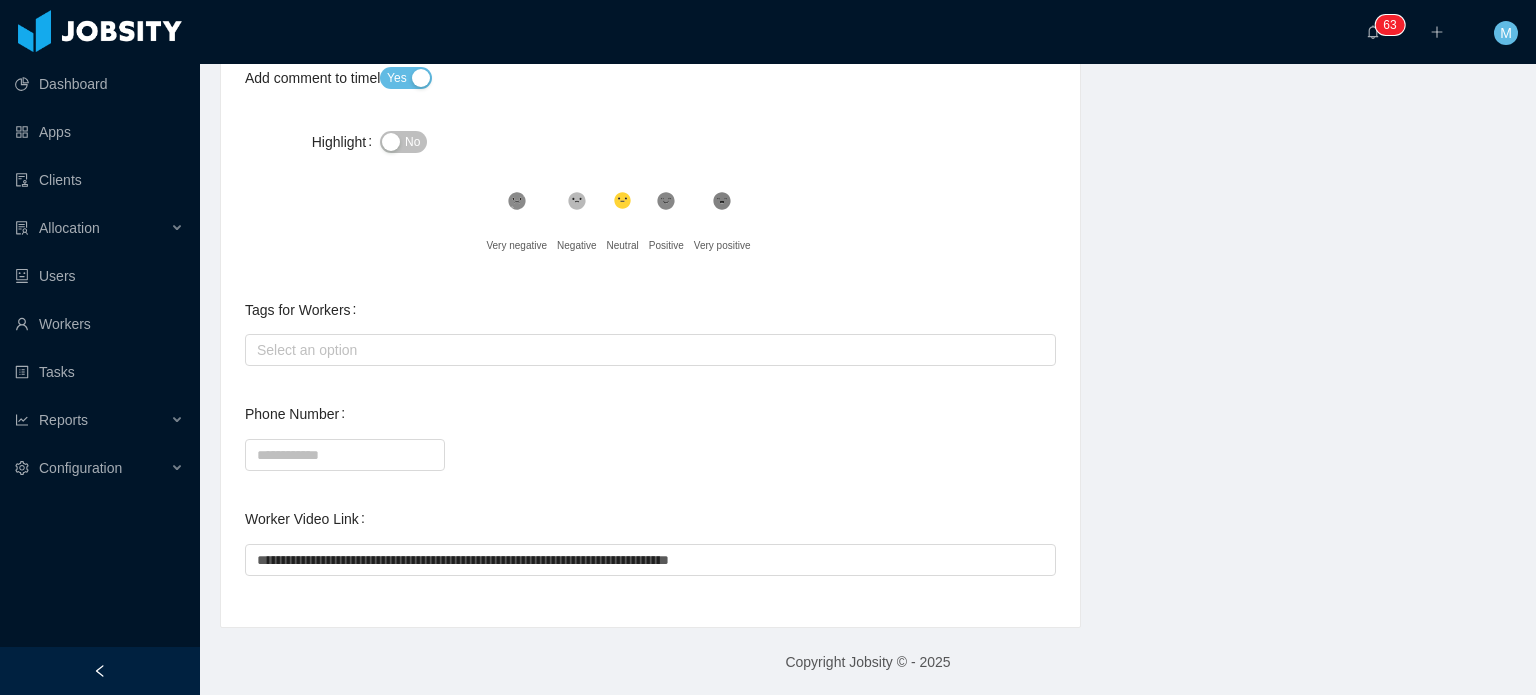 click at bounding box center (650, 454) 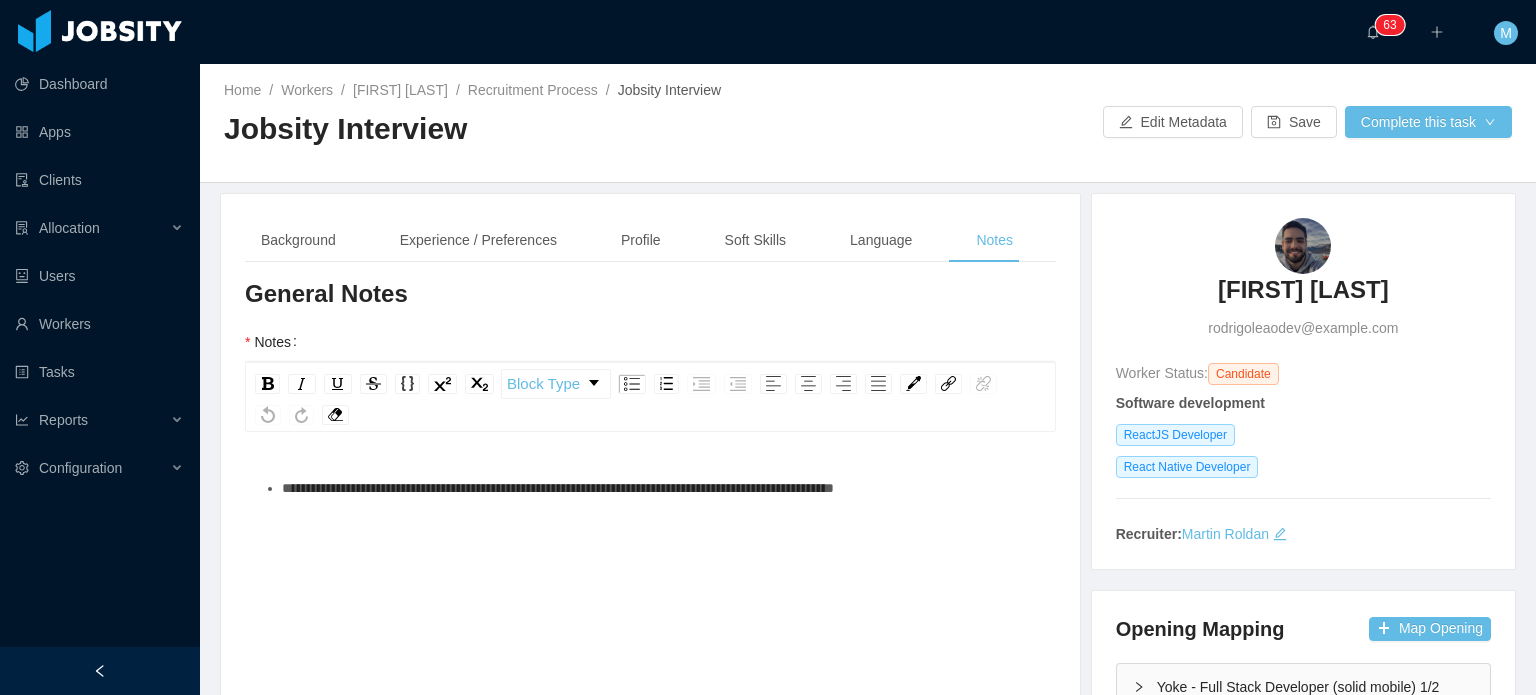 click on "**********" at bounding box center (661, 488) 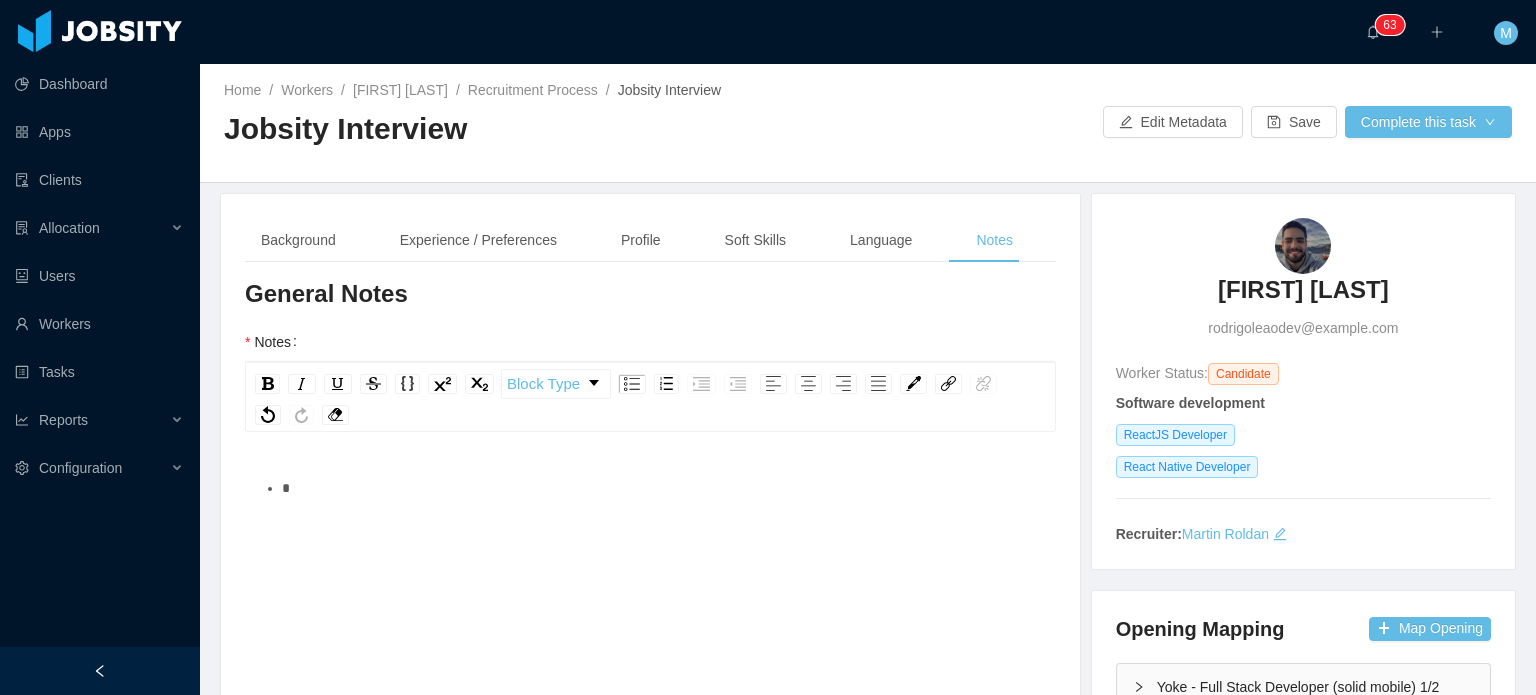 type 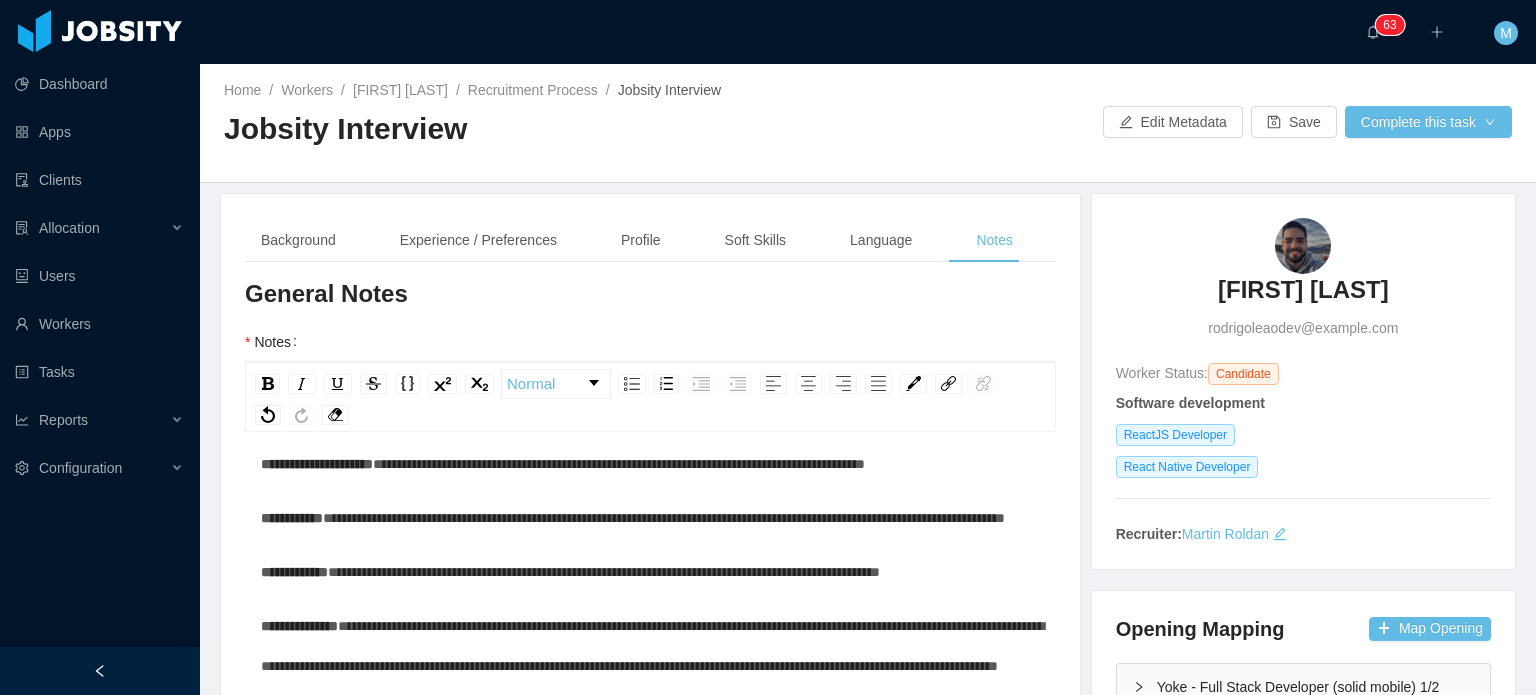 scroll, scrollTop: 0, scrollLeft: 0, axis: both 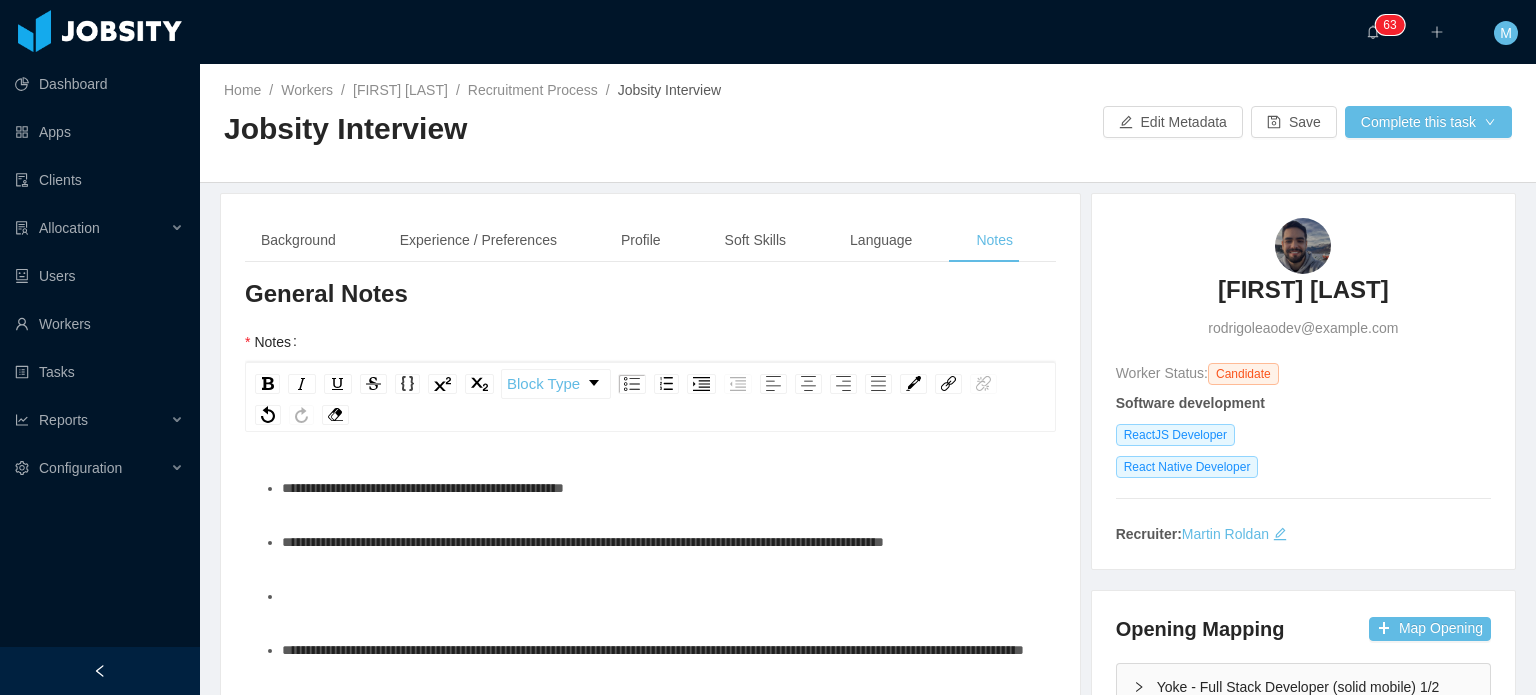 click on "**********" at bounding box center [661, 488] 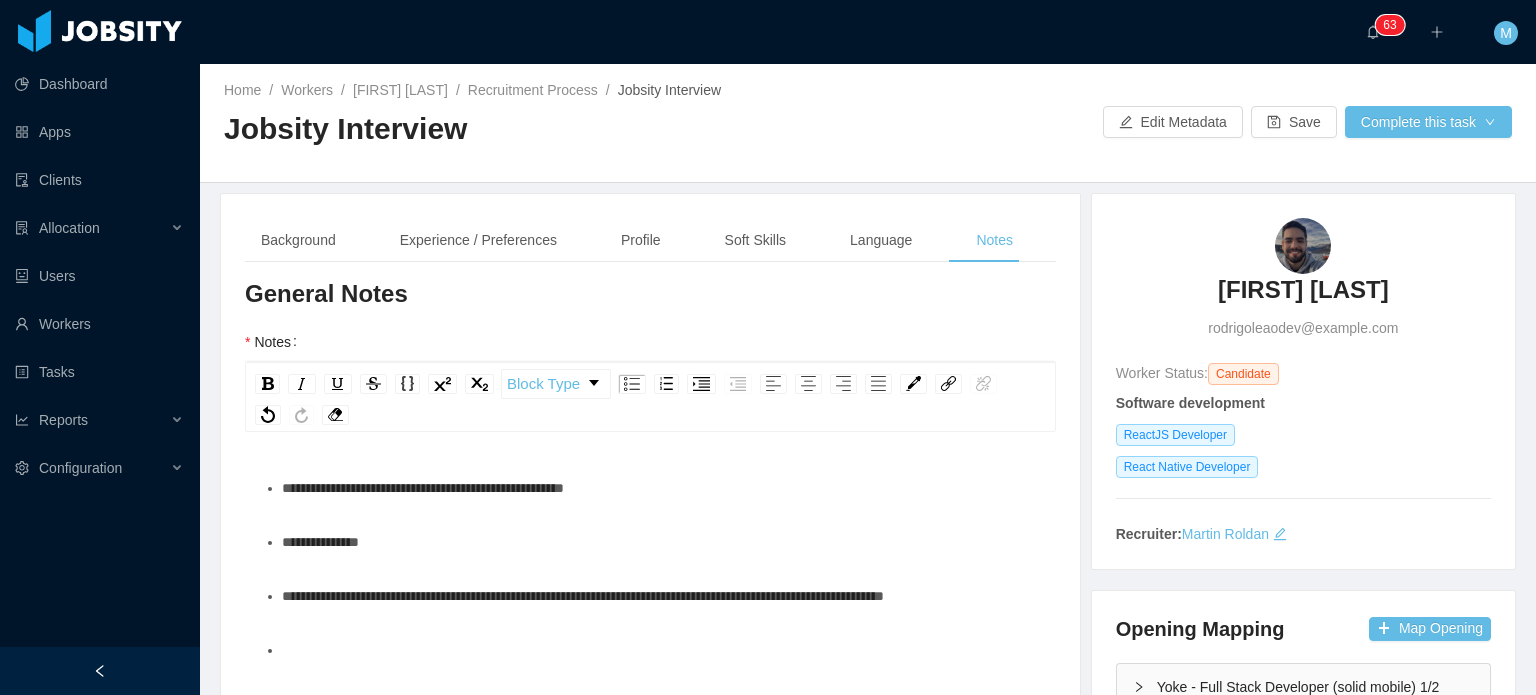 scroll, scrollTop: 100, scrollLeft: 0, axis: vertical 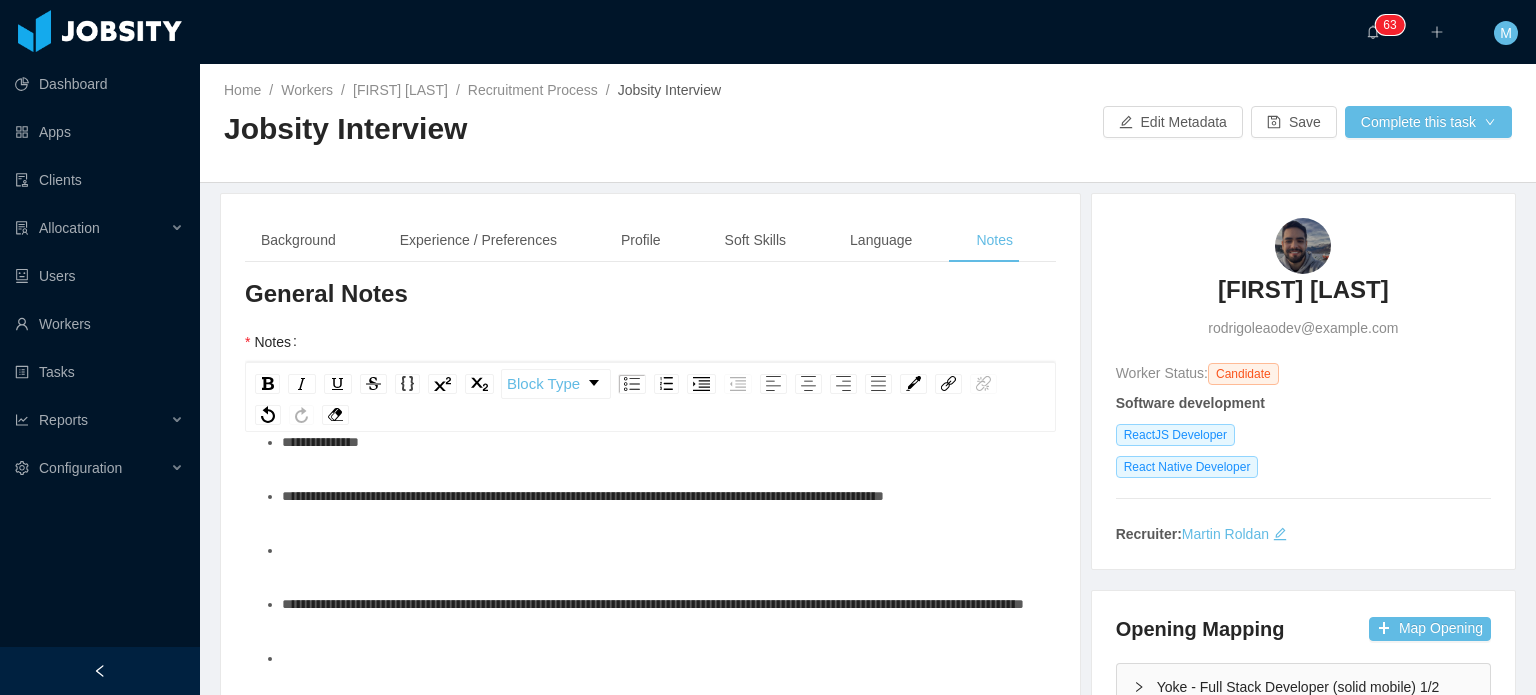 click at bounding box center [661, 550] 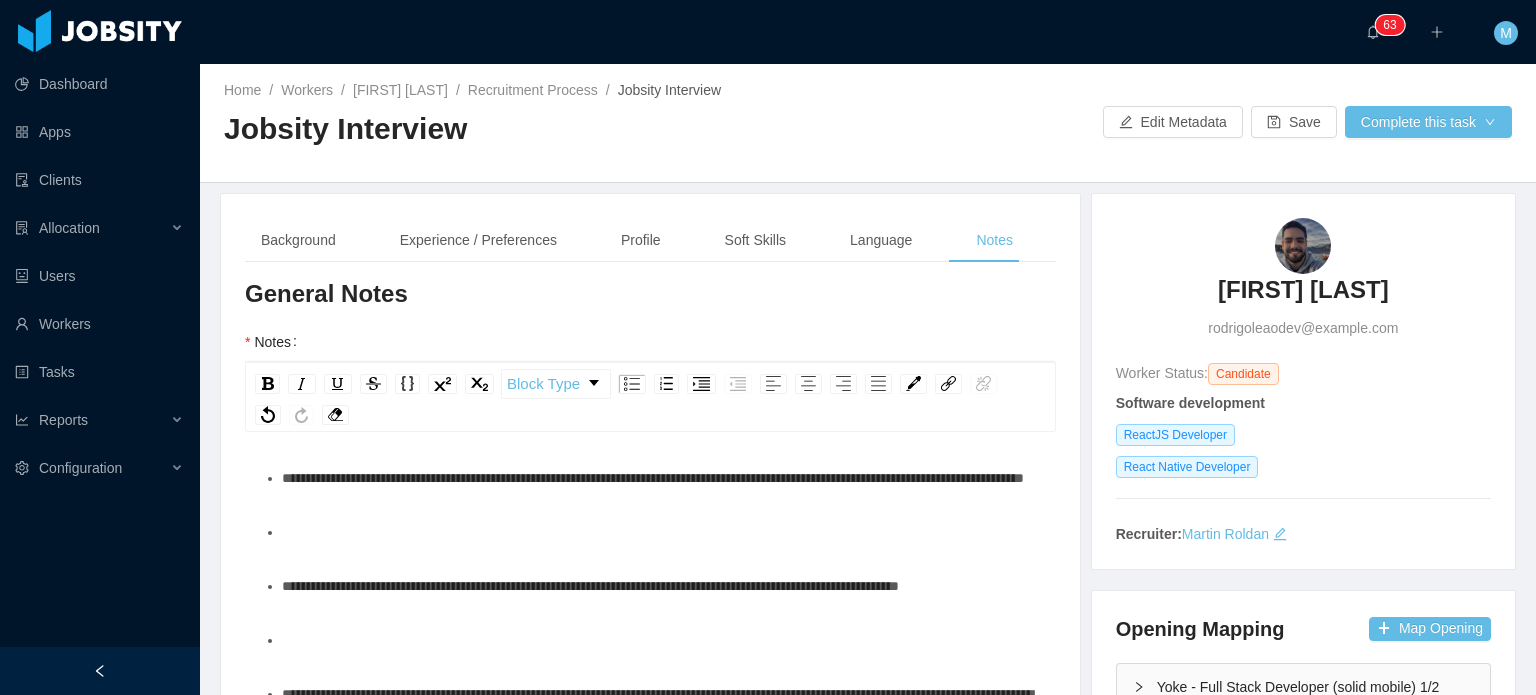 scroll, scrollTop: 182, scrollLeft: 0, axis: vertical 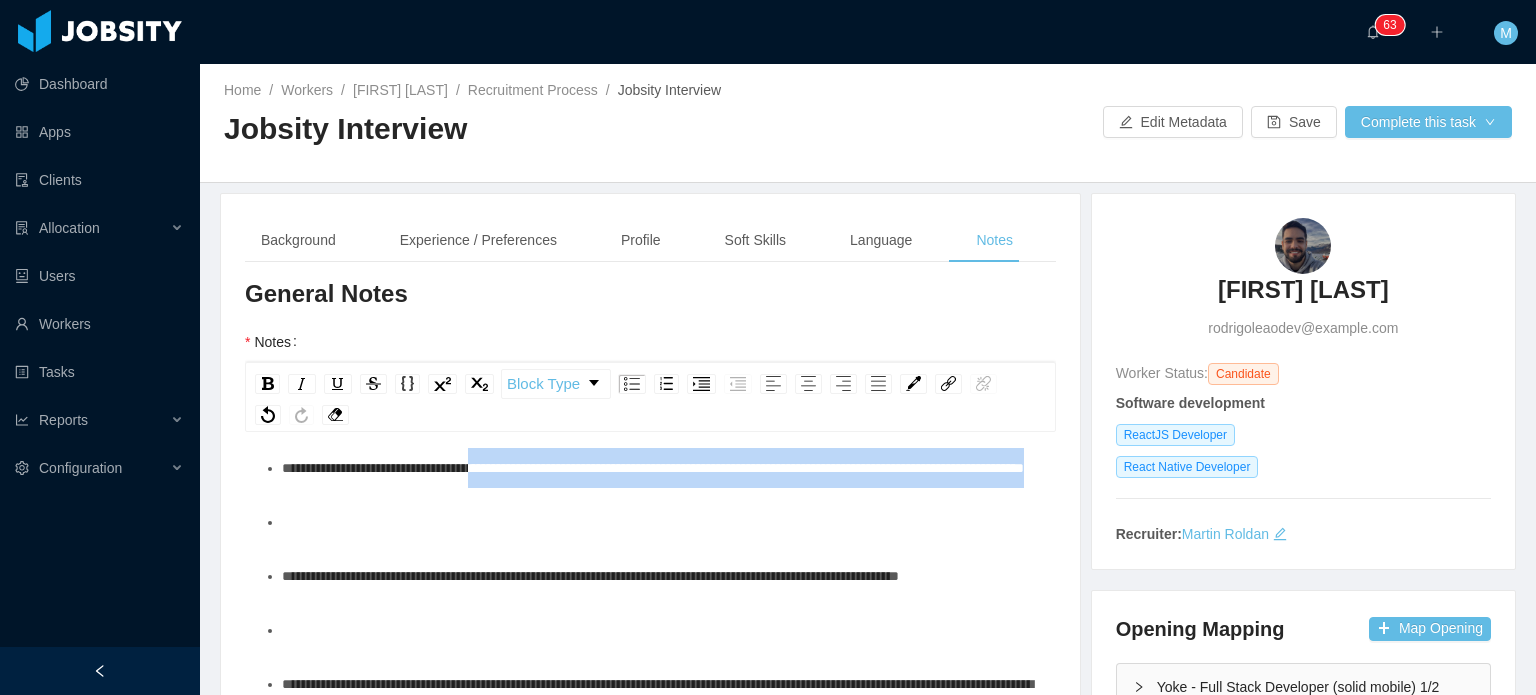 drag, startPoint x: 568, startPoint y: 510, endPoint x: 505, endPoint y: 475, distance: 72.06941 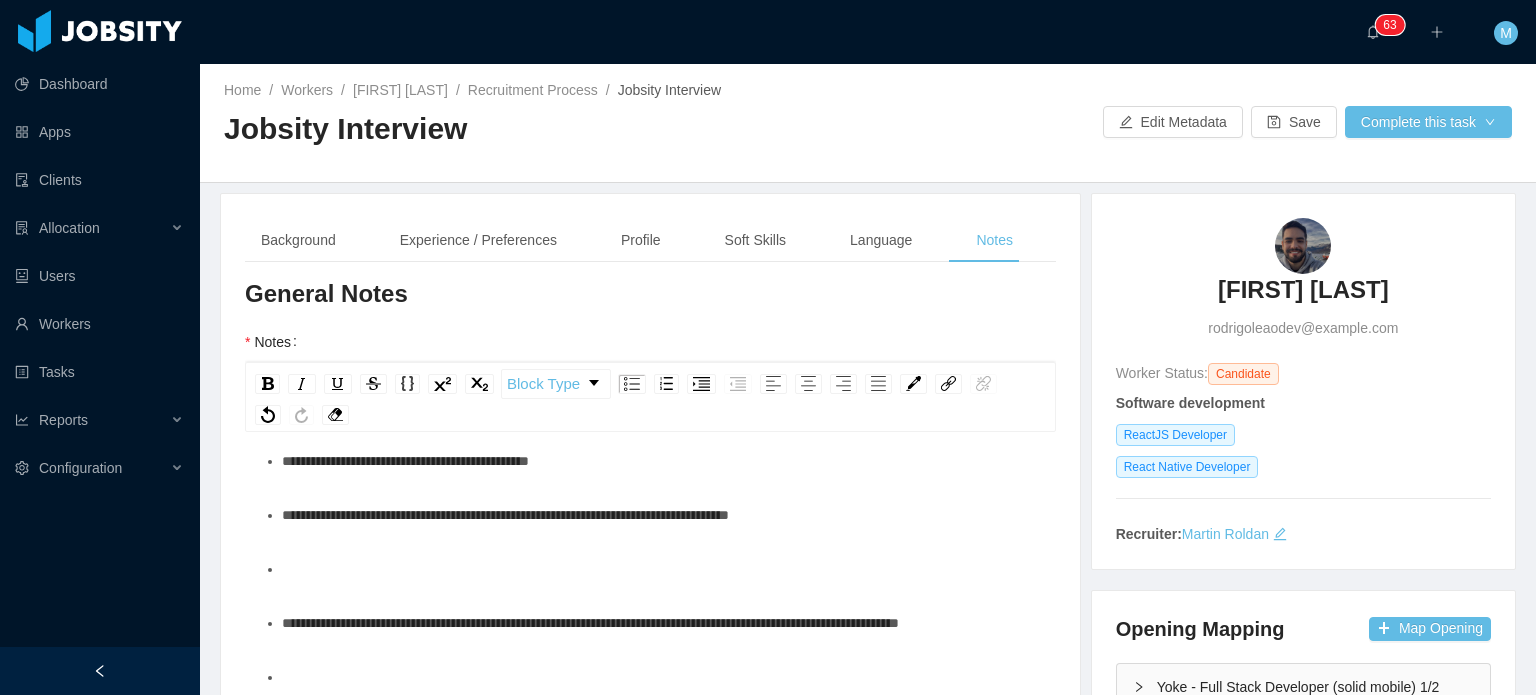 scroll, scrollTop: 120, scrollLeft: 0, axis: vertical 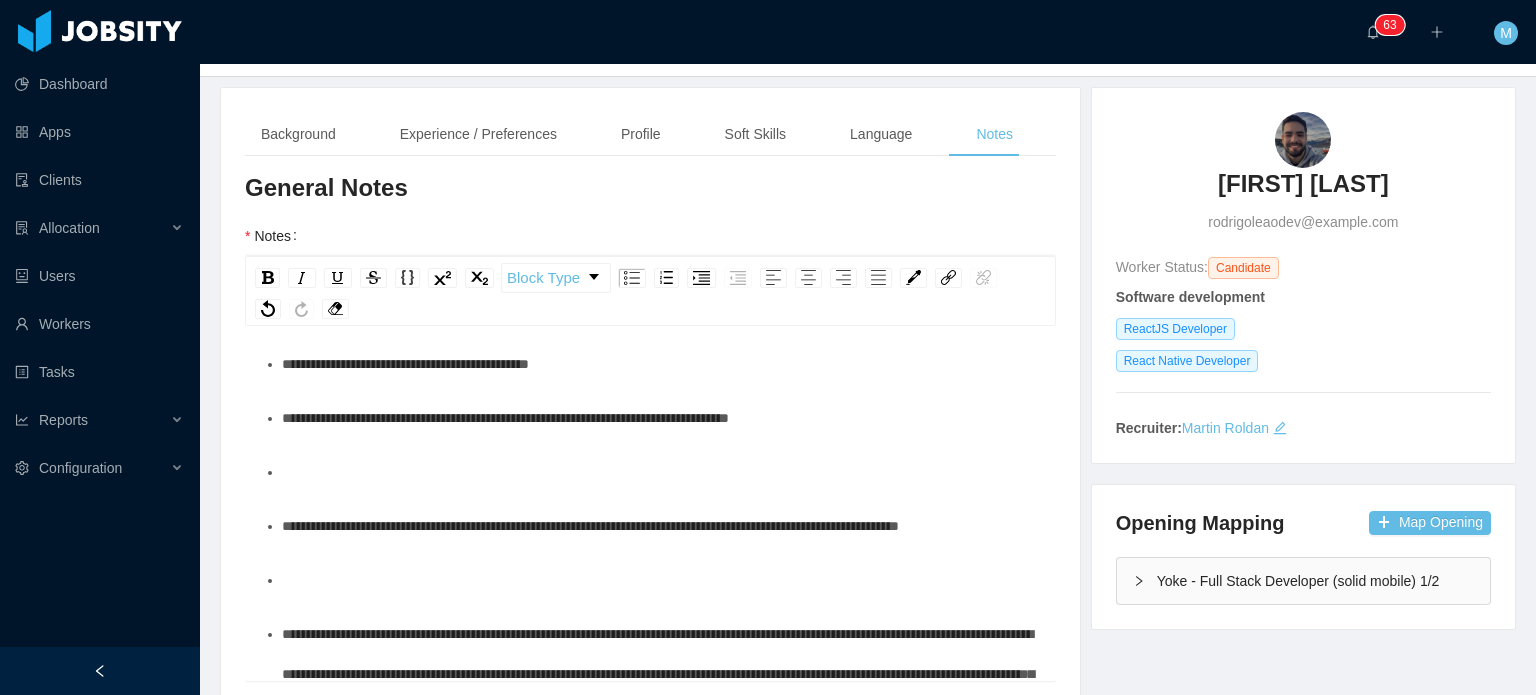click on "**********" at bounding box center [651, 1031] 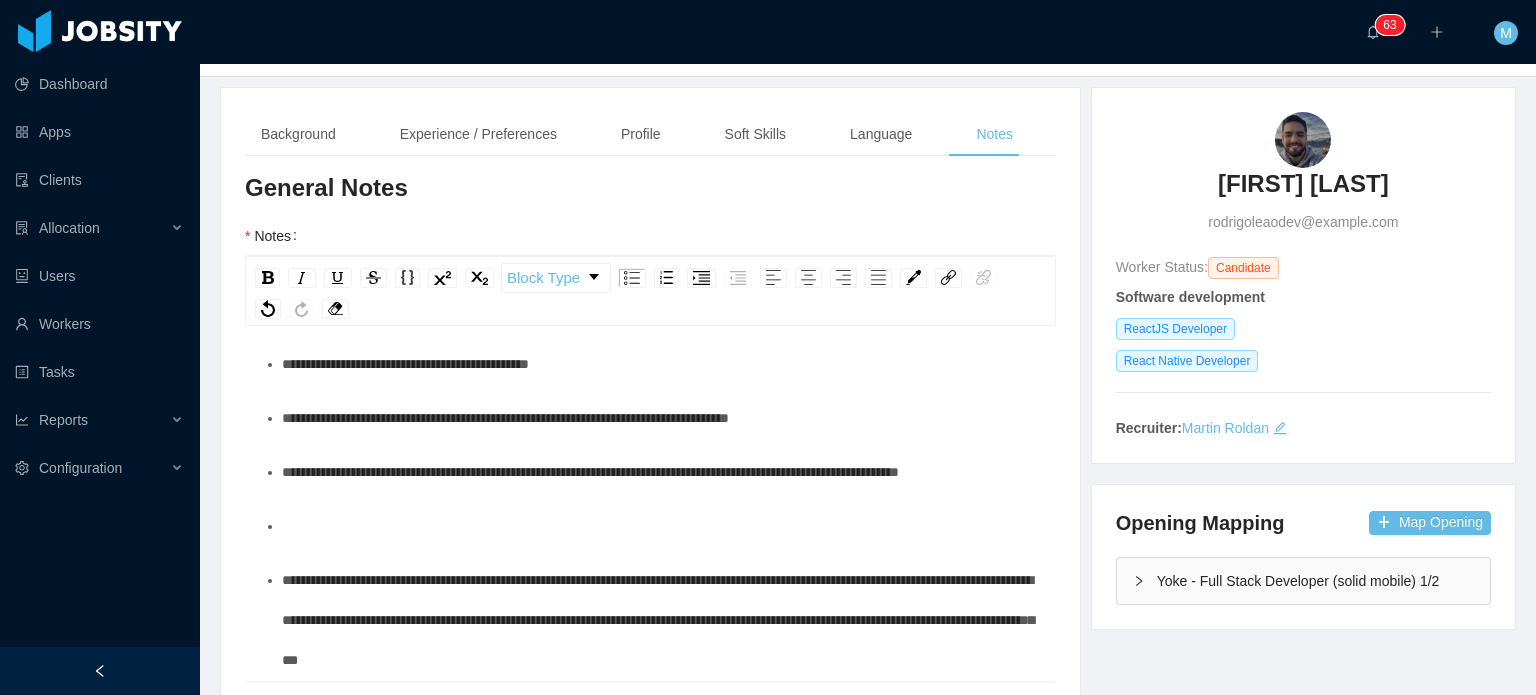 click on "**********" at bounding box center [505, 418] 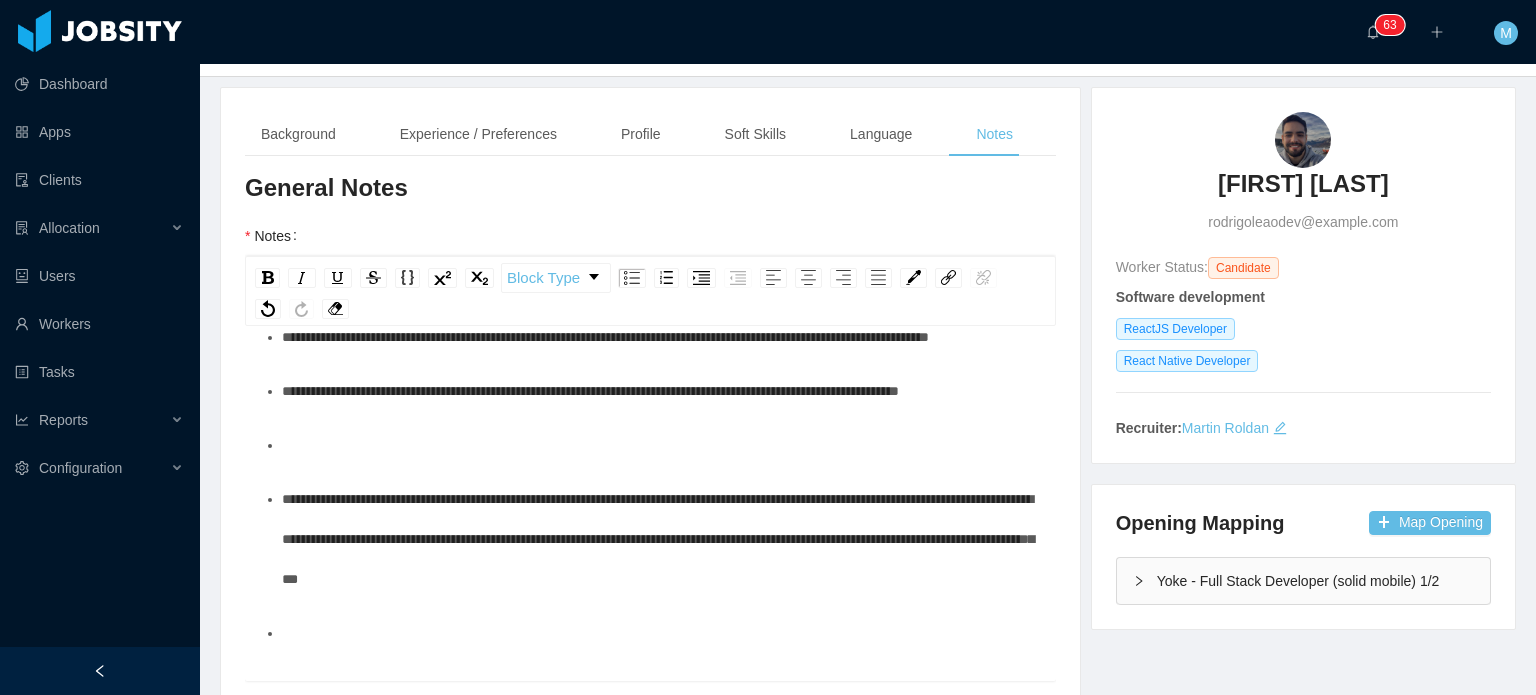 scroll, scrollTop: 208, scrollLeft: 0, axis: vertical 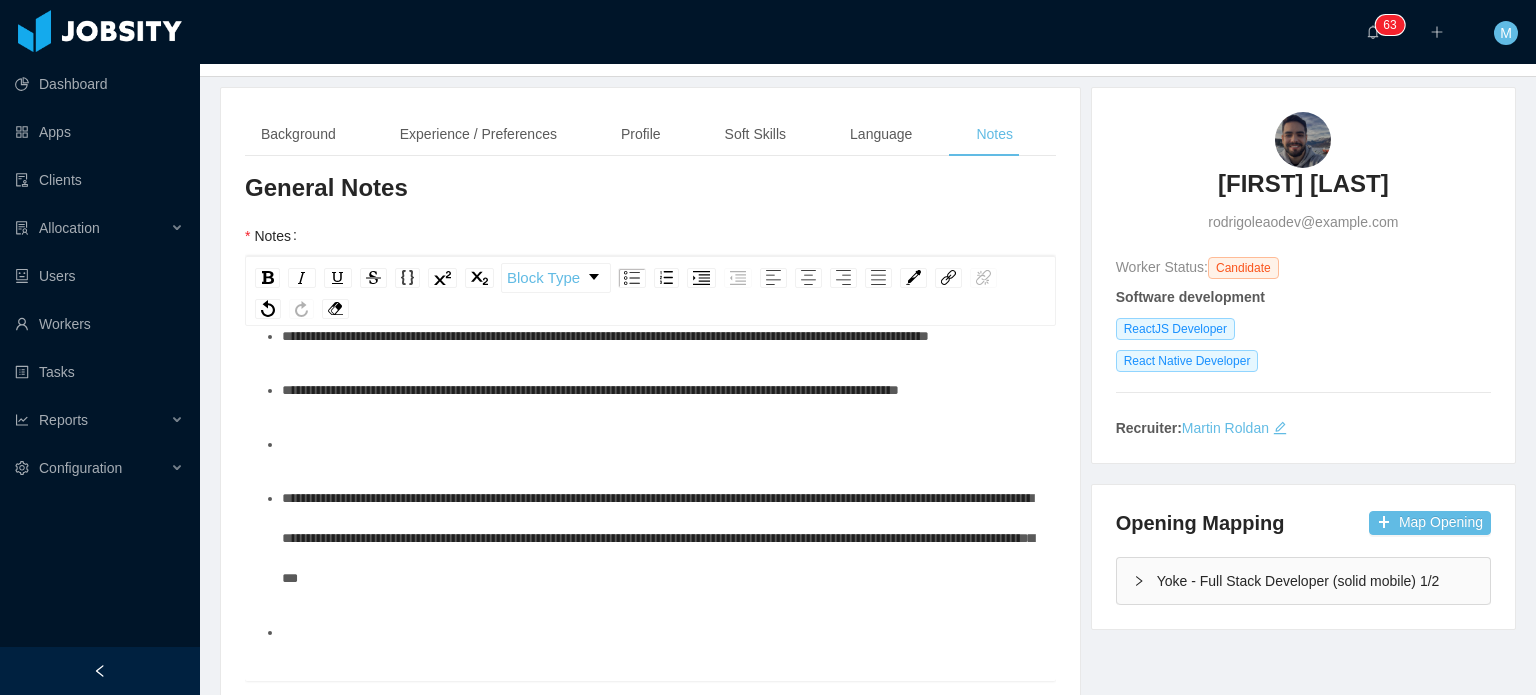 click on "**********" at bounding box center [661, 390] 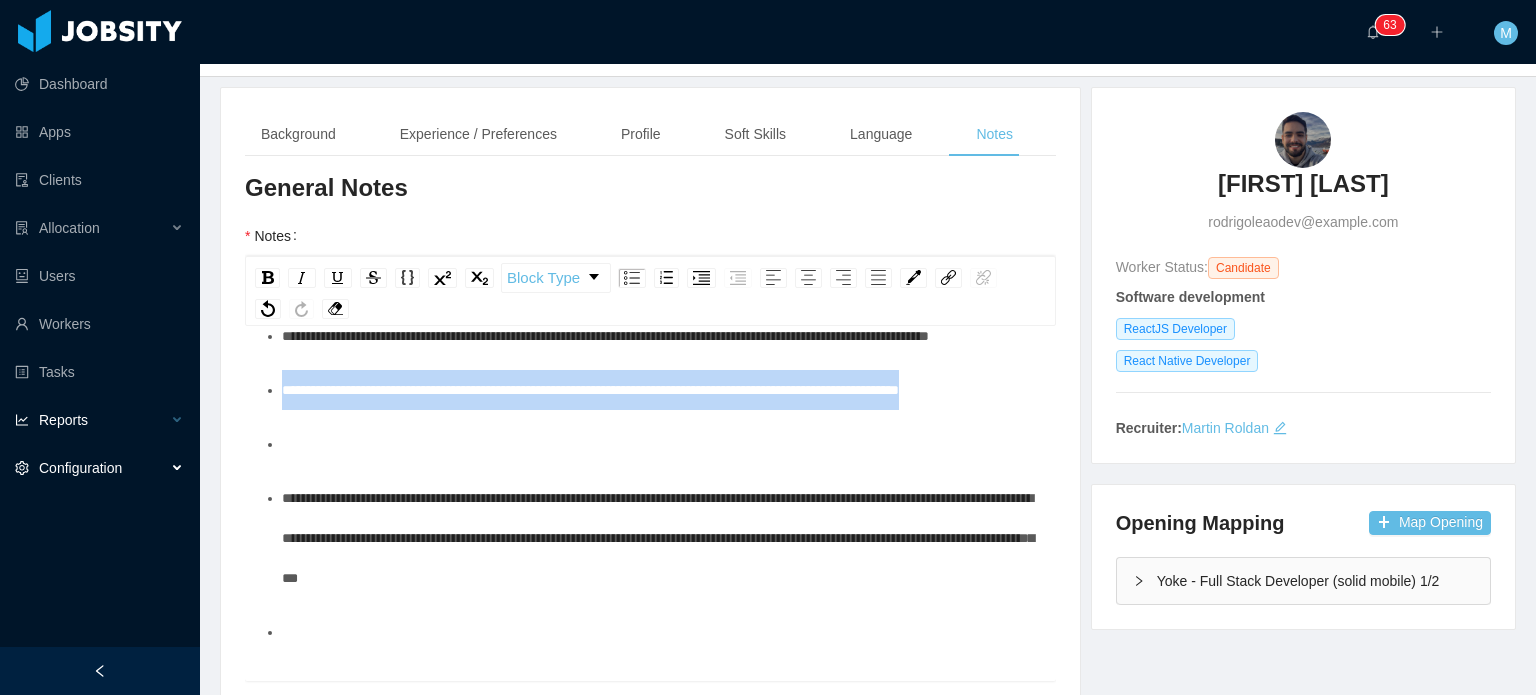drag, startPoint x: 700, startPoint y: 475, endPoint x: 143, endPoint y: 439, distance: 558.1622 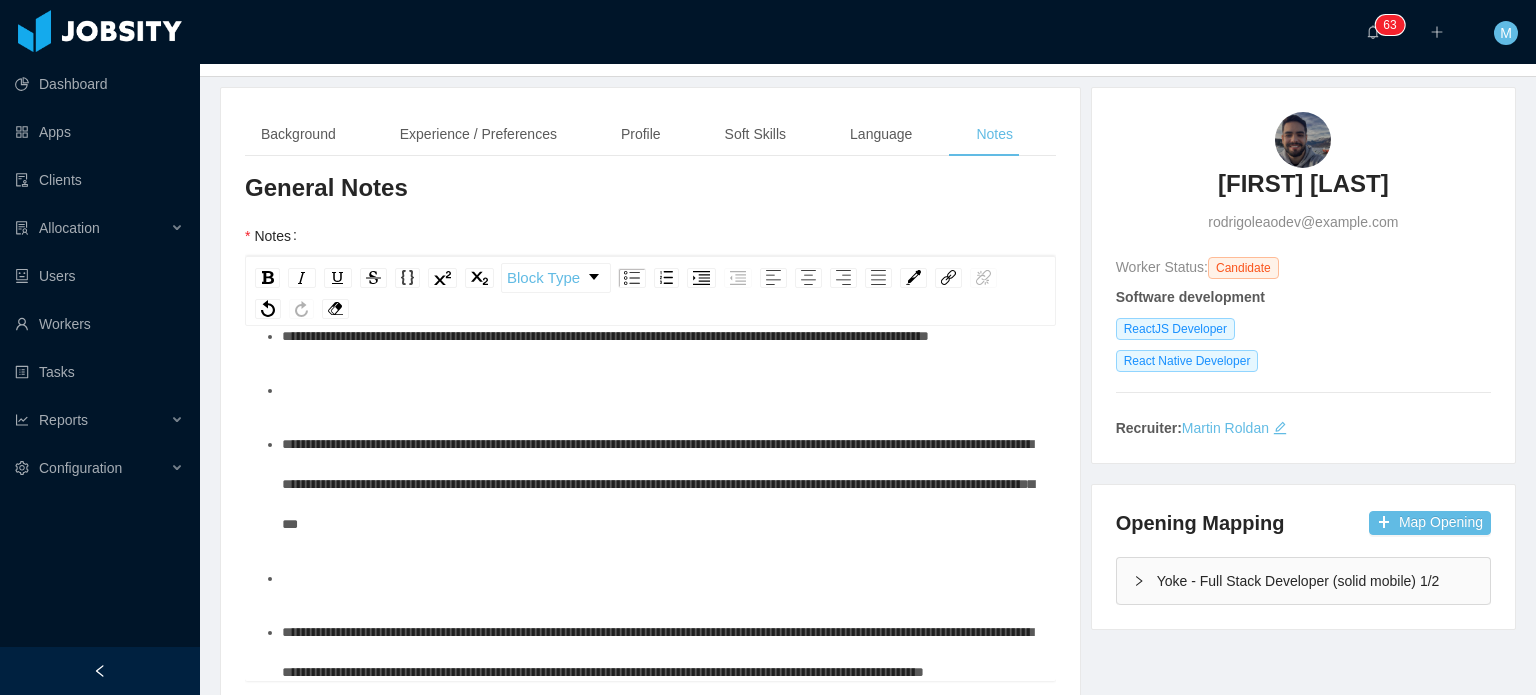 click at bounding box center [661, 390] 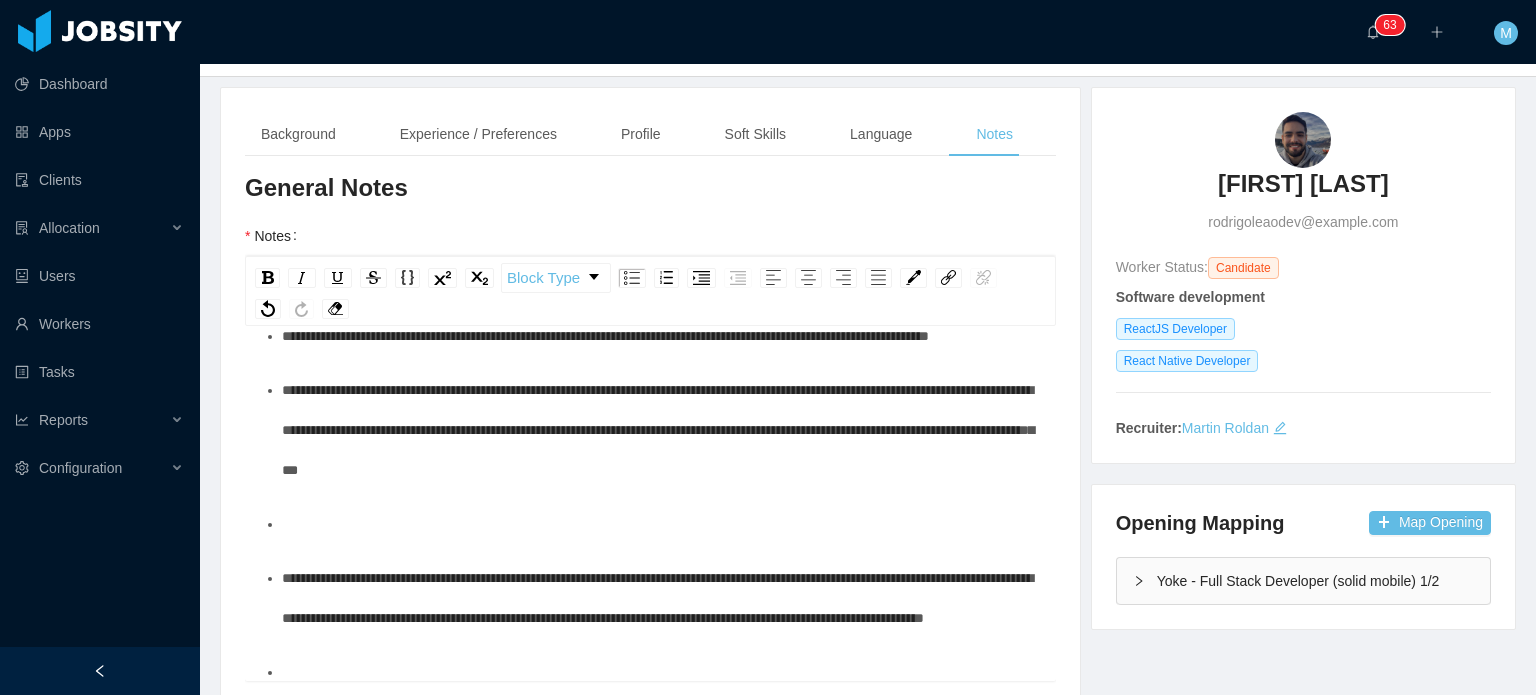 click on "**********" at bounding box center [658, 430] 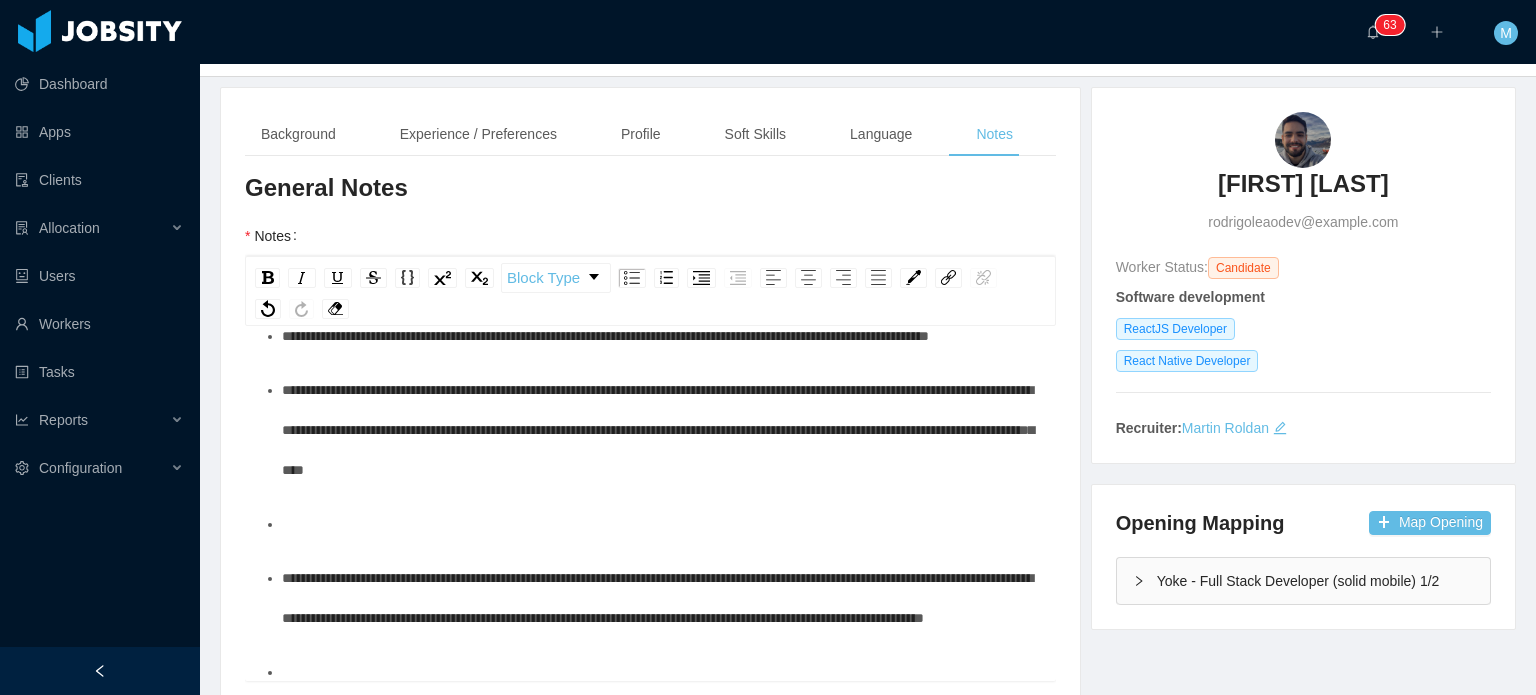 click on "**********" at bounding box center (651, 868) 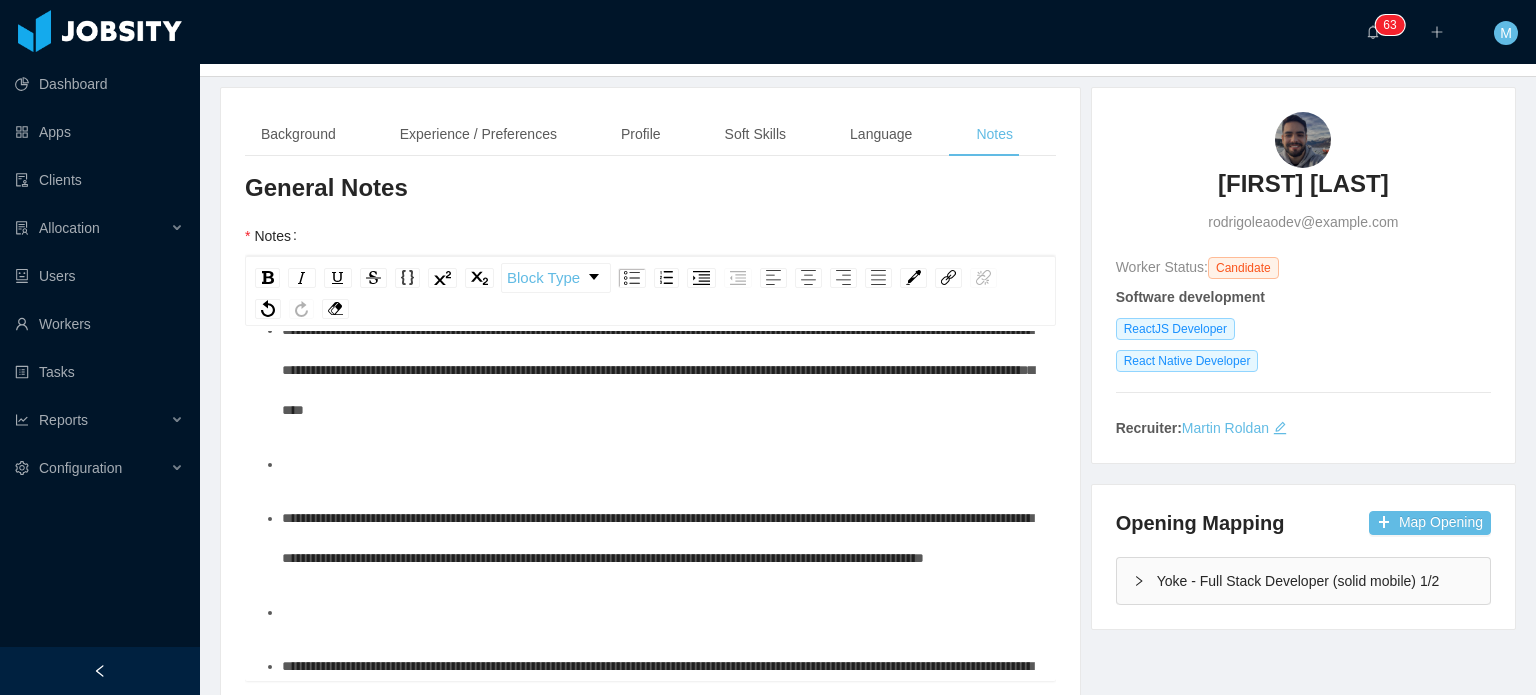 click on "**********" at bounding box center (661, 370) 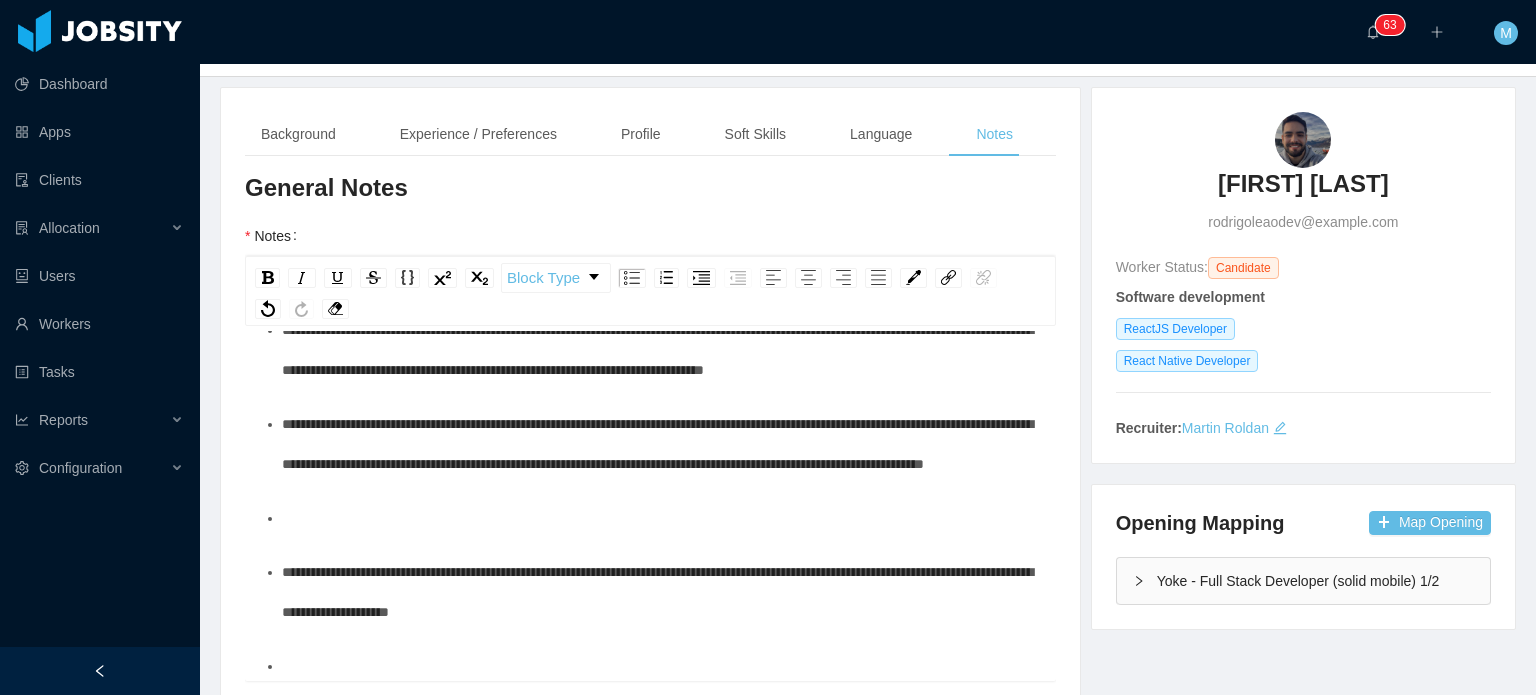 scroll, scrollTop: 296, scrollLeft: 0, axis: vertical 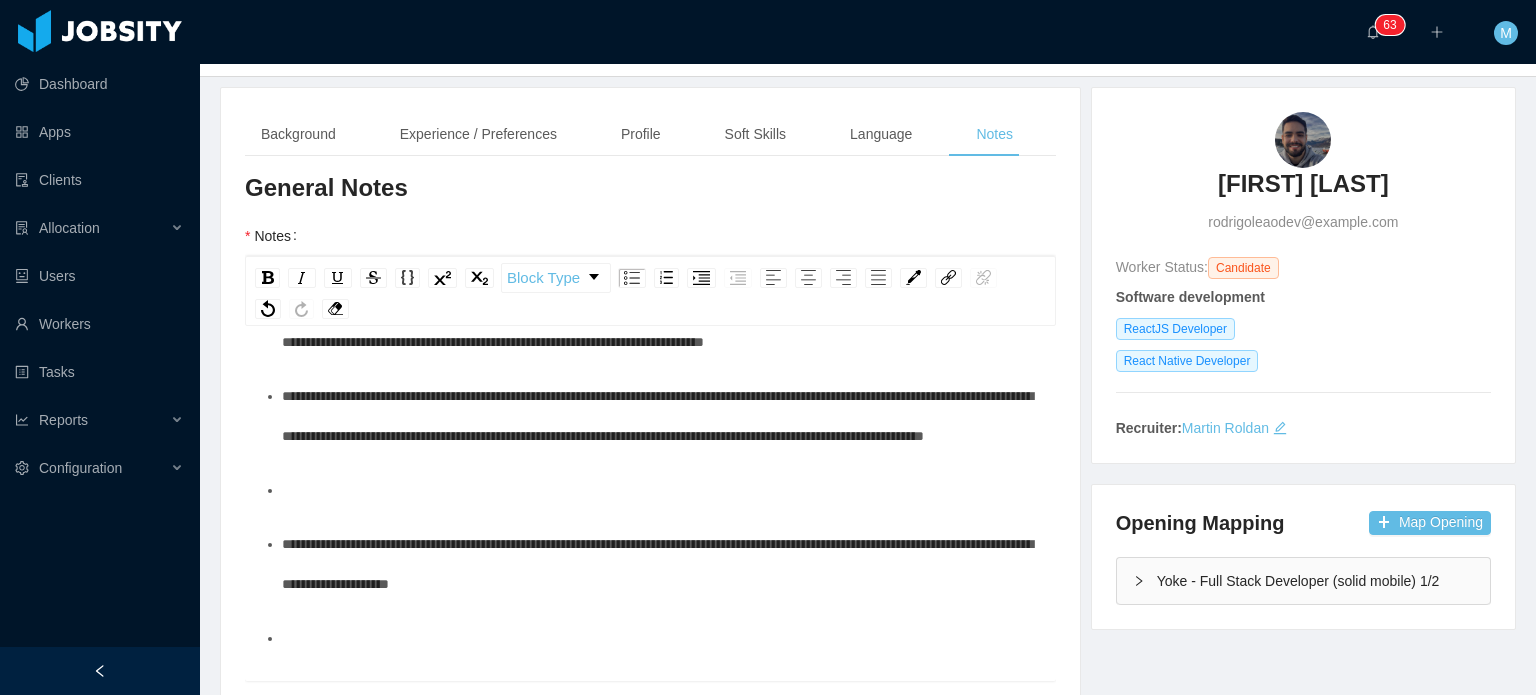 click at bounding box center (661, 490) 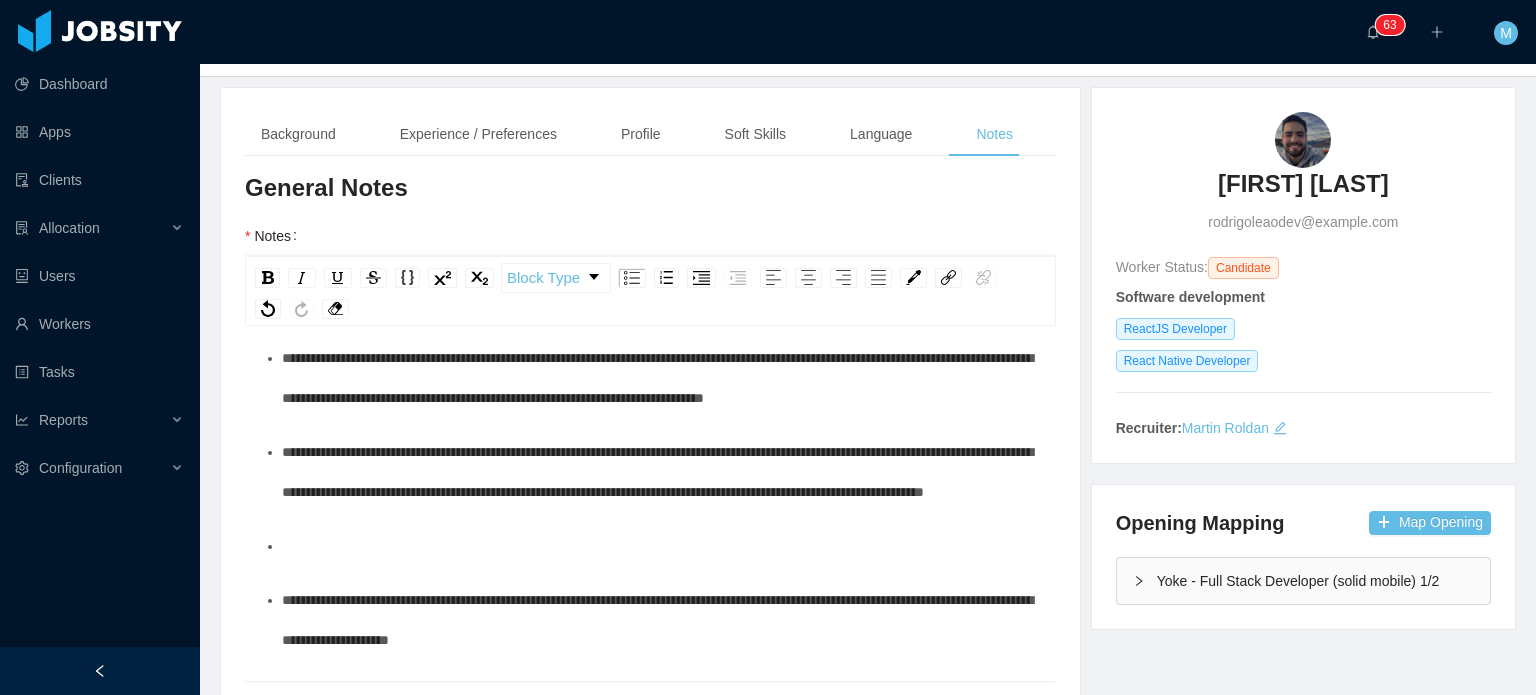 scroll, scrollTop: 219, scrollLeft: 0, axis: vertical 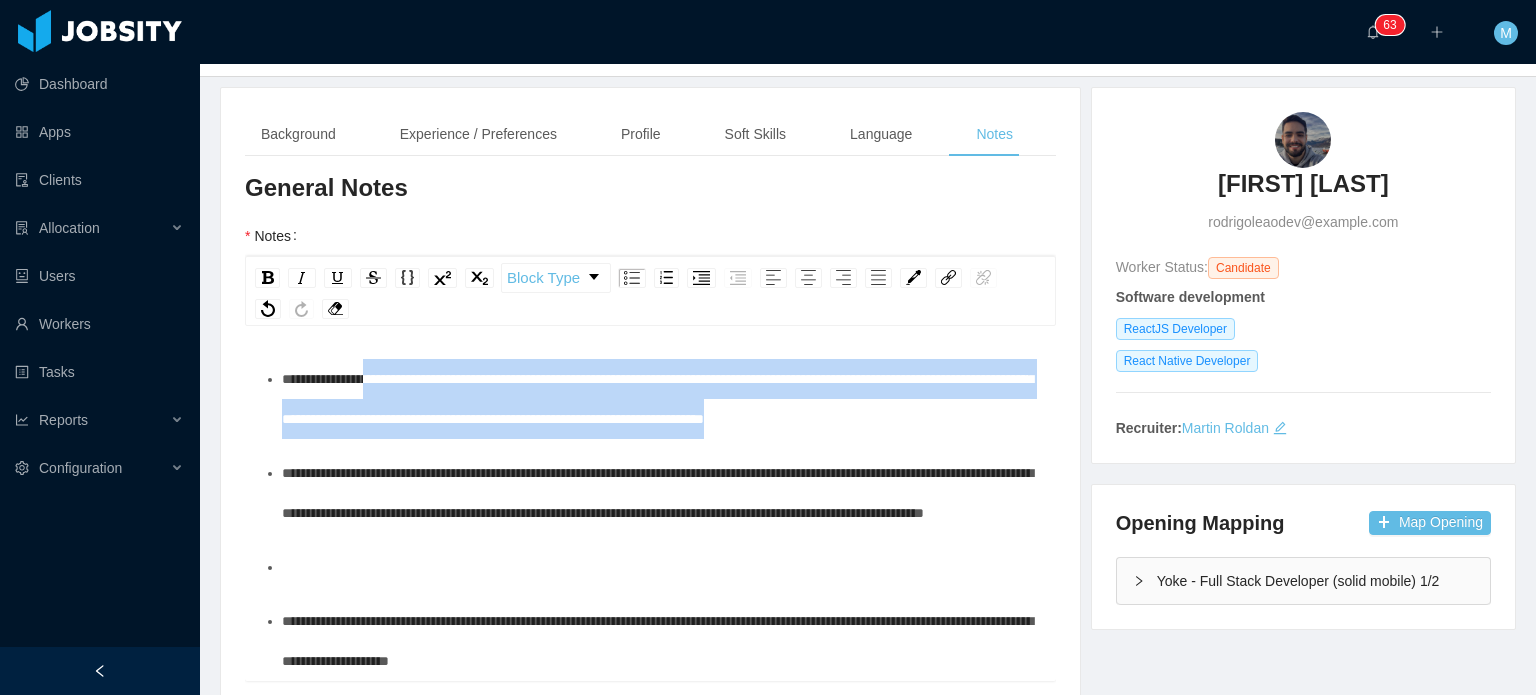 drag, startPoint x: 431, startPoint y: 513, endPoint x: 379, endPoint y: 416, distance: 110.059074 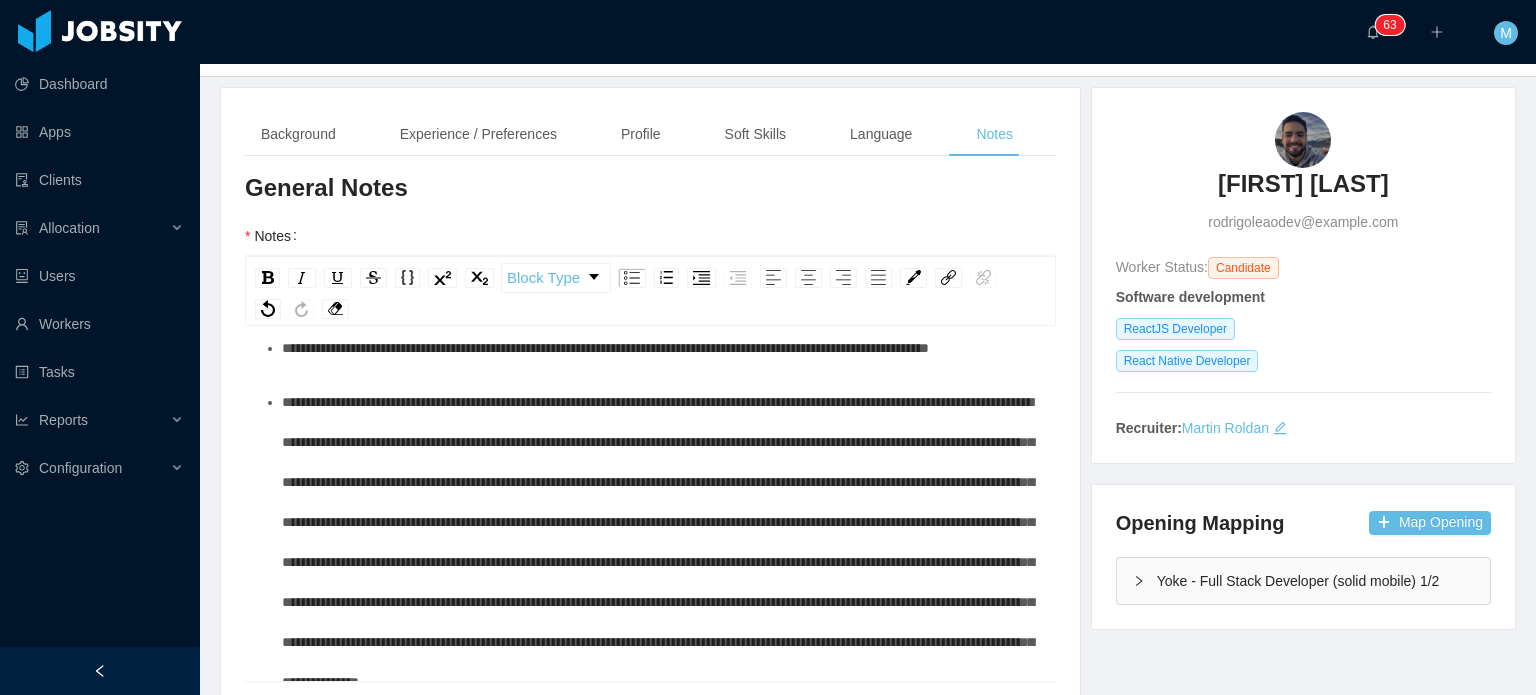 scroll, scrollTop: 194, scrollLeft: 0, axis: vertical 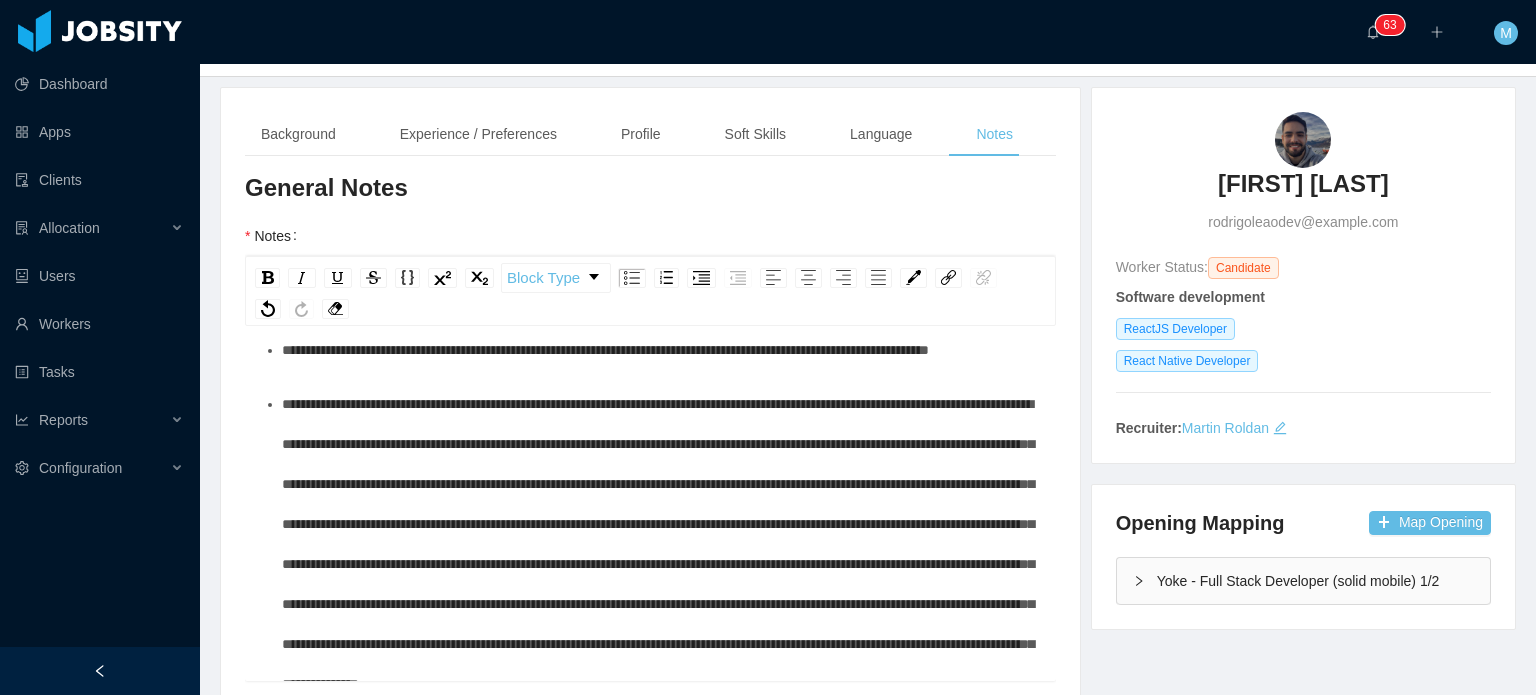 click at bounding box center (658, 544) 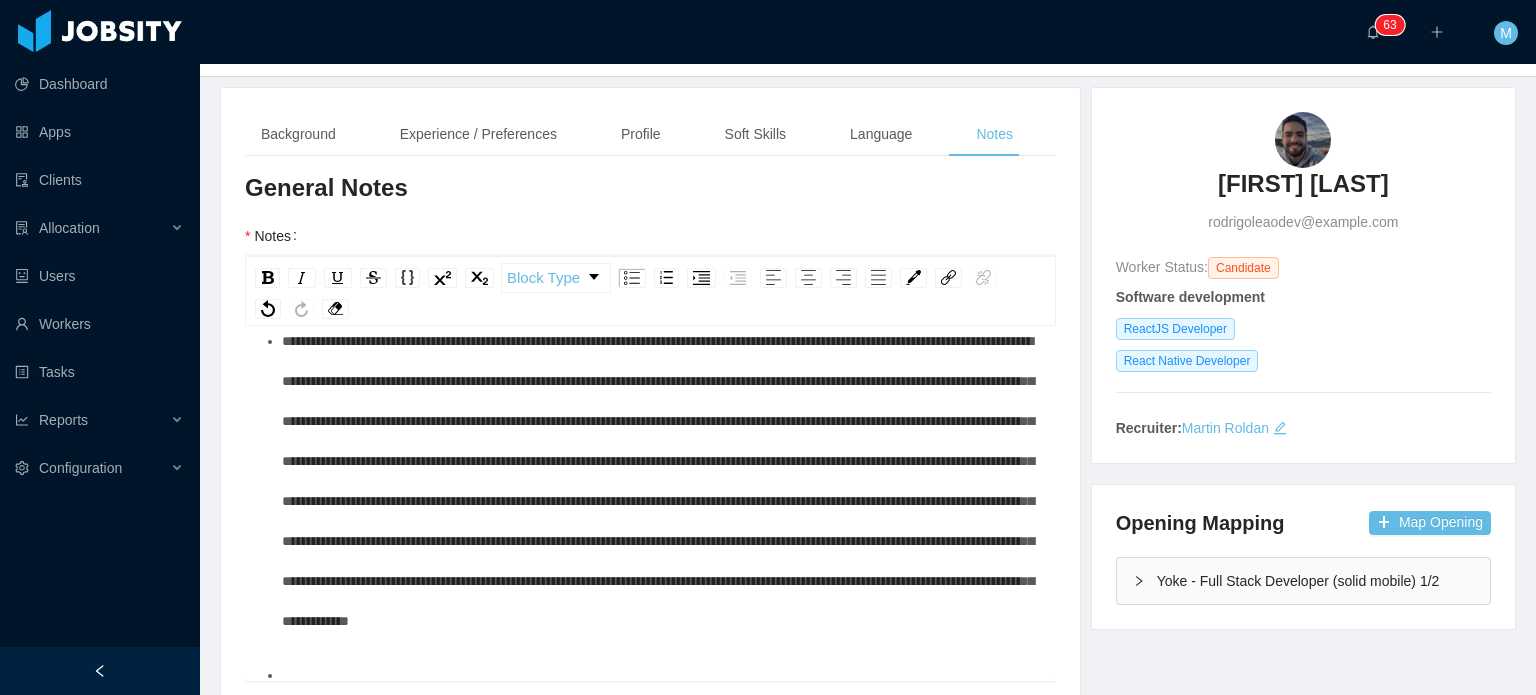 scroll, scrollTop: 259, scrollLeft: 0, axis: vertical 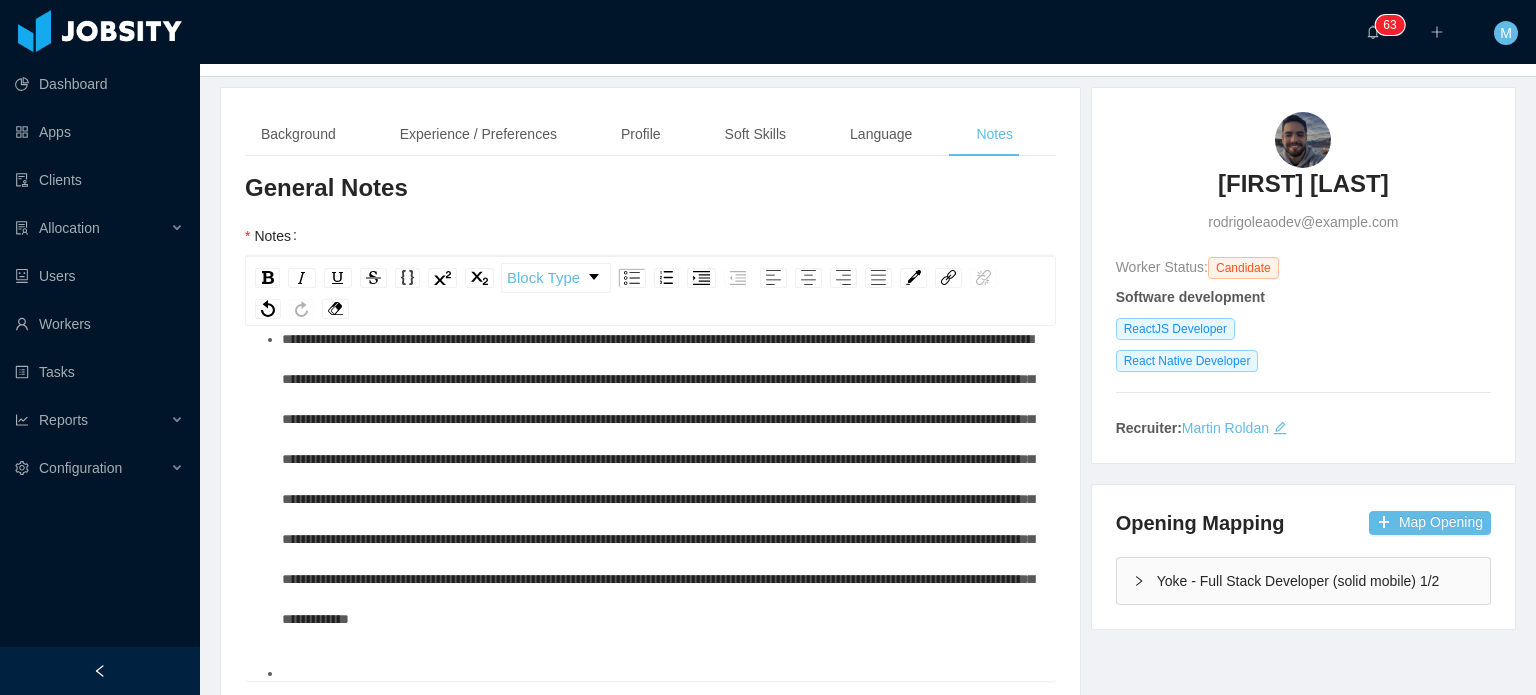 click at bounding box center [658, 479] 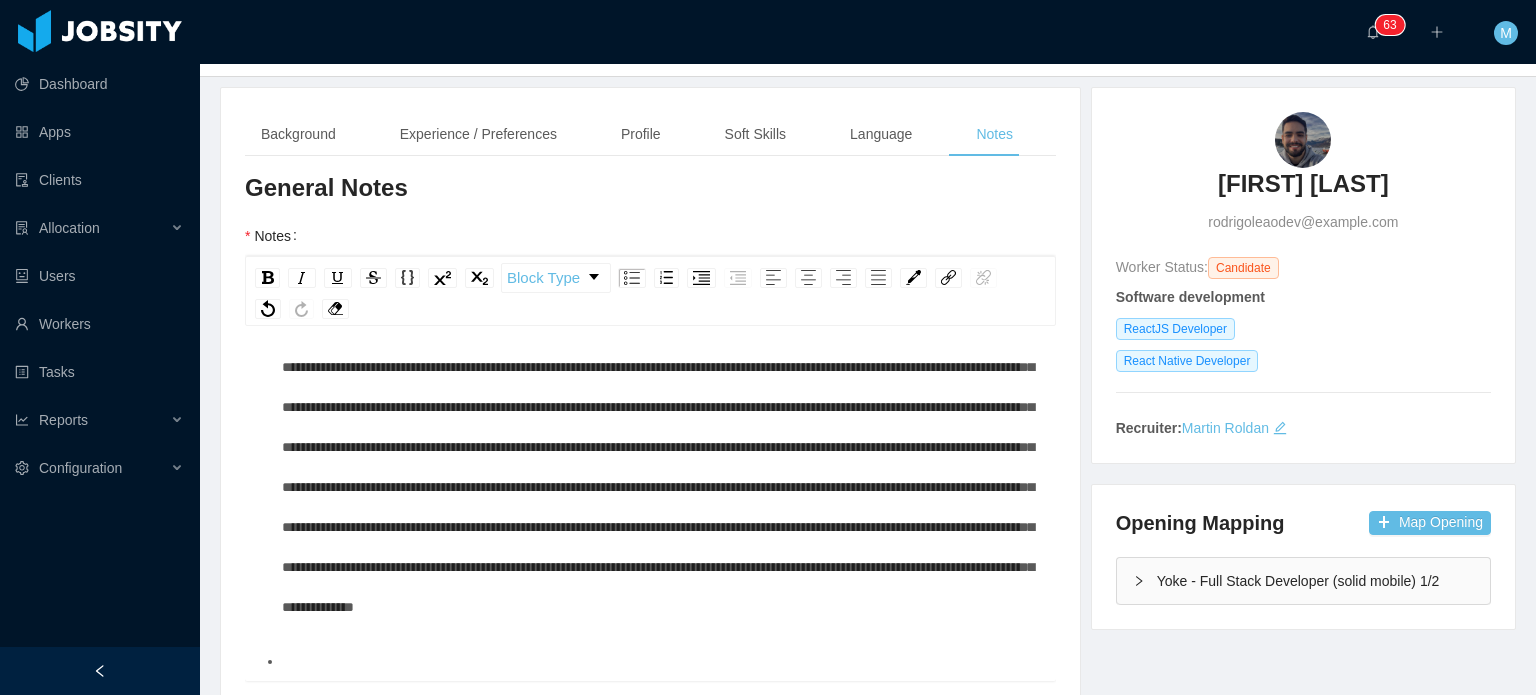 scroll, scrollTop: 276, scrollLeft: 0, axis: vertical 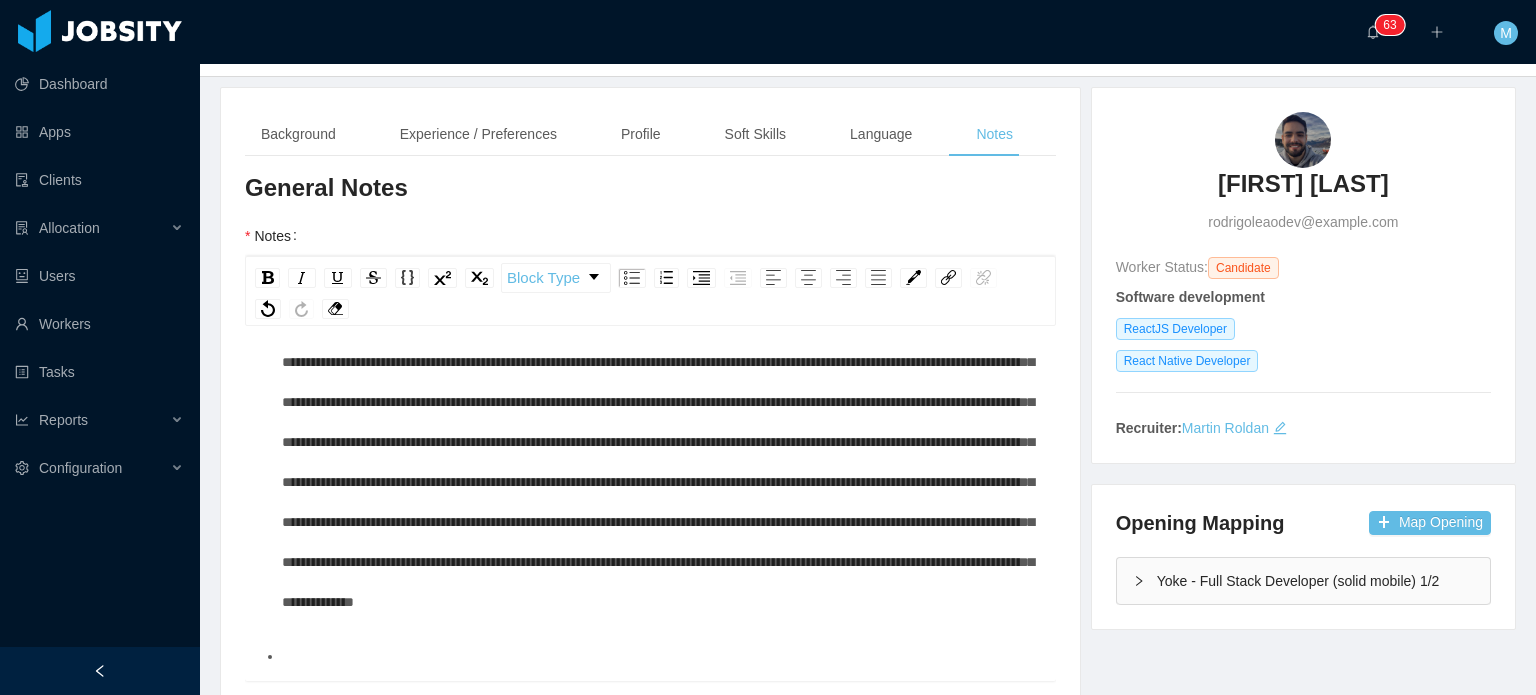 click at bounding box center [658, 462] 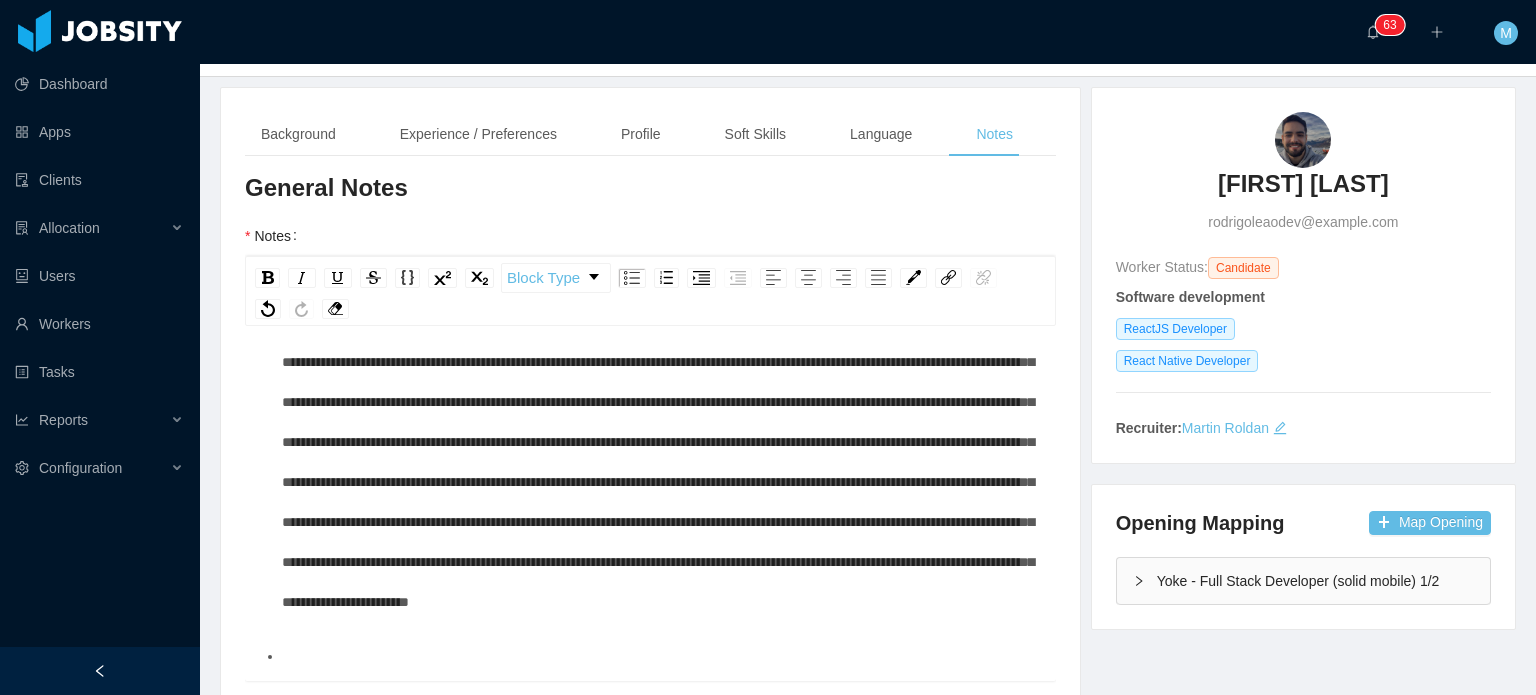click at bounding box center (661, 462) 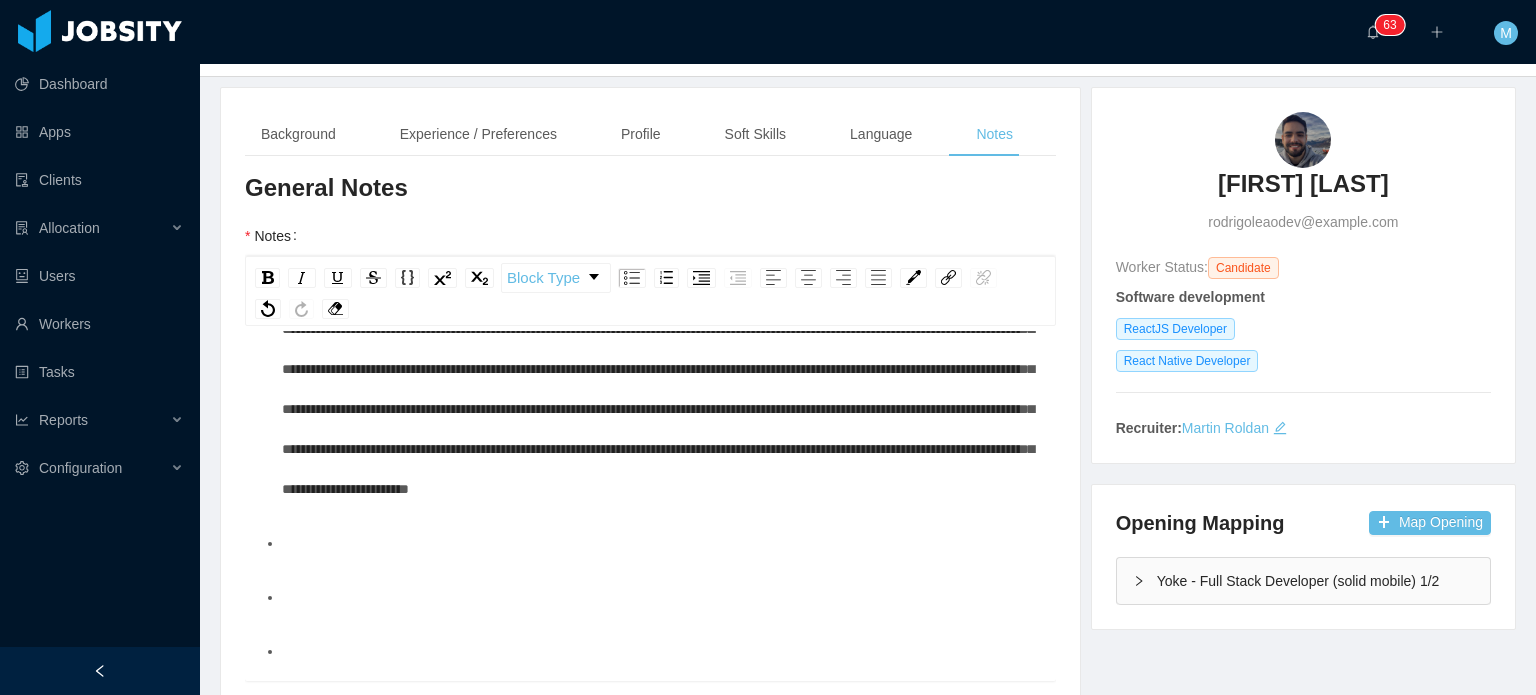 scroll, scrollTop: 390, scrollLeft: 0, axis: vertical 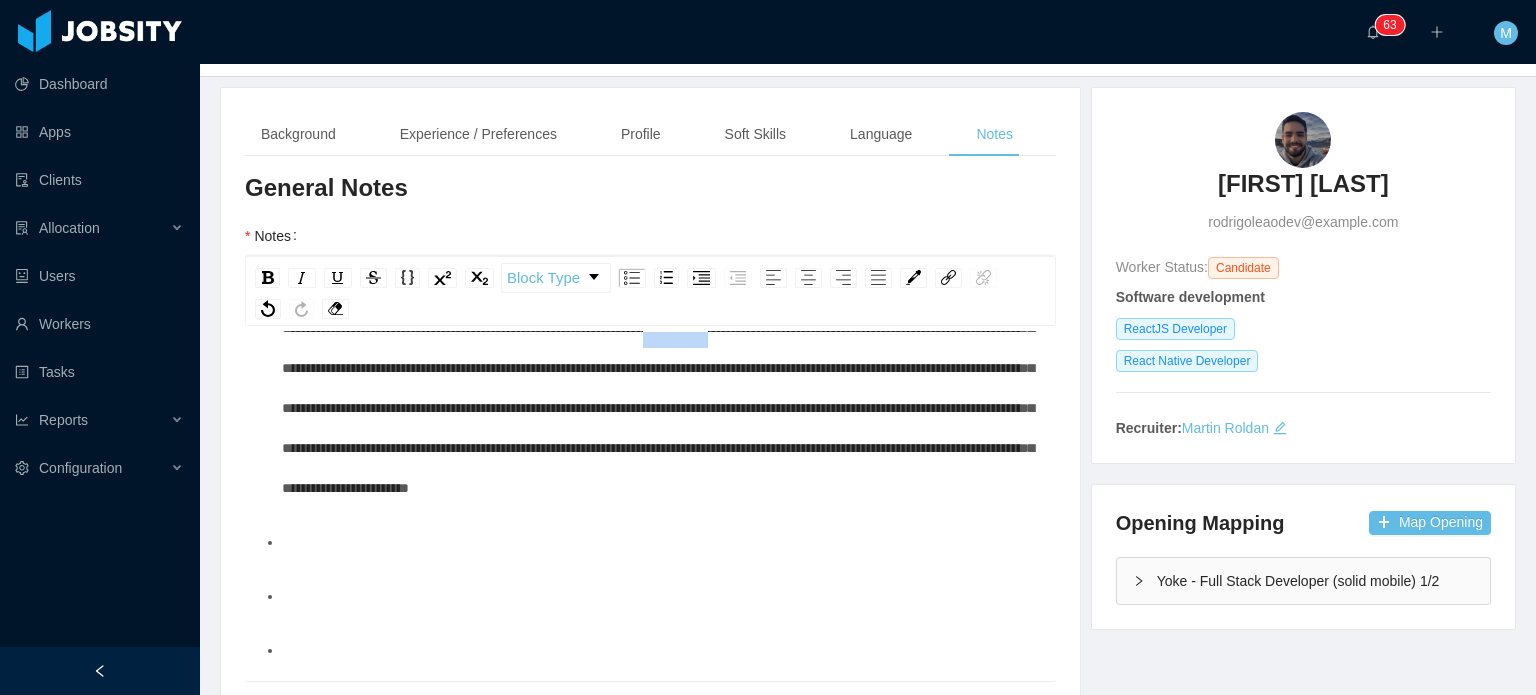 drag, startPoint x: 628, startPoint y: 403, endPoint x: 726, endPoint y: 400, distance: 98.045906 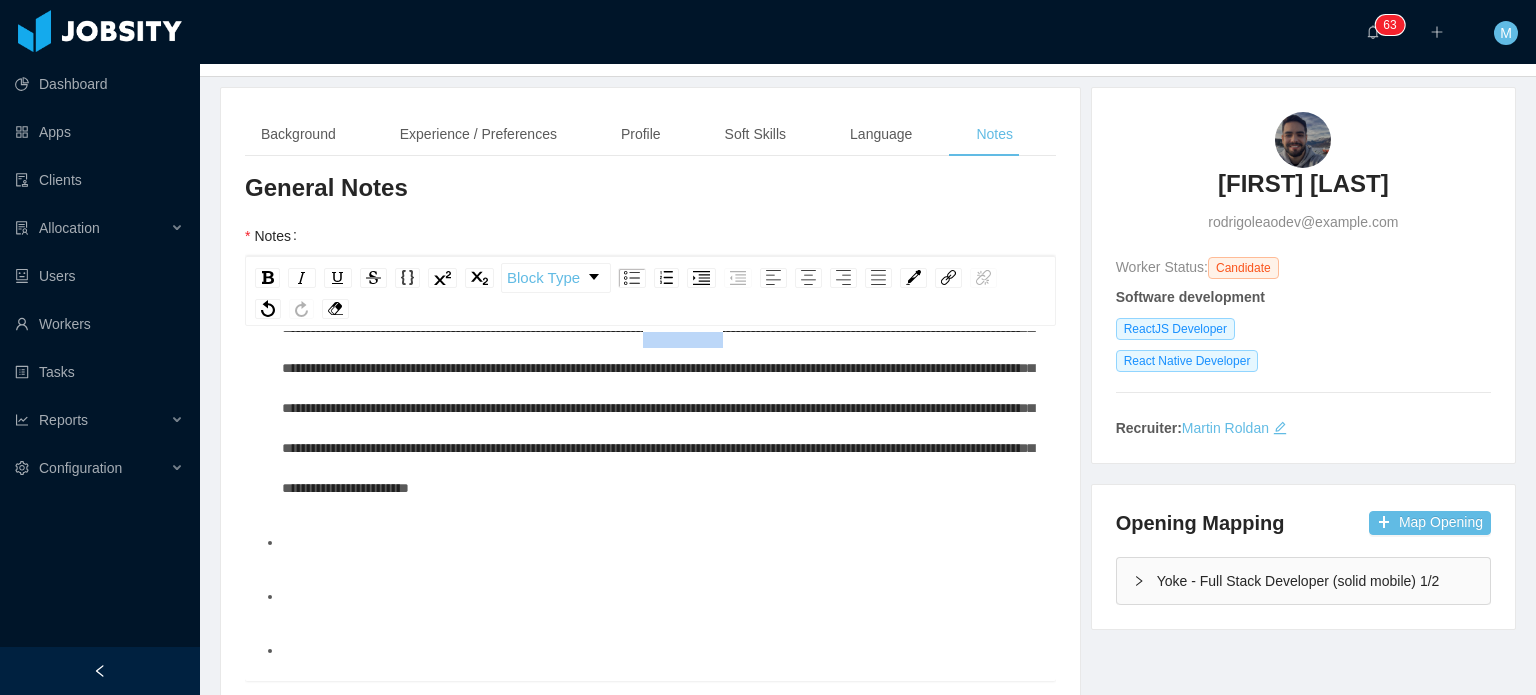 click at bounding box center [658, 348] 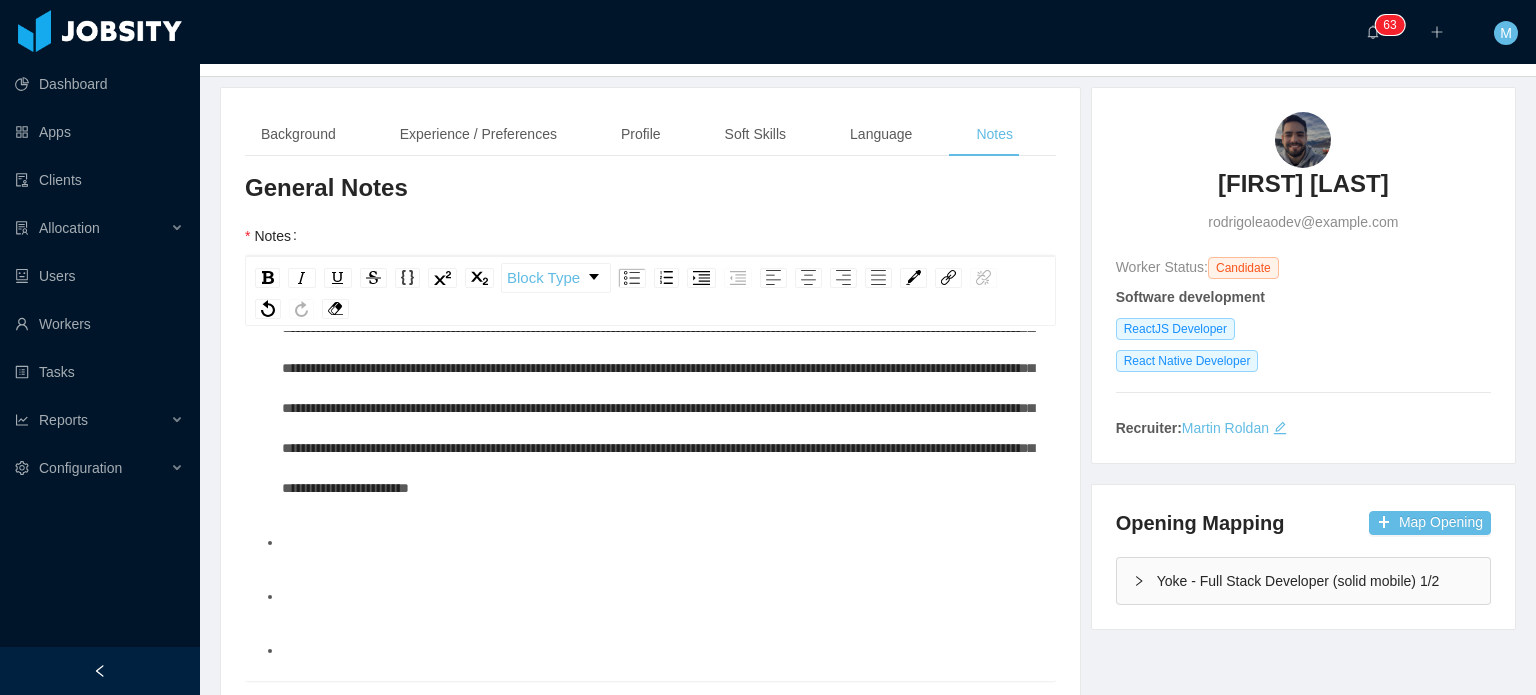 click at bounding box center (658, 348) 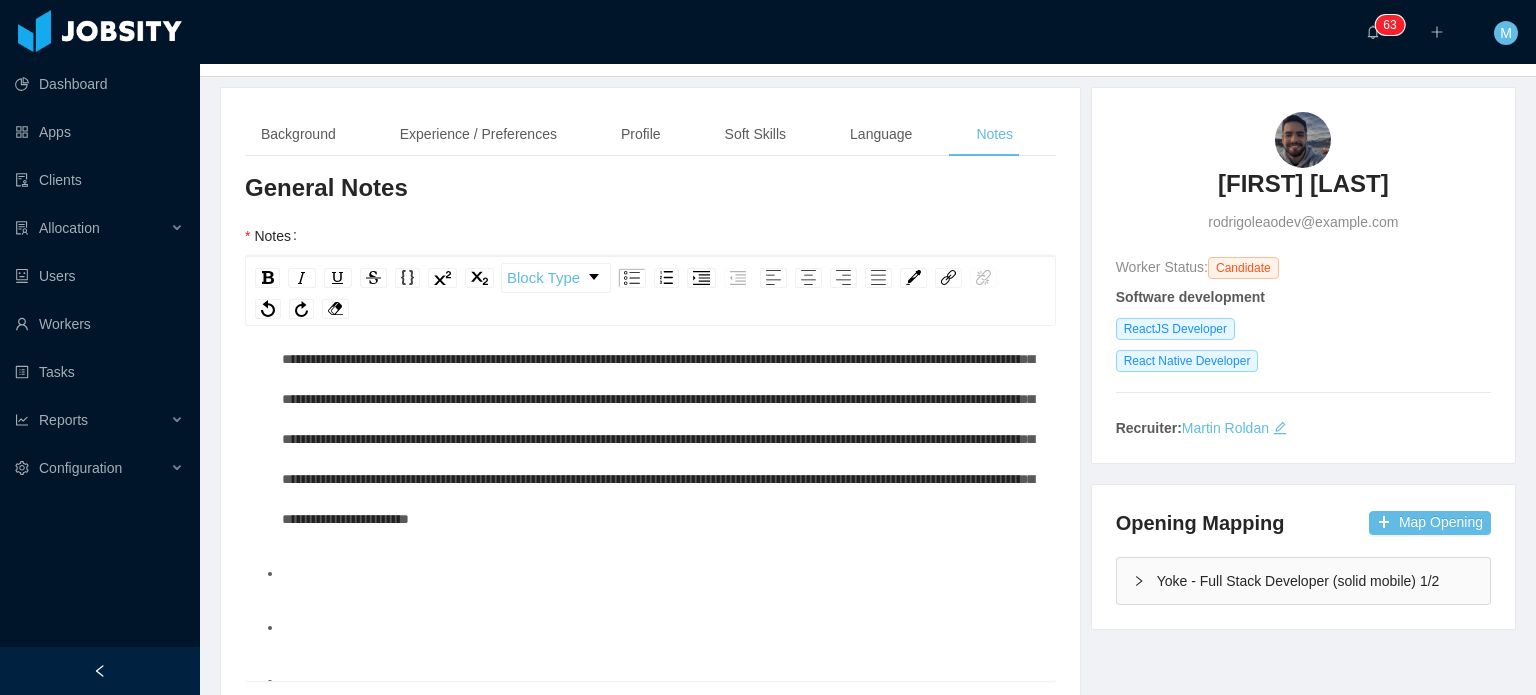 scroll, scrollTop: 403, scrollLeft: 0, axis: vertical 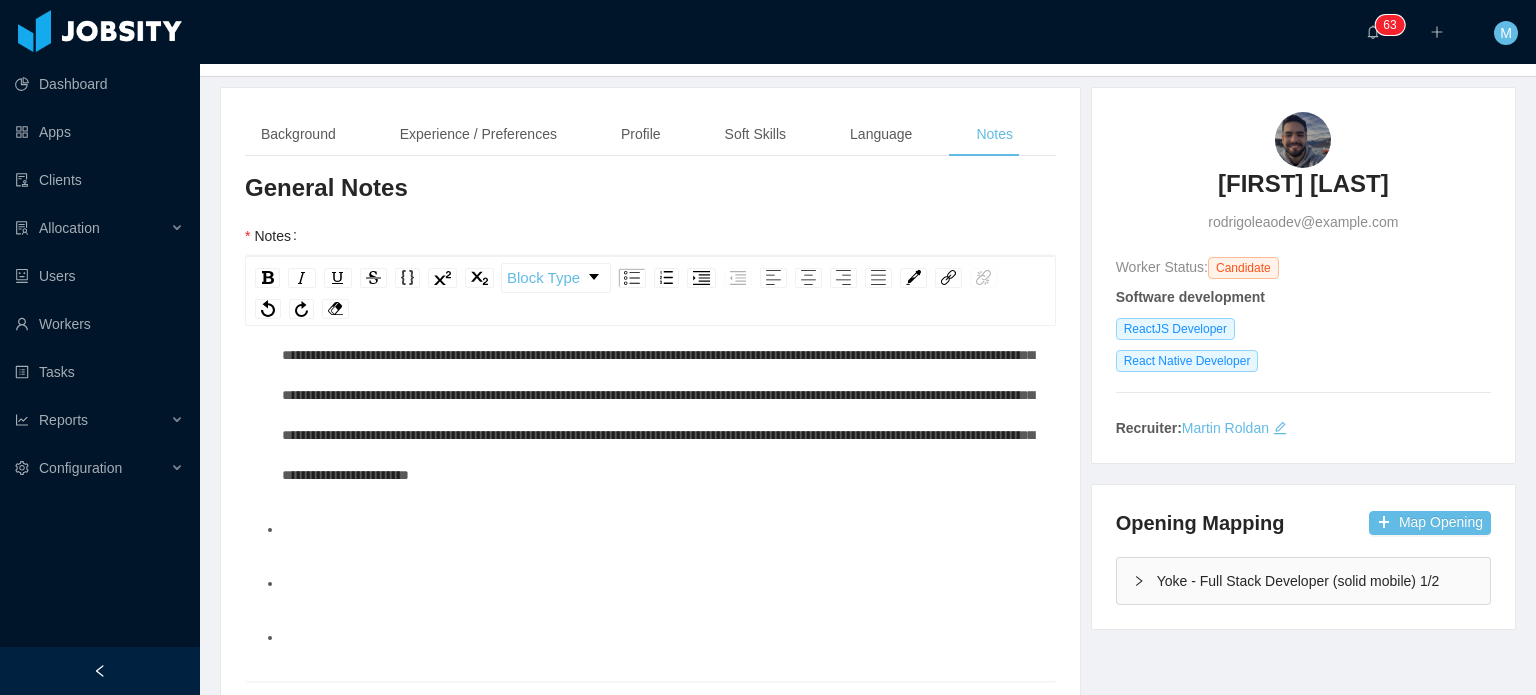 click at bounding box center (661, 335) 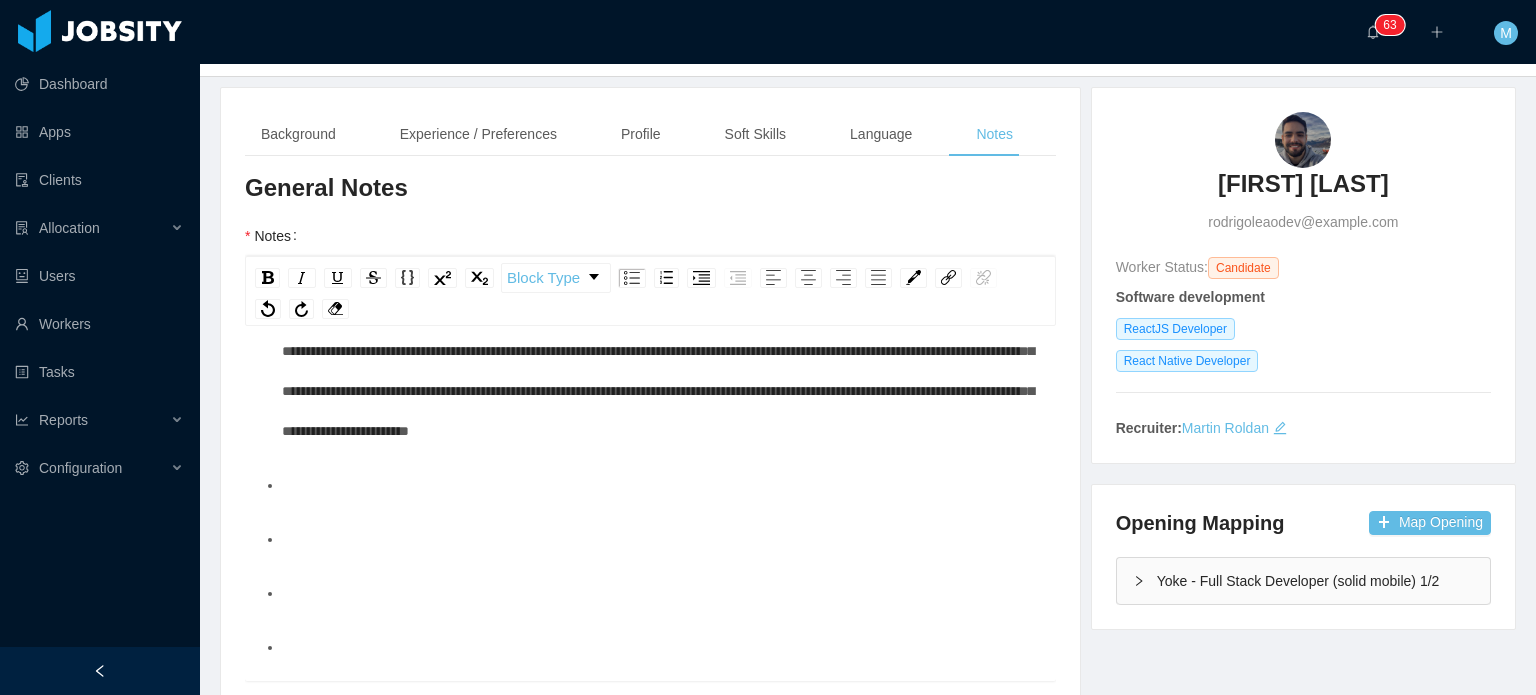 scroll, scrollTop: 473, scrollLeft: 0, axis: vertical 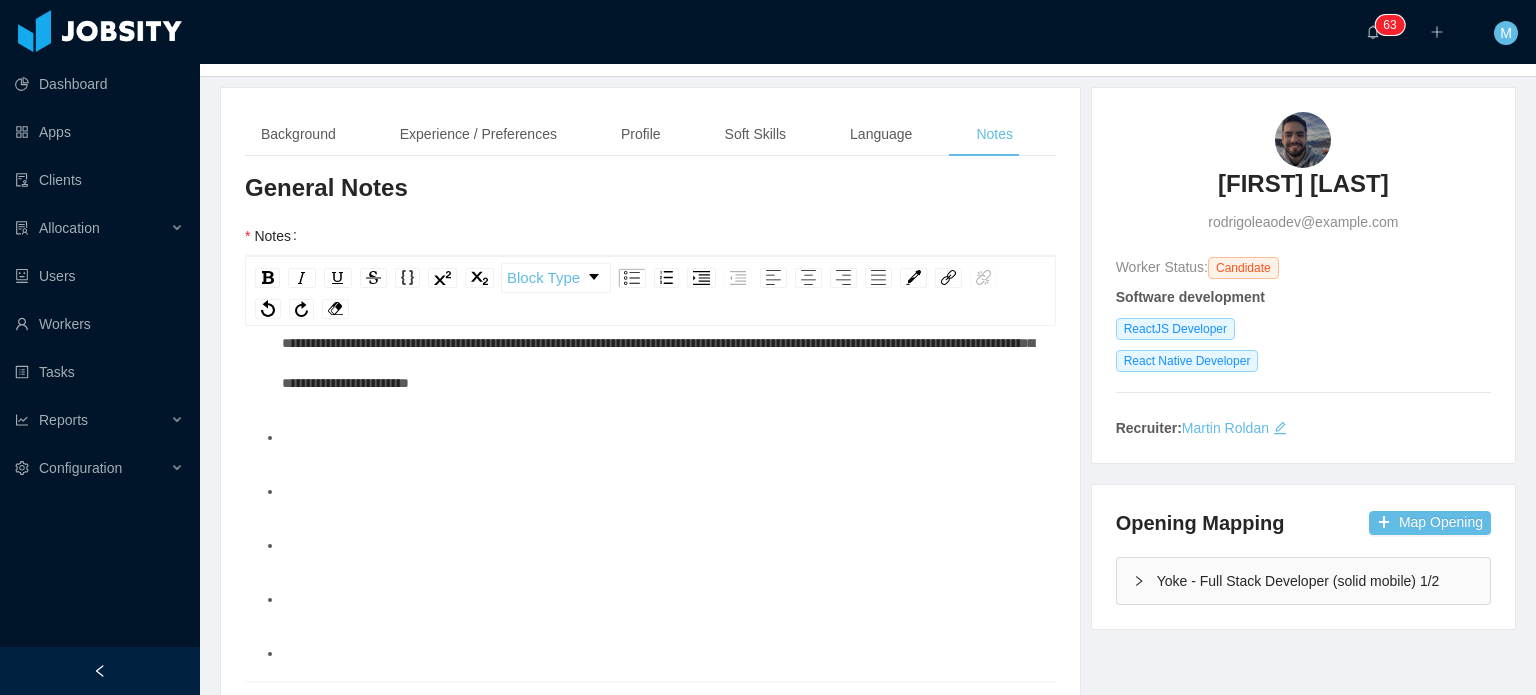 click at bounding box center [661, 243] 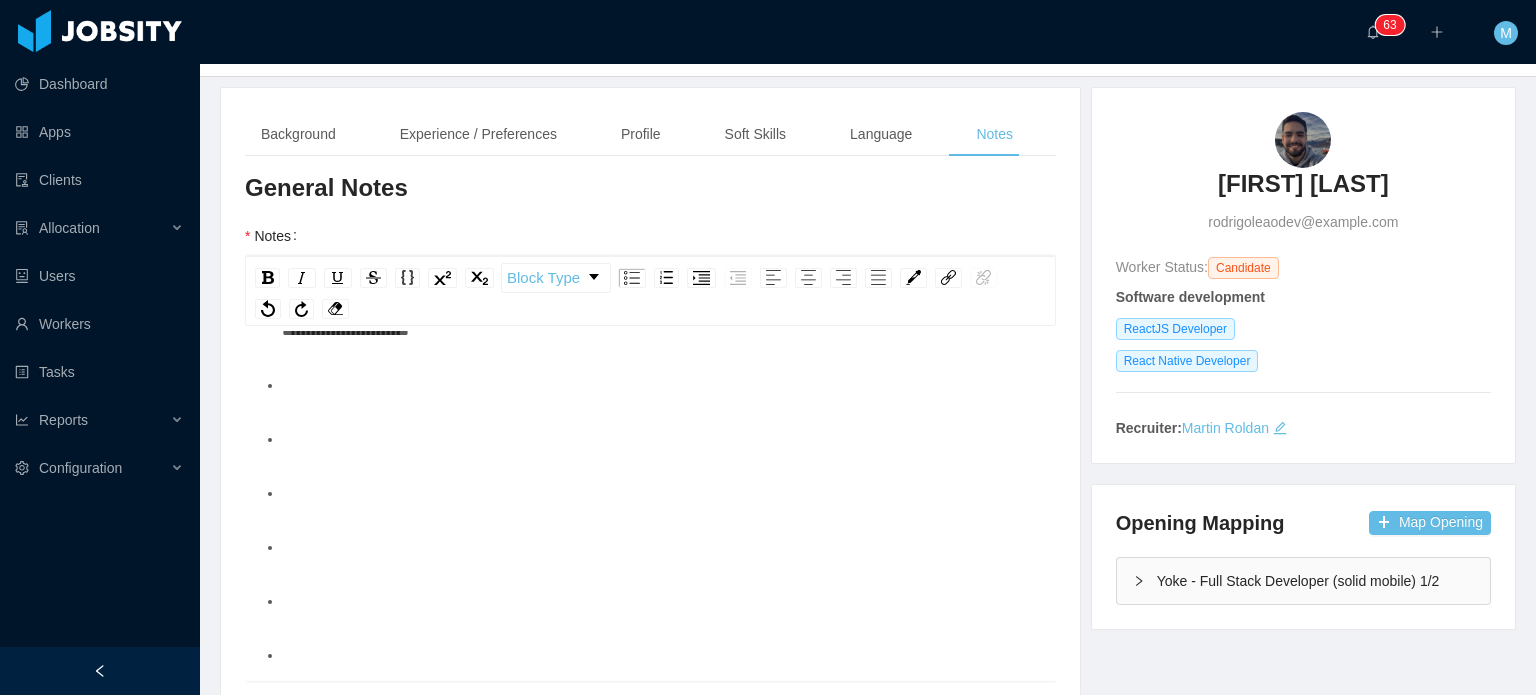 click at bounding box center [661, 385] 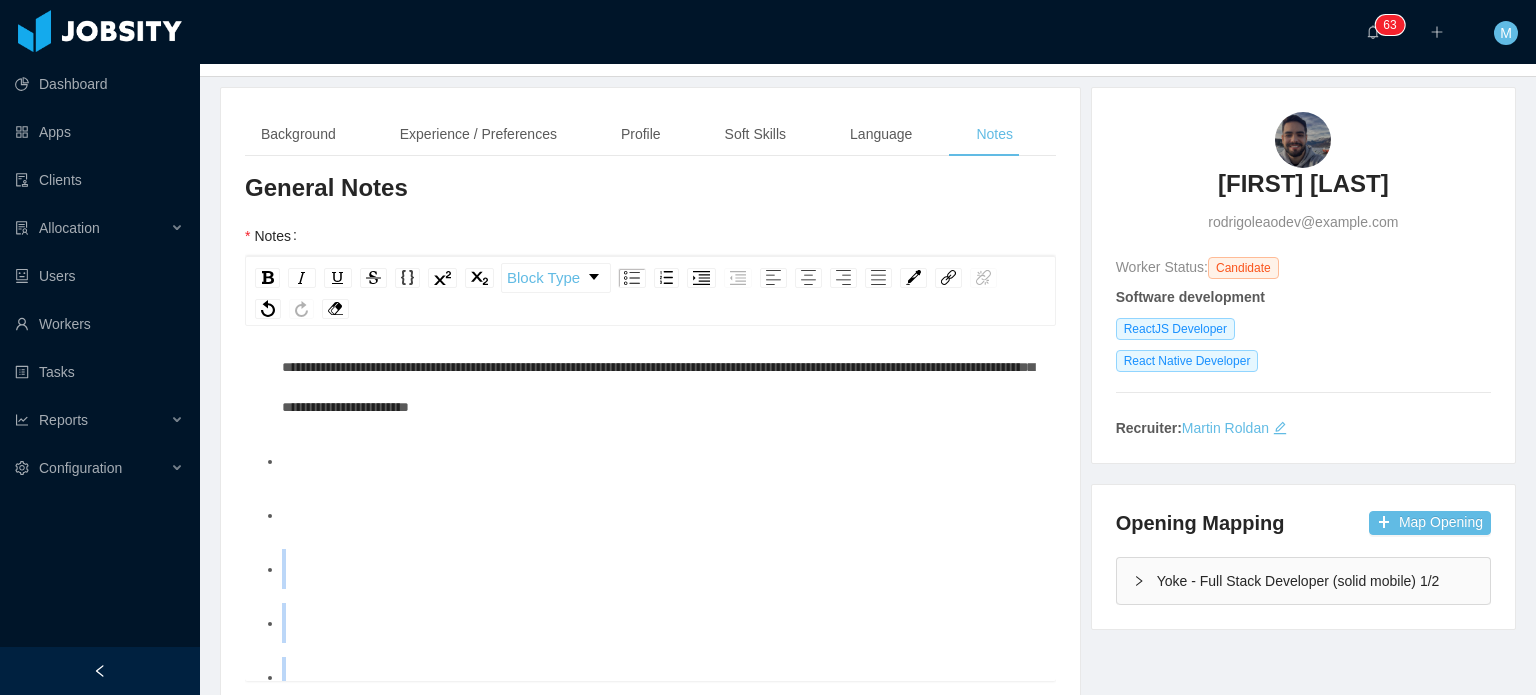 scroll, scrollTop: 526, scrollLeft: 0, axis: vertical 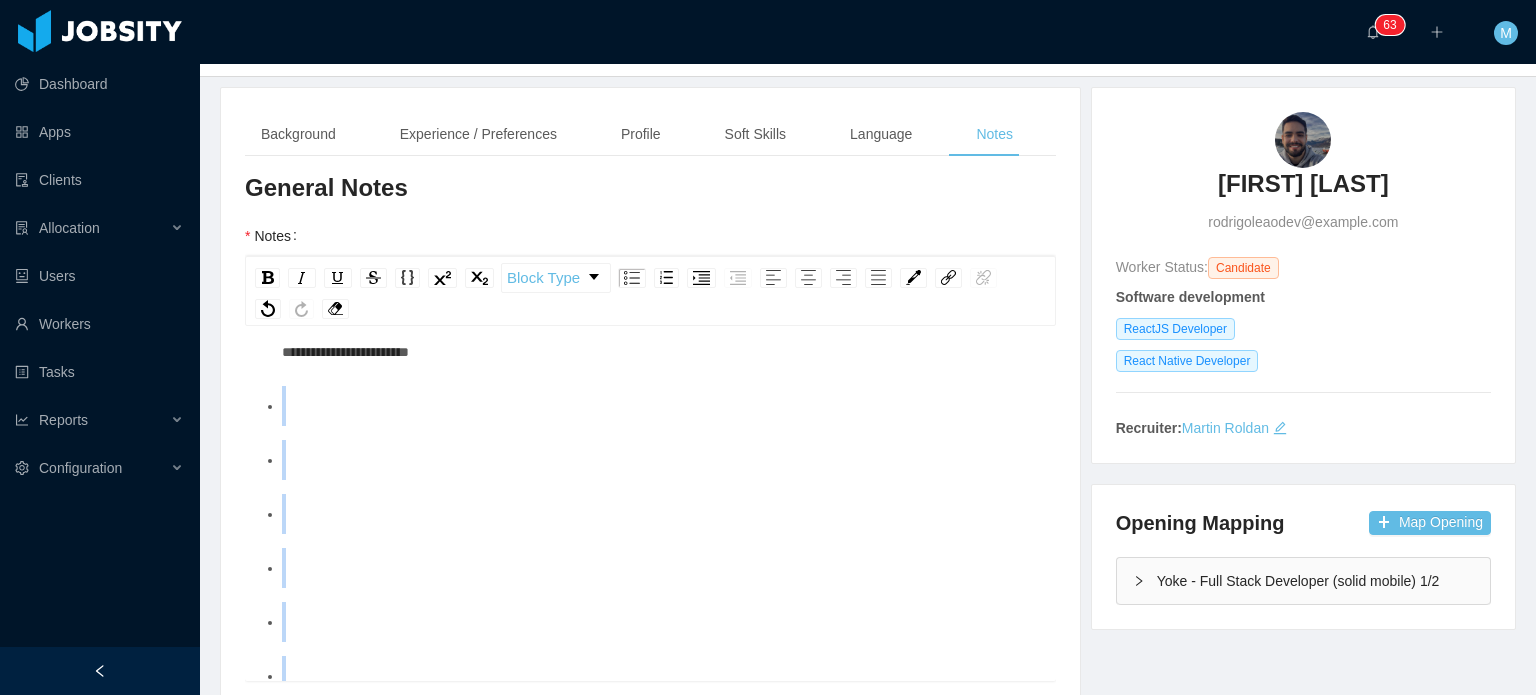 drag, startPoint x: 474, startPoint y: 493, endPoint x: 302, endPoint y: 521, distance: 174.26416 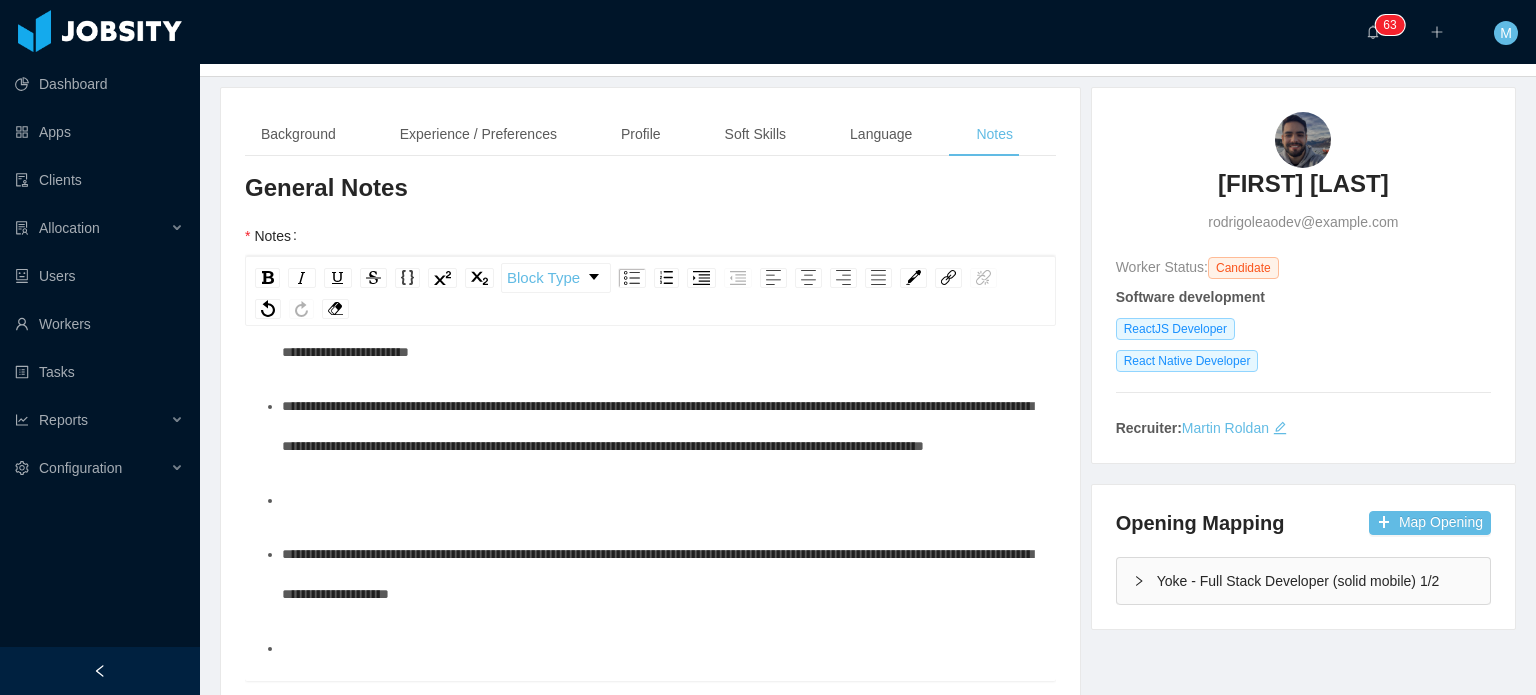 scroll, scrollTop: 562, scrollLeft: 0, axis: vertical 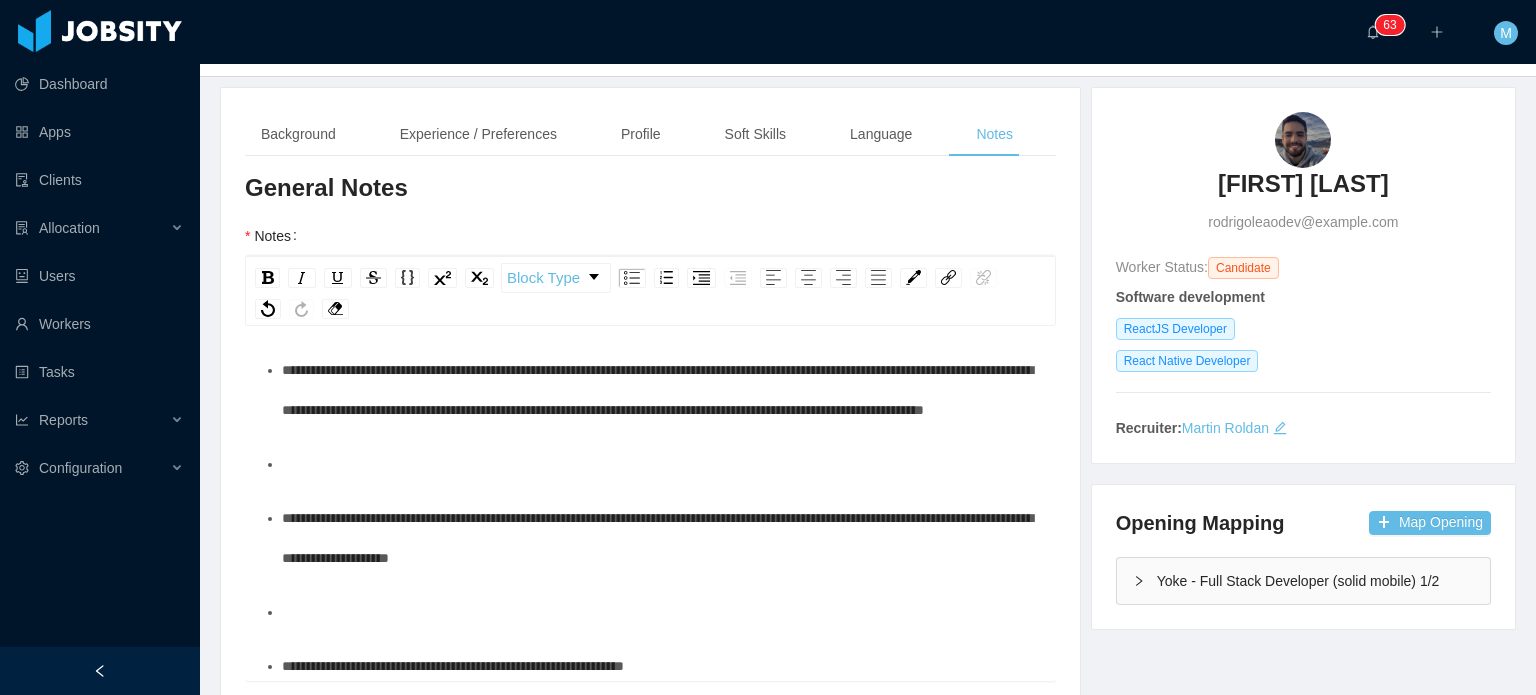 click on "**********" at bounding box center (661, 390) 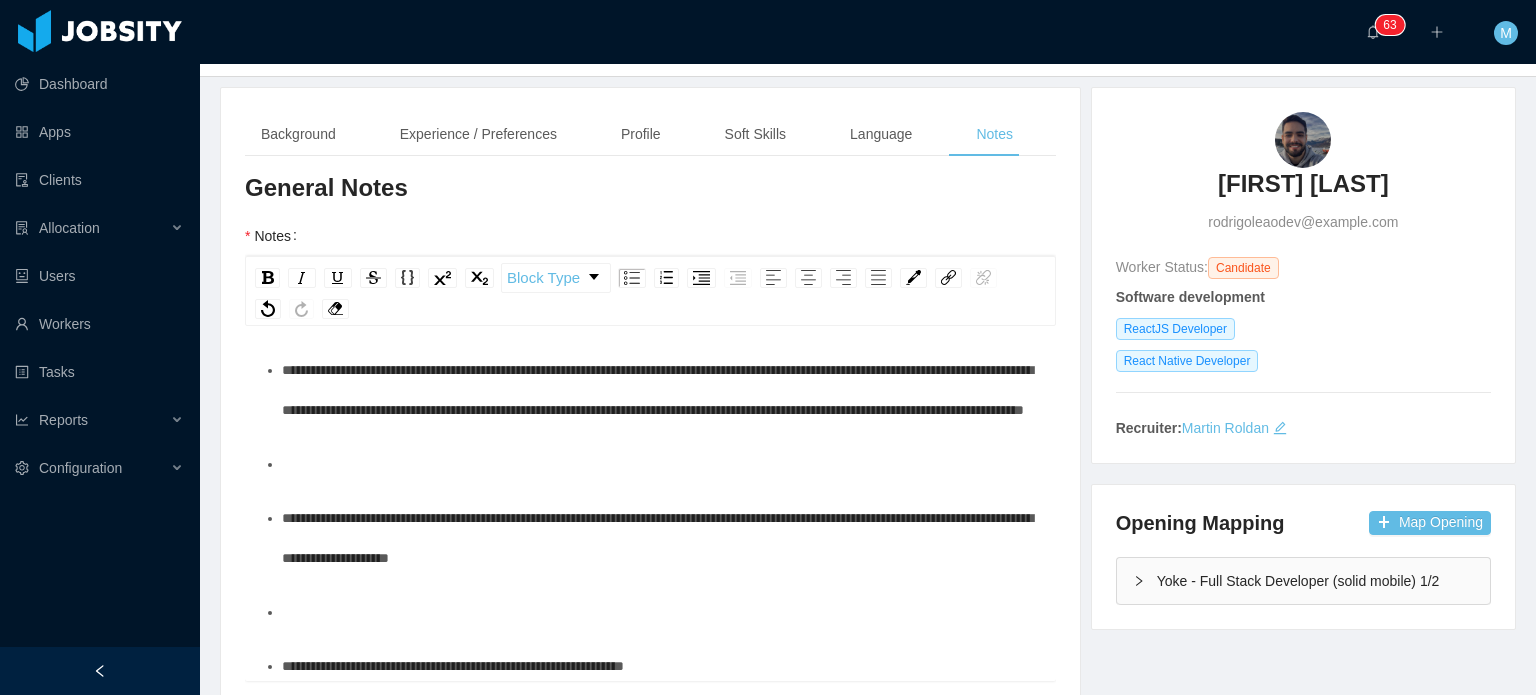 click on "**********" at bounding box center [657, 390] 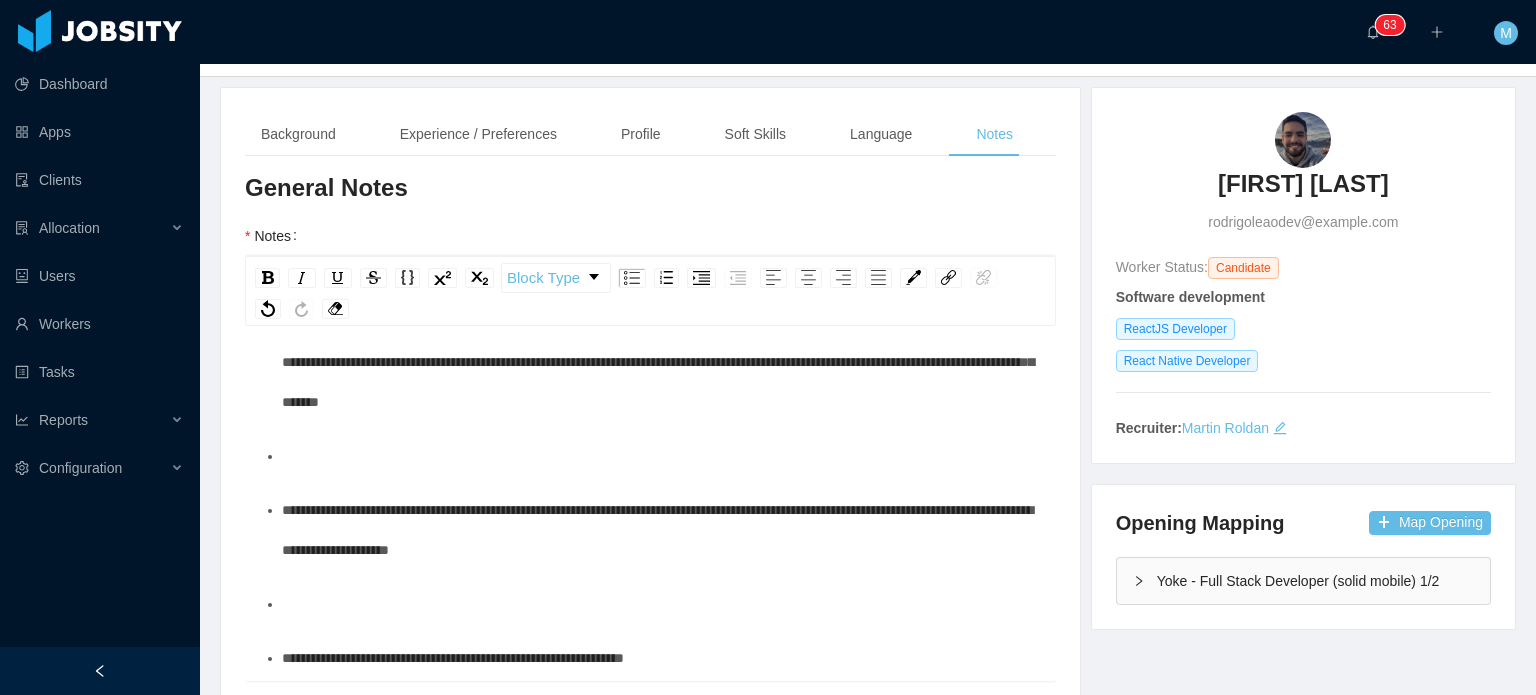 scroll, scrollTop: 612, scrollLeft: 0, axis: vertical 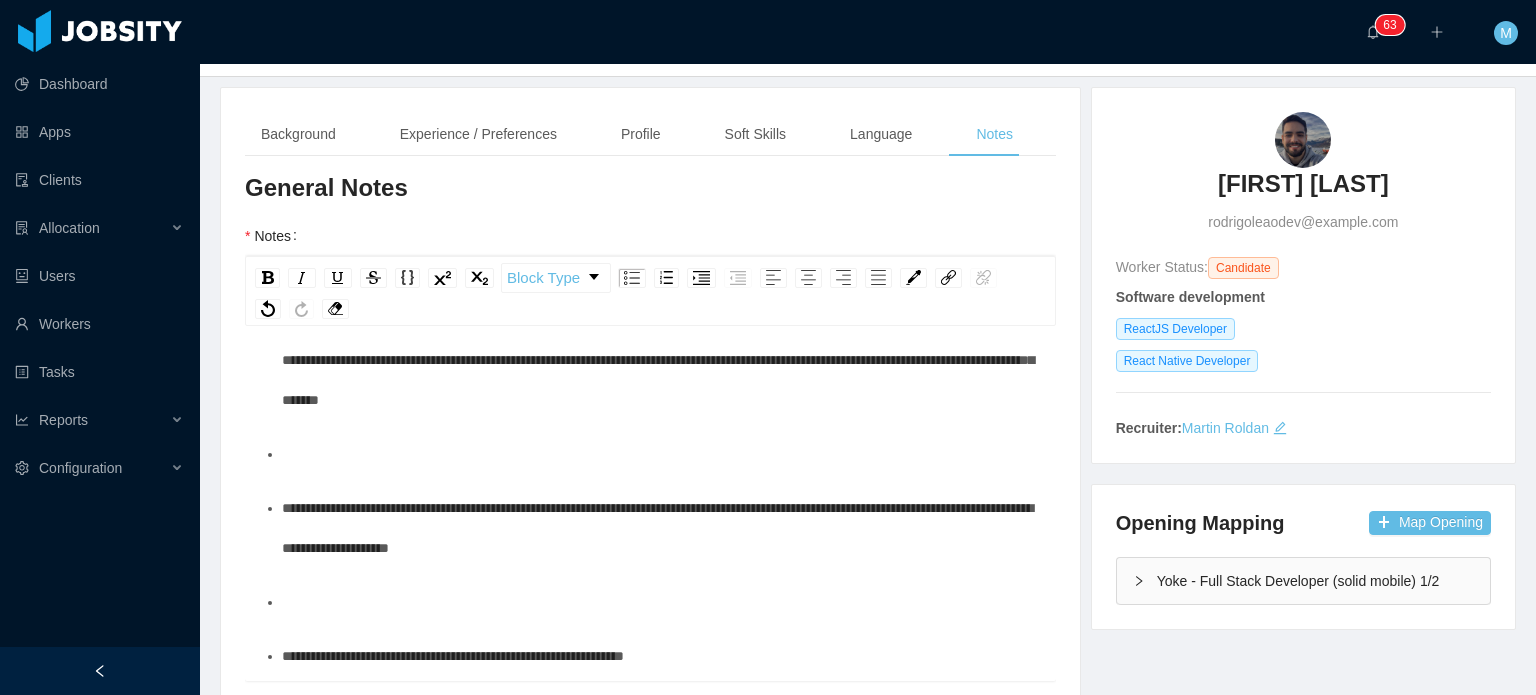 click on "**********" at bounding box center (661, 360) 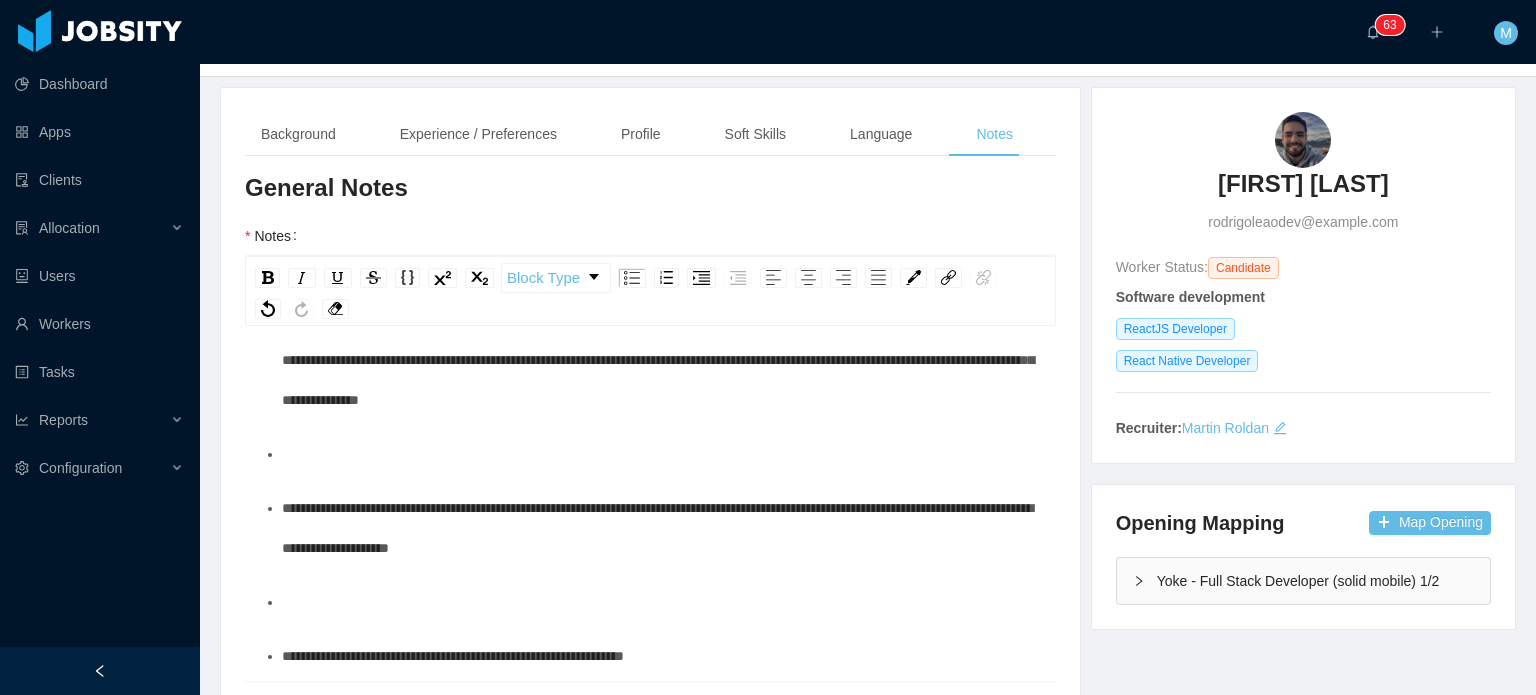 click on "**********" at bounding box center [658, 360] 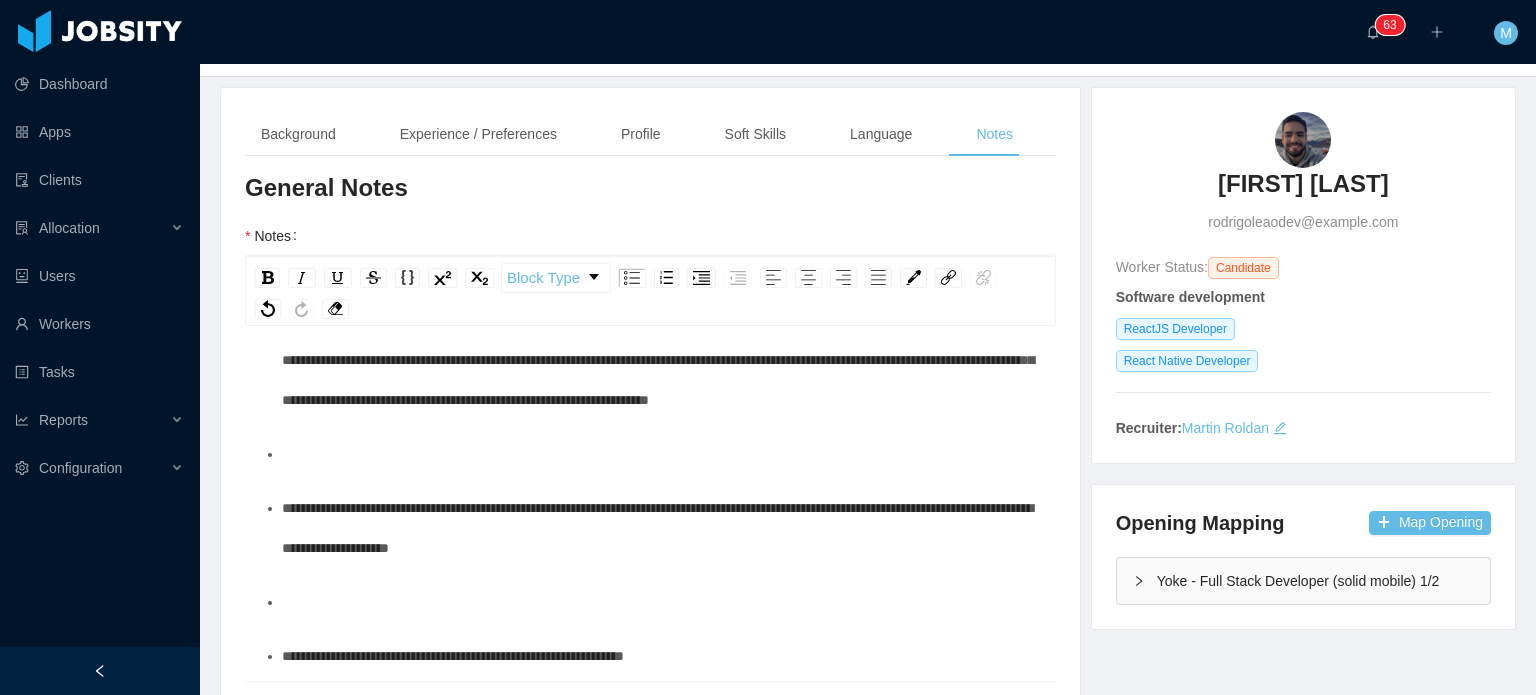 click on "**********" at bounding box center [651, 557] 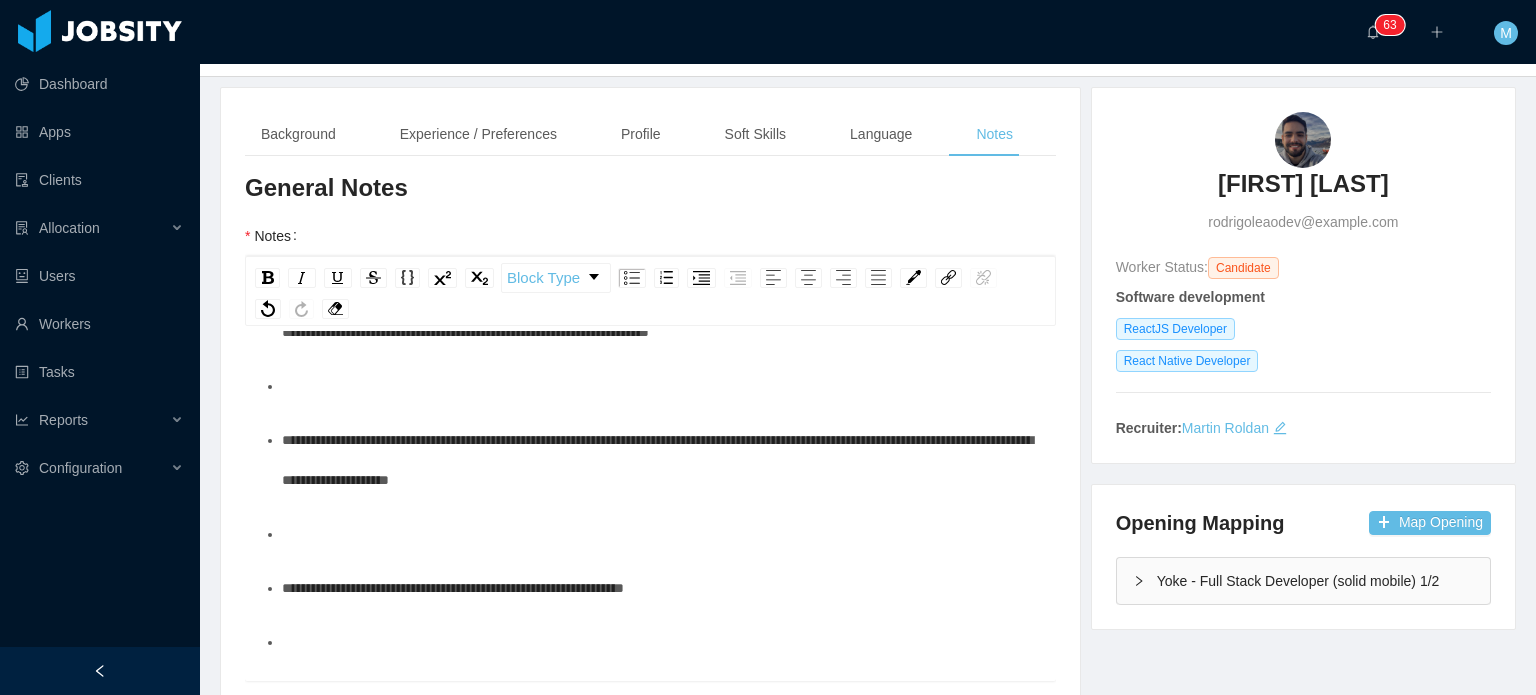 click at bounding box center [661, 386] 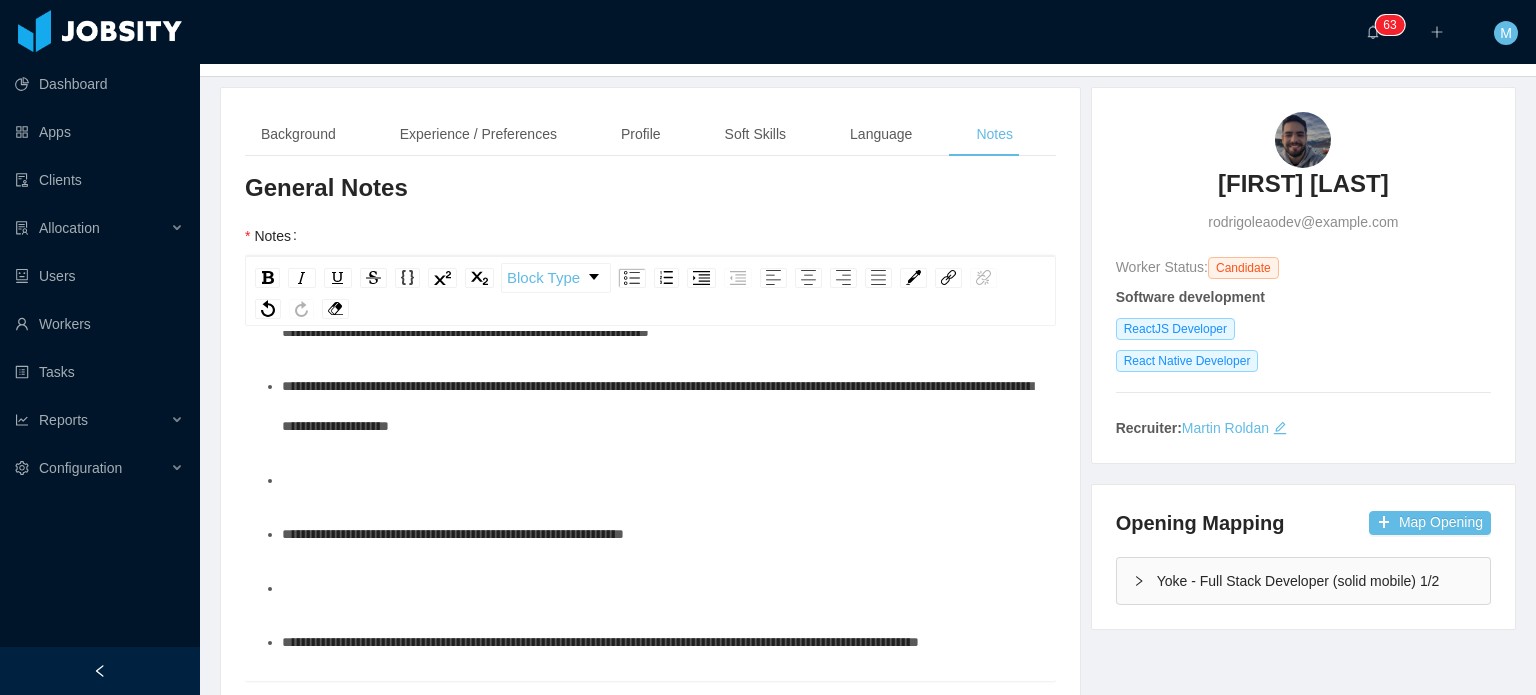 scroll, scrollTop: 697, scrollLeft: 0, axis: vertical 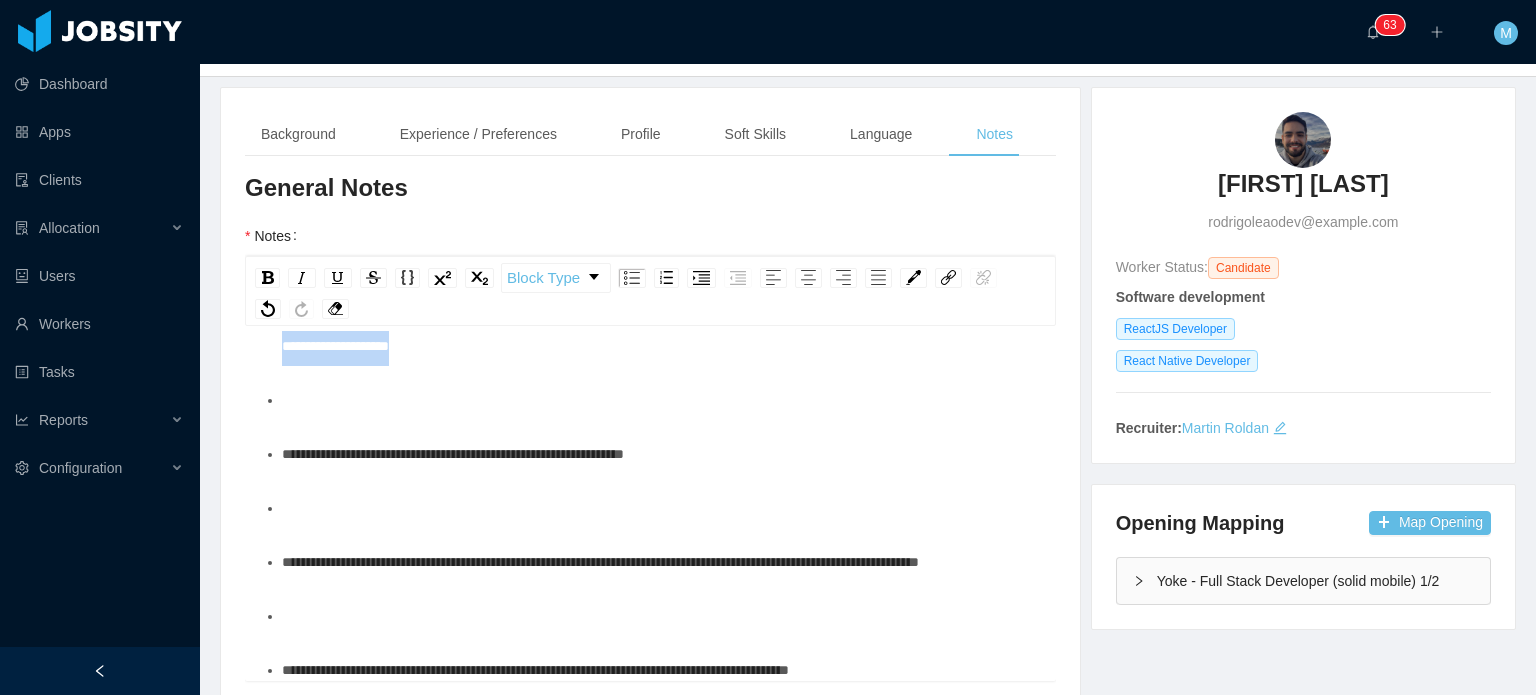 drag, startPoint x: 715, startPoint y: 504, endPoint x: 268, endPoint y: 469, distance: 448.36816 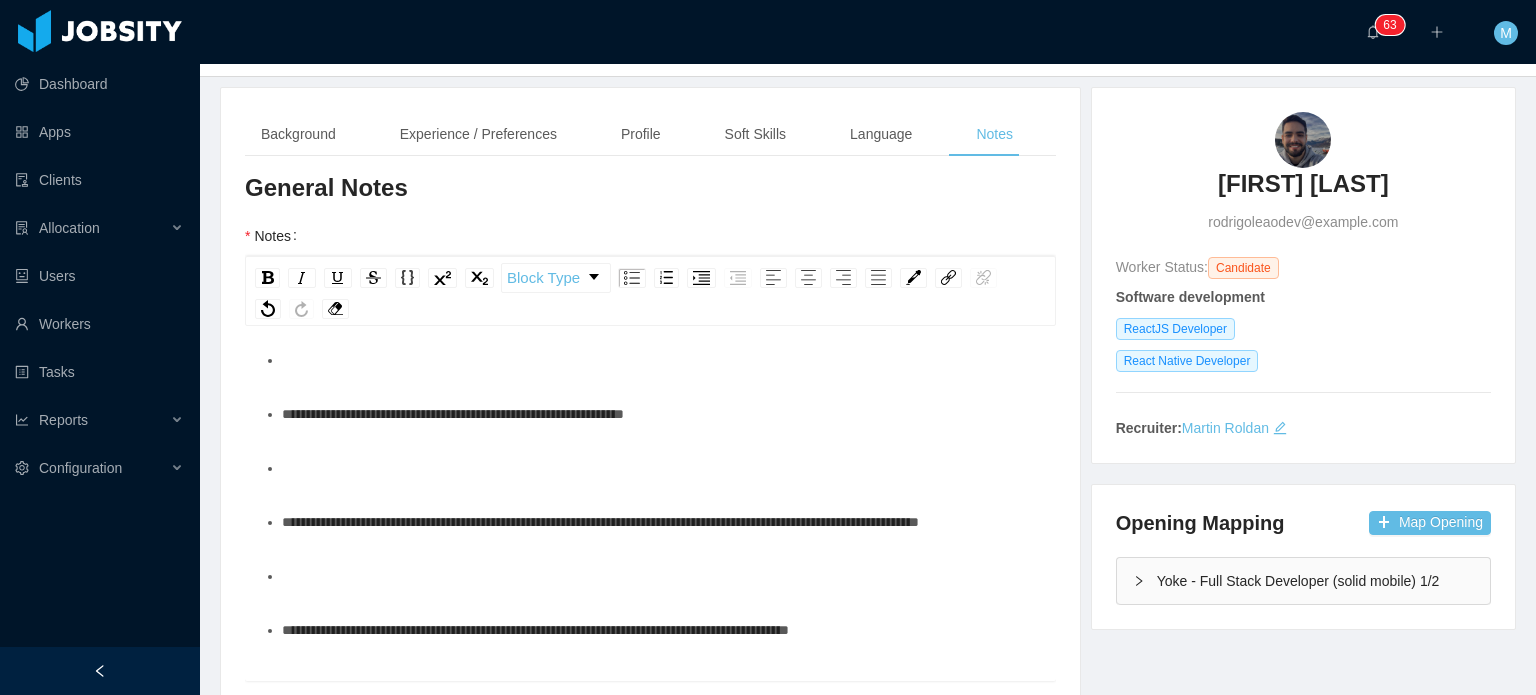scroll, scrollTop: 138, scrollLeft: 0, axis: vertical 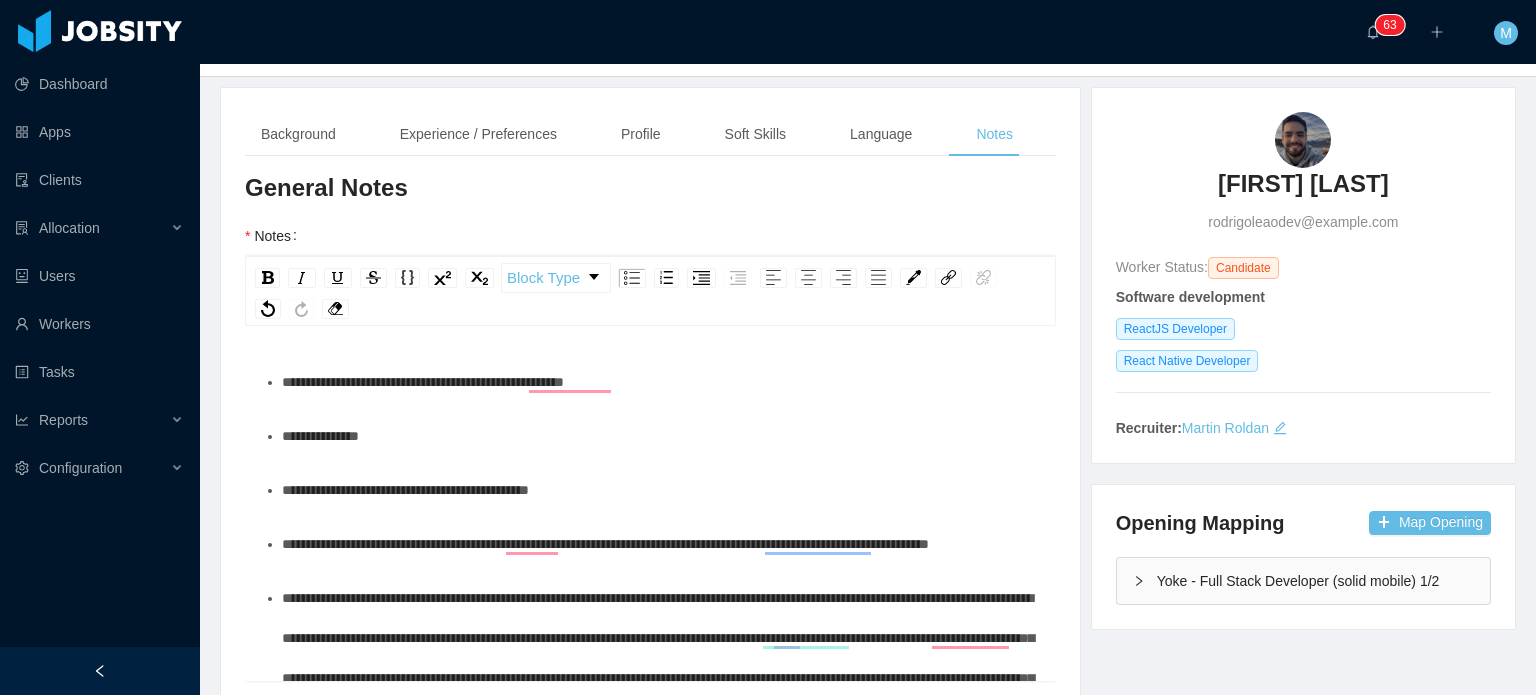 click on "**********" at bounding box center (661, 436) 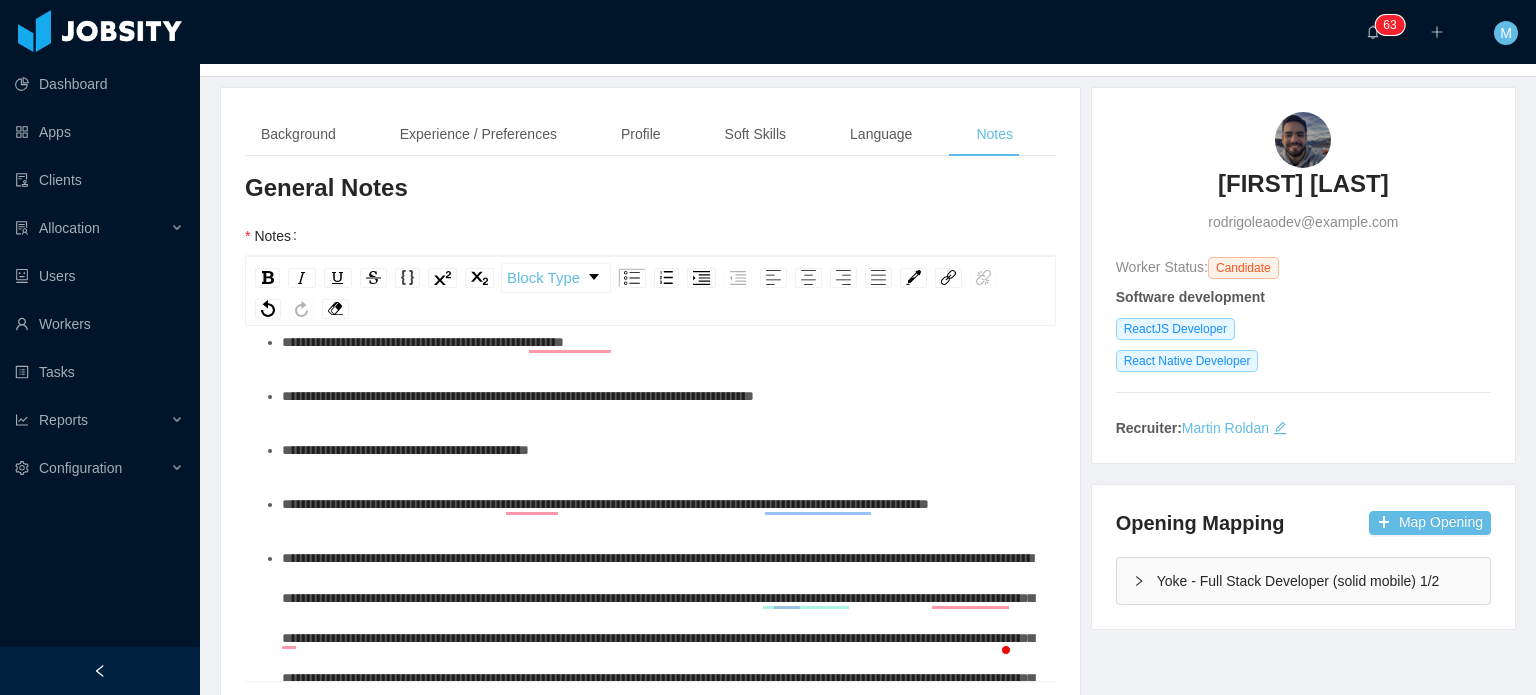 scroll, scrollTop: 40, scrollLeft: 0, axis: vertical 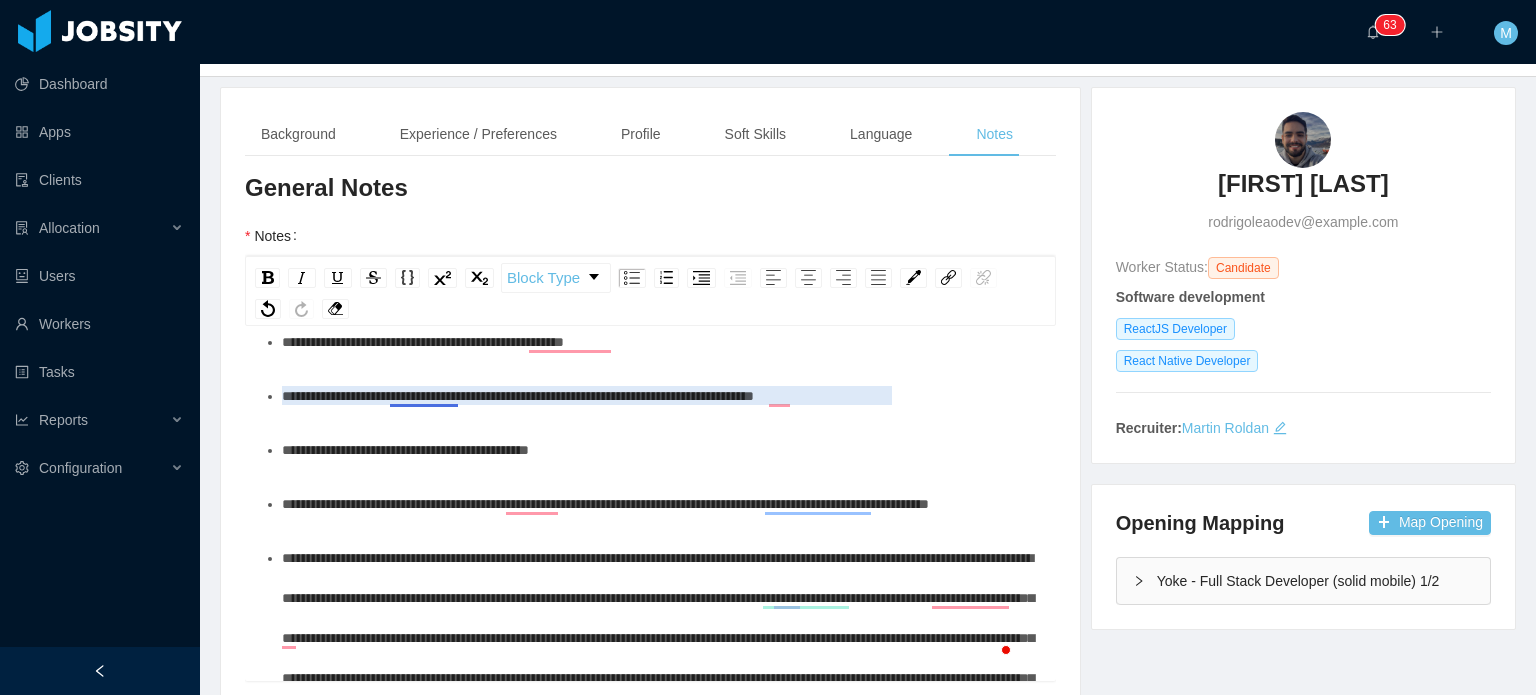 click on "**********" at bounding box center (518, 396) 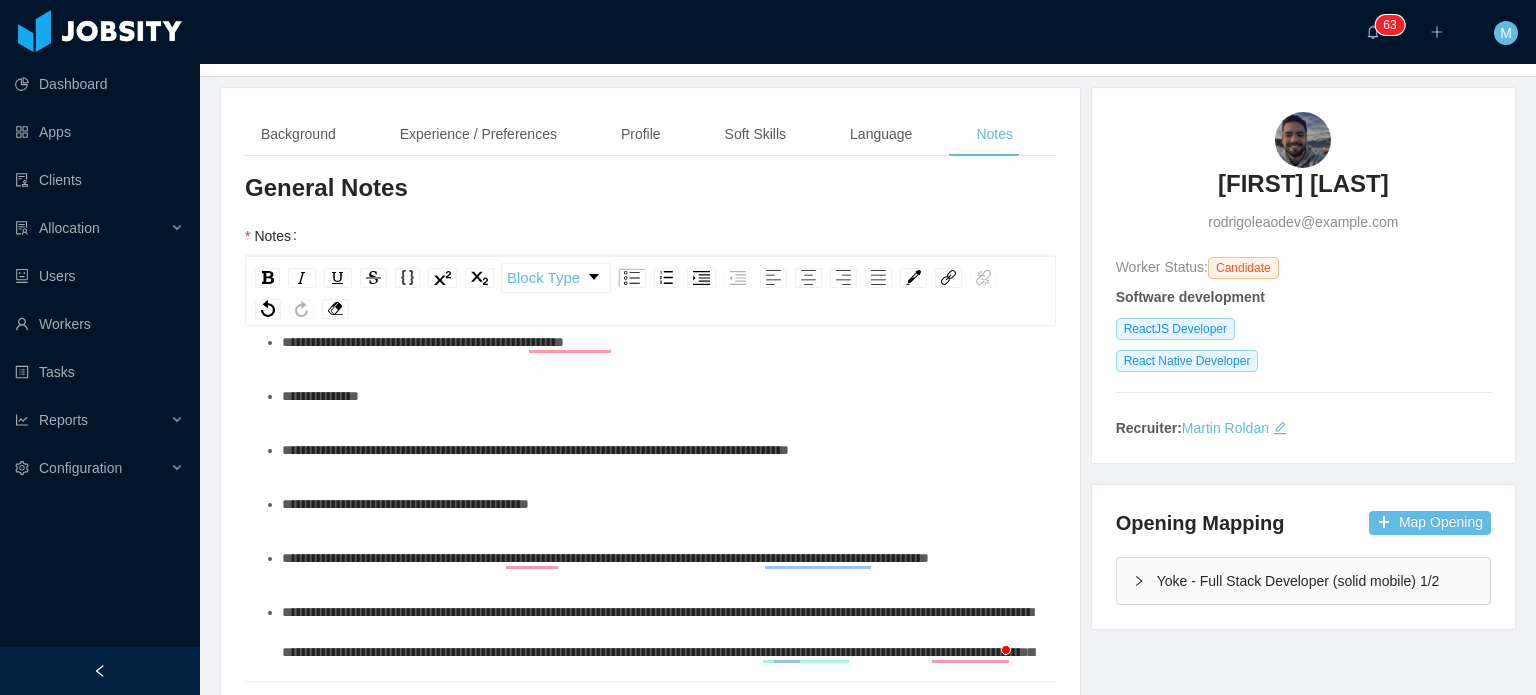 click on "**********" at bounding box center (661, 450) 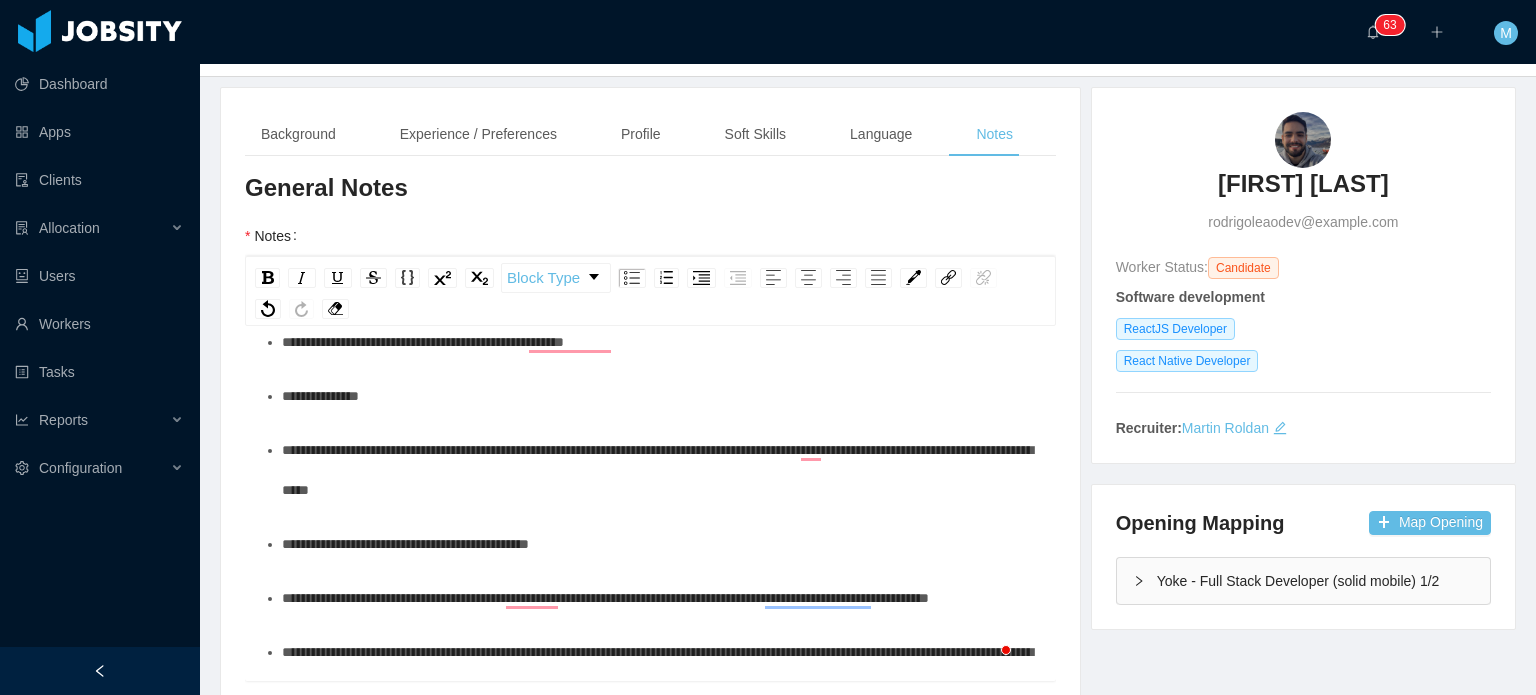 click on "**********" at bounding box center [423, 342] 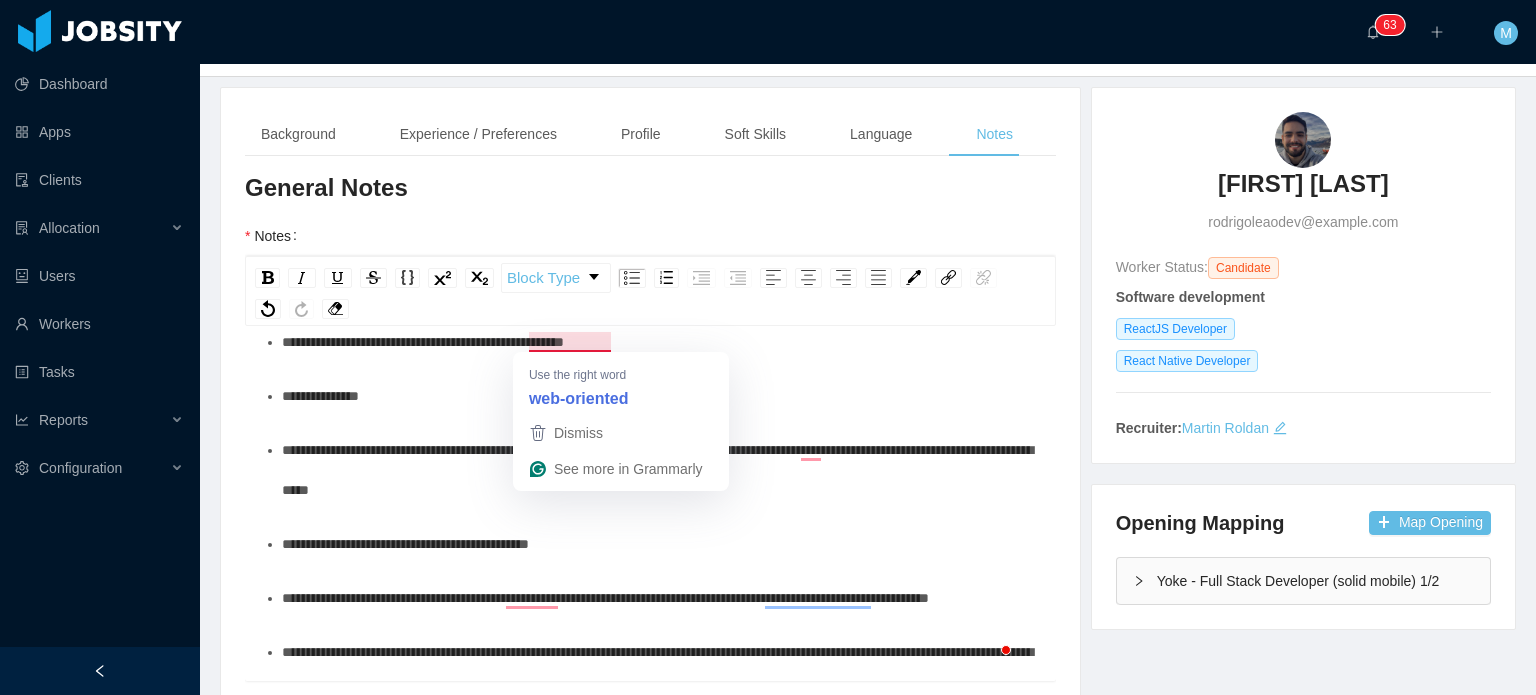 click on "**********" at bounding box center (657, 470) 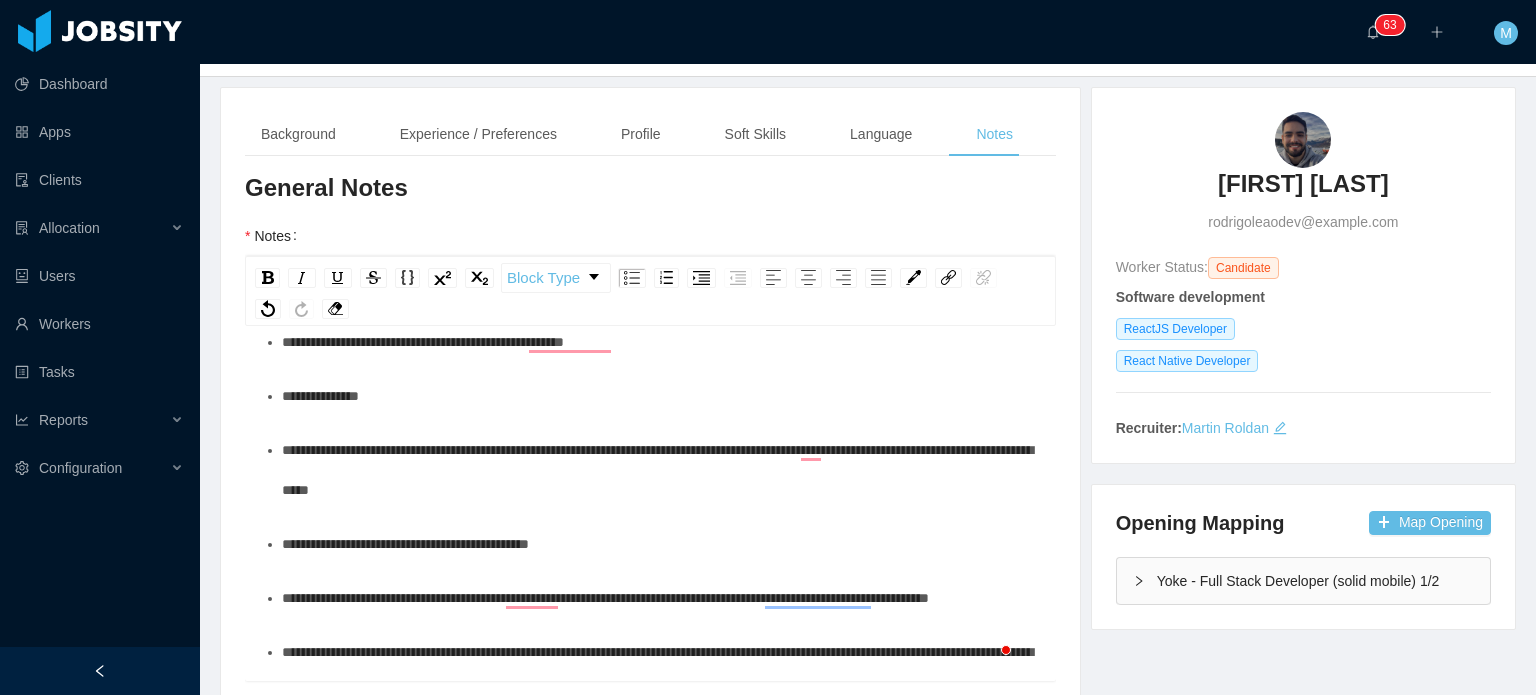 click on "**********" at bounding box center (657, 470) 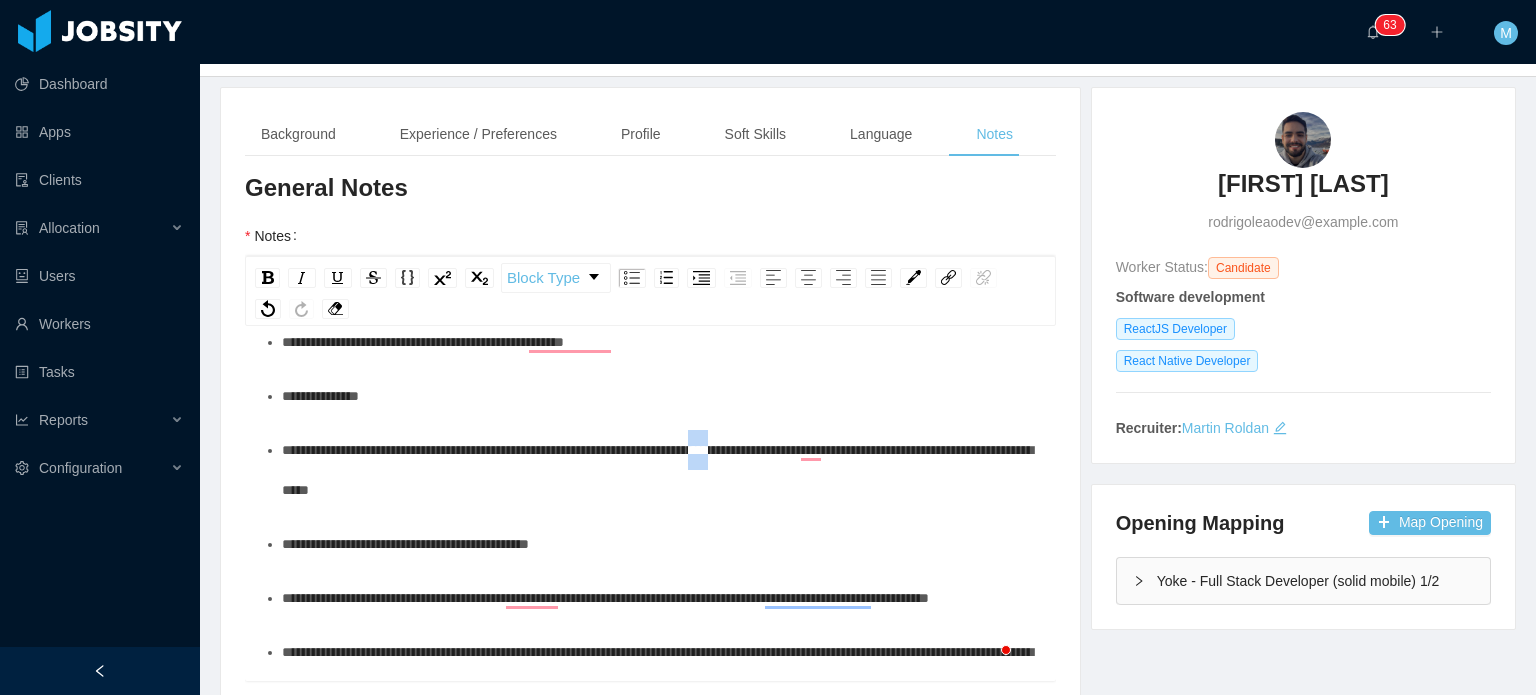 click on "**********" at bounding box center [657, 470] 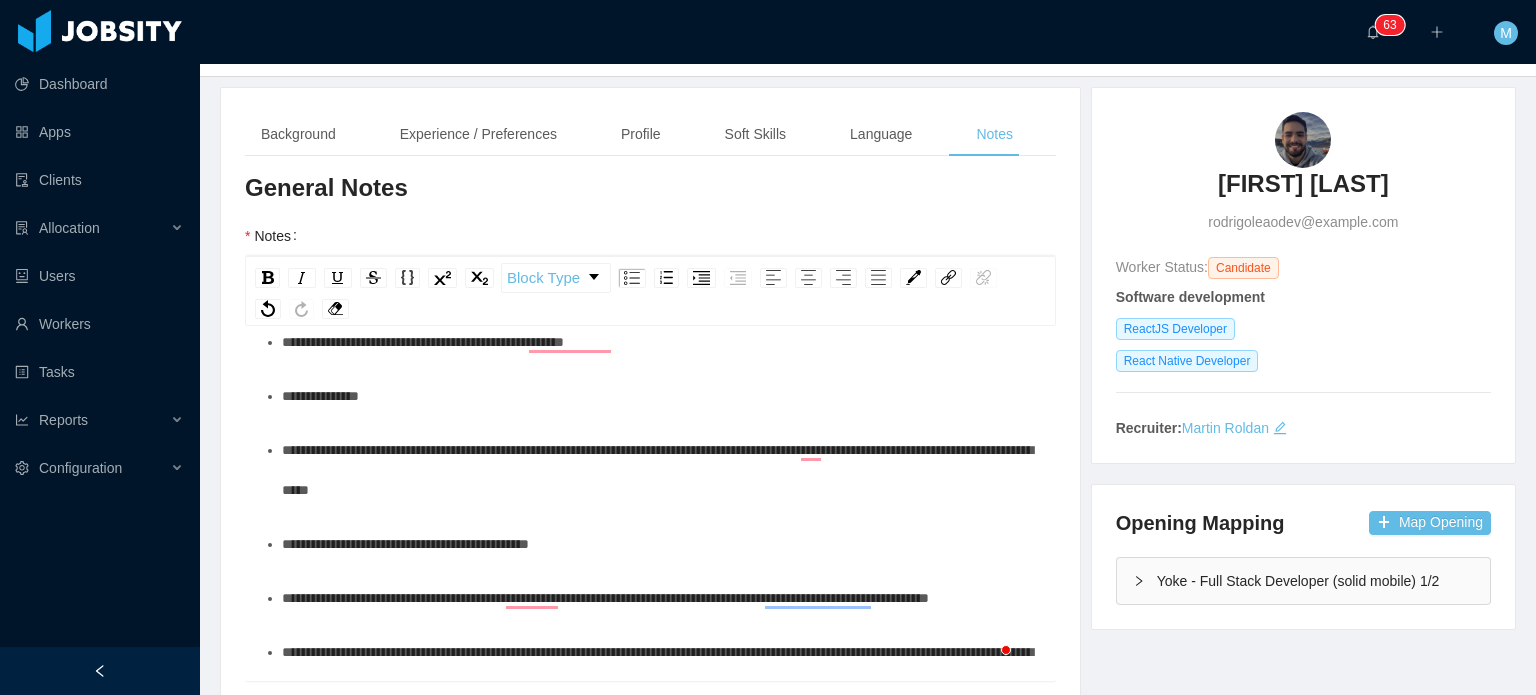 click on "**********" at bounding box center [657, 470] 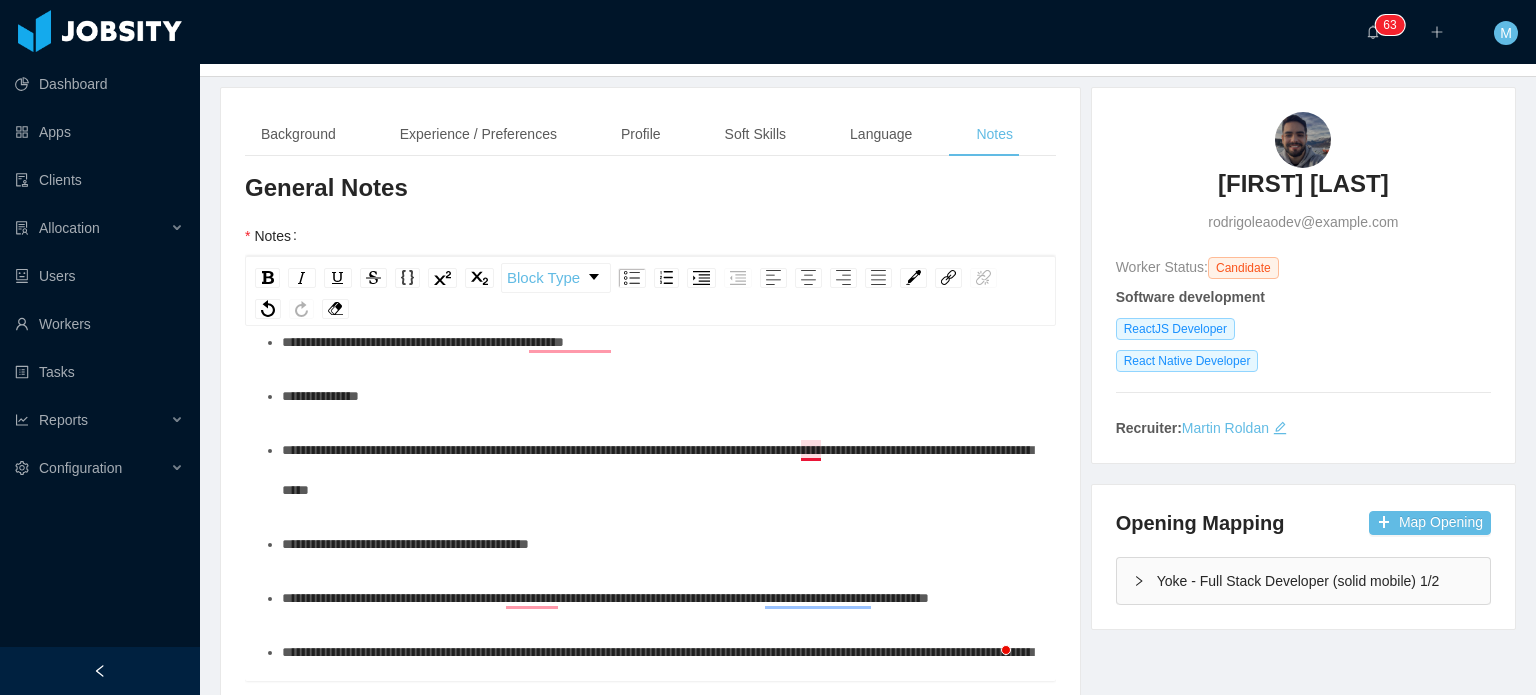 click on "**********" at bounding box center [657, 470] 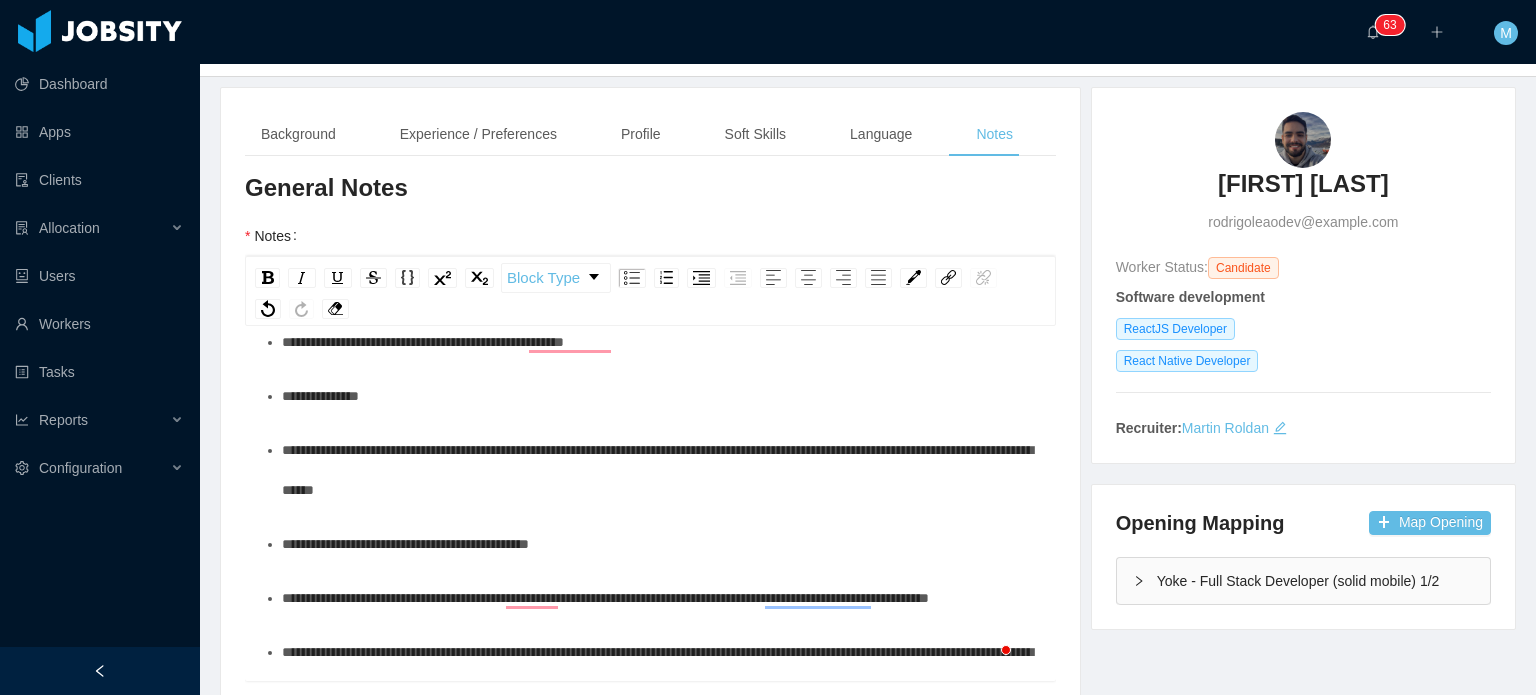 click on "**********" at bounding box center (661, 470) 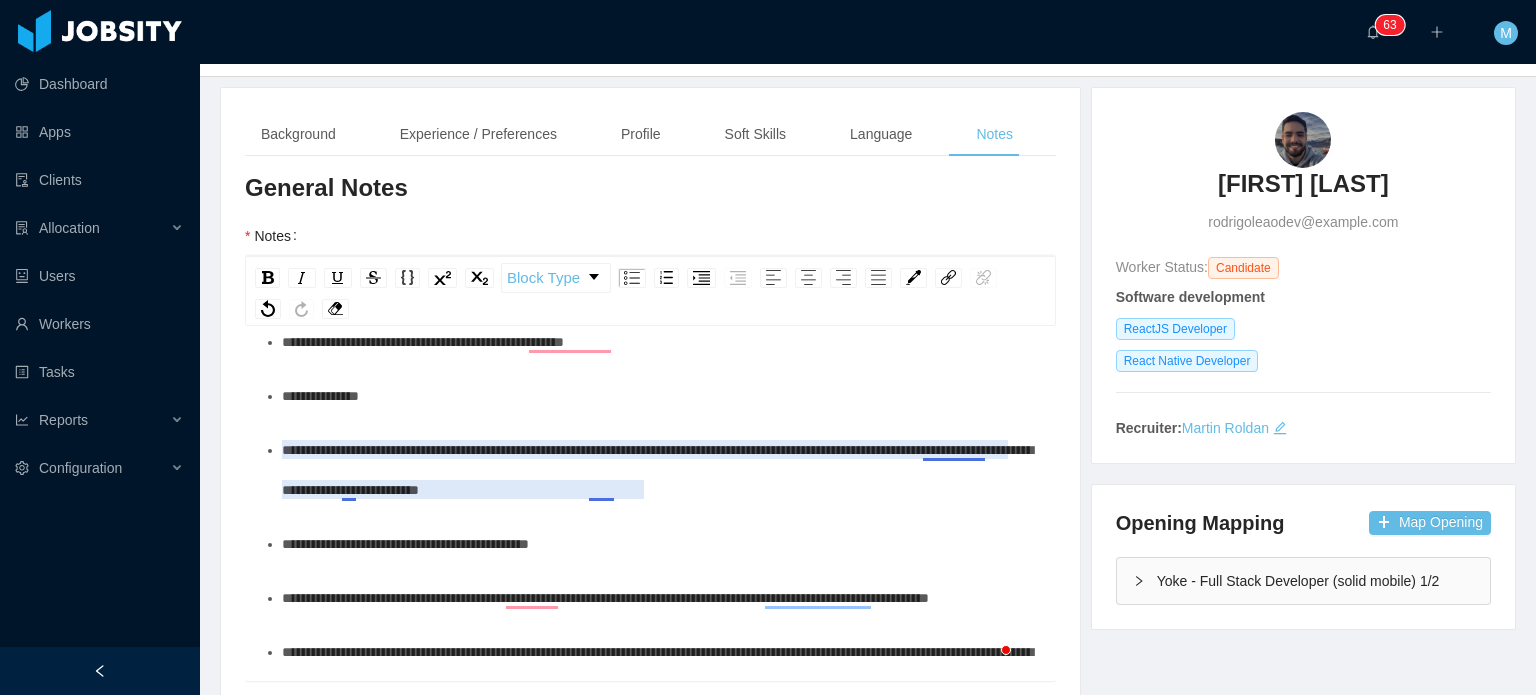 click on "**********" at bounding box center [657, 470] 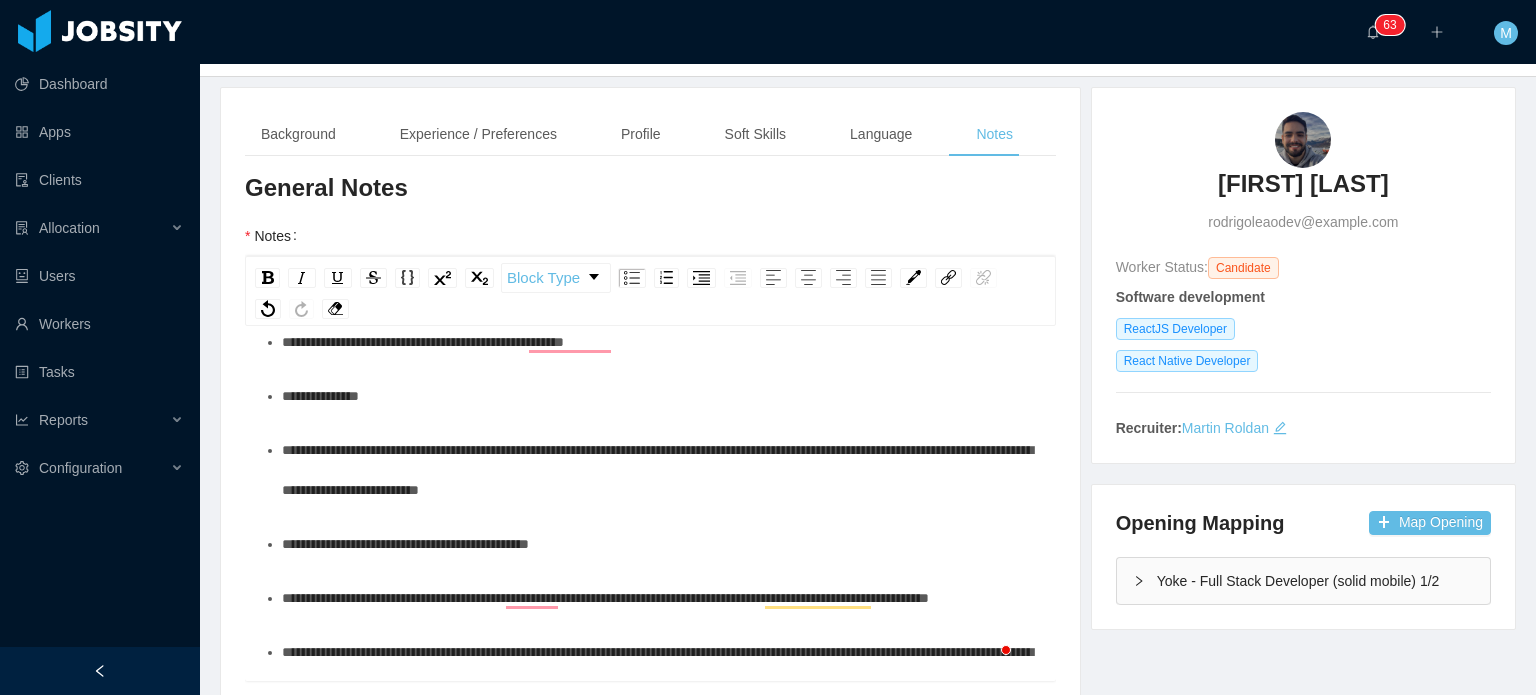 click on "**********" at bounding box center [661, 470] 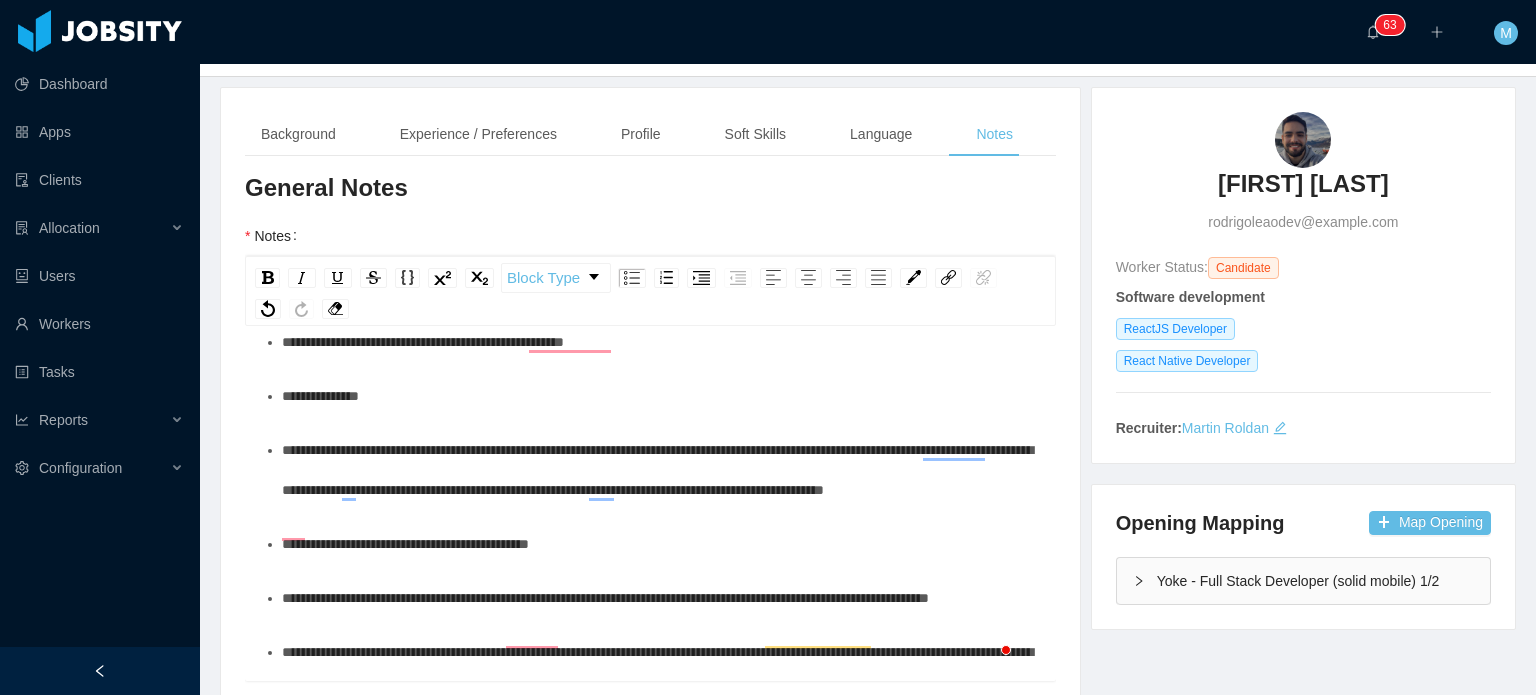 scroll, scrollTop: 92, scrollLeft: 0, axis: vertical 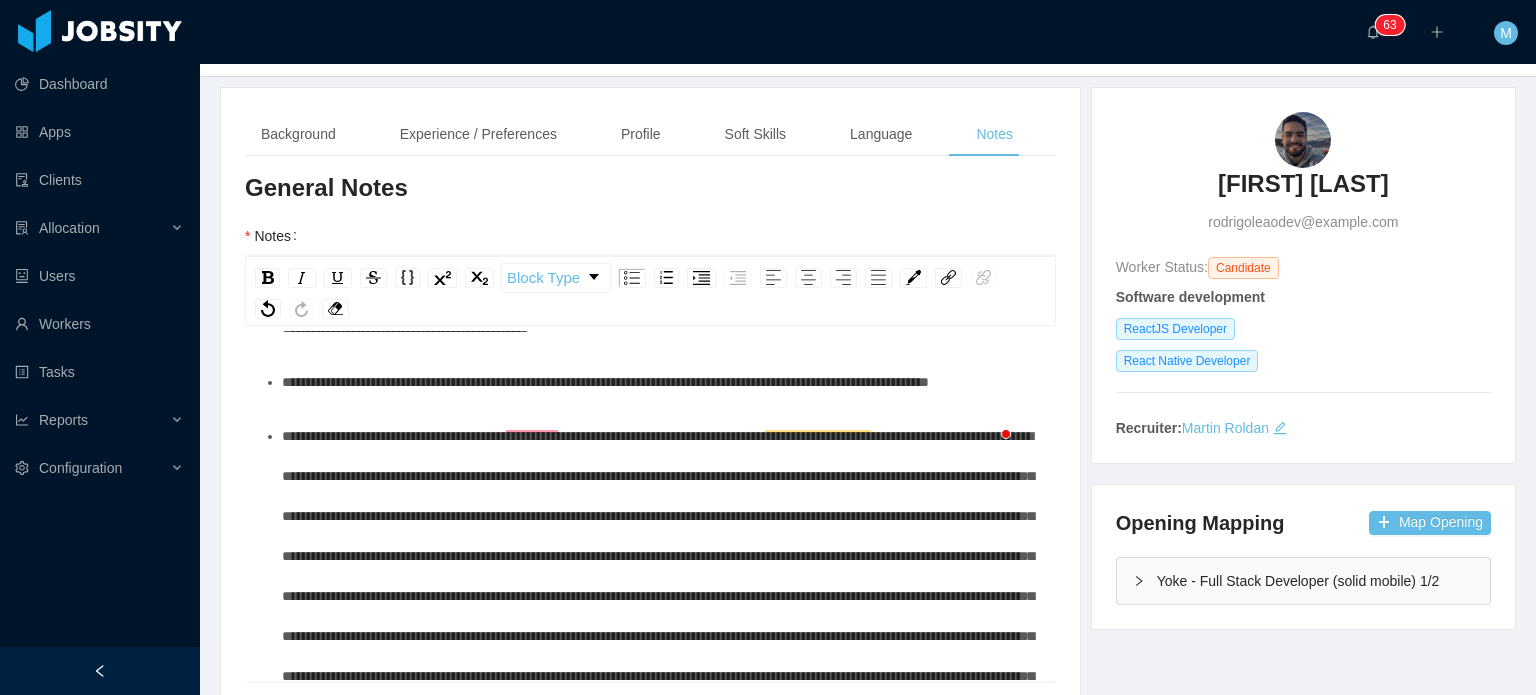 click on "**********" at bounding box center (661, 382) 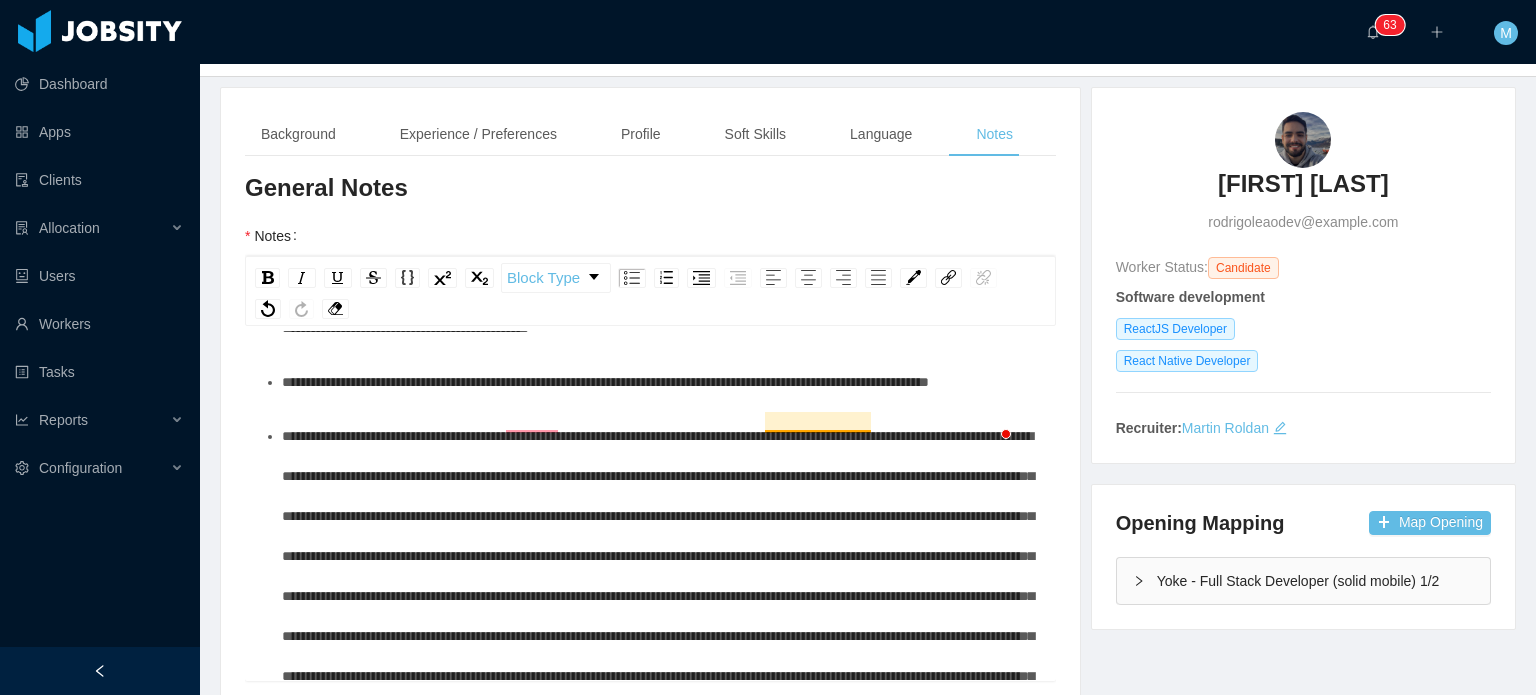 click on "**********" at bounding box center (605, 382) 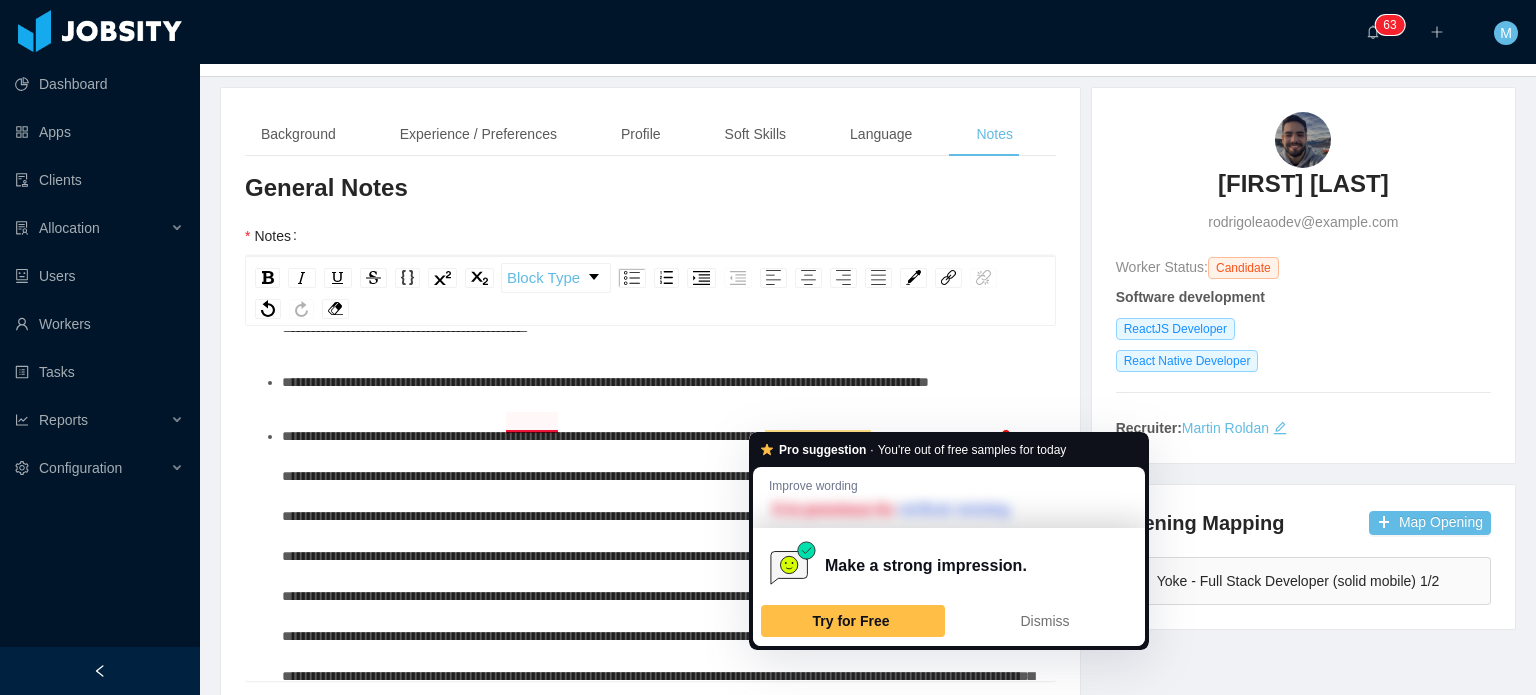 click on "**********" at bounding box center [605, 382] 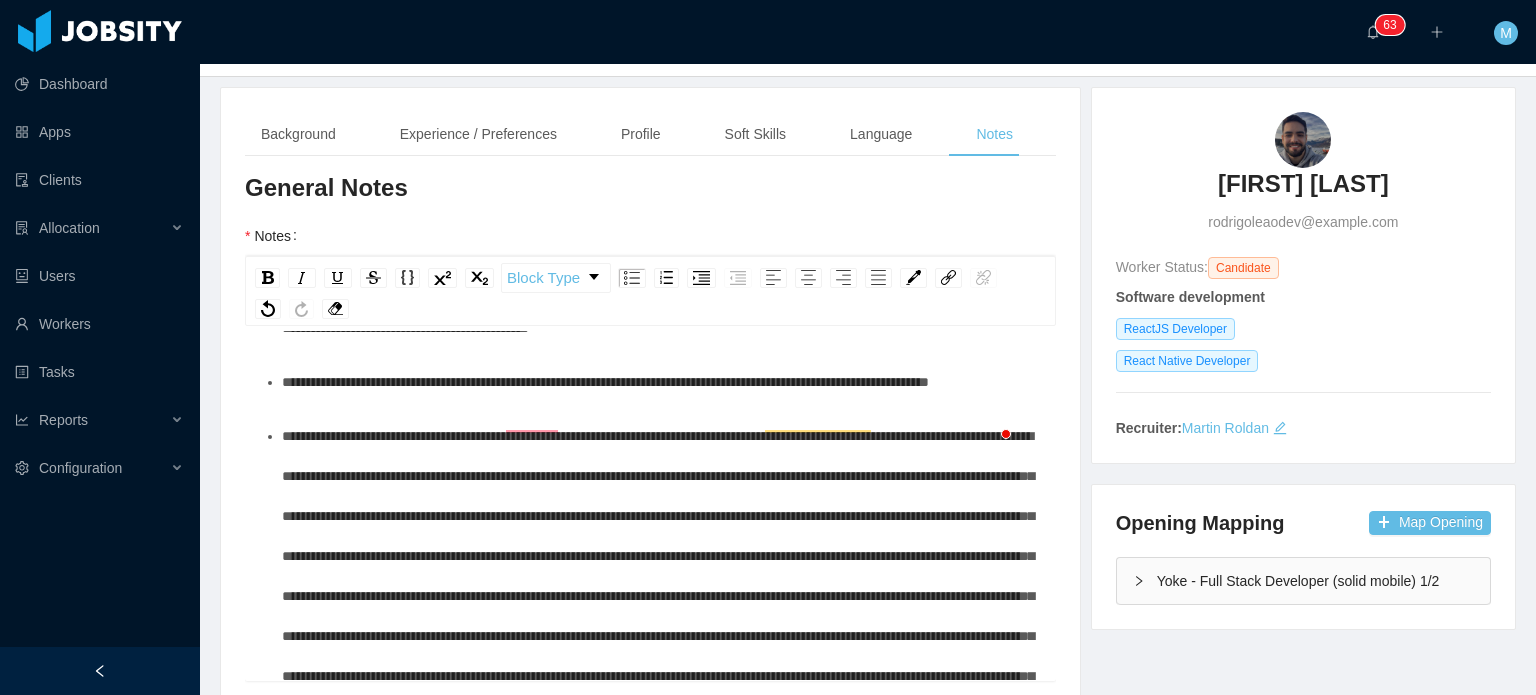 click on "**********" at bounding box center (605, 382) 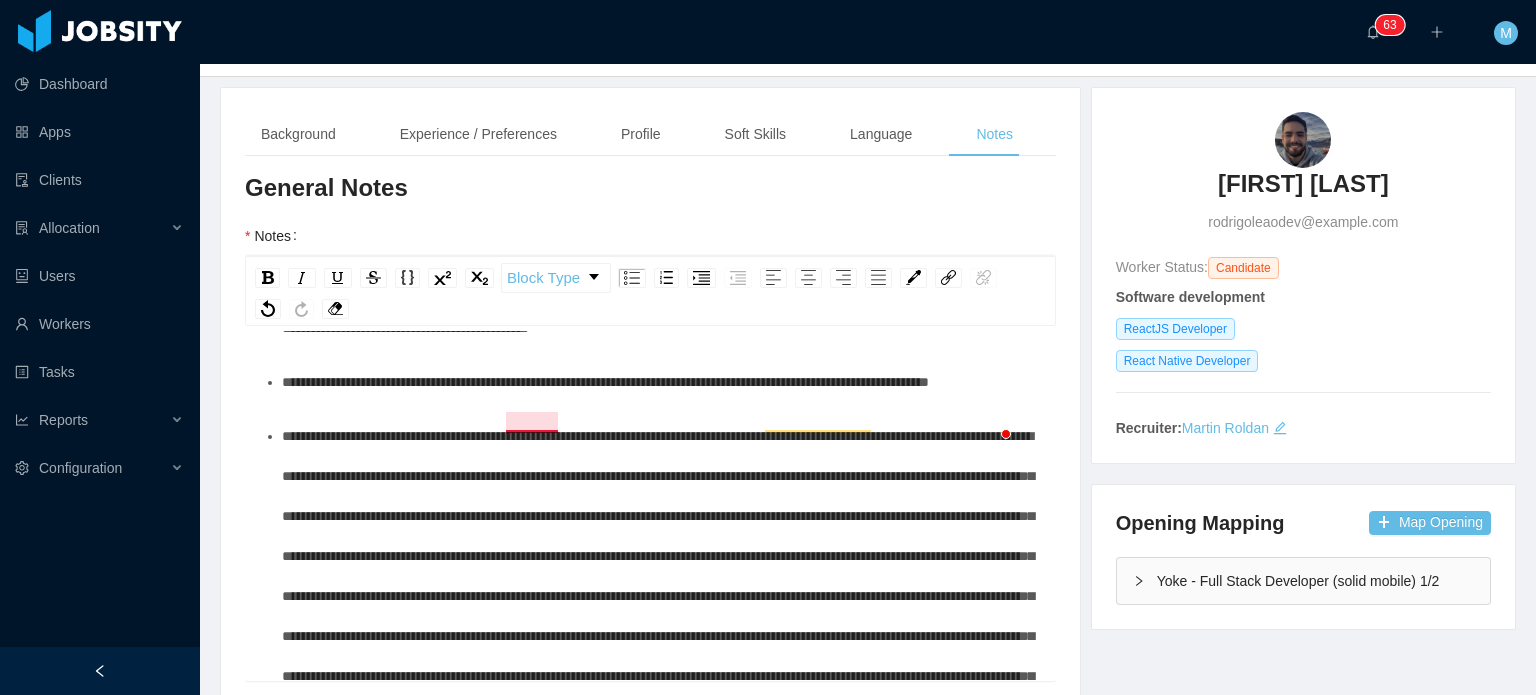 click on "**********" at bounding box center (605, 382) 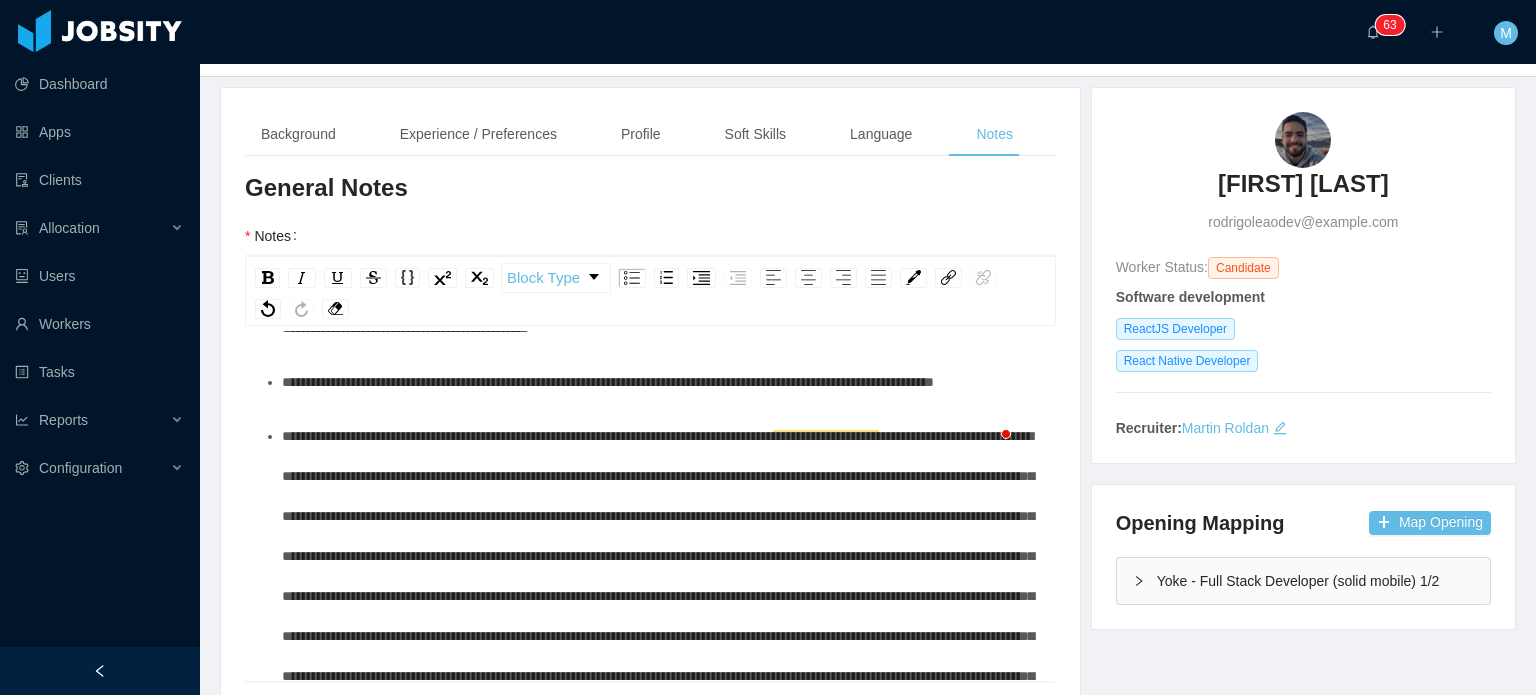 scroll, scrollTop: 0, scrollLeft: 0, axis: both 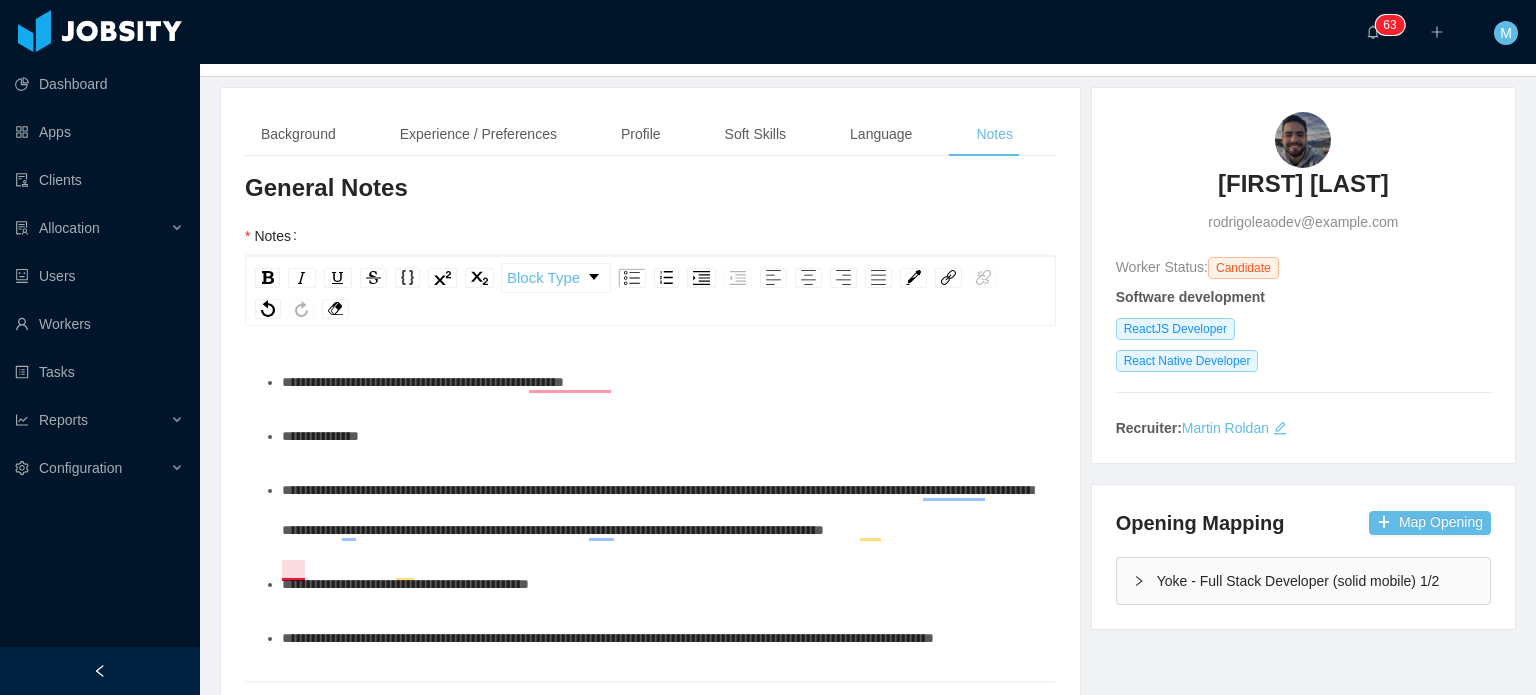 click on "**********" at bounding box center [657, 510] 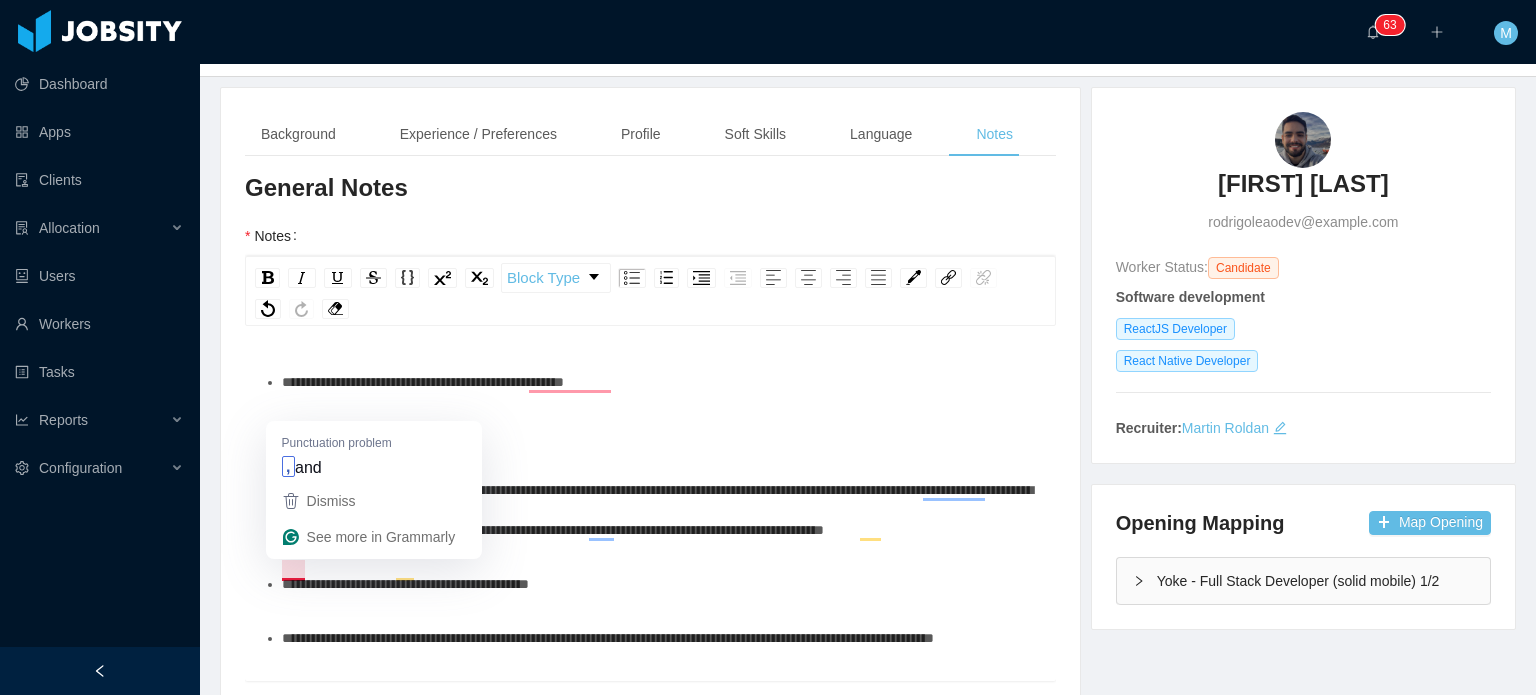 click on "**********" at bounding box center [661, 510] 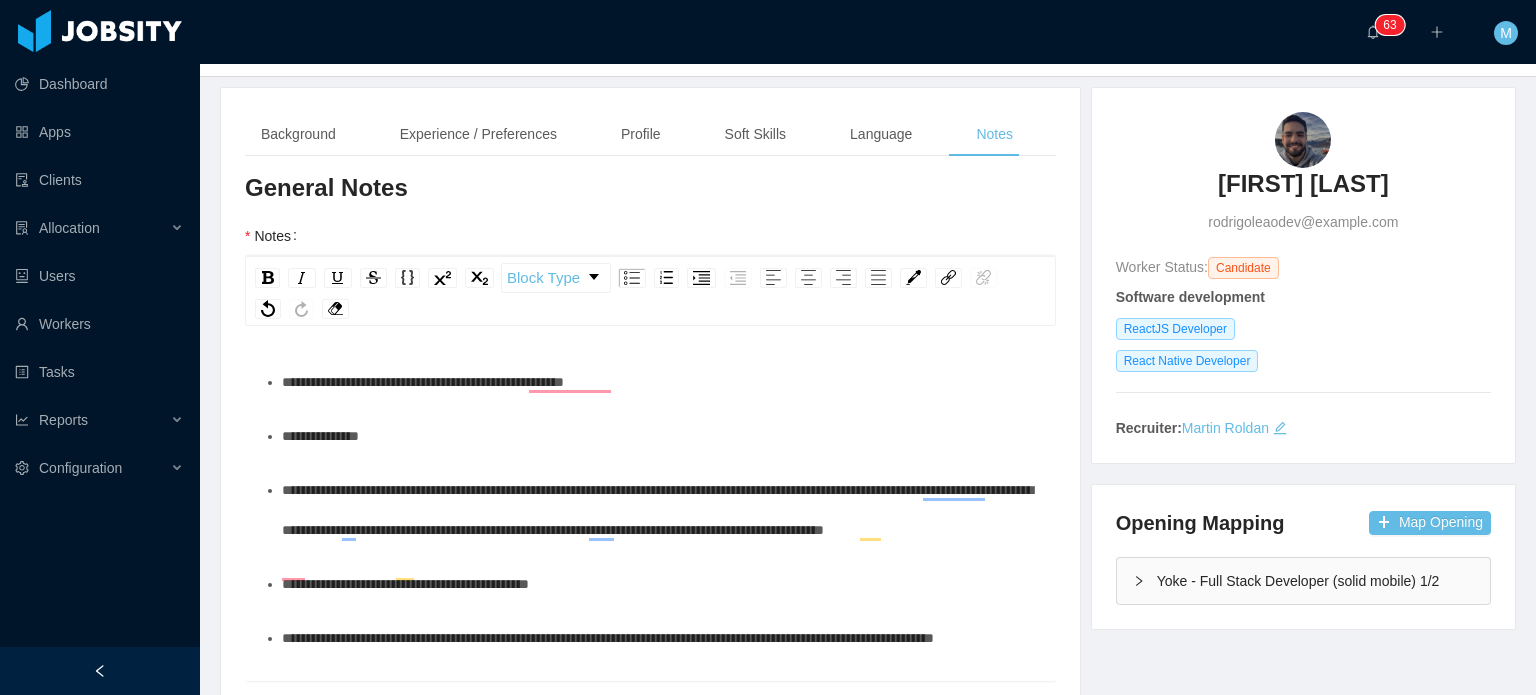 scroll, scrollTop: 176, scrollLeft: 0, axis: vertical 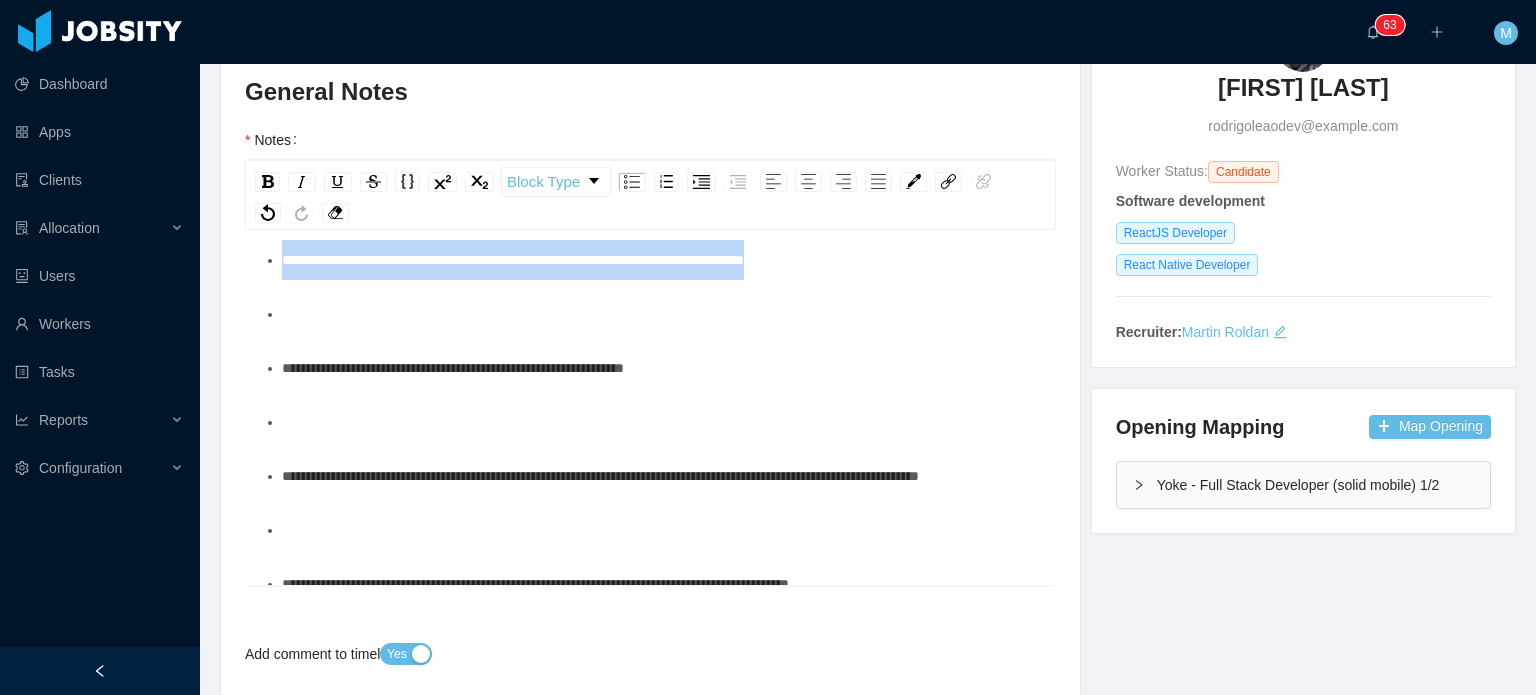 drag, startPoint x: 625, startPoint y: 510, endPoint x: 252, endPoint y: 443, distance: 378.96967 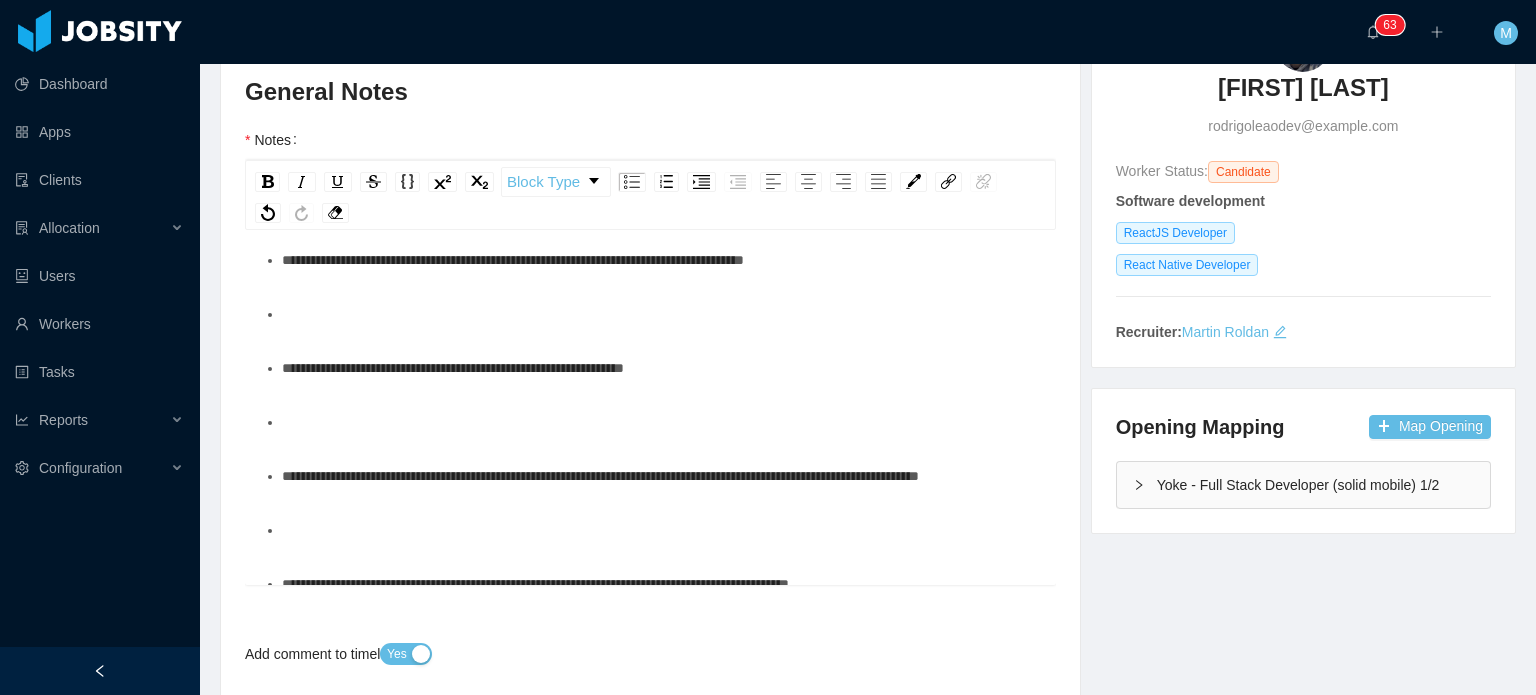 click on "**********" at bounding box center [650, 410] 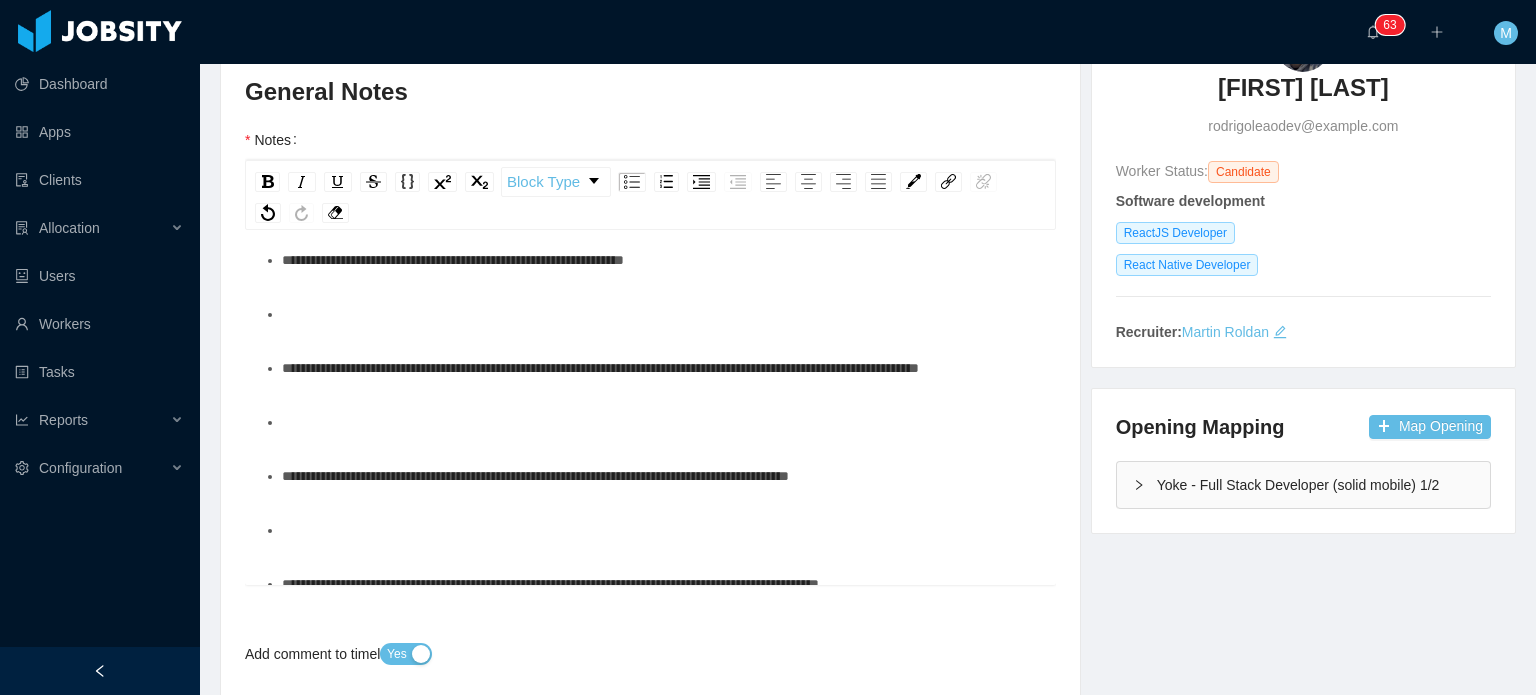 click on "**********" at bounding box center (651, 215) 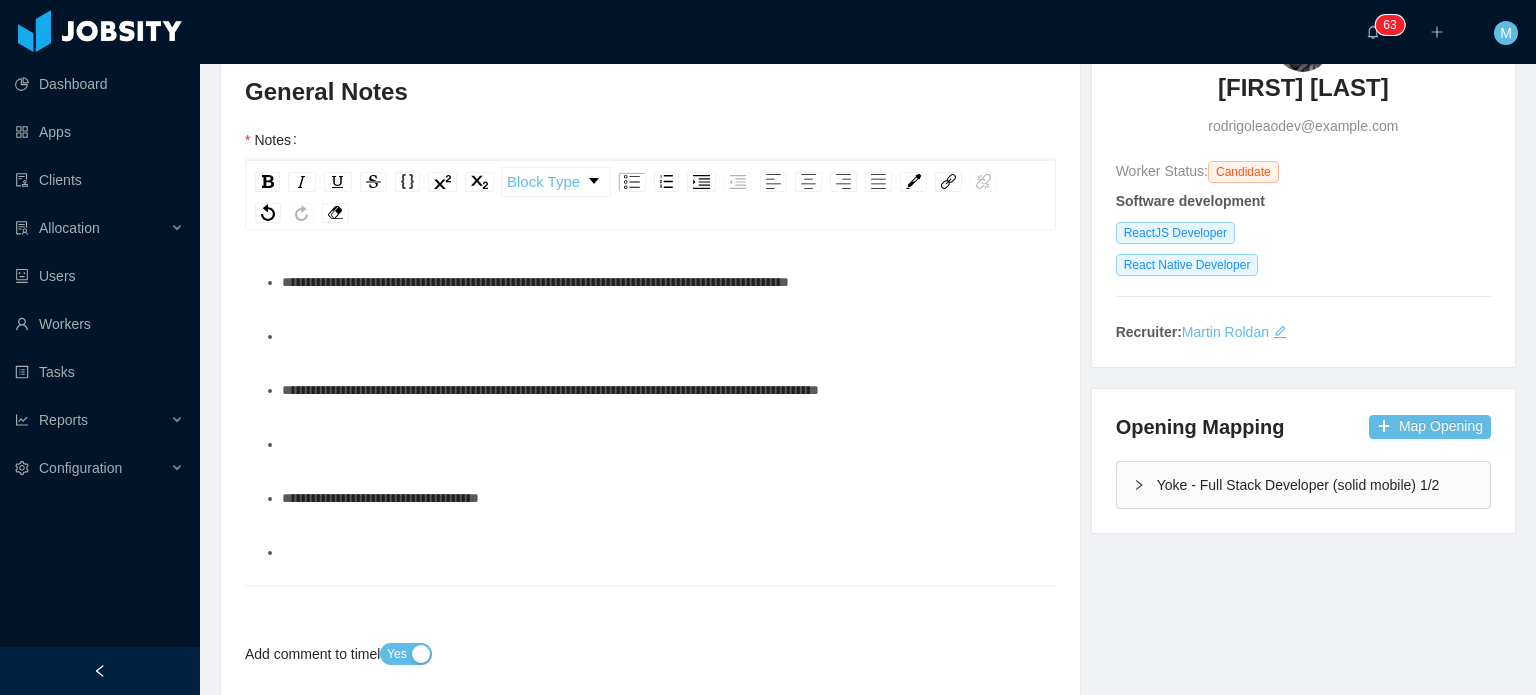 click at bounding box center [661, 228] 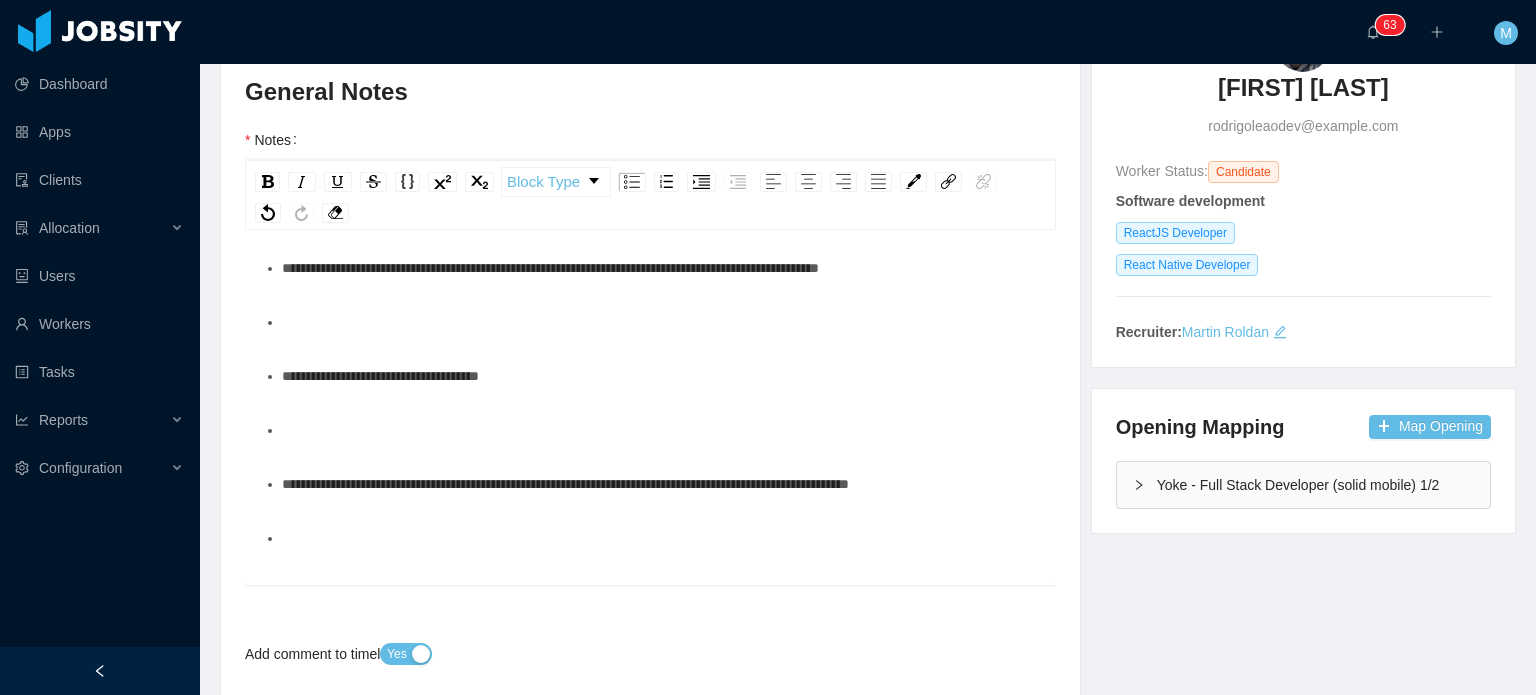 drag, startPoint x: 469, startPoint y: 333, endPoint x: 257, endPoint y: 301, distance: 214.40149 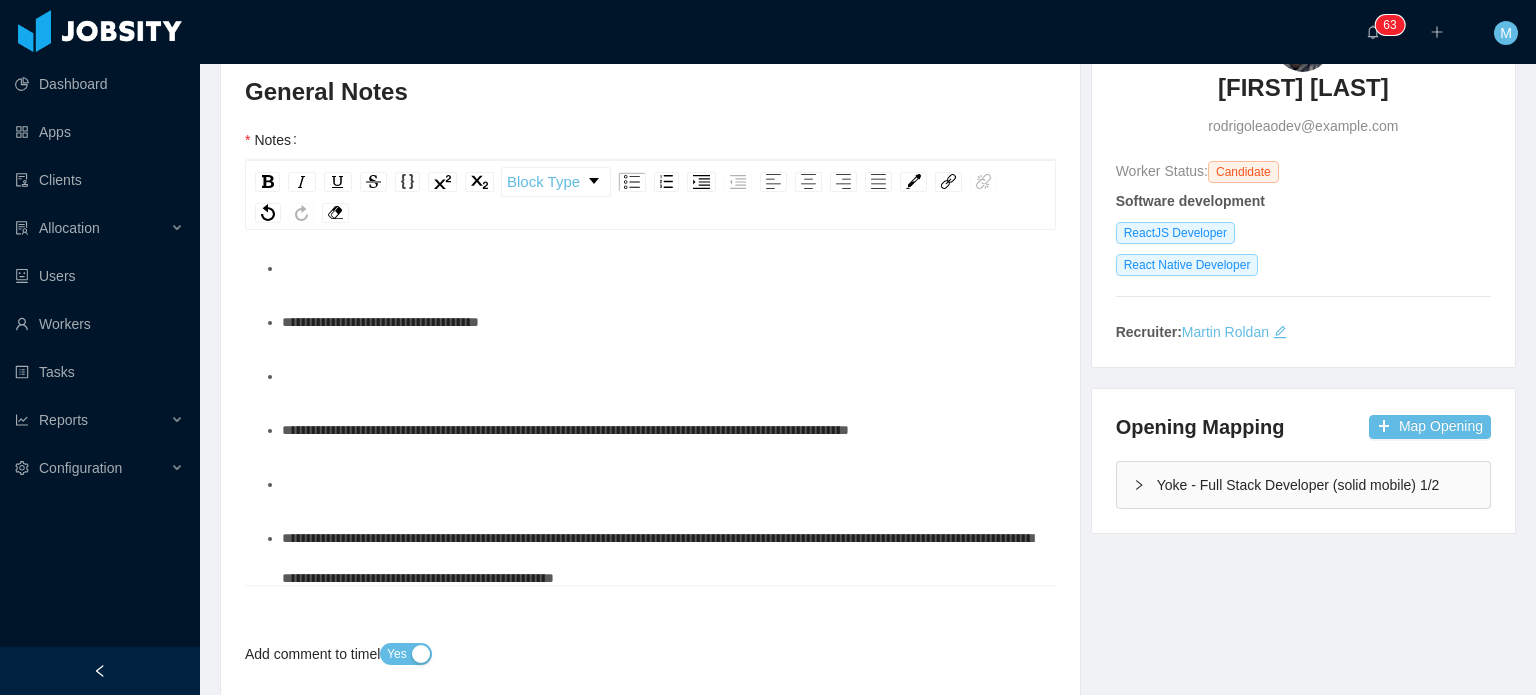 drag, startPoint x: 459, startPoint y: 364, endPoint x: 485, endPoint y: 323, distance: 48.548943 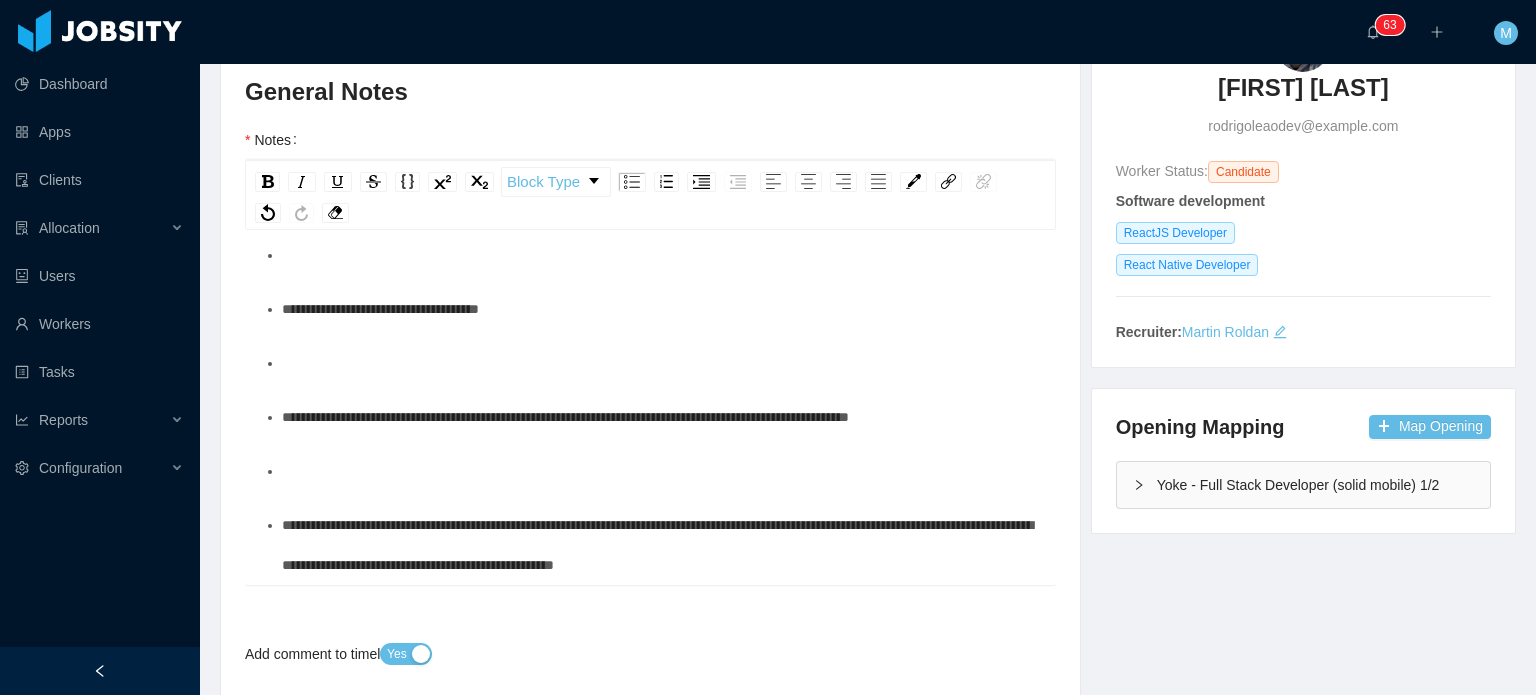 drag, startPoint x: 492, startPoint y: 354, endPoint x: 504, endPoint y: 383, distance: 31.38471 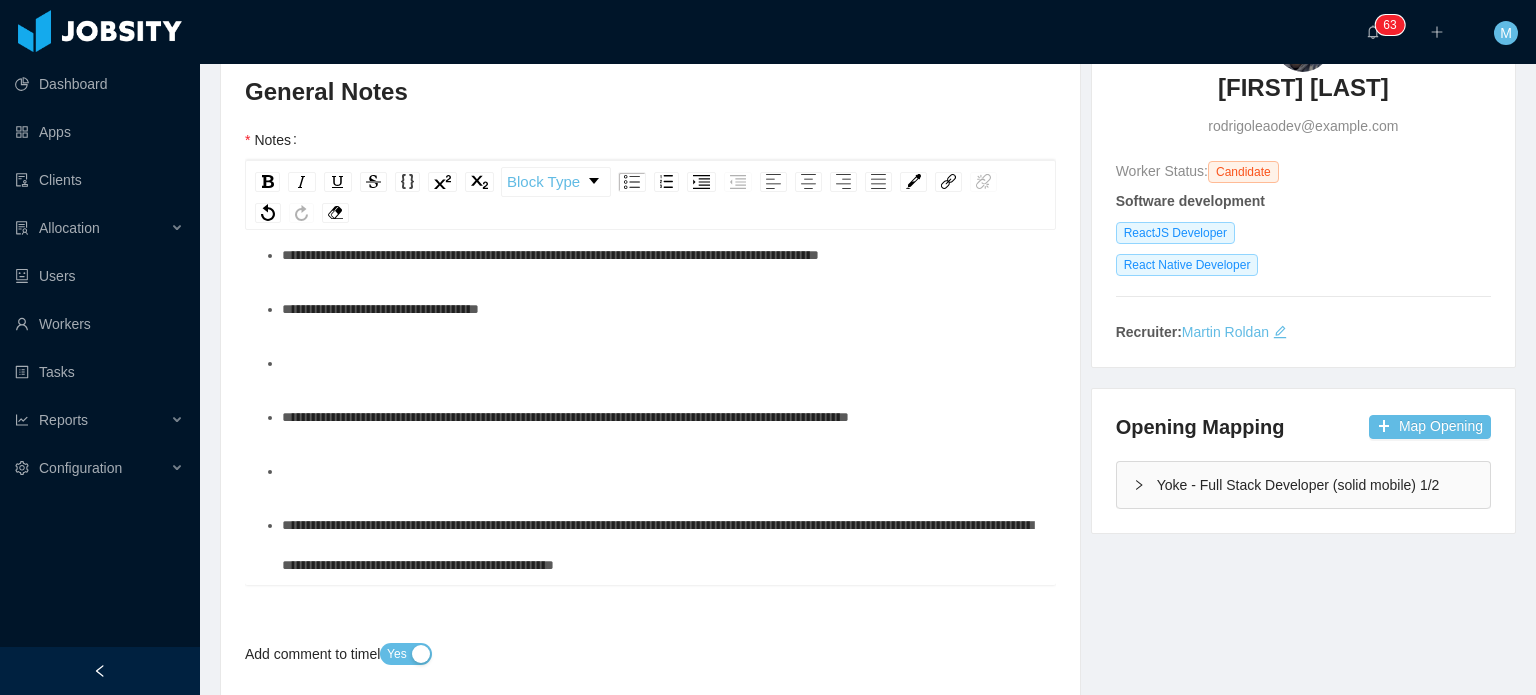 click on "**********" at bounding box center [661, 309] 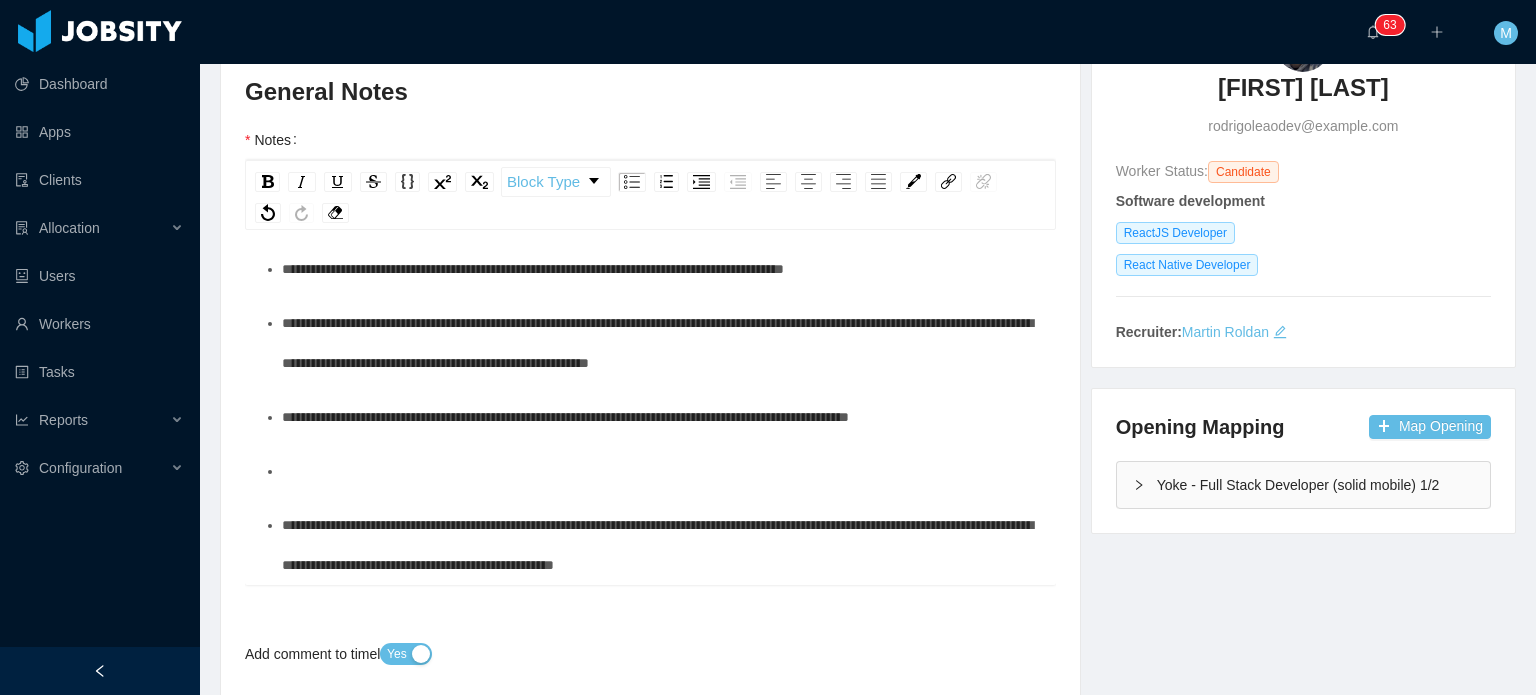 click at bounding box center (661, 471) 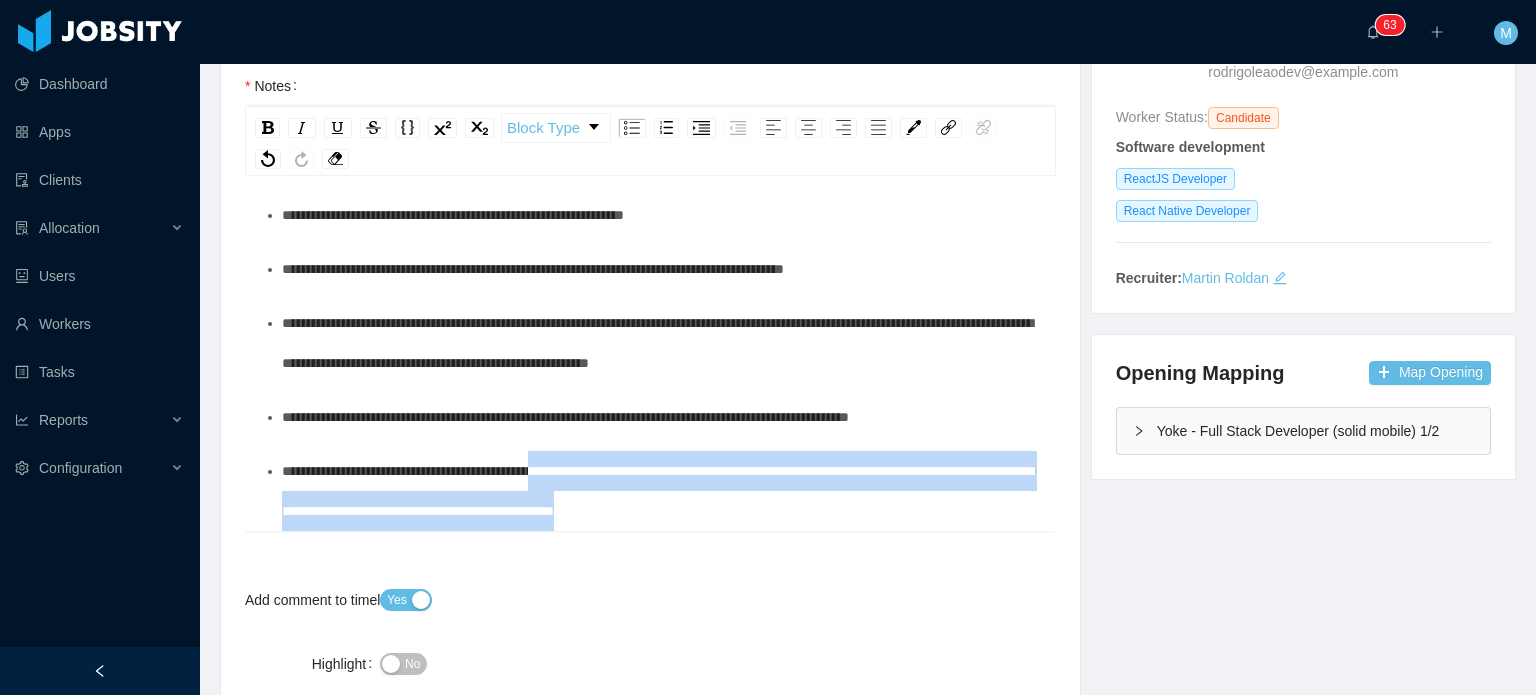 drag, startPoint x: 915, startPoint y: 512, endPoint x: 591, endPoint y: 476, distance: 325.99387 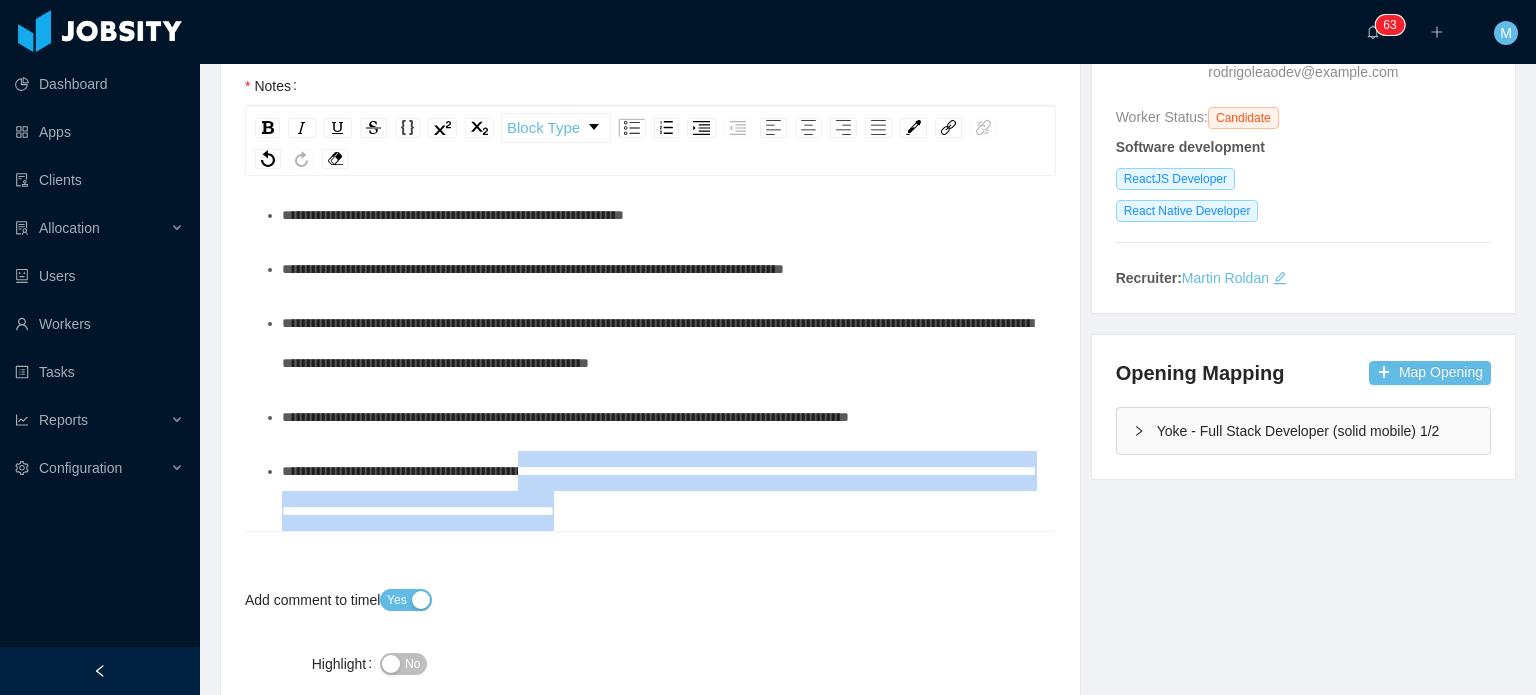 click on "**********" at bounding box center (657, 491) 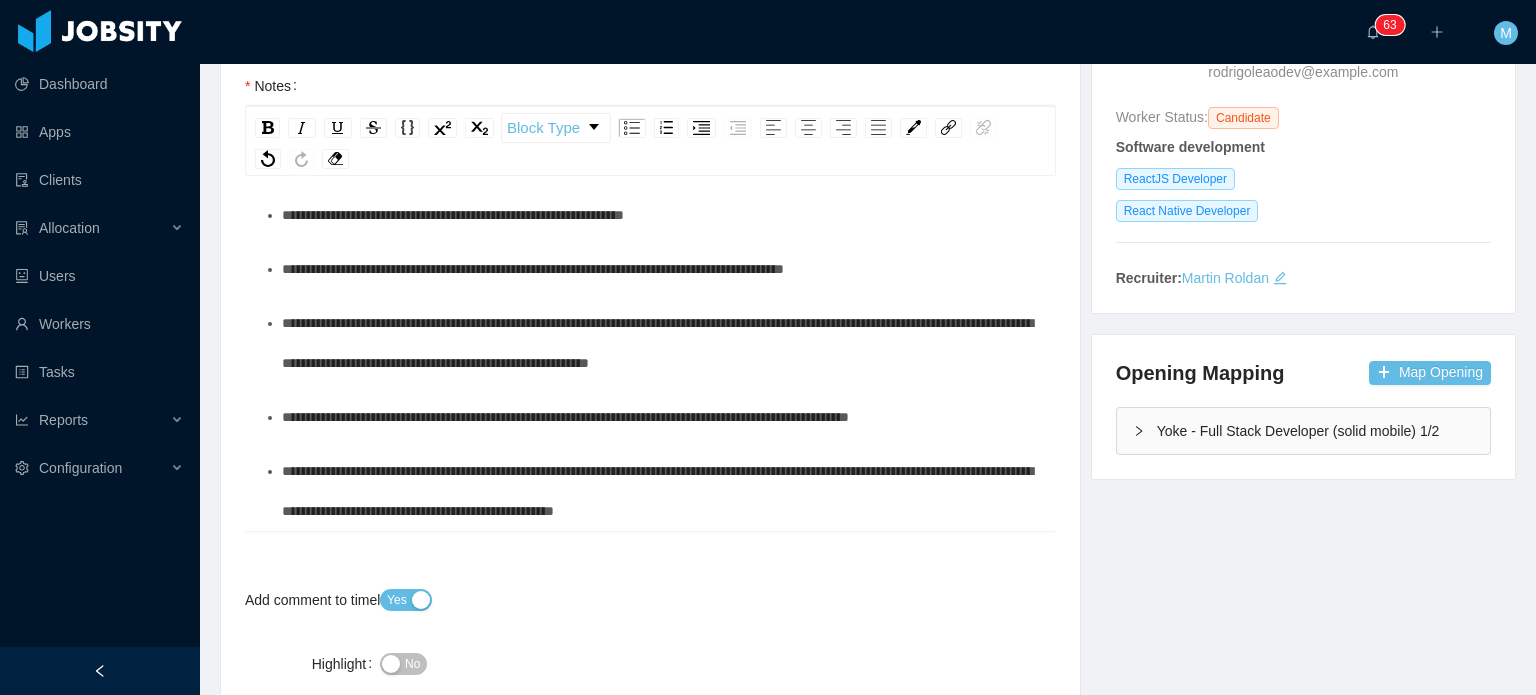 click on "**********" at bounding box center [657, 491] 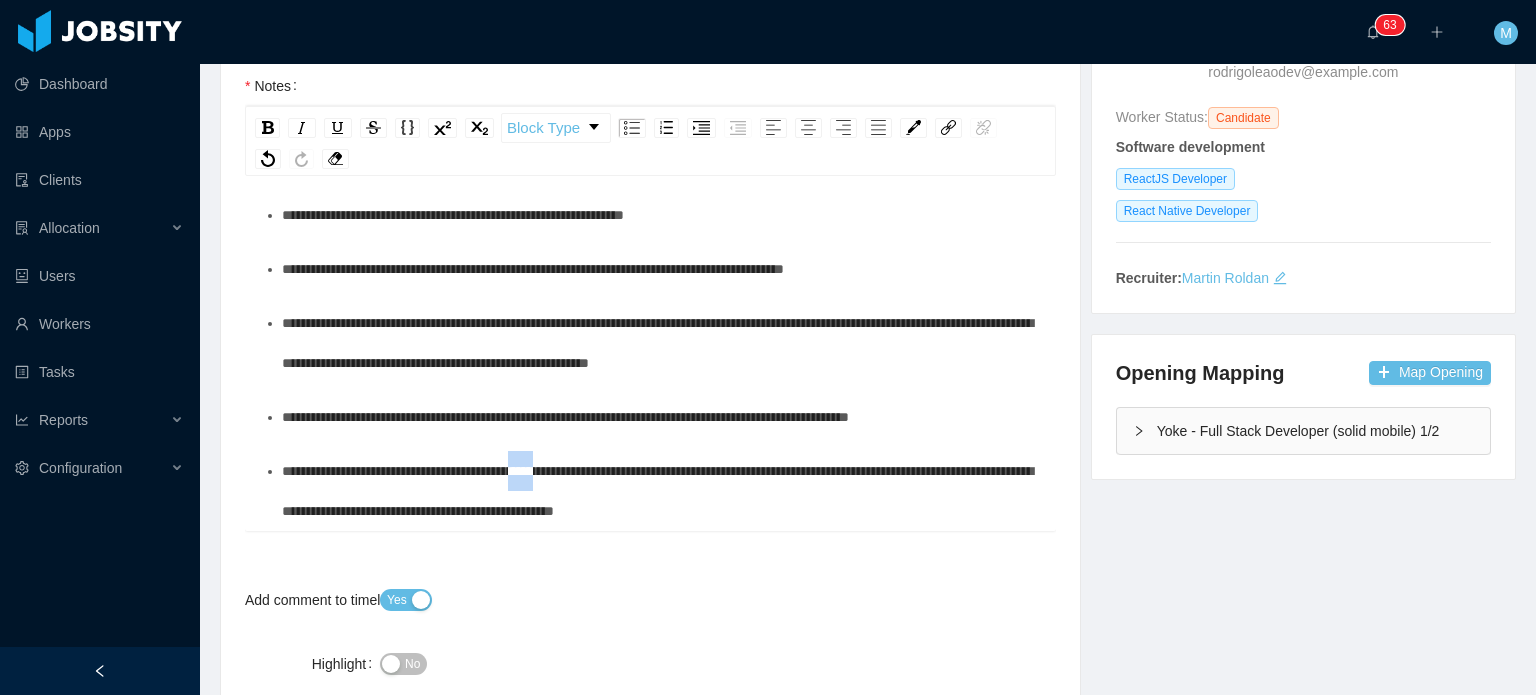 click on "**********" at bounding box center (657, 491) 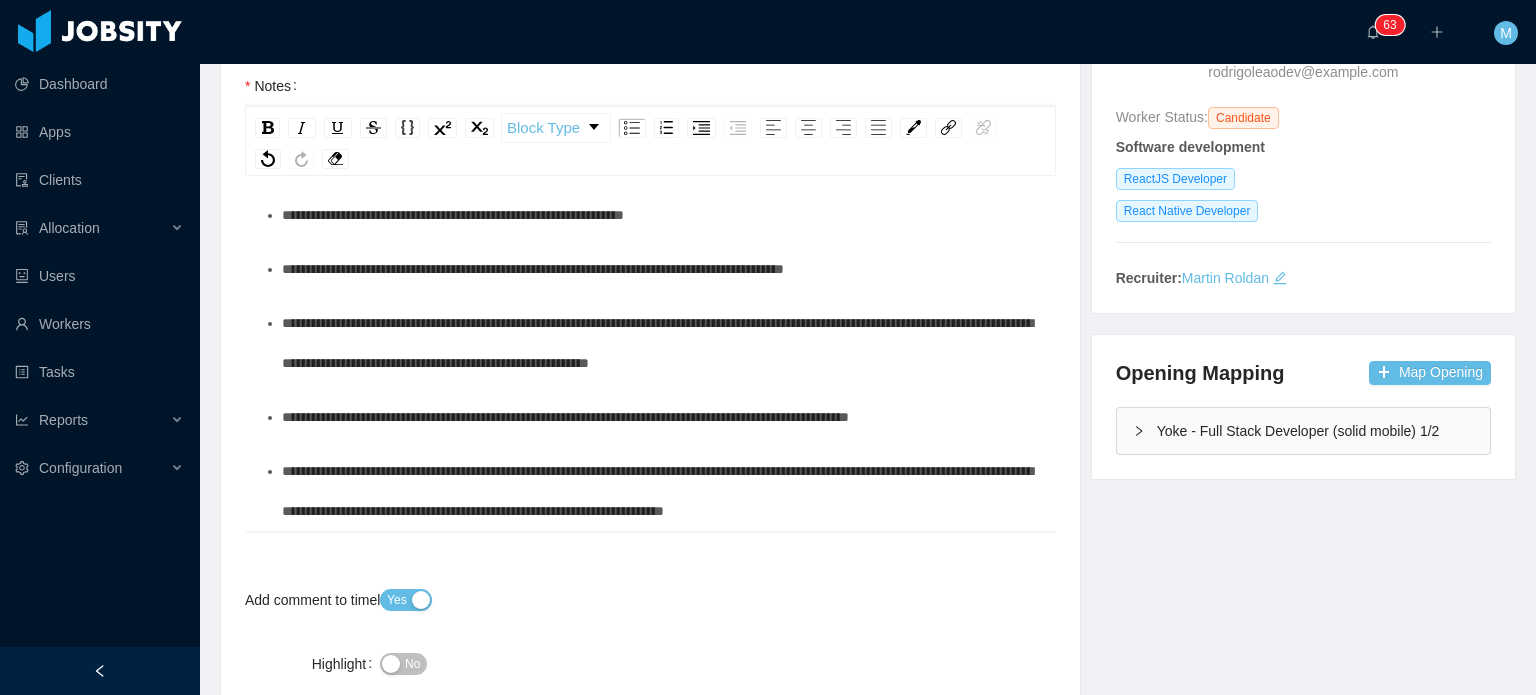 scroll, scrollTop: 1034, scrollLeft: 0, axis: vertical 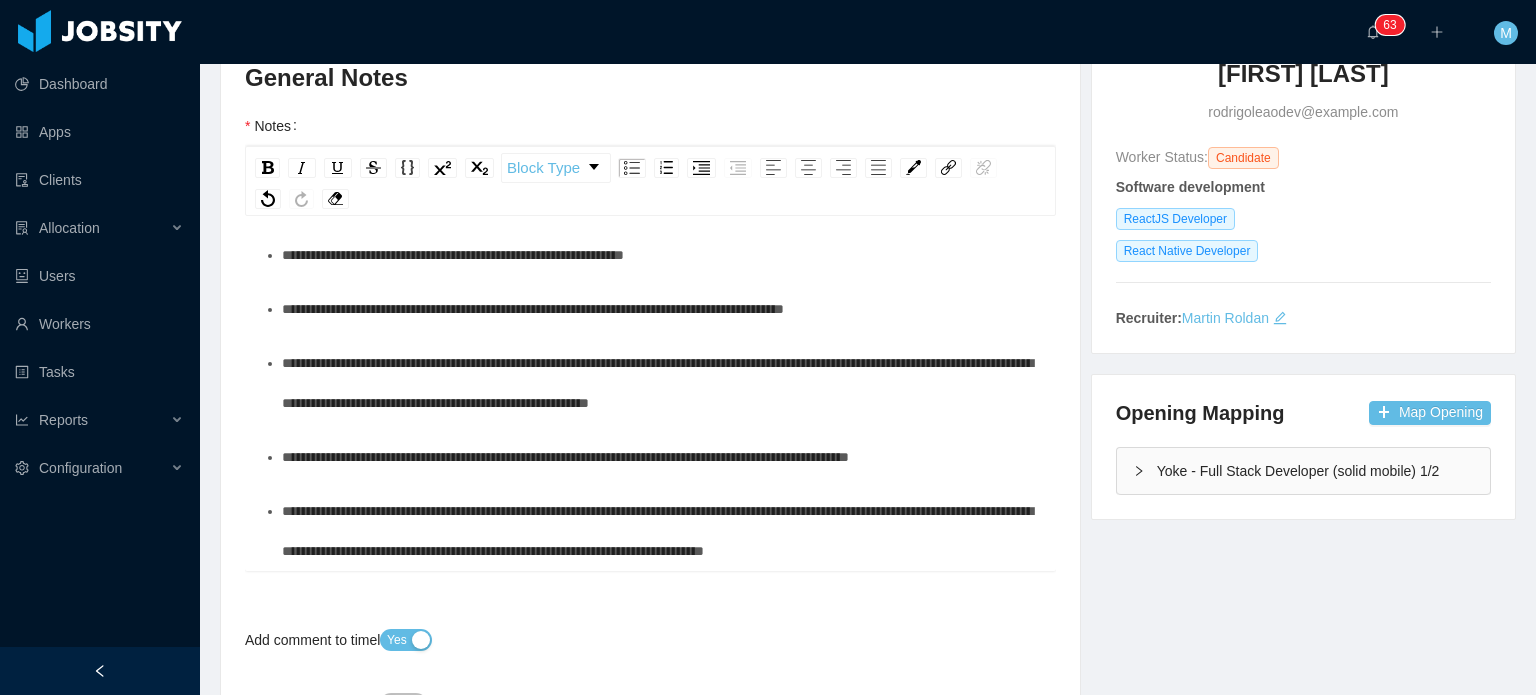 click on "**********" at bounding box center [661, 531] 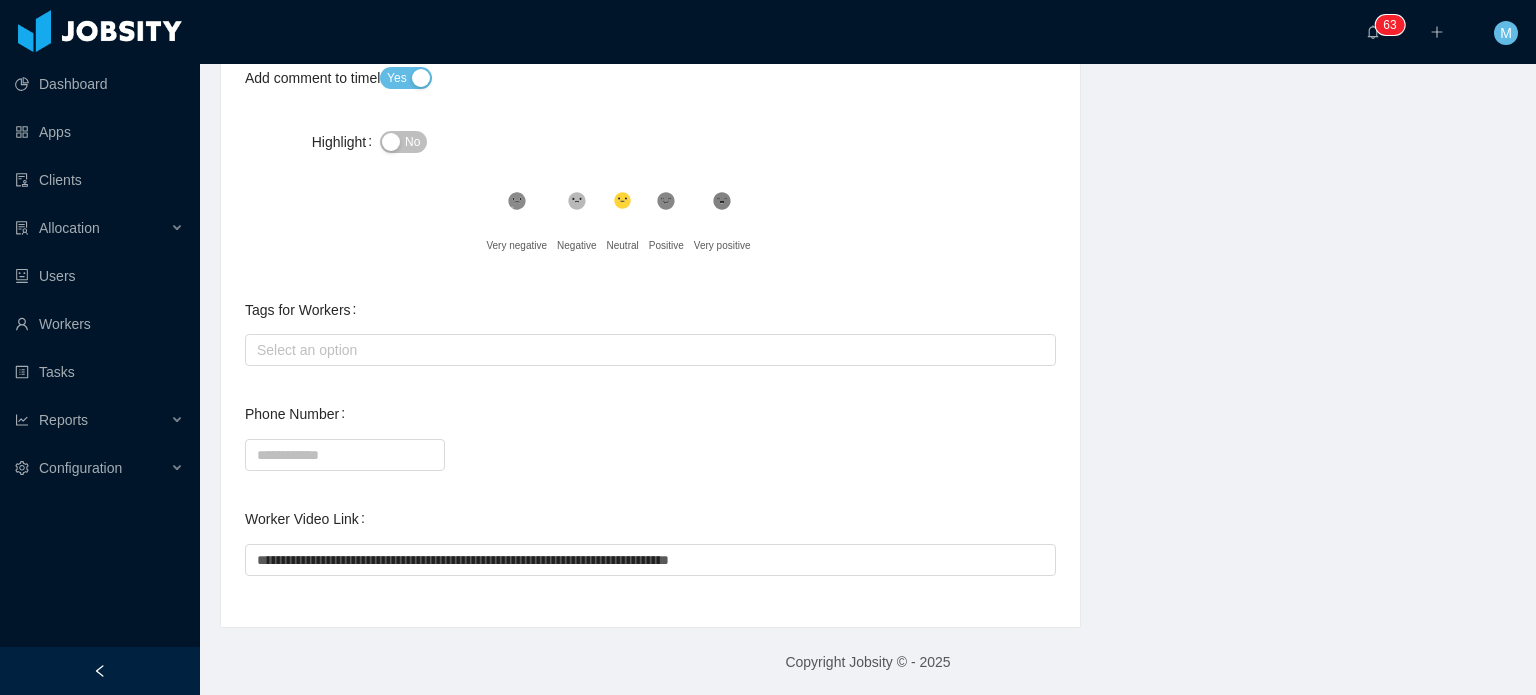 scroll, scrollTop: 0, scrollLeft: 0, axis: both 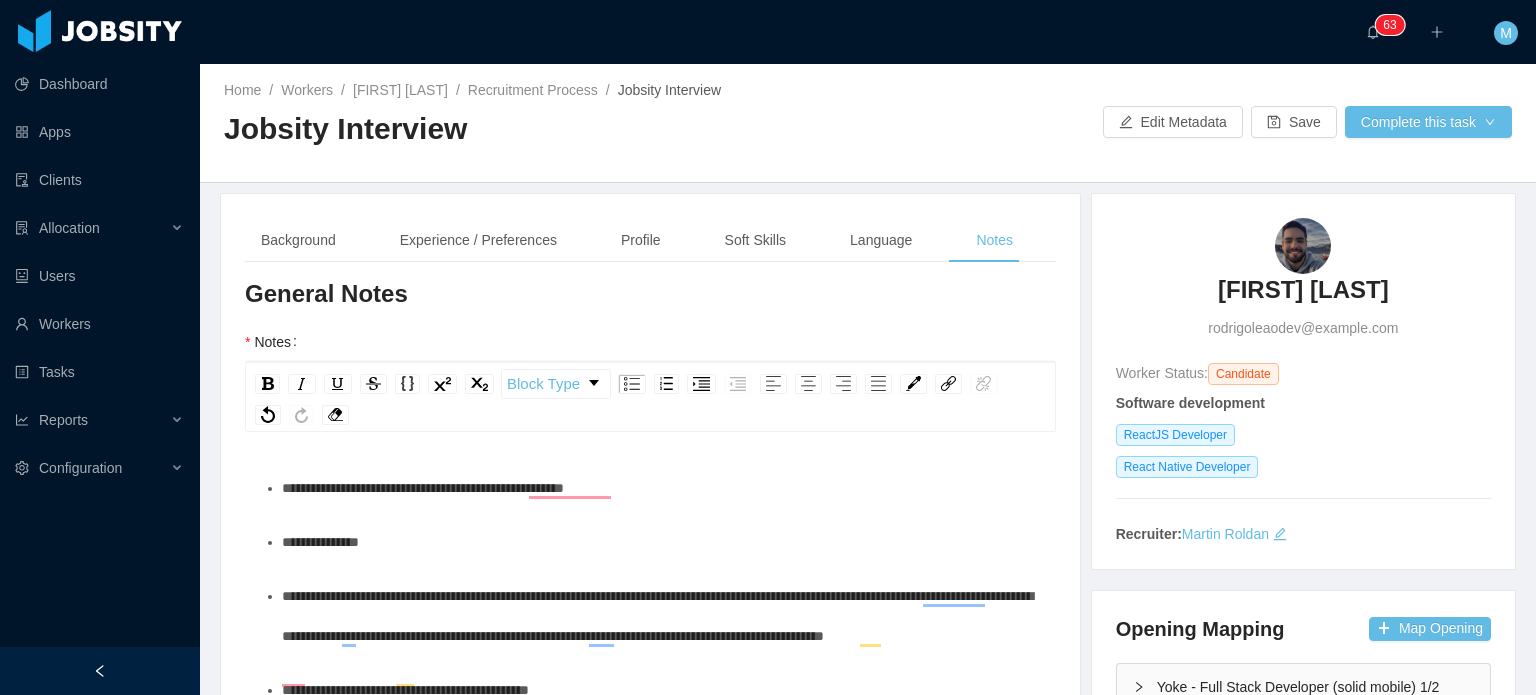click on "**********" at bounding box center (661, 542) 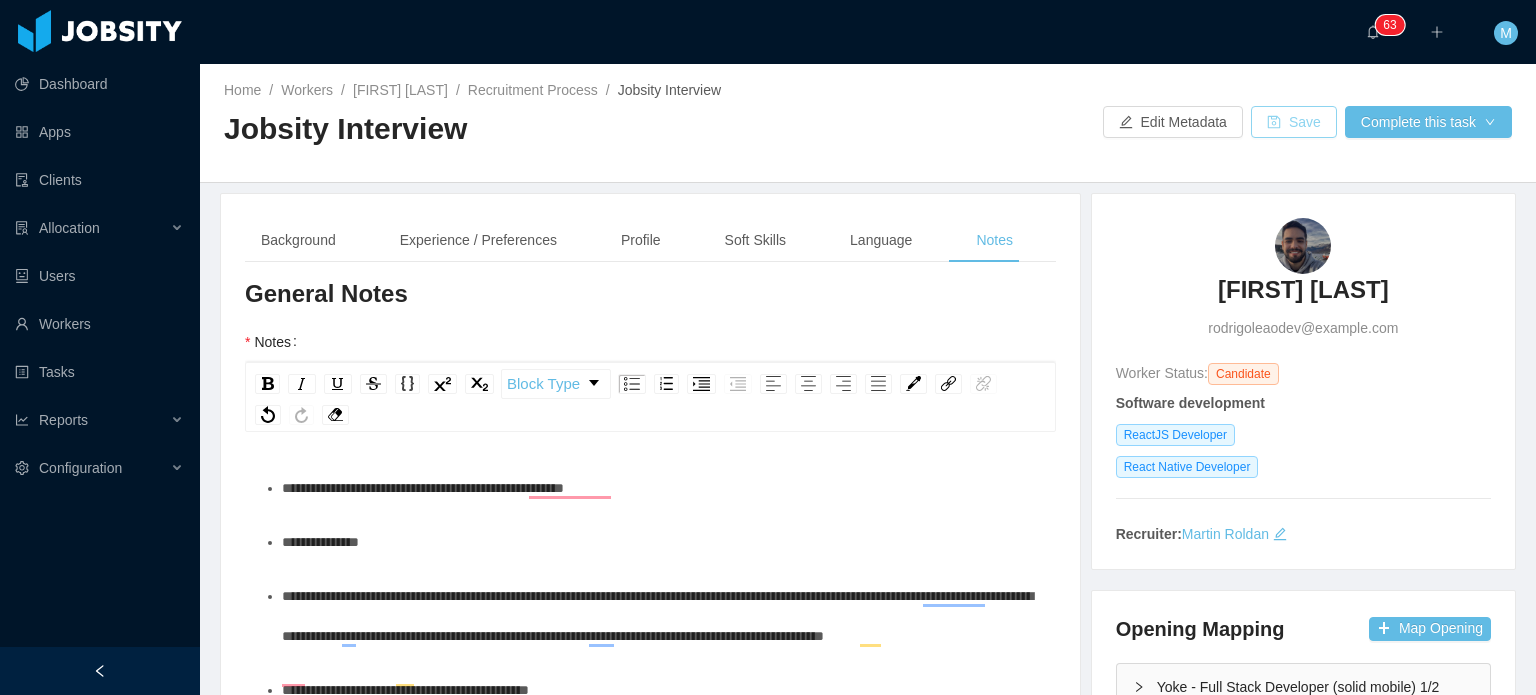 click on "Save" at bounding box center (1294, 122) 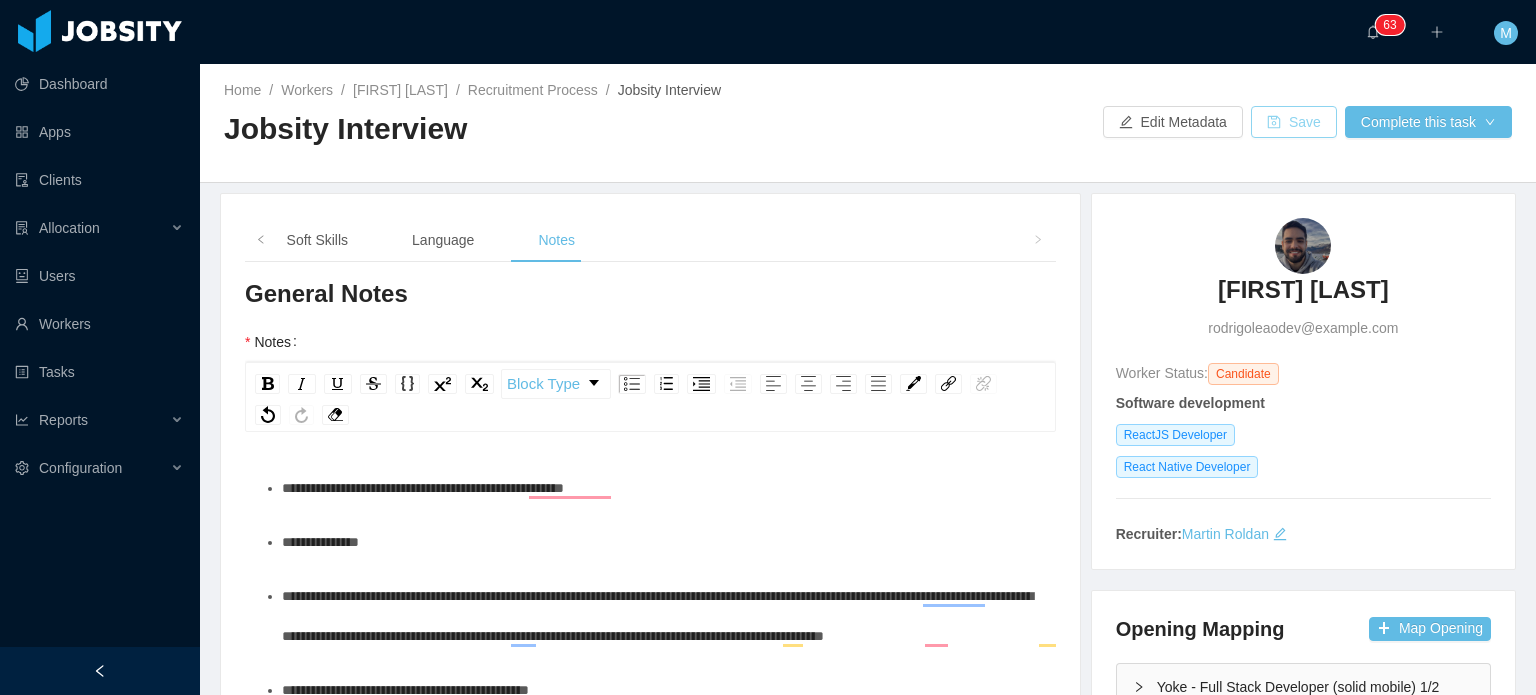 type 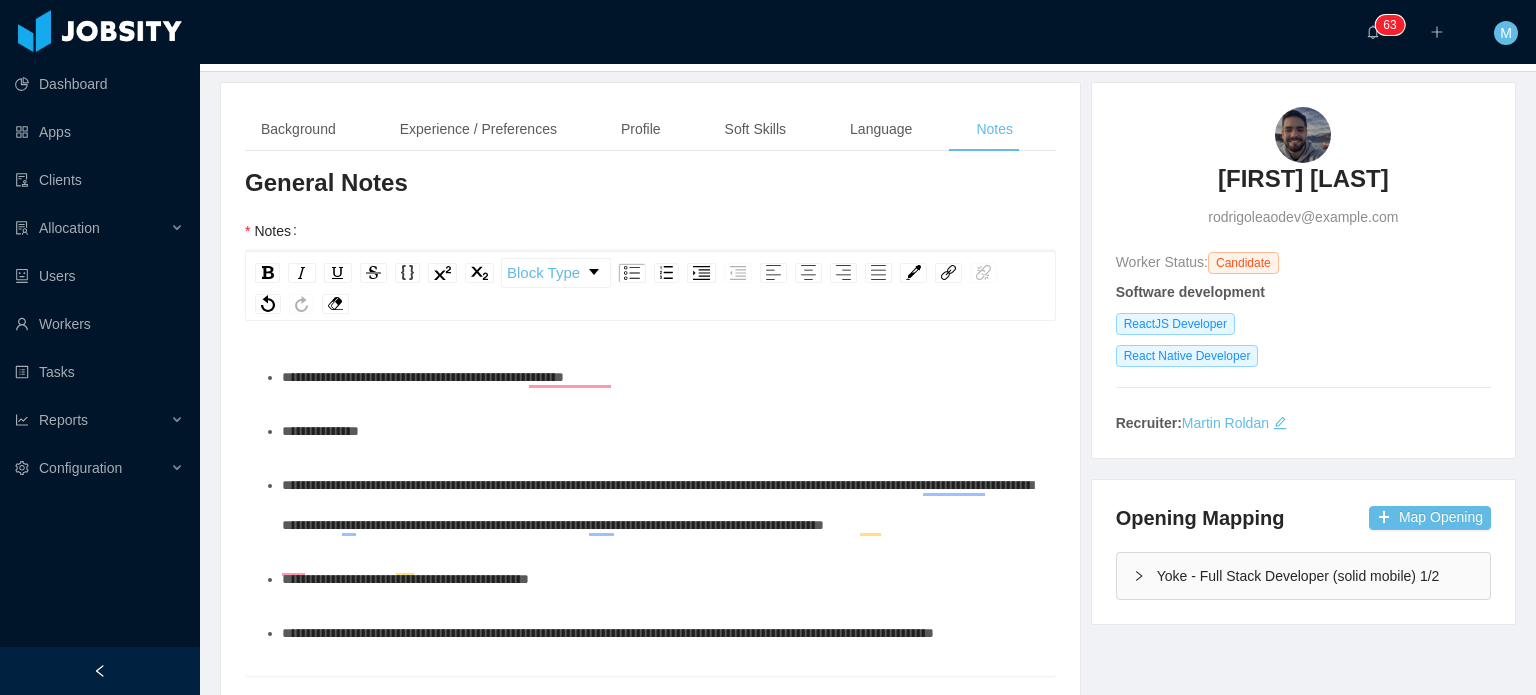 scroll, scrollTop: 300, scrollLeft: 0, axis: vertical 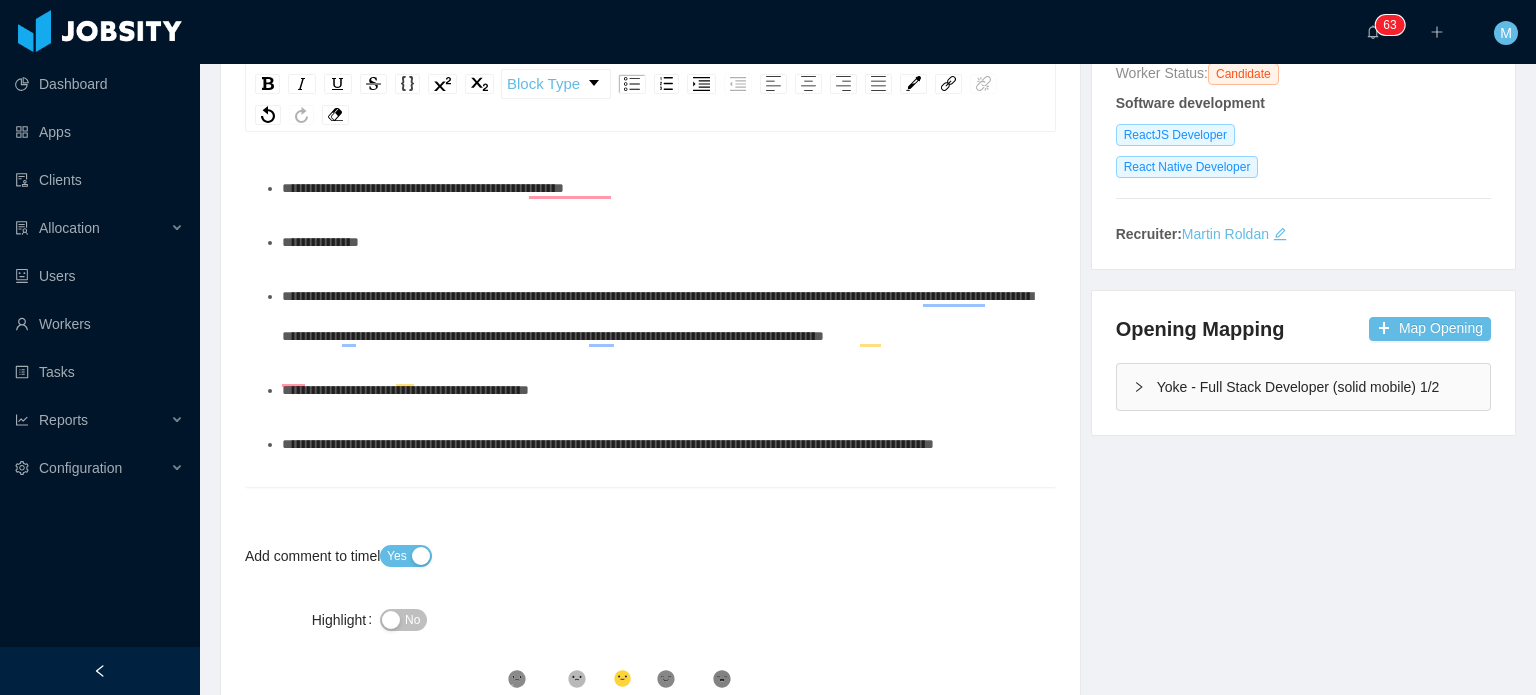 click on "**********" at bounding box center [661, 242] 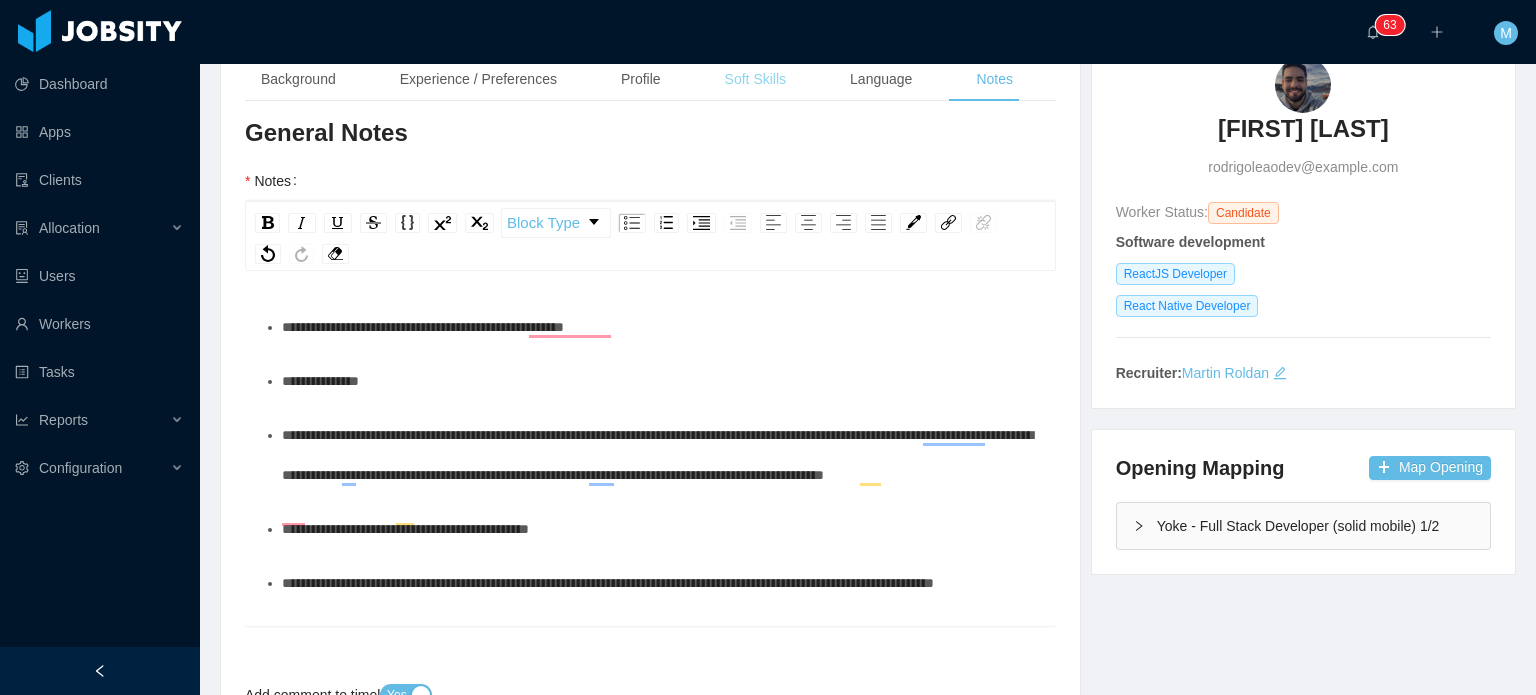 scroll, scrollTop: 0, scrollLeft: 0, axis: both 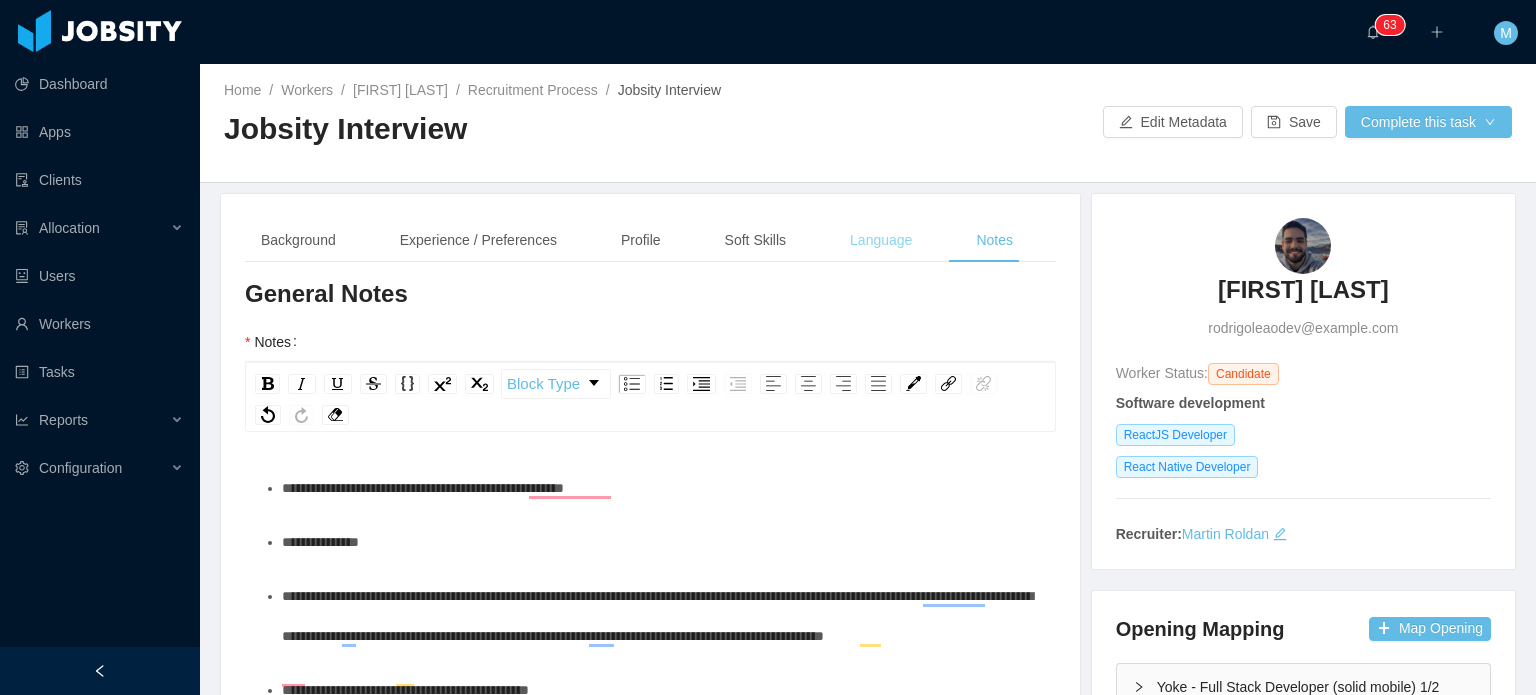 click on "Language" at bounding box center (881, 240) 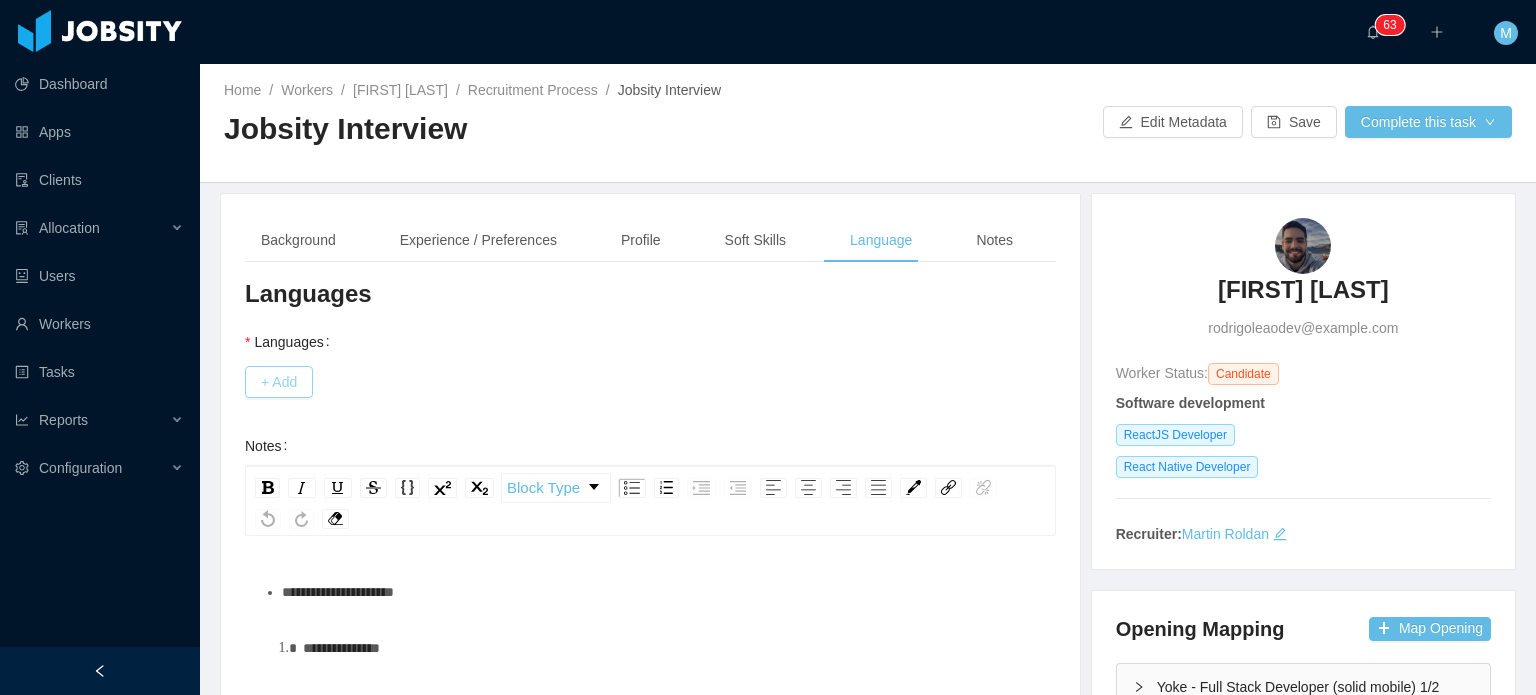 click on "+ Add" at bounding box center (279, 382) 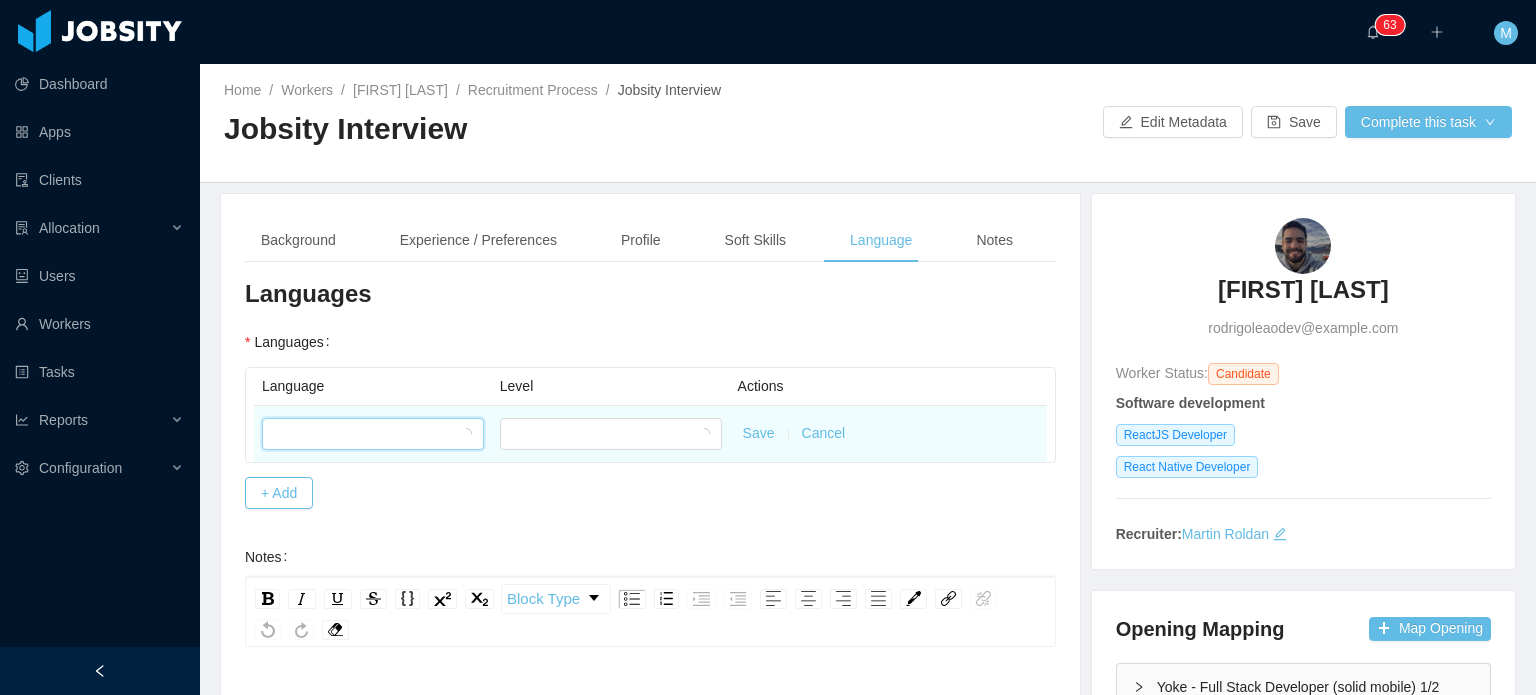 click at bounding box center (366, 434) 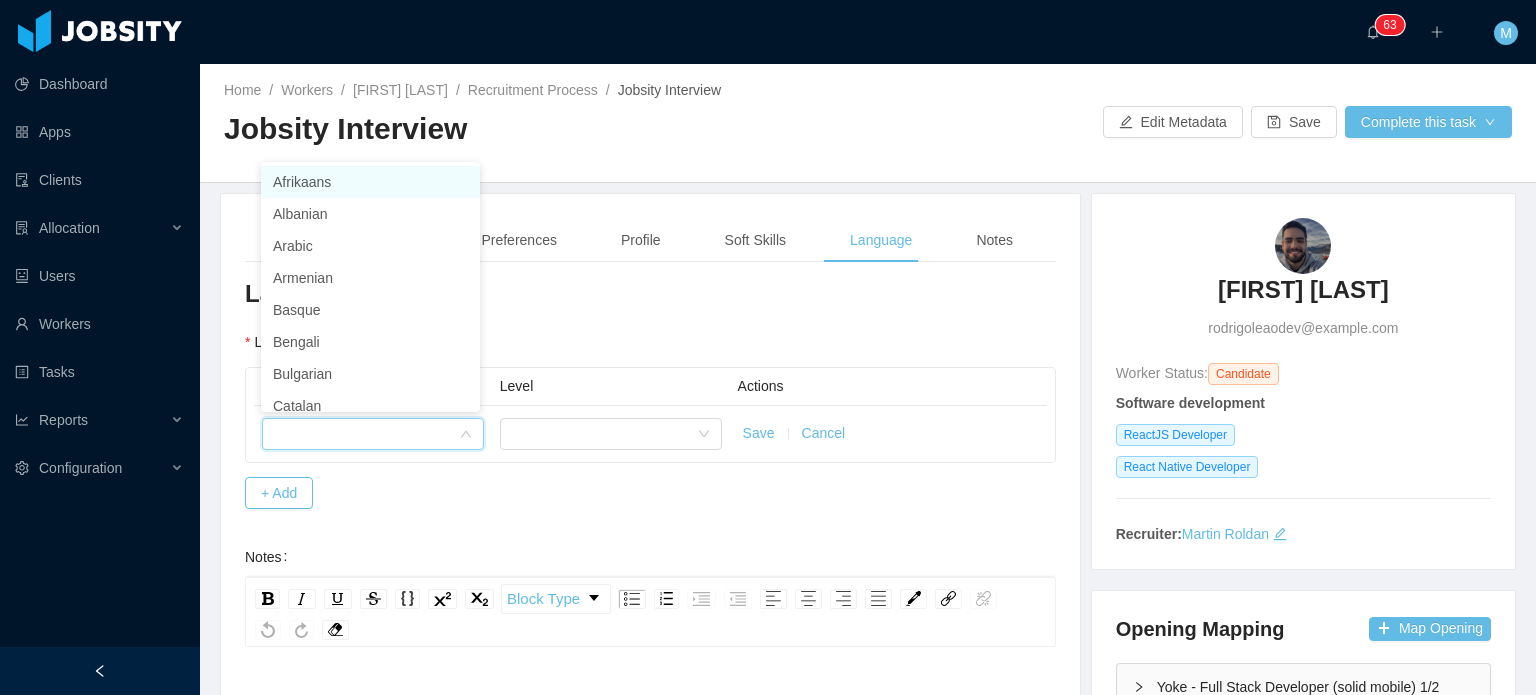 drag, startPoint x: 426, startPoint y: 455, endPoint x: 435, endPoint y: 463, distance: 12.0415945 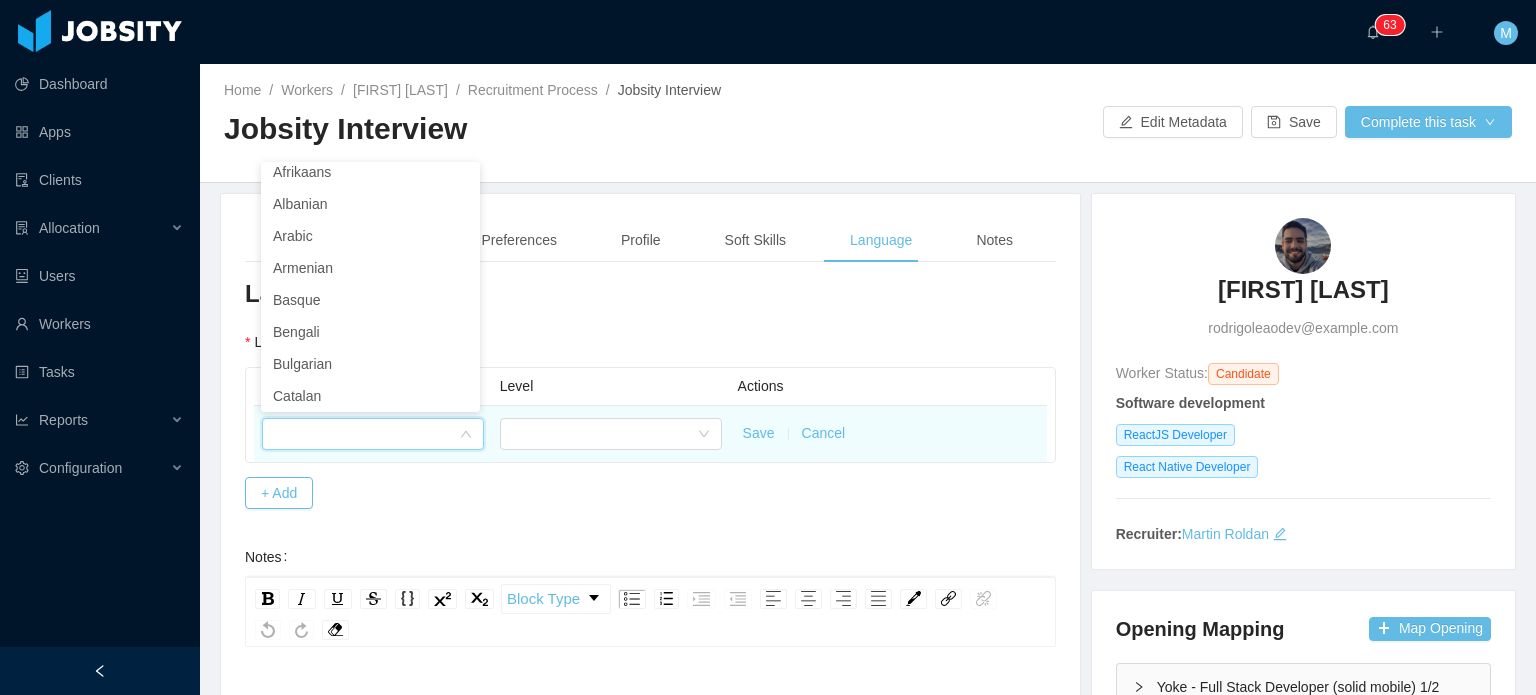 scroll, scrollTop: 74, scrollLeft: 0, axis: vertical 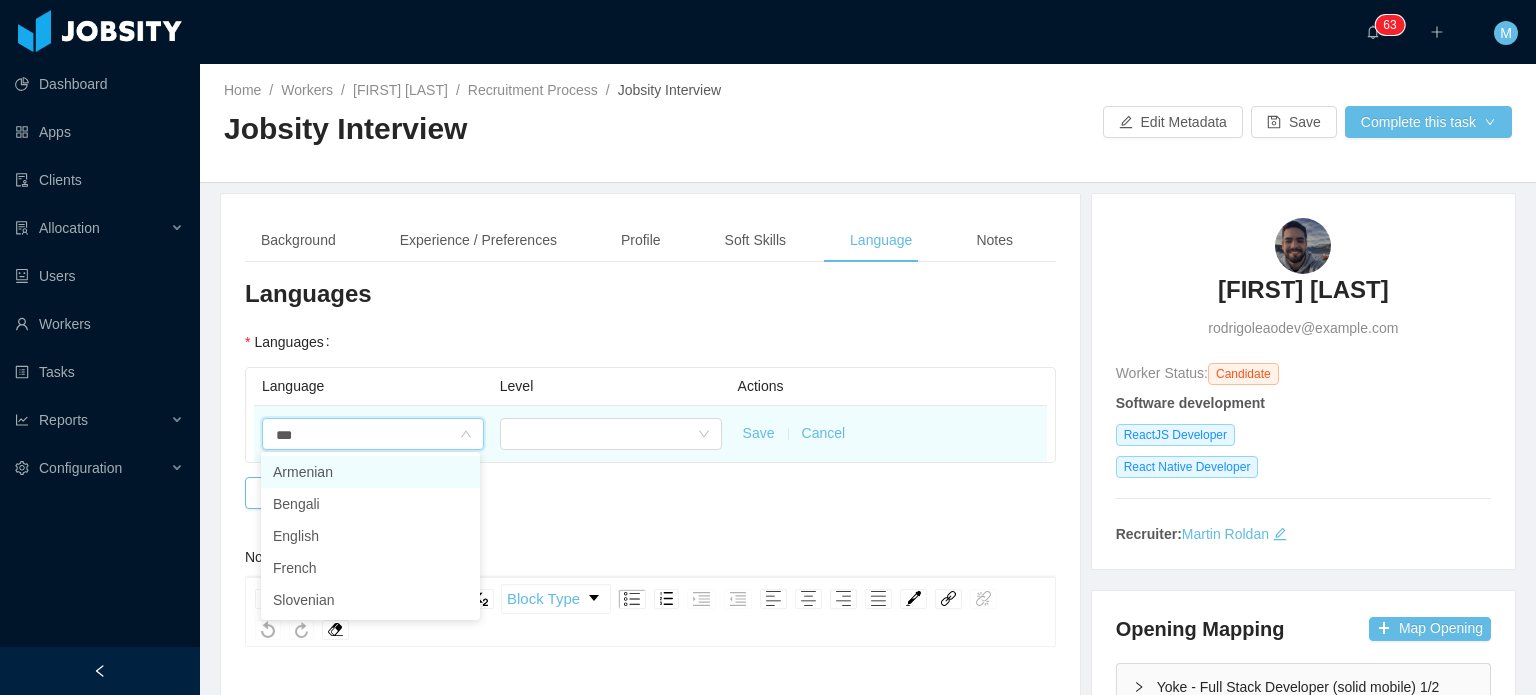 type on "****" 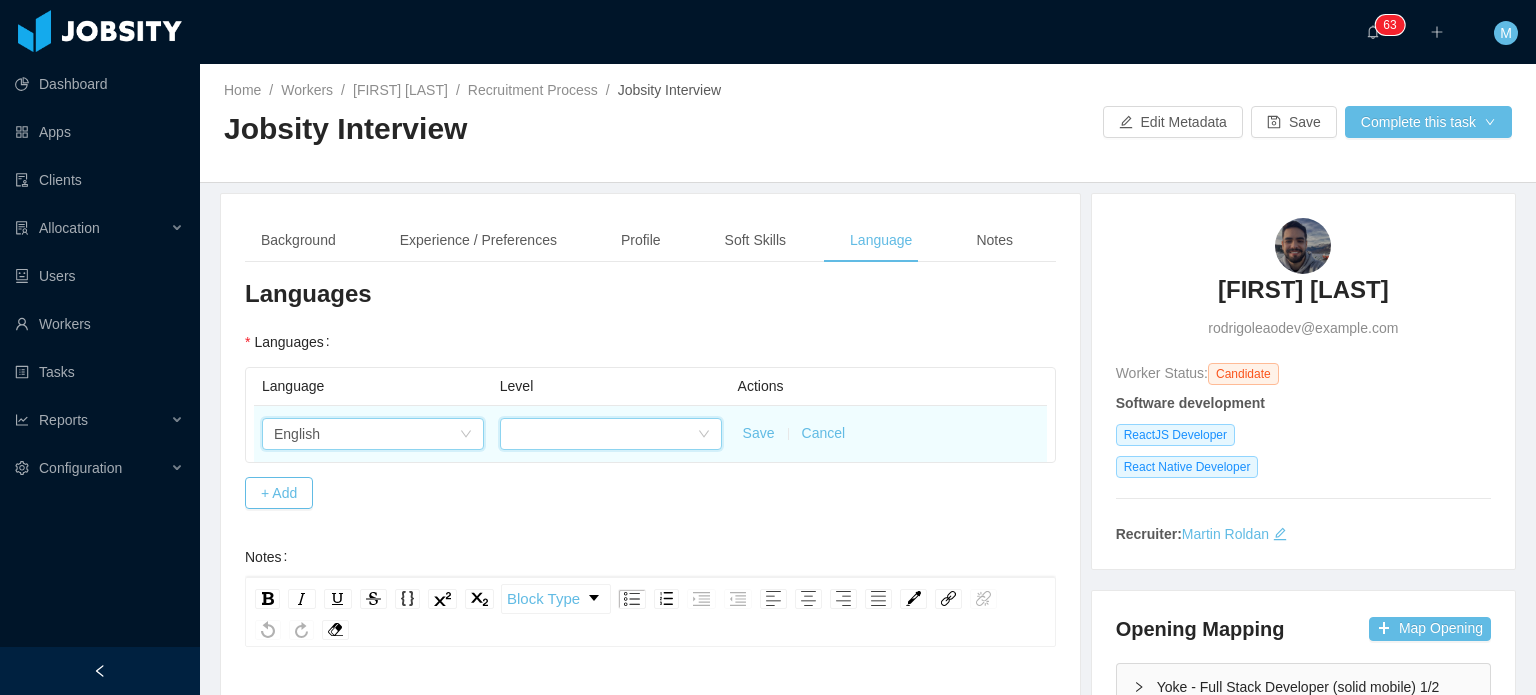 click at bounding box center (604, 434) 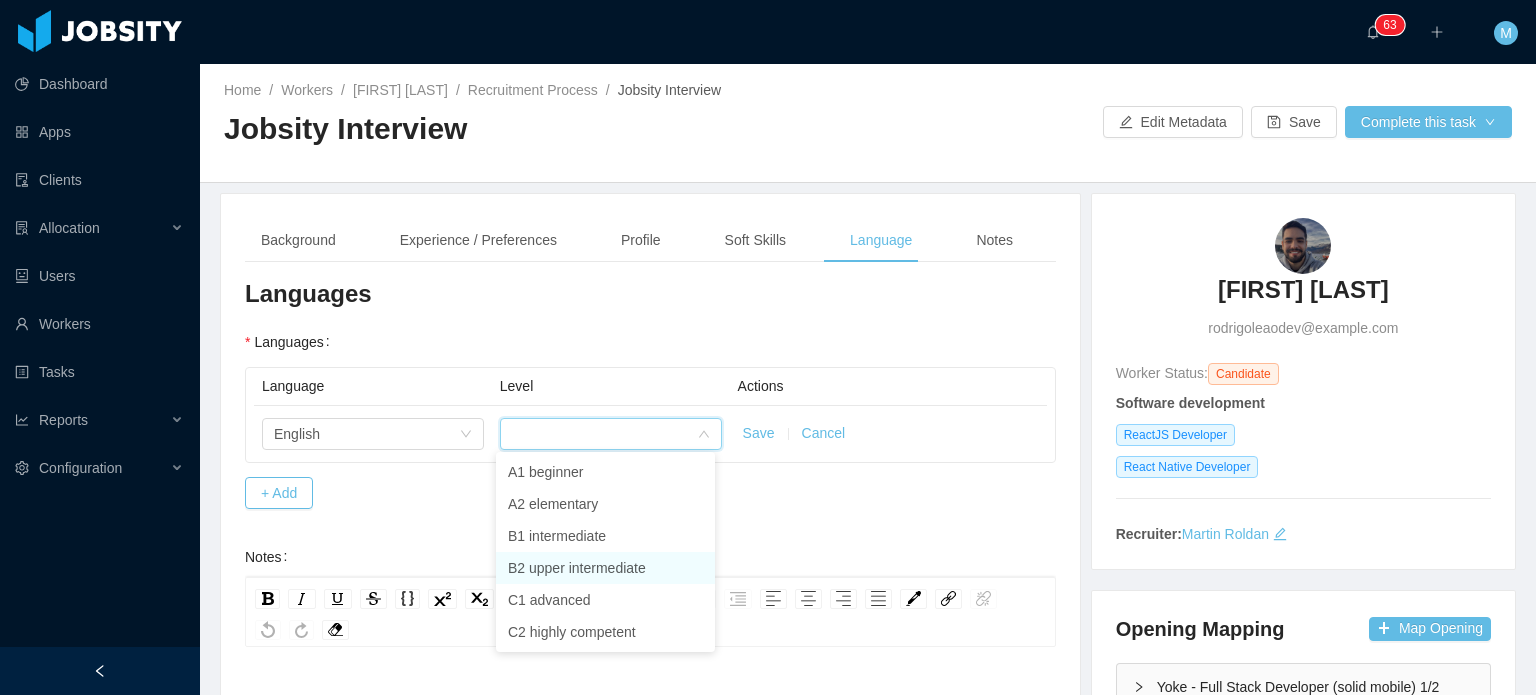 click on "B2 upper intermediate" at bounding box center (605, 568) 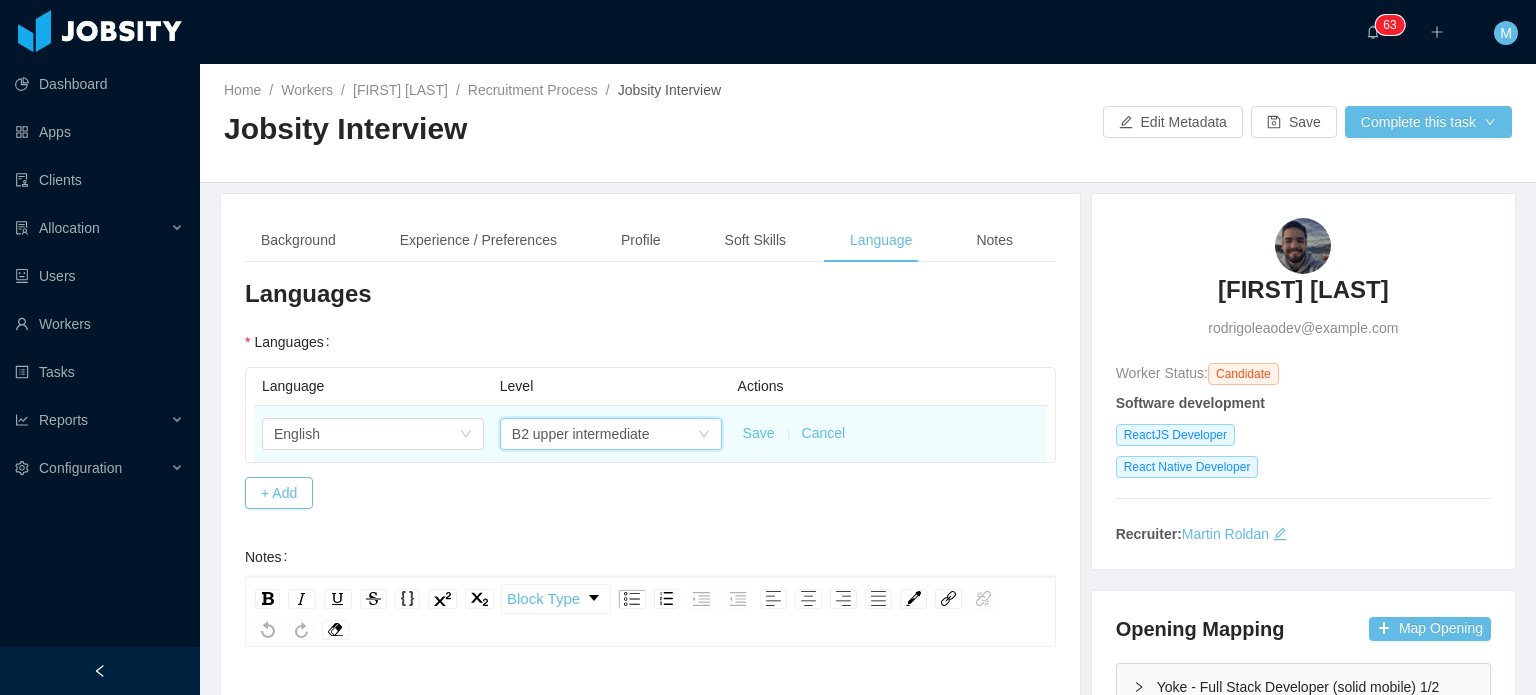 click on "Save" at bounding box center (759, 433) 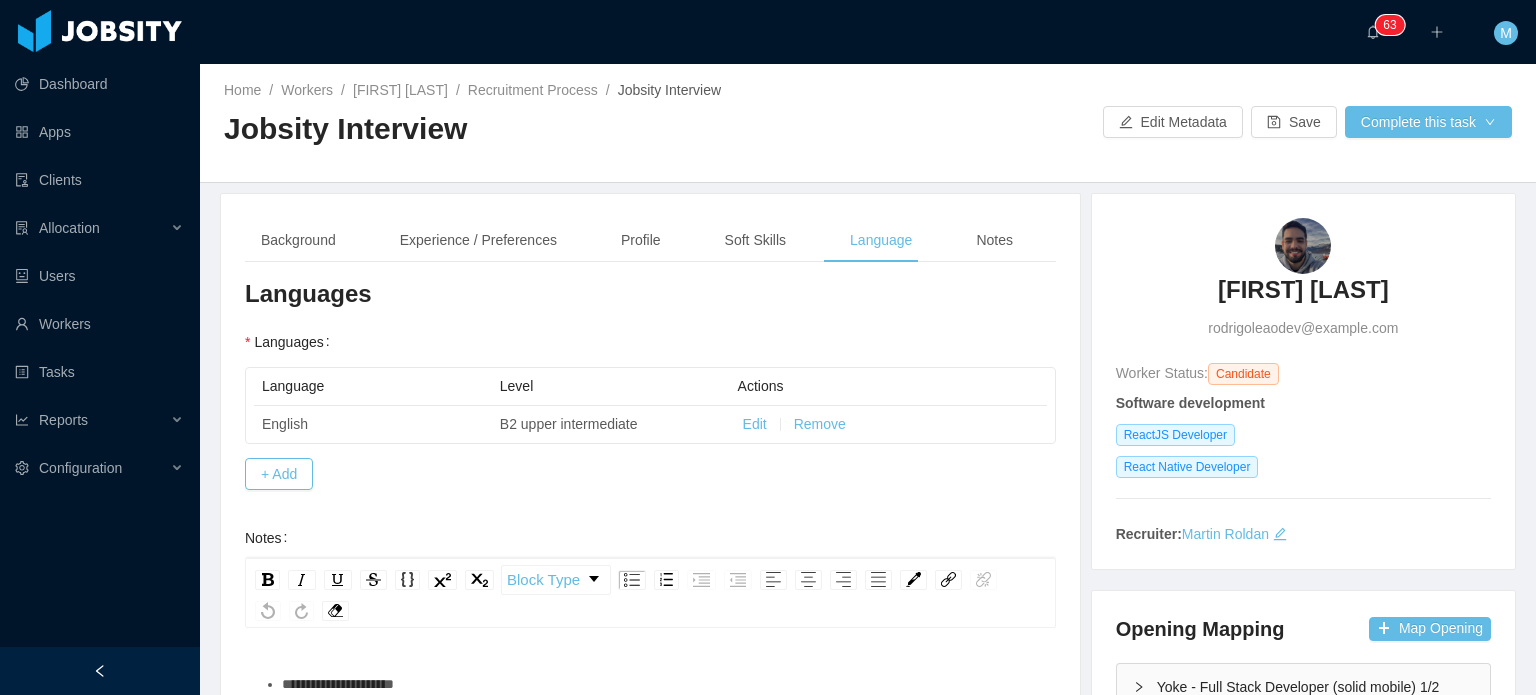 scroll, scrollTop: 108, scrollLeft: 0, axis: vertical 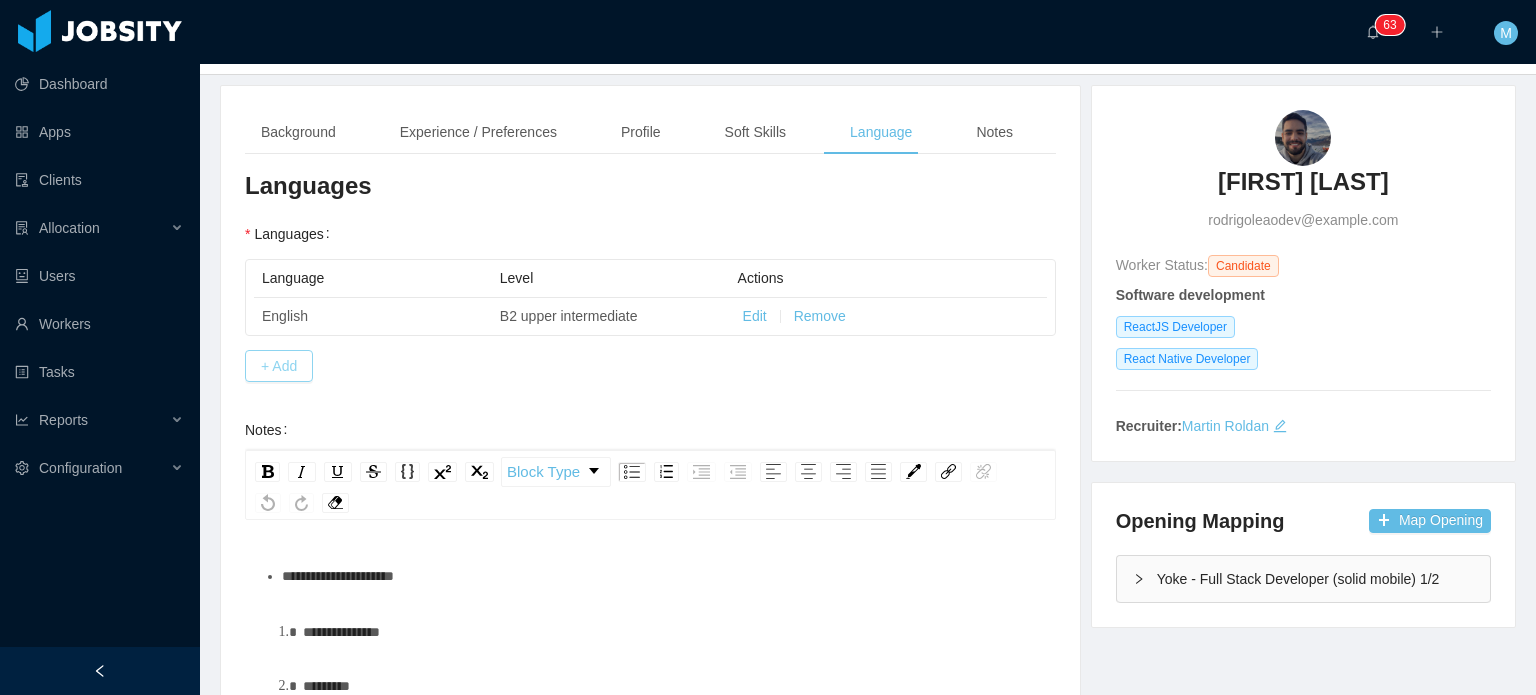 click on "+ Add" at bounding box center [279, 366] 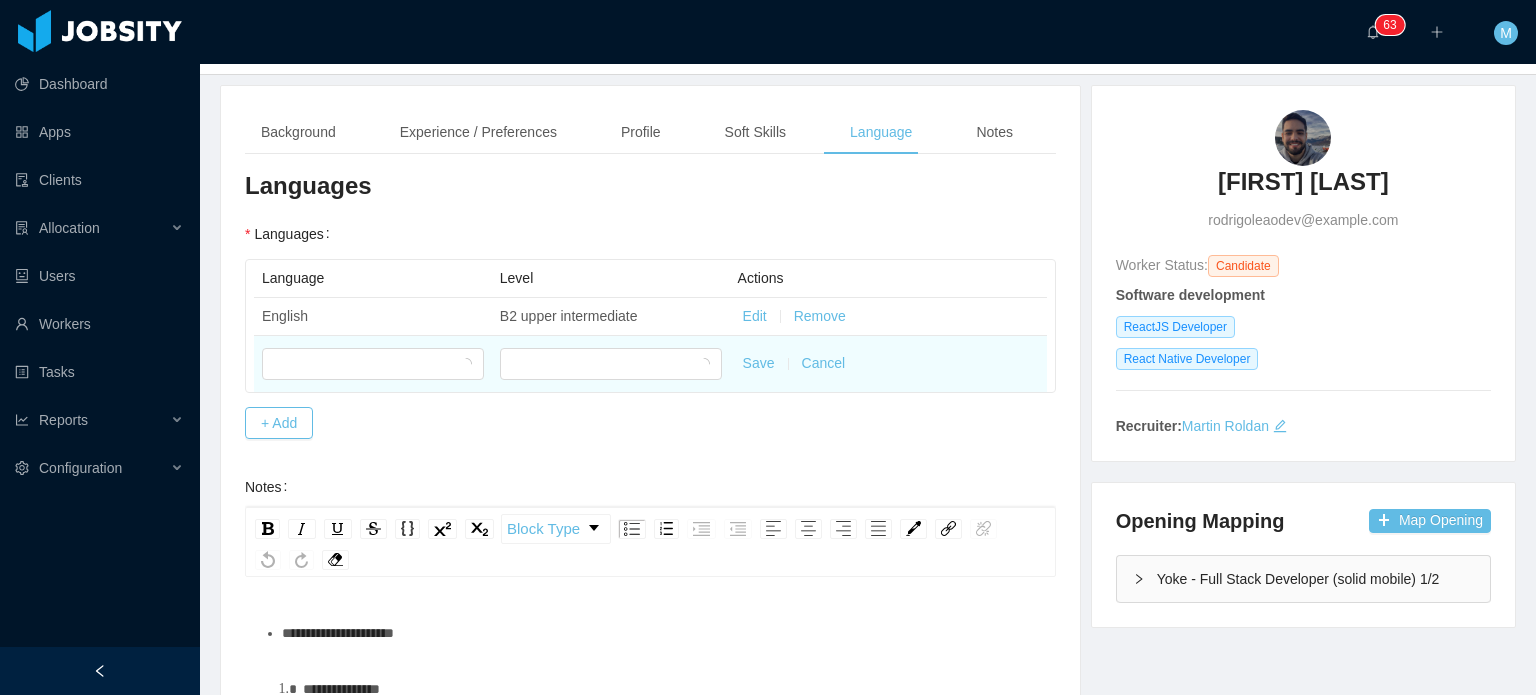 click at bounding box center (373, 364) 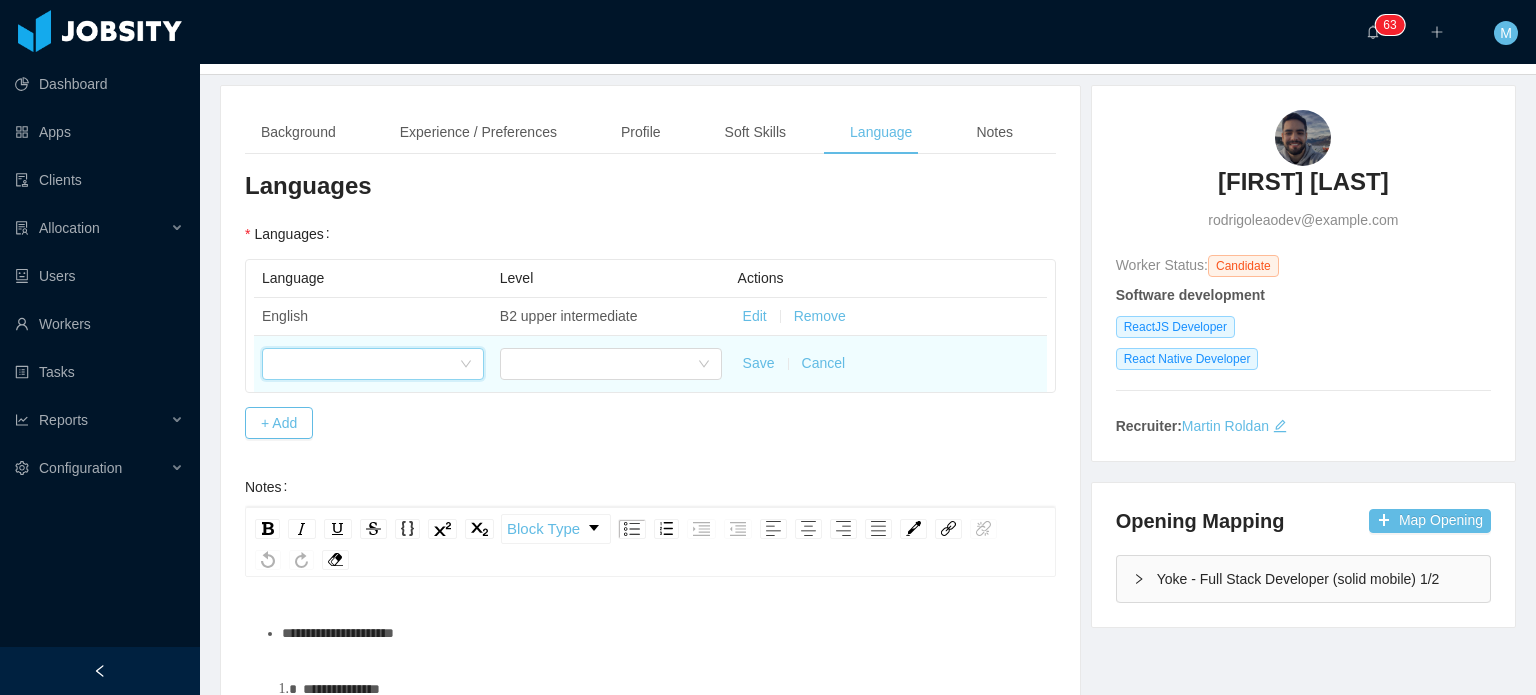 click at bounding box center (366, 364) 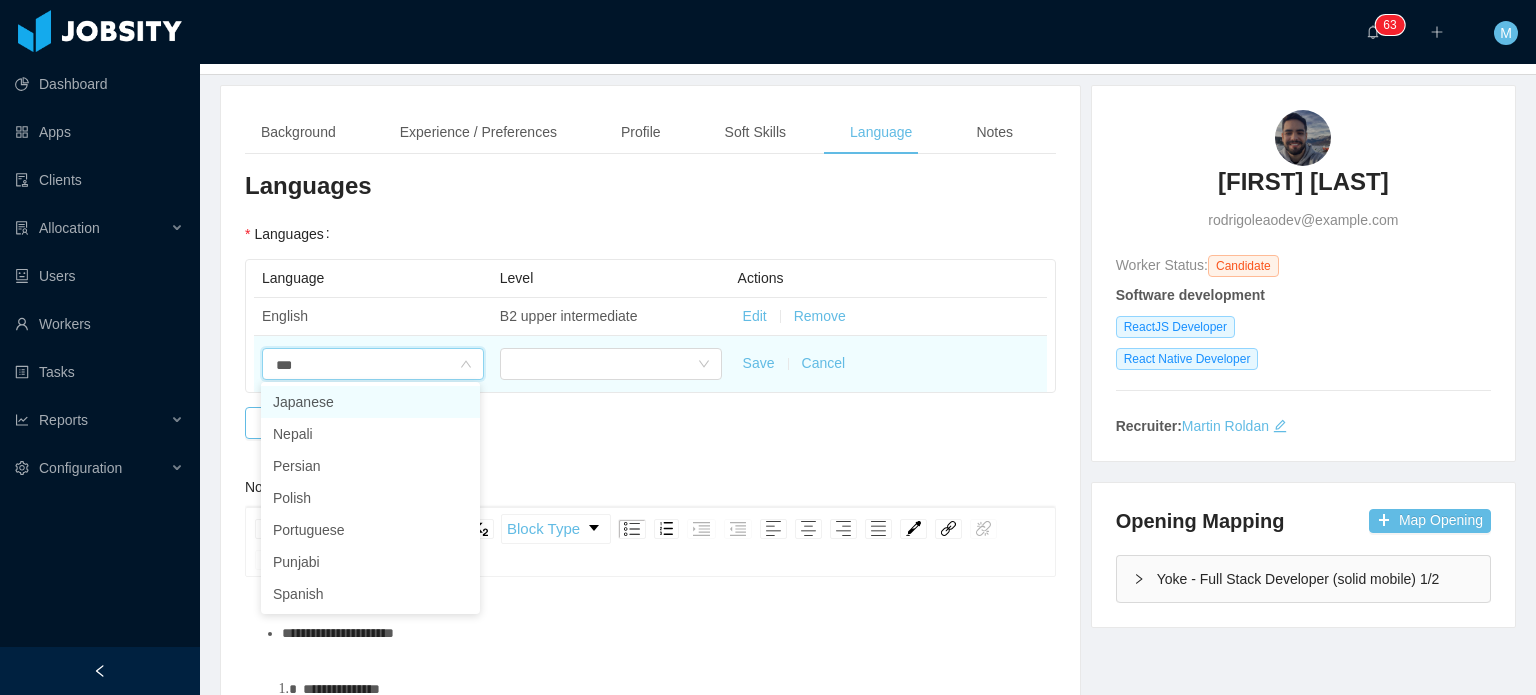 type on "****" 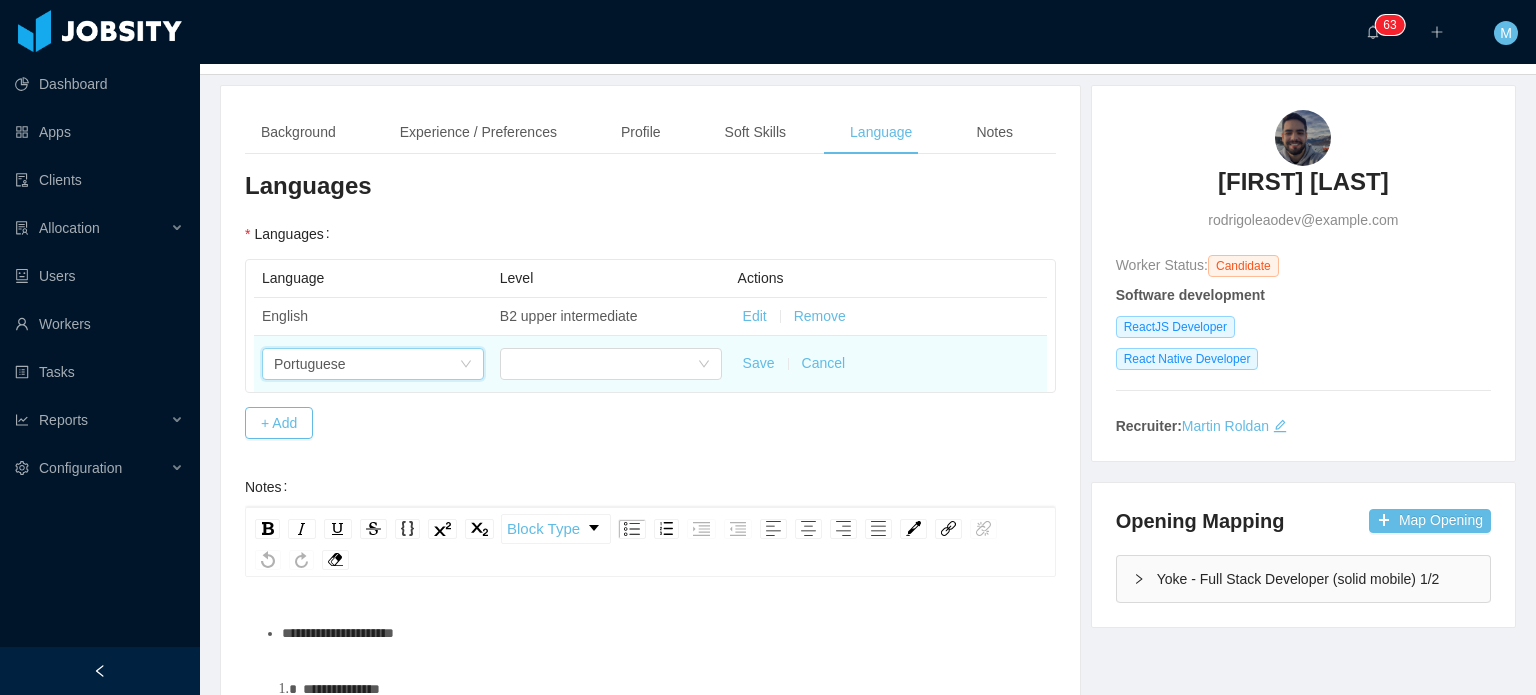 click at bounding box center (611, 364) 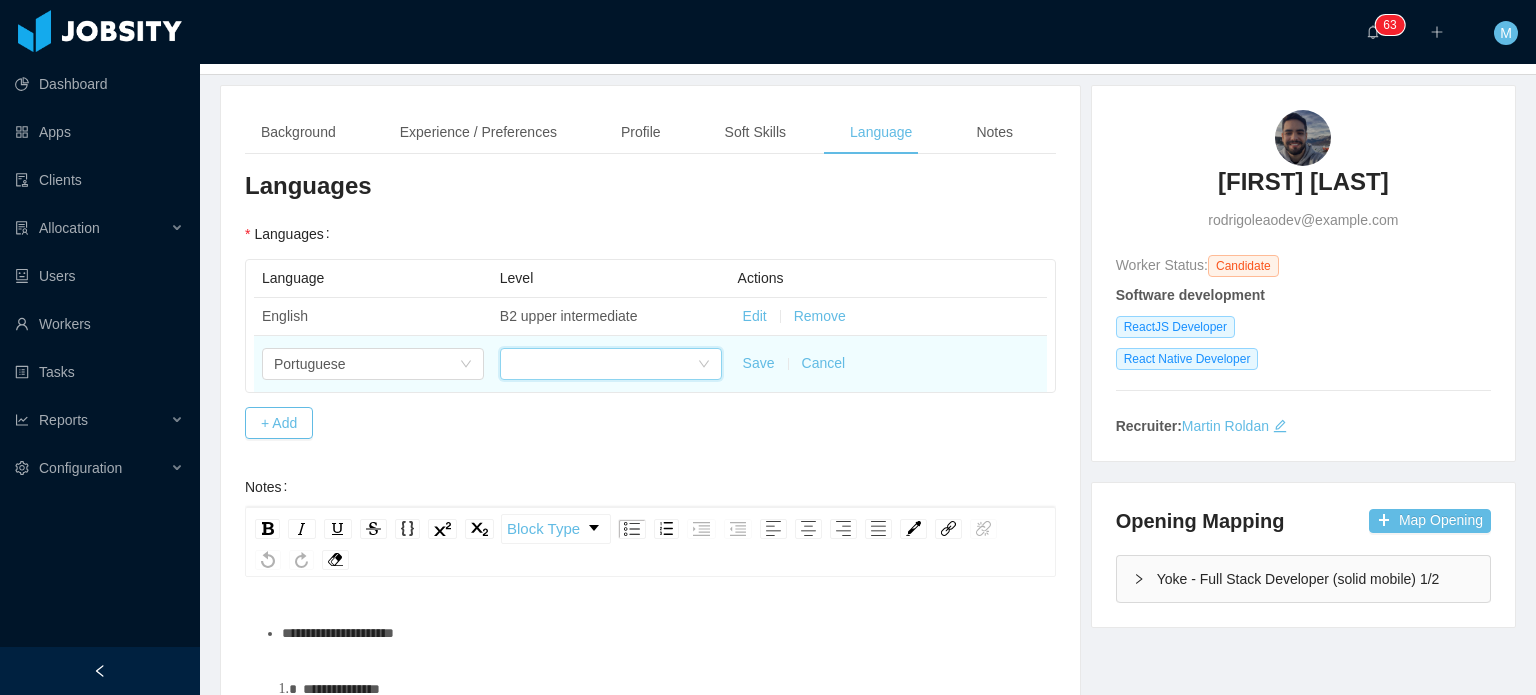 click at bounding box center [604, 364] 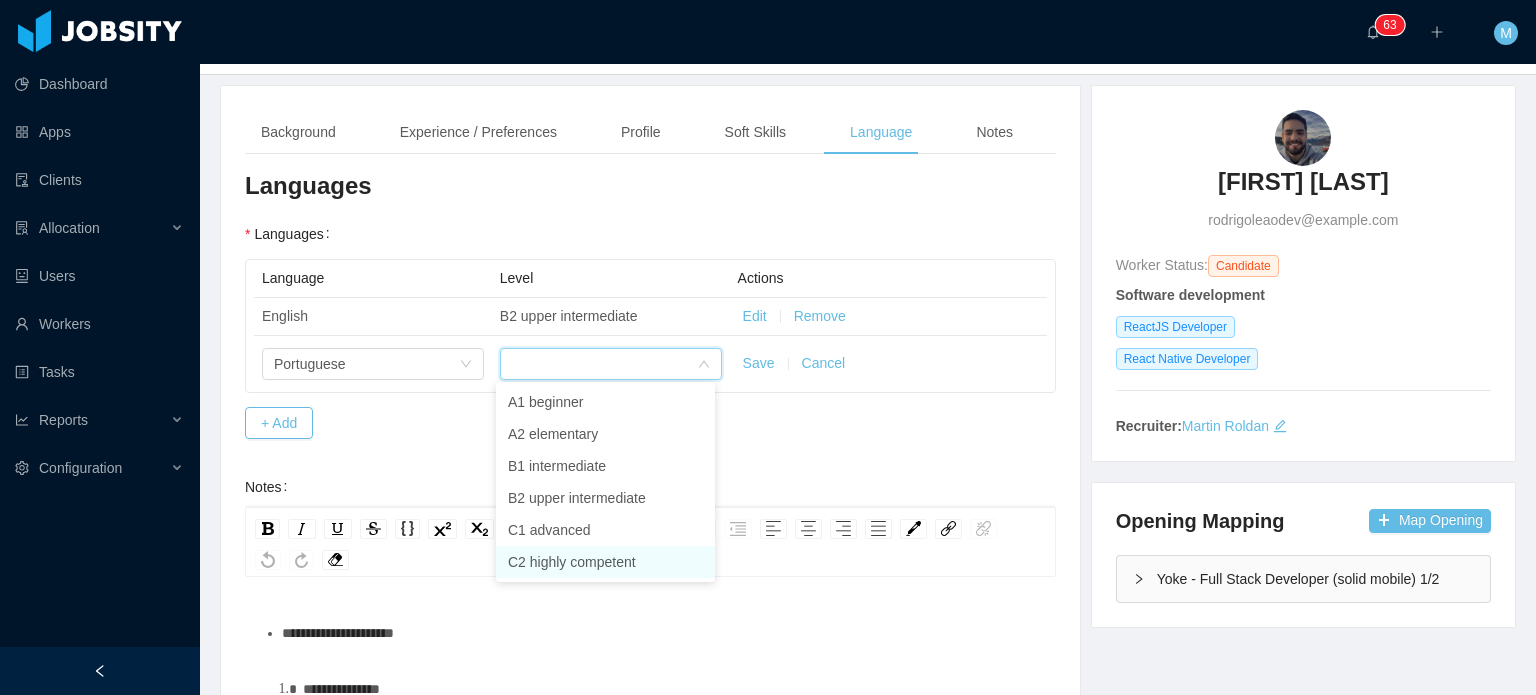 click on "C2 highly competent" at bounding box center [605, 562] 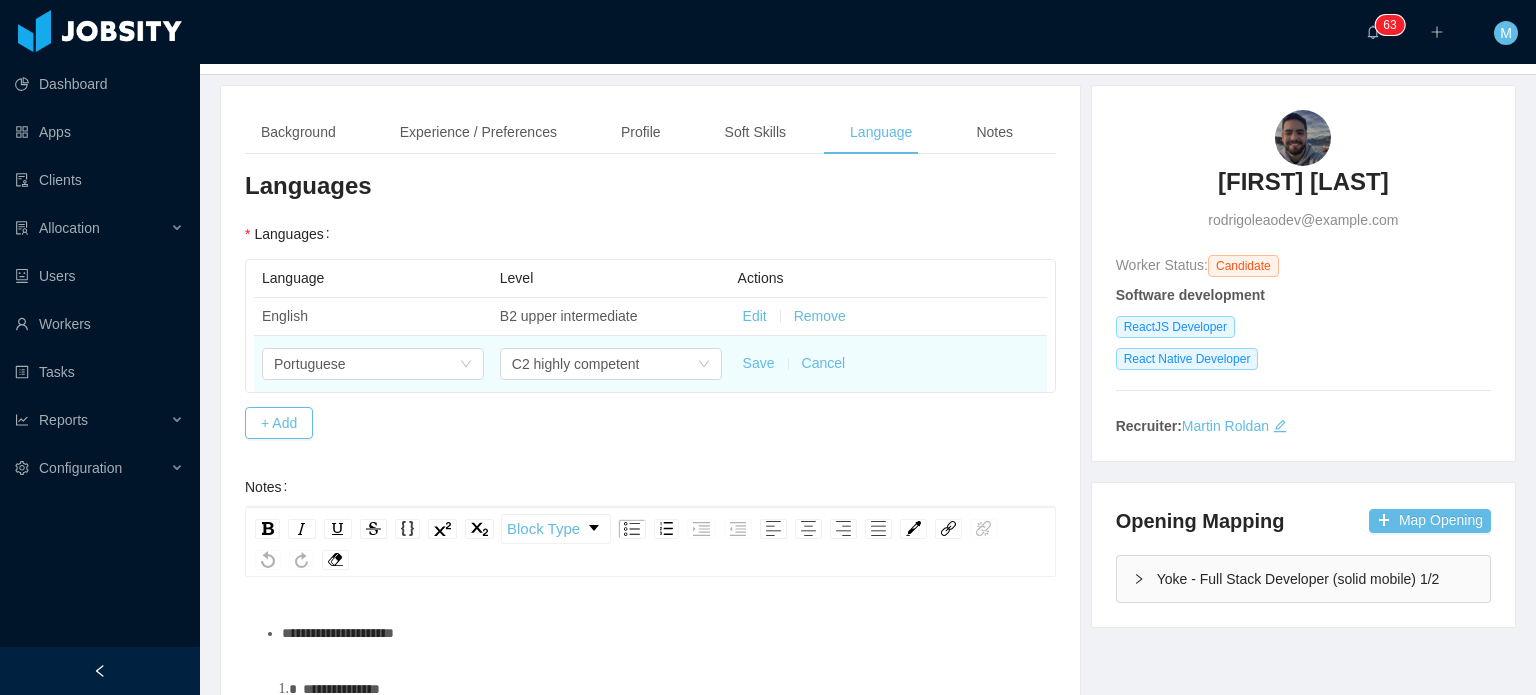 click on "Save" at bounding box center (759, 363) 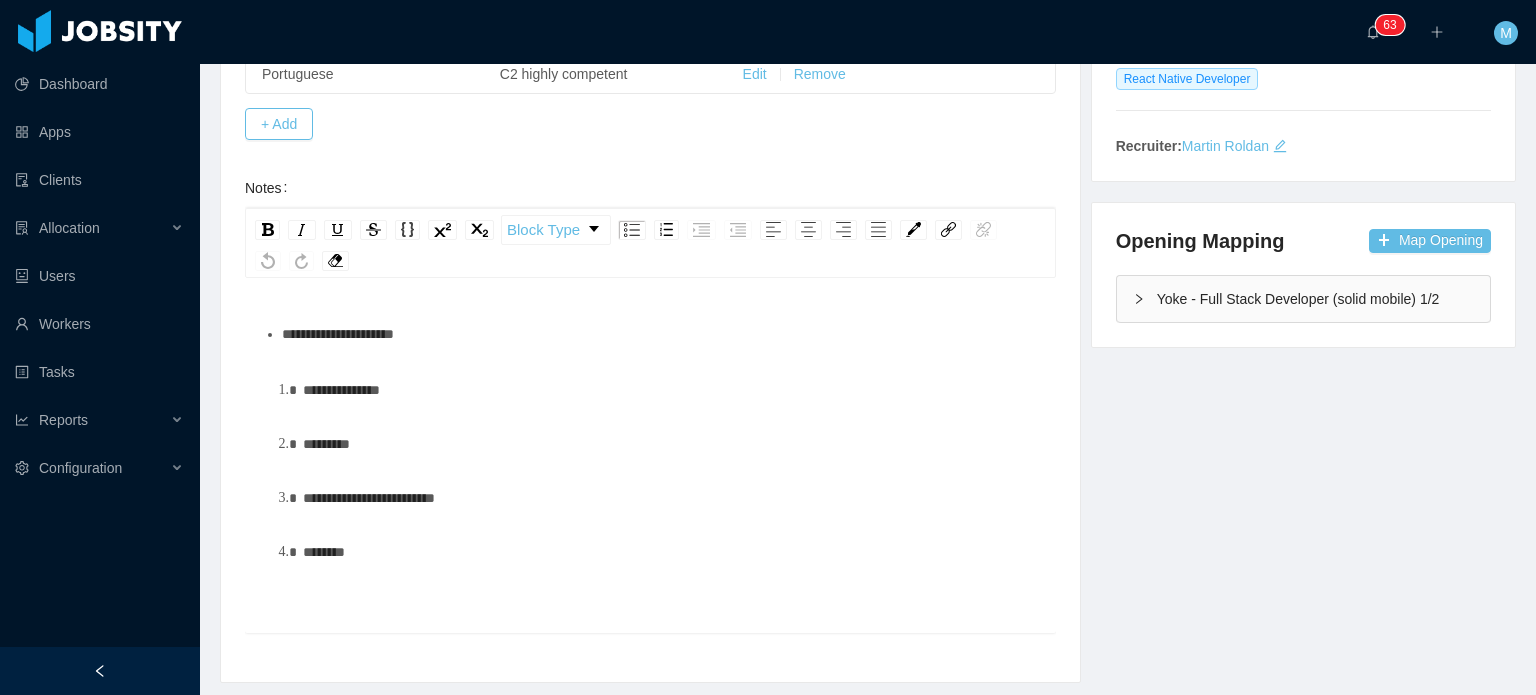 scroll, scrollTop: 346, scrollLeft: 0, axis: vertical 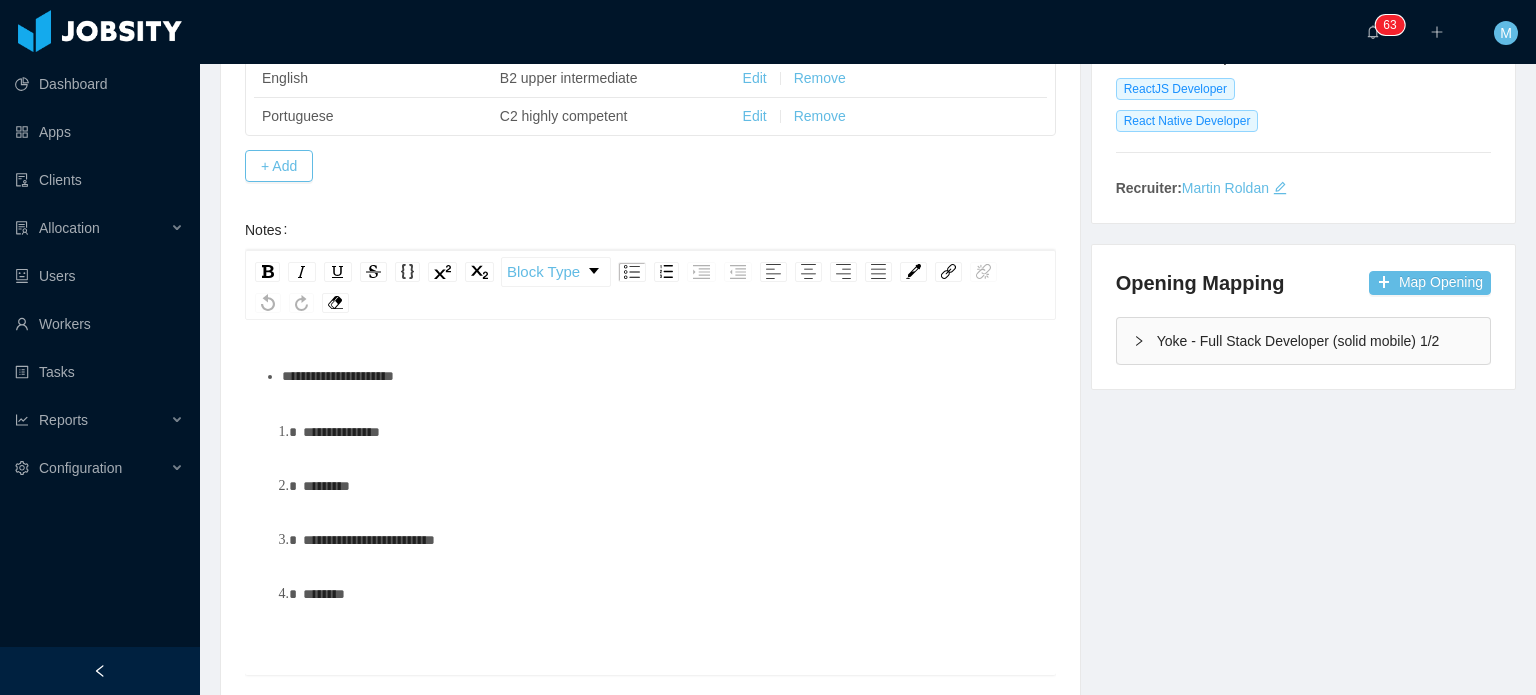 click on "**********" at bounding box center [661, 376] 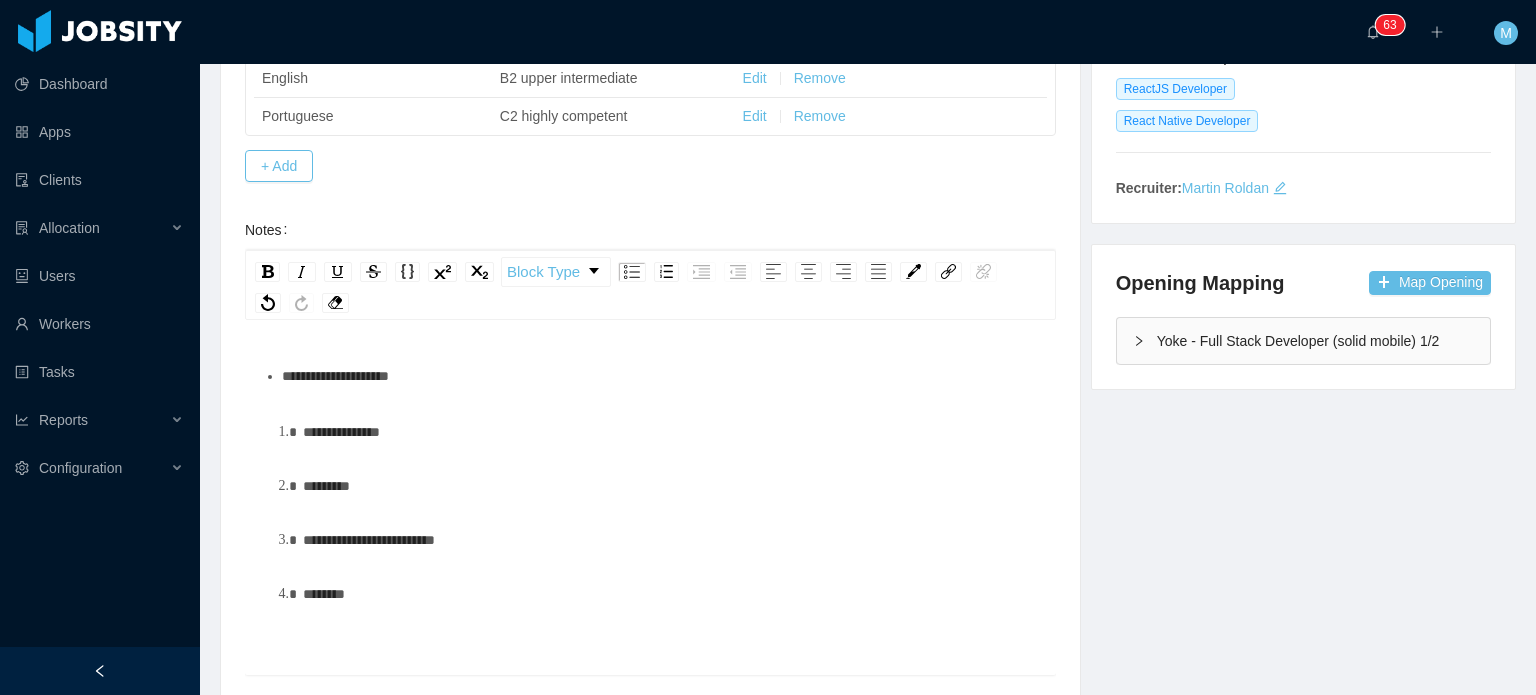 type 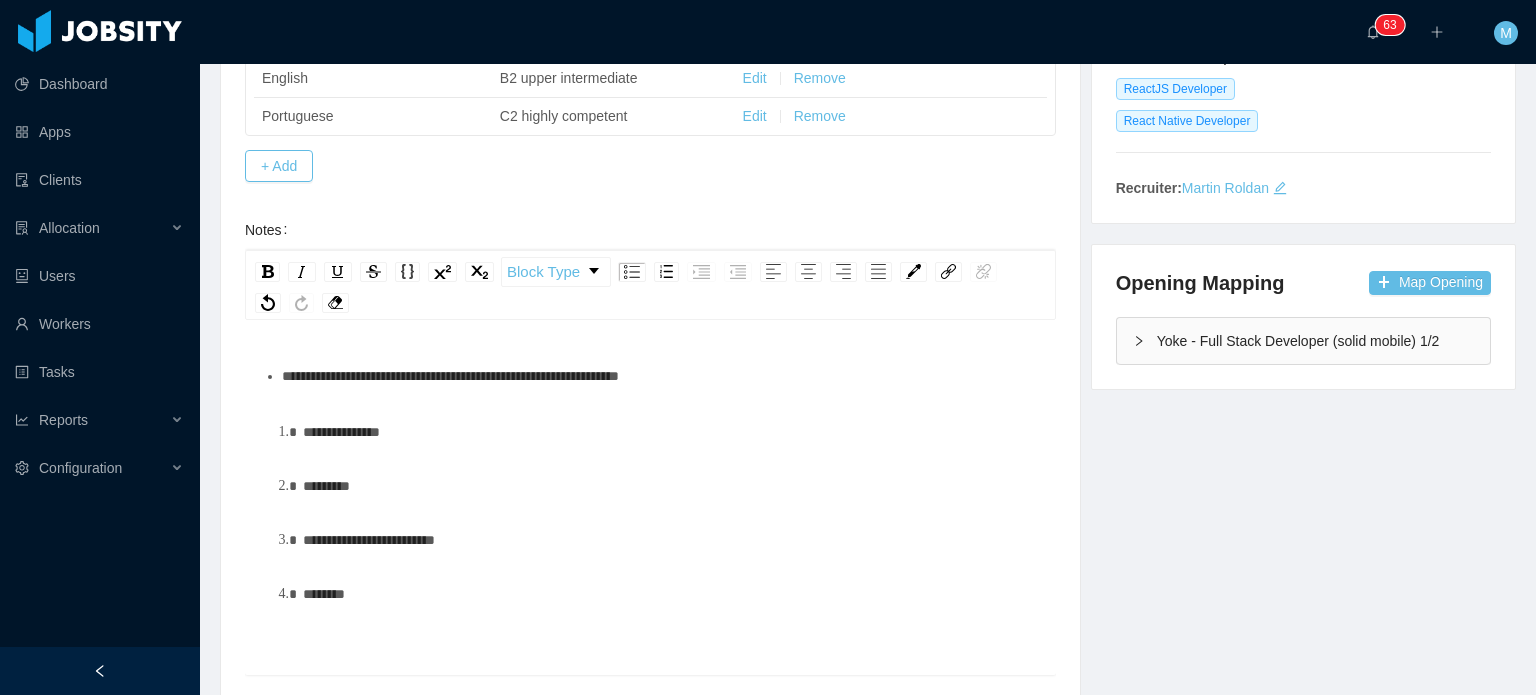 click on "**********" at bounding box center [672, 432] 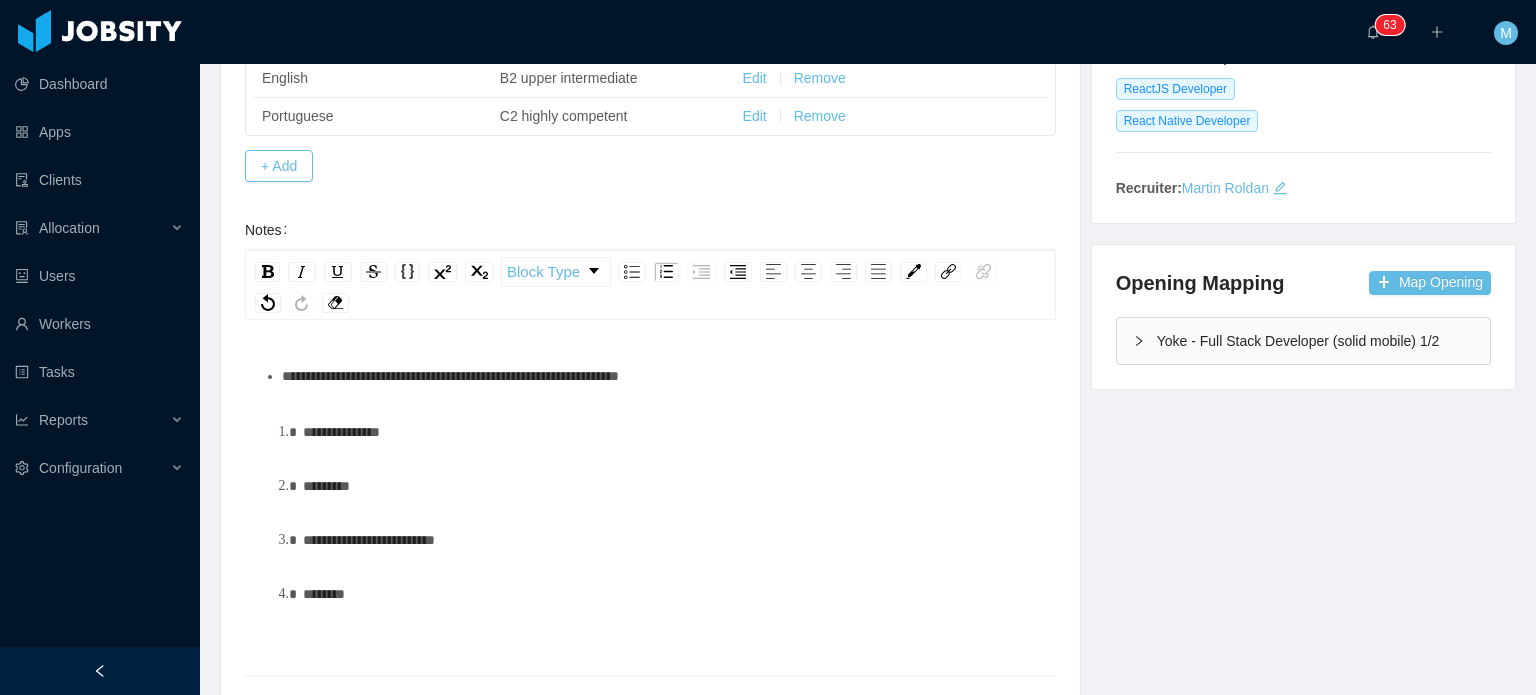 scroll, scrollTop: 25, scrollLeft: 0, axis: vertical 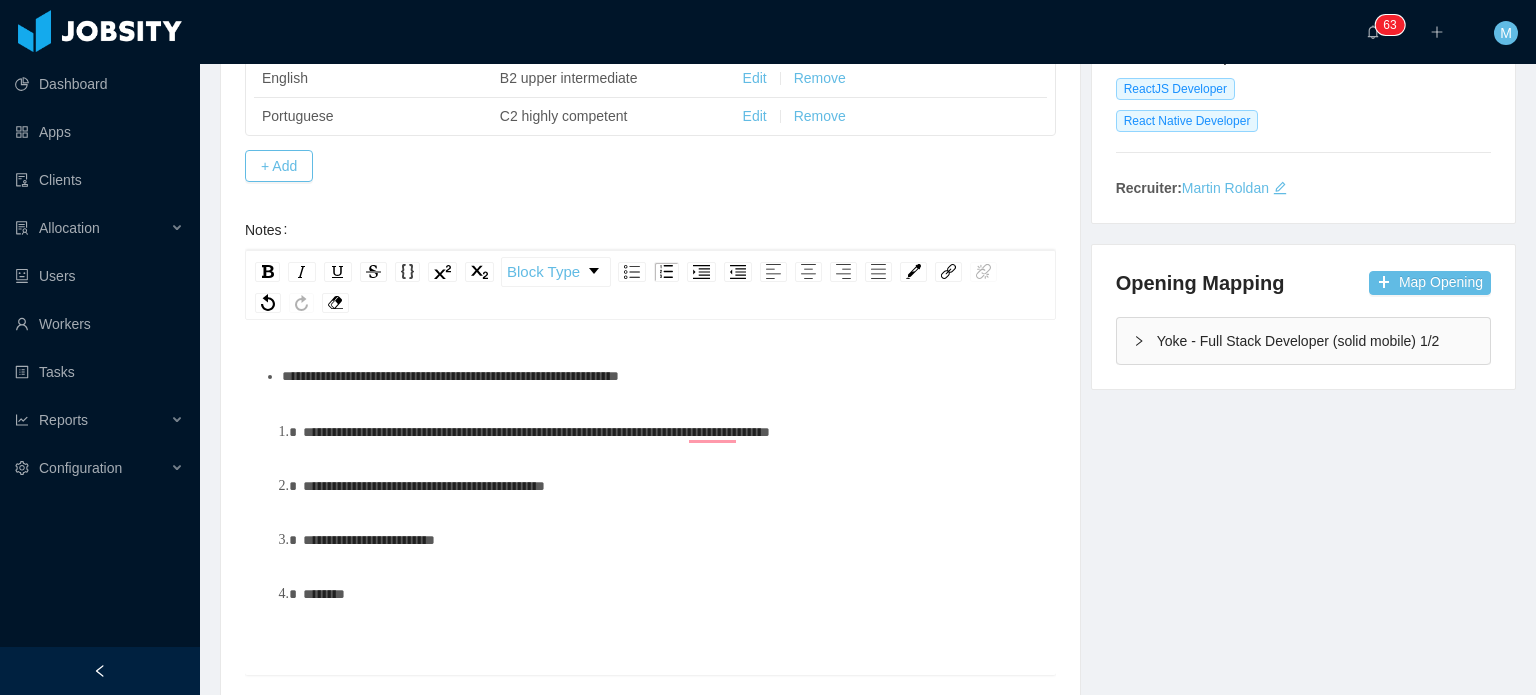 click on "**********" at bounding box center (672, 432) 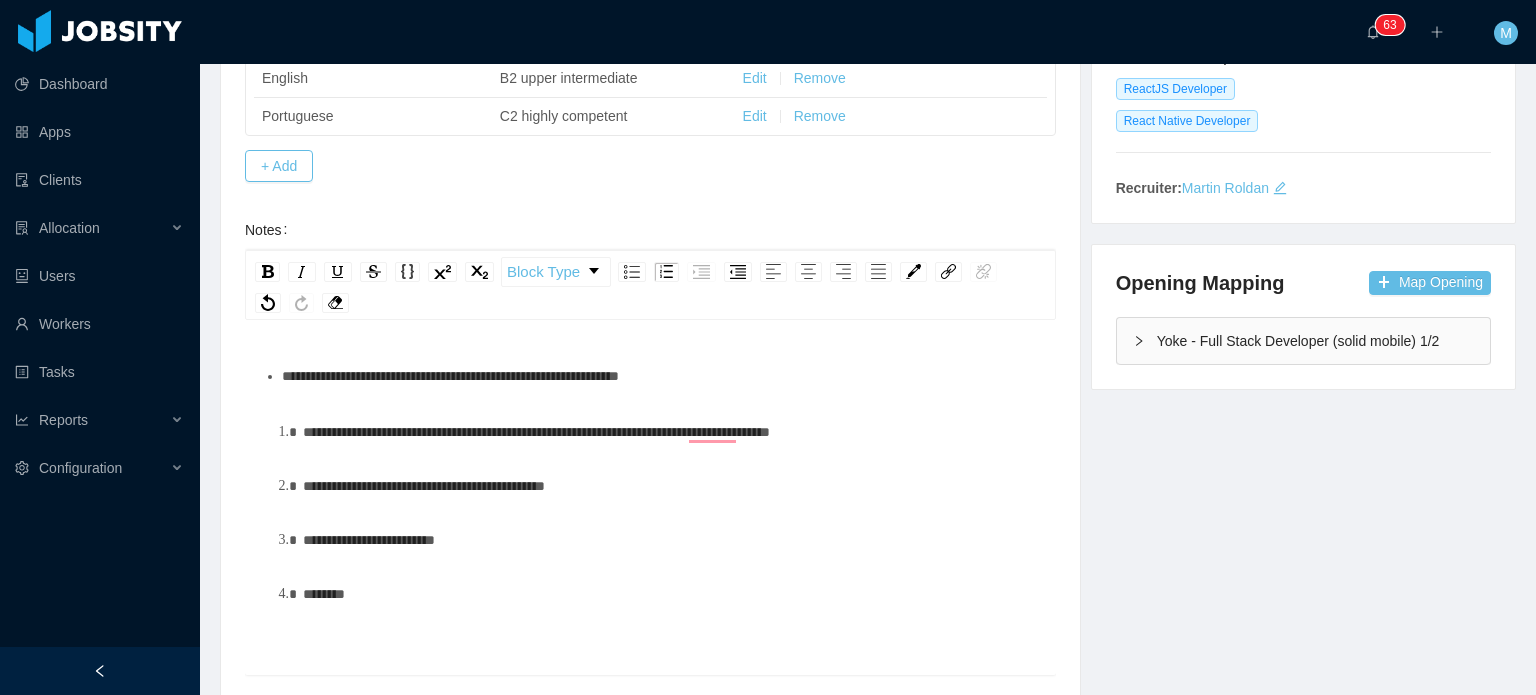 click on "**********" at bounding box center (536, 432) 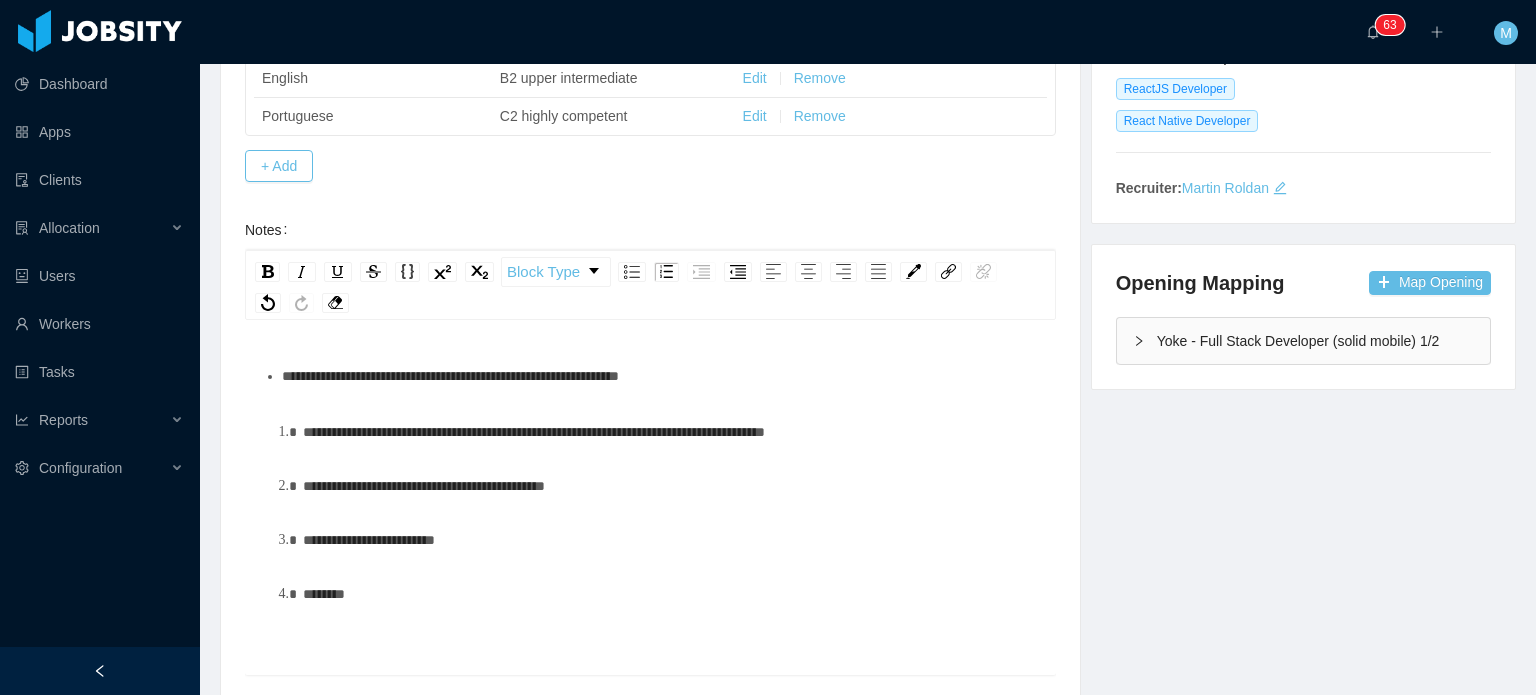 click on "**********" at bounding box center (672, 540) 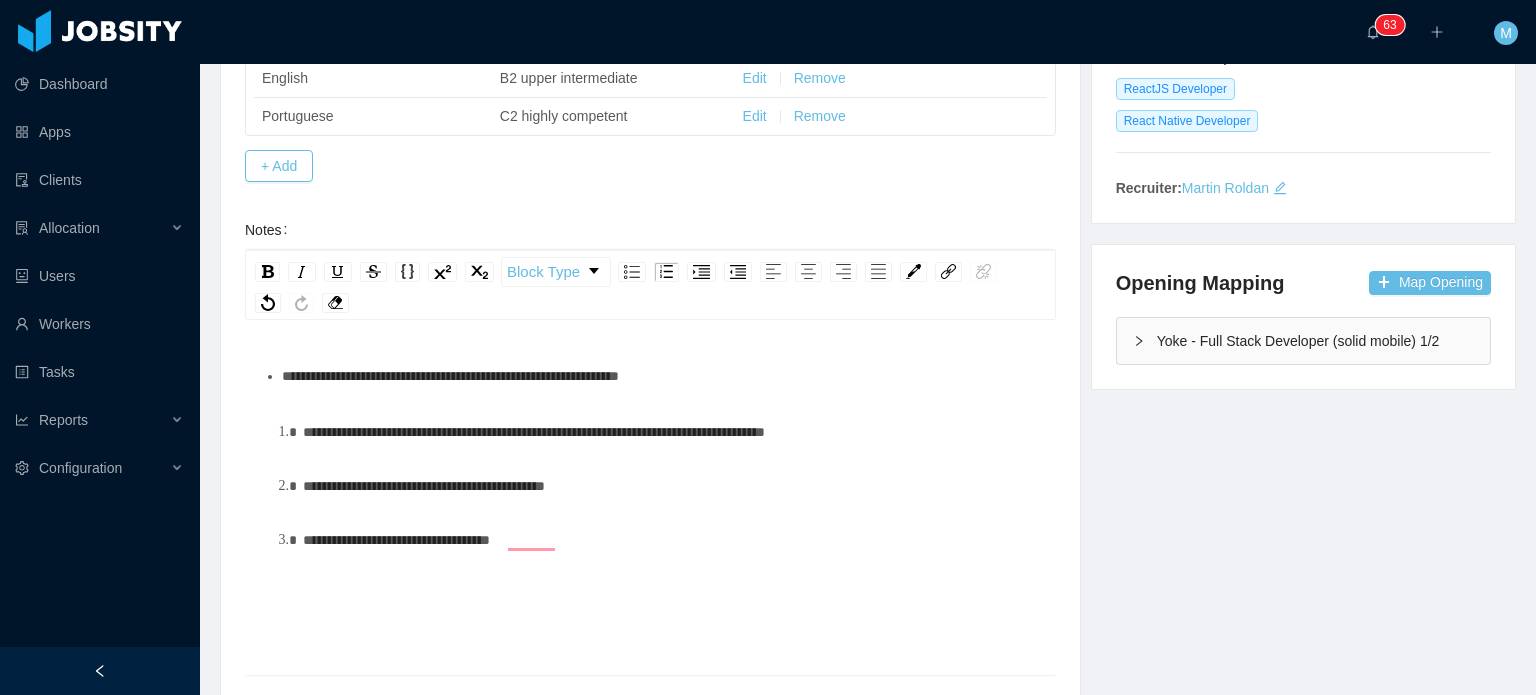 scroll, scrollTop: 0, scrollLeft: 0, axis: both 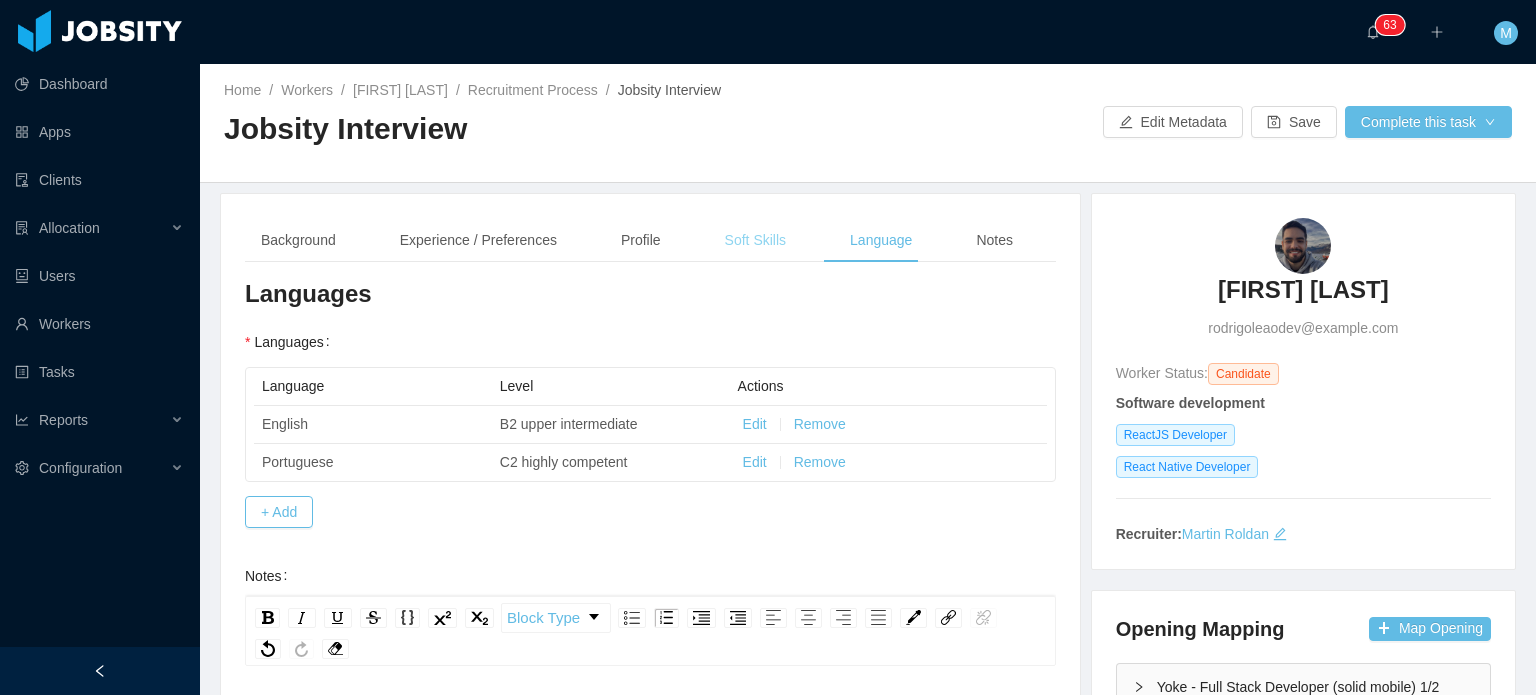 click on "Soft Skills" at bounding box center [755, 240] 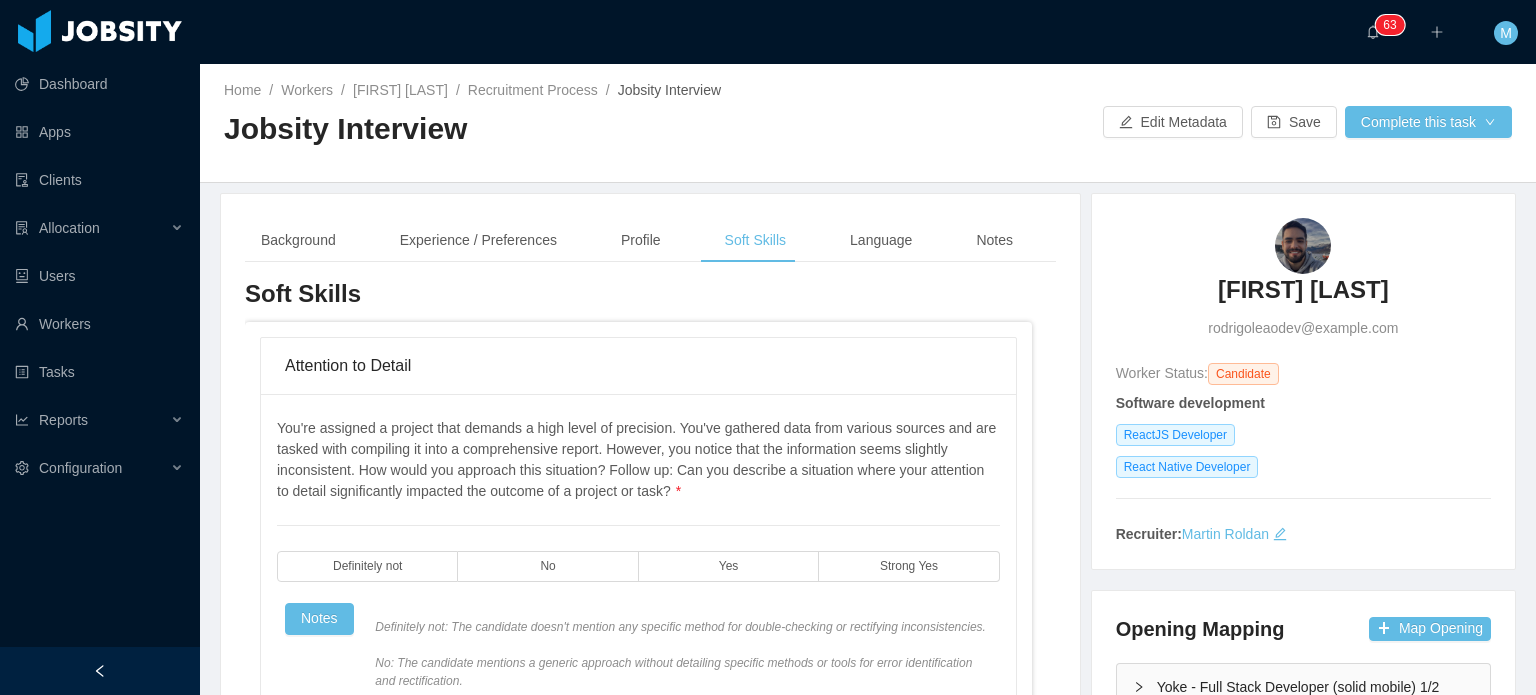 scroll, scrollTop: 144, scrollLeft: 0, axis: vertical 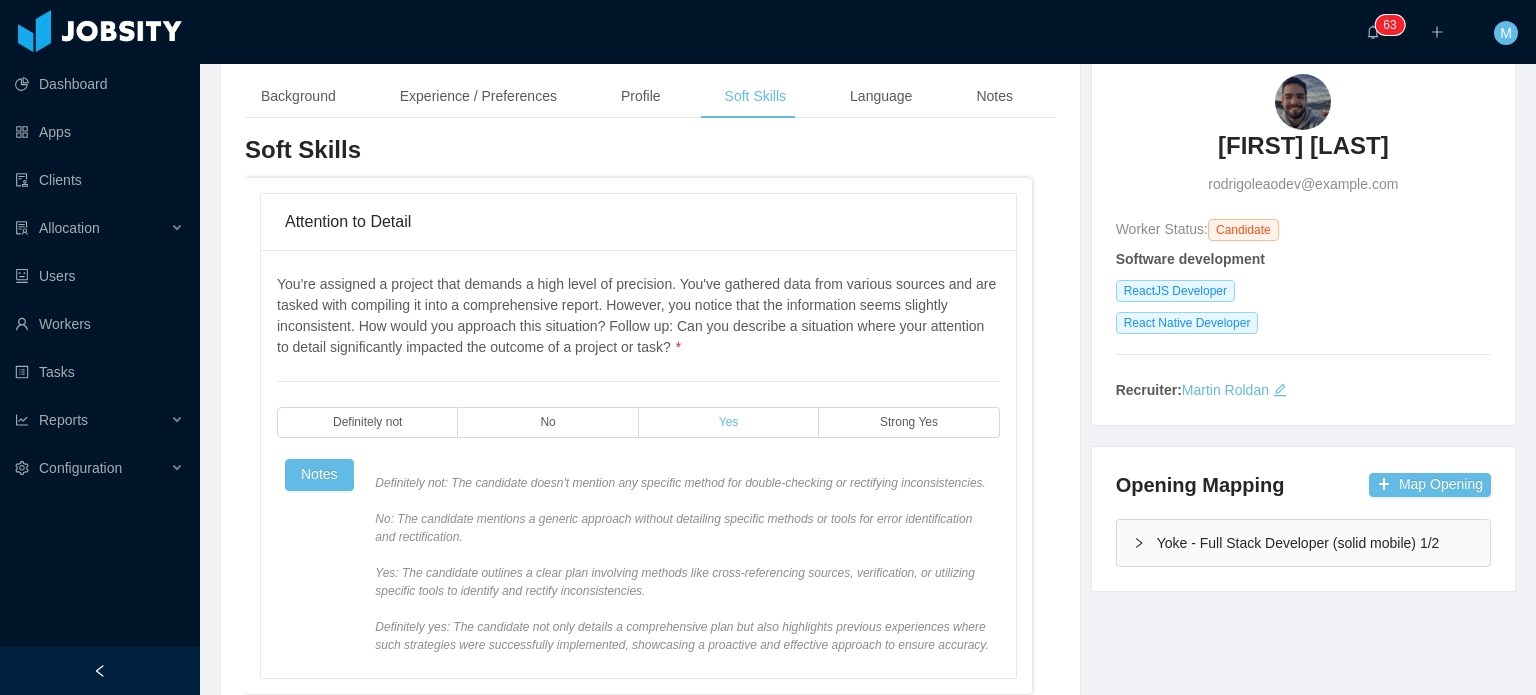 click on "Yes" at bounding box center [729, 422] 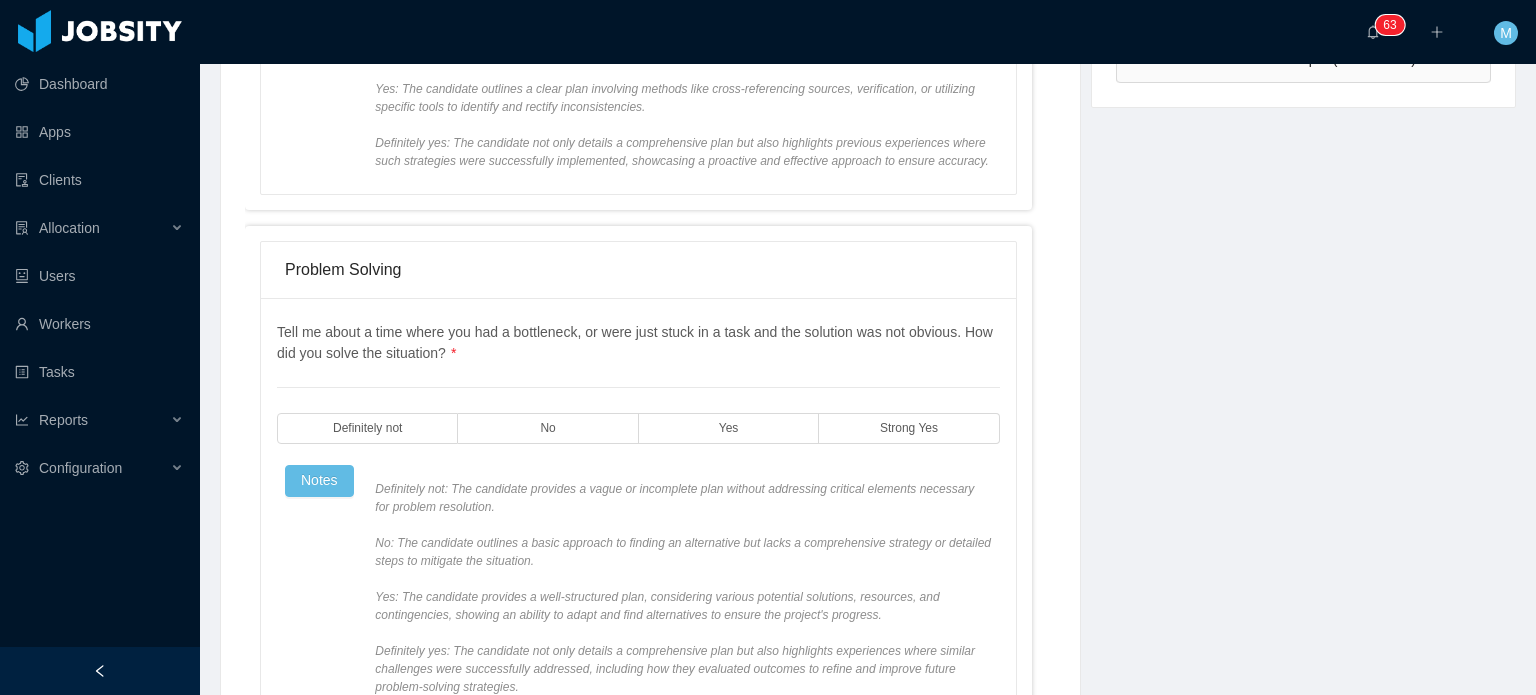 click on "Yes" at bounding box center [729, 428] 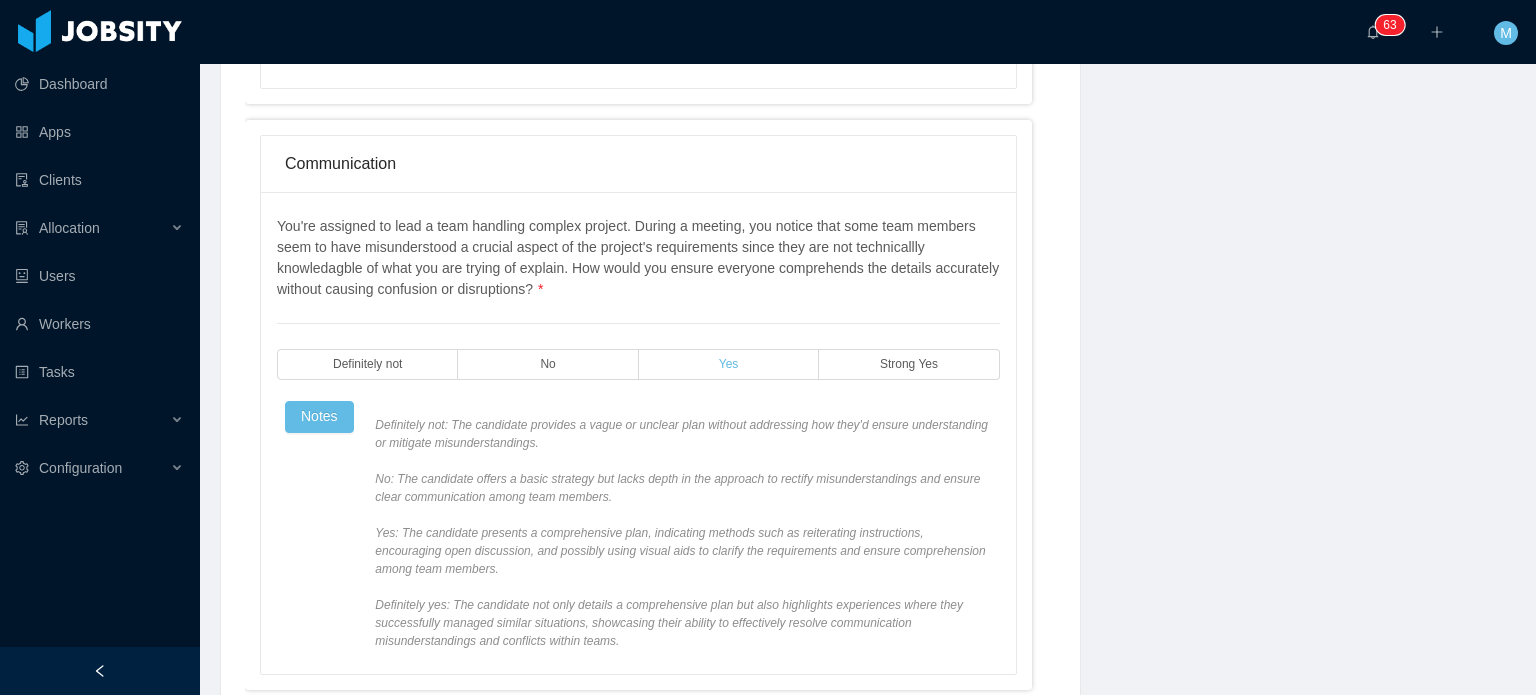 click on "Yes" at bounding box center (729, 364) 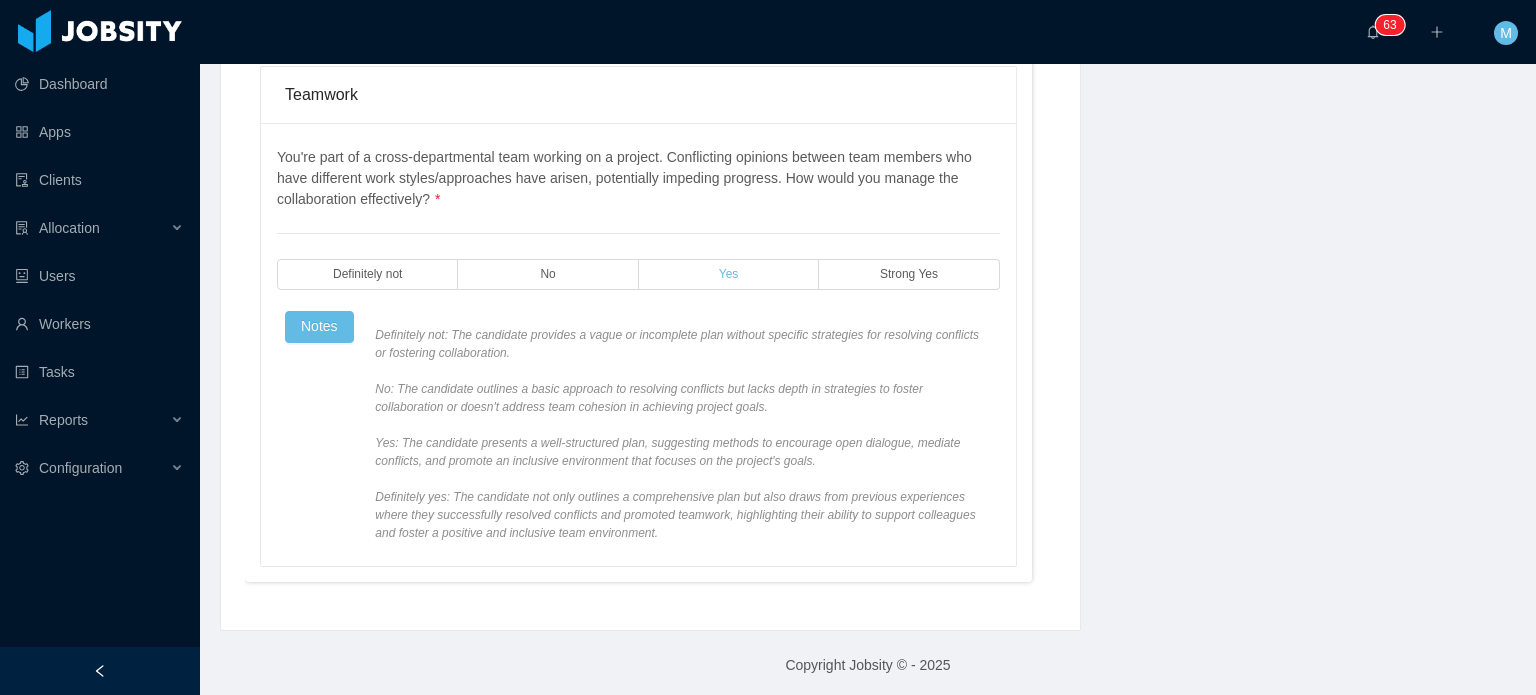 click on "Yes" at bounding box center [729, 274] 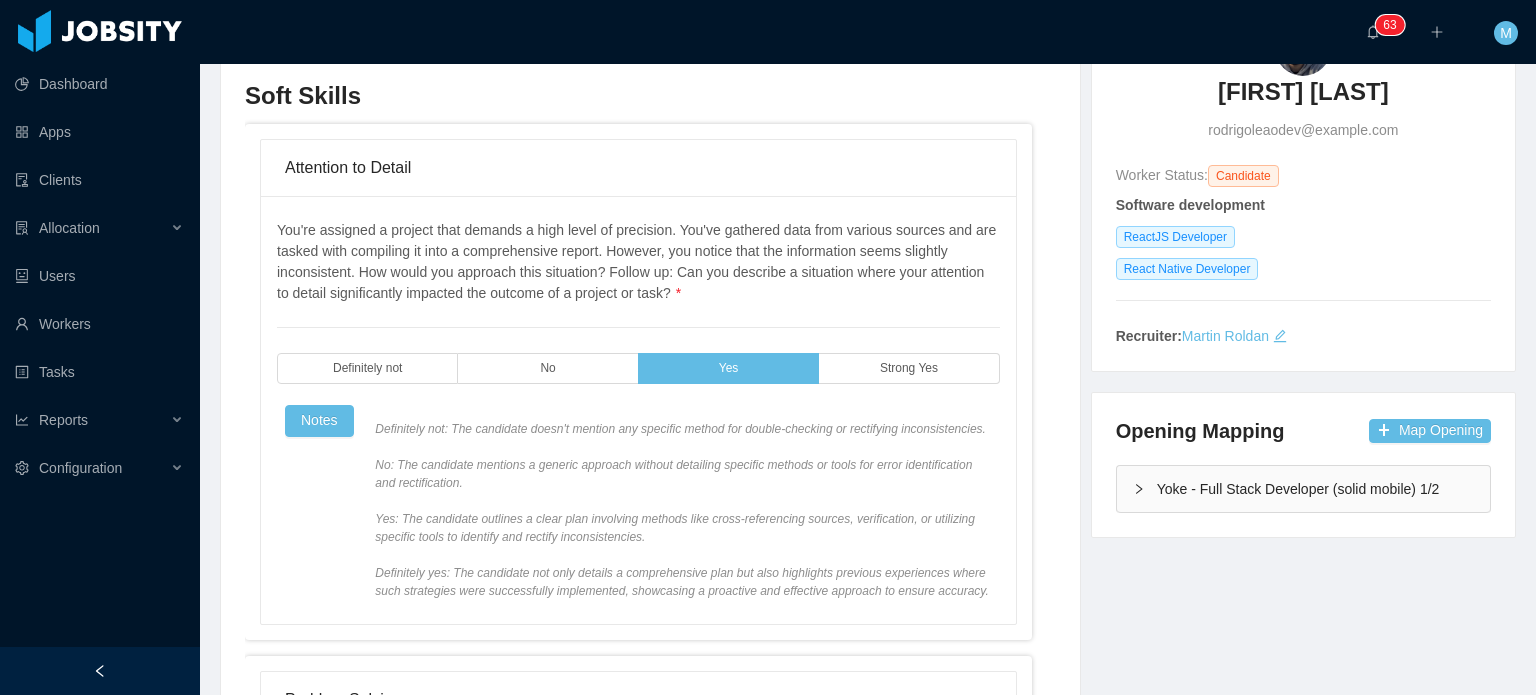 scroll, scrollTop: 60, scrollLeft: 0, axis: vertical 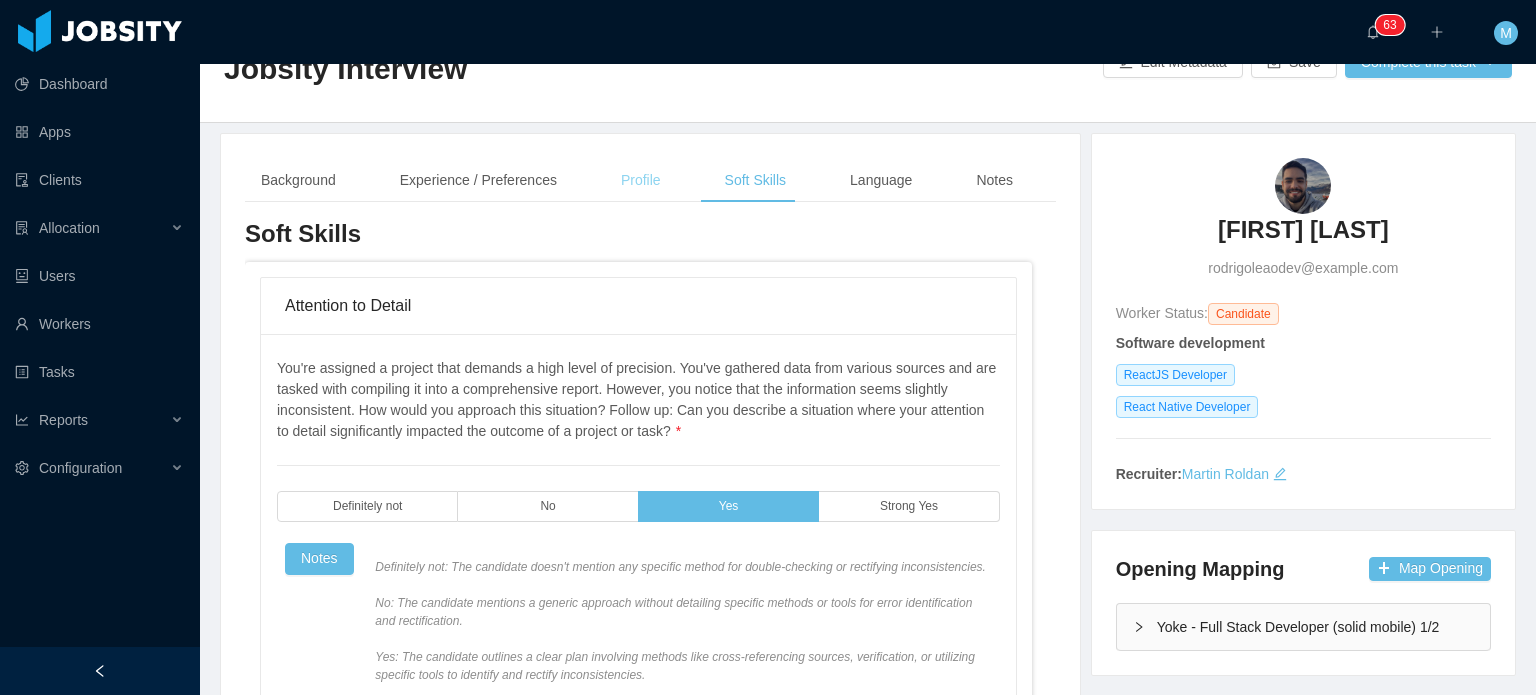 click on "Profile" at bounding box center (641, 180) 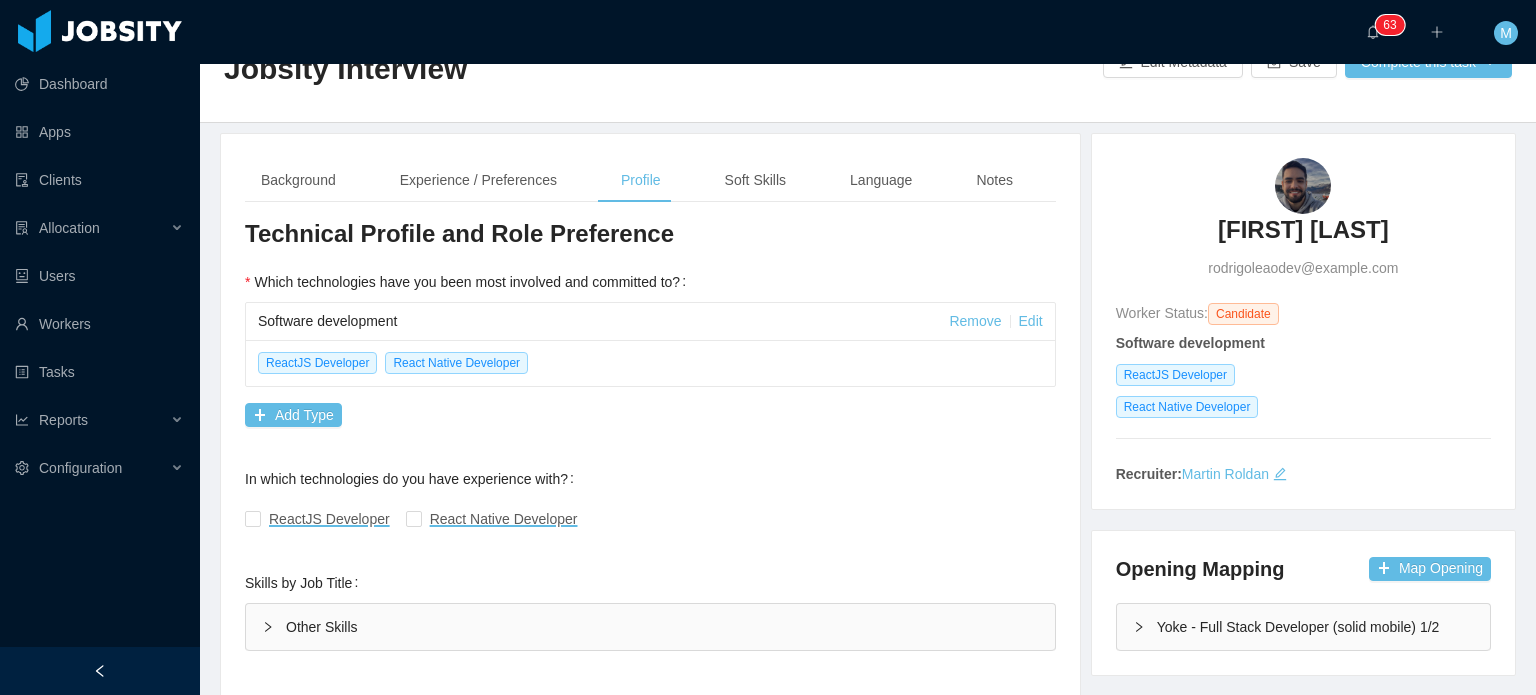 scroll, scrollTop: 181, scrollLeft: 0, axis: vertical 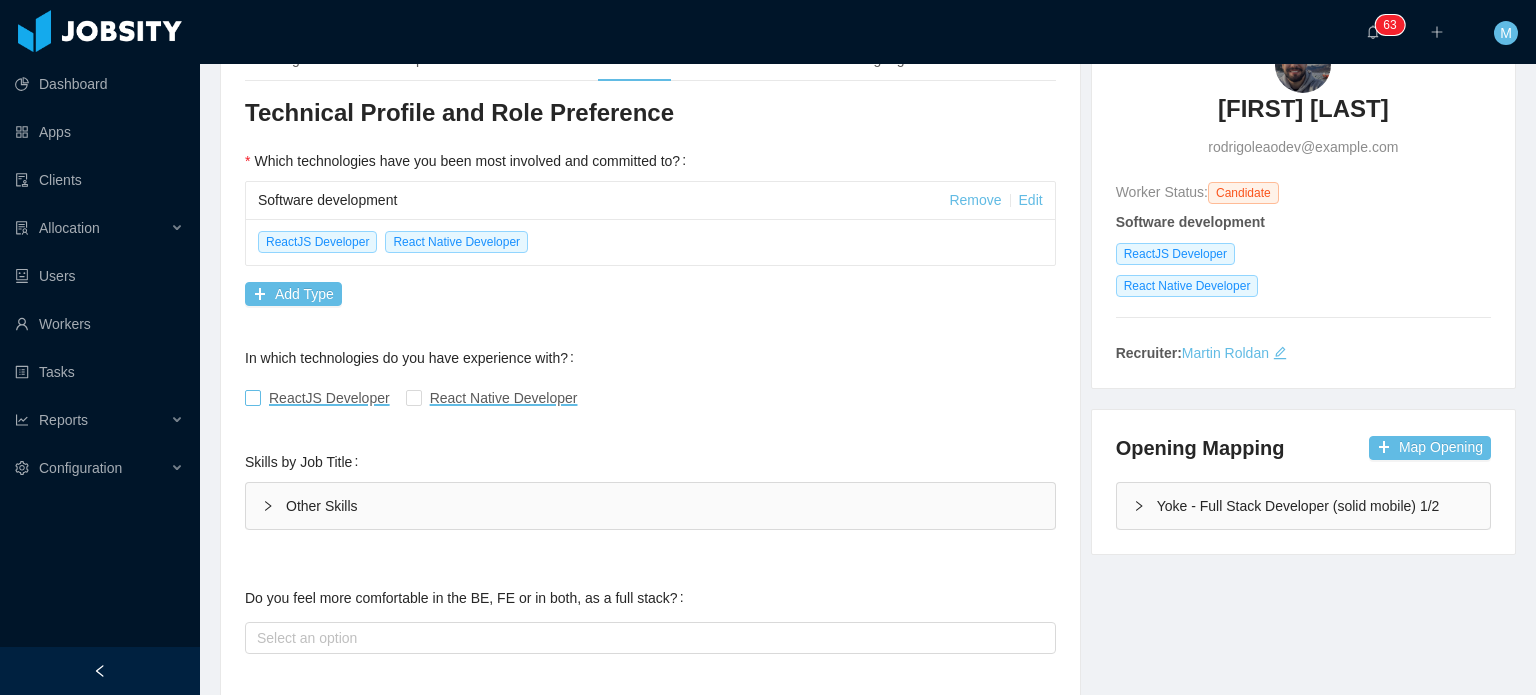 click on "Background Experience / Preferences Profile Soft Skills Language Notes General Background What have you heard about Jobsity? Billable Billable Gender Female Male Non binary Location Country ****** Brazil   City ********* Fortaleza   Marital Status Marital Status Number of Children * Nationality Country   Education + Add Overall Years of Experience Date of Birth Technical Profile and Role Preference Which technologies have you been most involved and committed to? Software development Remove Edit ReactJS Developer React Native Developer Add Type In which technologies do you have experience with? ReactJS Developer React Native Developer Skills by Job Title Other Skills Skill Level Years experiences Skill Chronology Actions ReACT no-experience Edit Remove Node.js no-experience Edit Remove + Add Do you feel more comfortable in the BE, FE or in both, as a full stack? Select an option   Which technologies are you interested in working with? Select Job Titles ReactJS Developer React Native Developer         *" at bounding box center (650, 733) 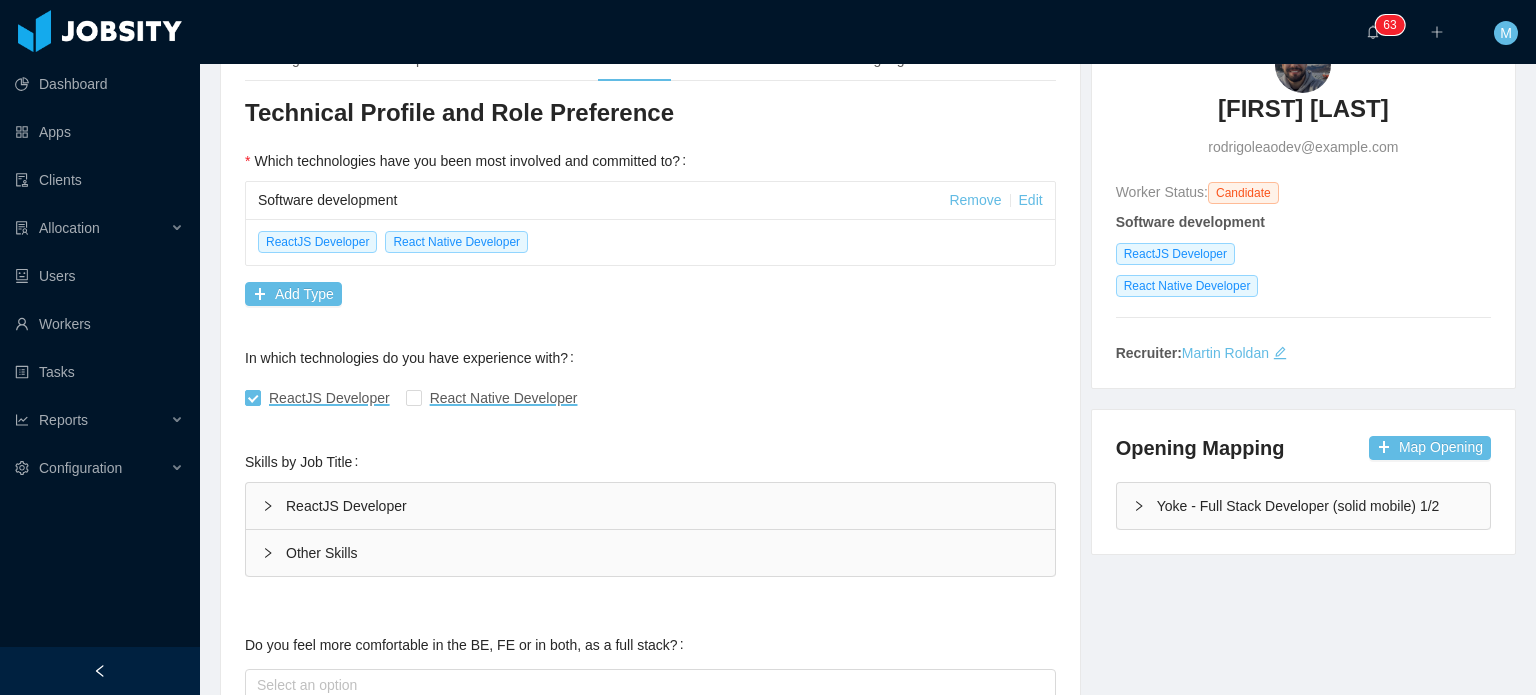 click on "ReactJS Developer" at bounding box center (650, 506) 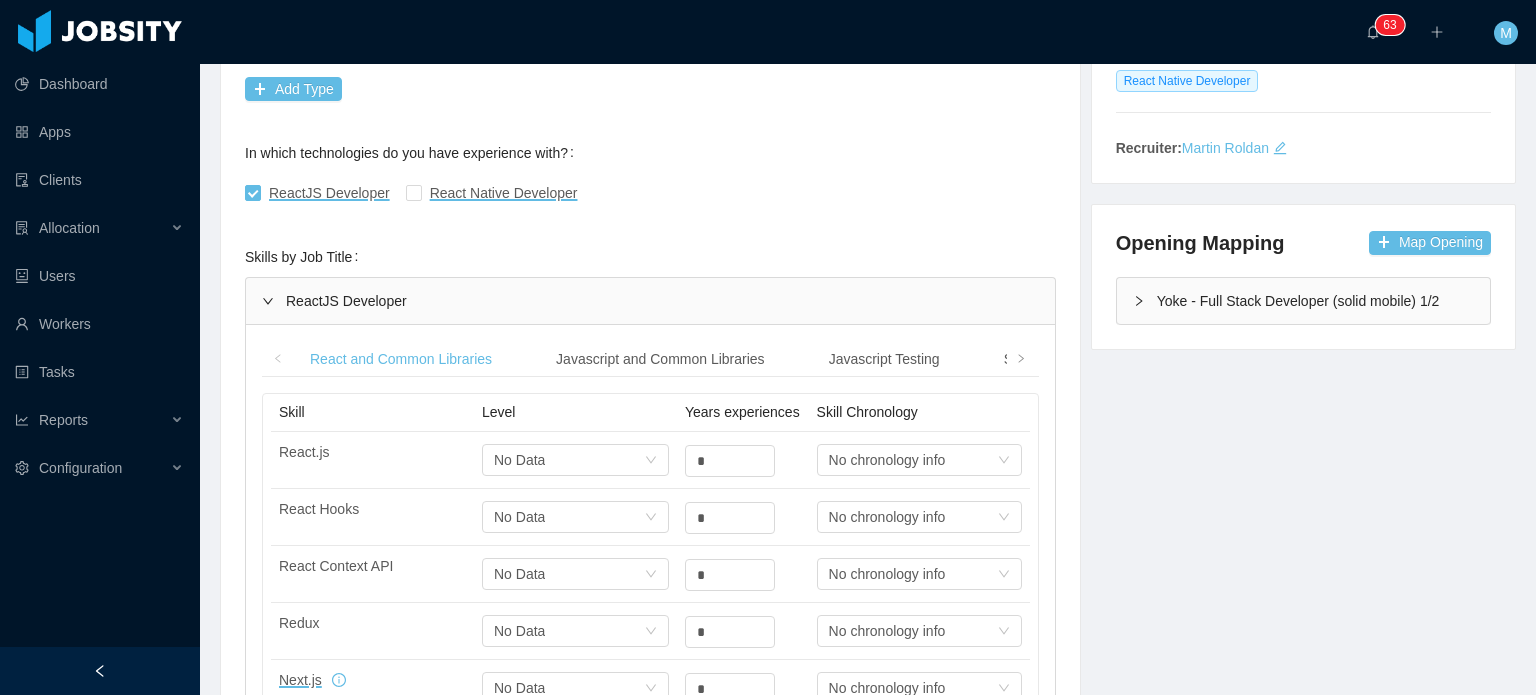 scroll, scrollTop: 389, scrollLeft: 0, axis: vertical 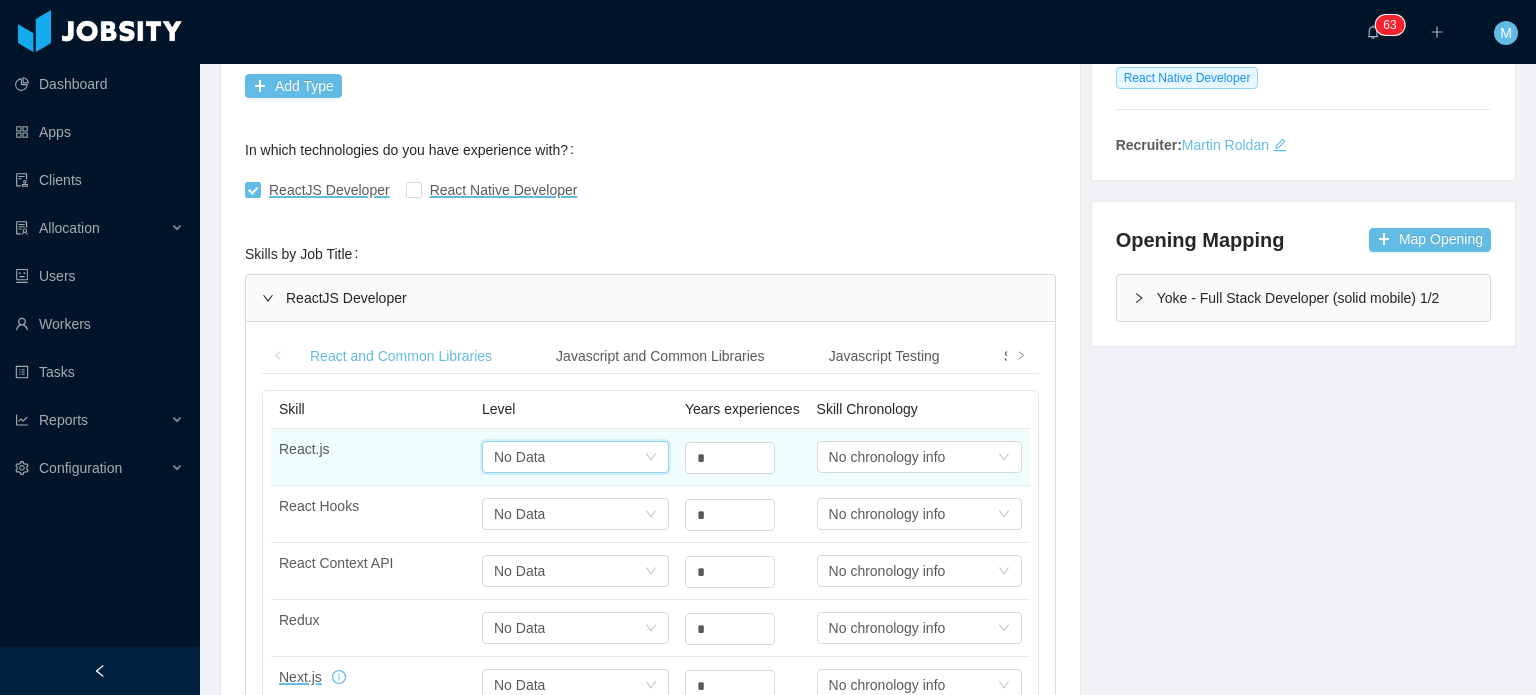 click on "Select one No Data" at bounding box center (569, 457) 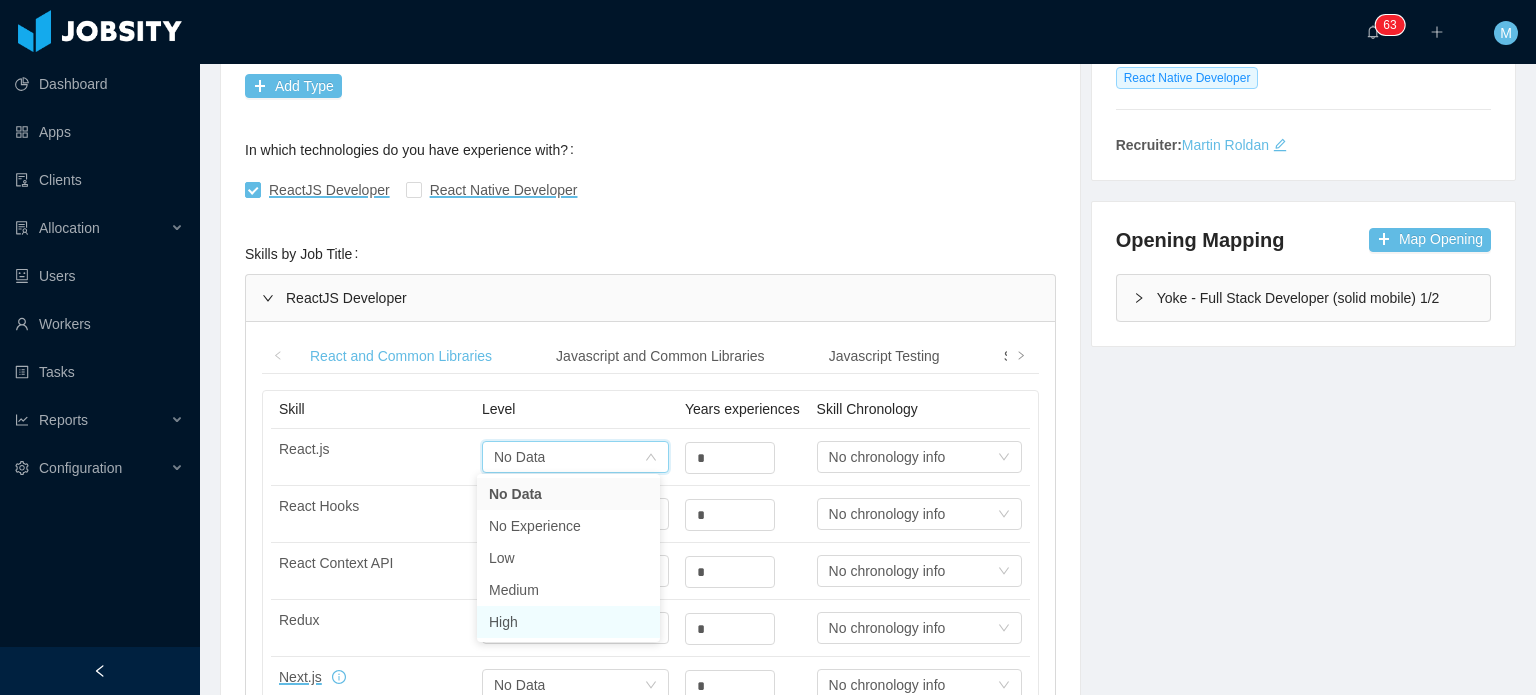 click on "High" at bounding box center (568, 622) 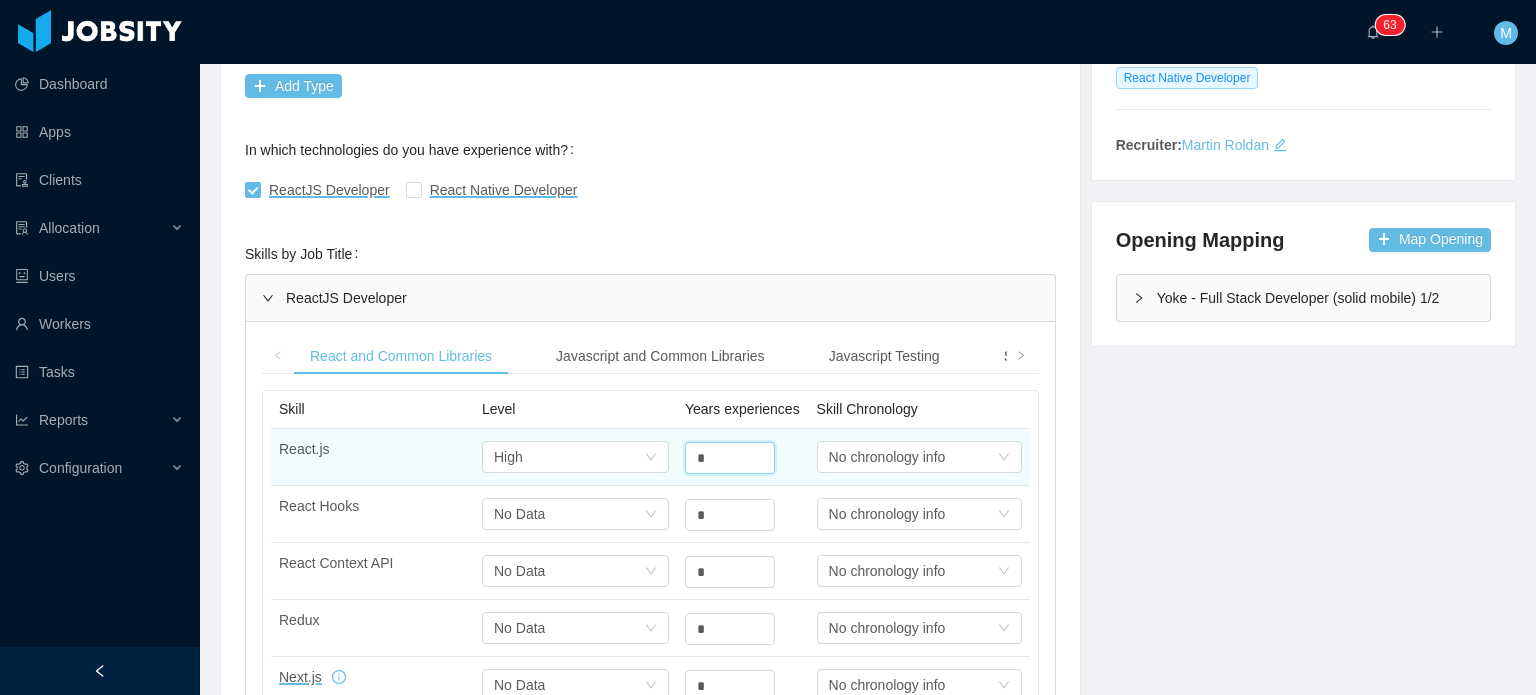 drag, startPoint x: 616, startPoint y: 431, endPoint x: 603, endPoint y: 430, distance: 13.038404 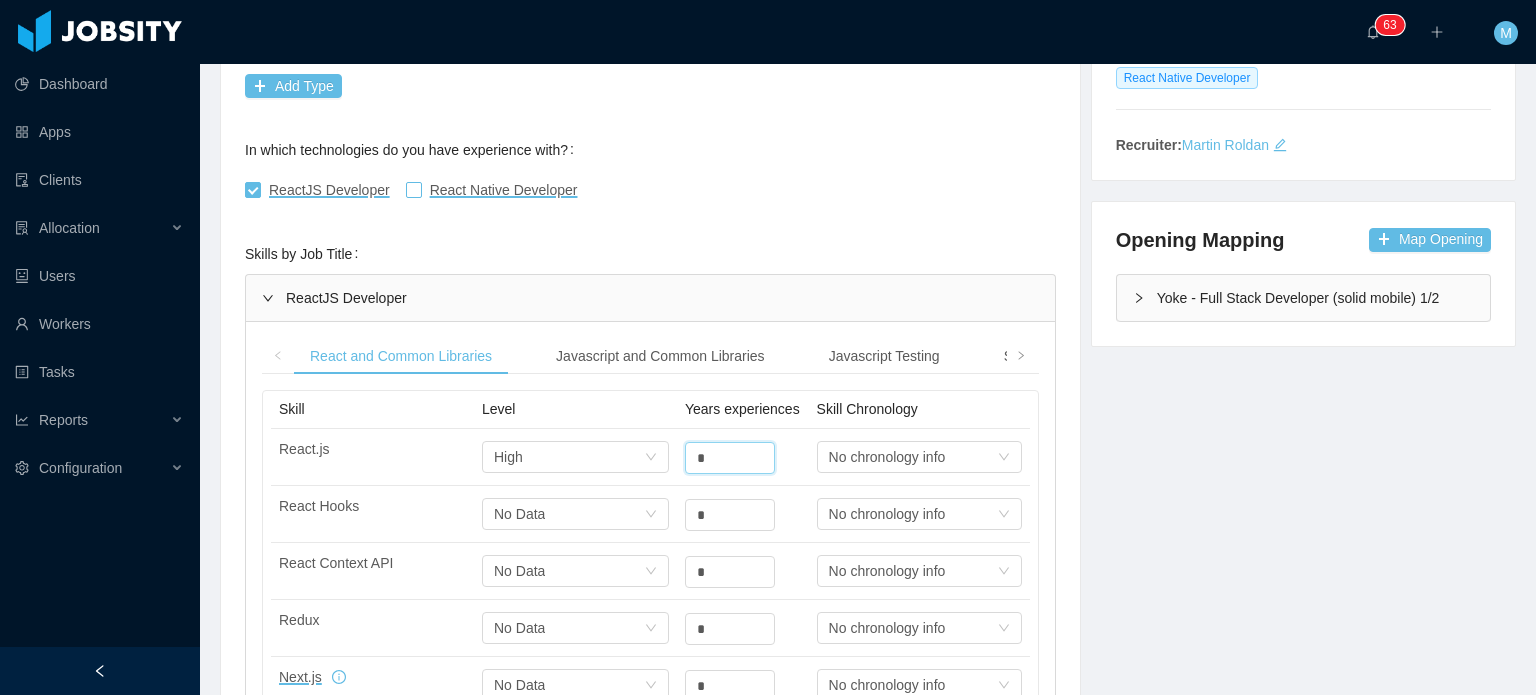 type on "*" 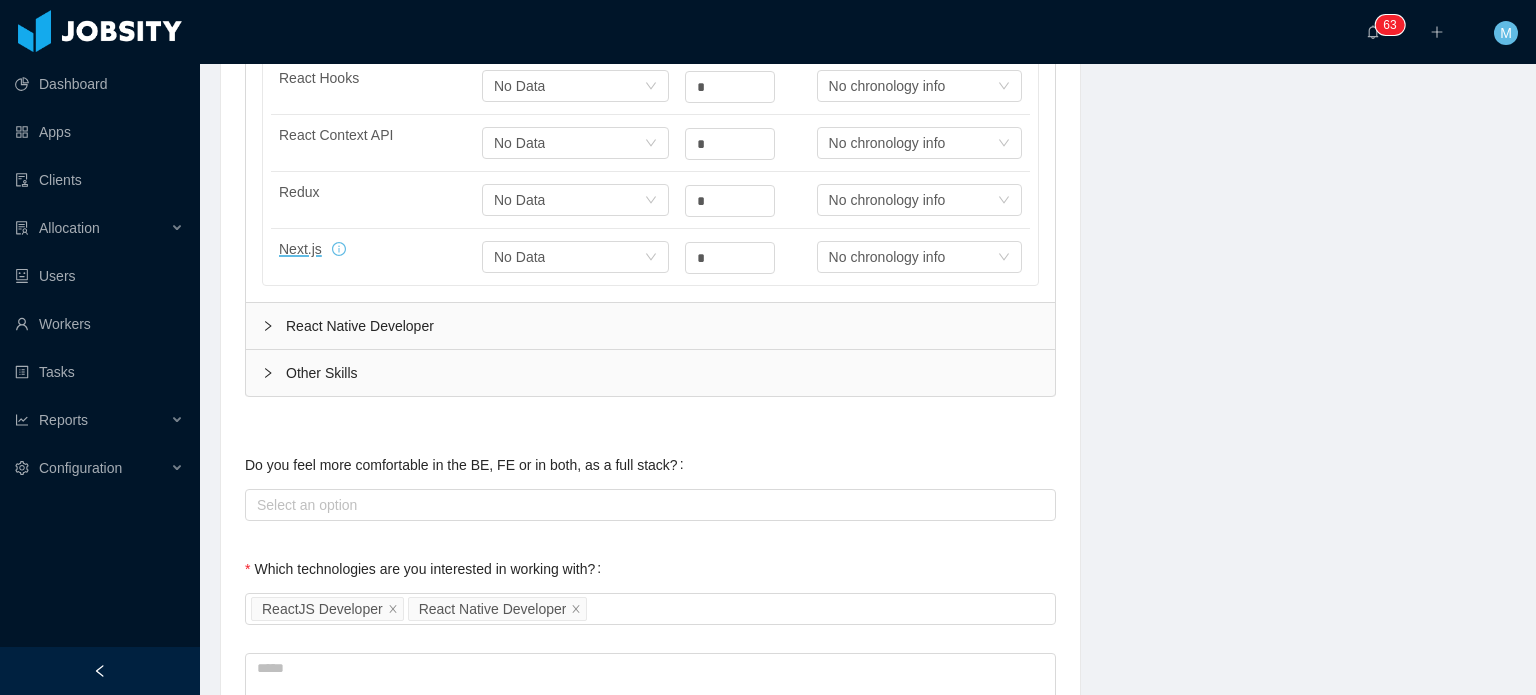 scroll, scrollTop: 877, scrollLeft: 0, axis: vertical 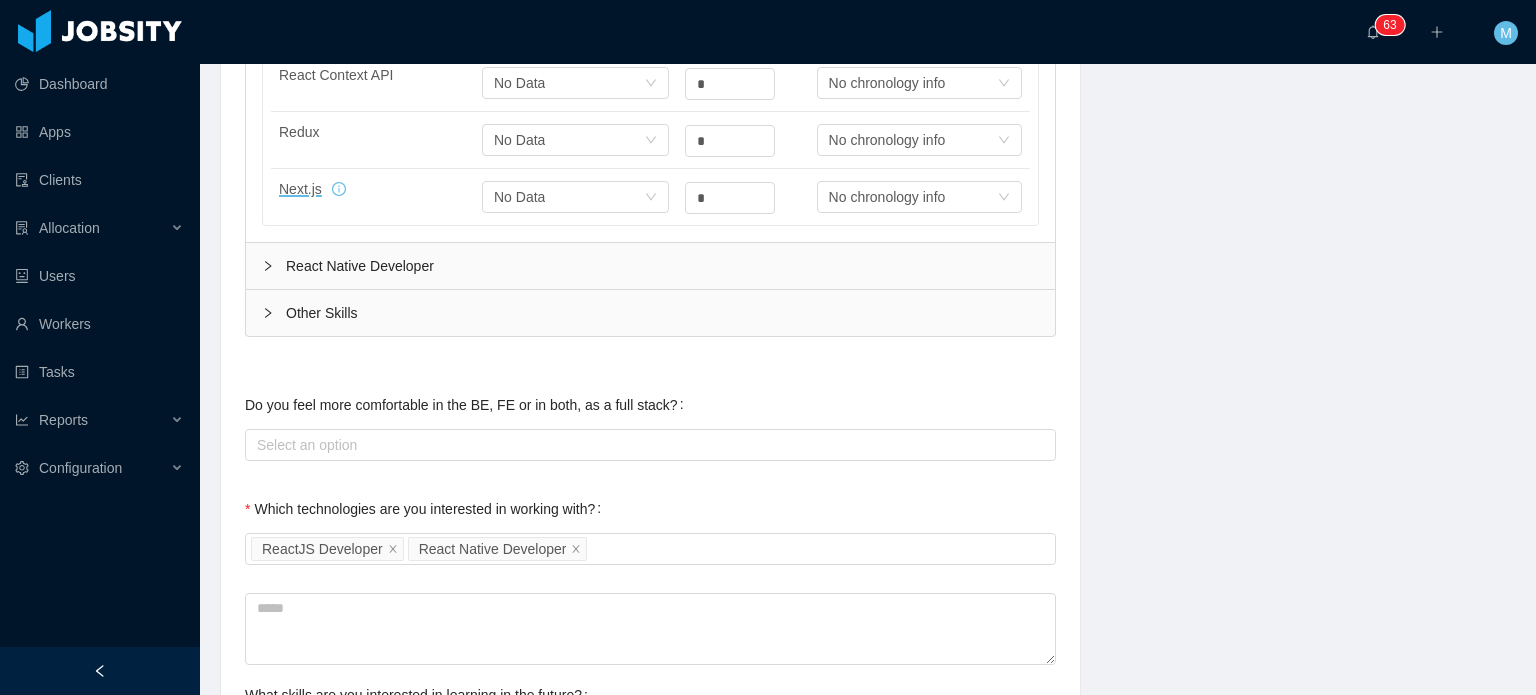 click on "React Native Developer" at bounding box center [650, 266] 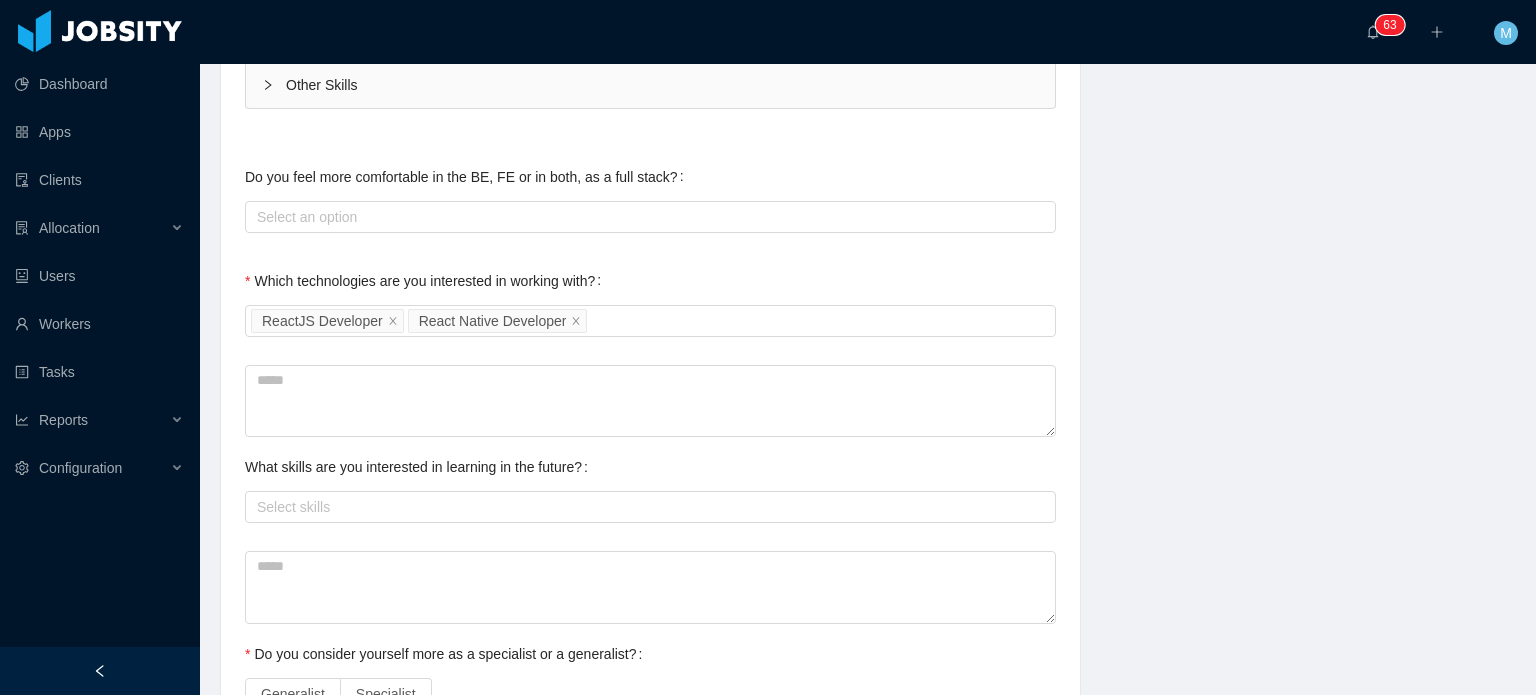 scroll, scrollTop: 591, scrollLeft: 0, axis: vertical 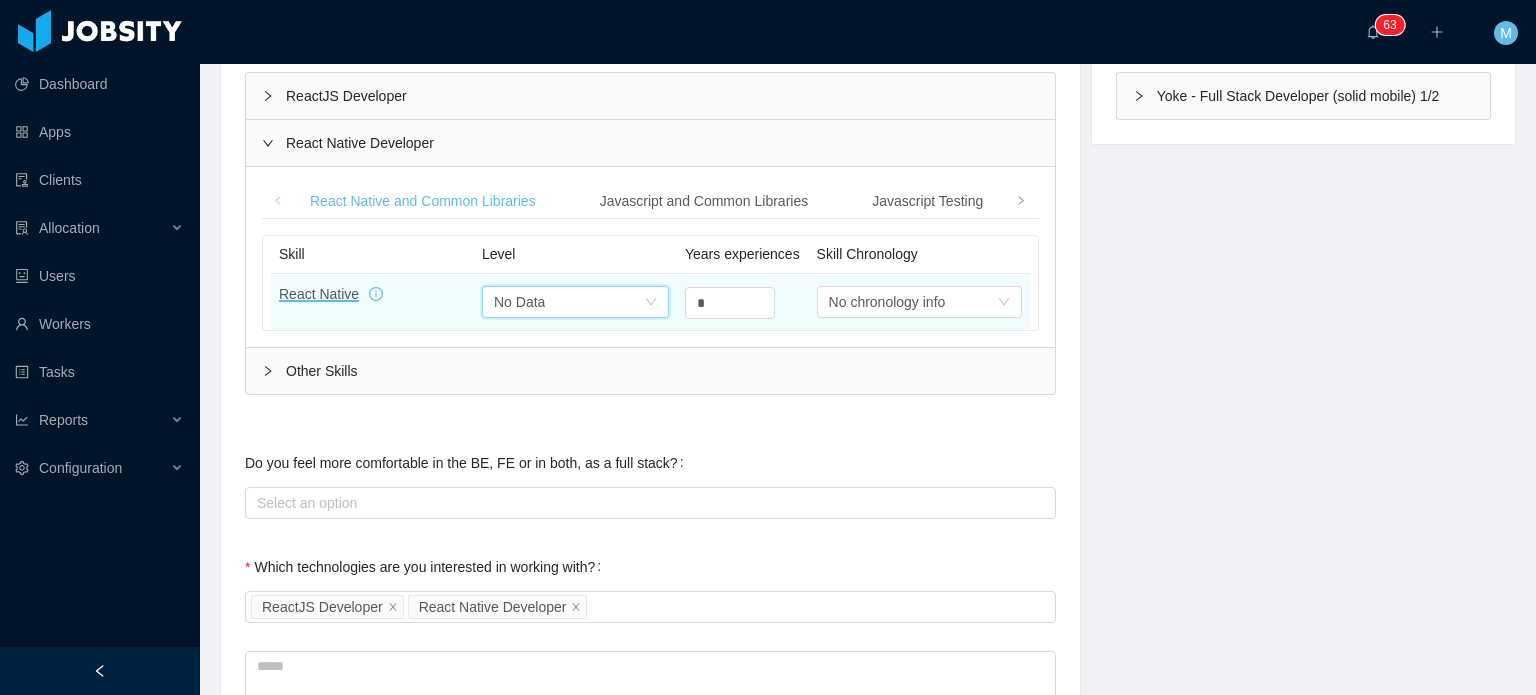 click on "Select one No Data" at bounding box center [569, 302] 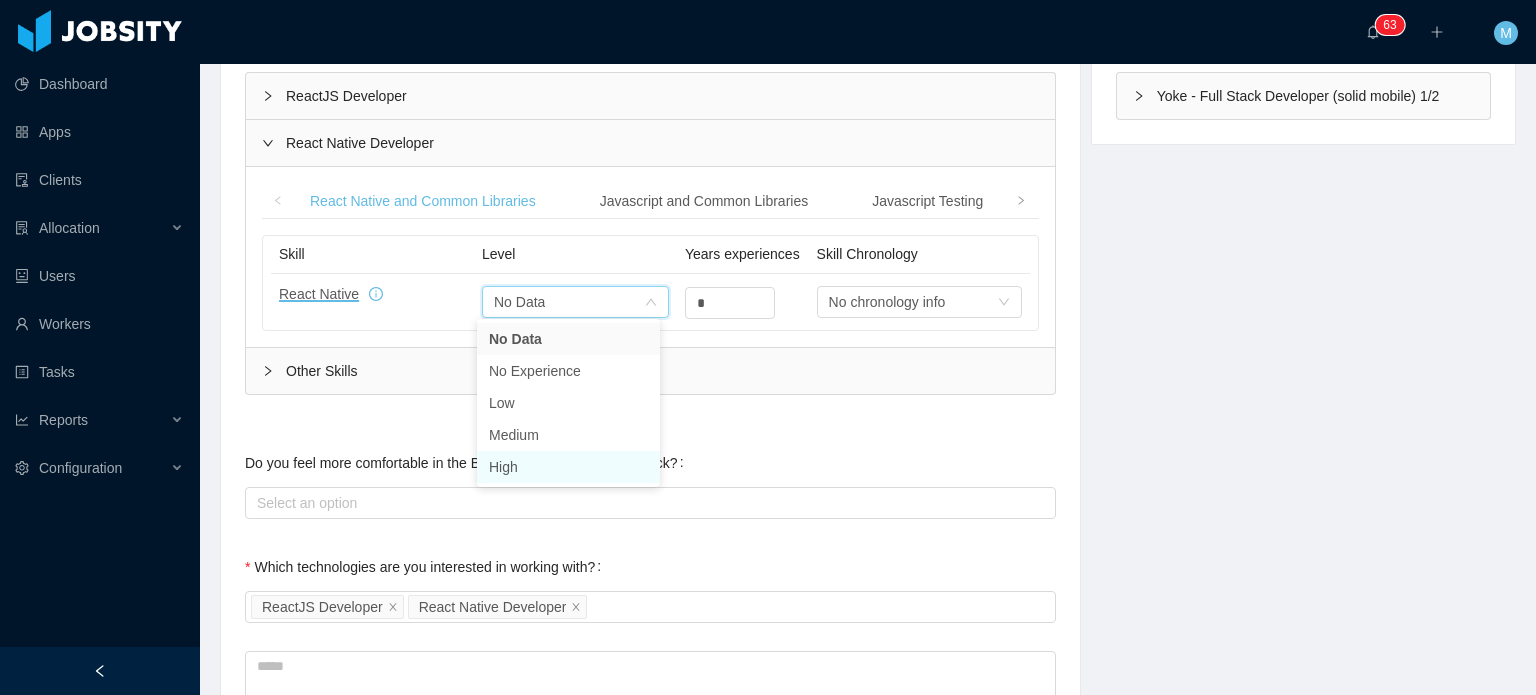 click on "High" at bounding box center [568, 467] 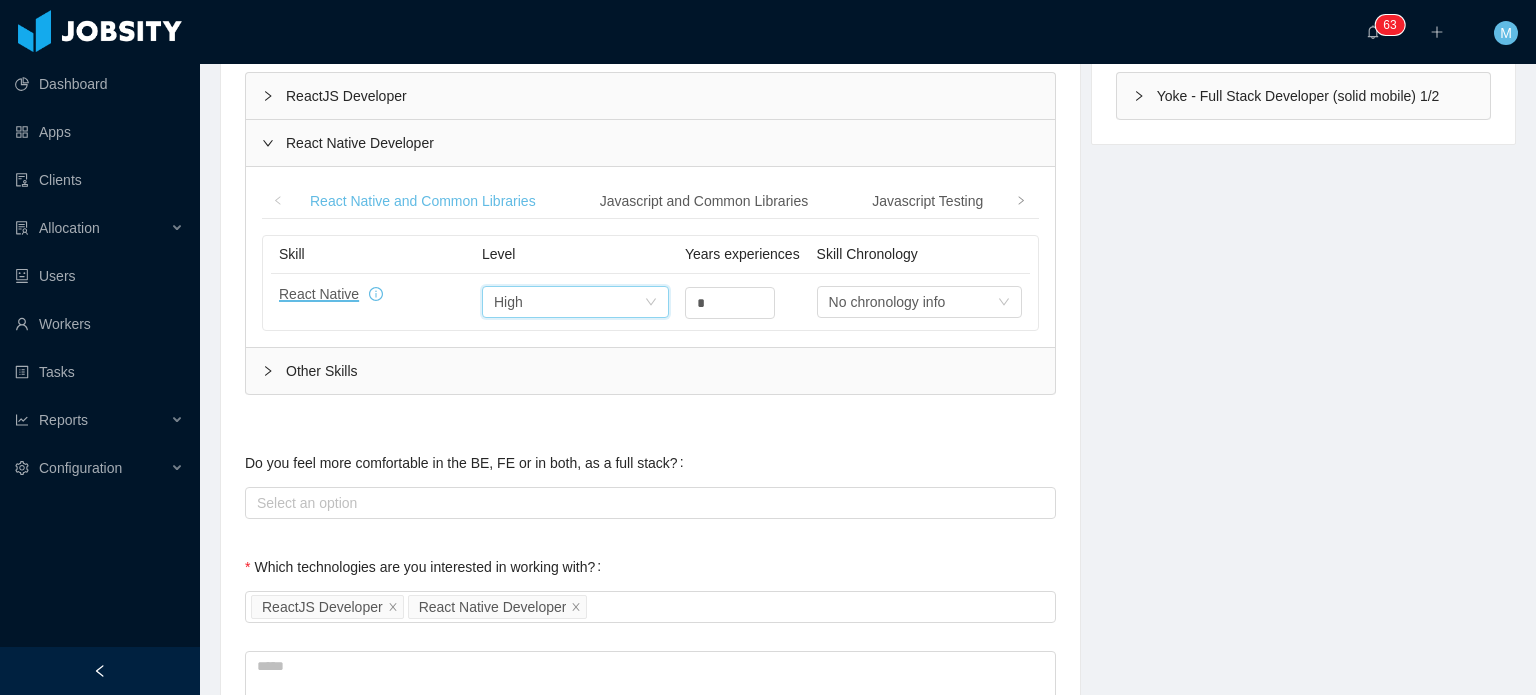 drag, startPoint x: 723, startPoint y: 295, endPoint x: 613, endPoint y: 264, distance: 114.28473 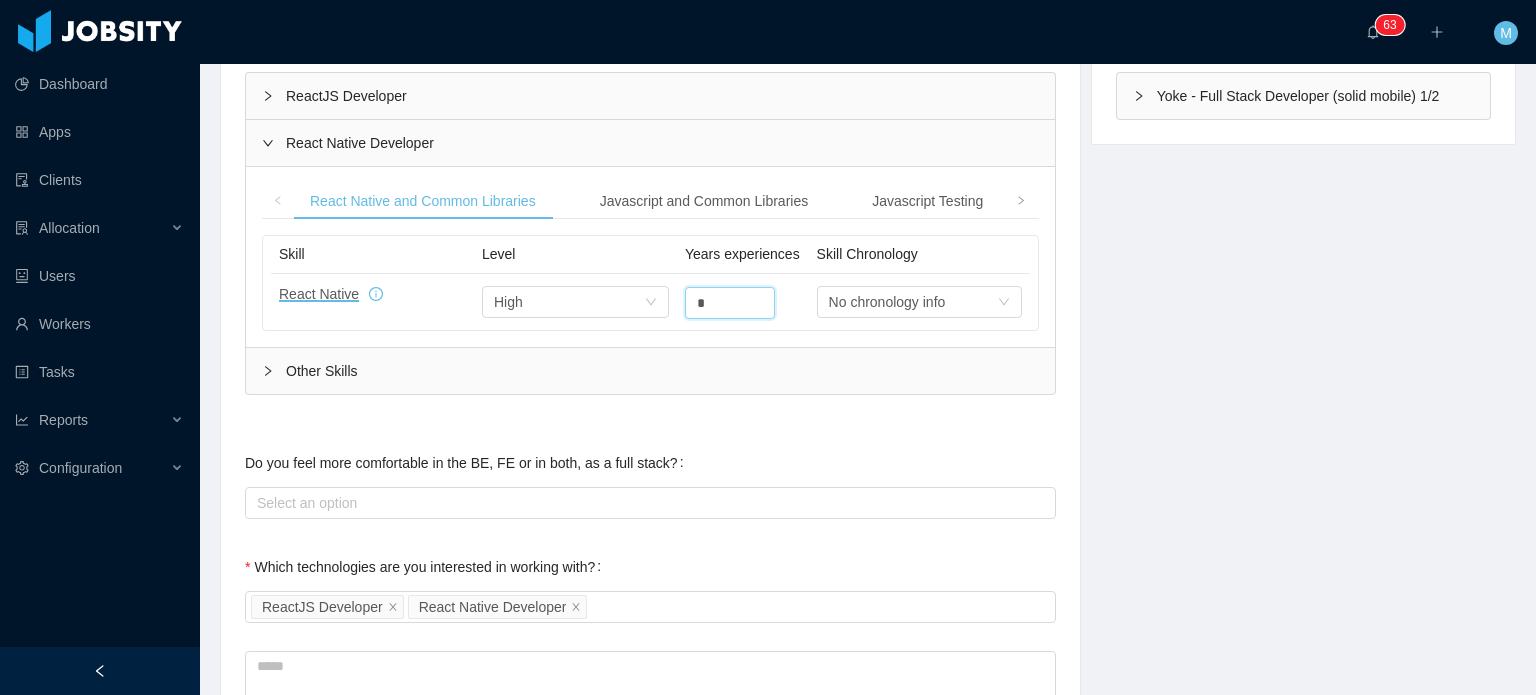 type on "*" 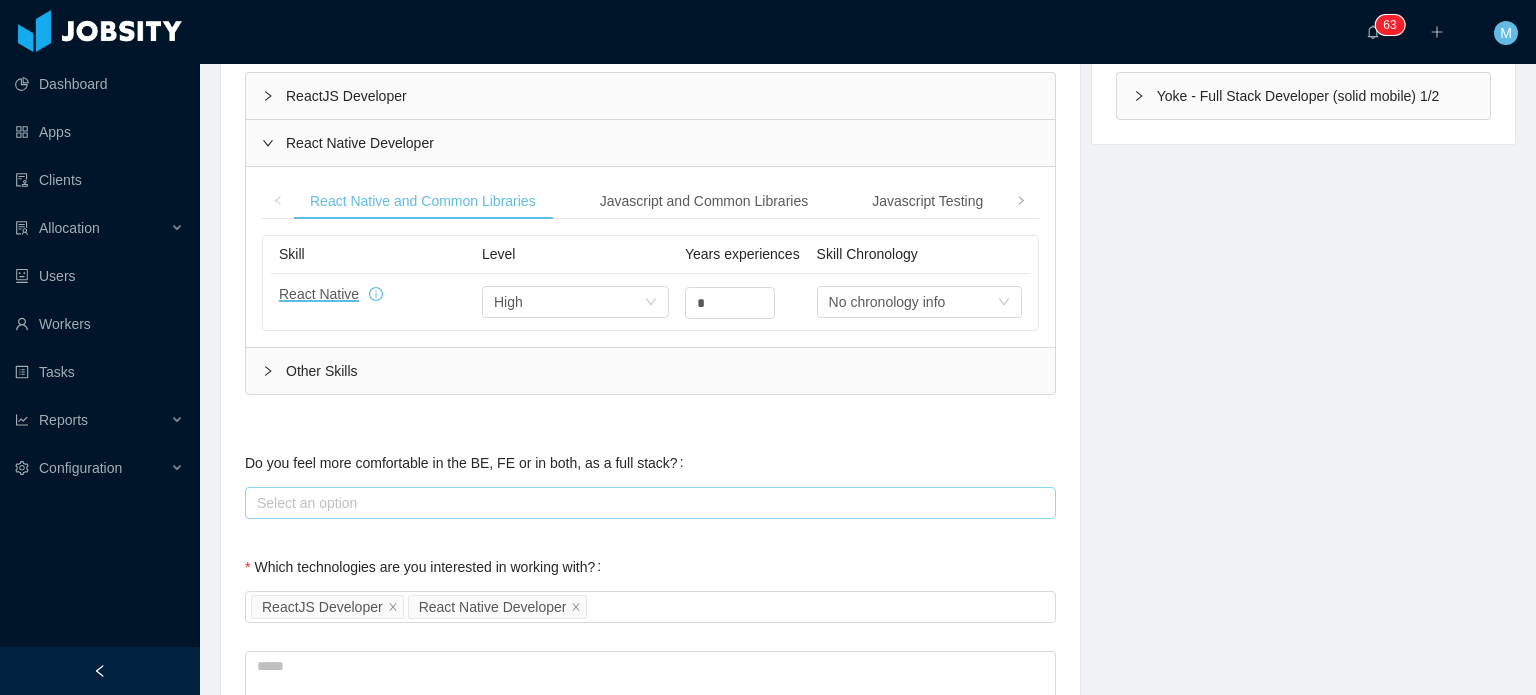 click on "Select an option" at bounding box center (646, 503) 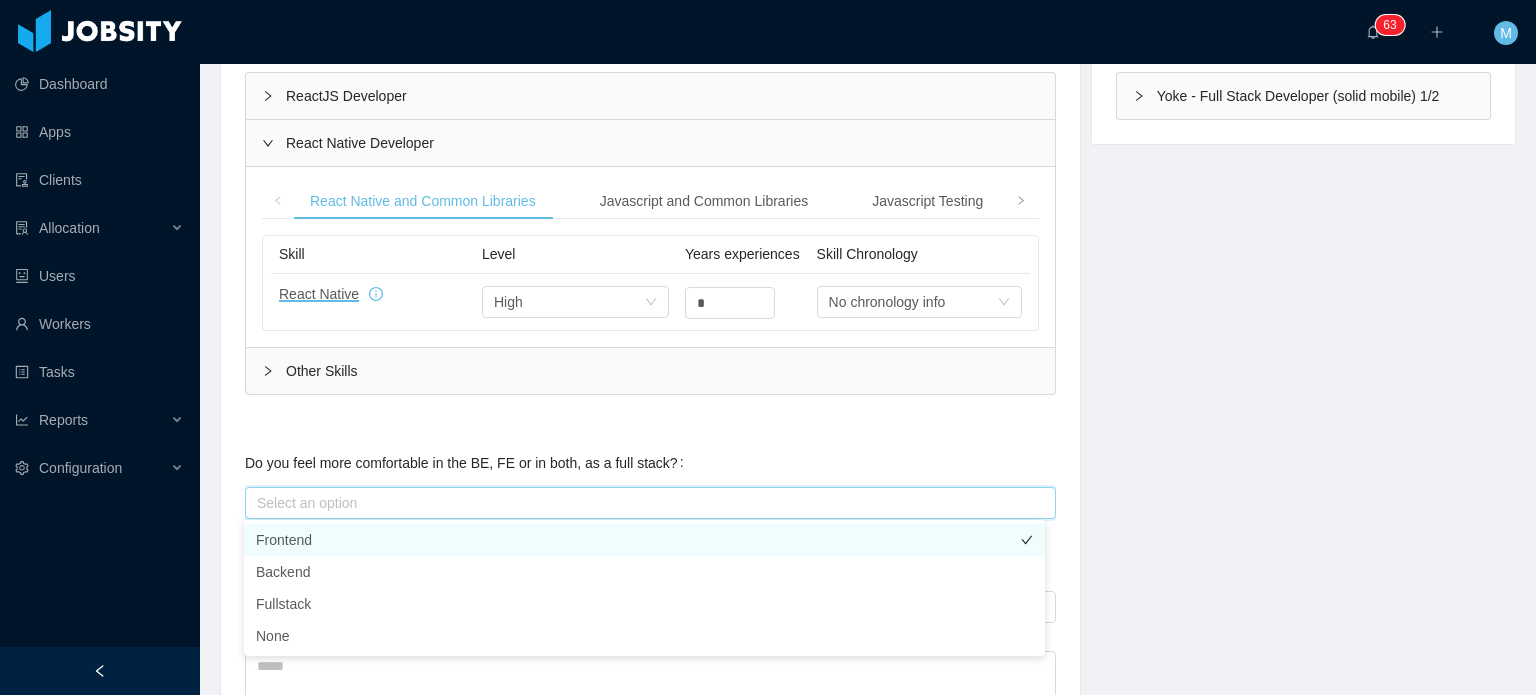 click on "Frontend" at bounding box center [644, 540] 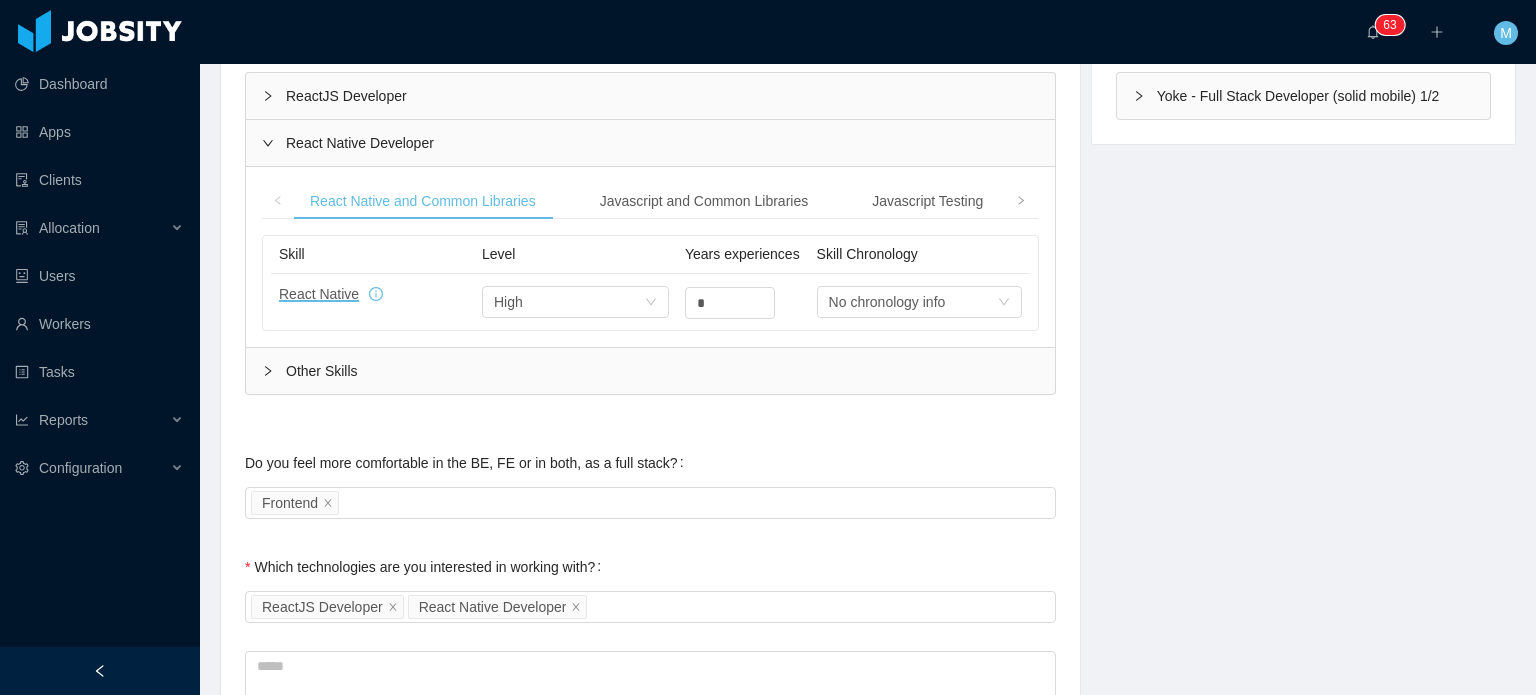 click on "Technical Profile and Role Preference Which technologies have you been most involved and committed to? Software development Remove Edit ReactJS Developer React Native Developer Add Type In which technologies do you have experience with? ReactJS Developer React Native Developer Skills by Job Title ReactJS Developer React and Common Libraries Javascript and Common Libraries Javascript Testing Software Development Infrastructure Databases UI Building UX/UI QA Automation Skill Level Years experiences Skill Chronology React.js Select one High * Select one No chronology info React Hooks Select one No Data * Select one No chronology info React Context API Select one No Data * Select one No chronology info Redux Select one No Data * Select one No chronology info Next.js Select one No Data * Select one No chronology info Skill Level Years experiences Skill Chronology ES6 Select one No Data * Select one No chronology info Typescript Select one No Data * Select one No chronology info Jquery Select one No Data * JSON * *" at bounding box center [650, 491] 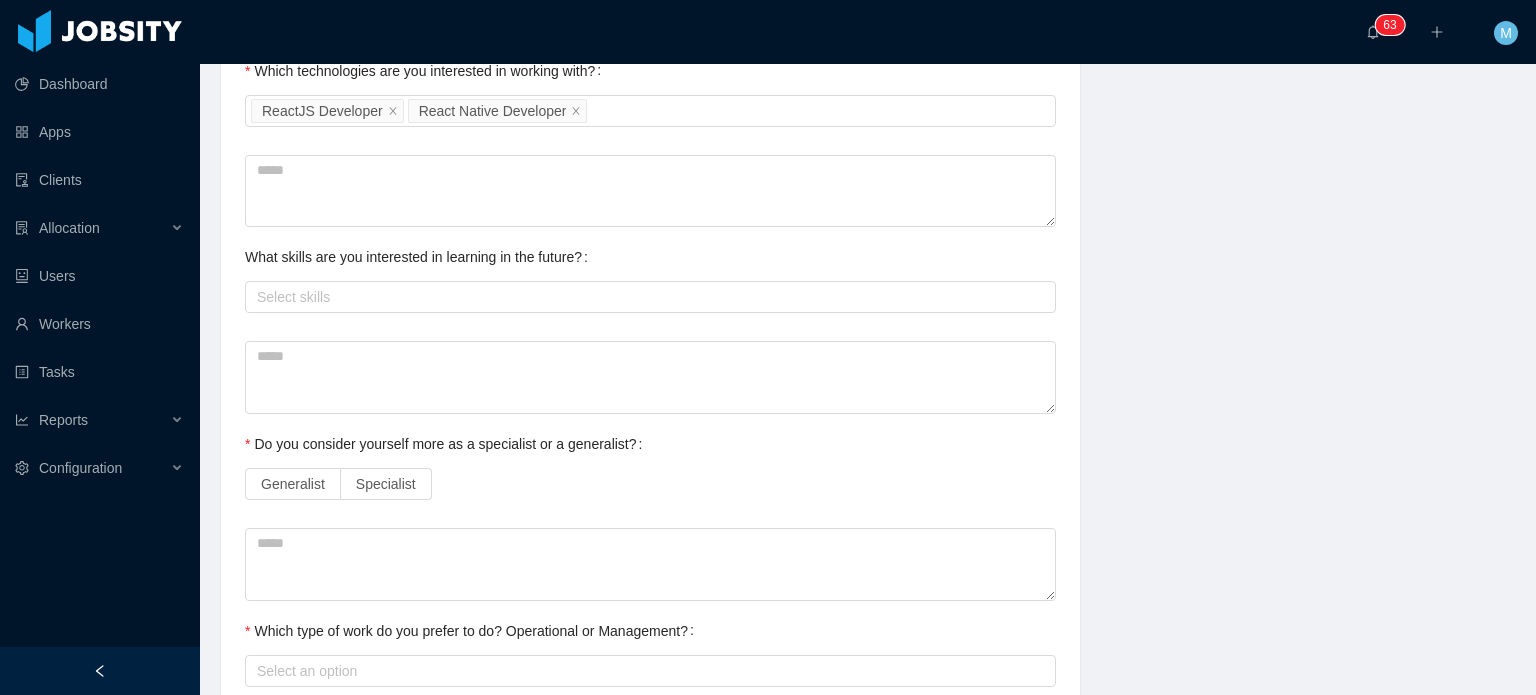 scroll, scrollTop: 1099, scrollLeft: 0, axis: vertical 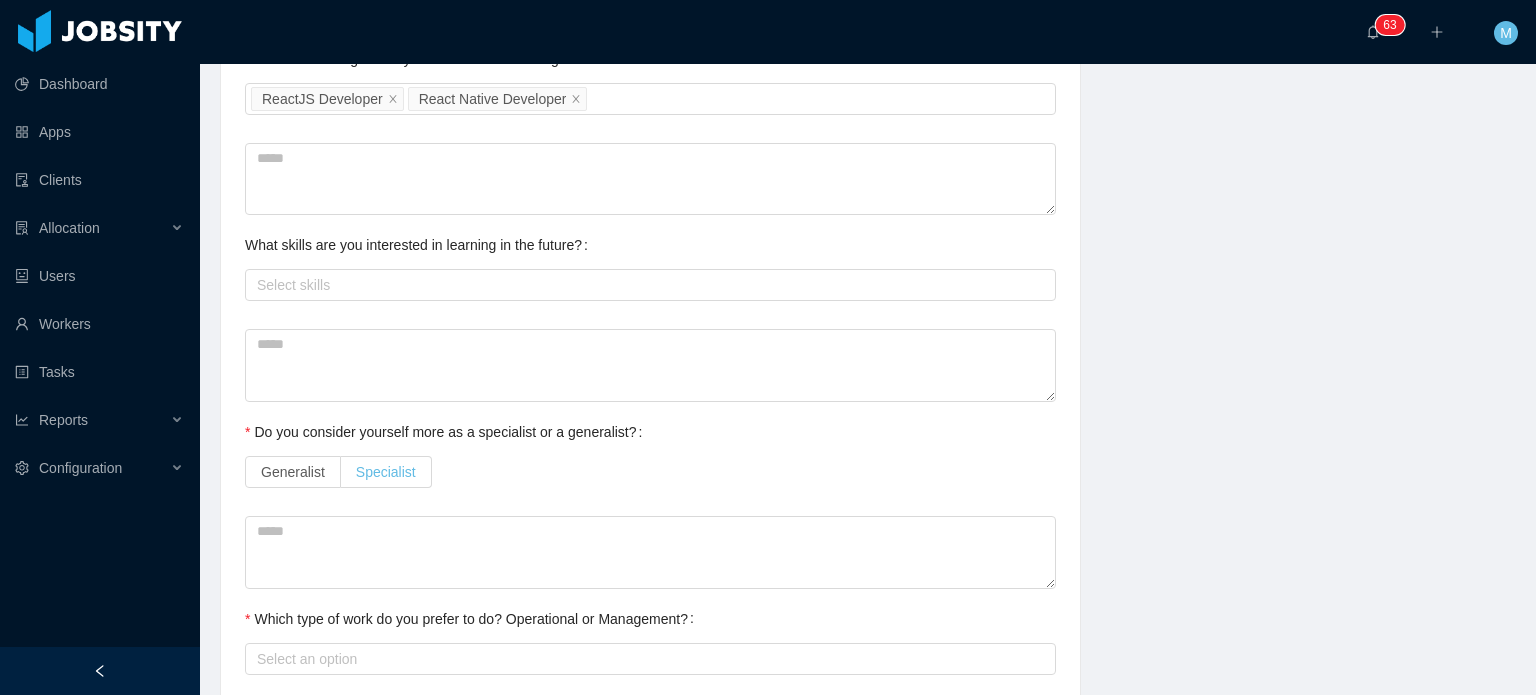click on "Specialist" at bounding box center (386, 472) 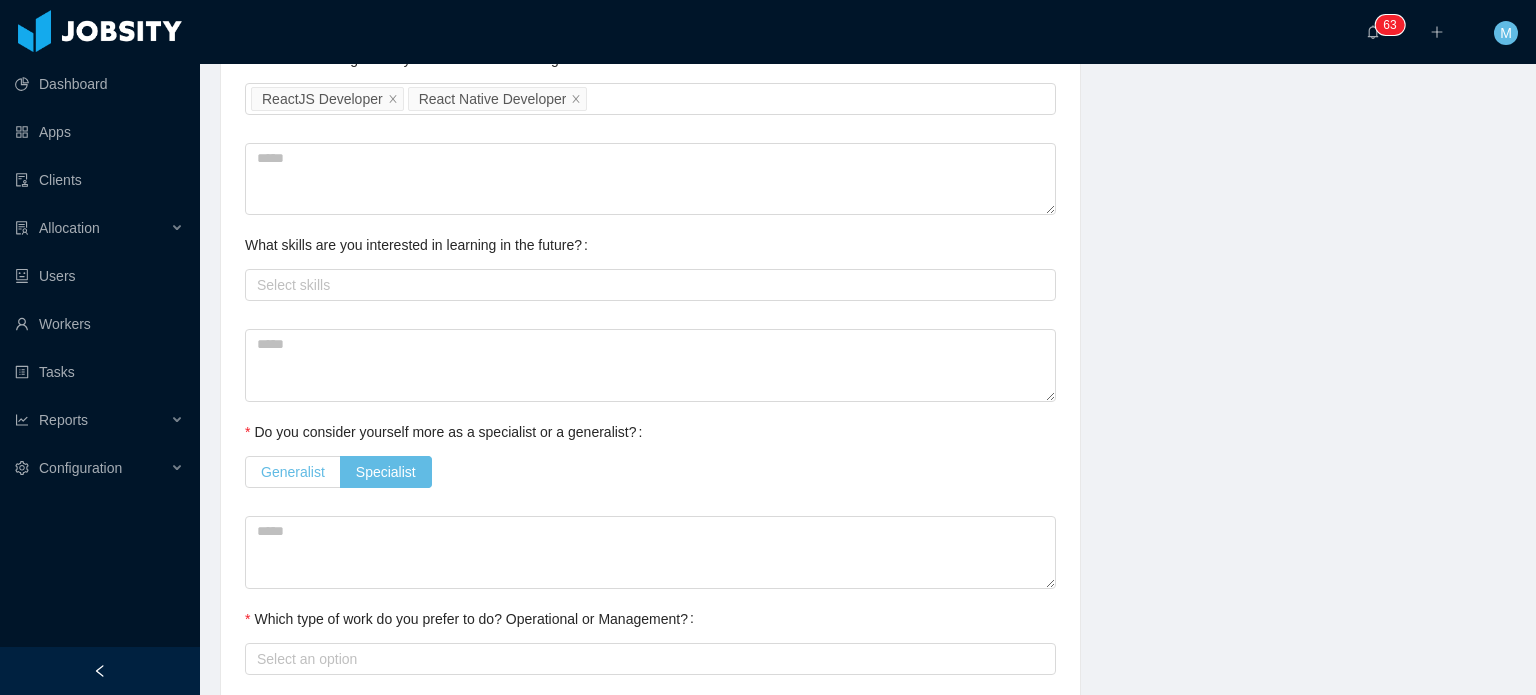 click on "Generalist" at bounding box center [293, 472] 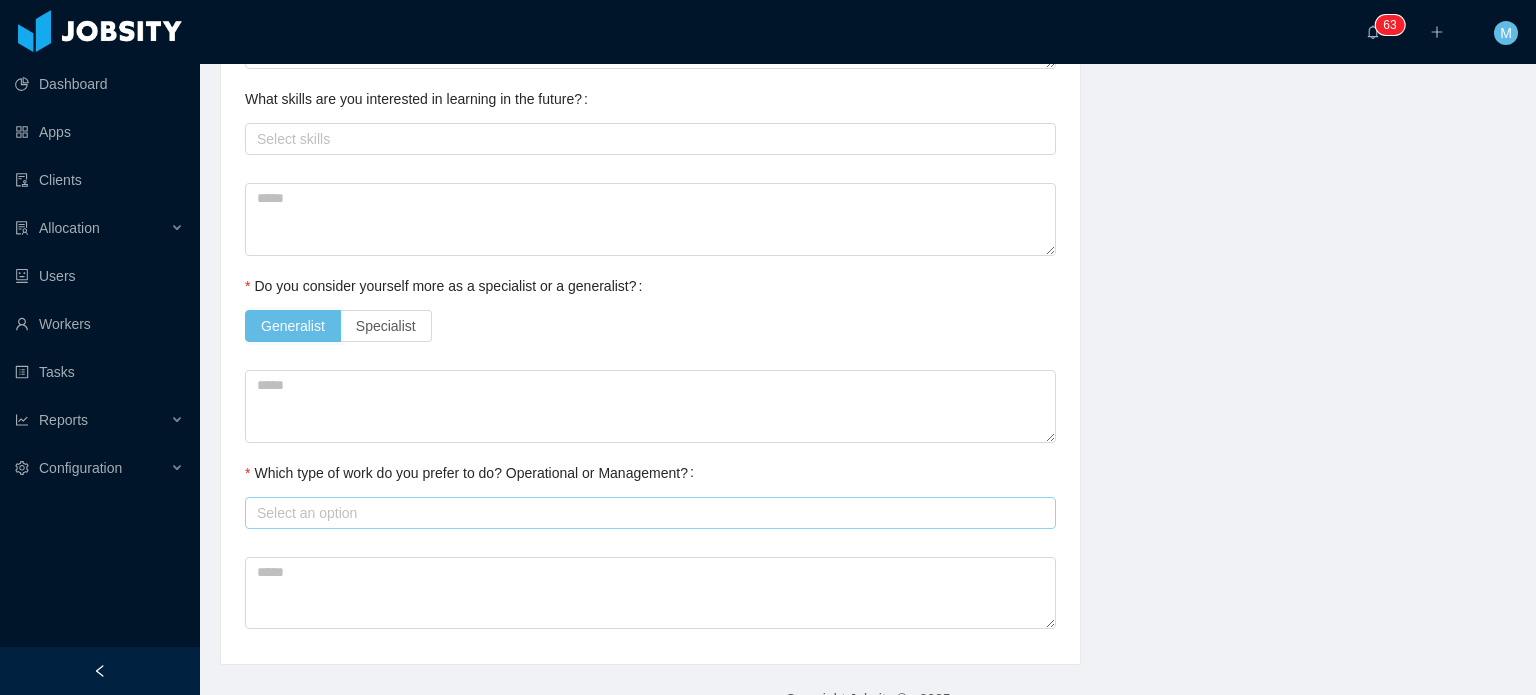 scroll, scrollTop: 1250, scrollLeft: 0, axis: vertical 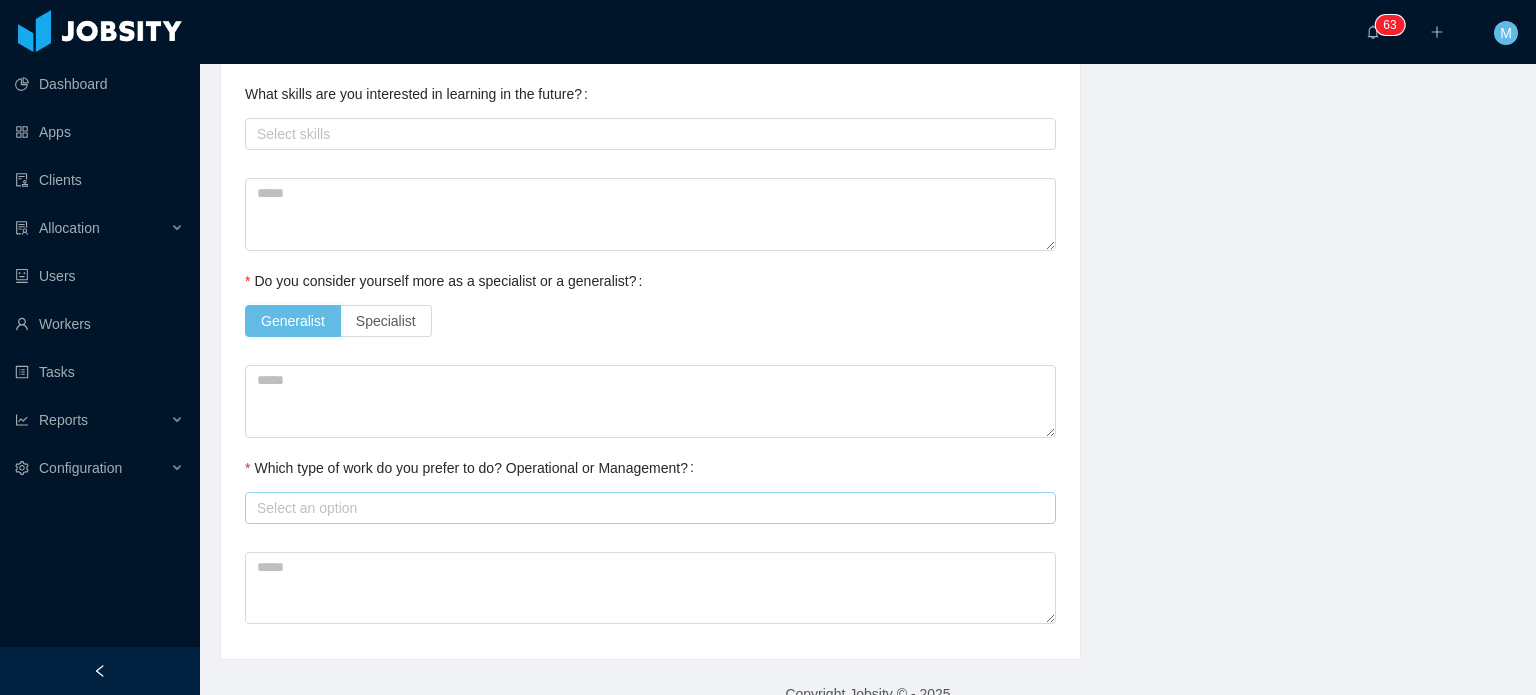 click on "Select an option" at bounding box center (646, 508) 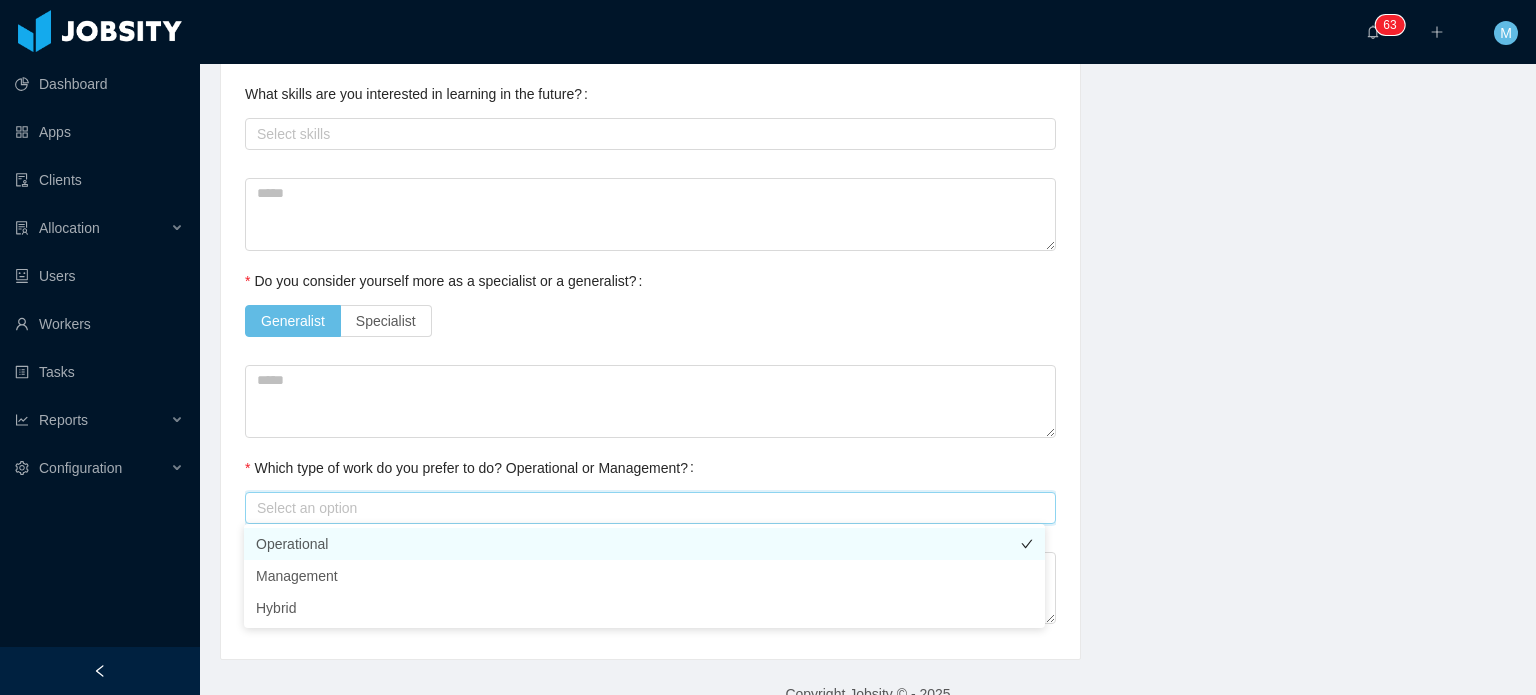 click on "Operational" at bounding box center [644, 544] 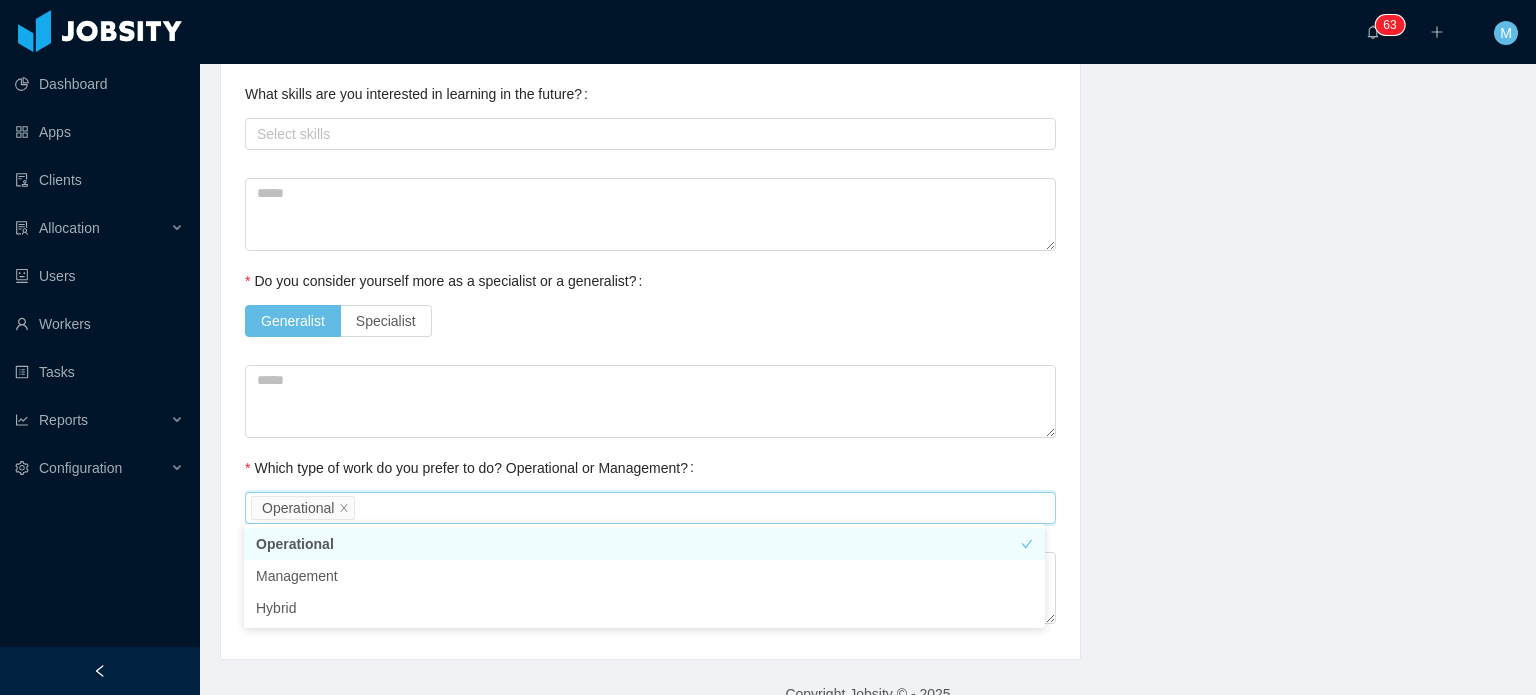 click on "Which type of work do you prefer to do? Operational or Management?" at bounding box center [473, 468] 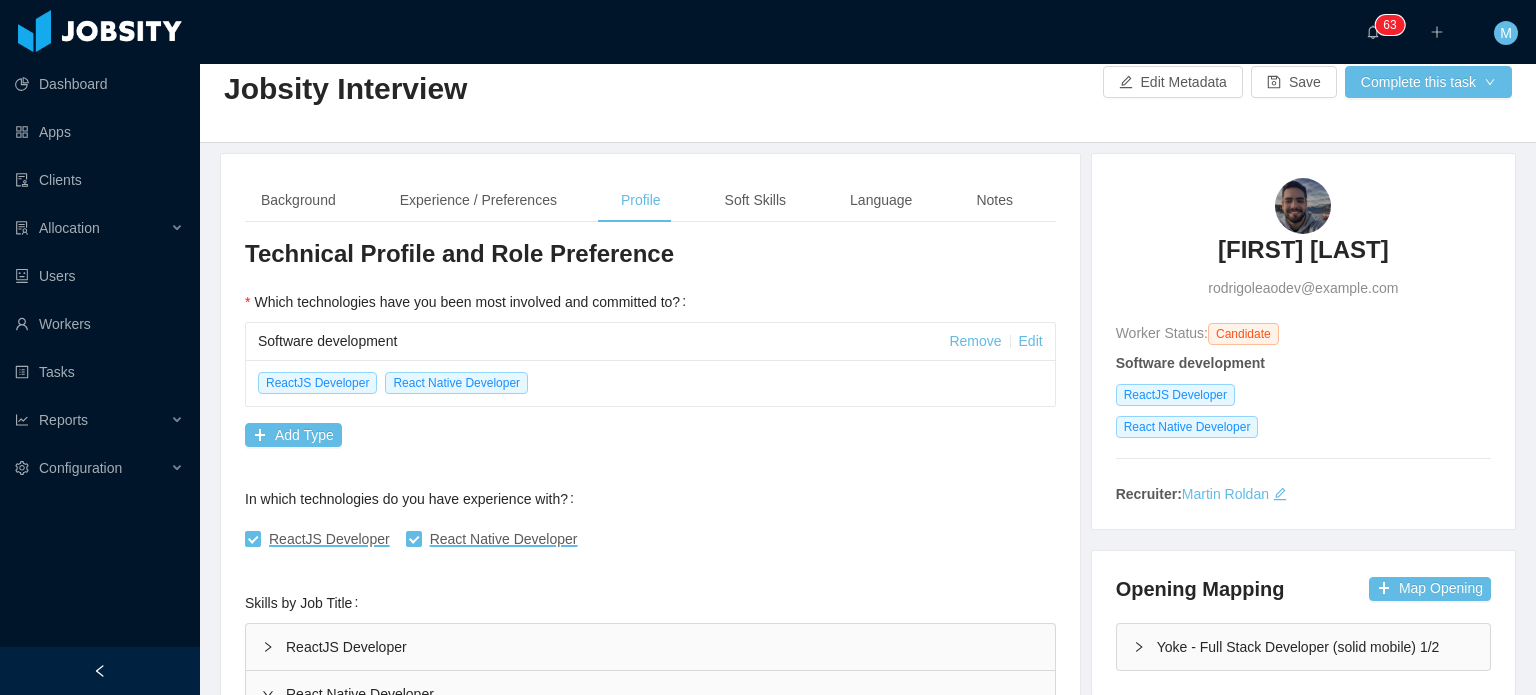 scroll, scrollTop: 0, scrollLeft: 0, axis: both 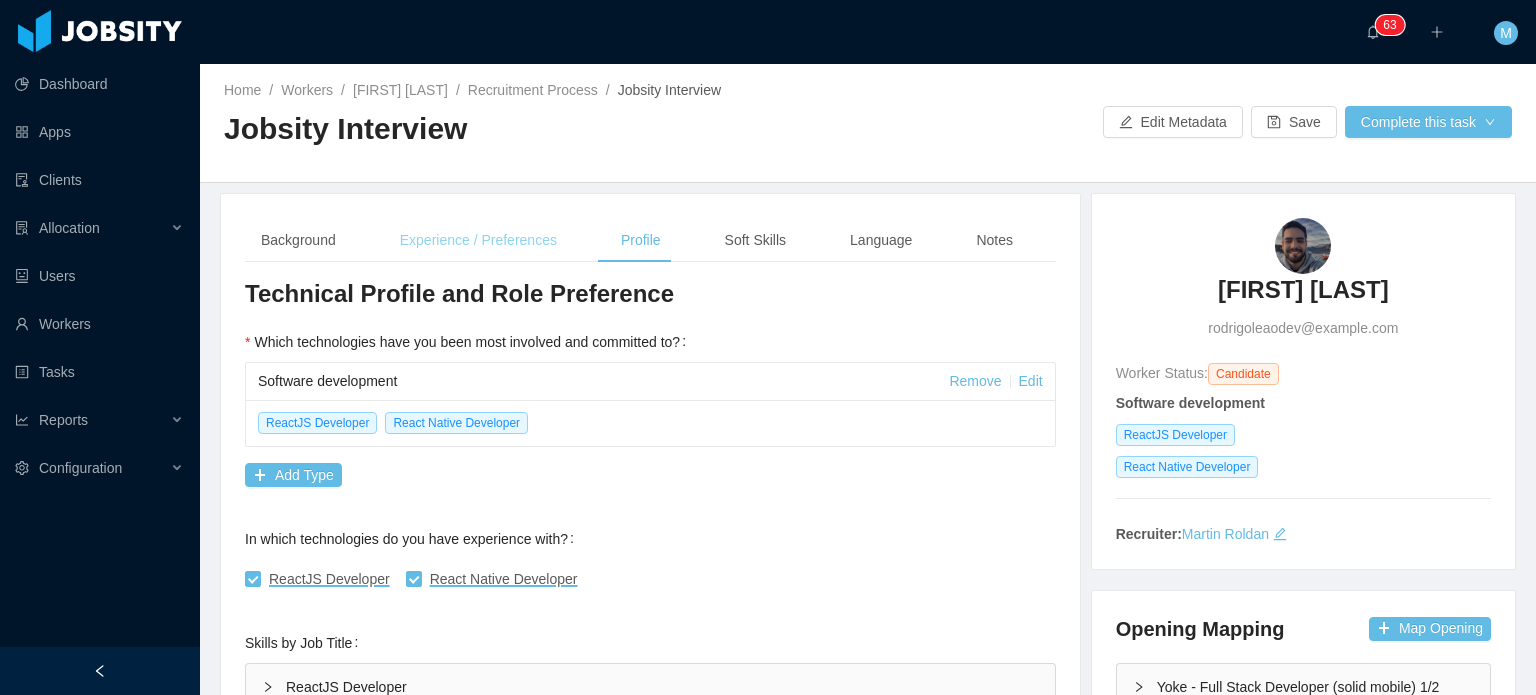 click on "Experience / Preferences" at bounding box center (478, 240) 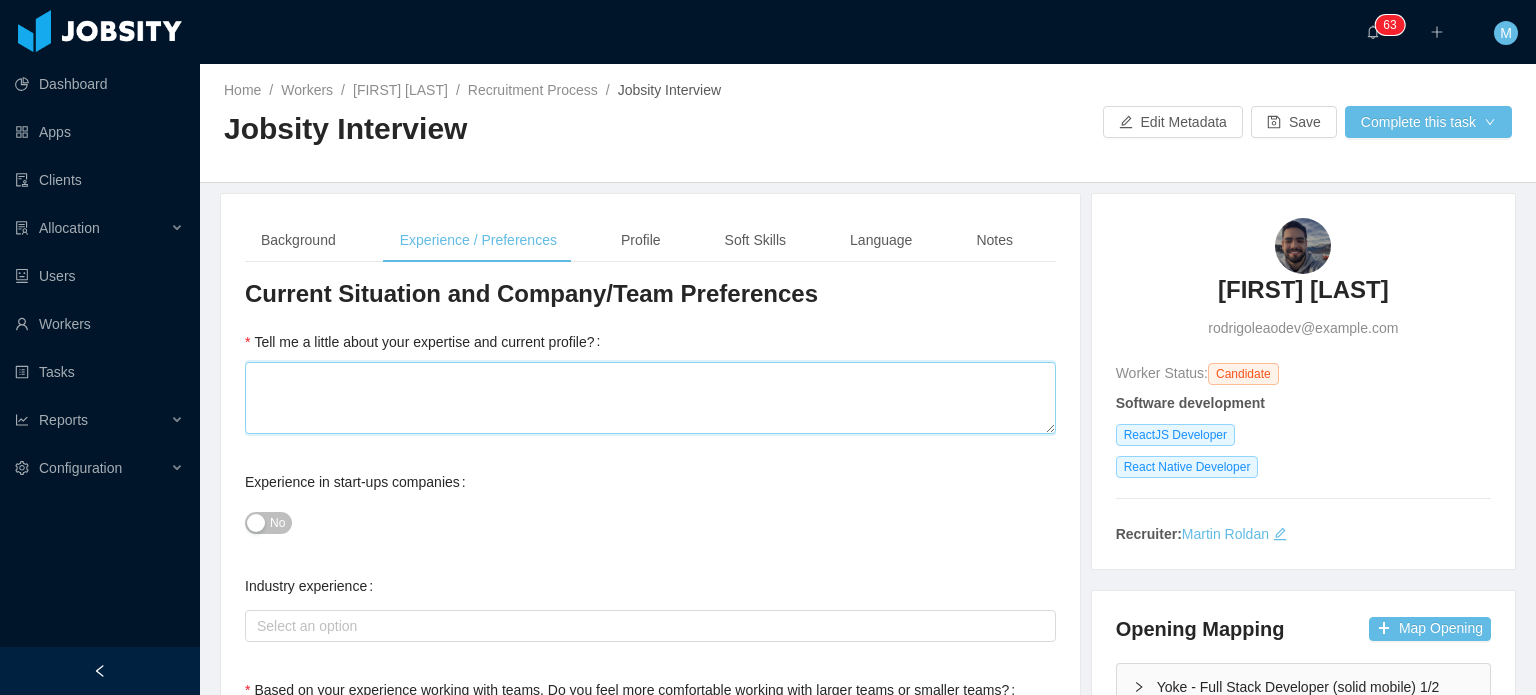 click on "Tell me a little about your expertise and current profile?" at bounding box center [650, 398] 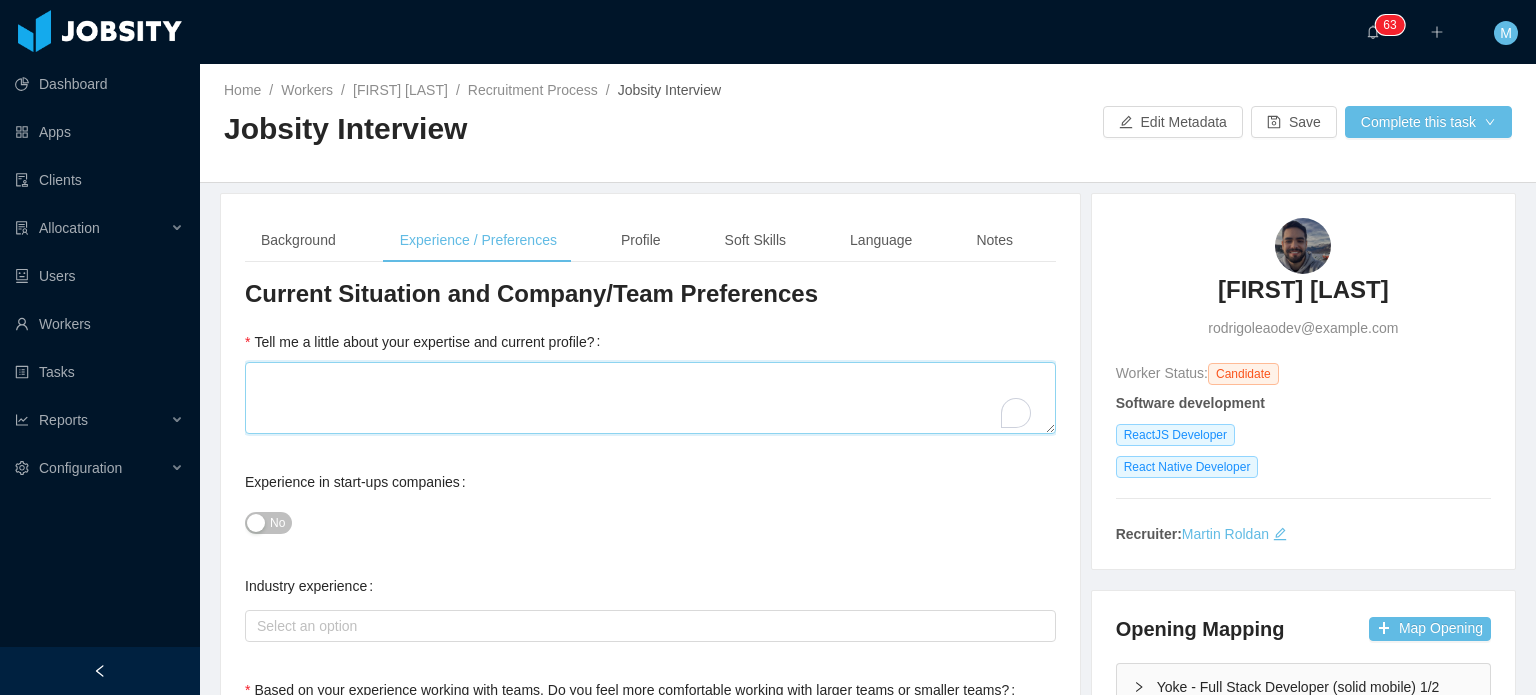 type 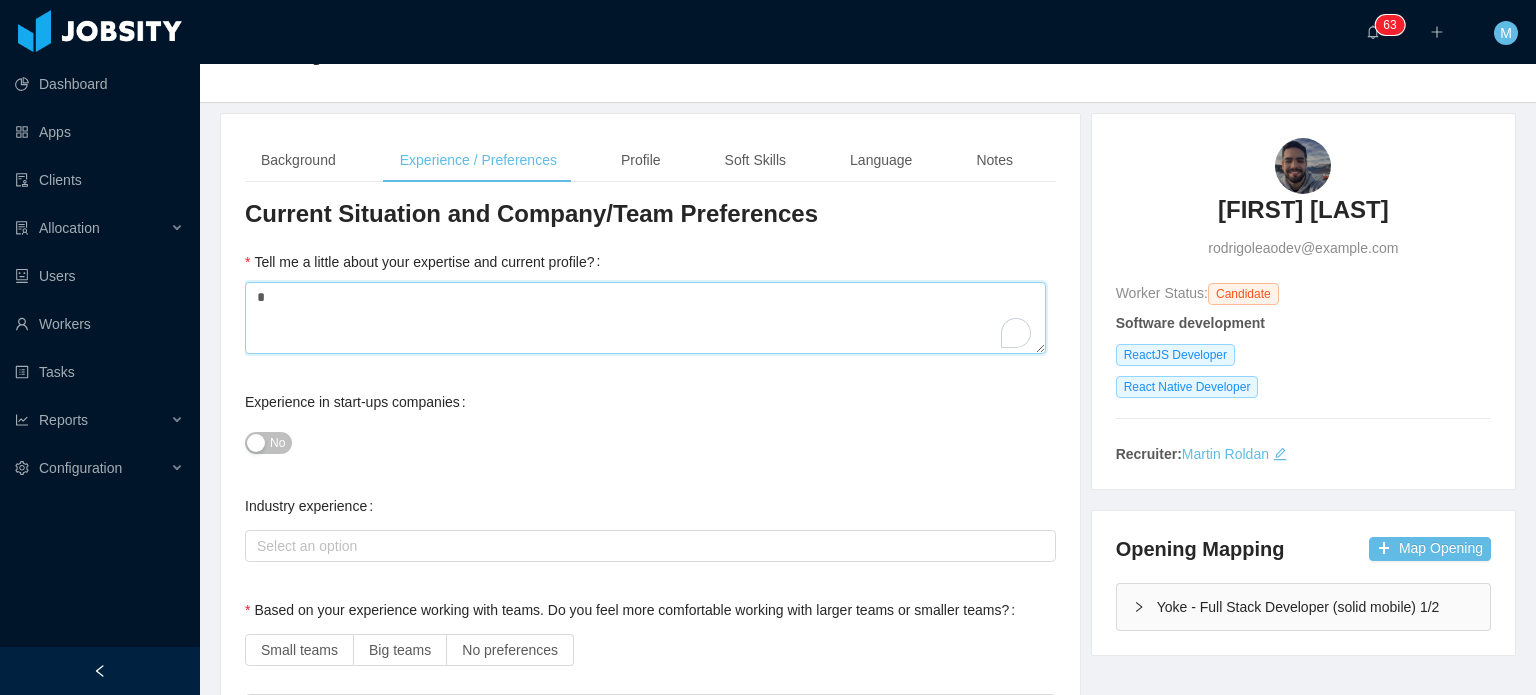 scroll, scrollTop: 96, scrollLeft: 0, axis: vertical 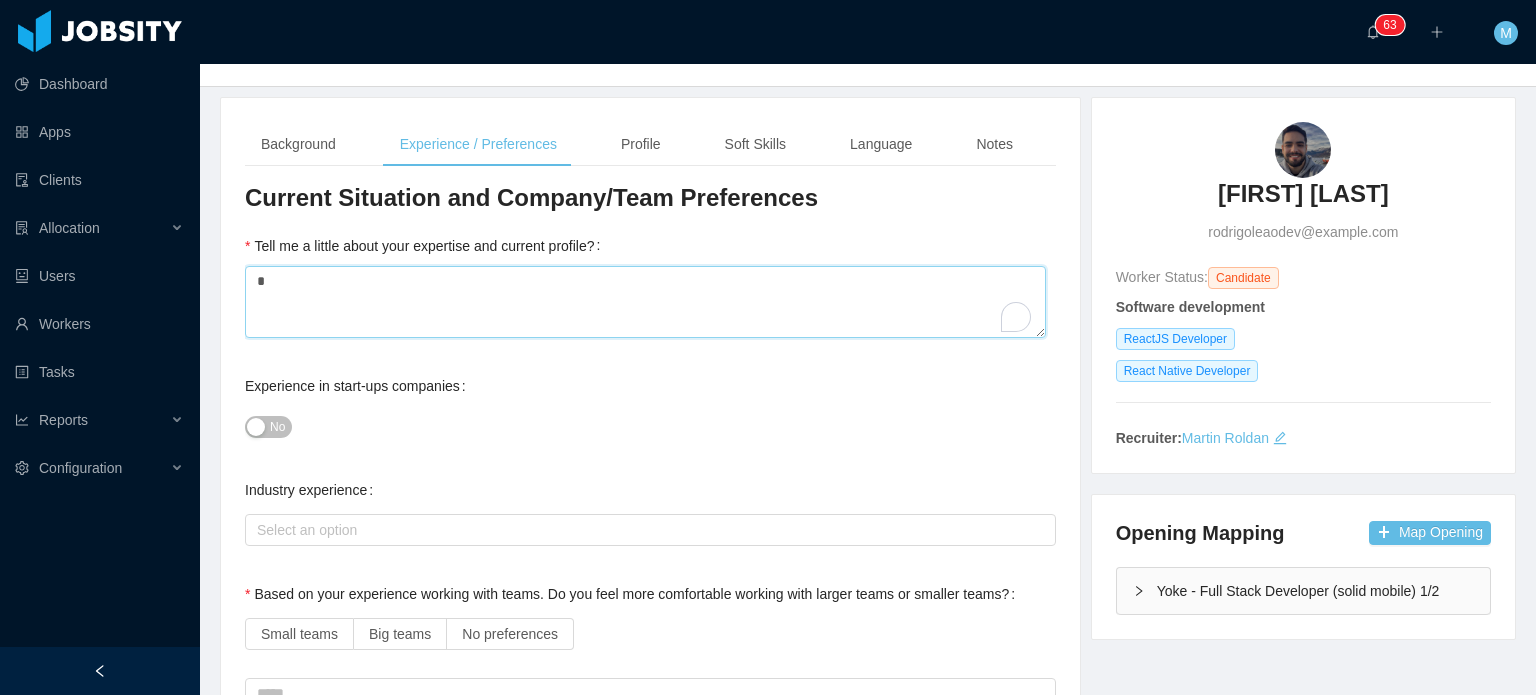 type on "*" 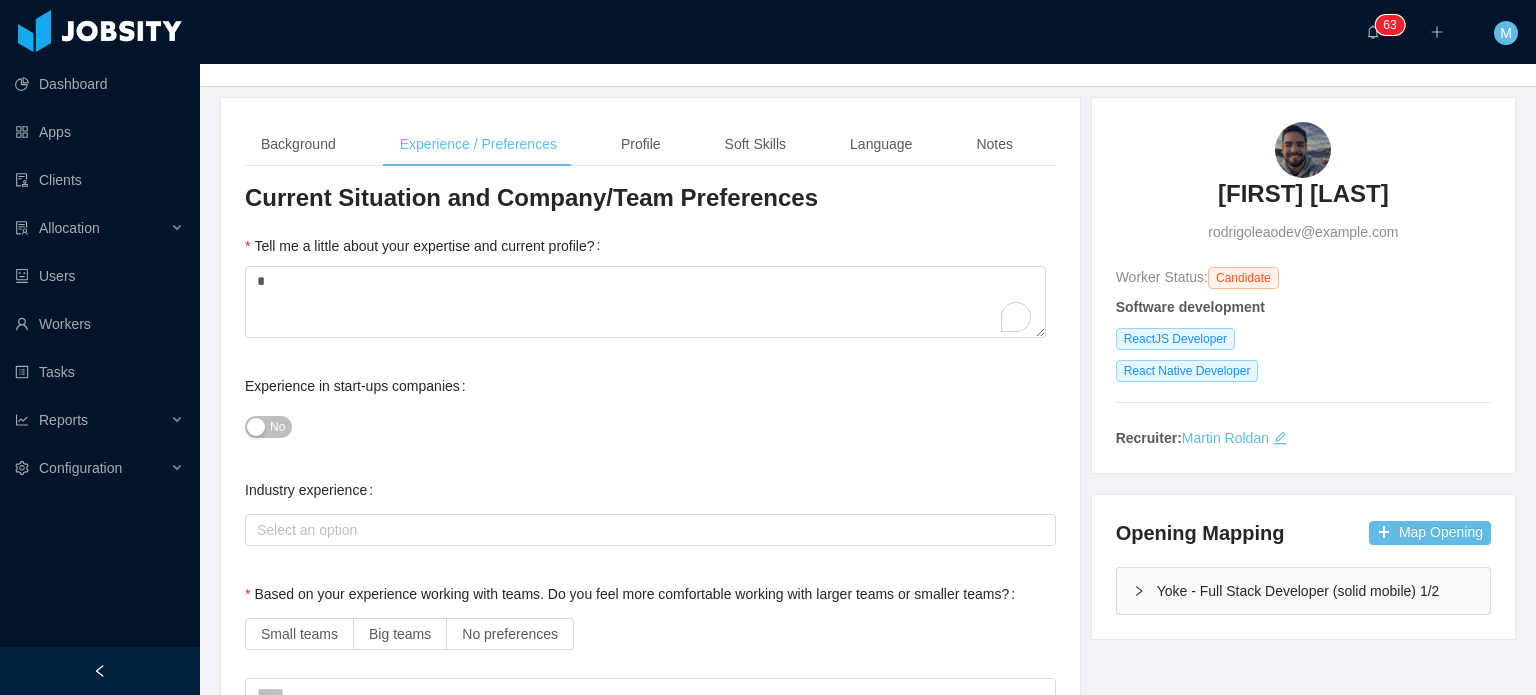 click on "No" at bounding box center (277, 427) 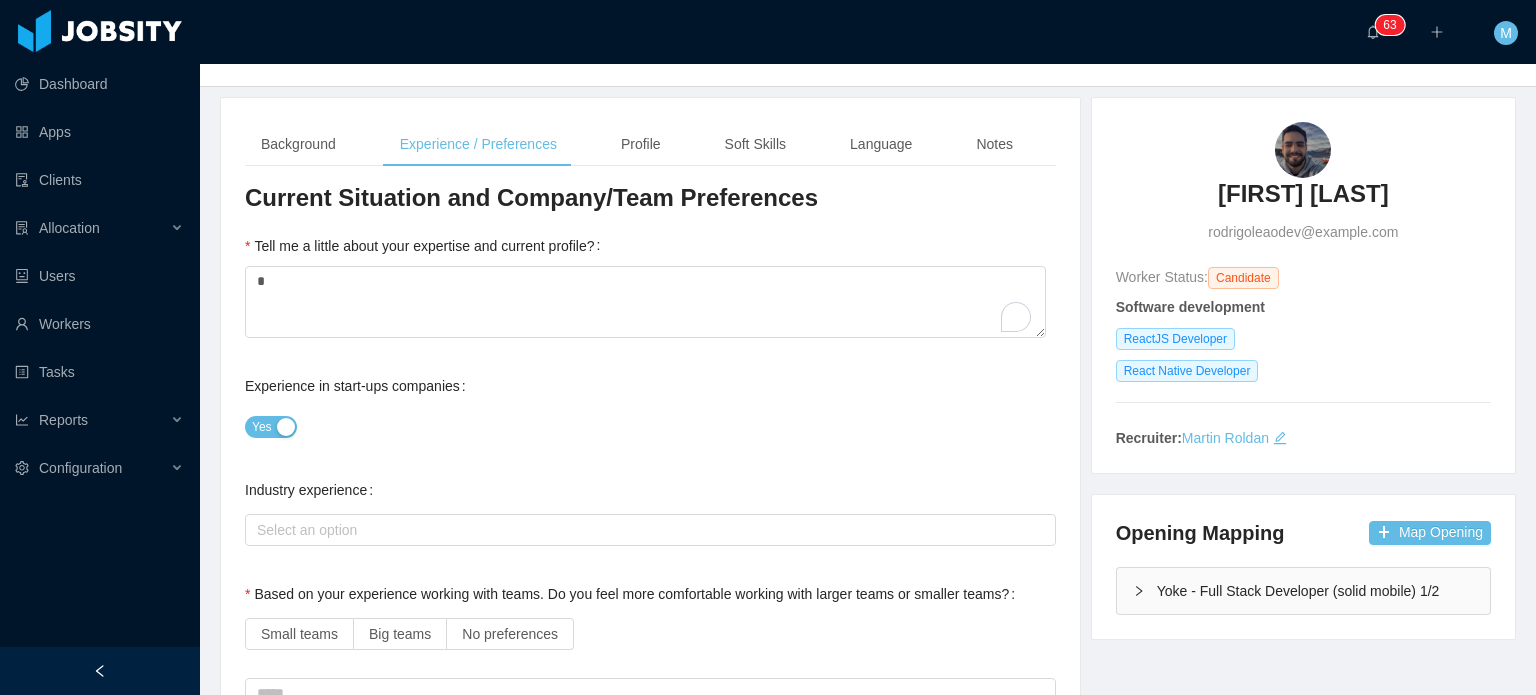 click on "Current Situation and Company/Team Preferences Tell me a little about your expertise and current profile? * Experience in start-ups companies Yes Industry experience Select an option   Based on your experience working with teams. Do you feel more comfortable working with larger teams or smaller teams? Small teams Big teams No preferences Based on your experience working with teams. Do you feel more comfortable working with more structured teams or less structured teams? Little structure More structure No preferences Please explain why you are looking for a change / hearing new opportunities What is it that would make your next position that we can offer, the perfect one for you? / What would be a deal breaker for you? Experience working with INTERNATIONAL companies/clients No Has remote experience Yes No Unknown Market Availability Select an option   America     Timezone availability Select an option   Type of Contract Local Contract Contractor None Freelance Current salary situation **** - Currency   - -" at bounding box center [650, 1443] 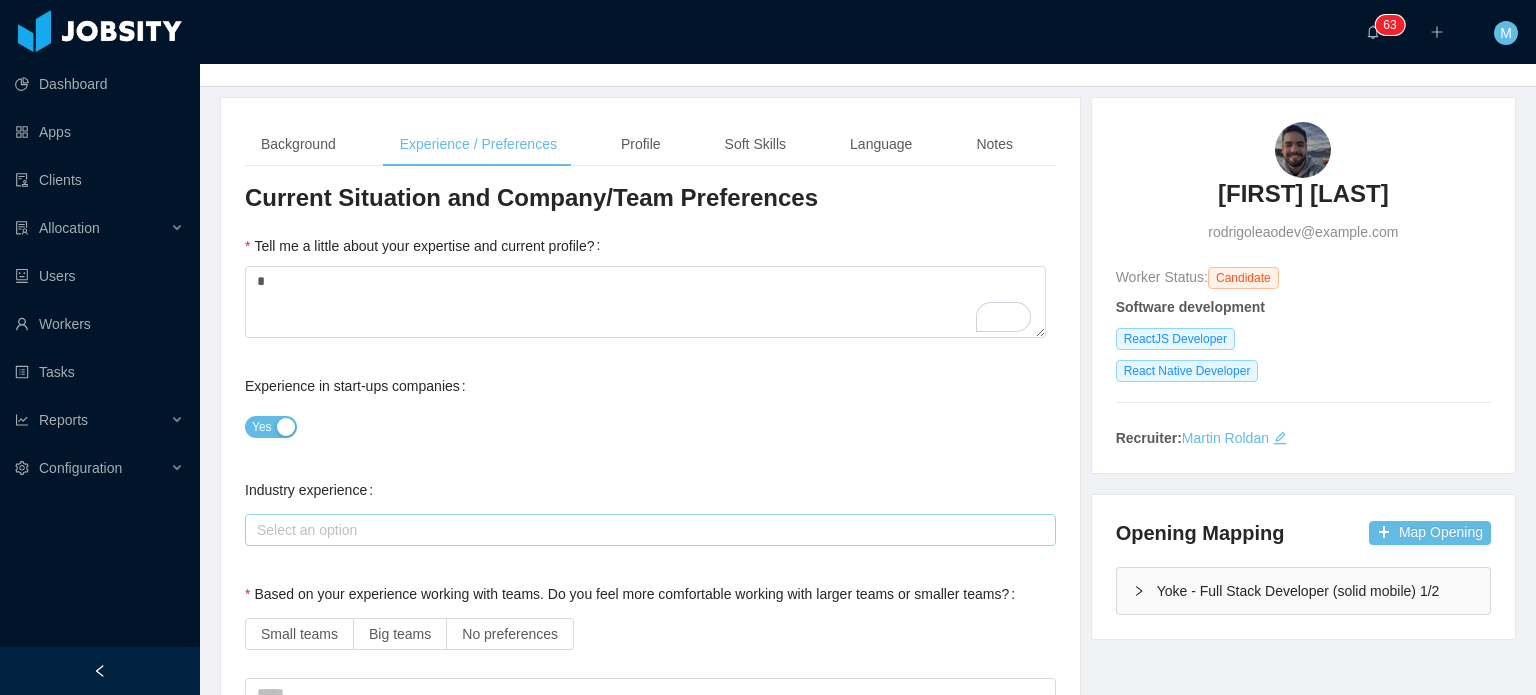 click on "Select an option" at bounding box center (646, 530) 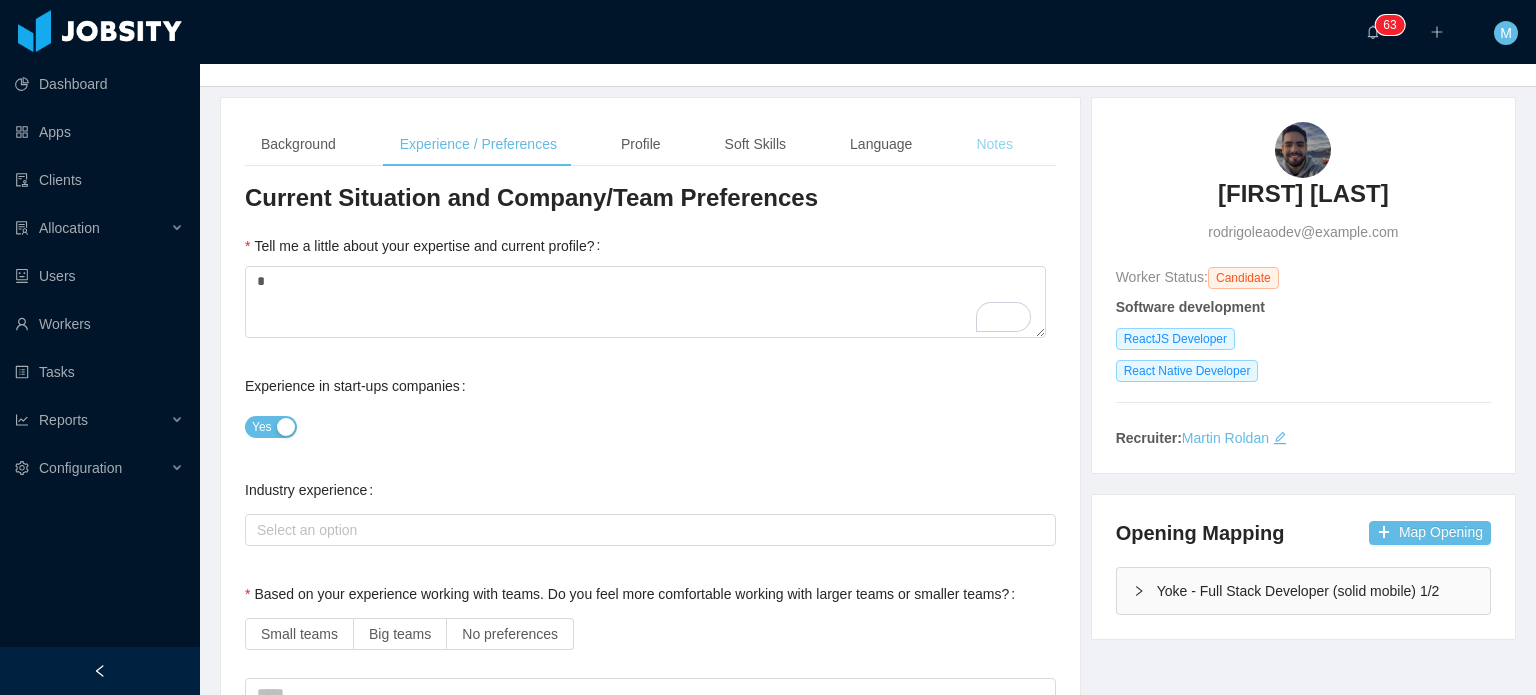click on "Notes" at bounding box center (994, 144) 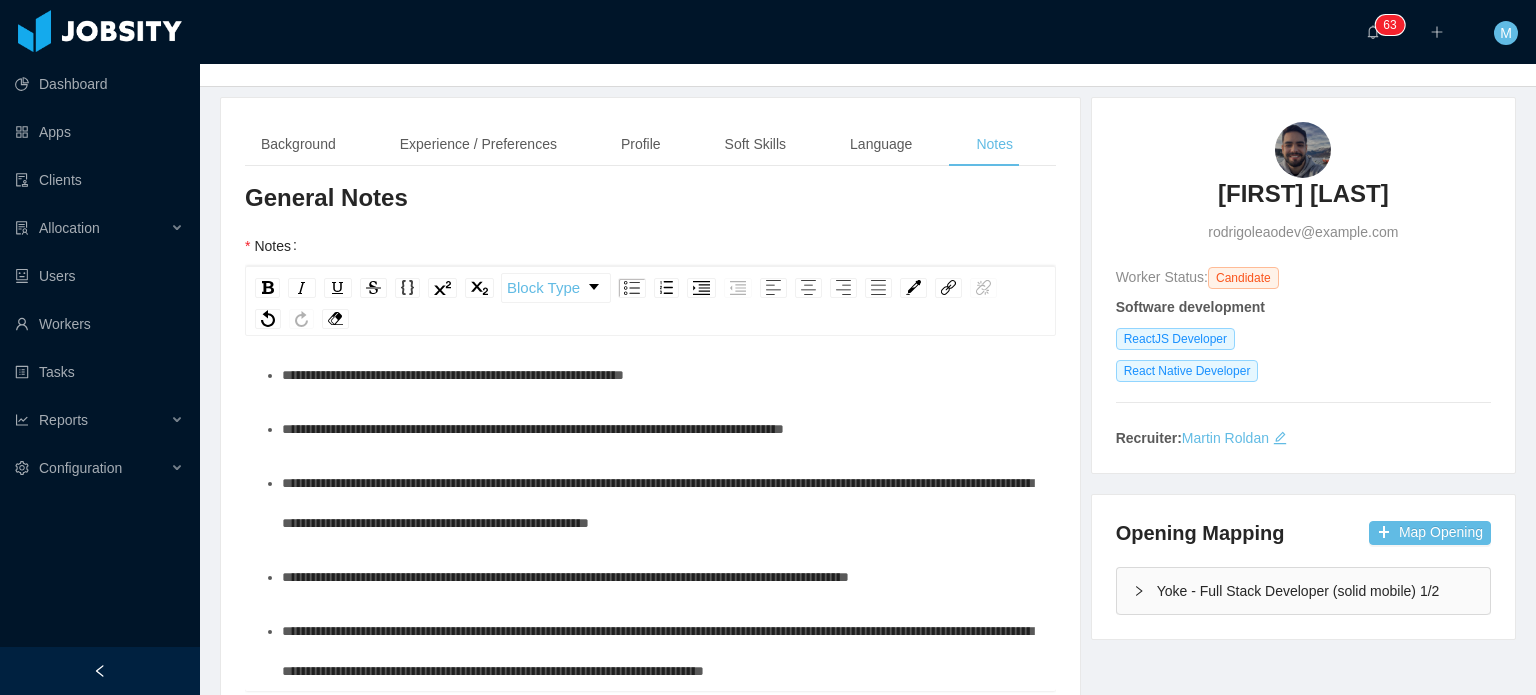 scroll, scrollTop: 900, scrollLeft: 0, axis: vertical 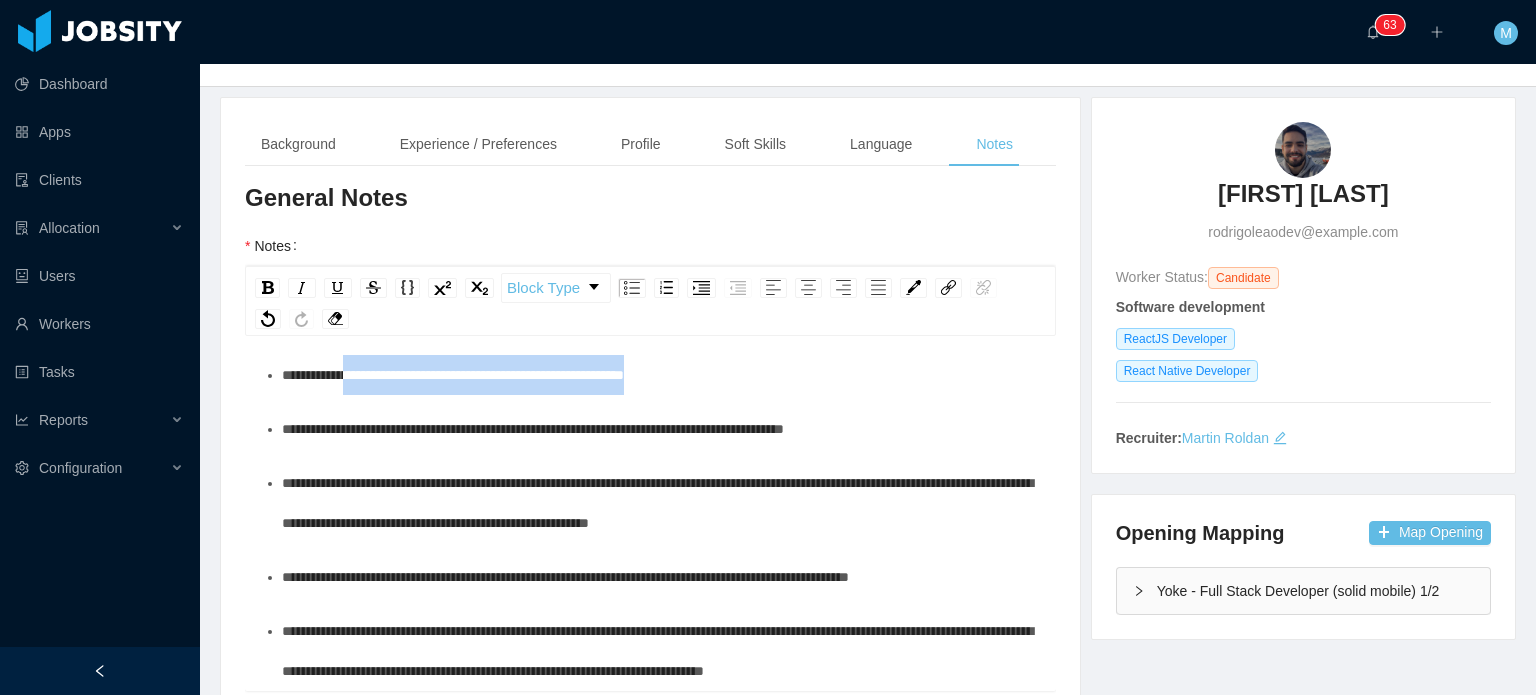 drag, startPoint x: 351, startPoint y: 468, endPoint x: 844, endPoint y: 460, distance: 493.0649 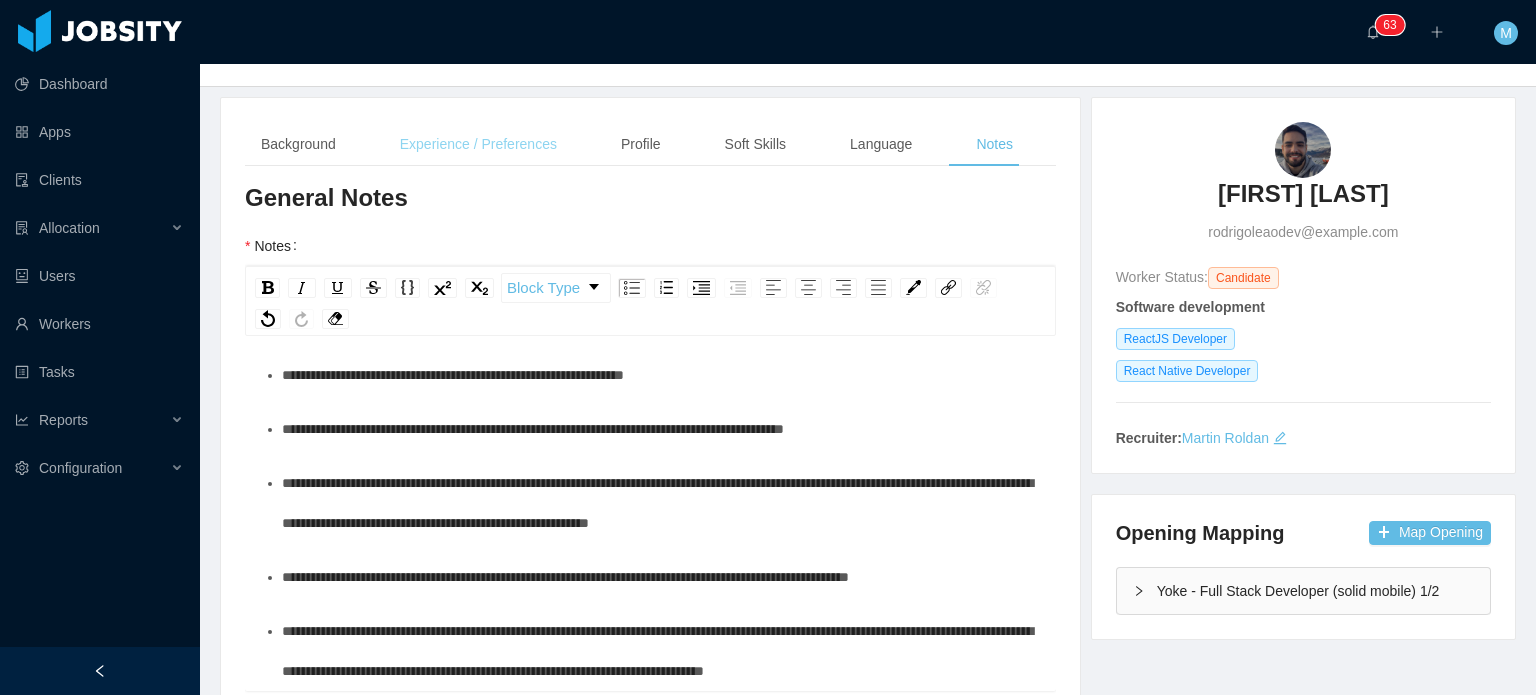 click on "Experience / Preferences" at bounding box center (478, 144) 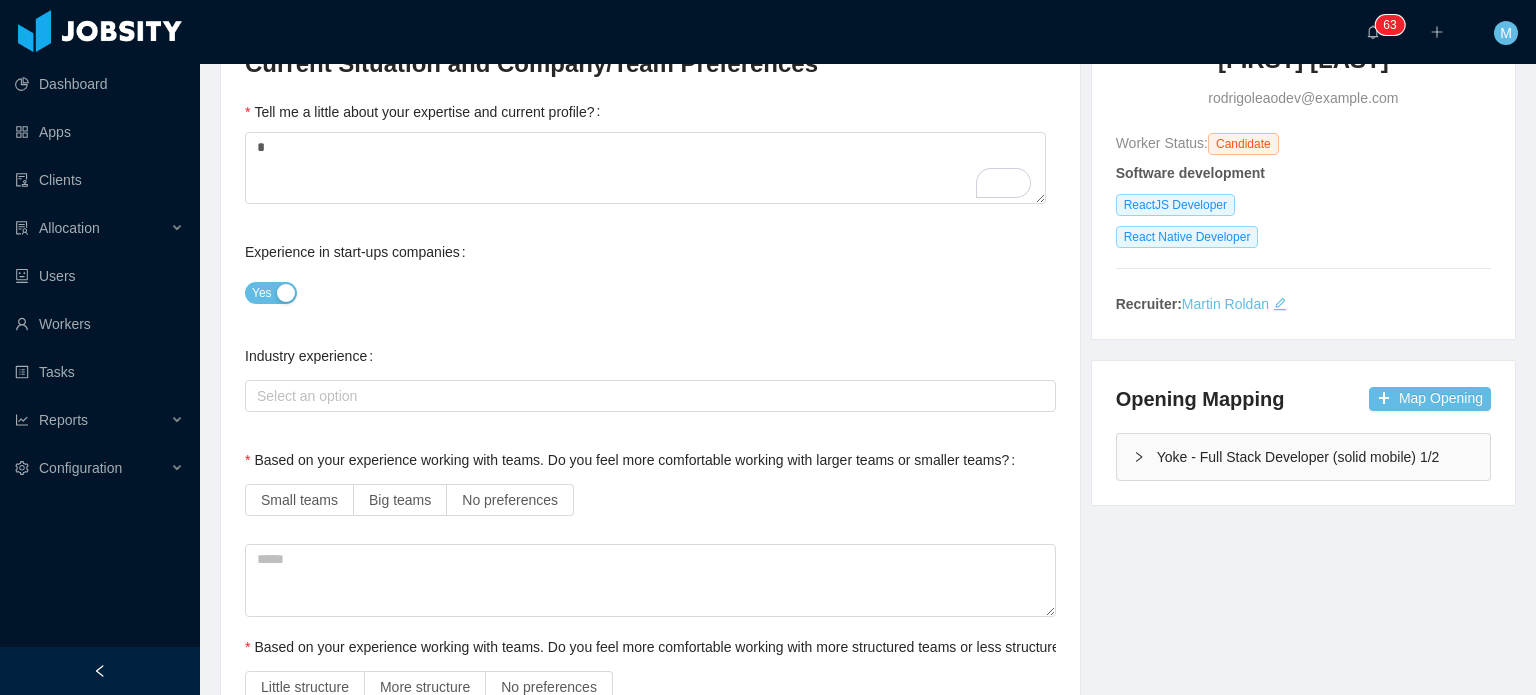 scroll, scrollTop: 196, scrollLeft: 0, axis: vertical 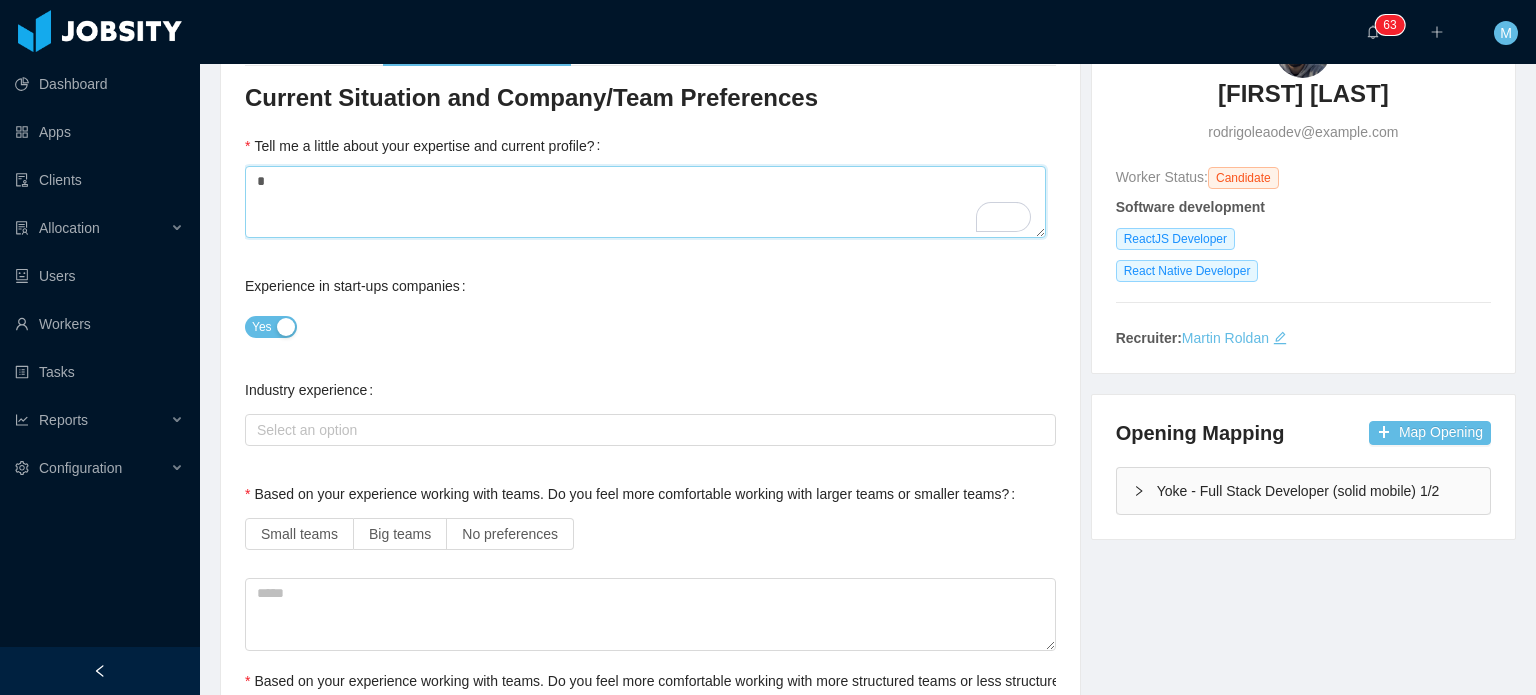 click on "*" at bounding box center [645, 202] 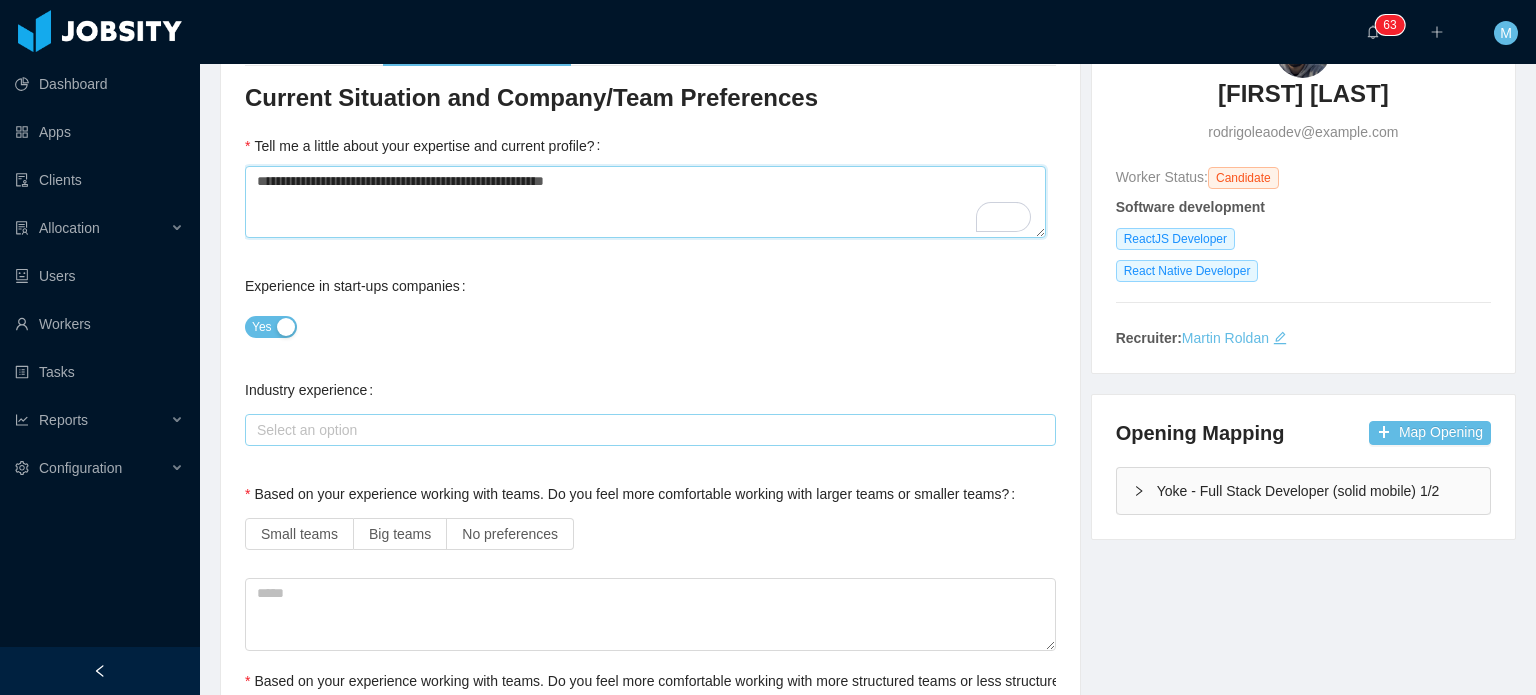 type on "**********" 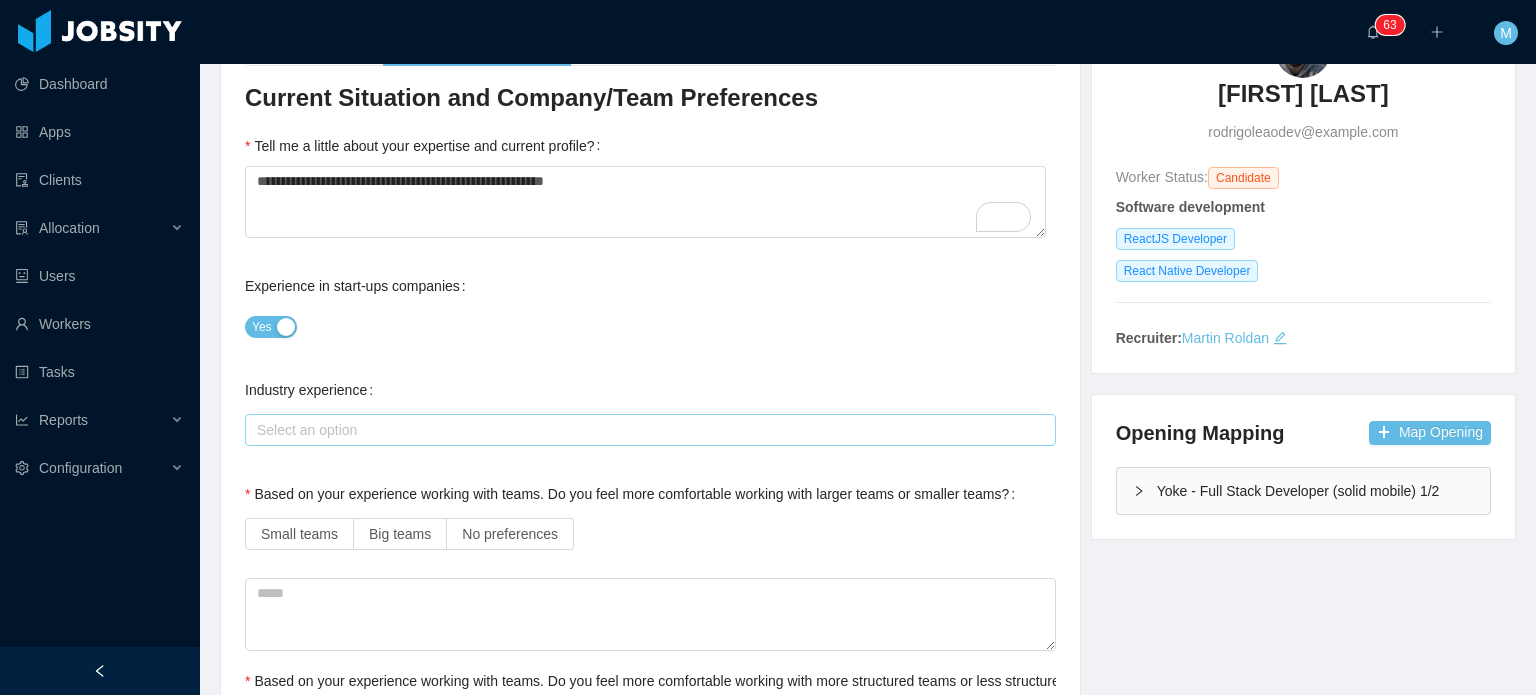 click on "Select an option" at bounding box center [647, 430] 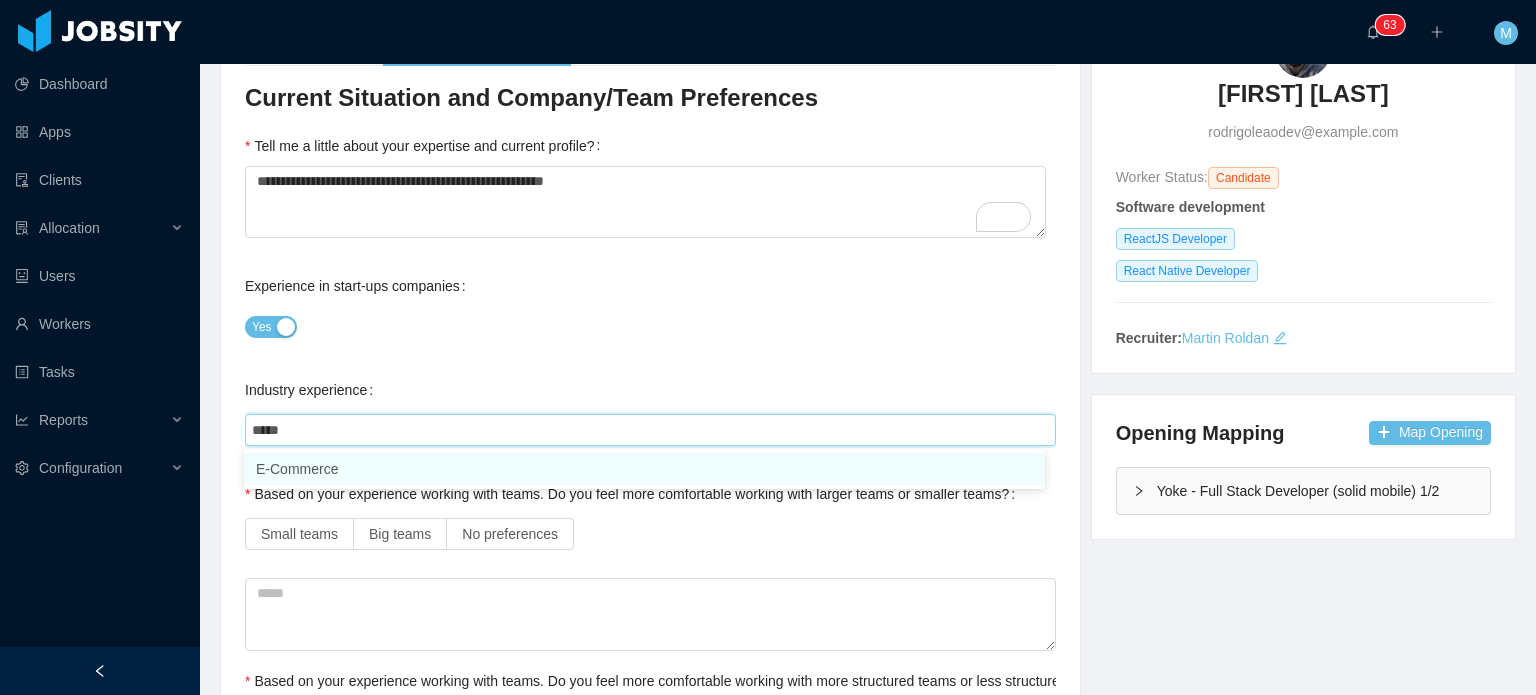 type on "******" 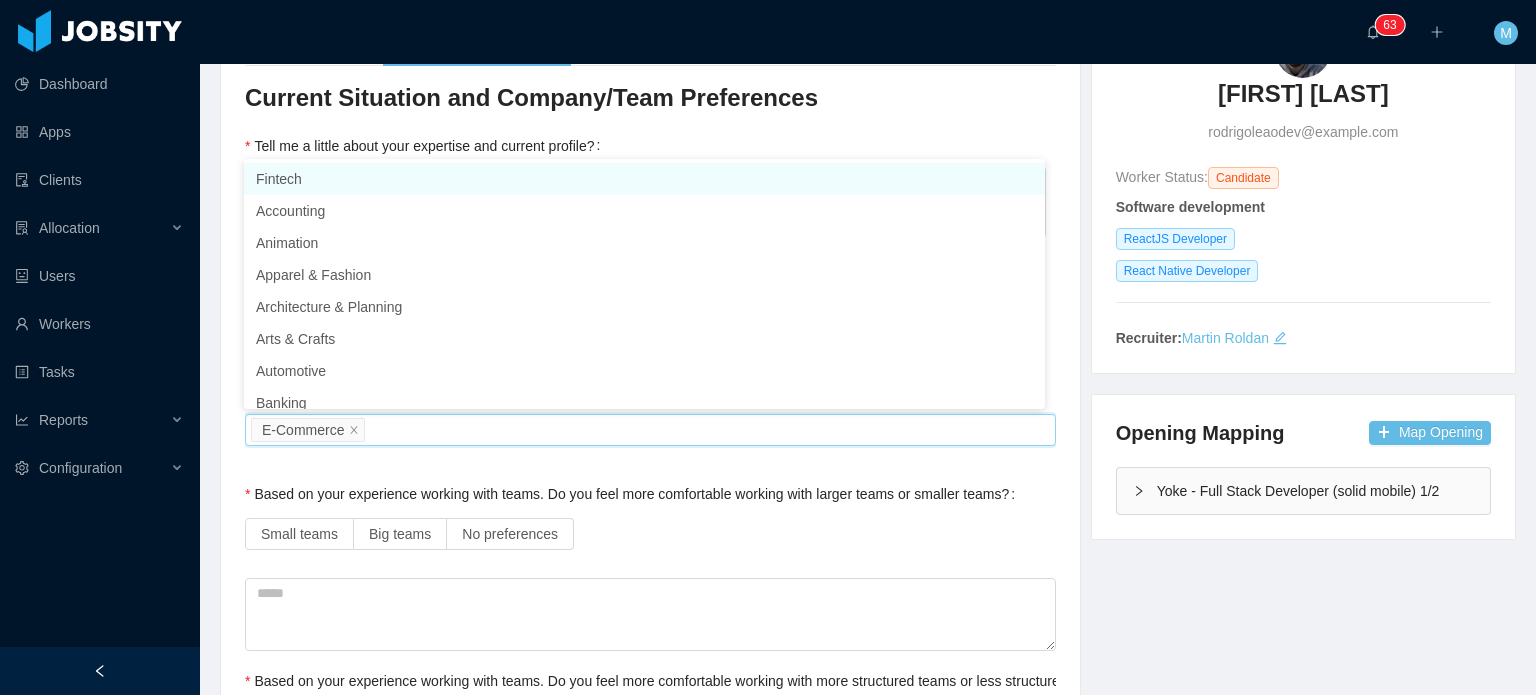 click on "Small teams Big teams No preferences" at bounding box center [650, 534] 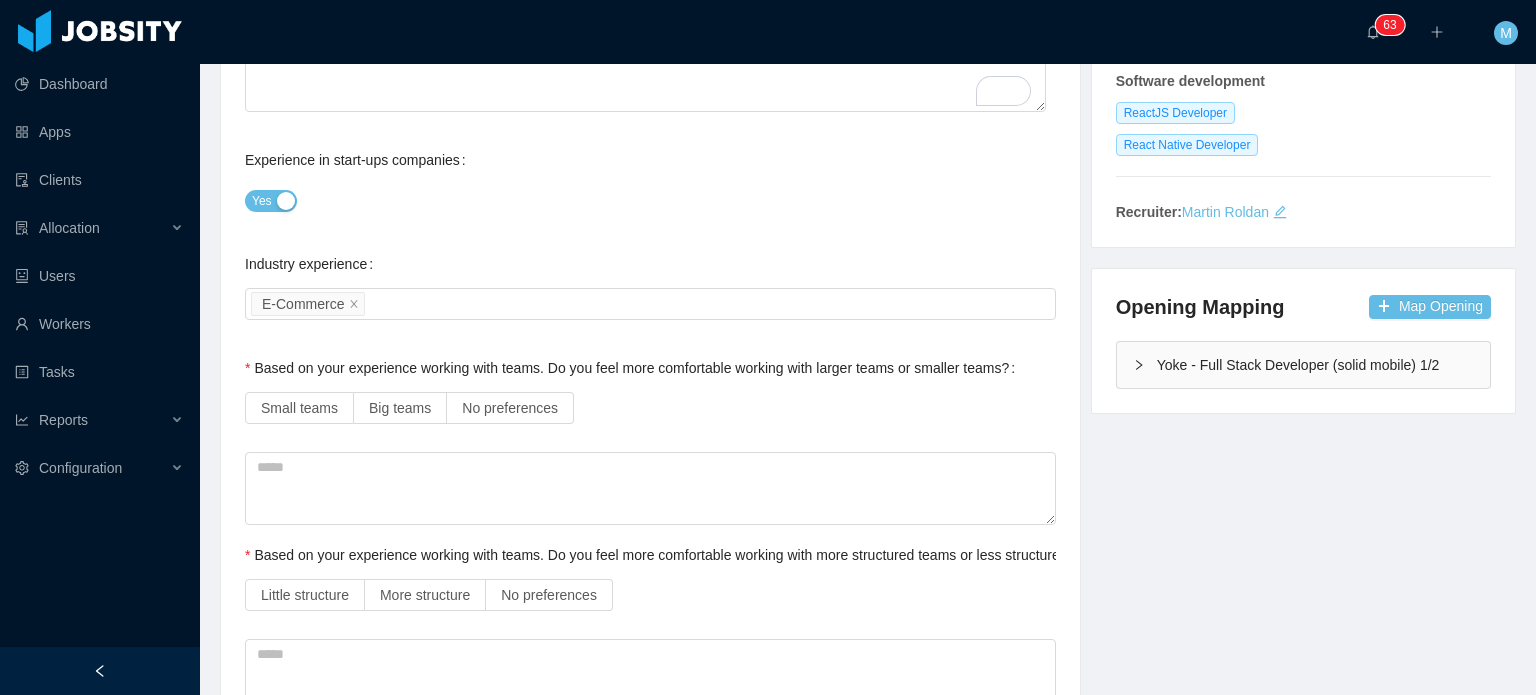 scroll, scrollTop: 327, scrollLeft: 0, axis: vertical 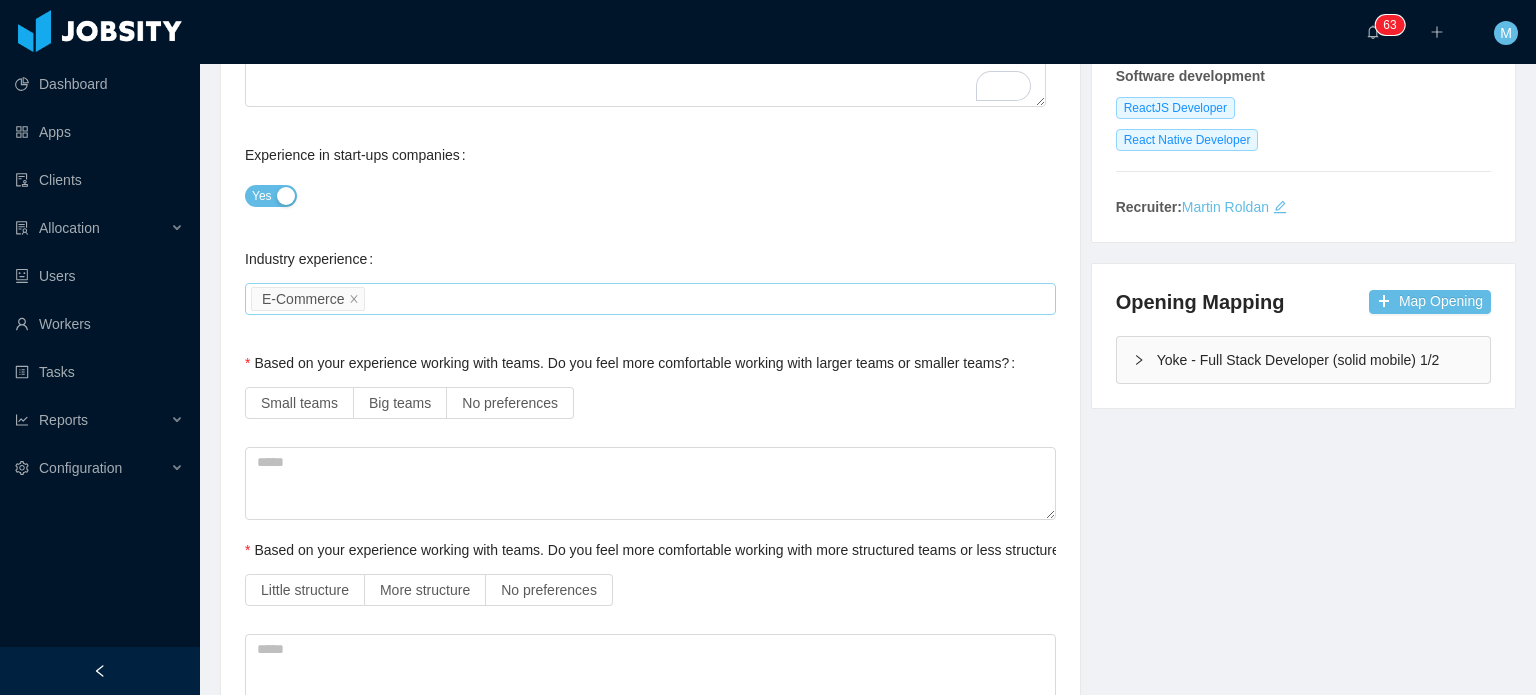 click on "Select an option E-Commerce" at bounding box center [647, 299] 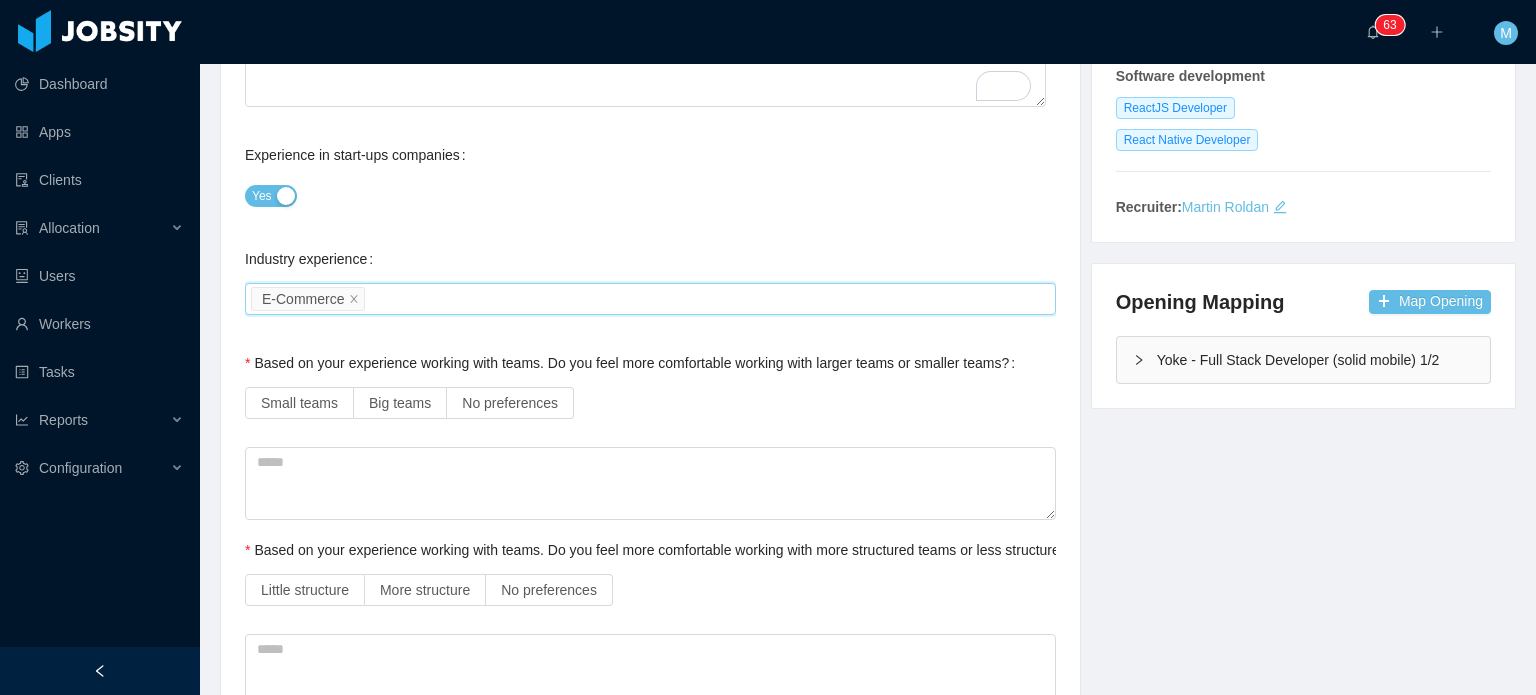 scroll, scrollTop: 2218, scrollLeft: 0, axis: vertical 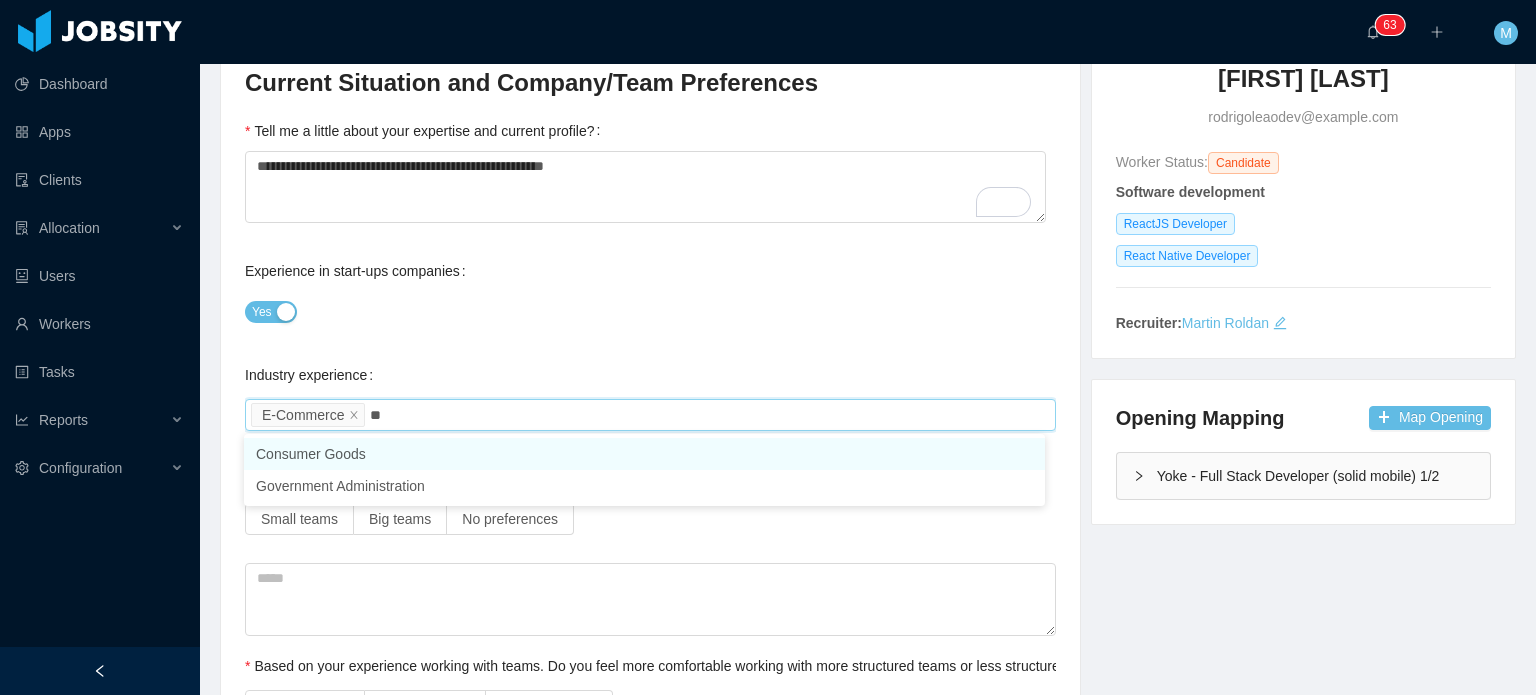 type on "***" 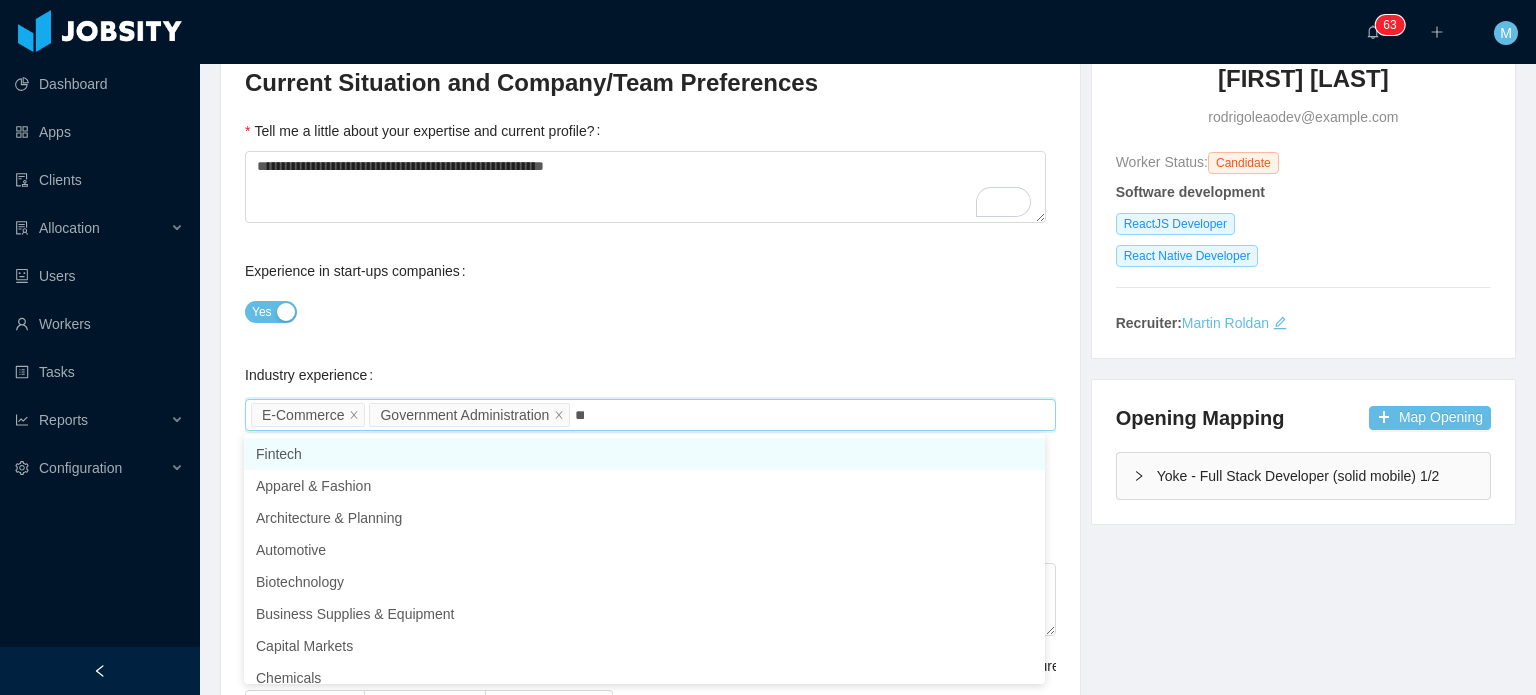 type on "***" 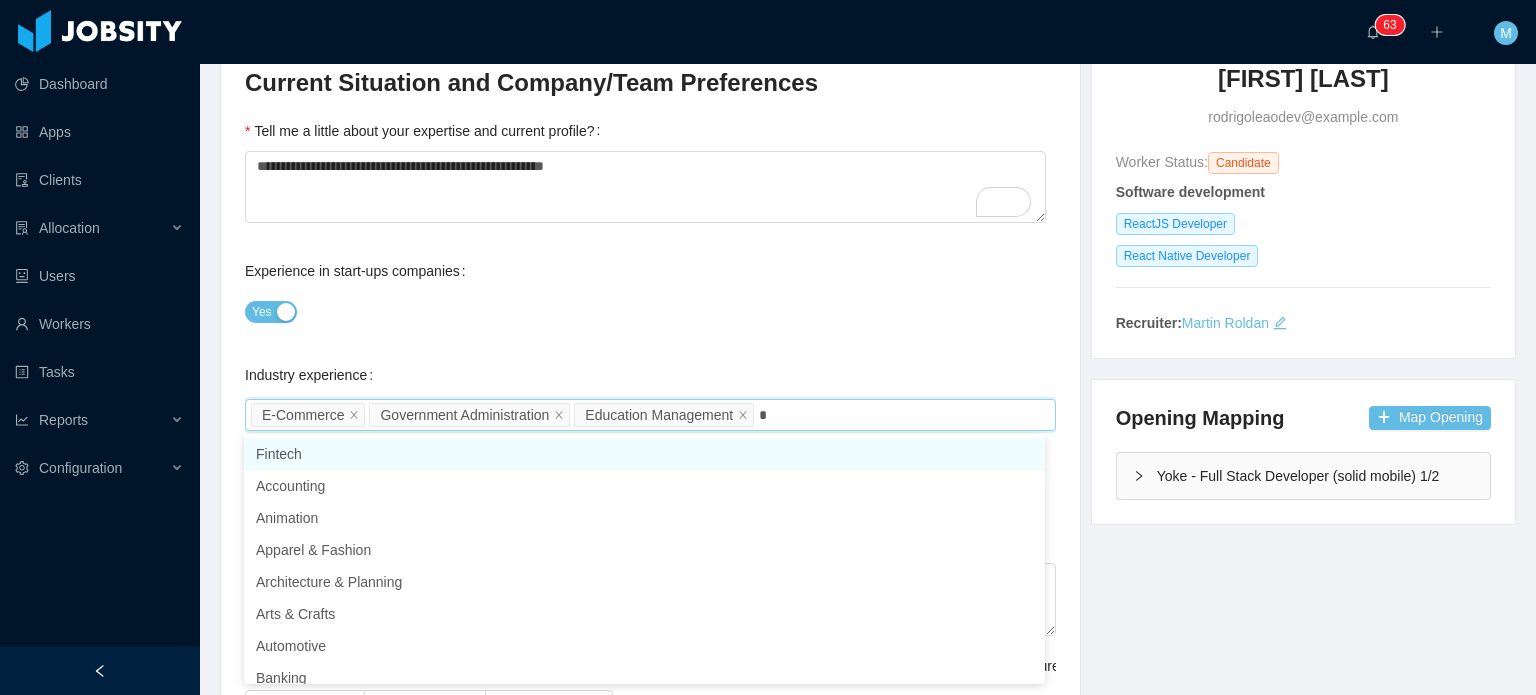 type on "**" 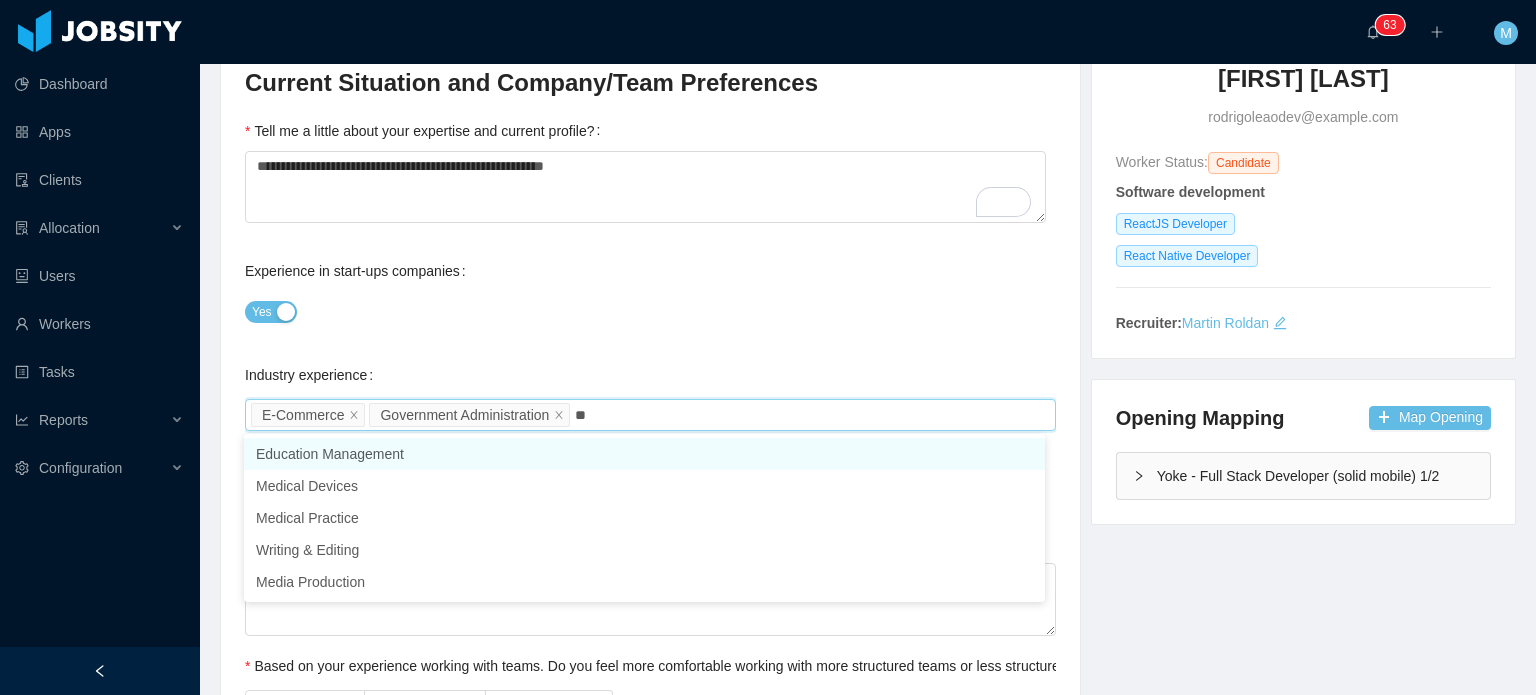 type on "***" 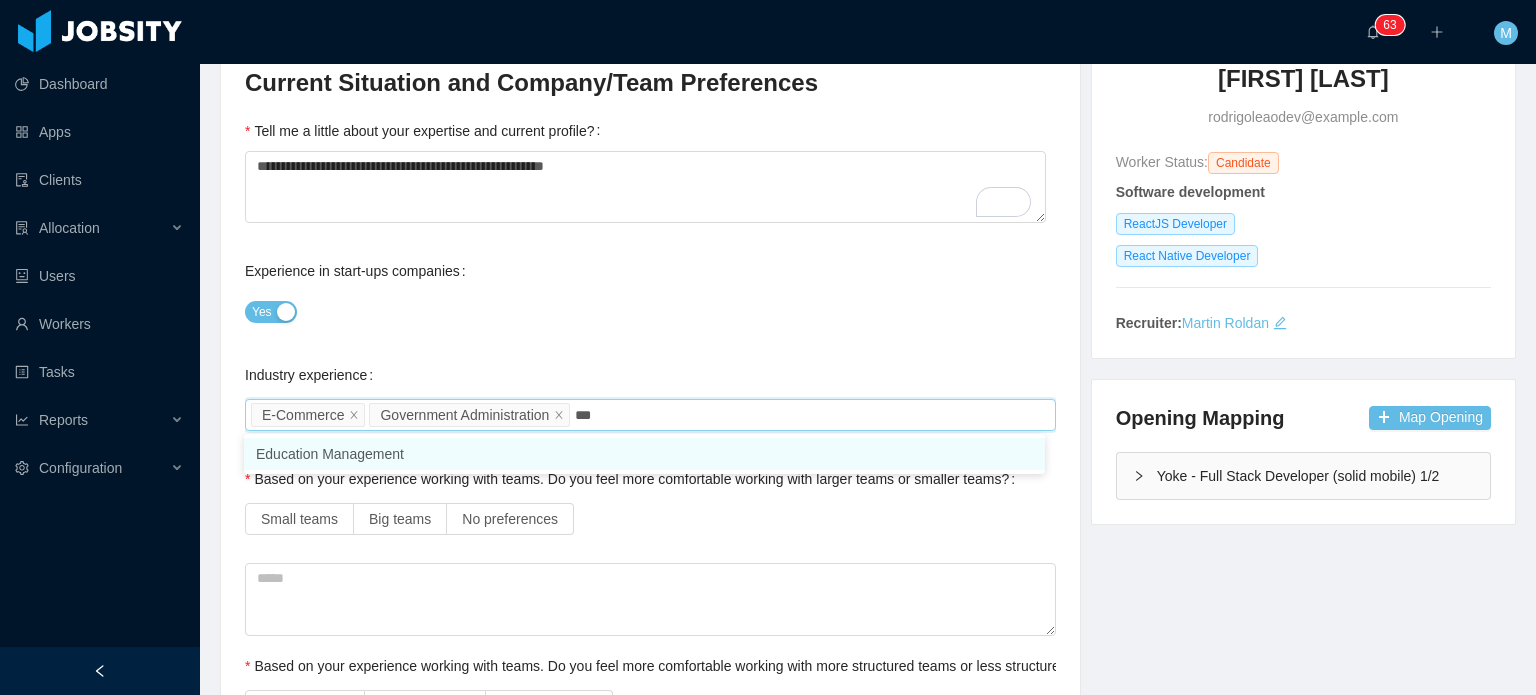 type 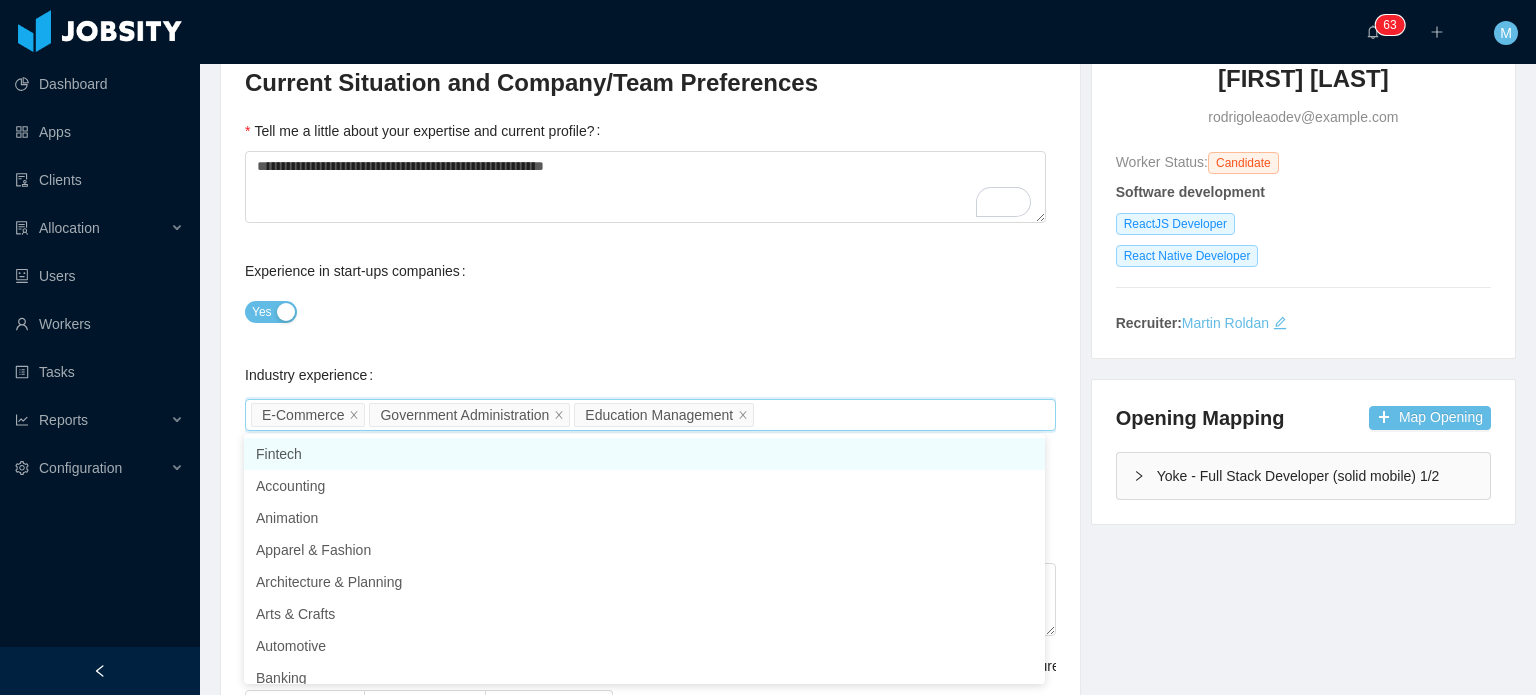 click on "Yes" at bounding box center [650, 311] 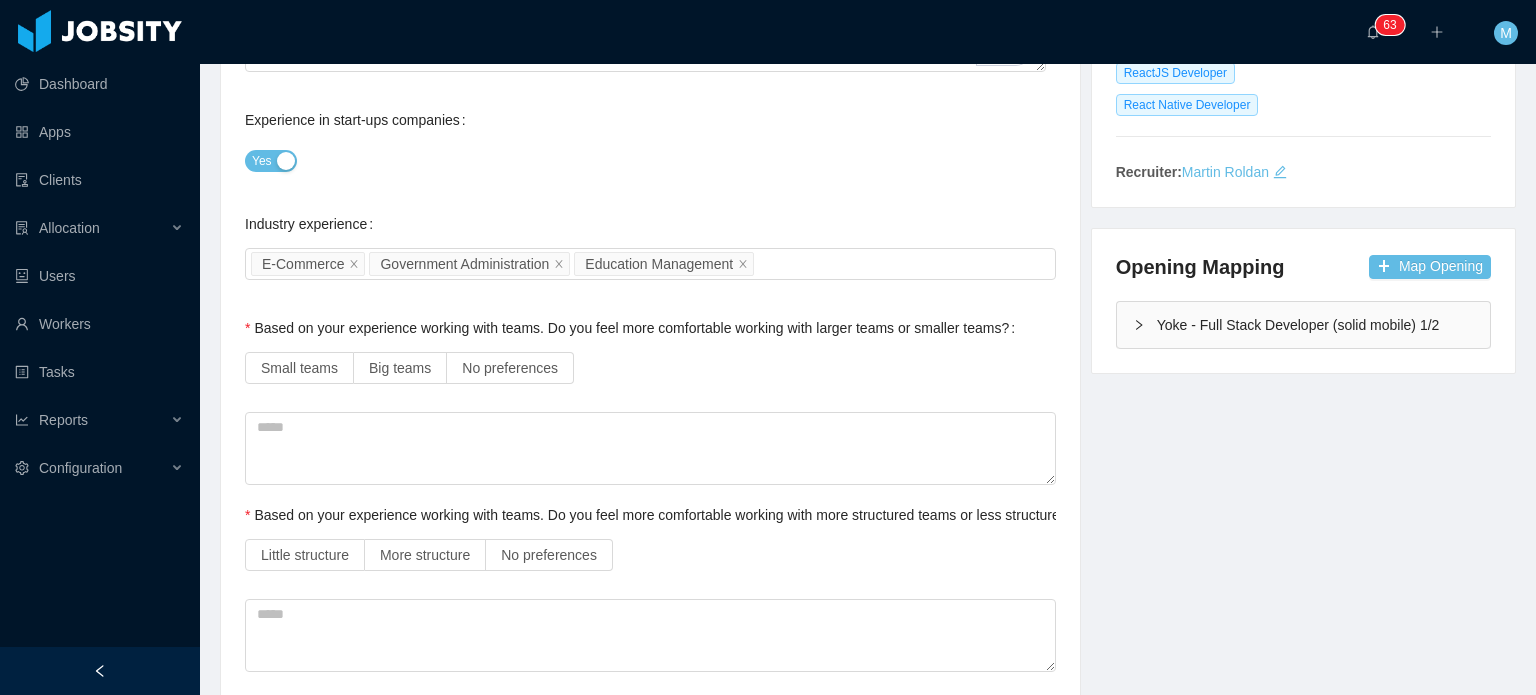 scroll, scrollTop: 367, scrollLeft: 0, axis: vertical 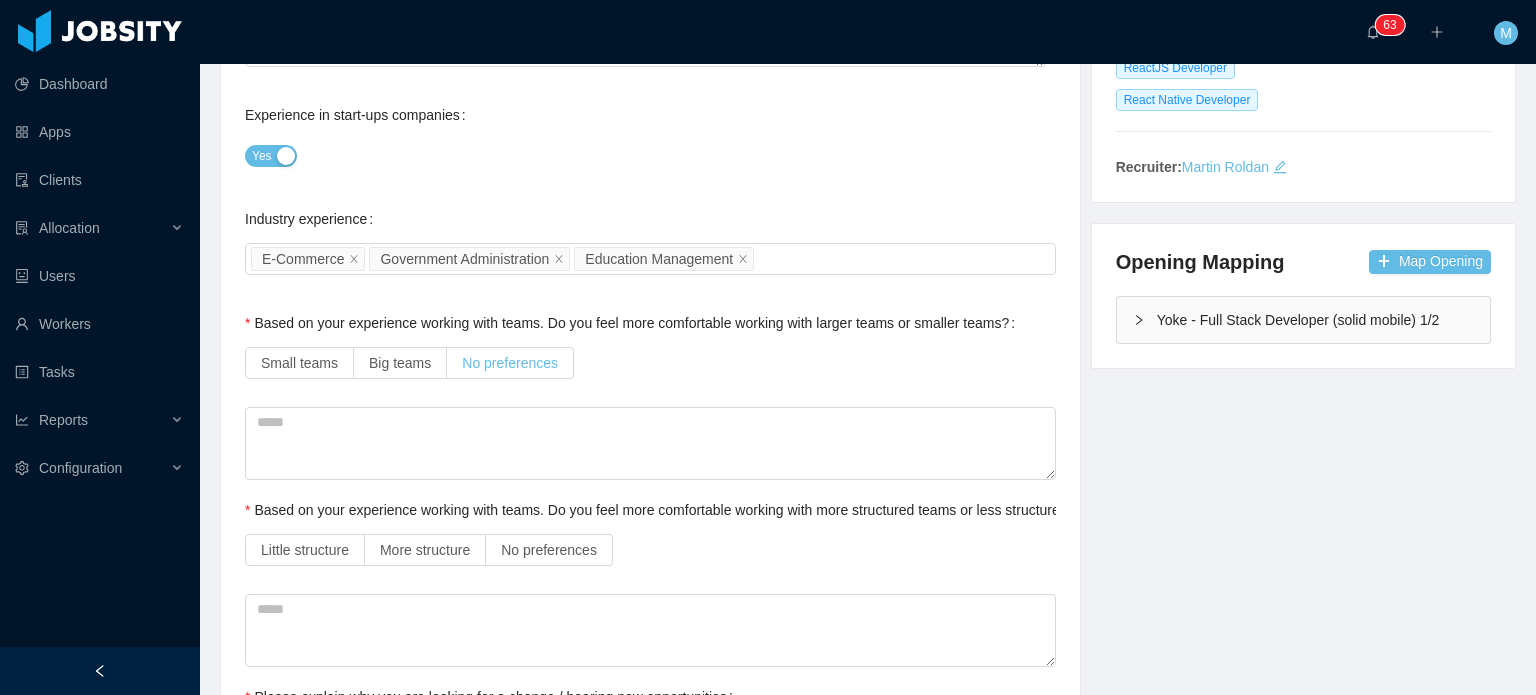 click on "No preferences" at bounding box center (510, 363) 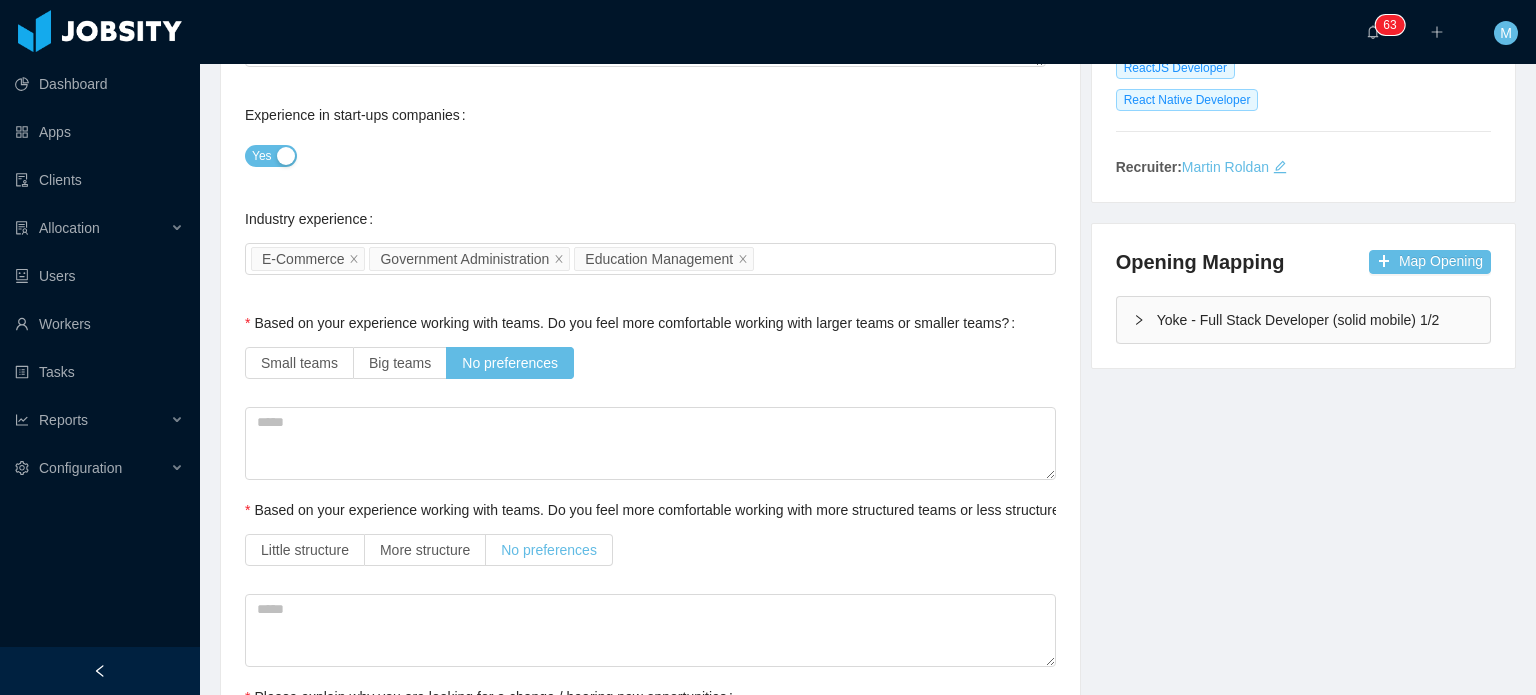 click on "No preferences" at bounding box center (549, 550) 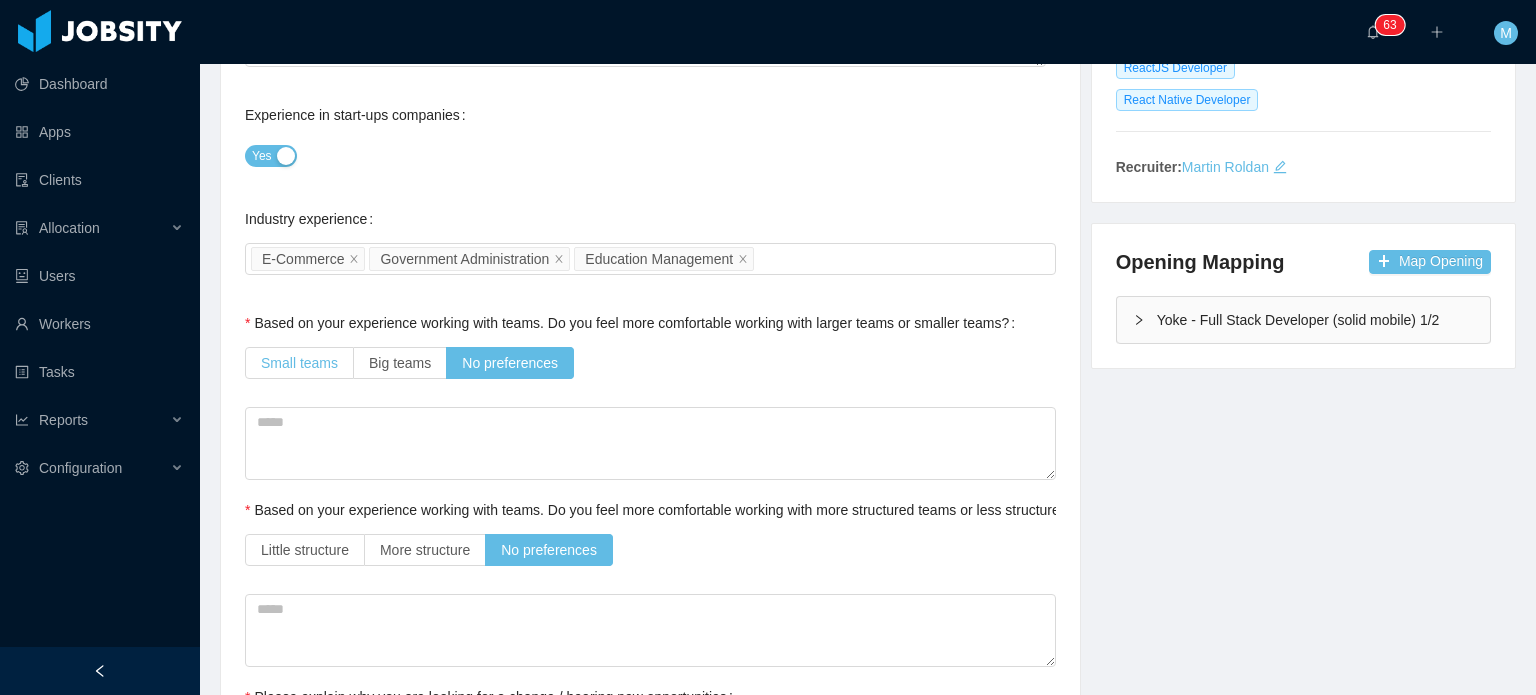 click on "Small teams" at bounding box center [299, 363] 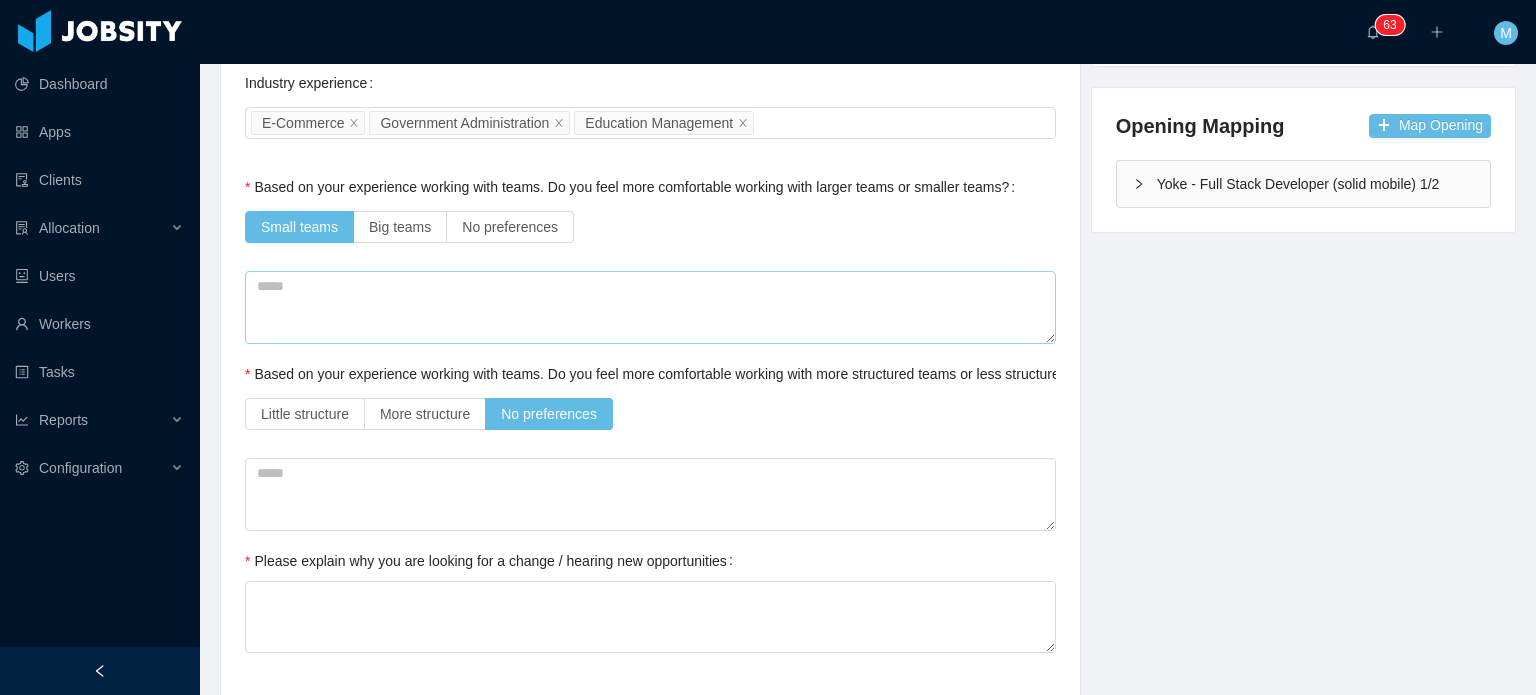 scroll, scrollTop: 568, scrollLeft: 0, axis: vertical 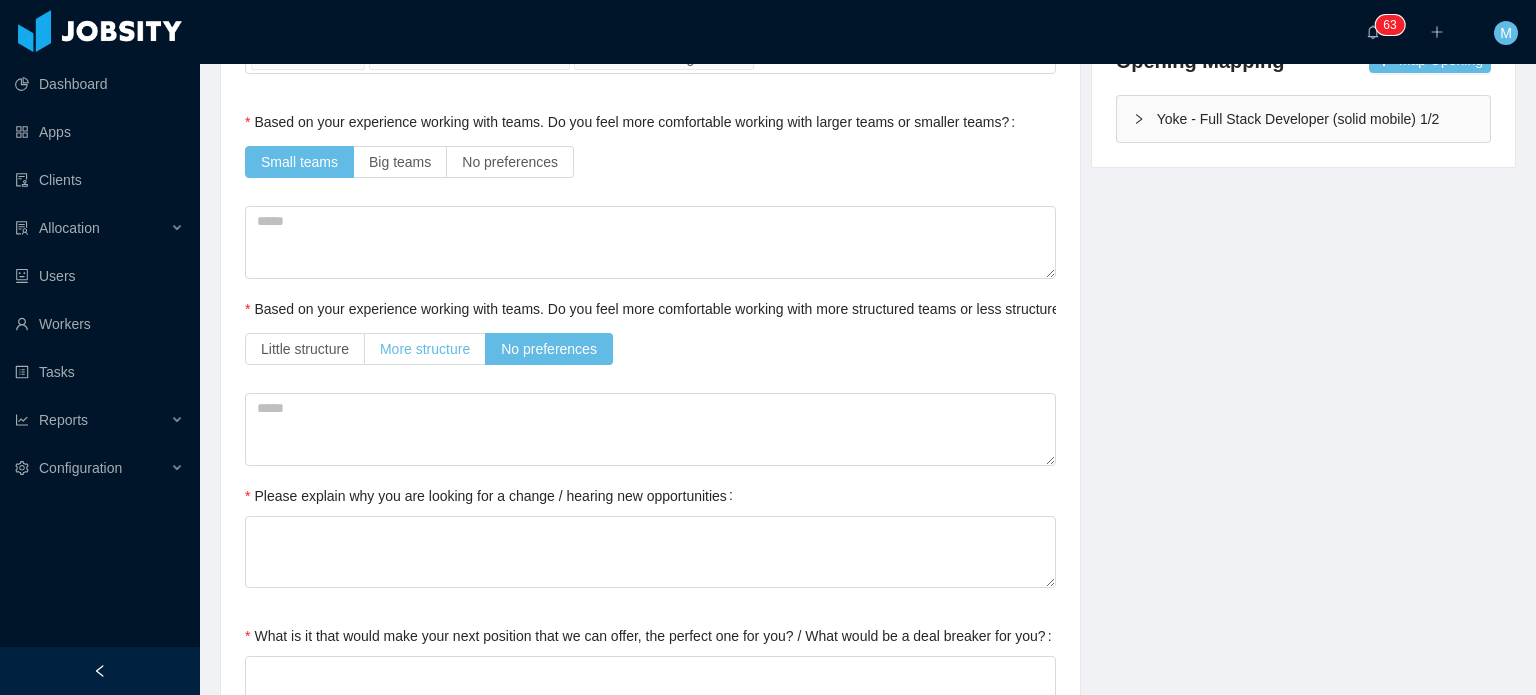 click on "More structure" at bounding box center [425, 349] 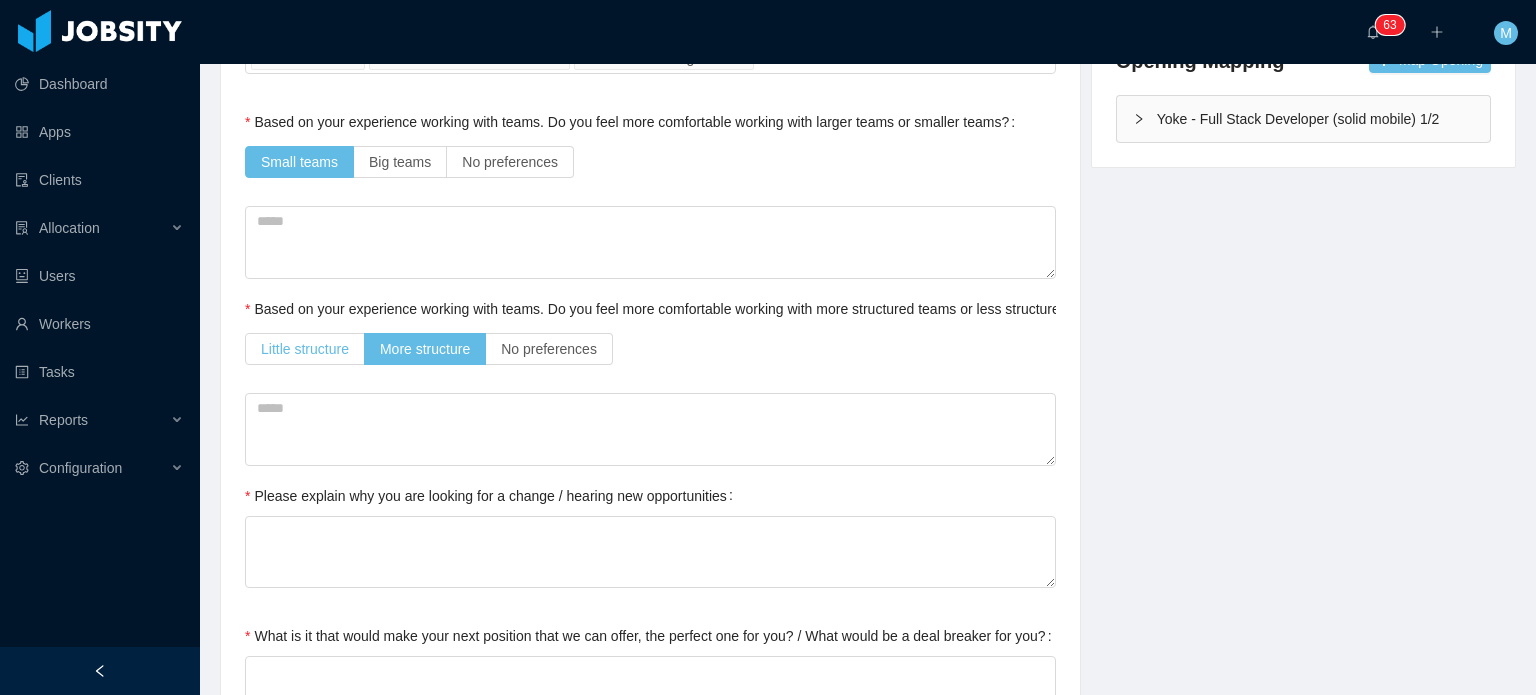 click on "Little structure" at bounding box center [305, 349] 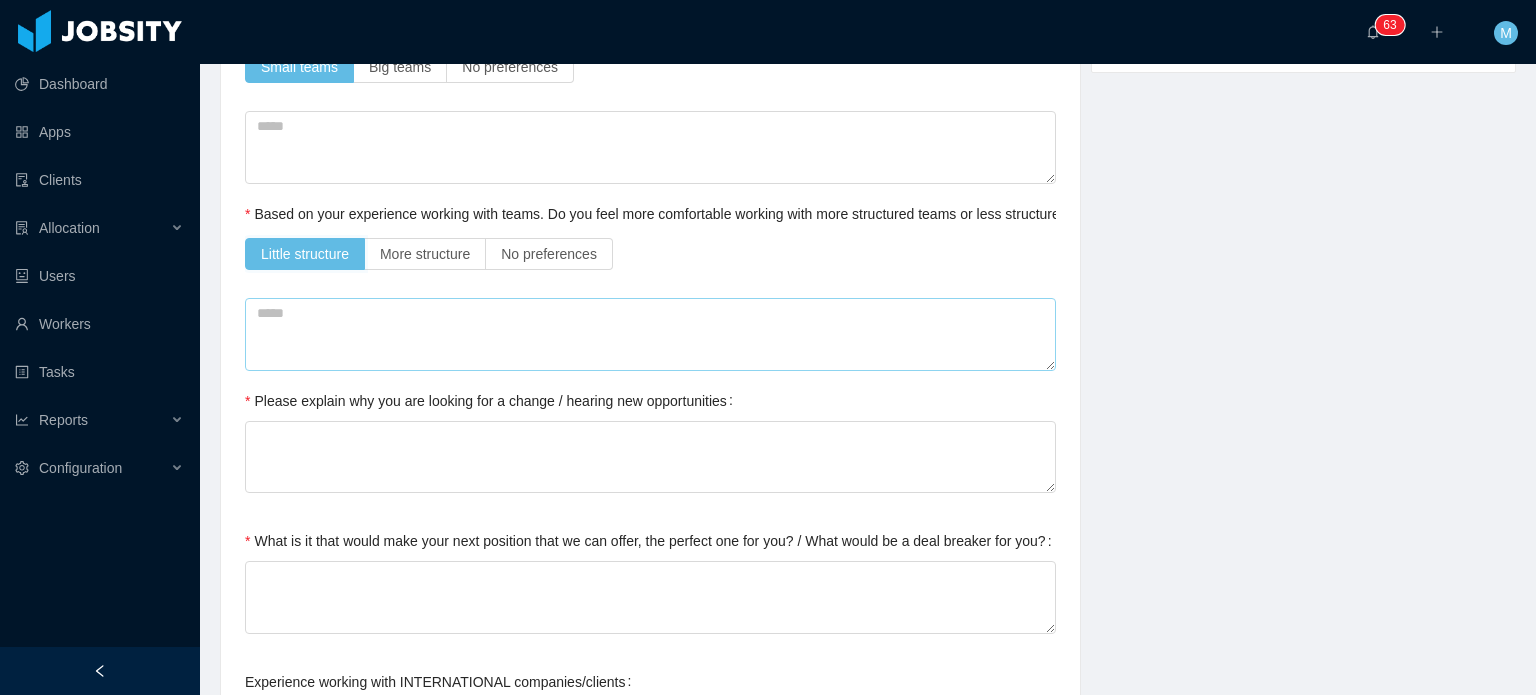 scroll, scrollTop: 0, scrollLeft: 0, axis: both 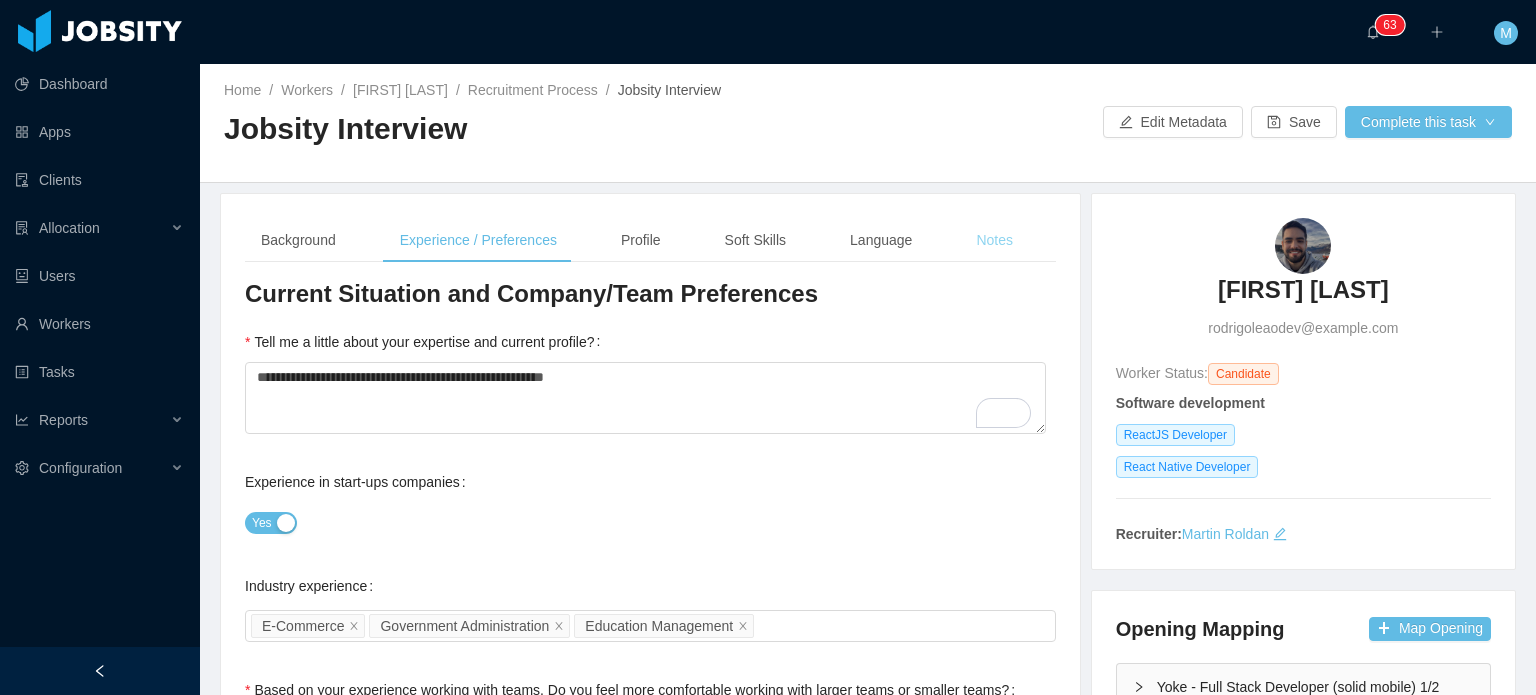 click on "Notes" at bounding box center (994, 240) 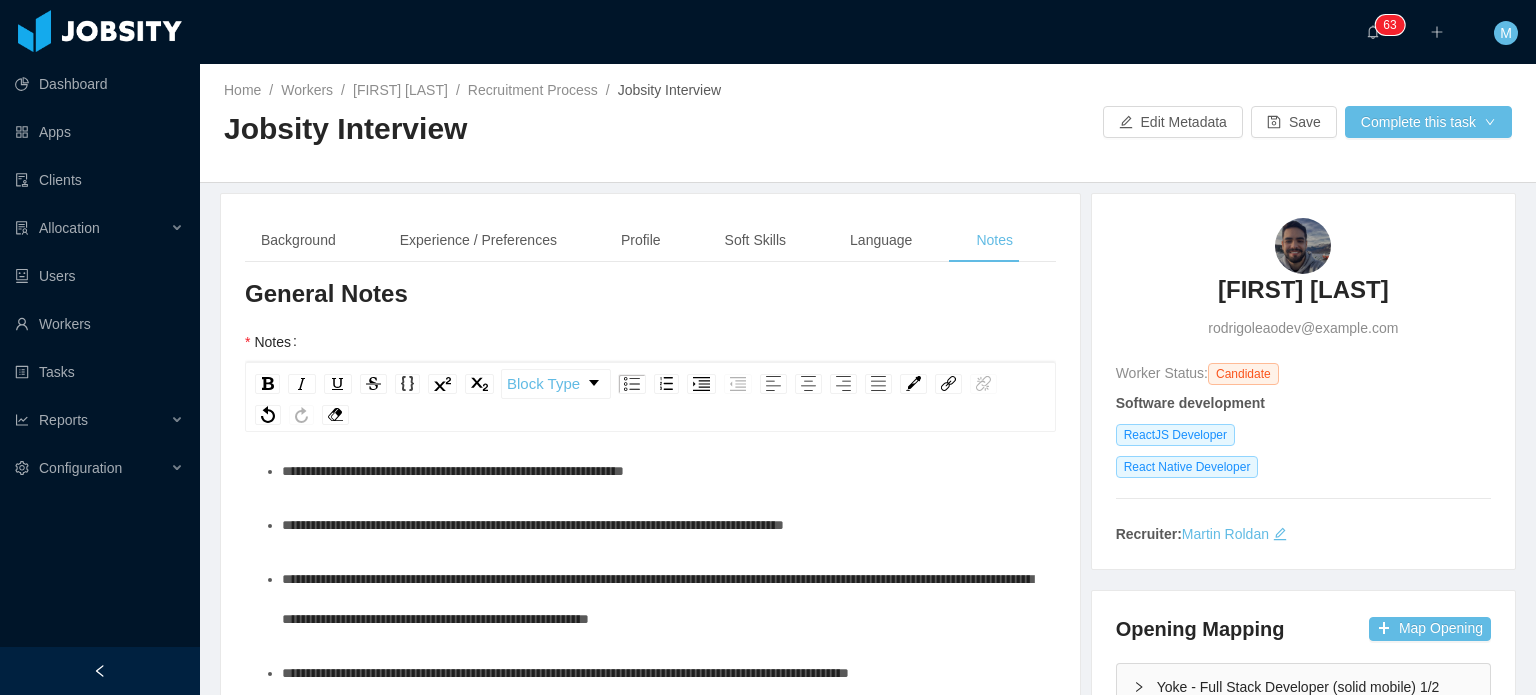 scroll, scrollTop: 1034, scrollLeft: 0, axis: vertical 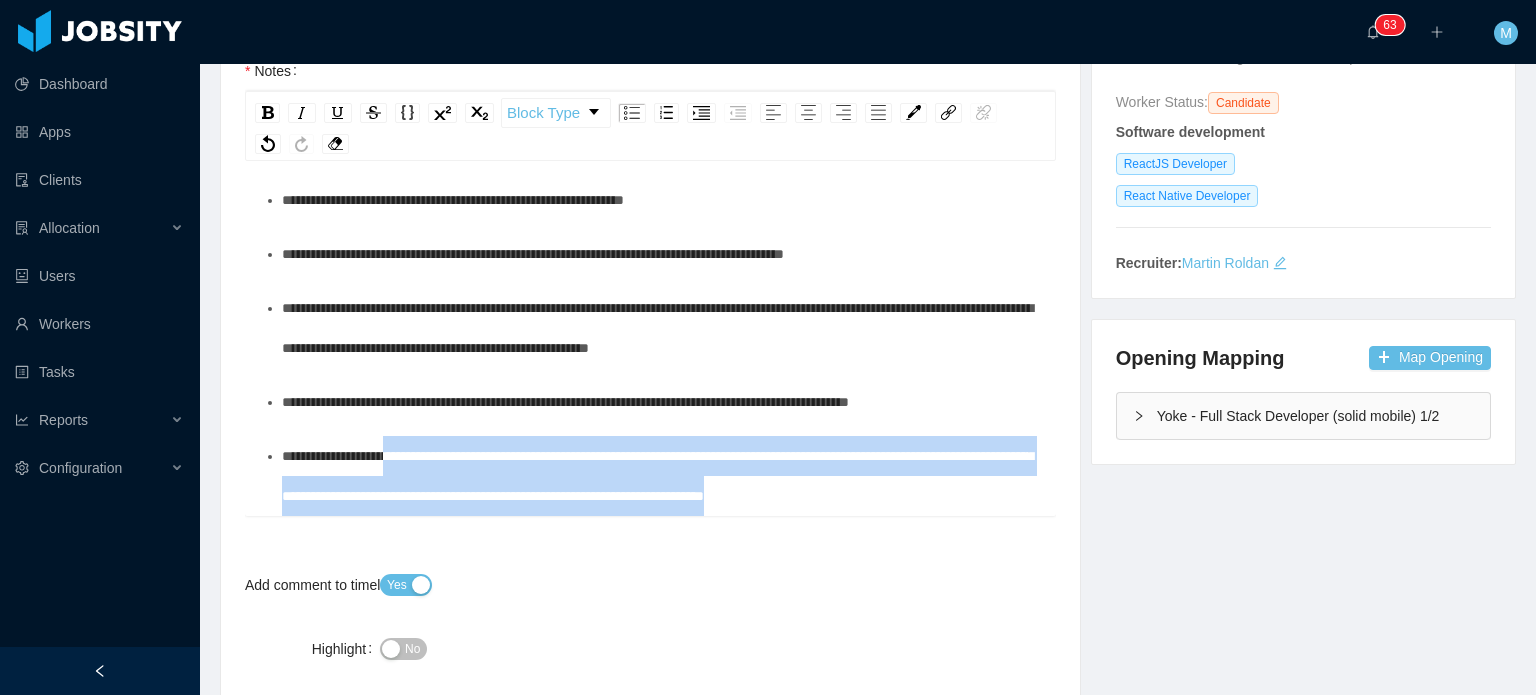 drag, startPoint x: 520, startPoint y: 448, endPoint x: 404, endPoint y: 422, distance: 118.87809 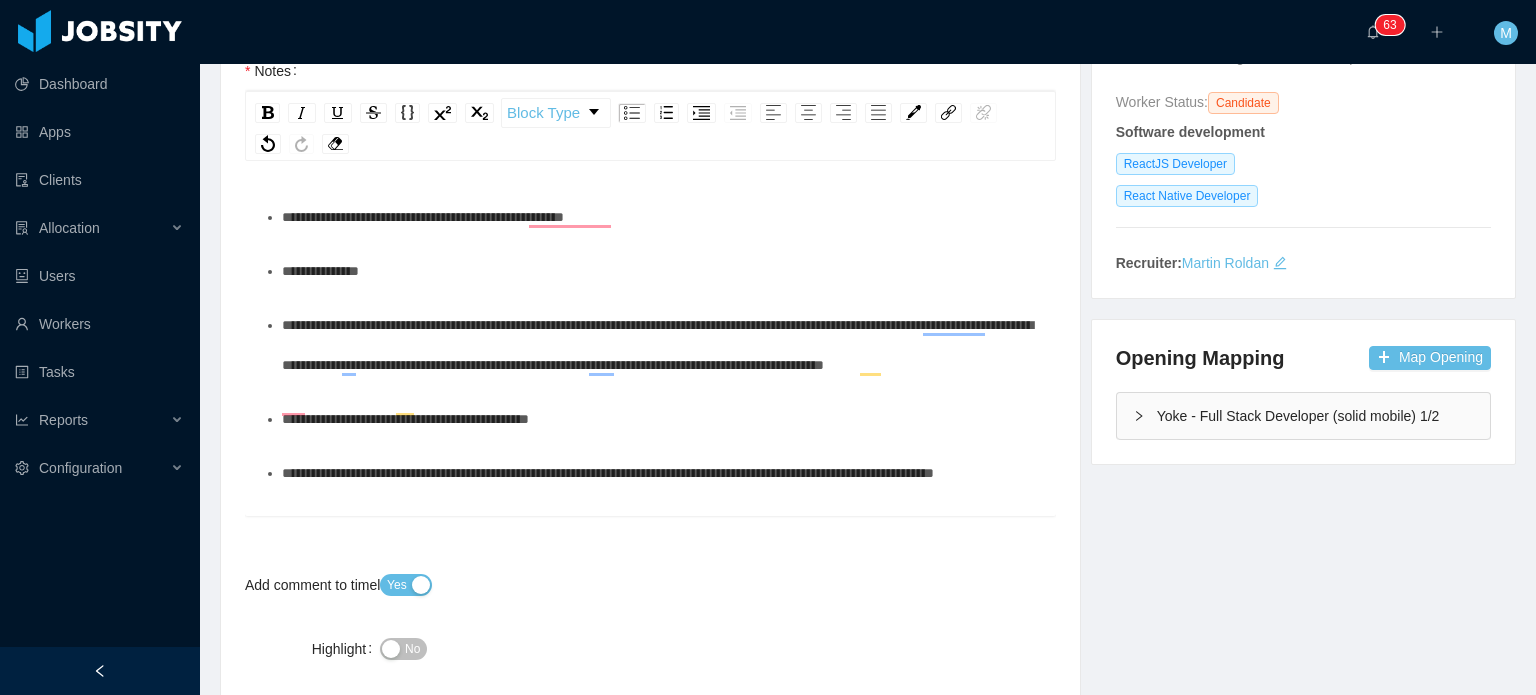 scroll, scrollTop: 0, scrollLeft: 0, axis: both 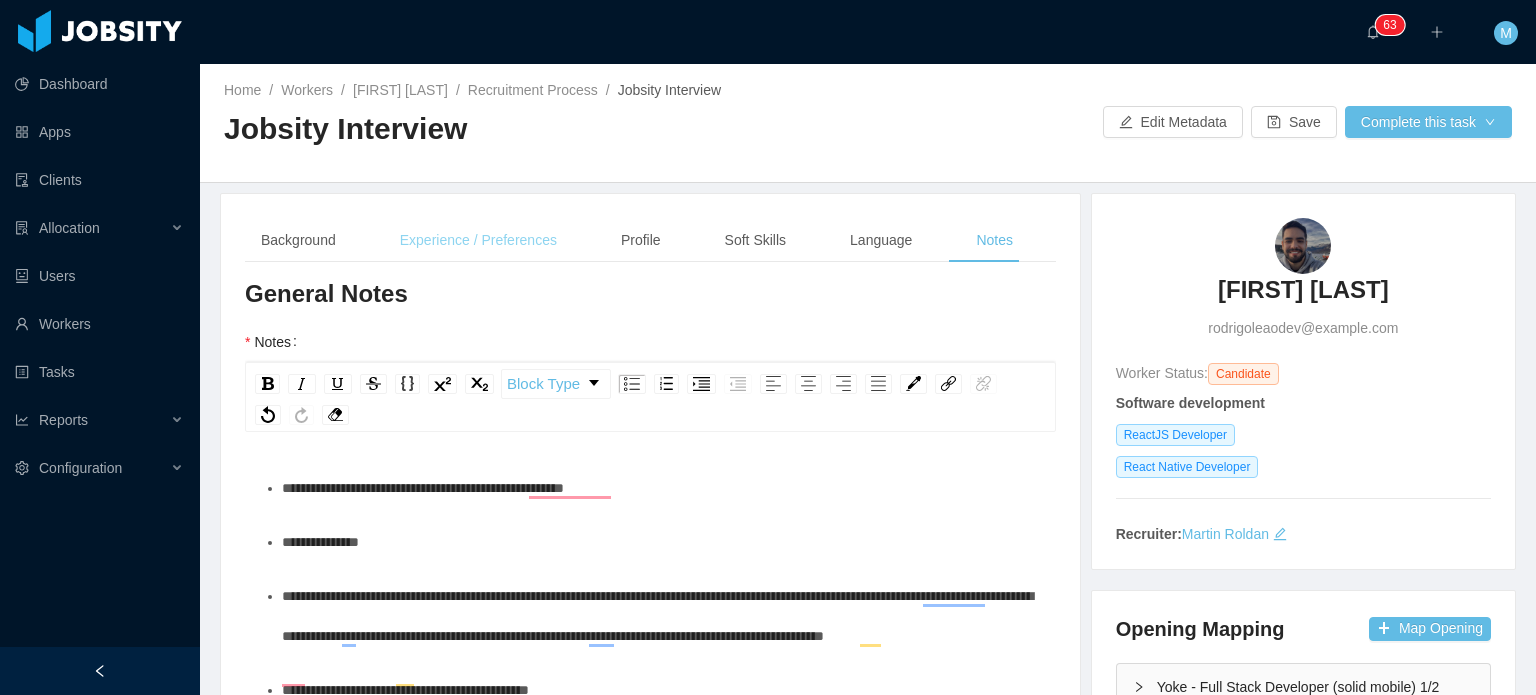 click on "Experience / Preferences" at bounding box center [478, 240] 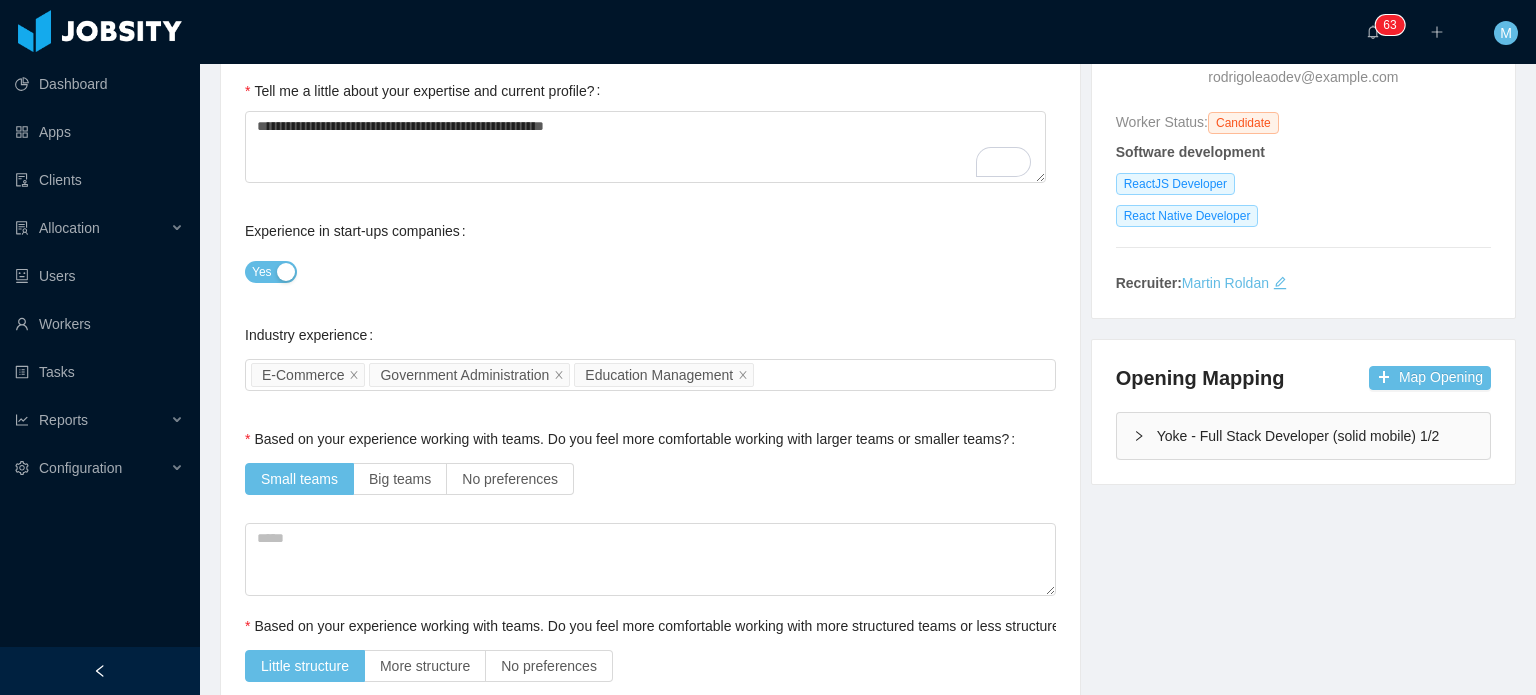 scroll, scrollTop: 615, scrollLeft: 0, axis: vertical 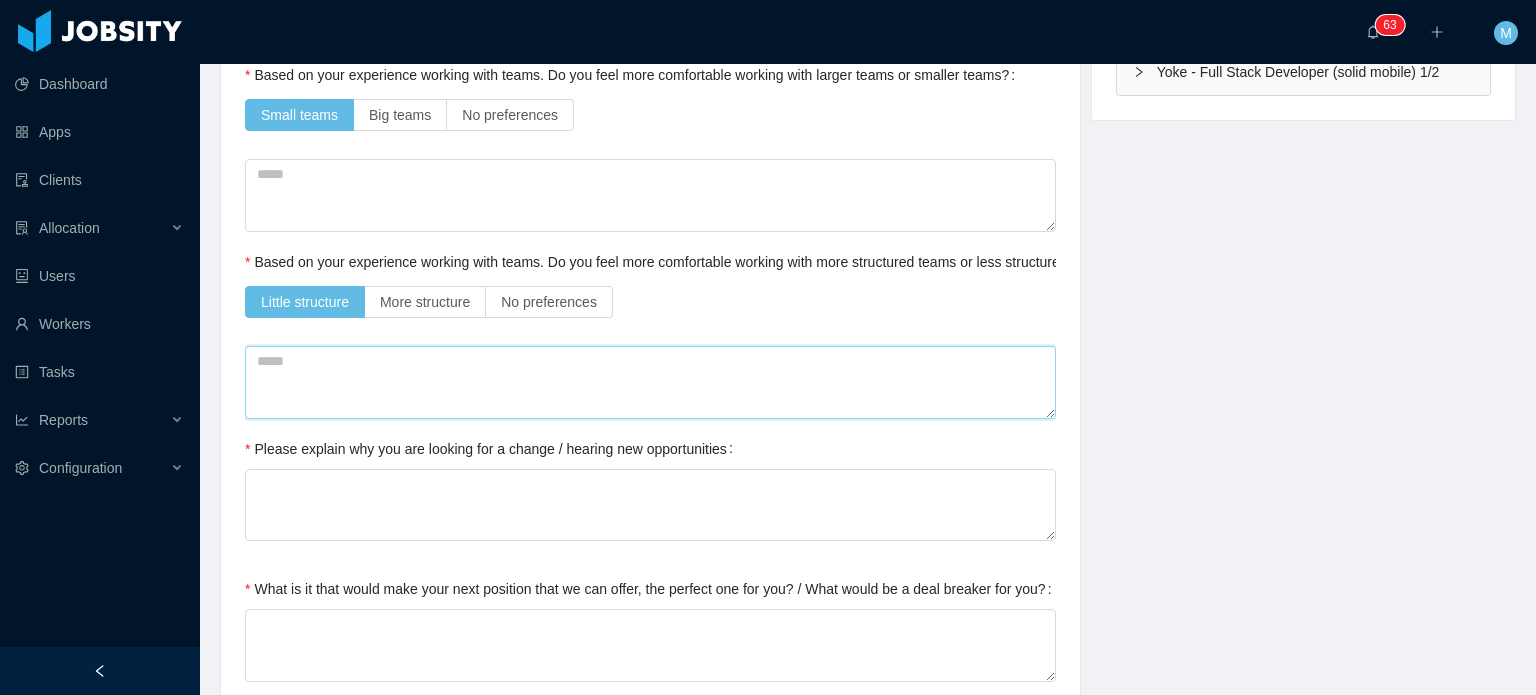 click at bounding box center (650, 382) 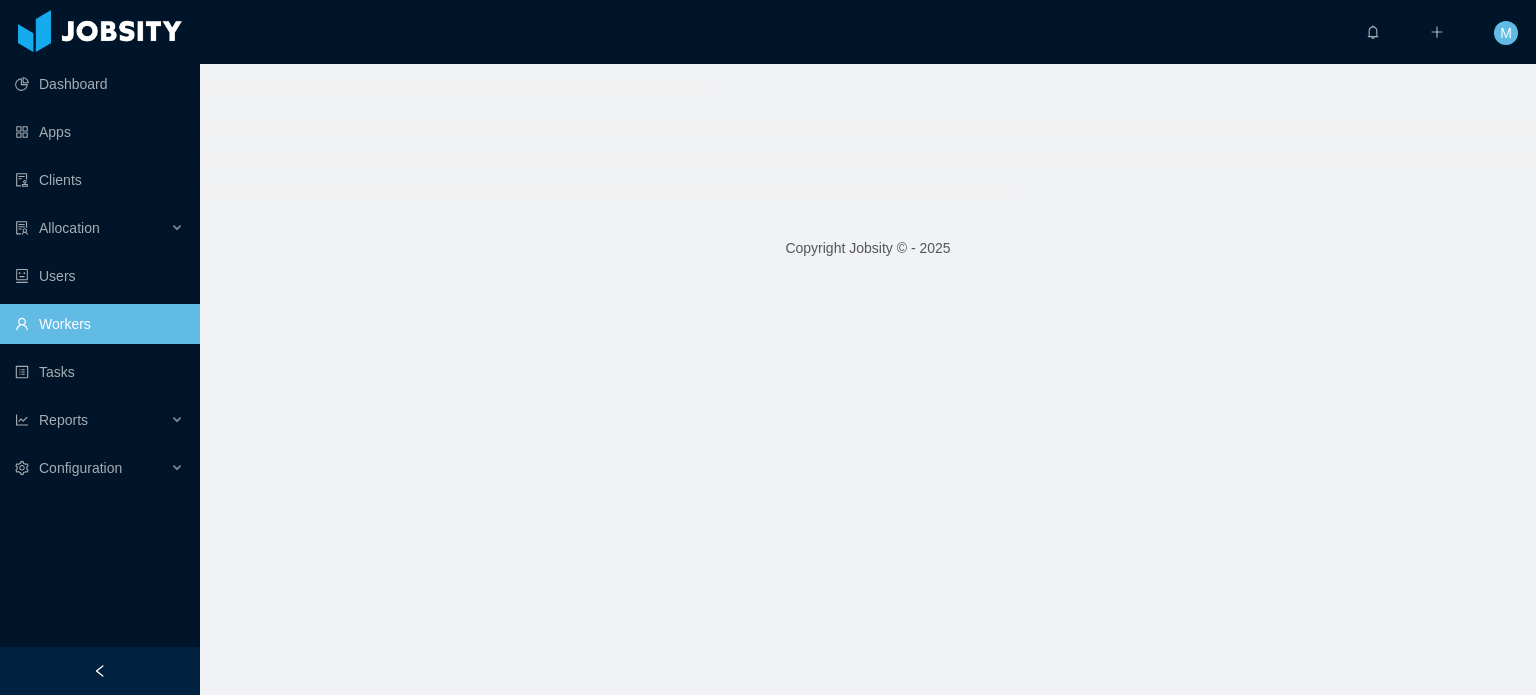 scroll, scrollTop: 0, scrollLeft: 0, axis: both 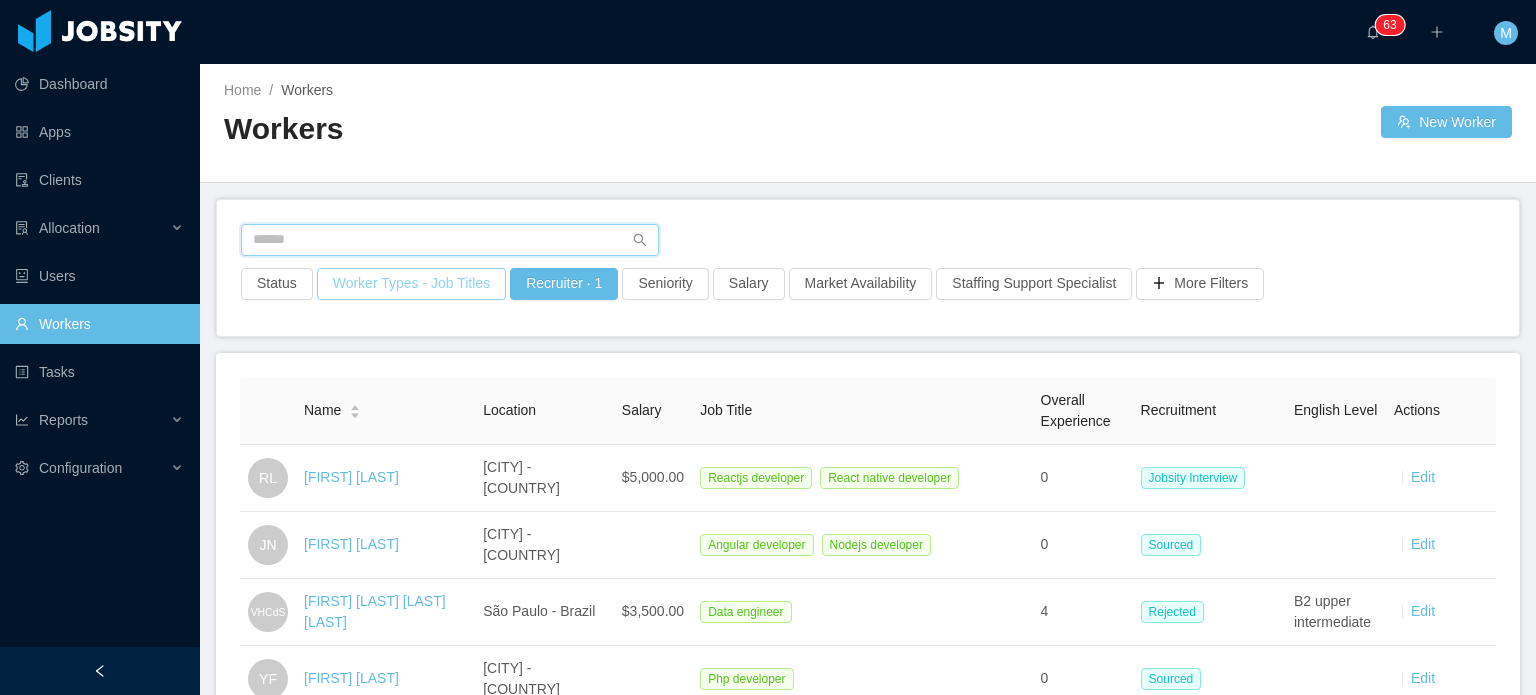 click at bounding box center [450, 240] 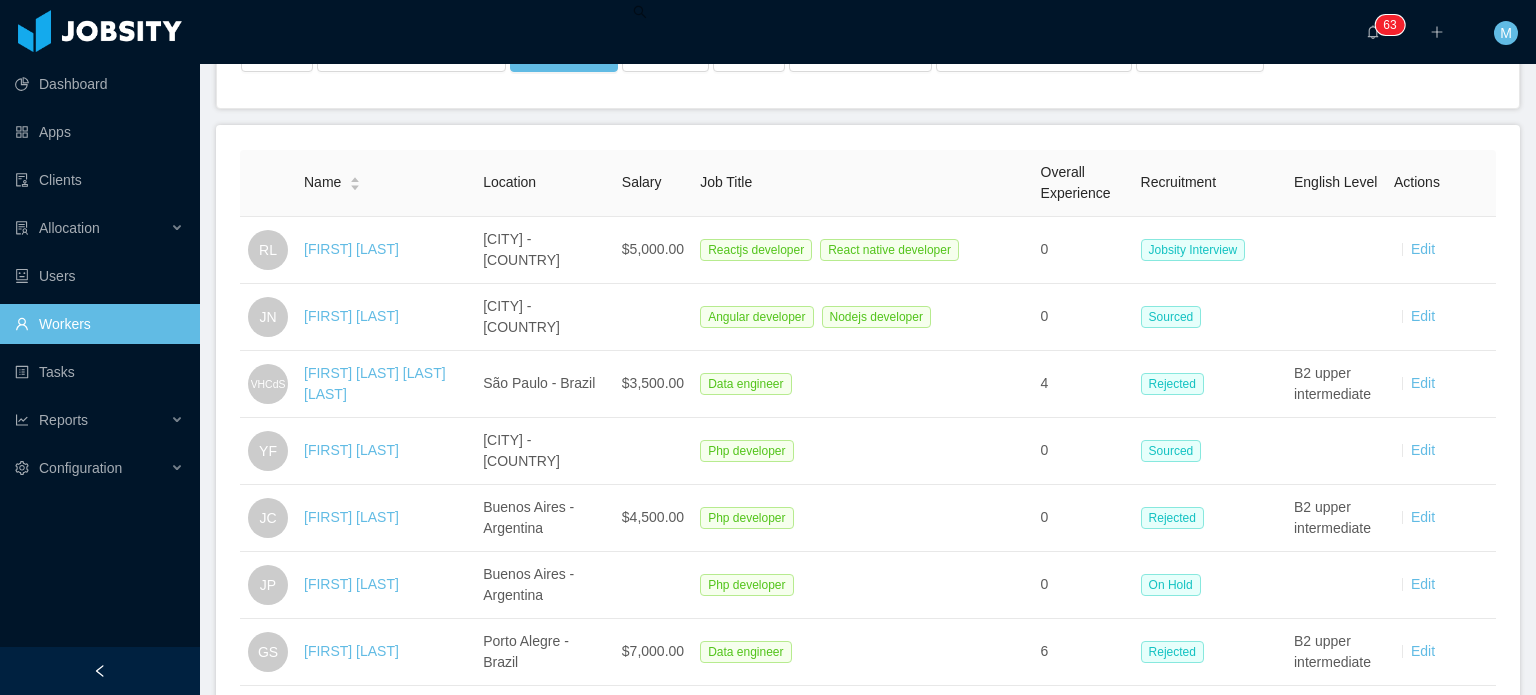 scroll, scrollTop: 298, scrollLeft: 0, axis: vertical 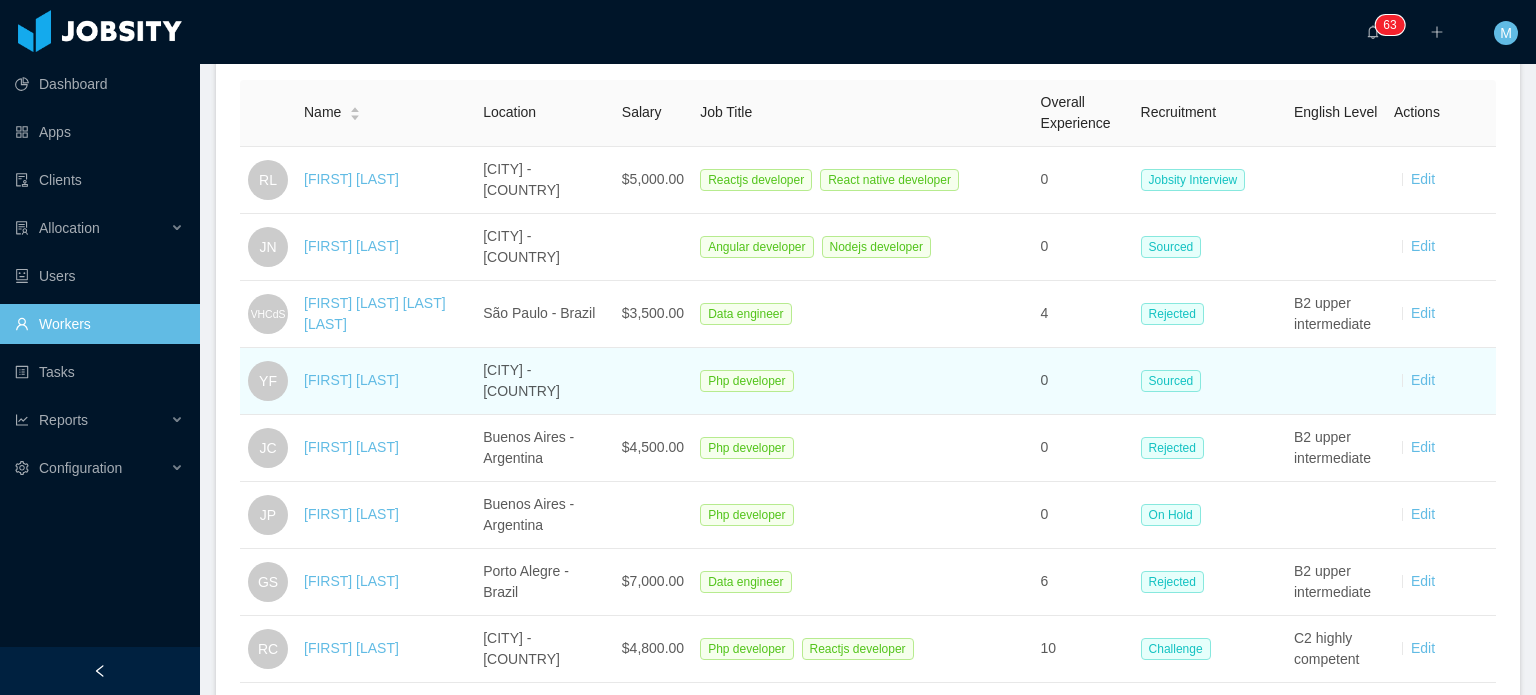 click on "[FIRST] [LAST]" at bounding box center (385, 381) 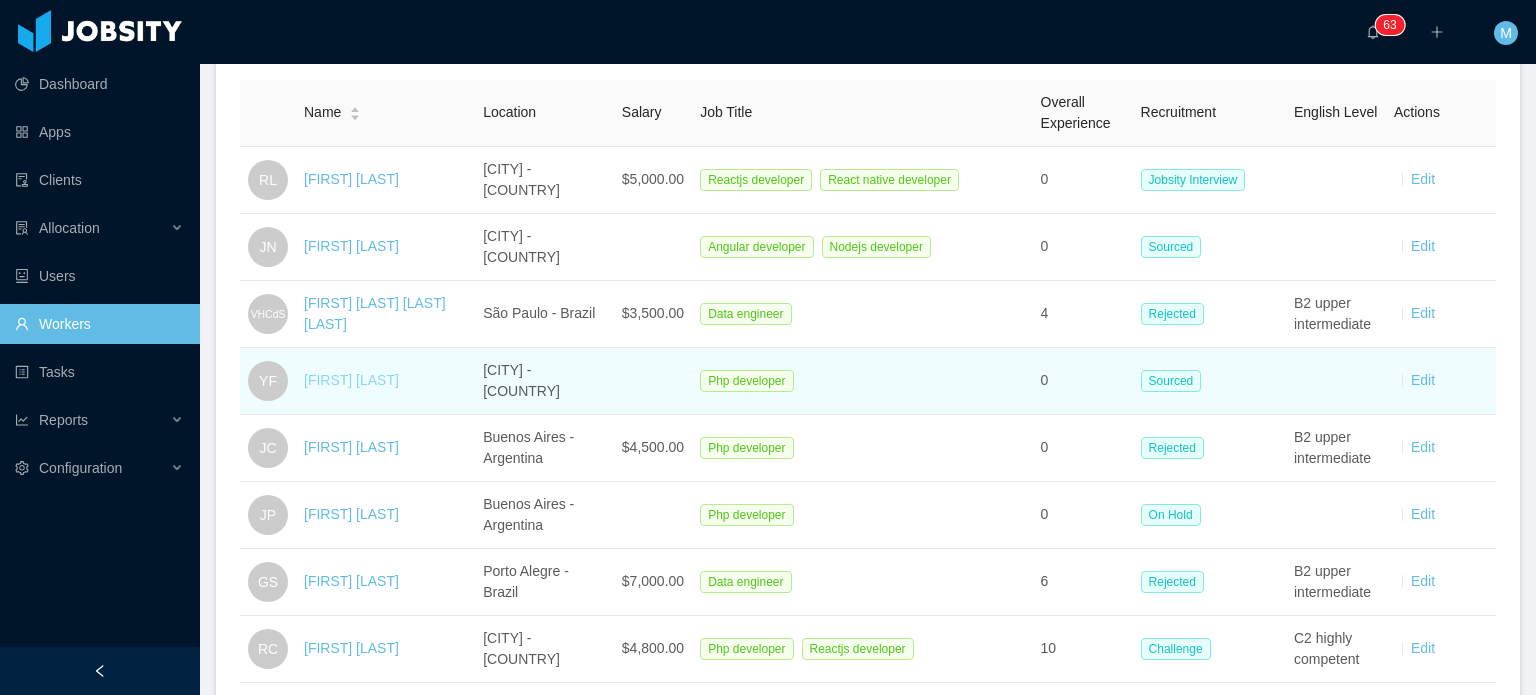 click on "[FIRST] [LAST]" at bounding box center (351, 380) 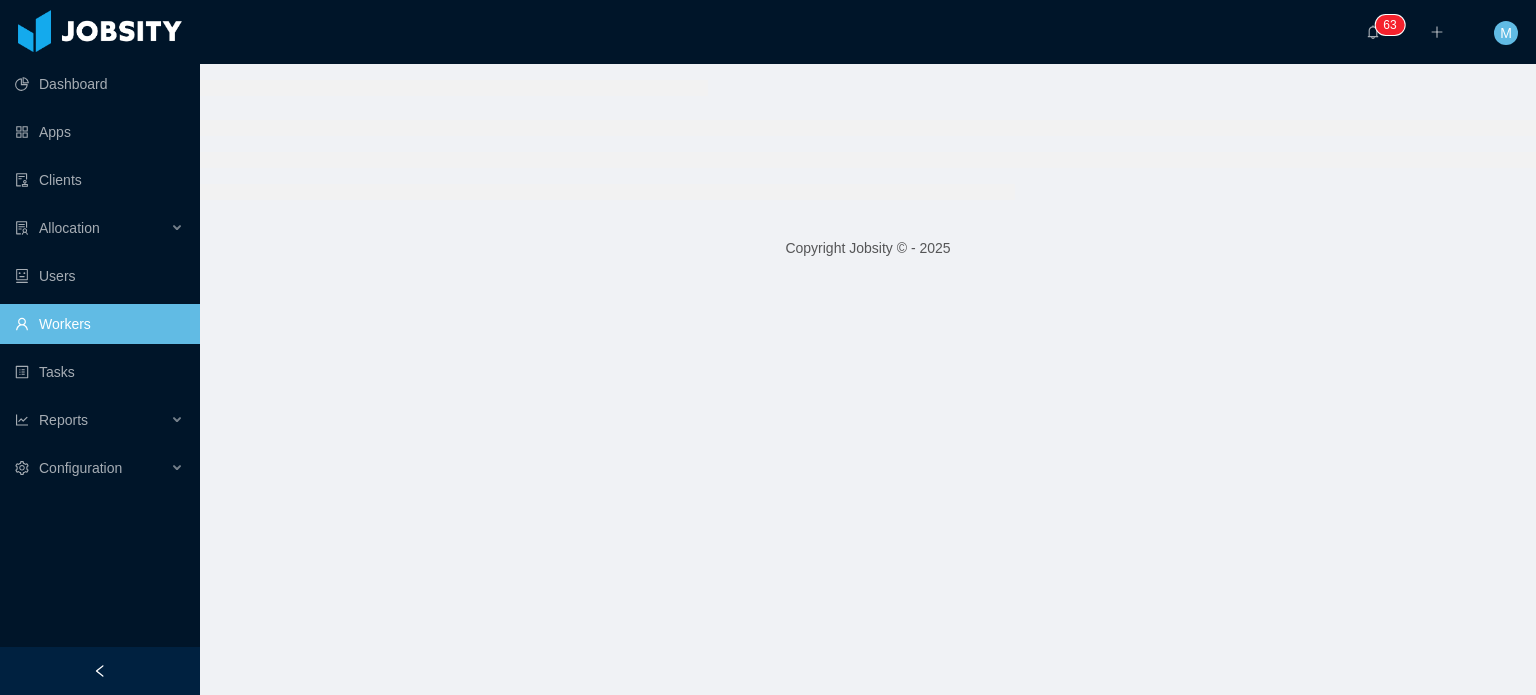 scroll, scrollTop: 0, scrollLeft: 0, axis: both 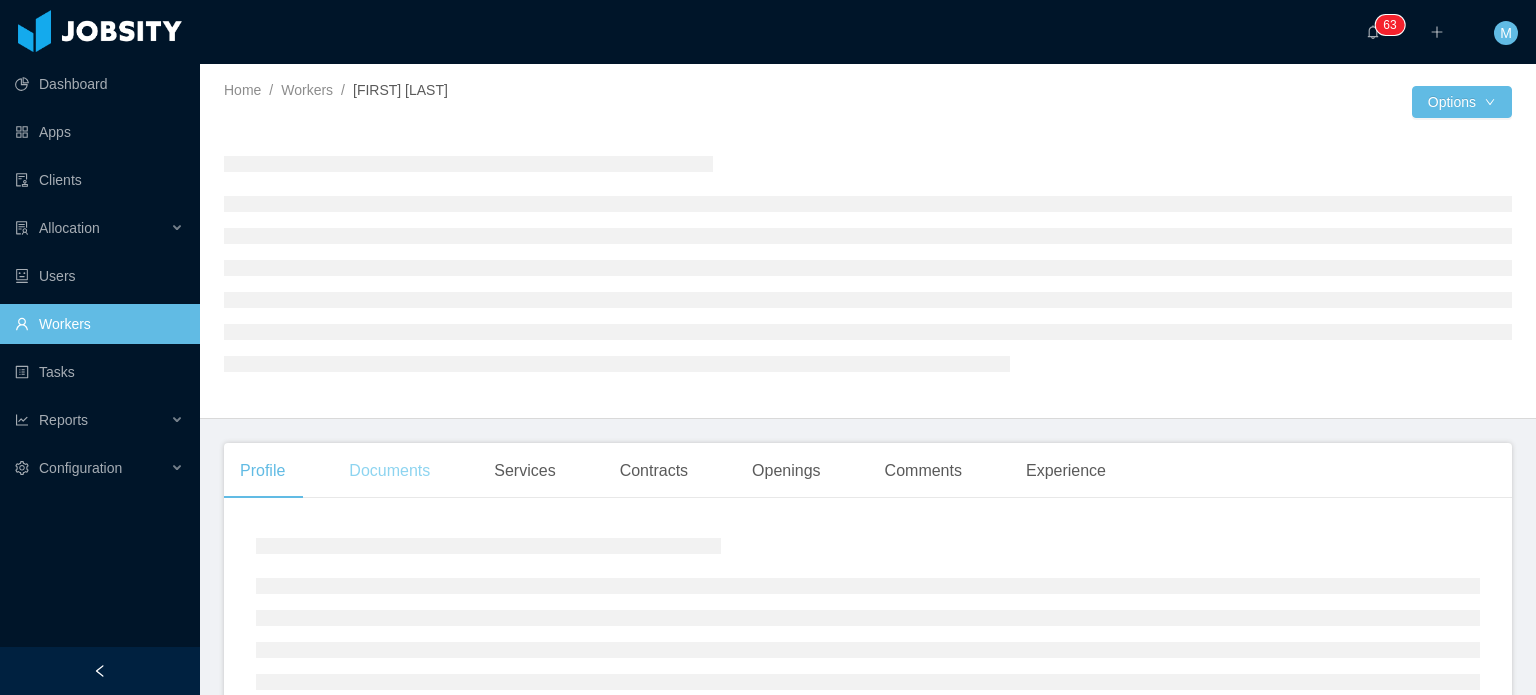 click on "Documents" at bounding box center [389, 471] 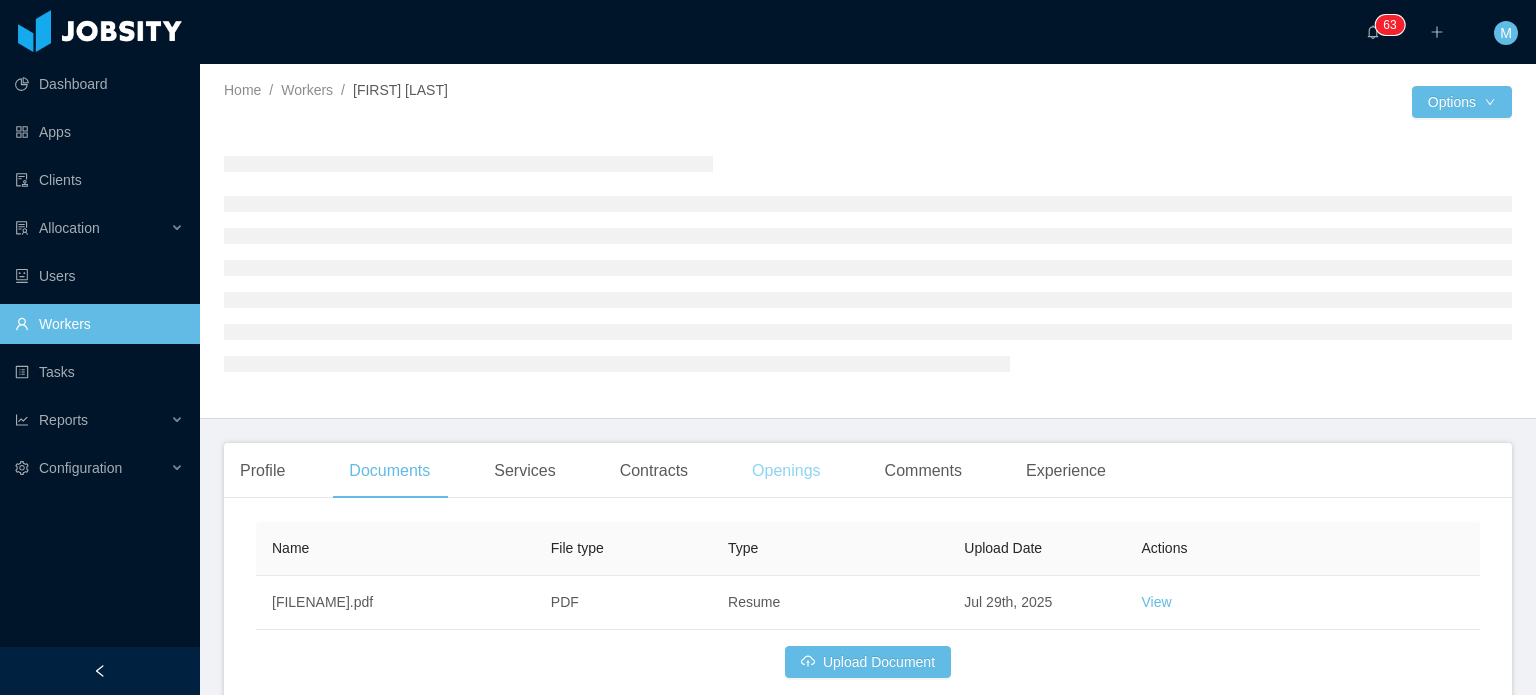 scroll, scrollTop: 128, scrollLeft: 0, axis: vertical 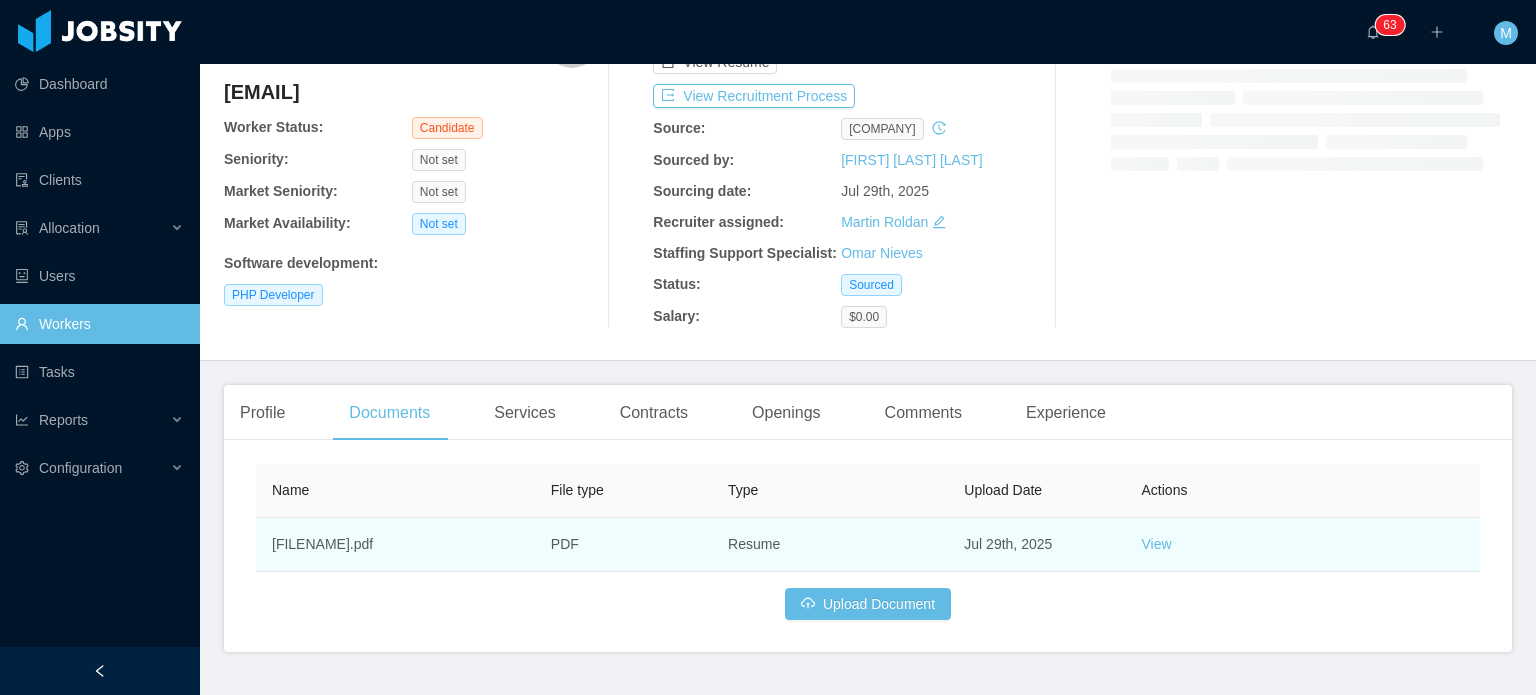 click on "View" at bounding box center (1303, 545) 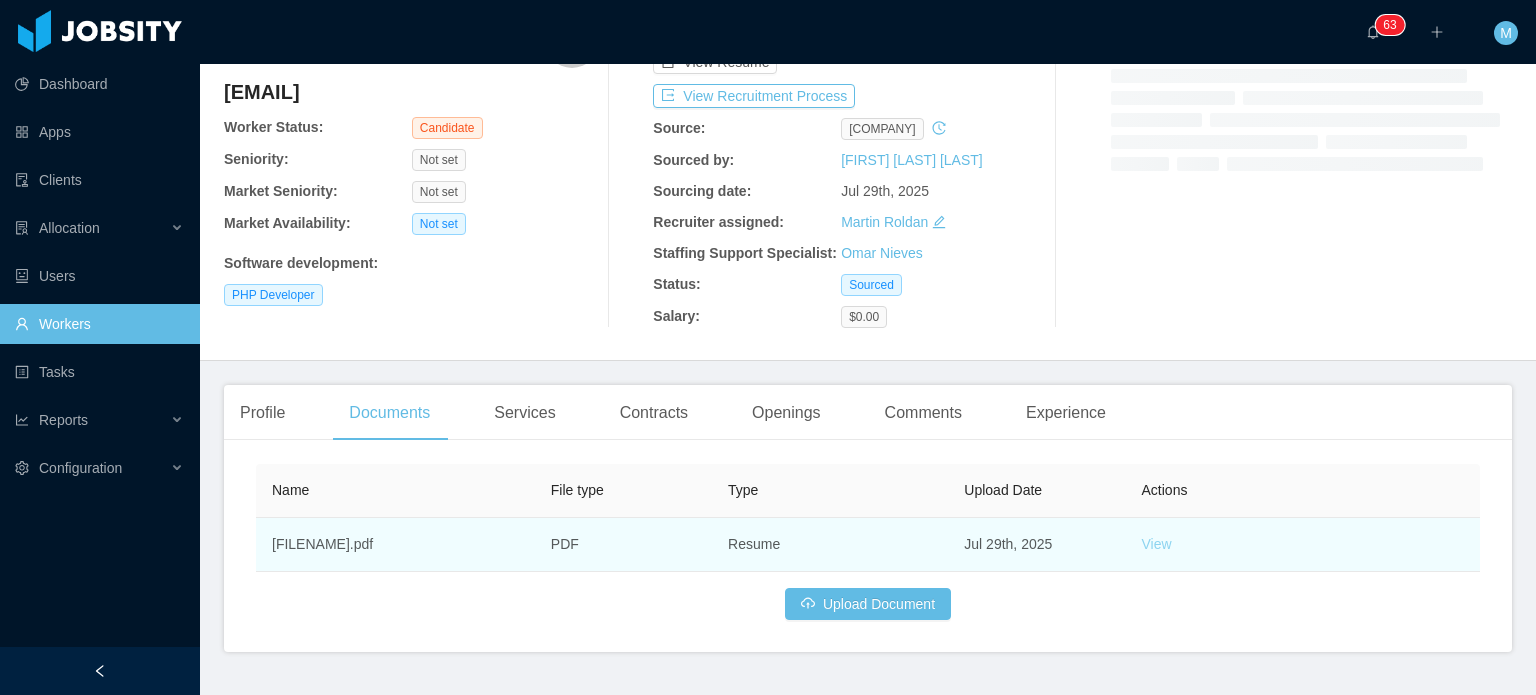 click on "View" at bounding box center (1157, 544) 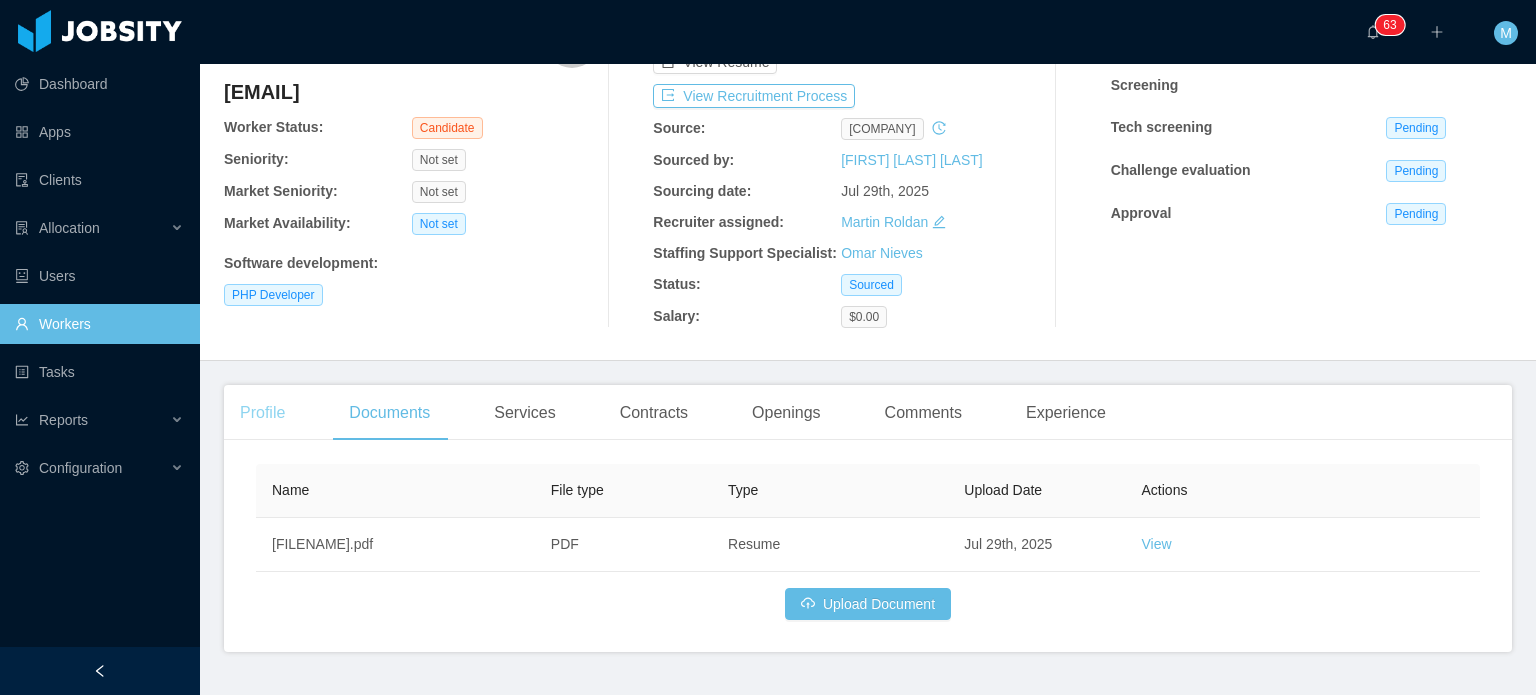 click on "Profile" at bounding box center [262, 413] 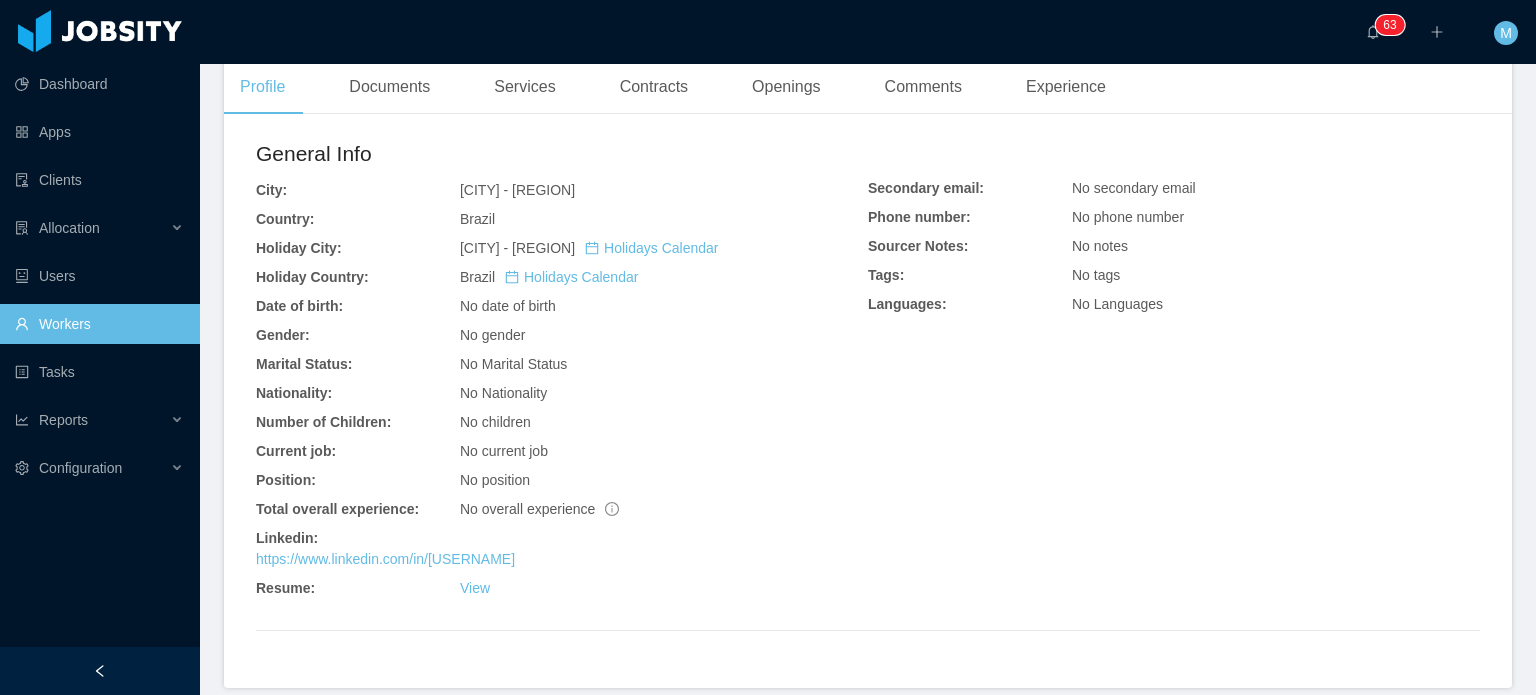 scroll, scrollTop: 455, scrollLeft: 0, axis: vertical 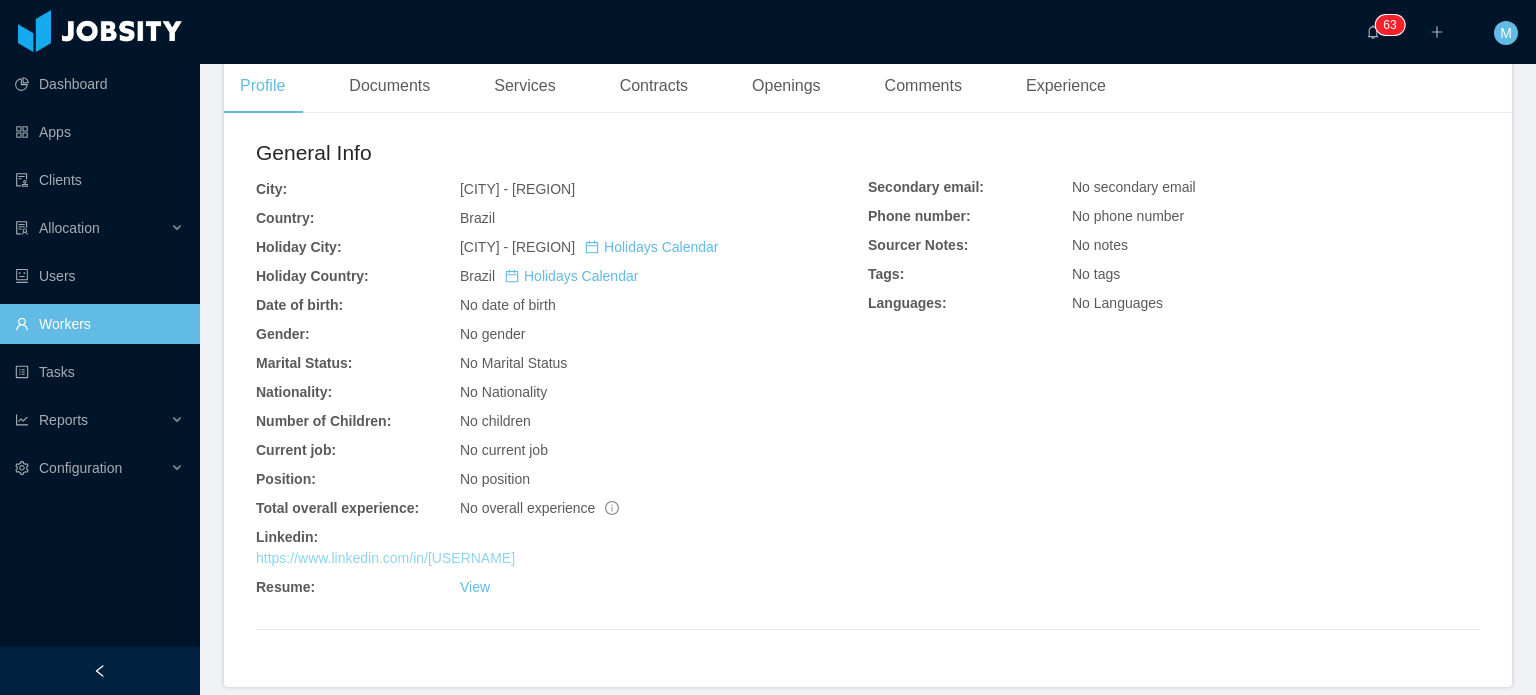 click on "https://www.linkedin.com/in/yuriferreiracodes" at bounding box center (385, 558) 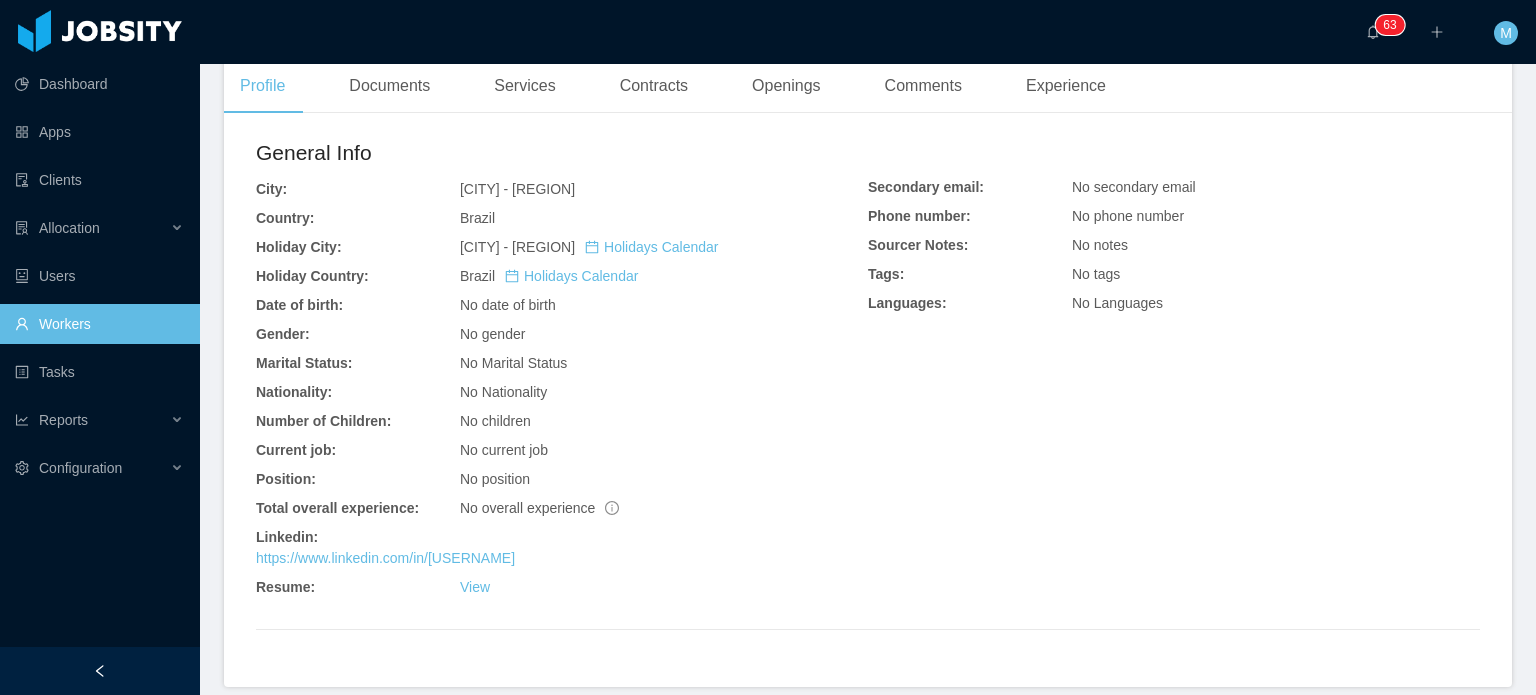 scroll, scrollTop: 0, scrollLeft: 0, axis: both 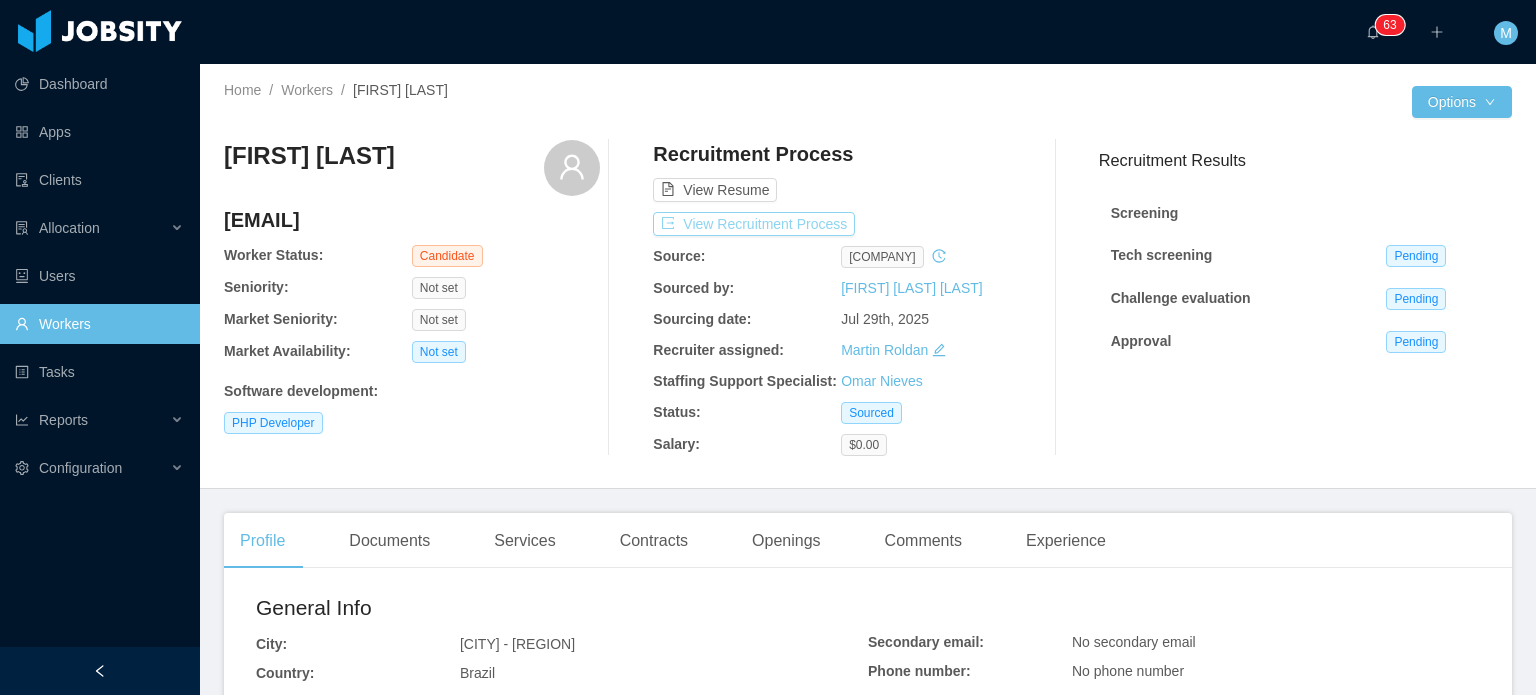 click on "View Recruitment Process" at bounding box center (754, 224) 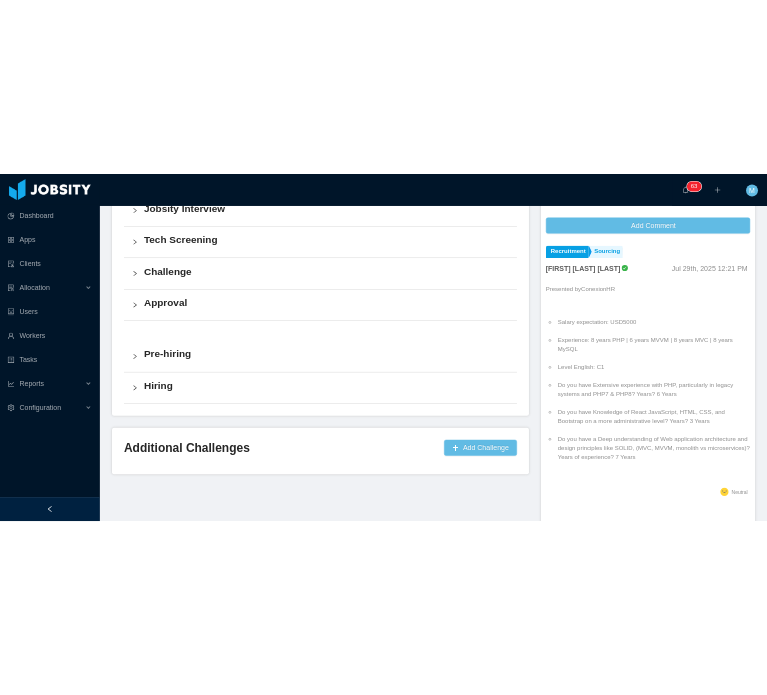 scroll, scrollTop: 551, scrollLeft: 0, axis: vertical 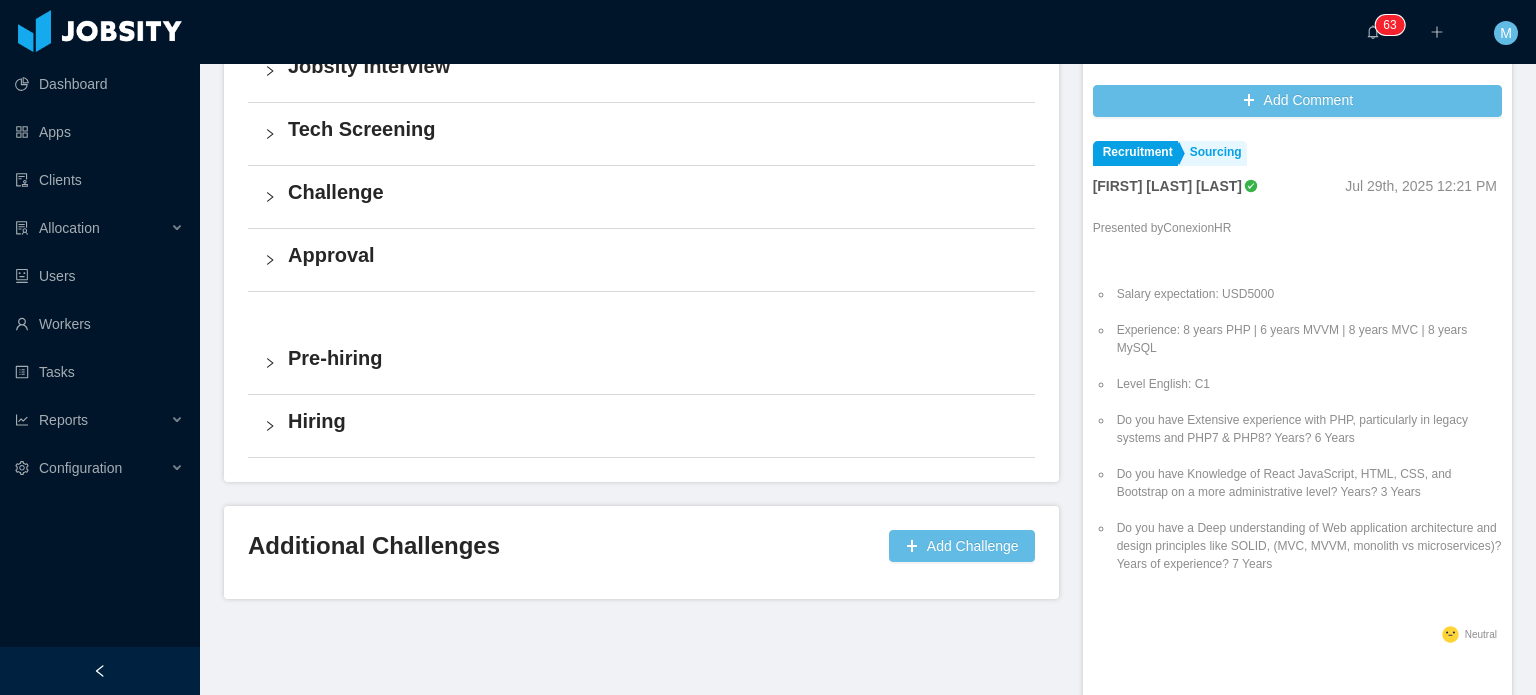 drag, startPoint x: 1303, startPoint y: 552, endPoint x: 1133, endPoint y: 370, distance: 249.04617 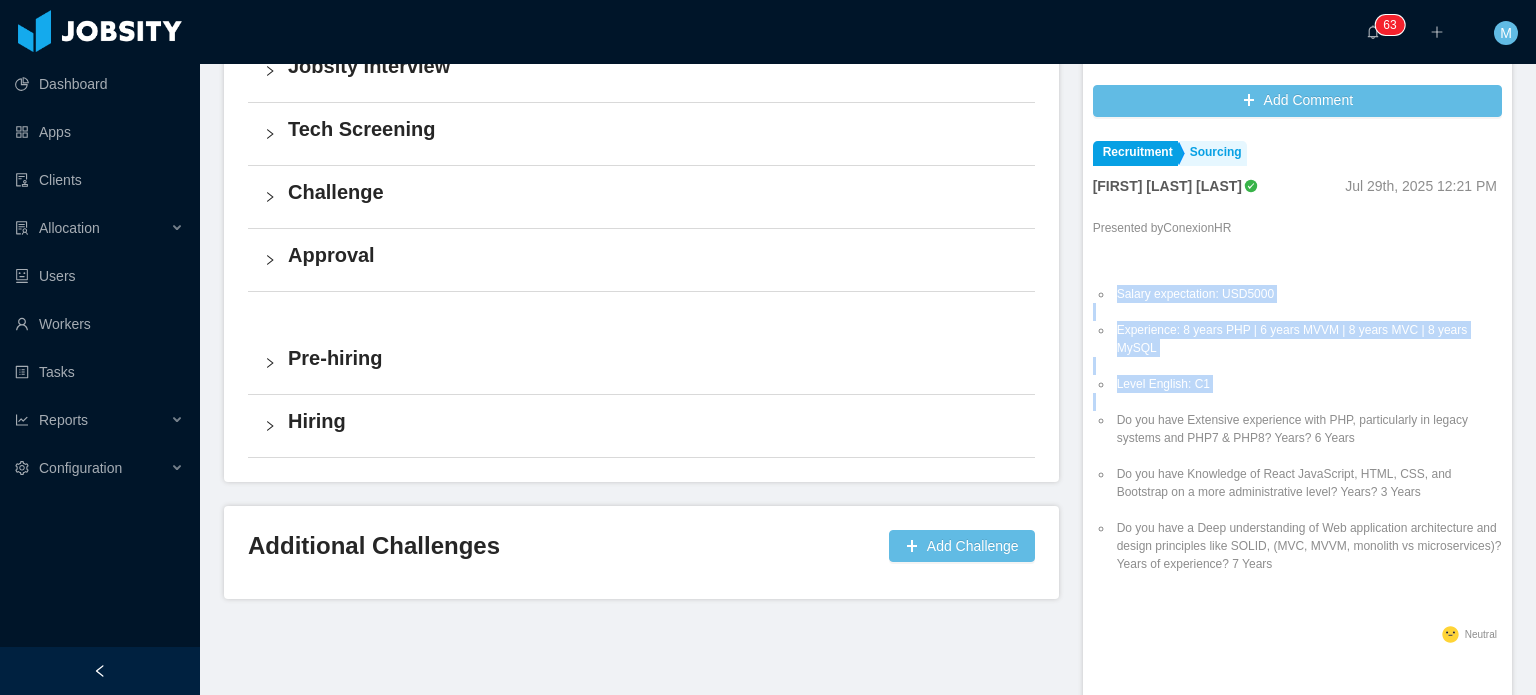 drag, startPoint x: 1106, startPoint y: 292, endPoint x: 1264, endPoint y: 465, distance: 234.29256 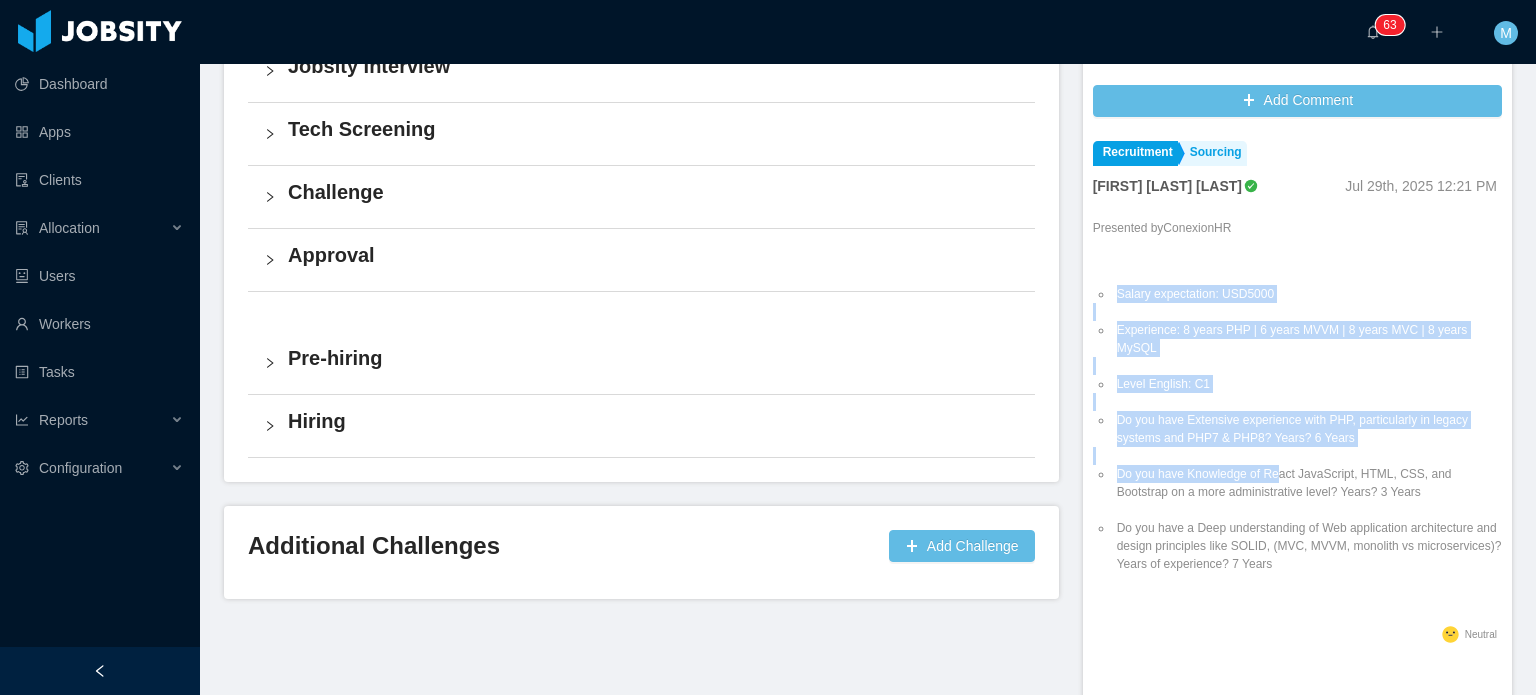 click on "Do you have Knowledge of React JavaScript, HTML, CSS, and Bootstrap on a more administrative level? Years? 3 Years" at bounding box center [1307, 483] 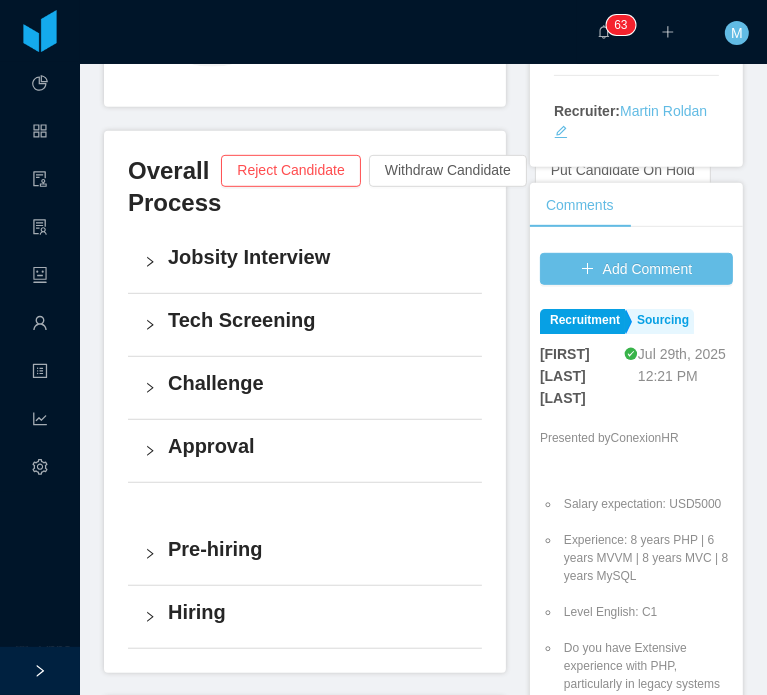 scroll, scrollTop: 755, scrollLeft: 0, axis: vertical 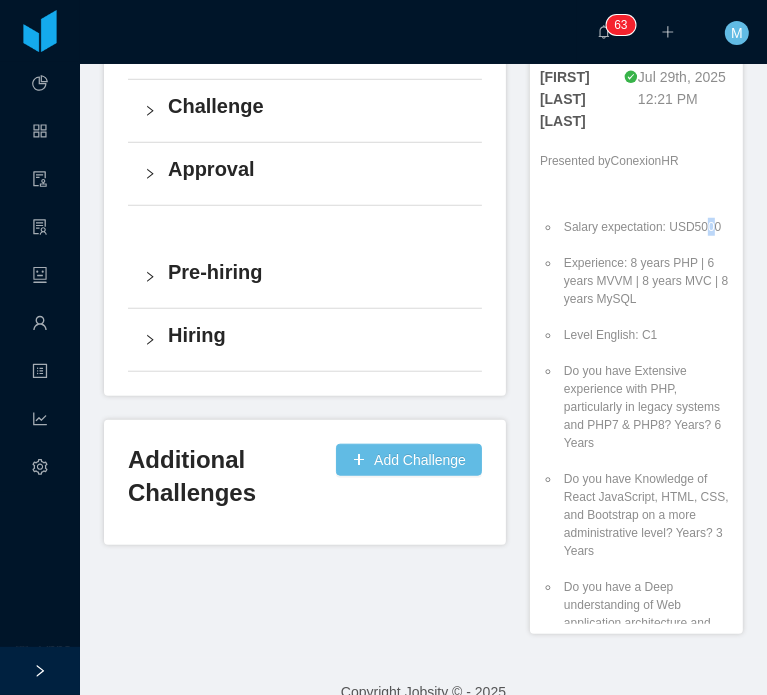 click on "Salary expectation: USD5000" at bounding box center [646, 227] 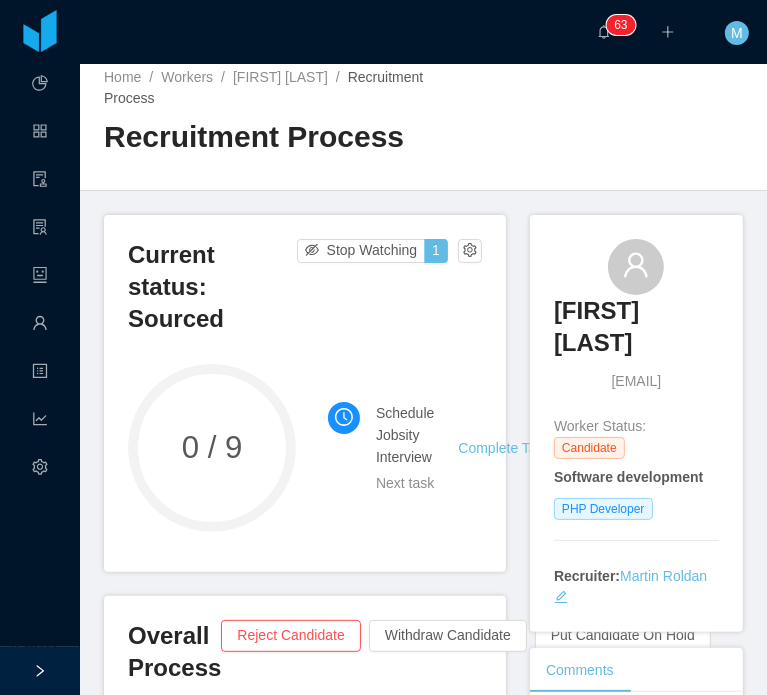 scroll, scrollTop: 0, scrollLeft: 0, axis: both 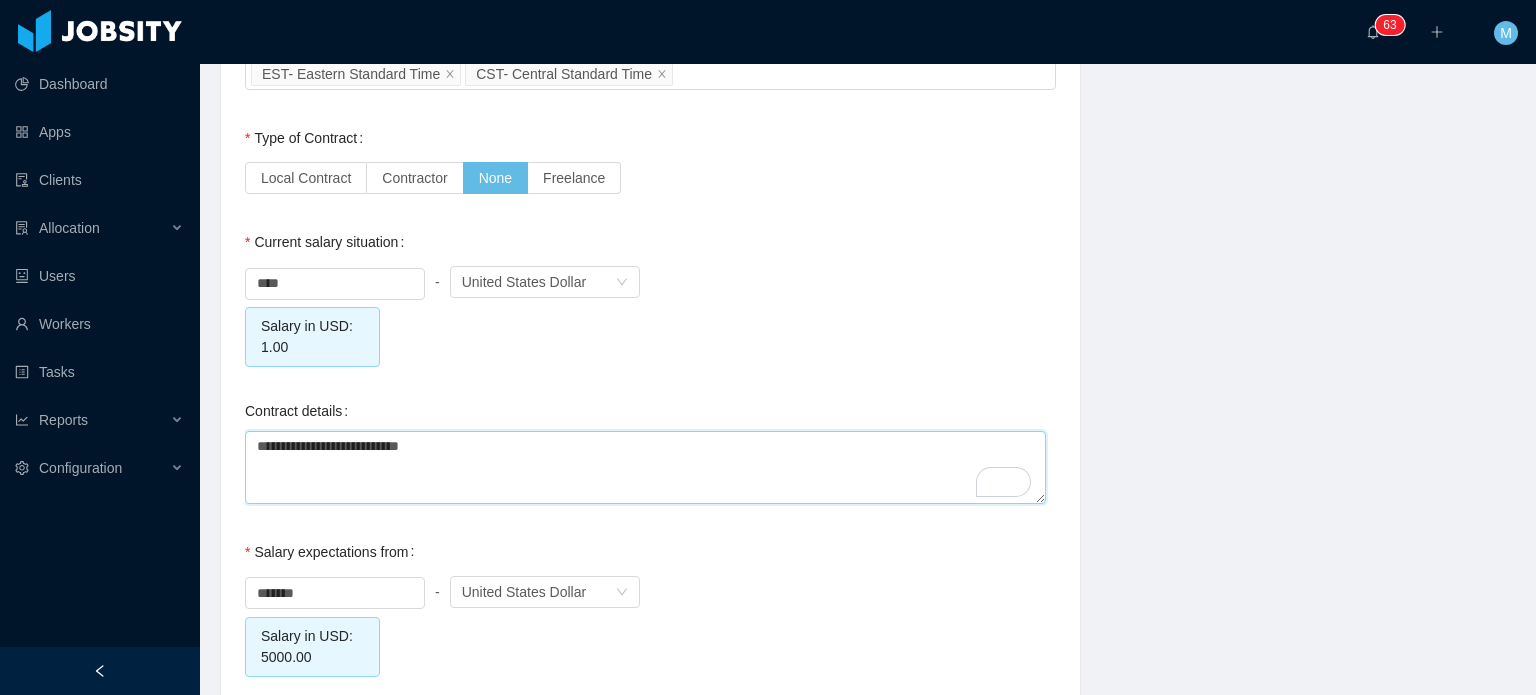 click on "**********" at bounding box center (645, 467) 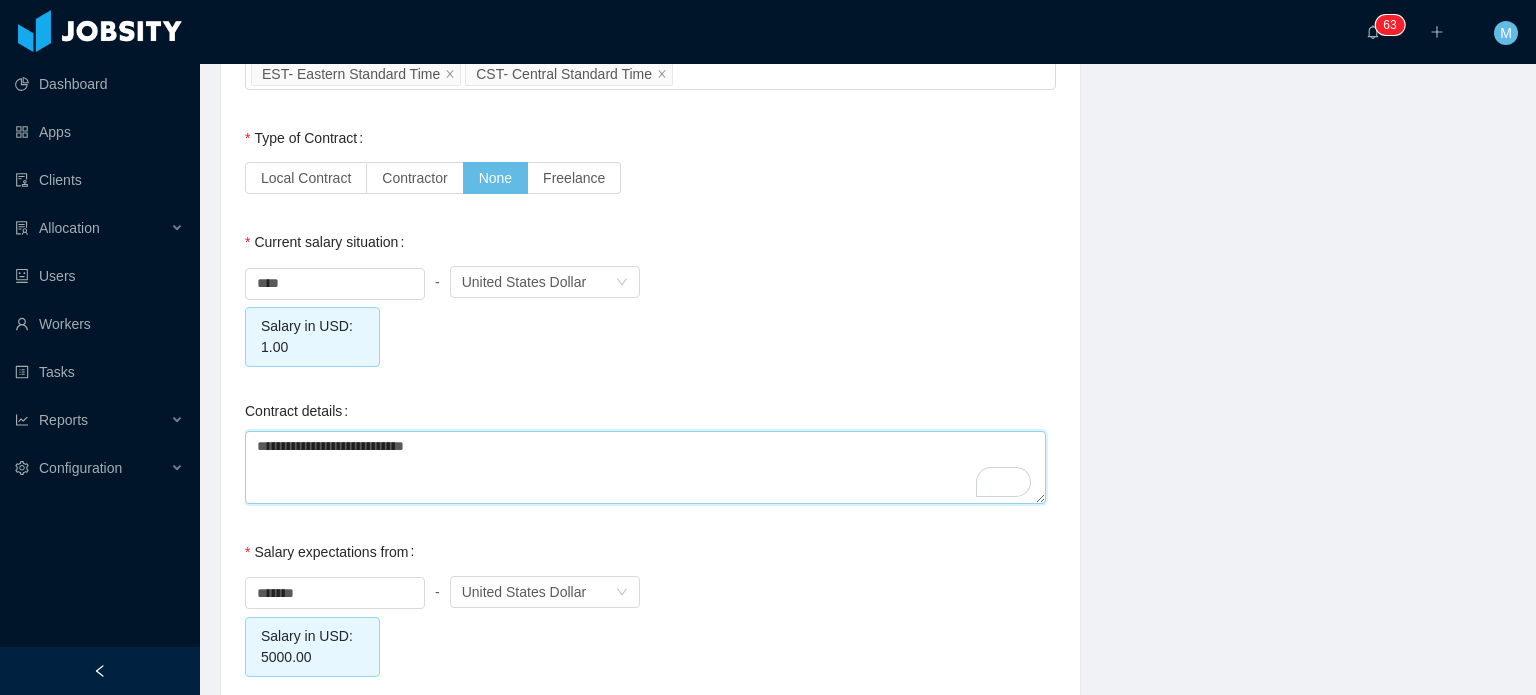 type on "**********" 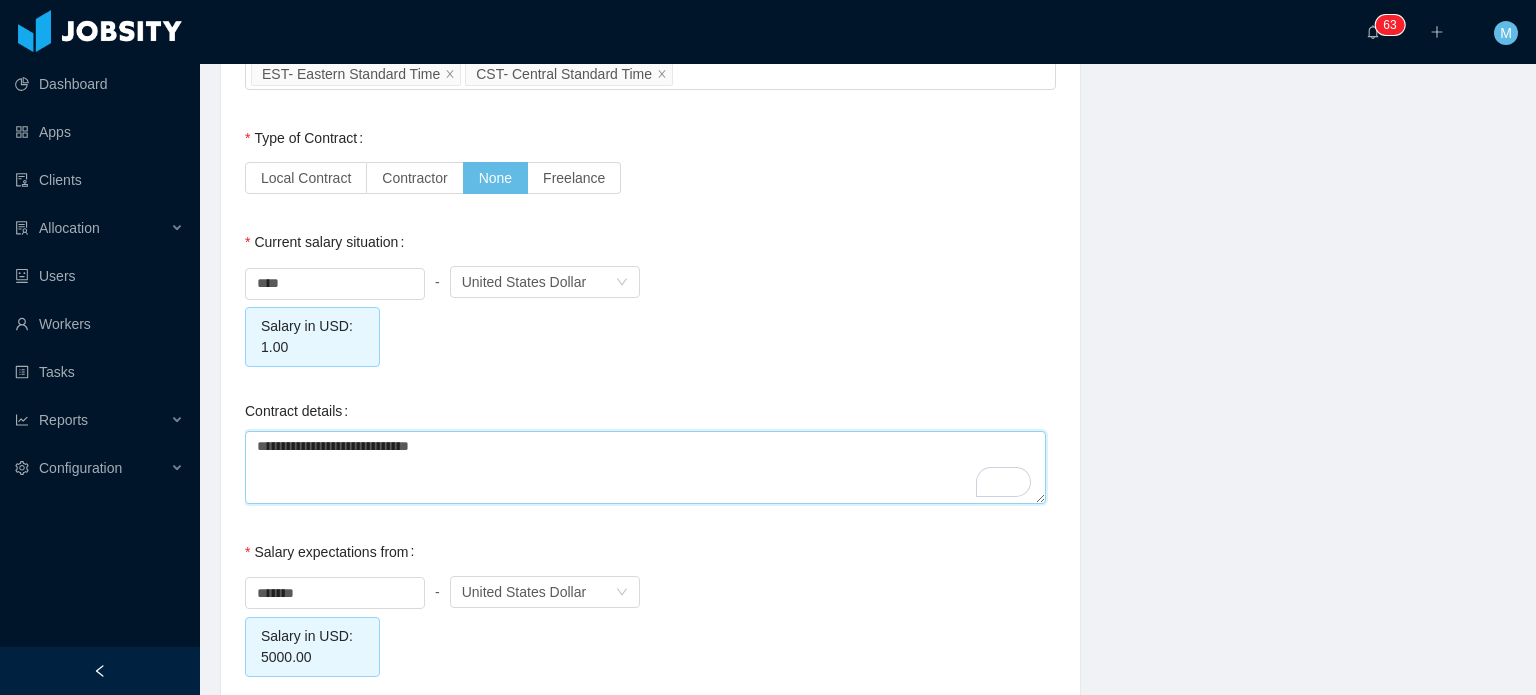 type 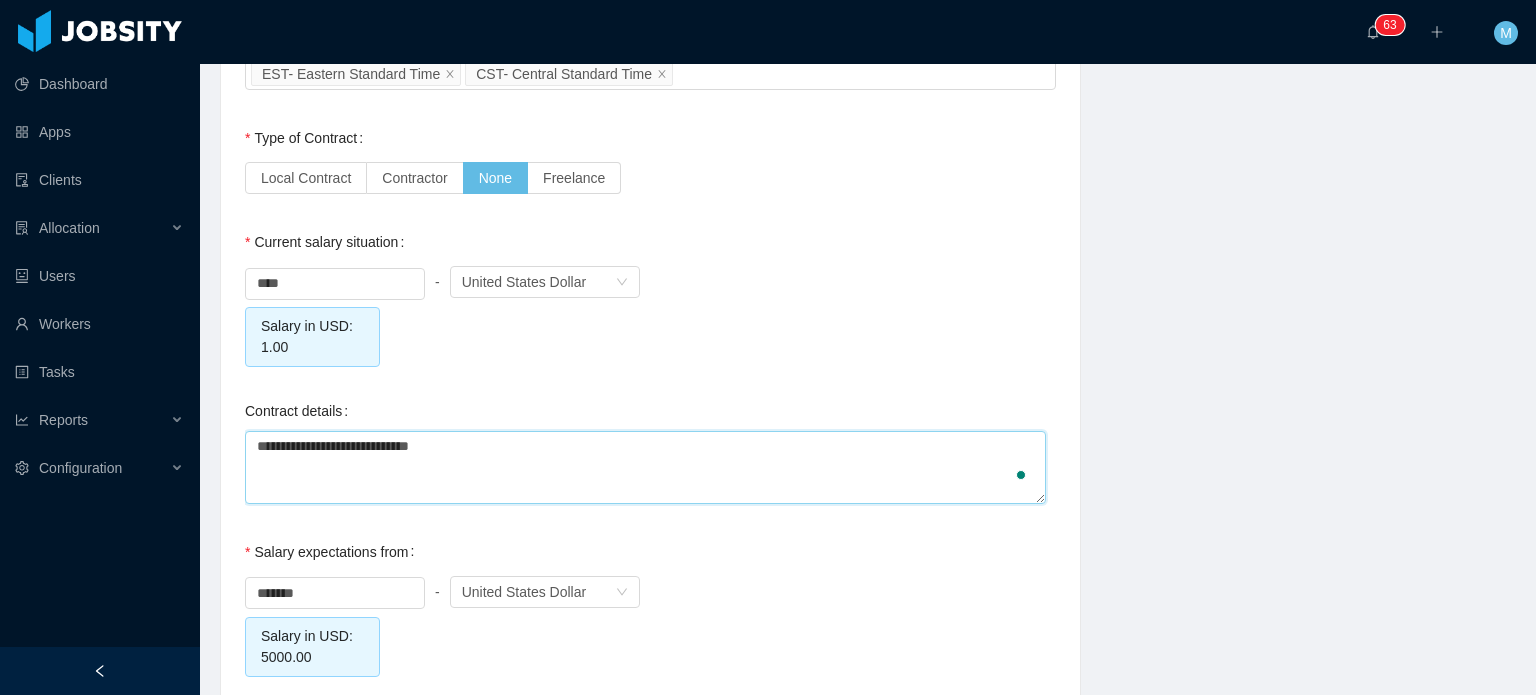 type on "**********" 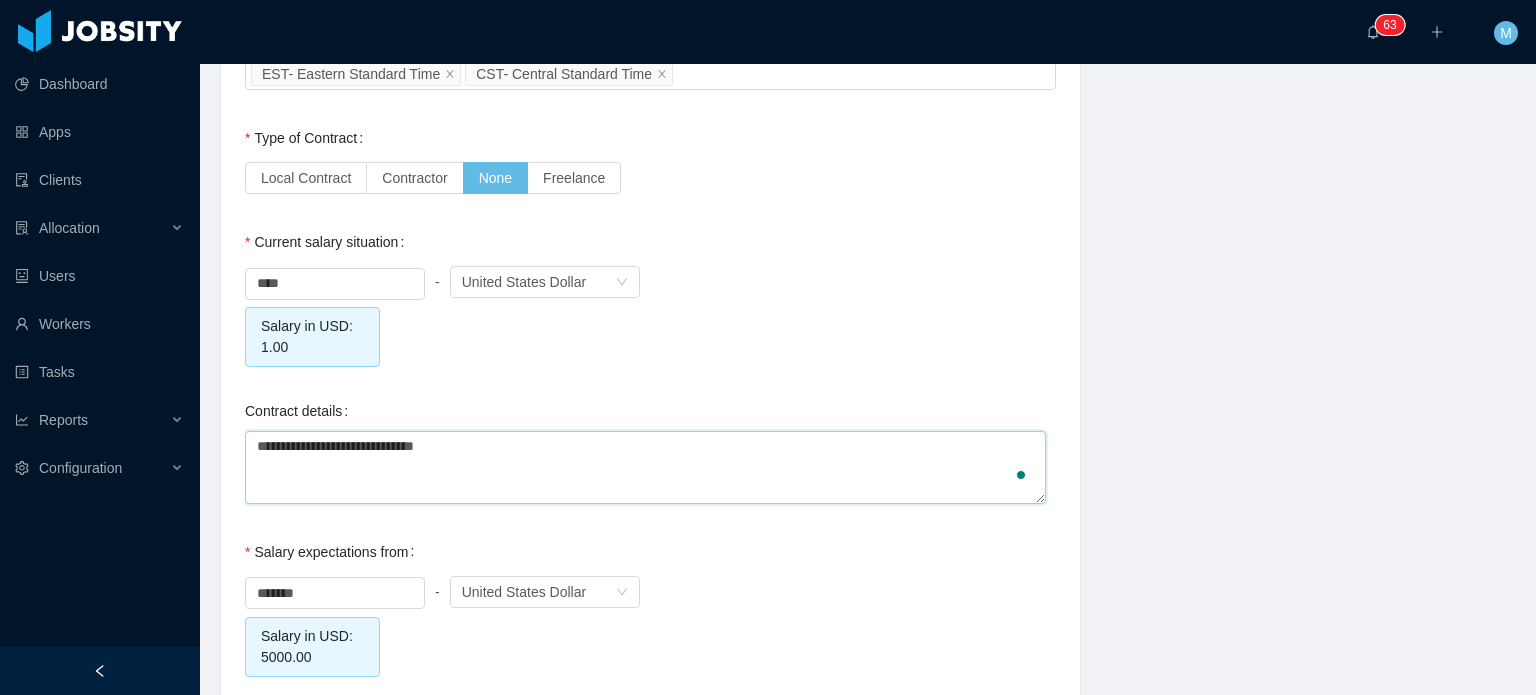 type on "**********" 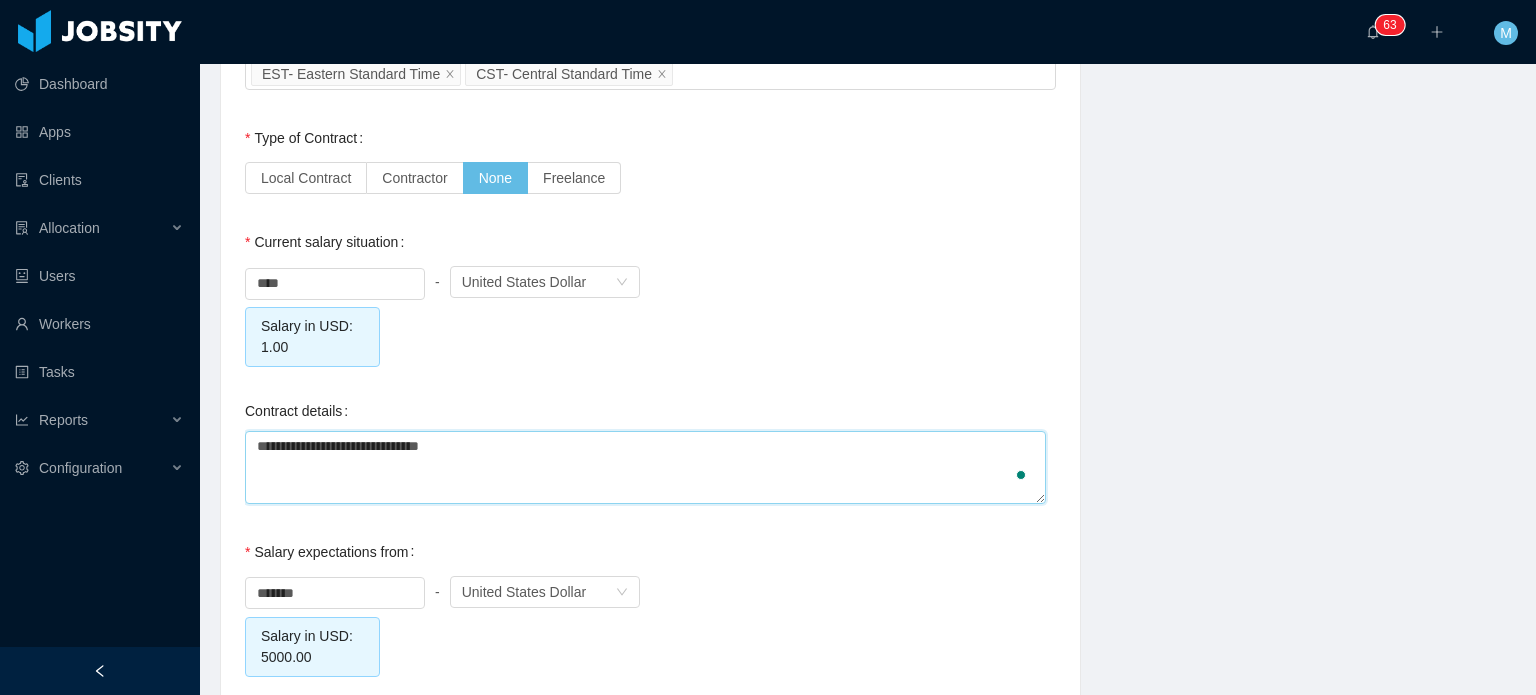 type 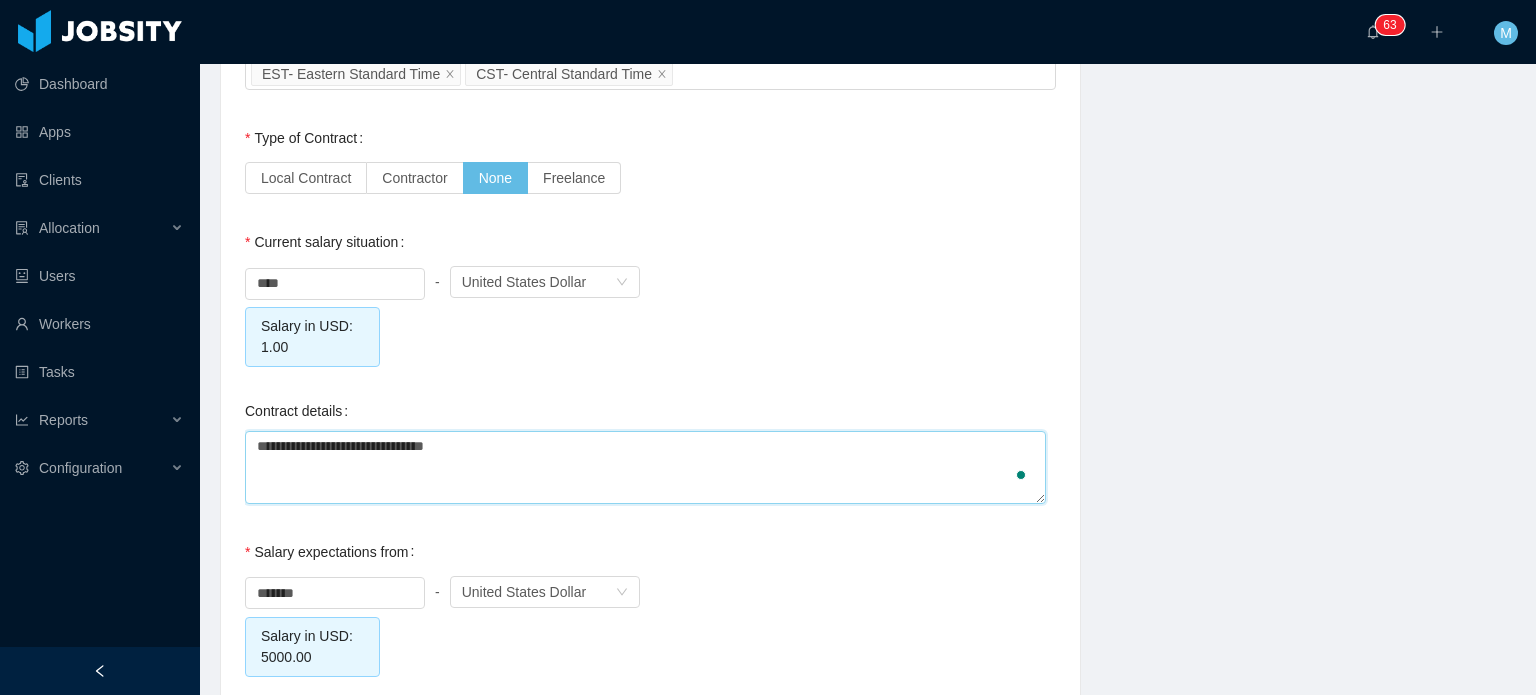 type on "**********" 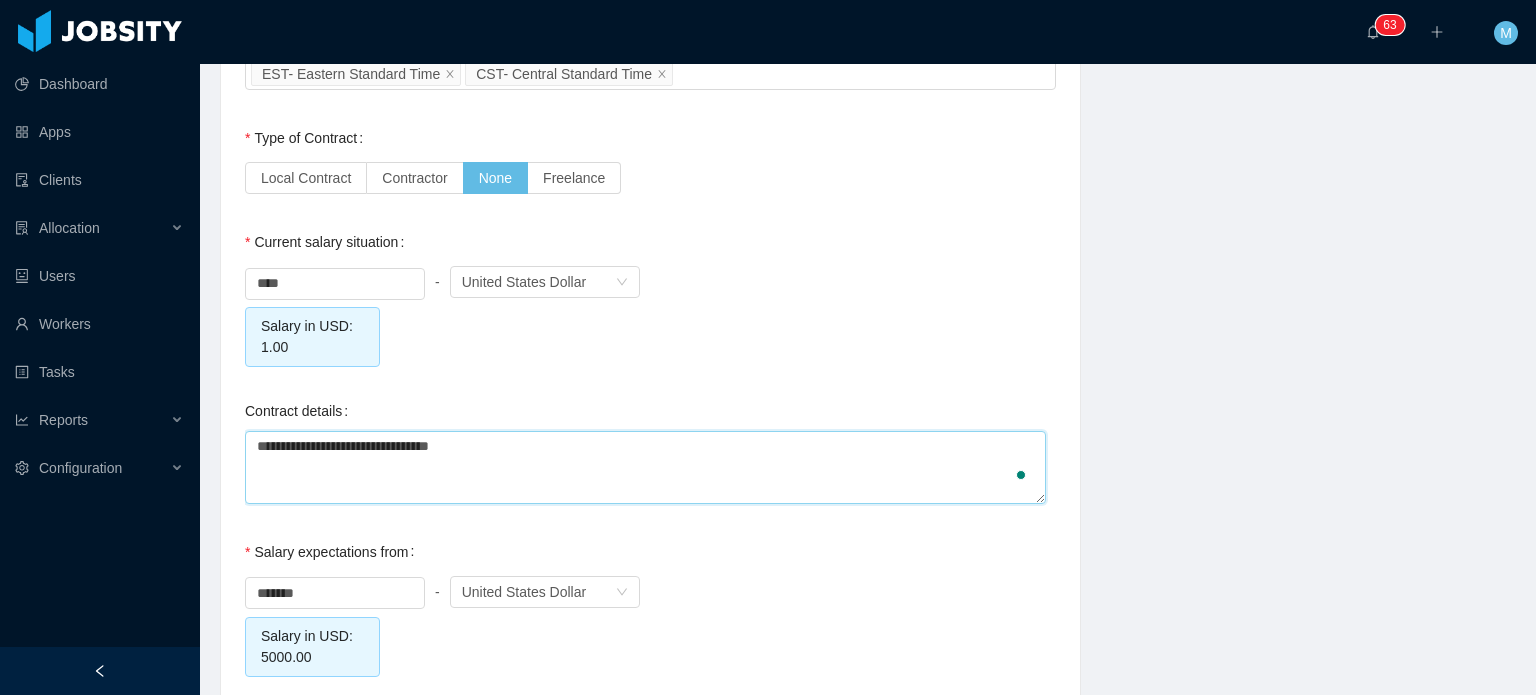 type on "**********" 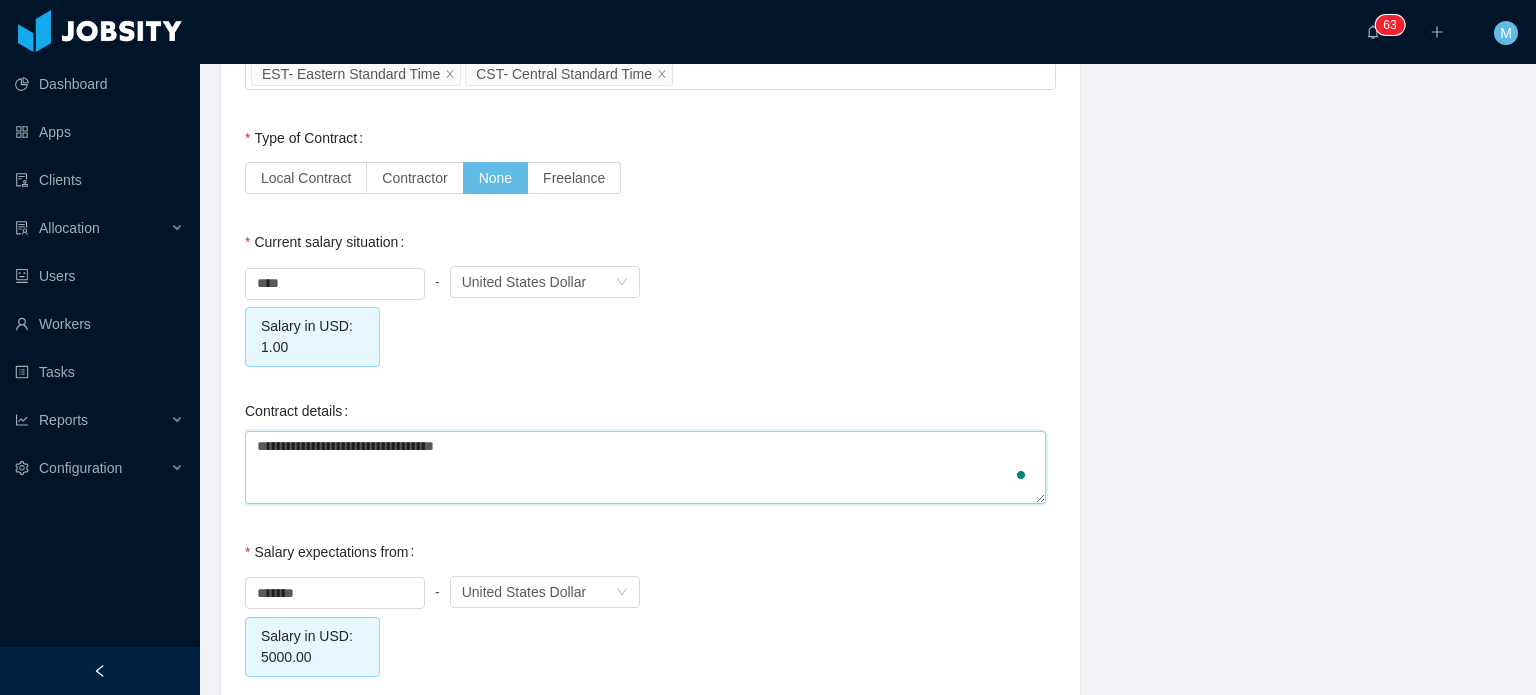 type on "**********" 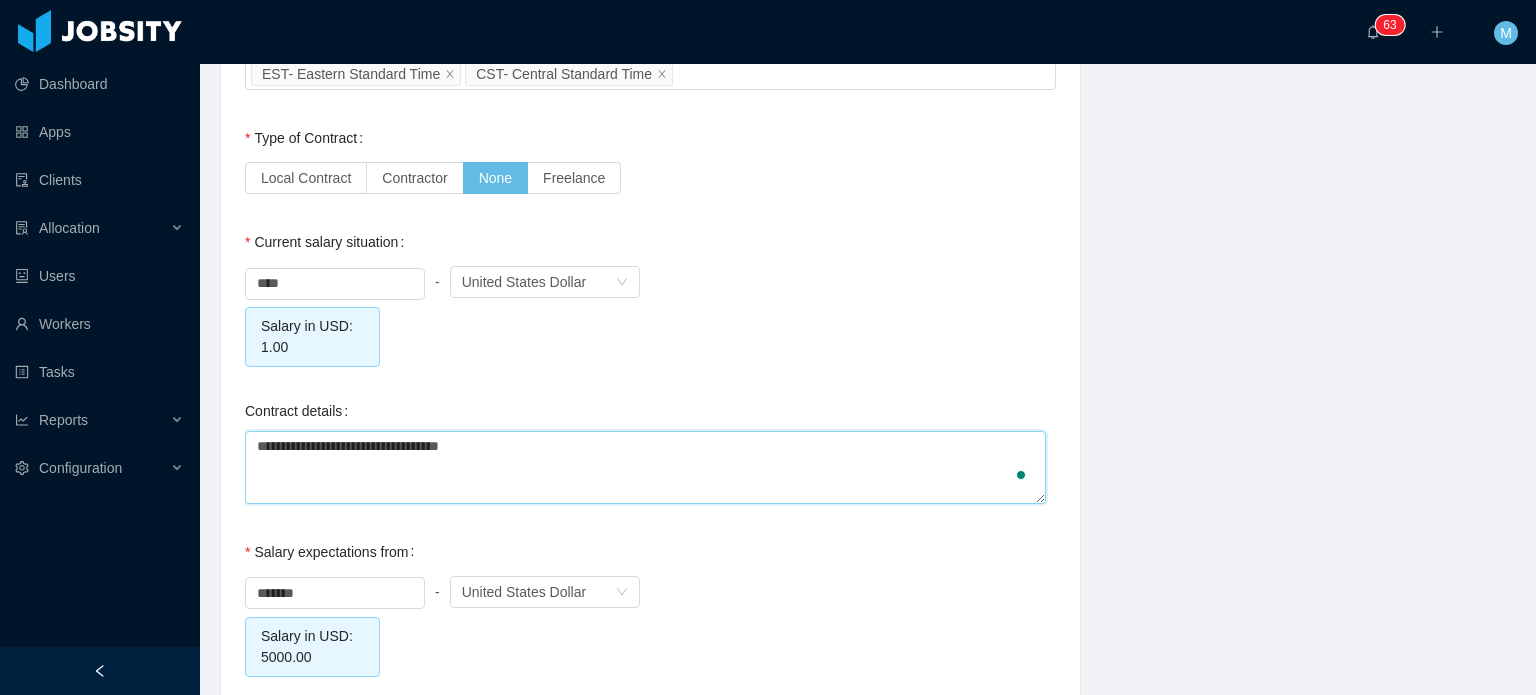 type on "**********" 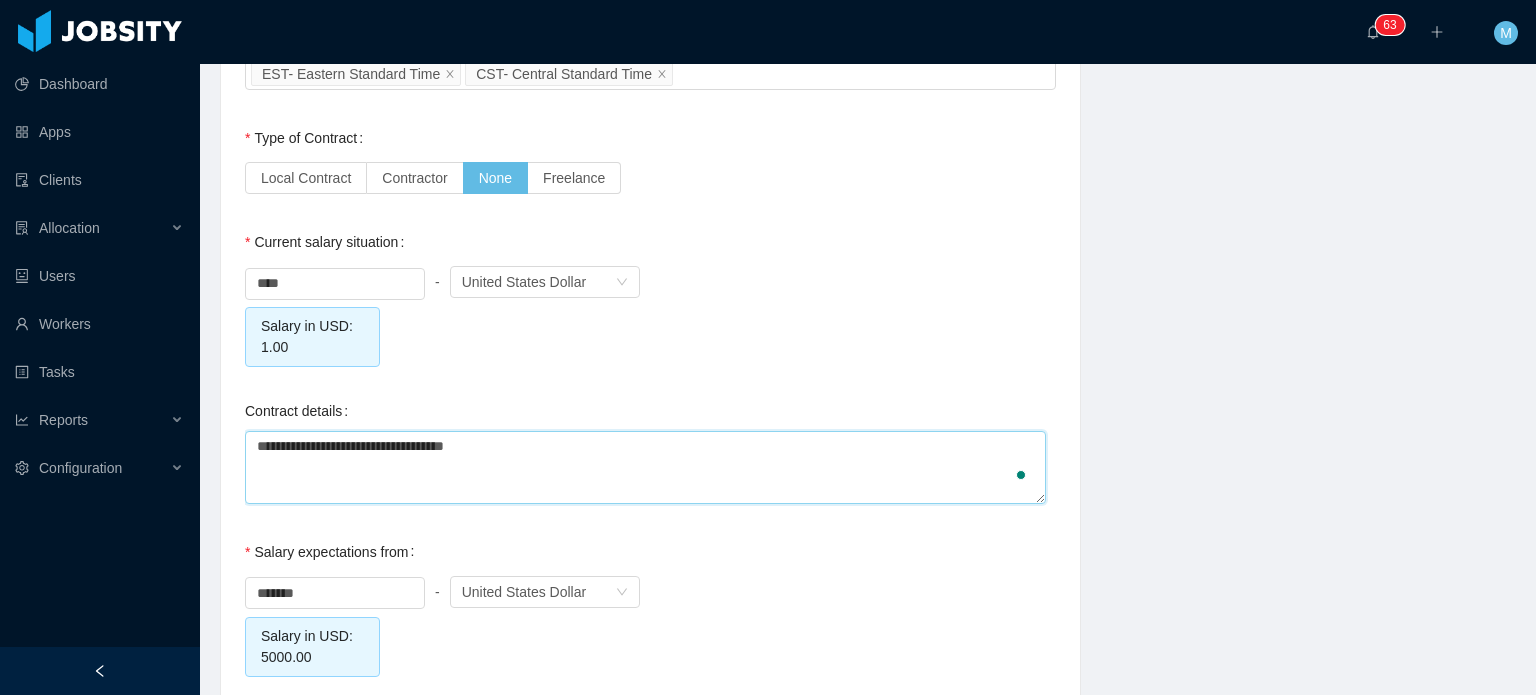 type on "**********" 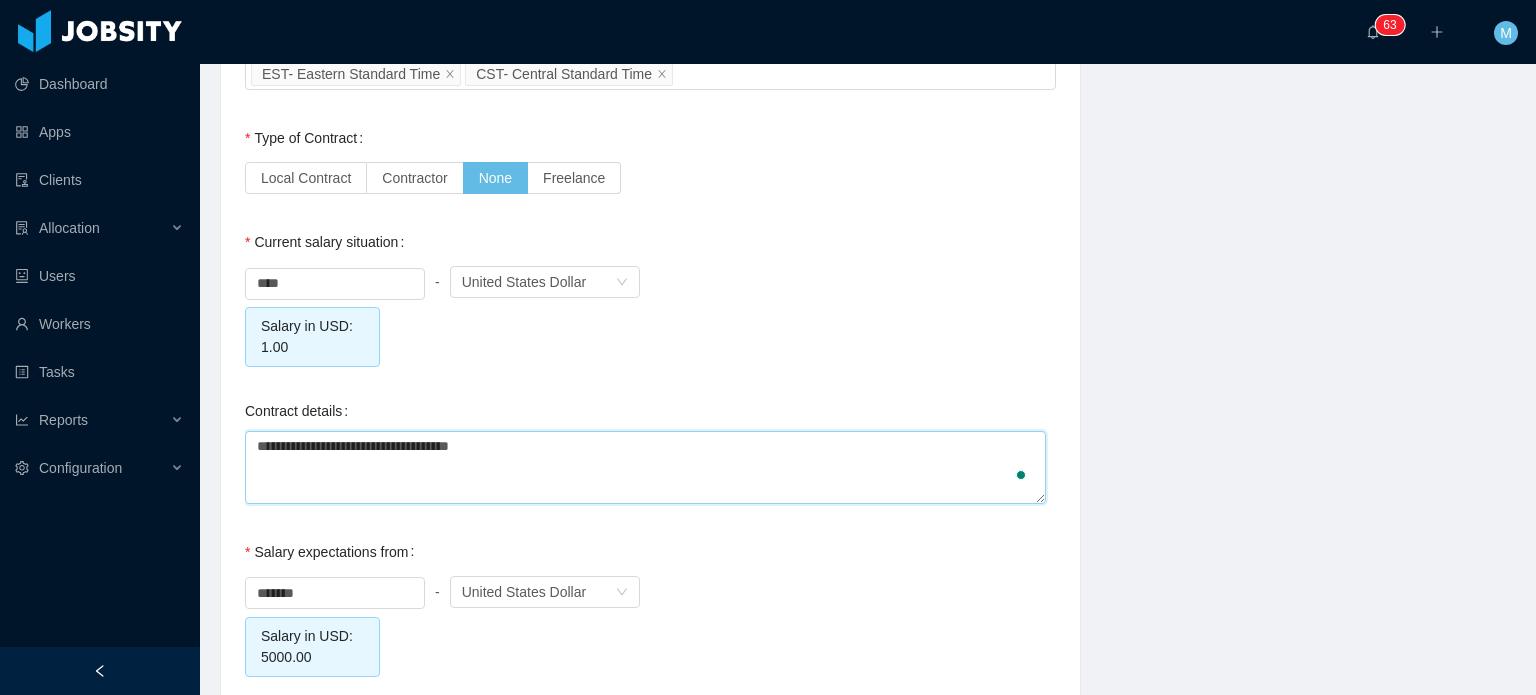 type on "**********" 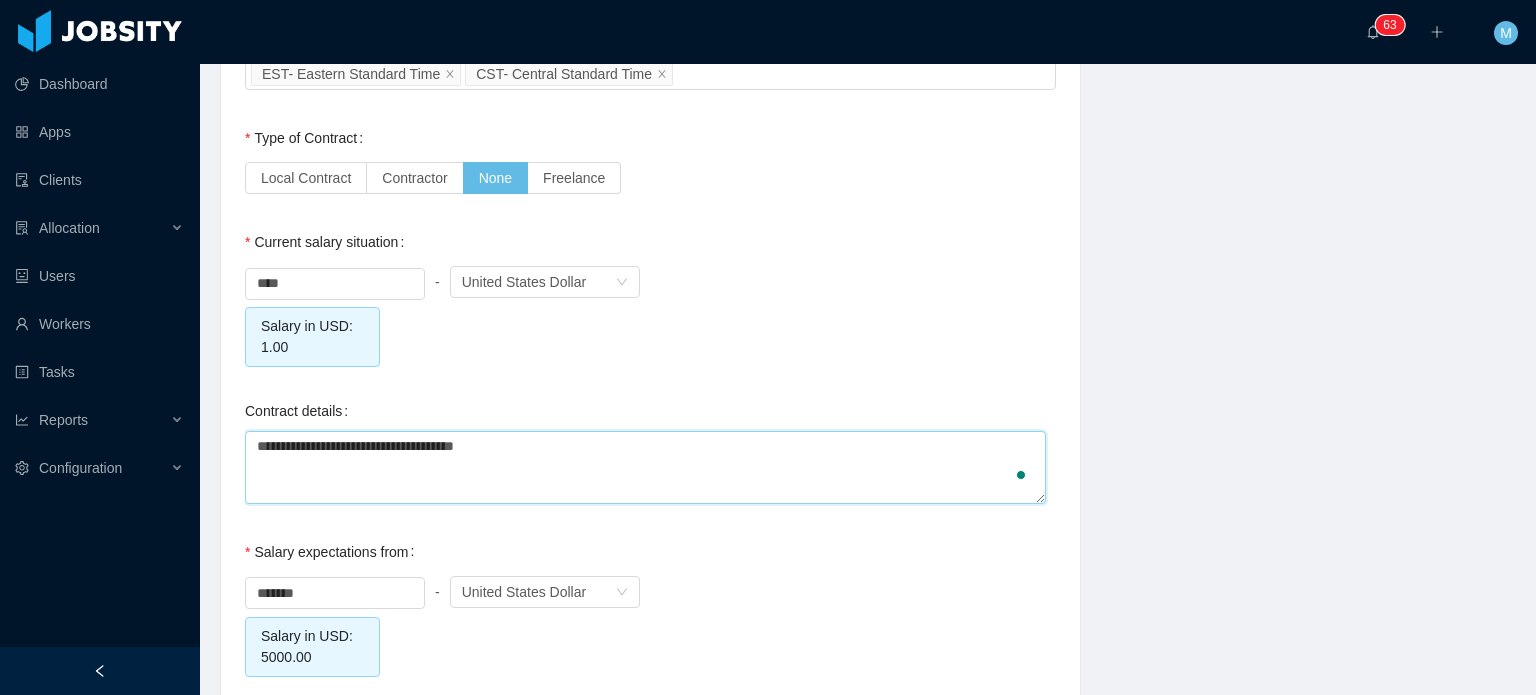 type on "**********" 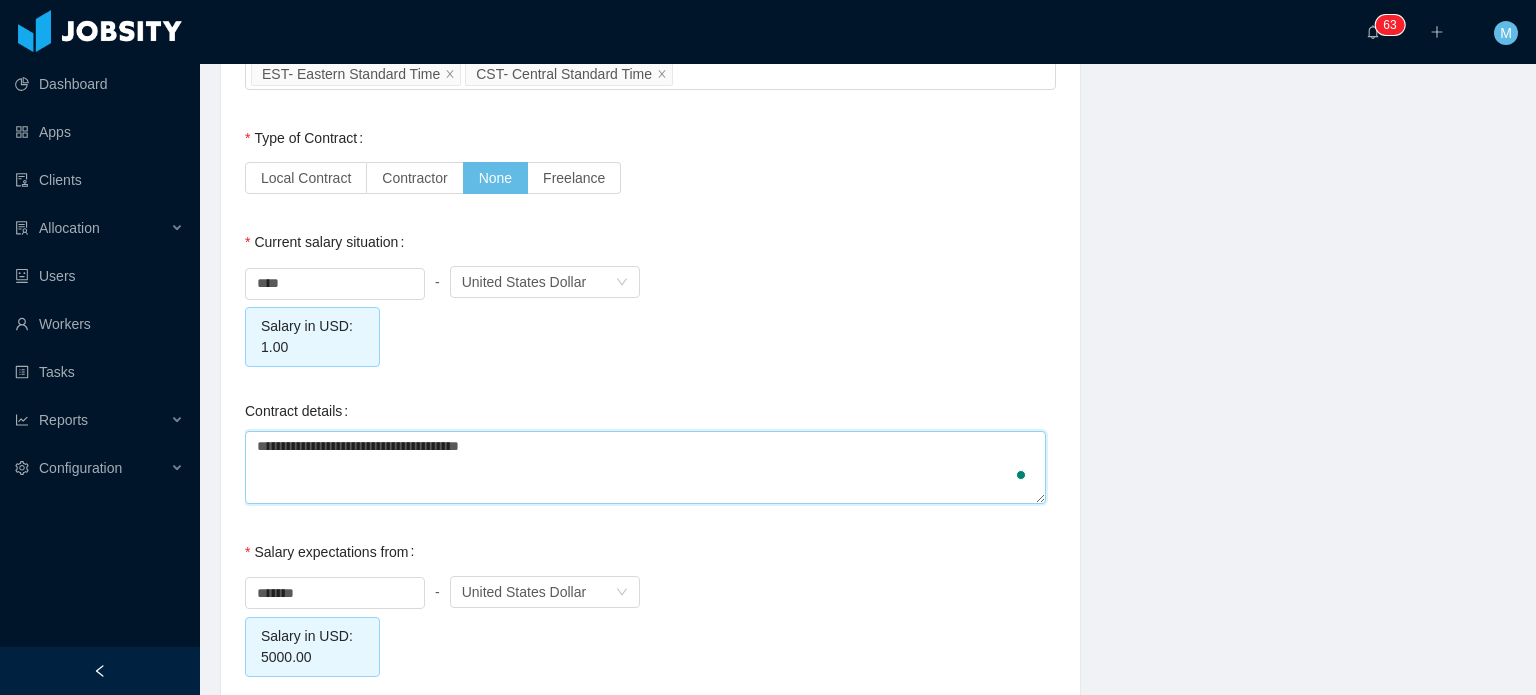 type on "**********" 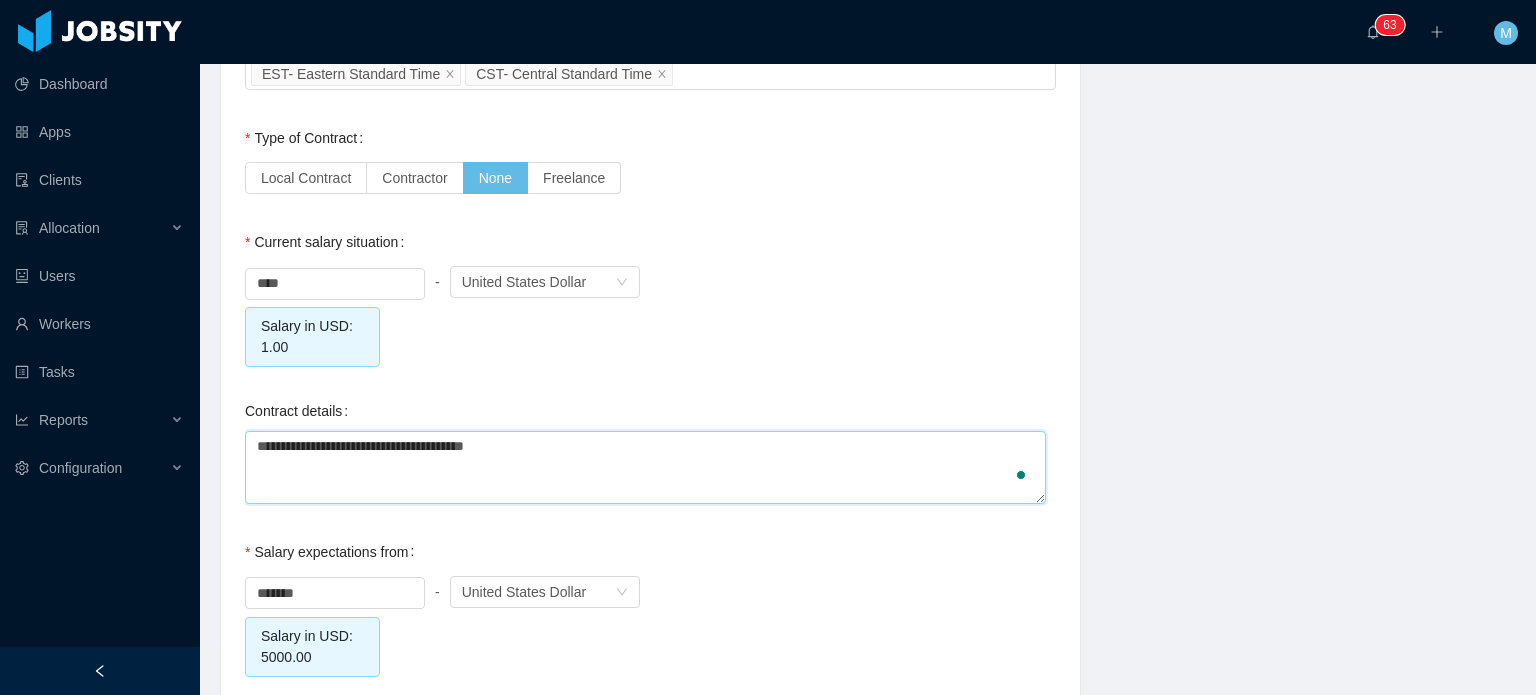 type on "**********" 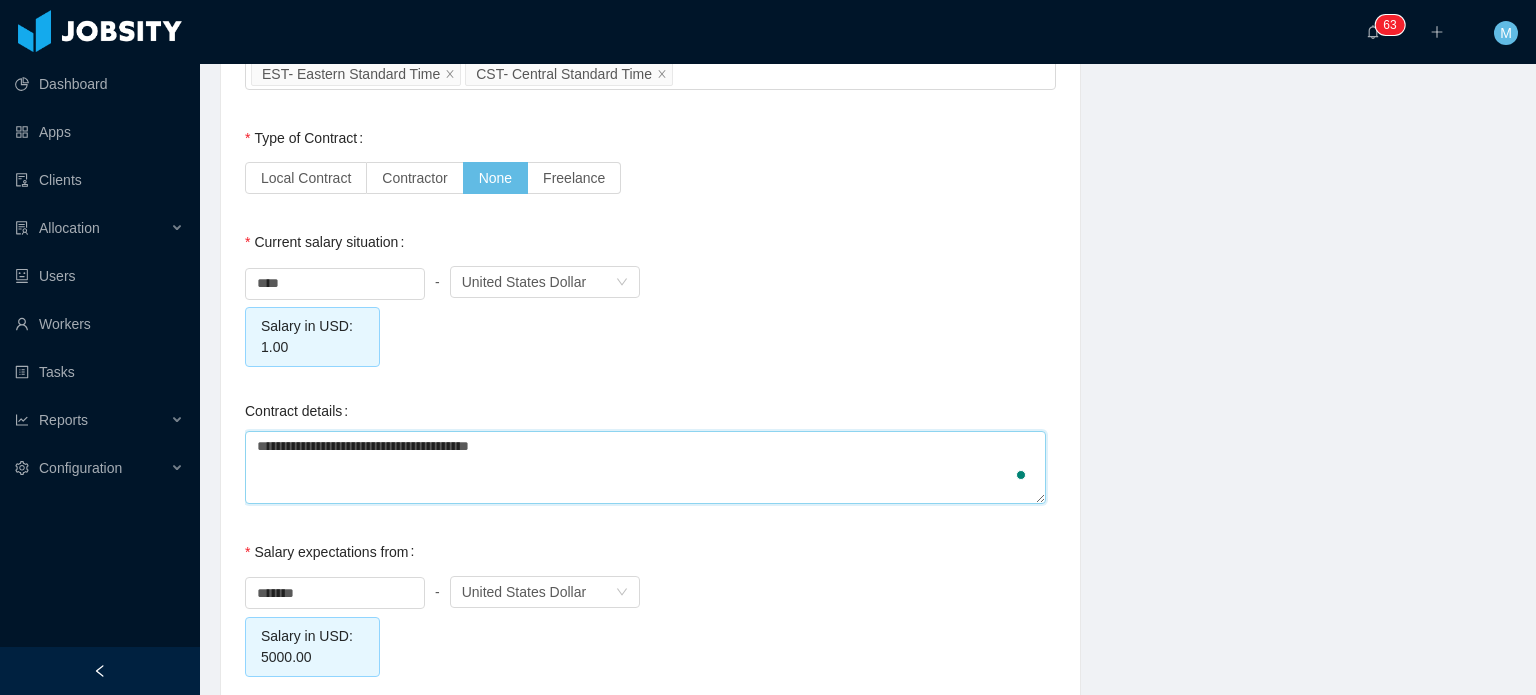 type on "**********" 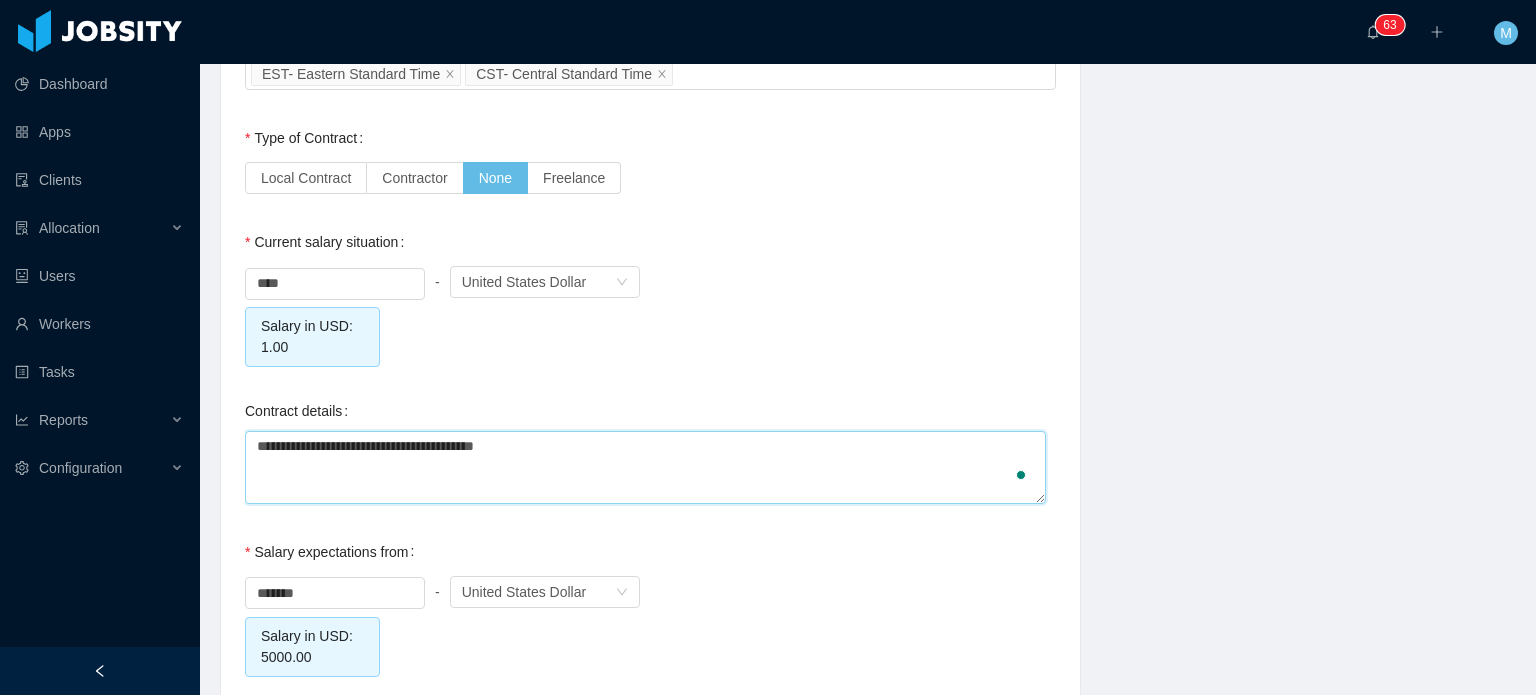 type on "**********" 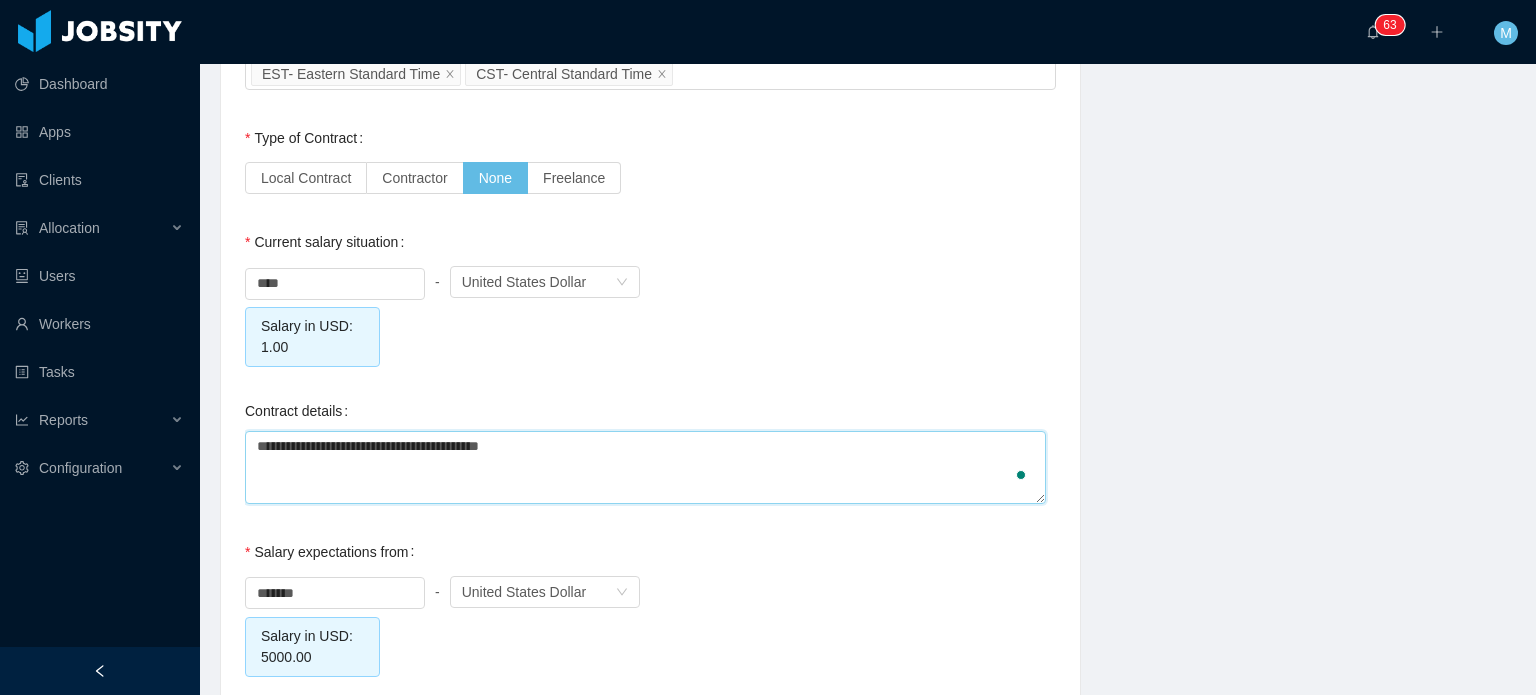 type on "**********" 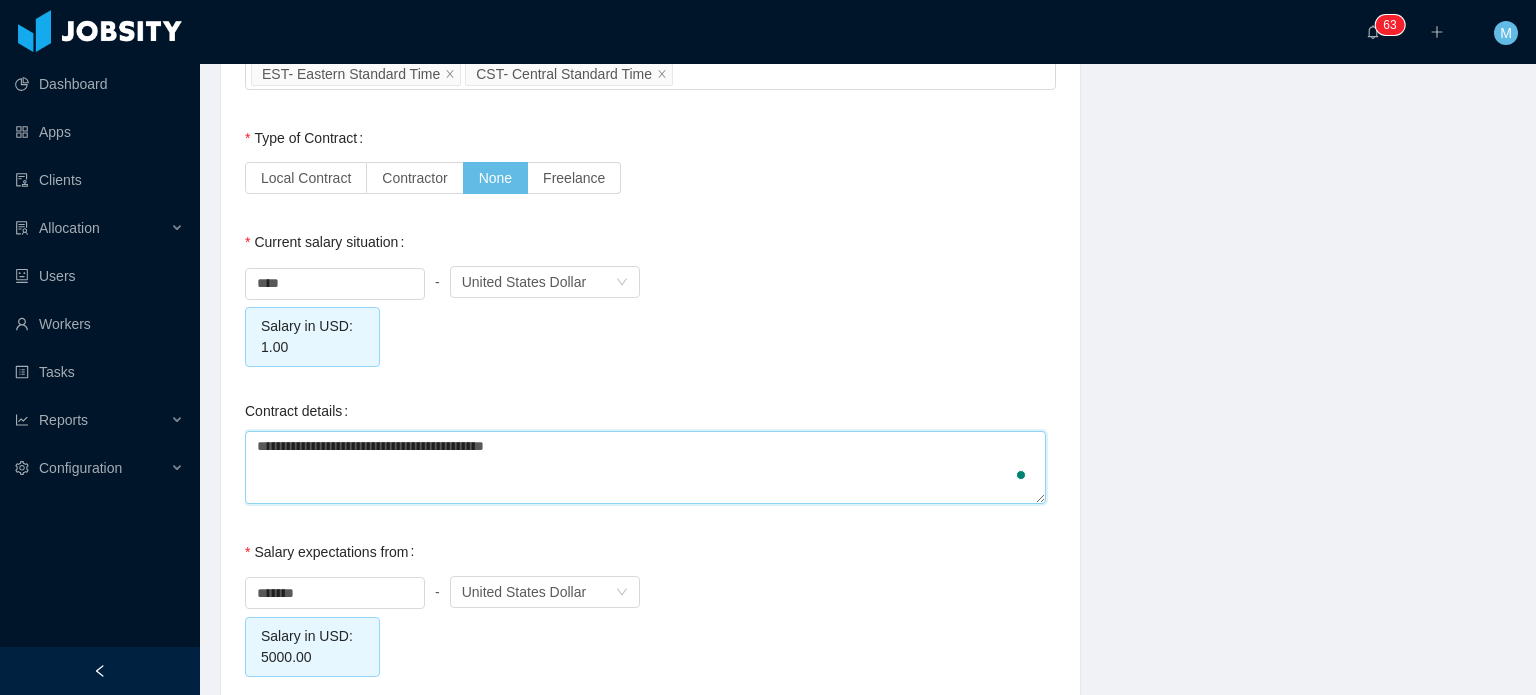 type on "**********" 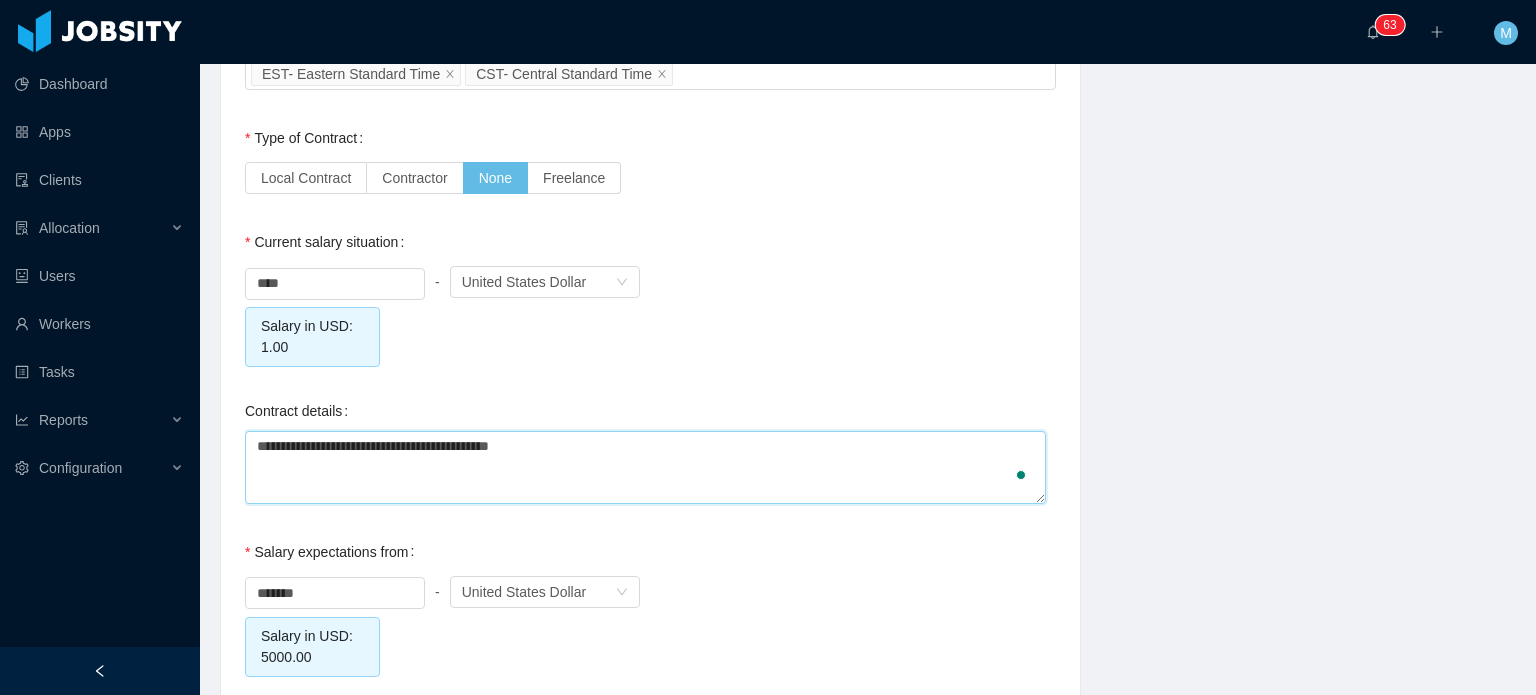 type on "**********" 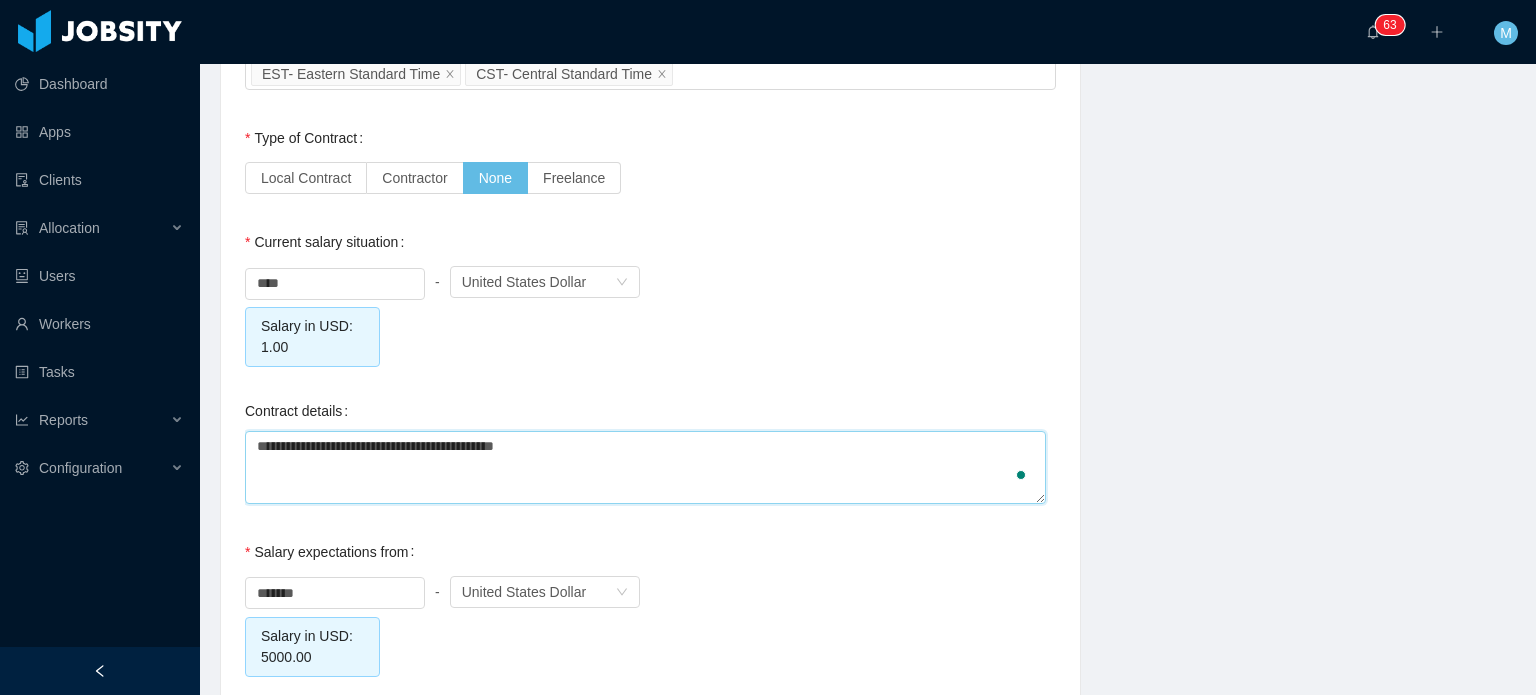 type on "**********" 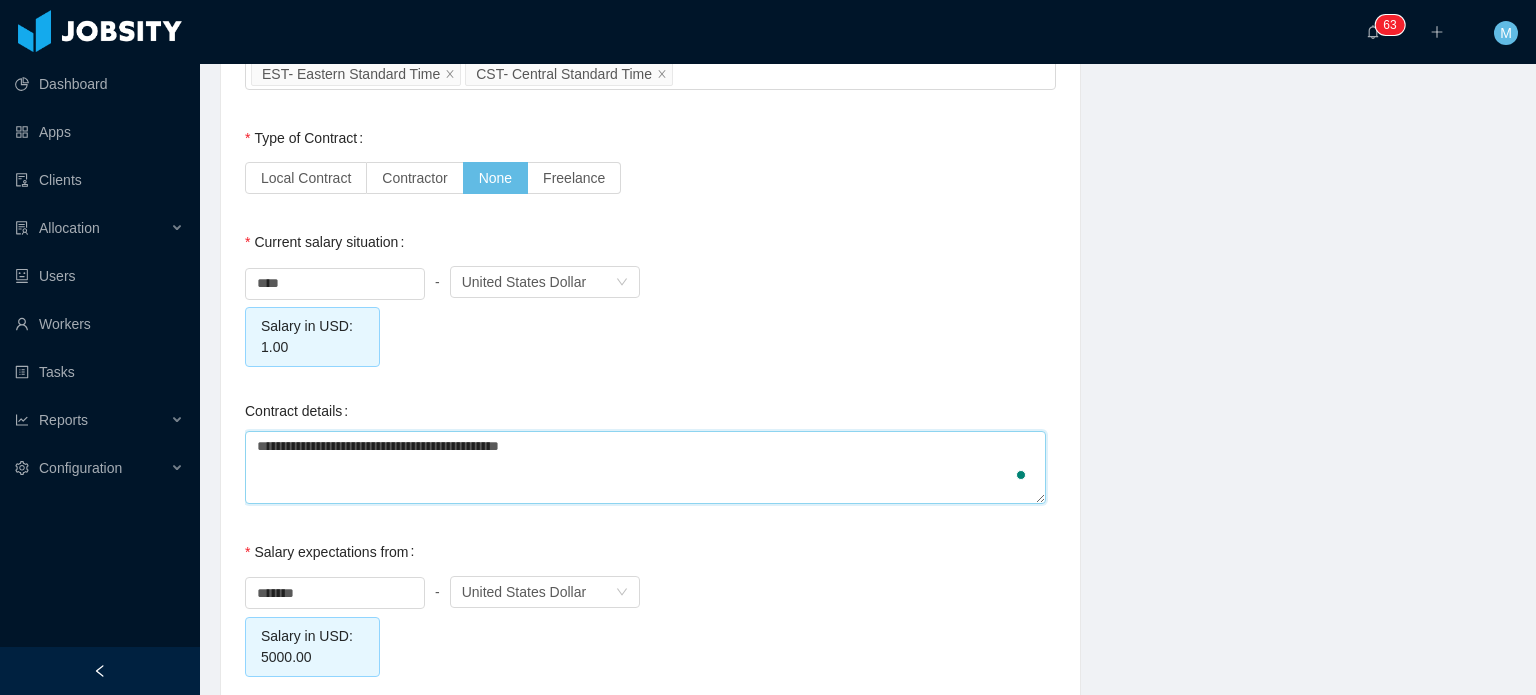 type 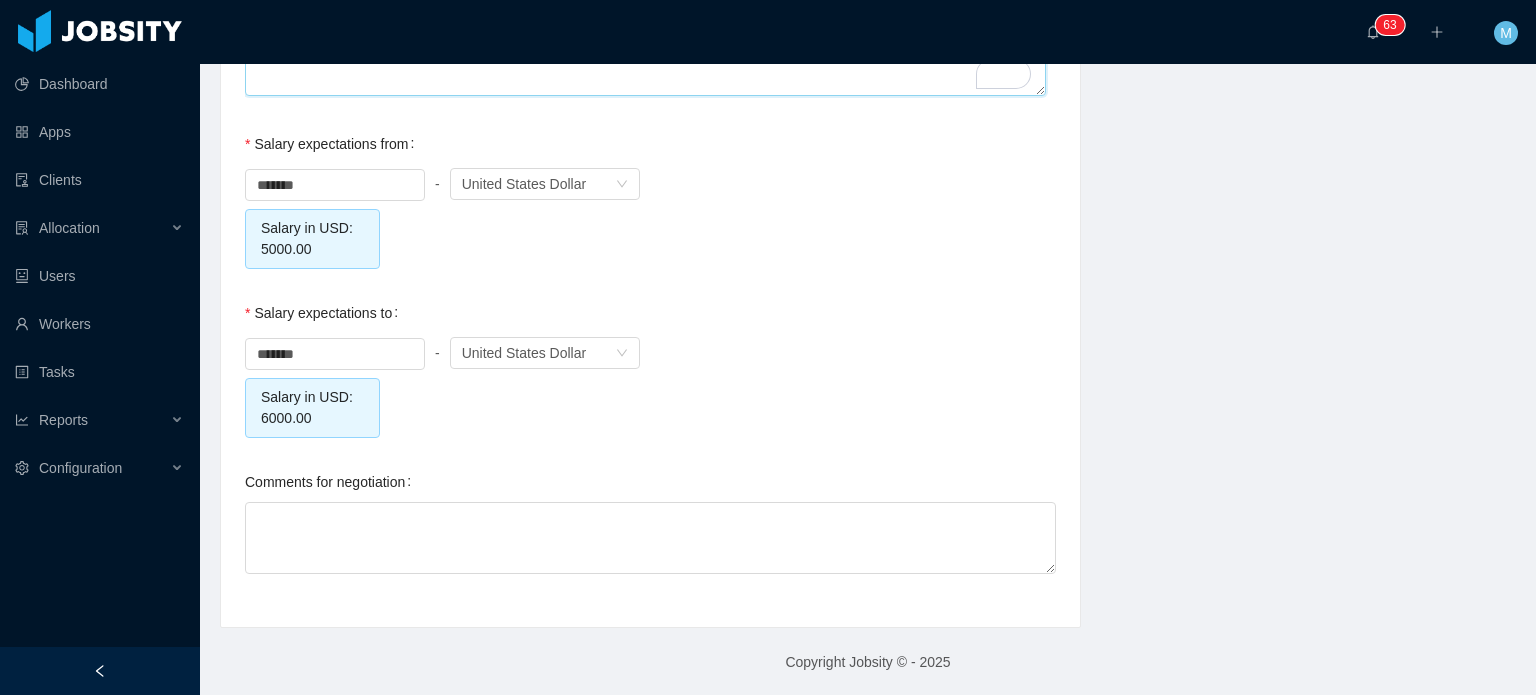 scroll, scrollTop: 2195, scrollLeft: 0, axis: vertical 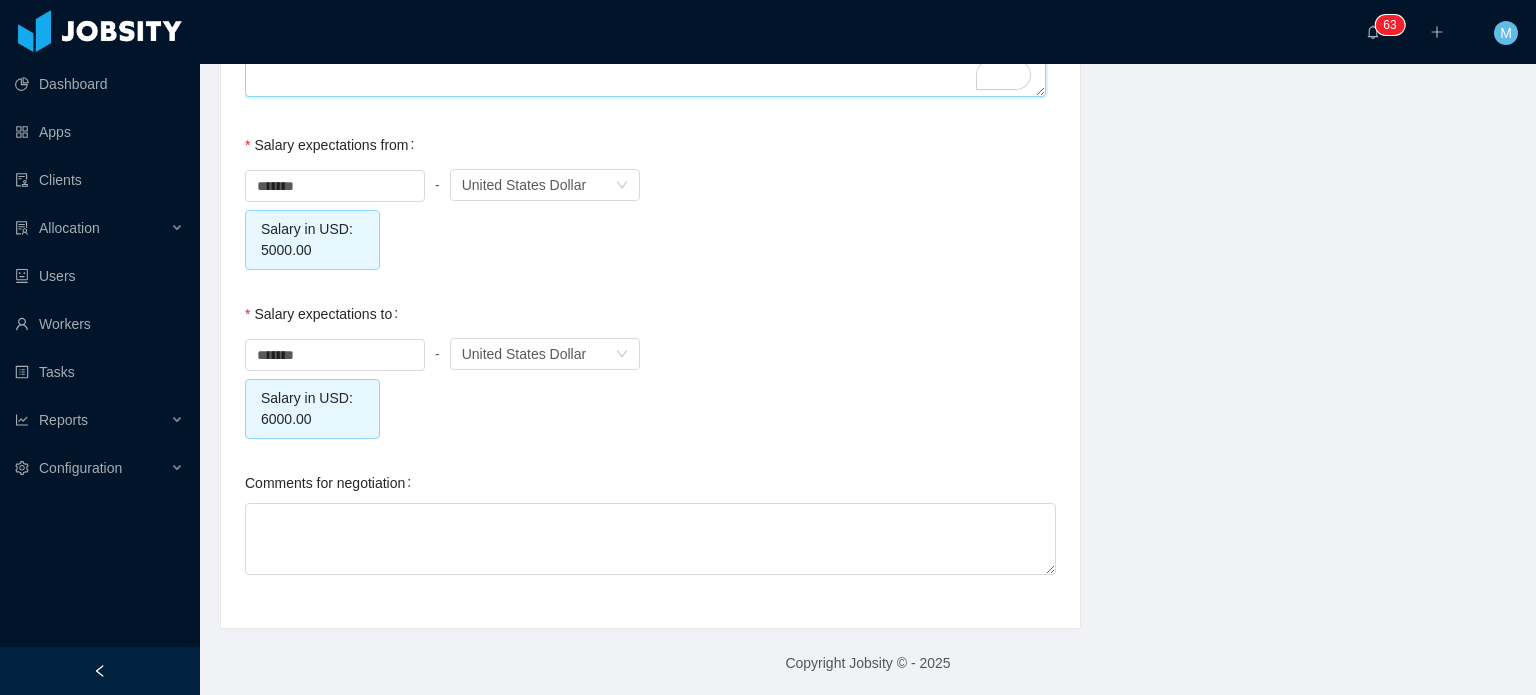 type on "**********" 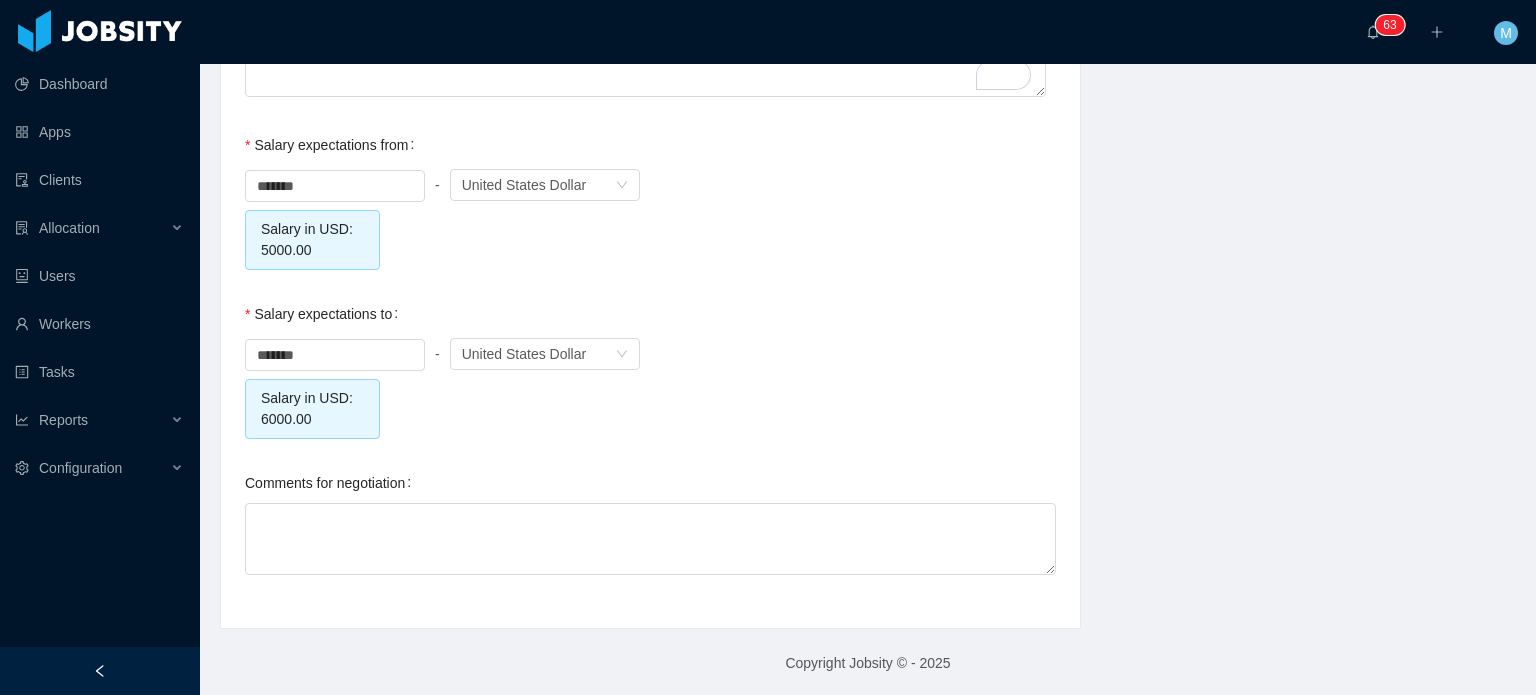click at bounding box center [650, 541] 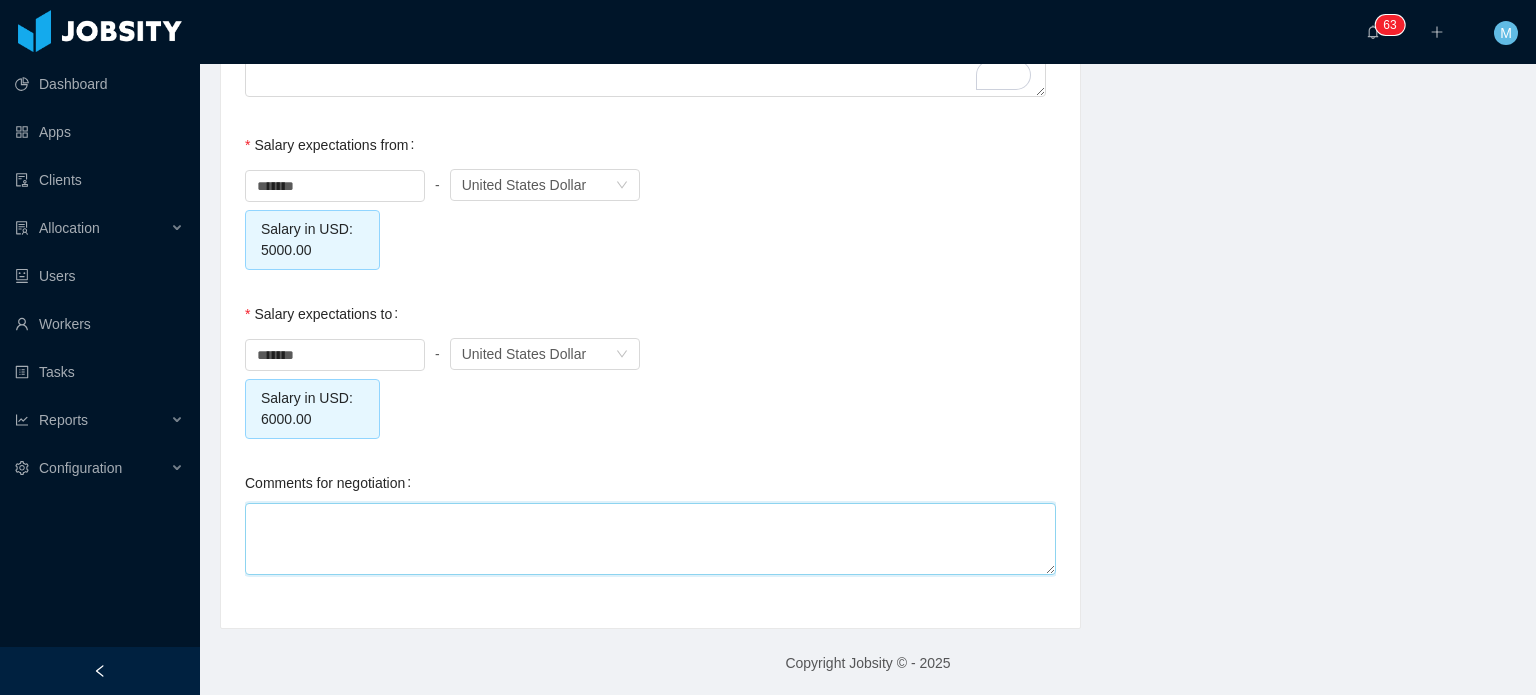 click on "Comments for negotiation" at bounding box center (650, 539) 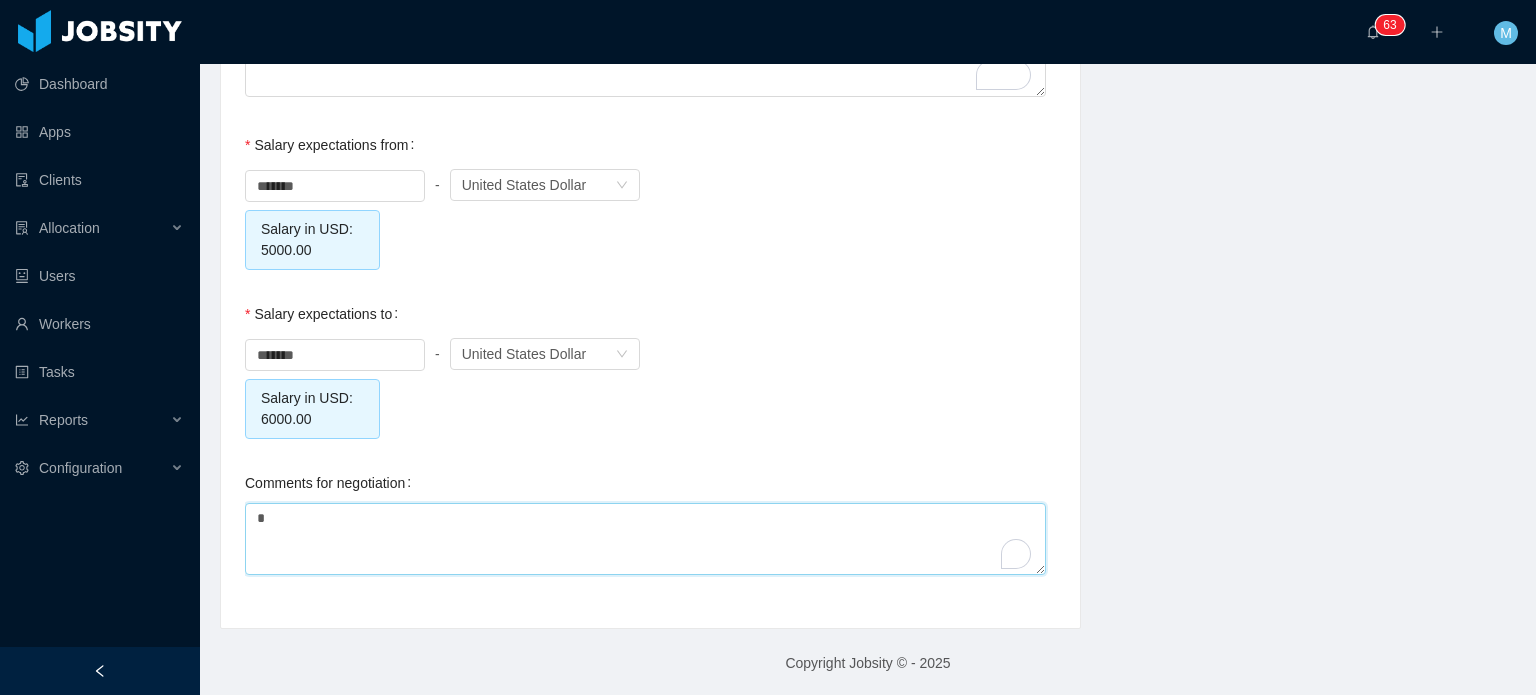 type on "**" 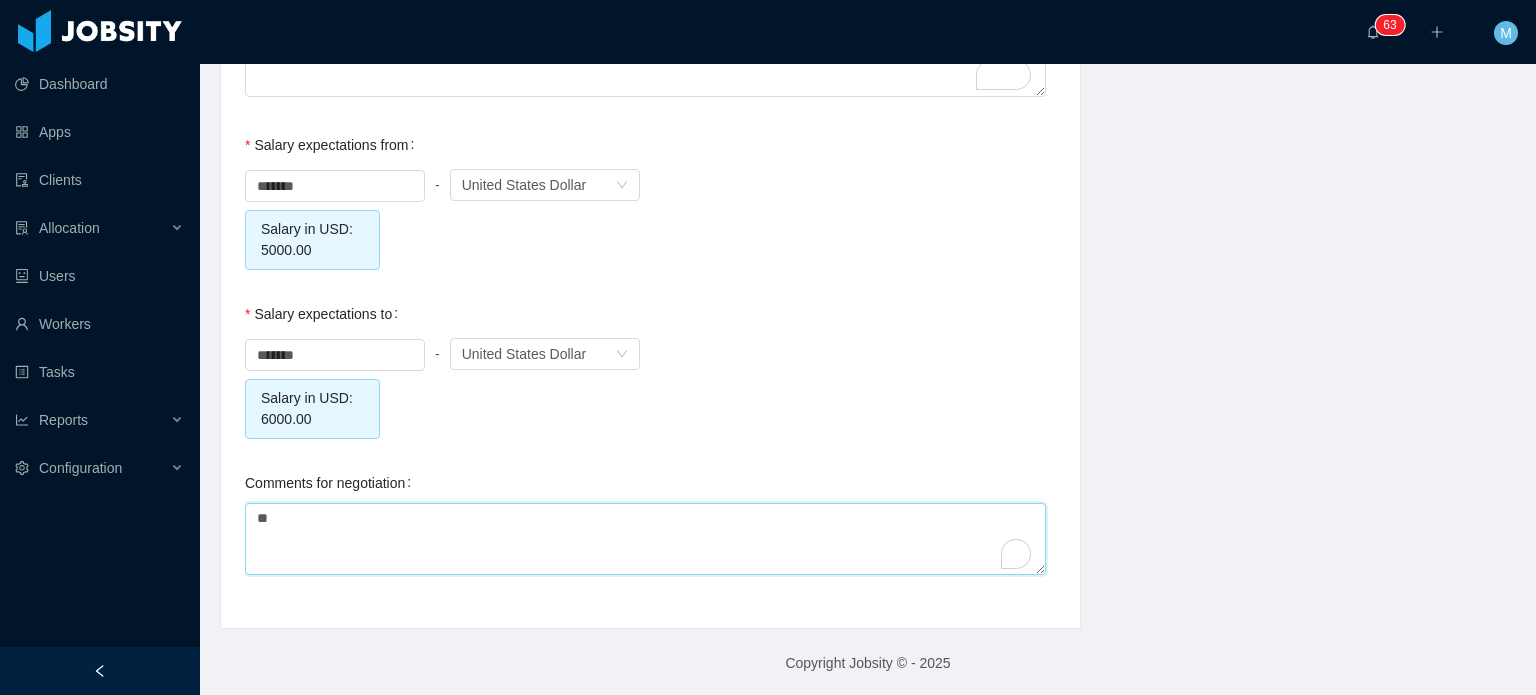 type on "***" 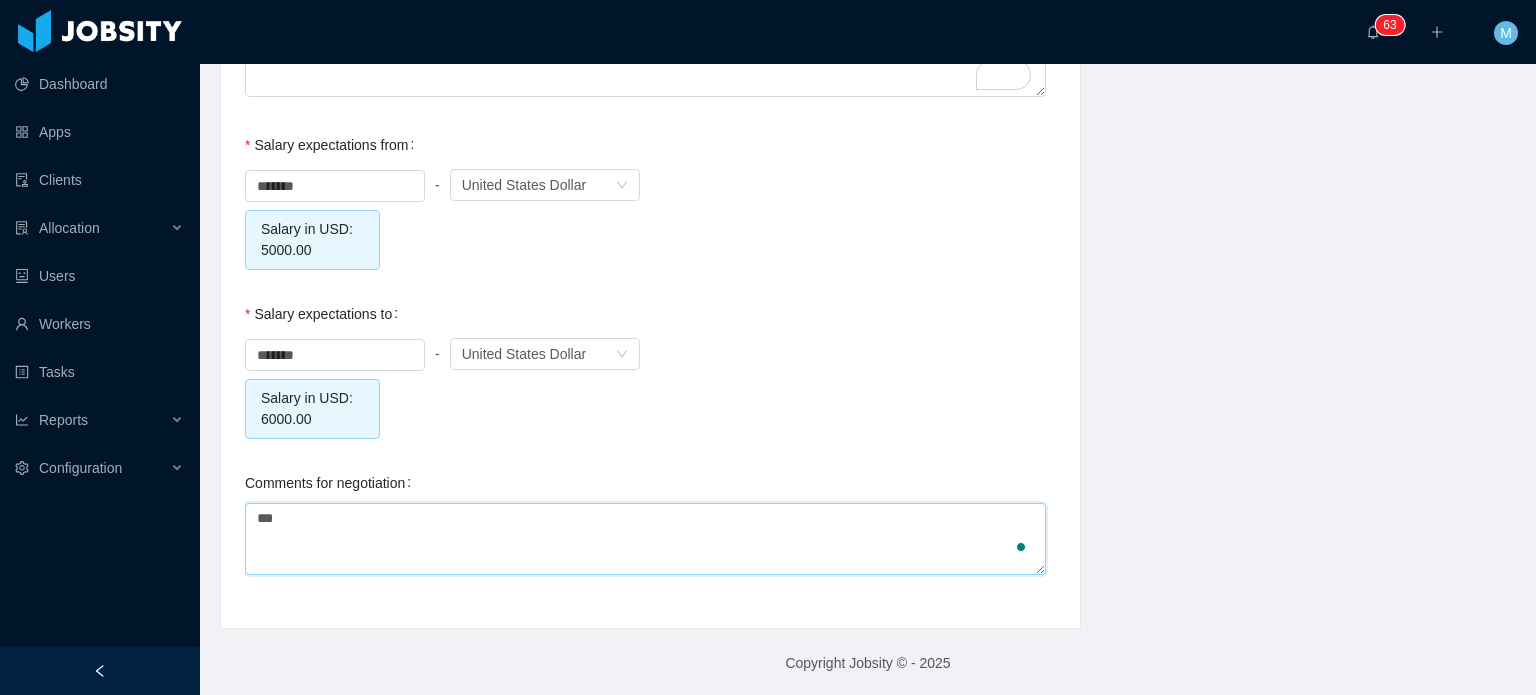 type on "****" 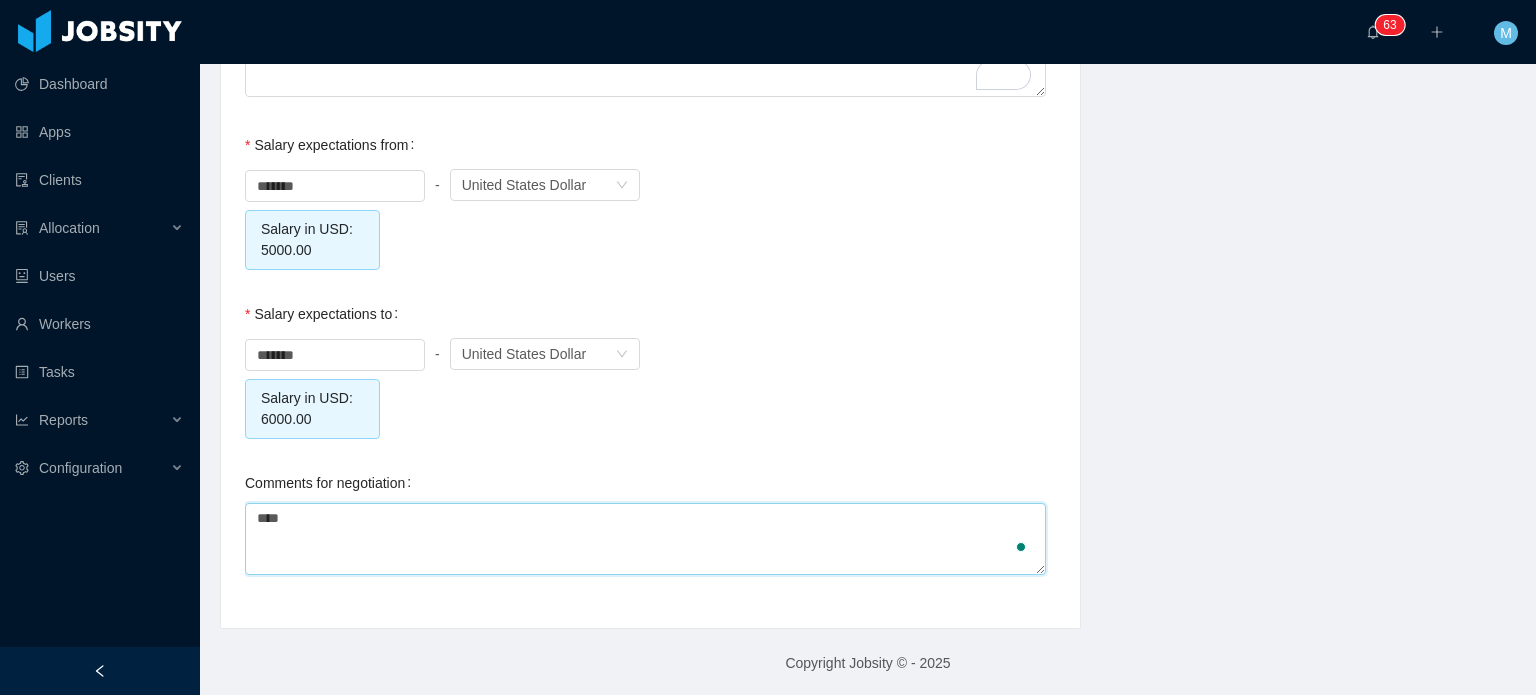 type 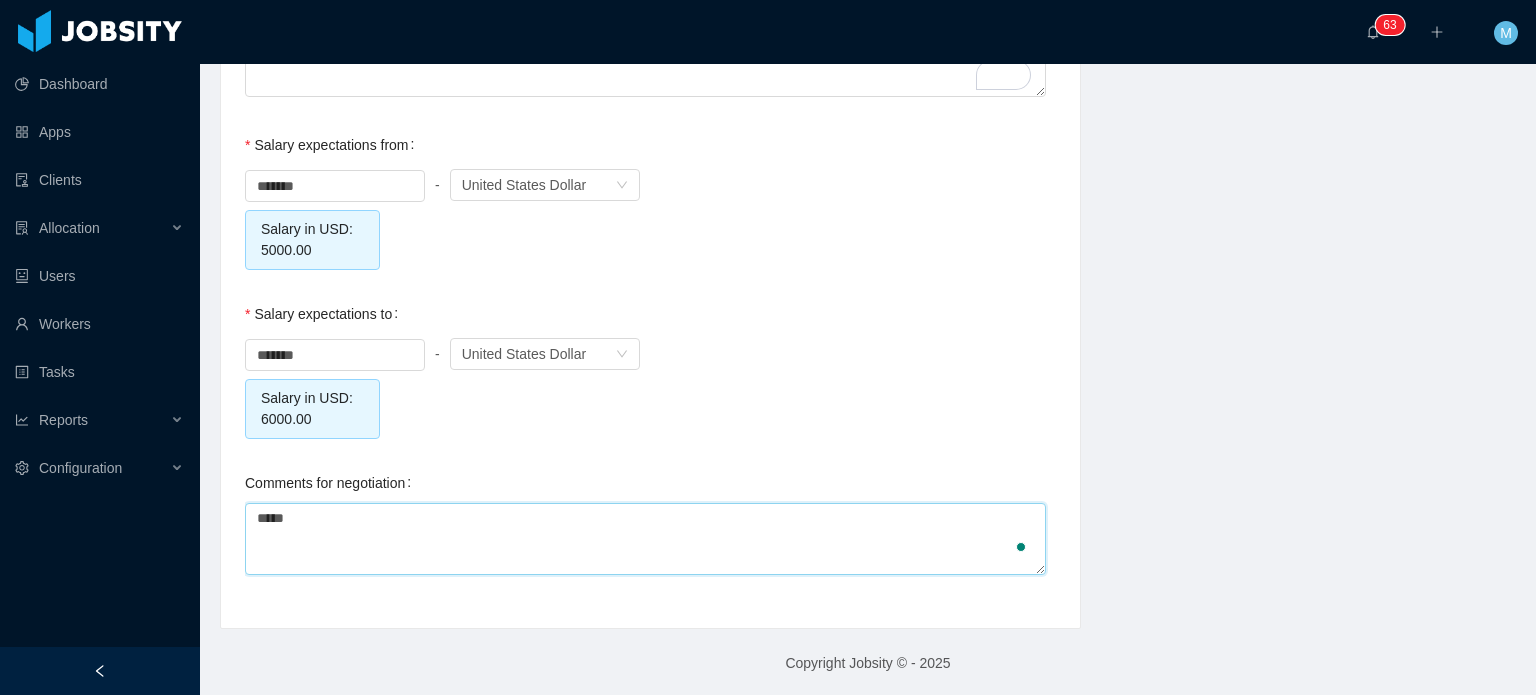 type on "******" 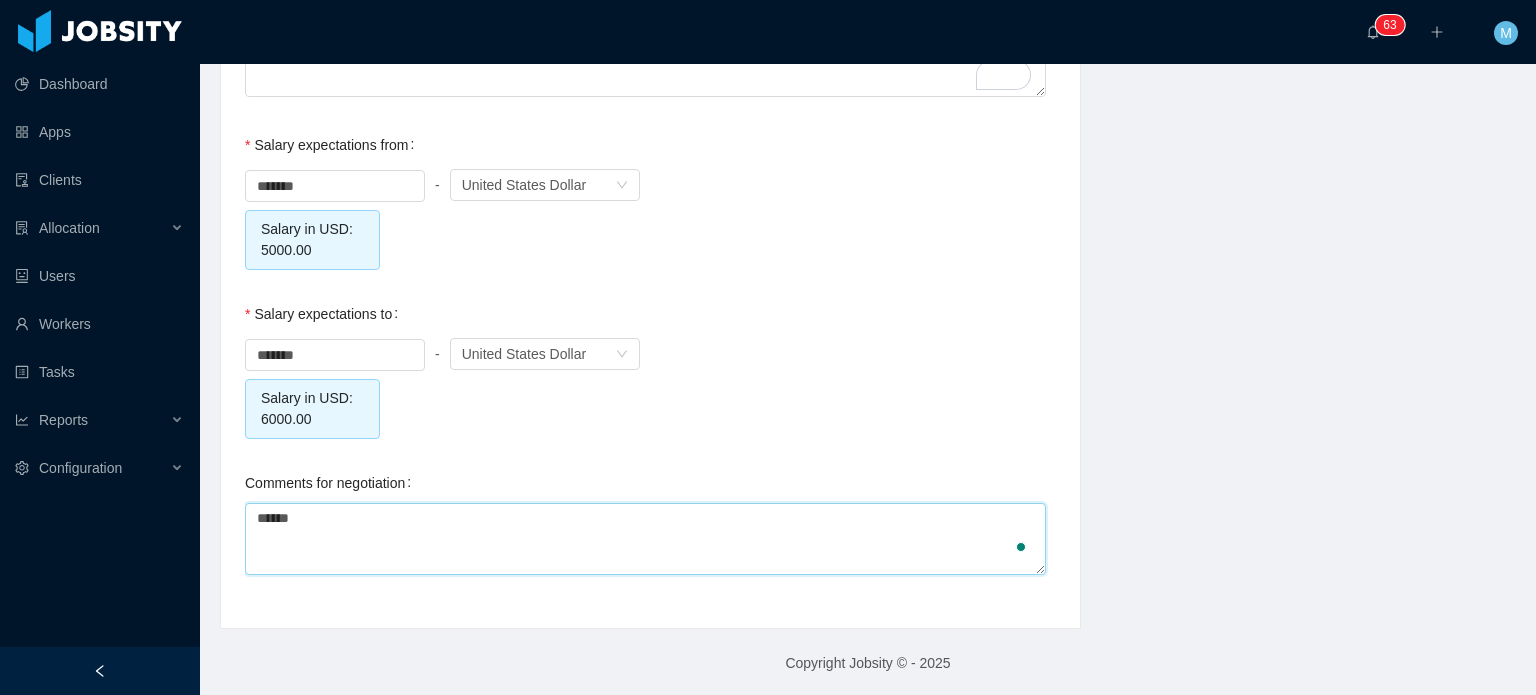 type on "*******" 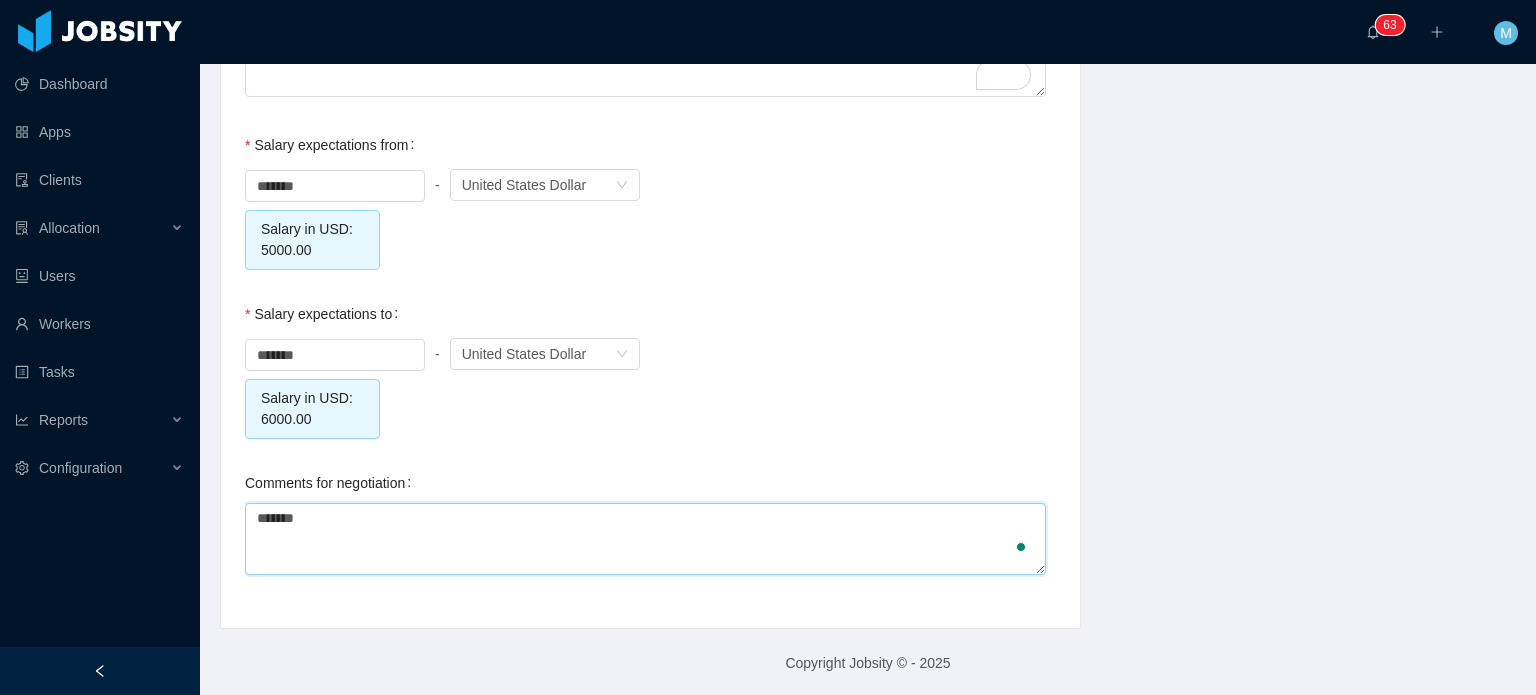 type on "********" 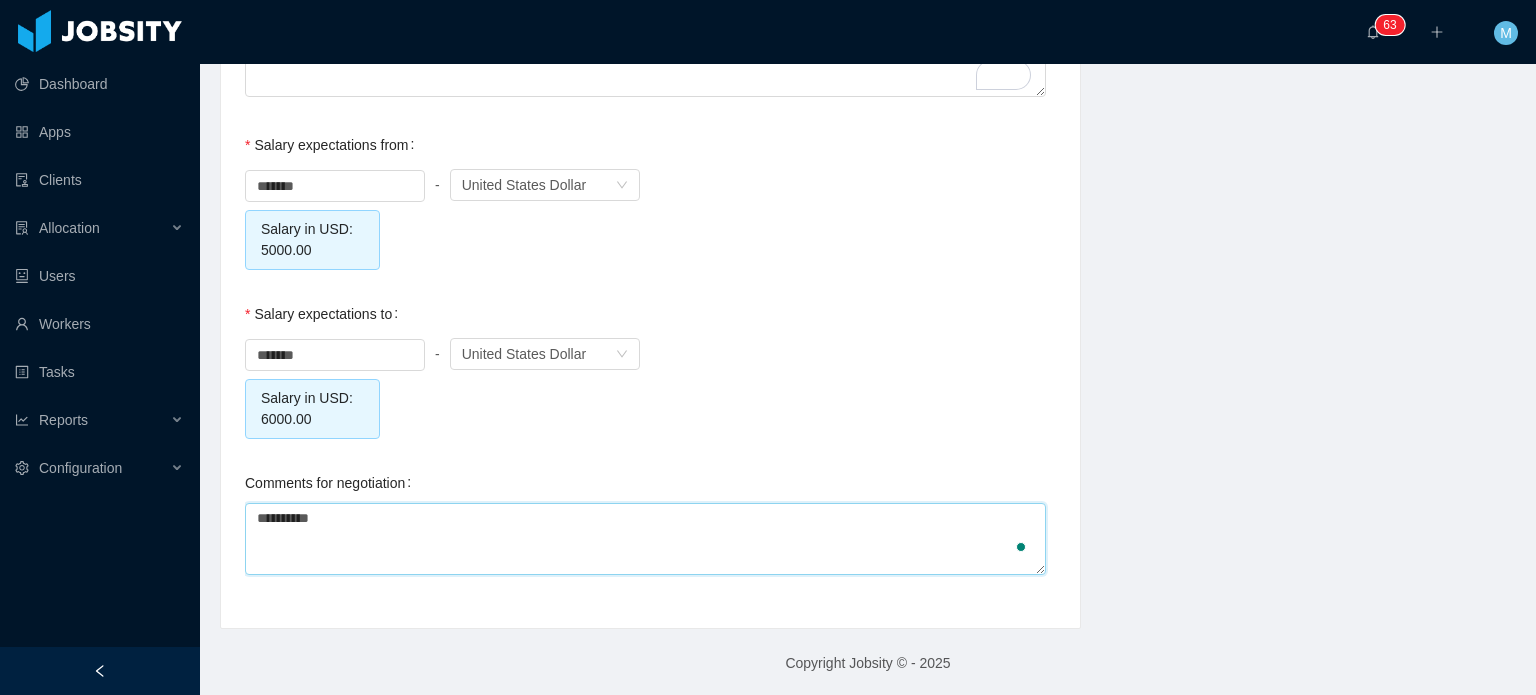 type on "**********" 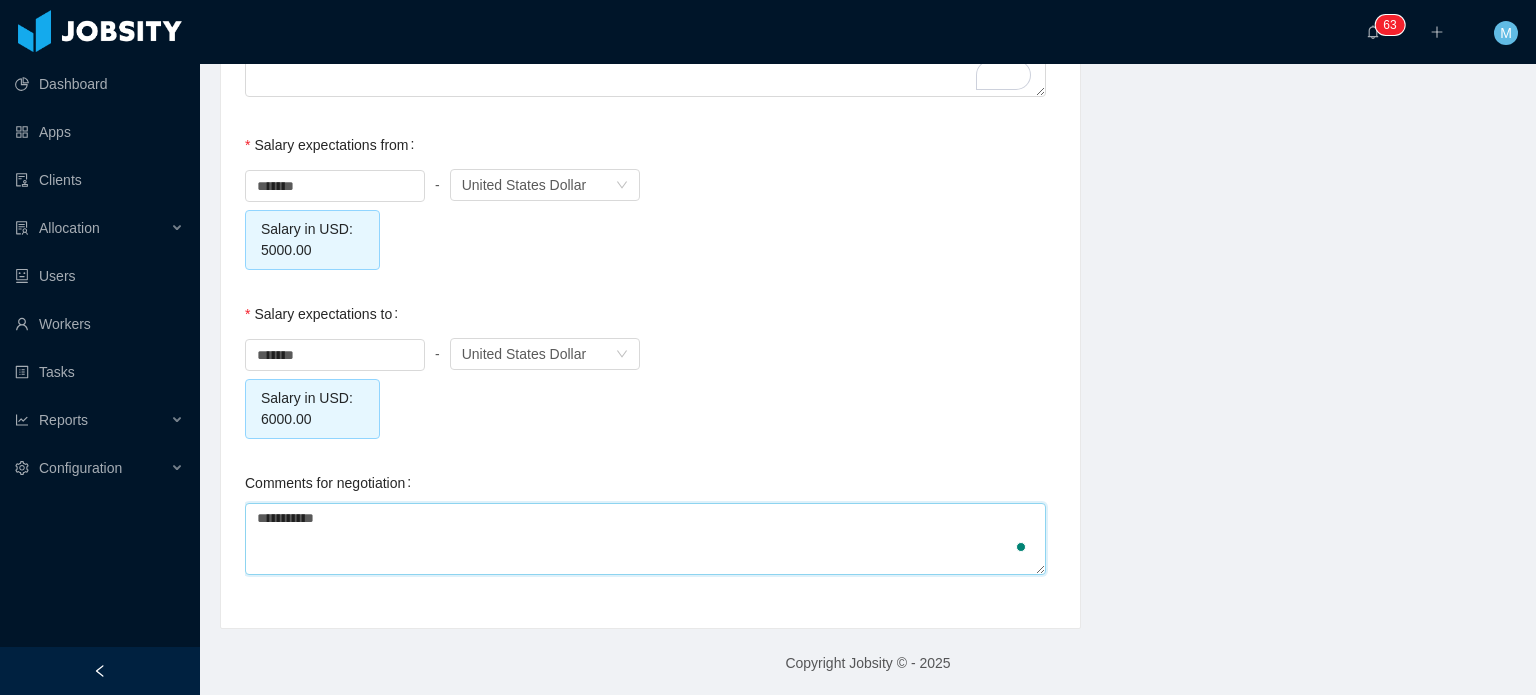 type 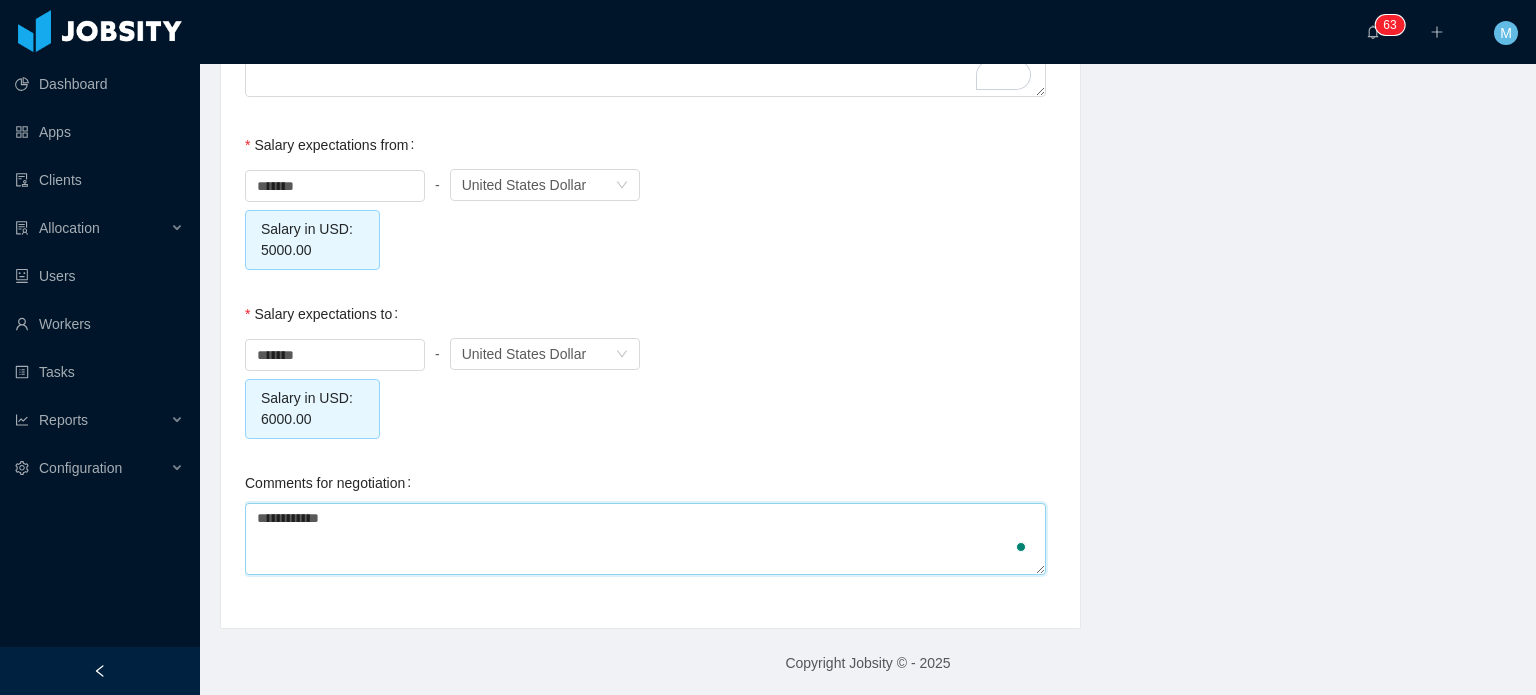 type on "**********" 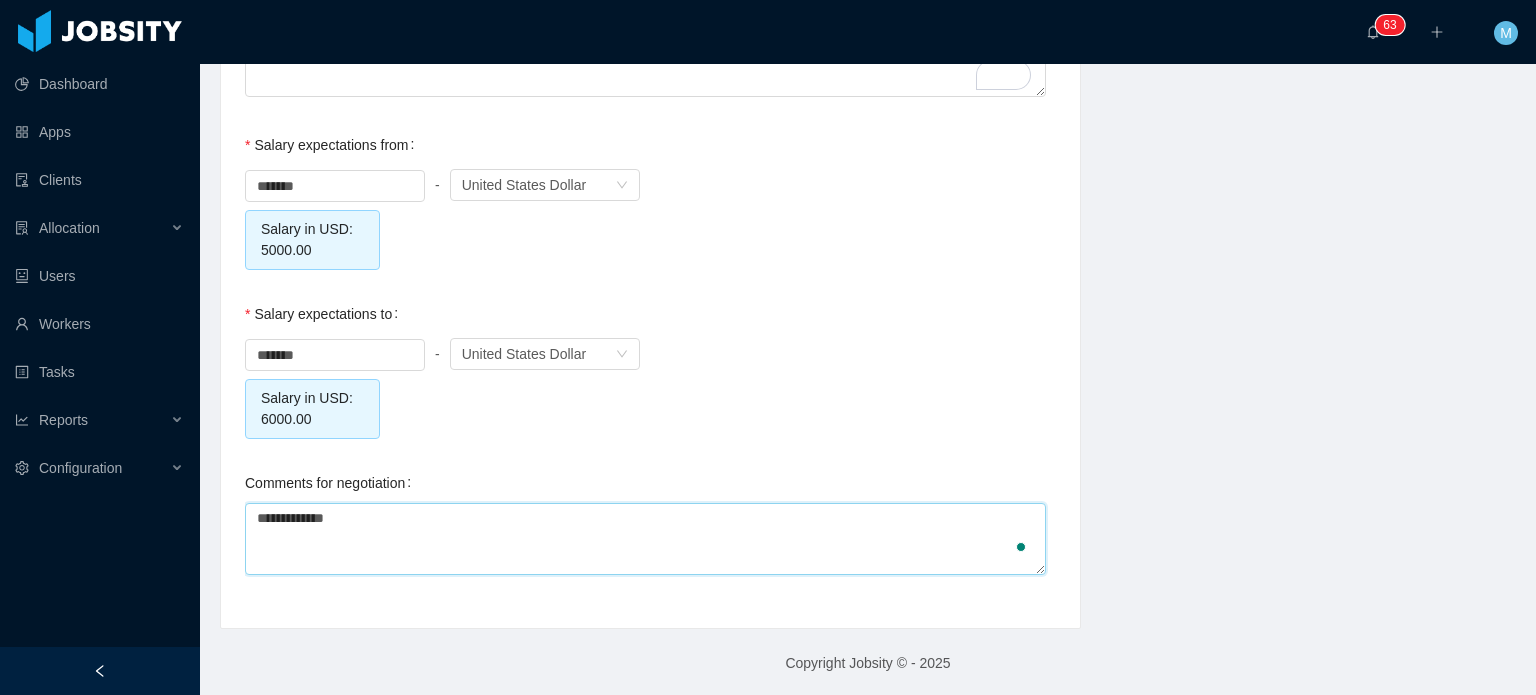 type on "**********" 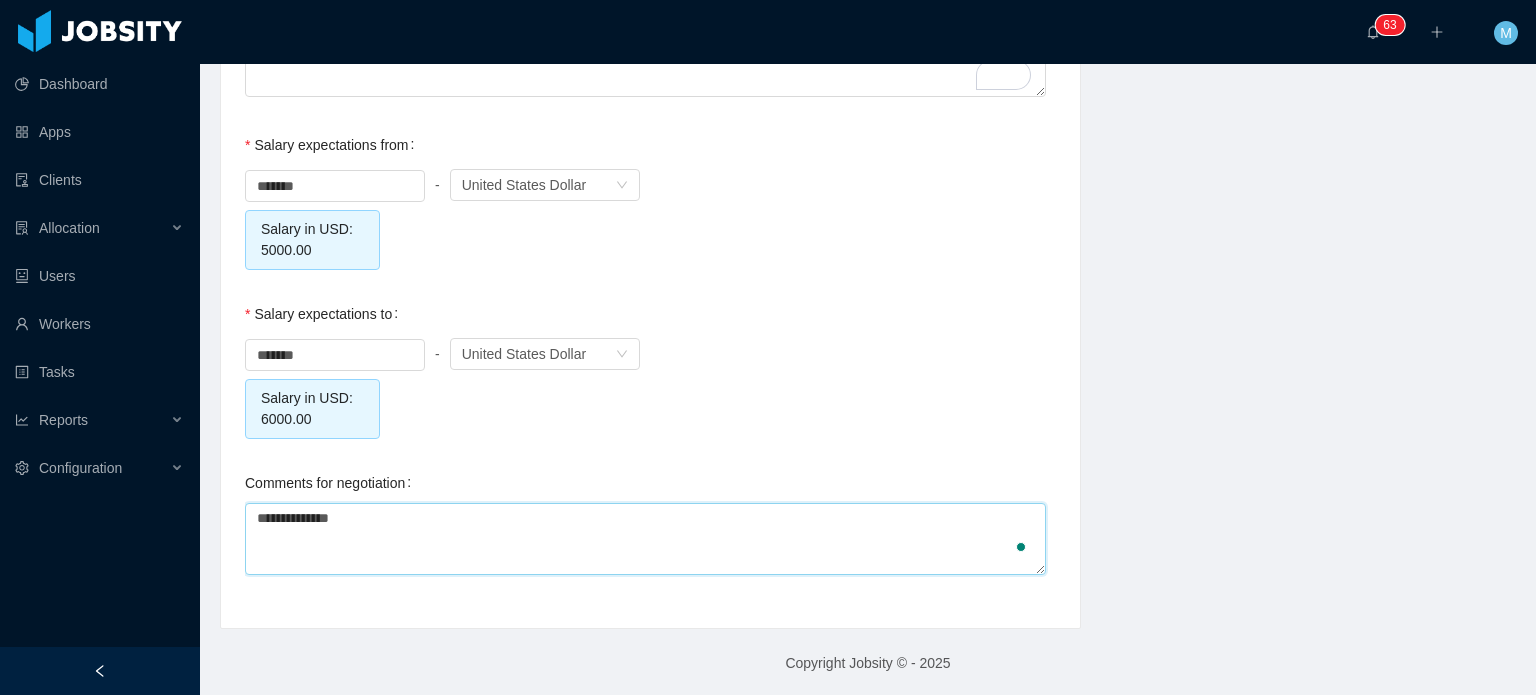 type on "**********" 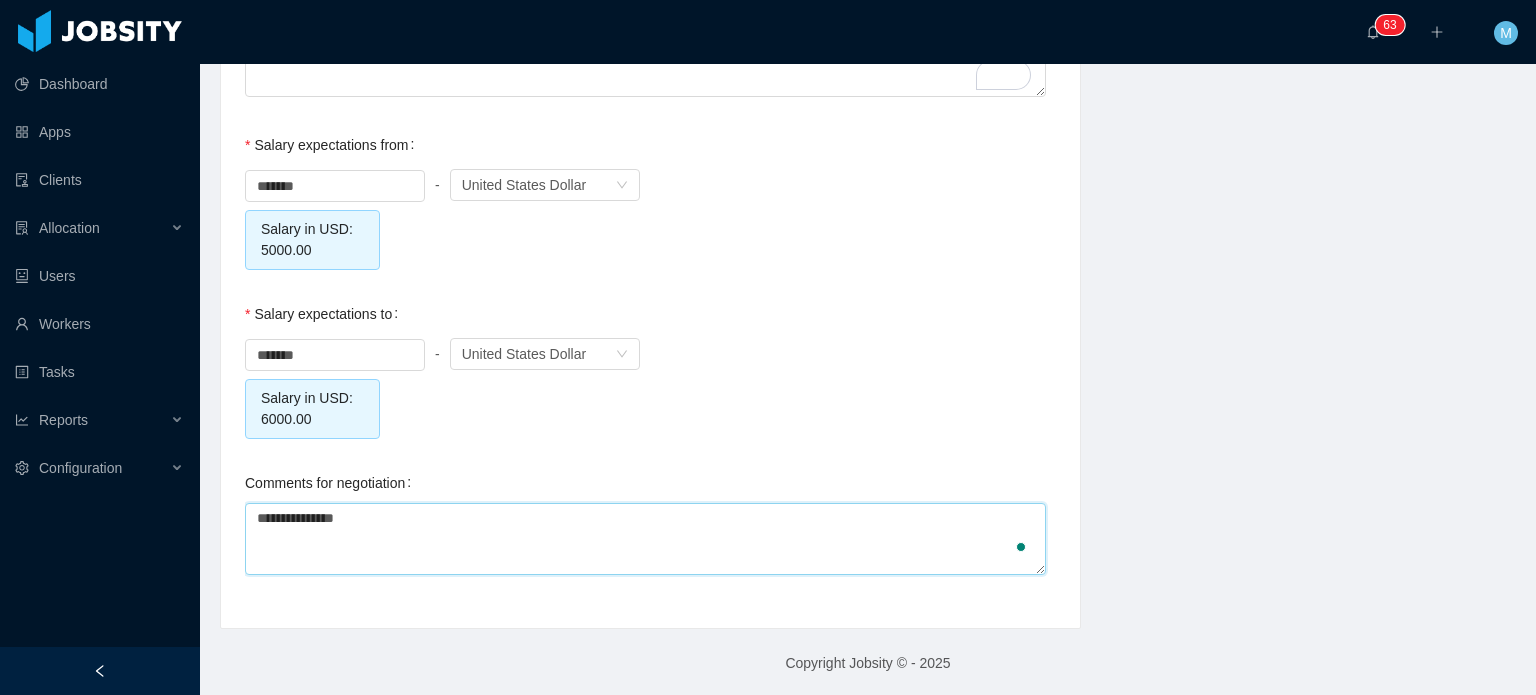 type on "**********" 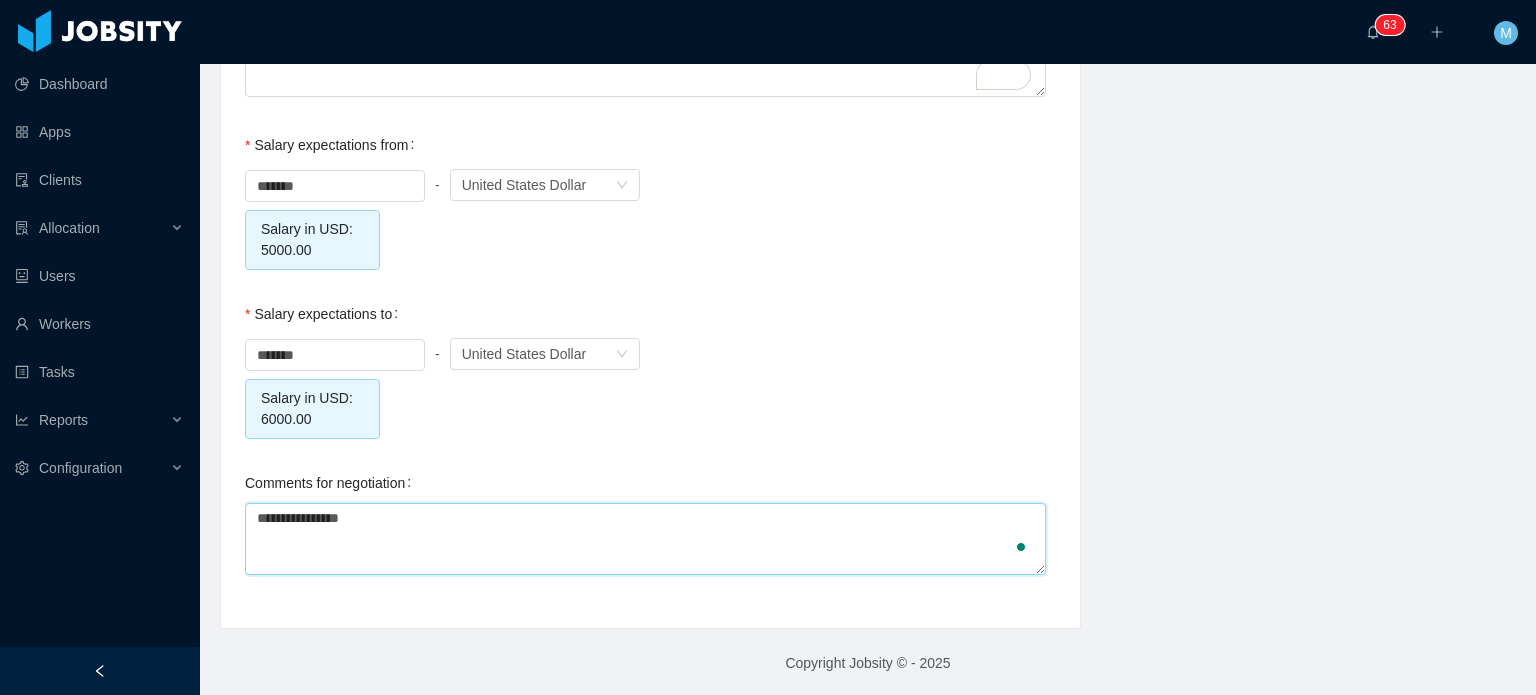 type 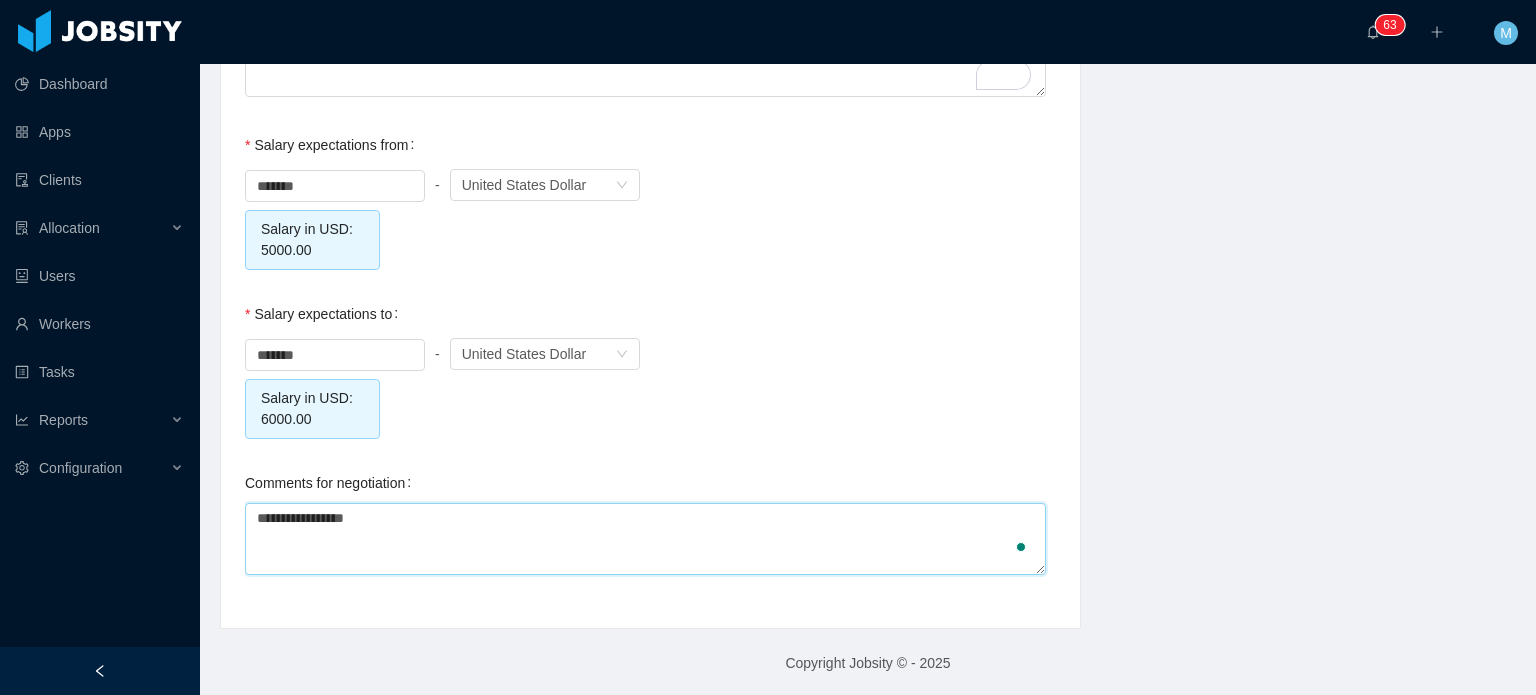 type on "**********" 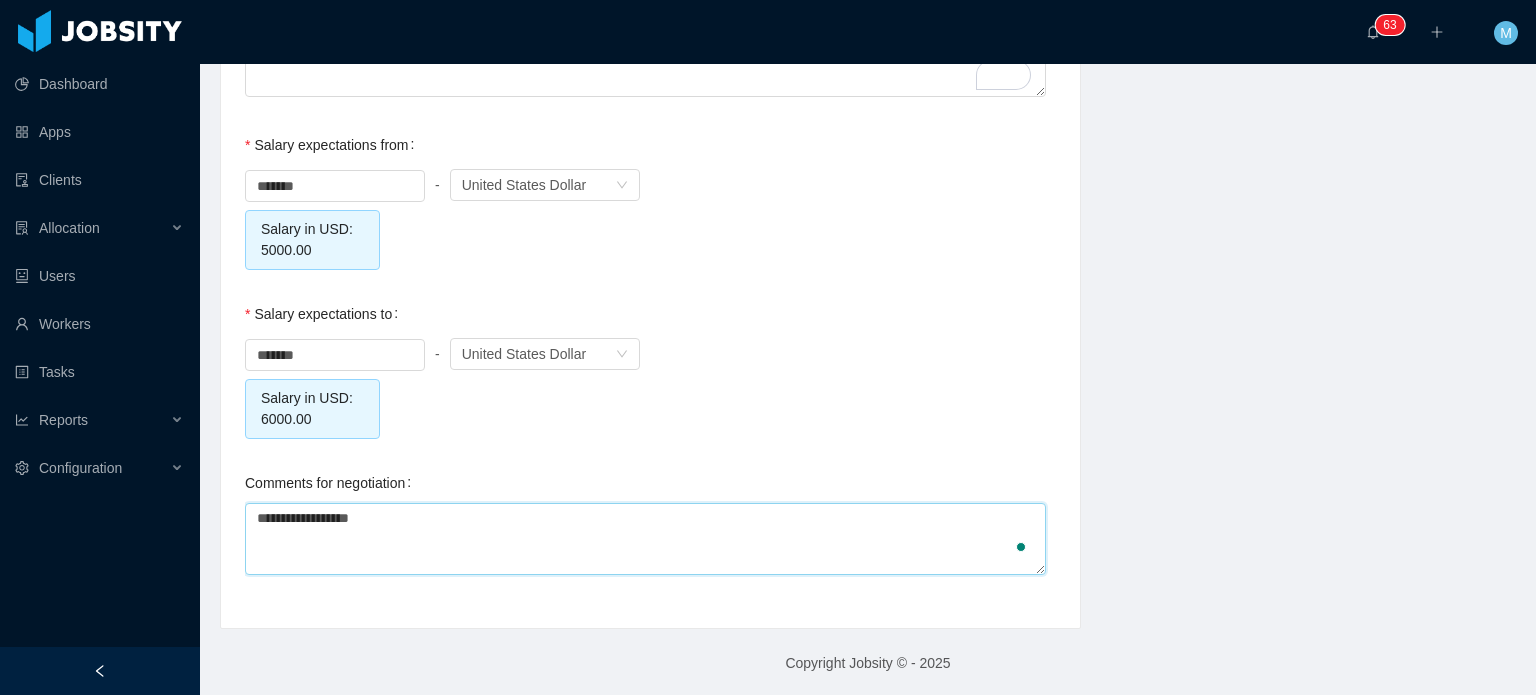 type on "**********" 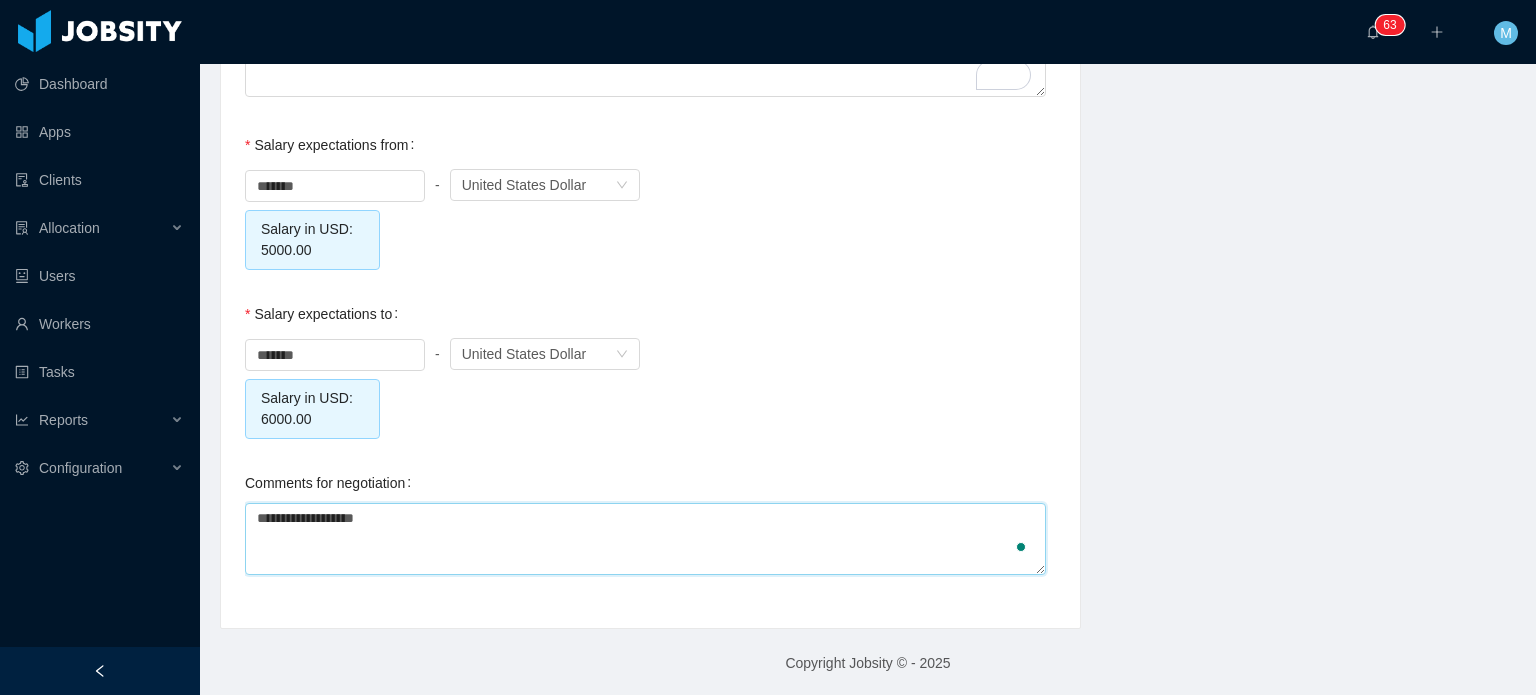 type on "**********" 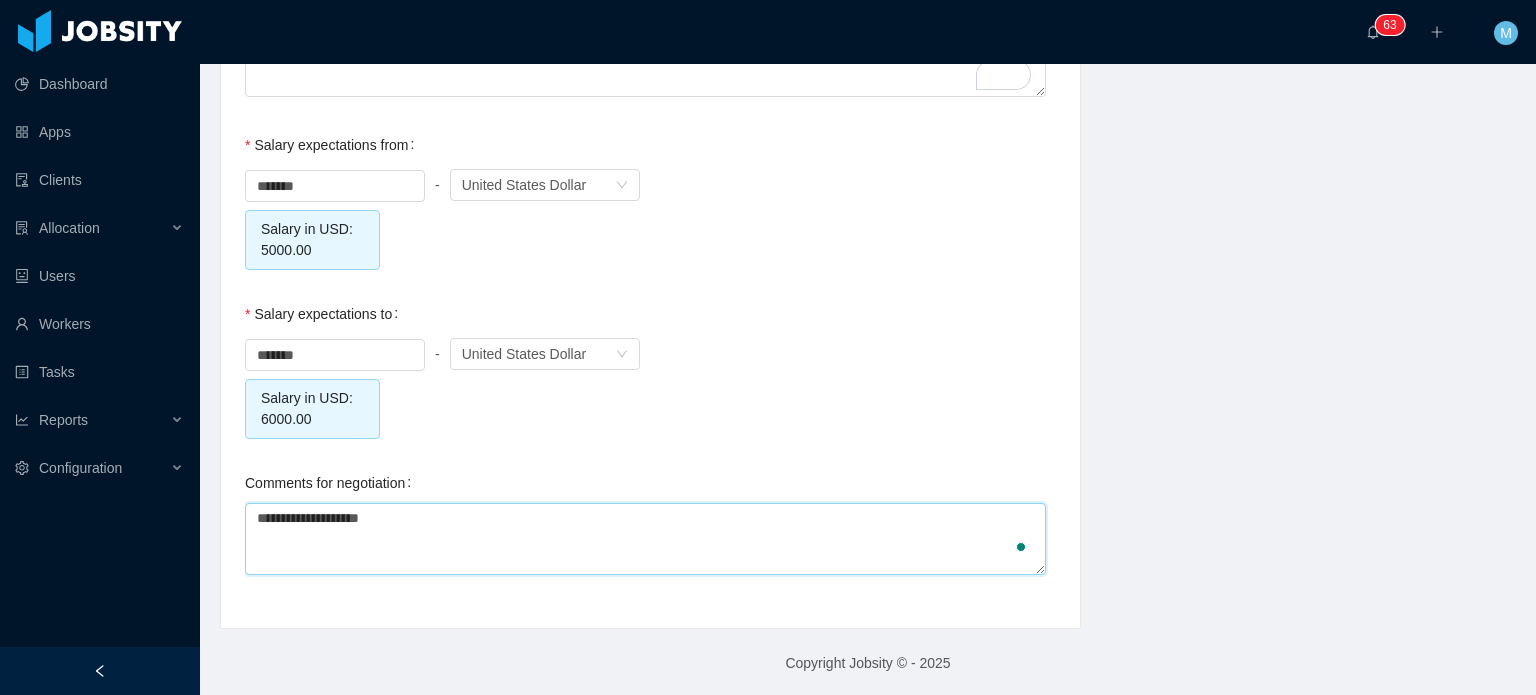 type on "**********" 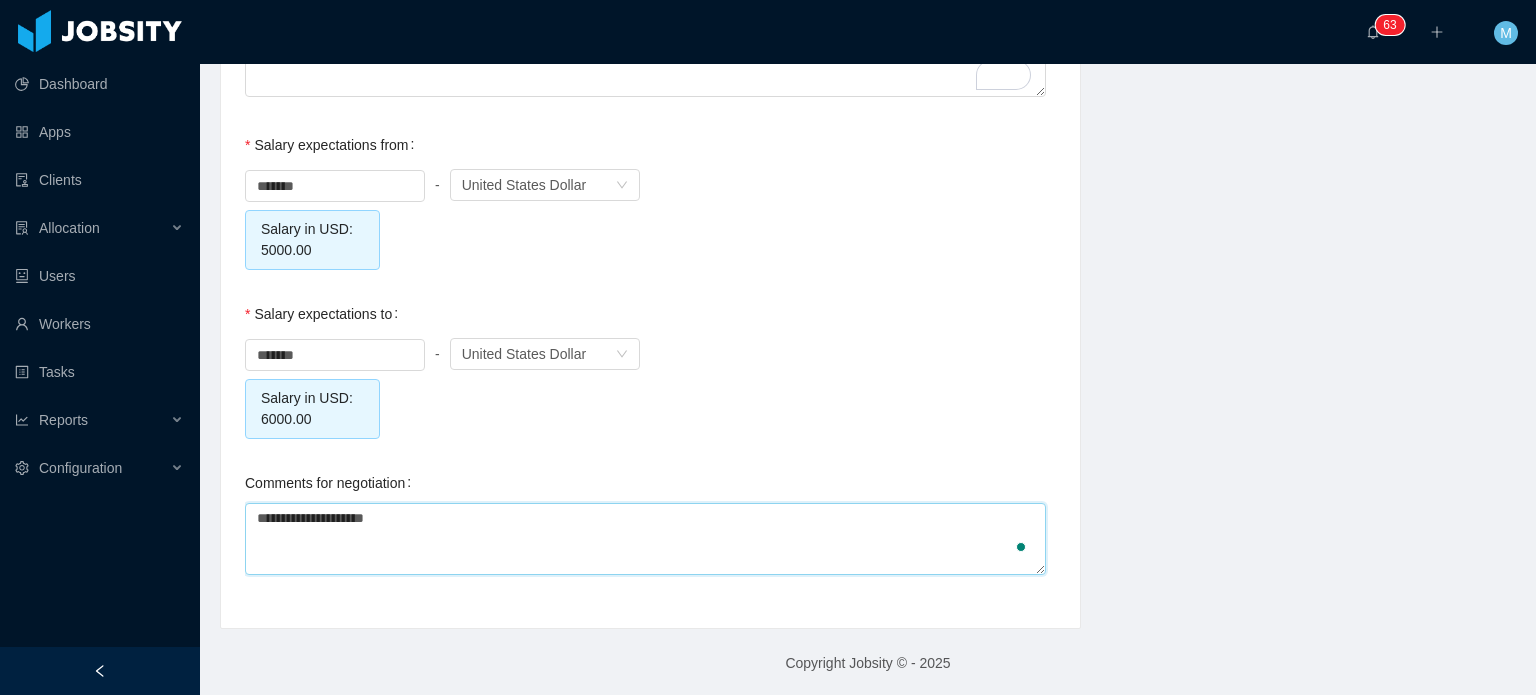 type on "**********" 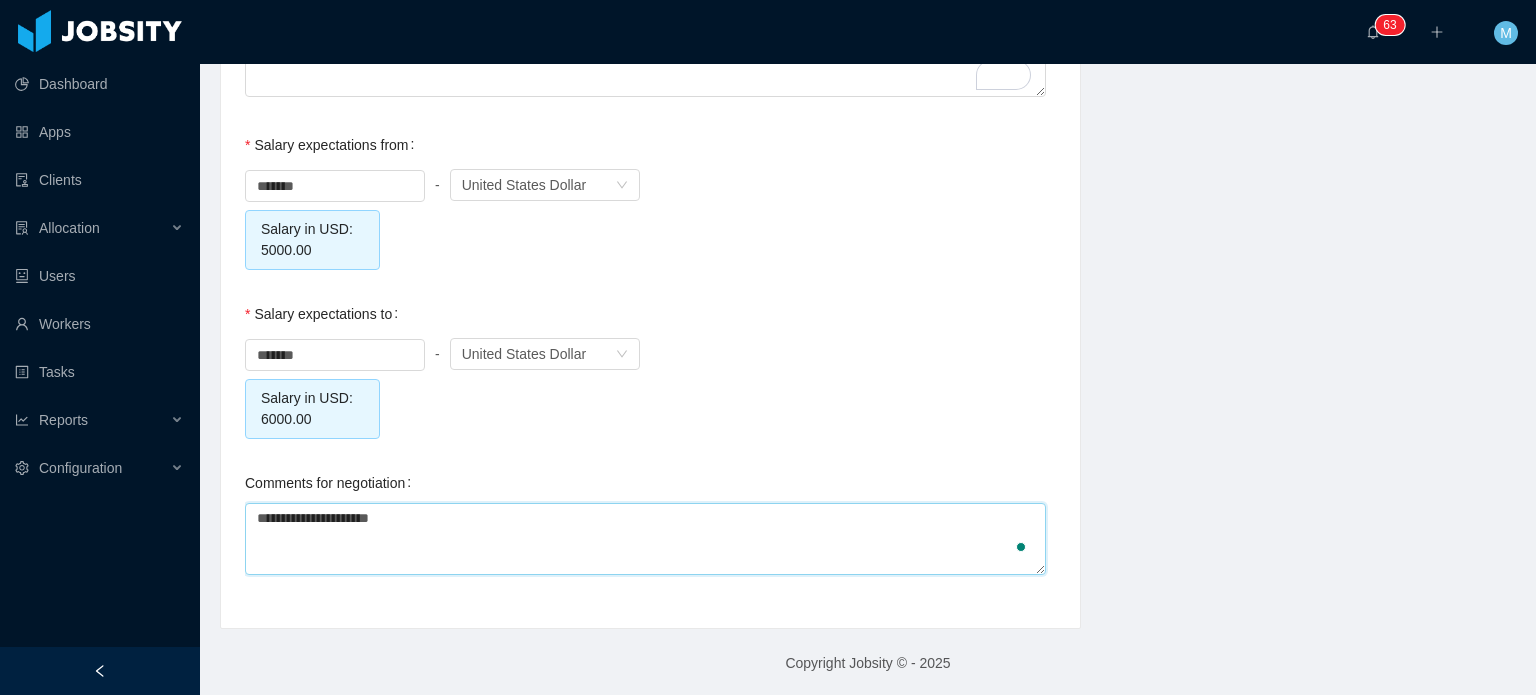 type on "**********" 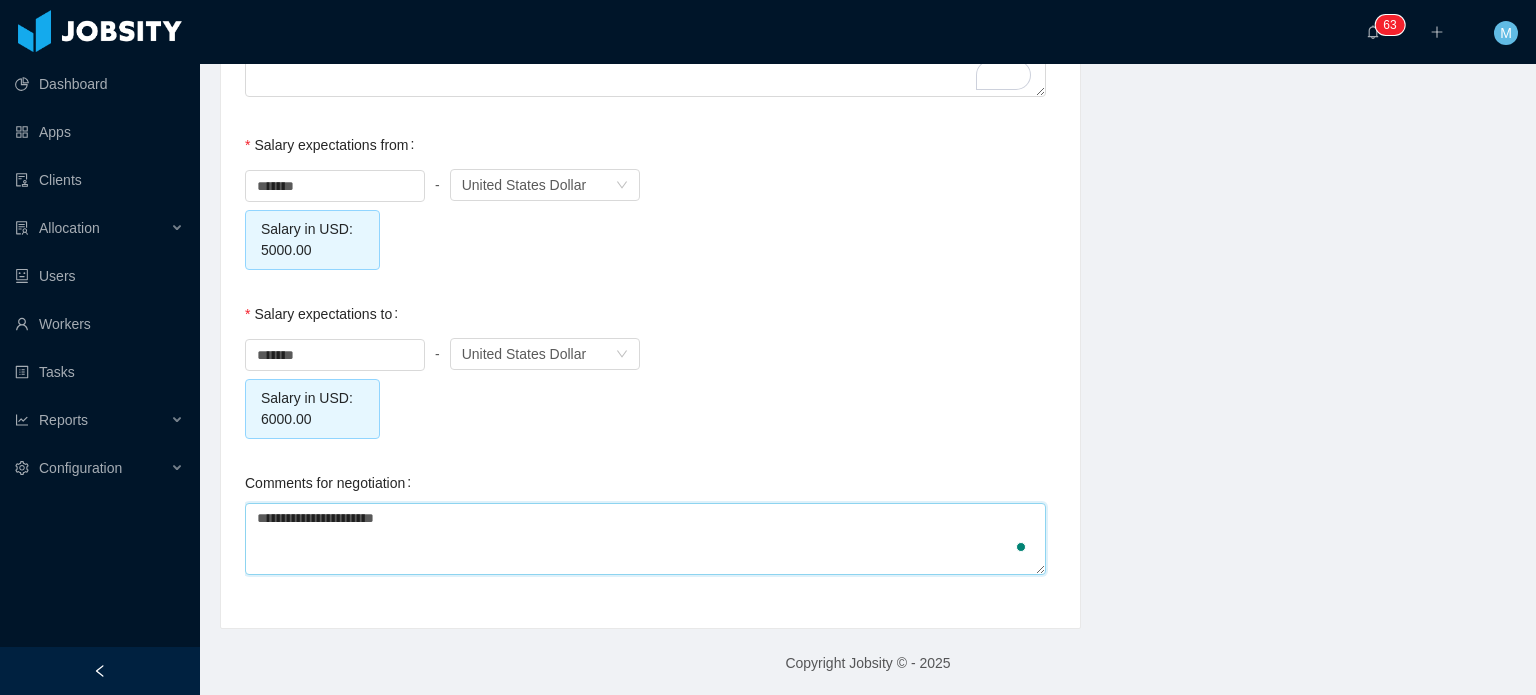 type on "**********" 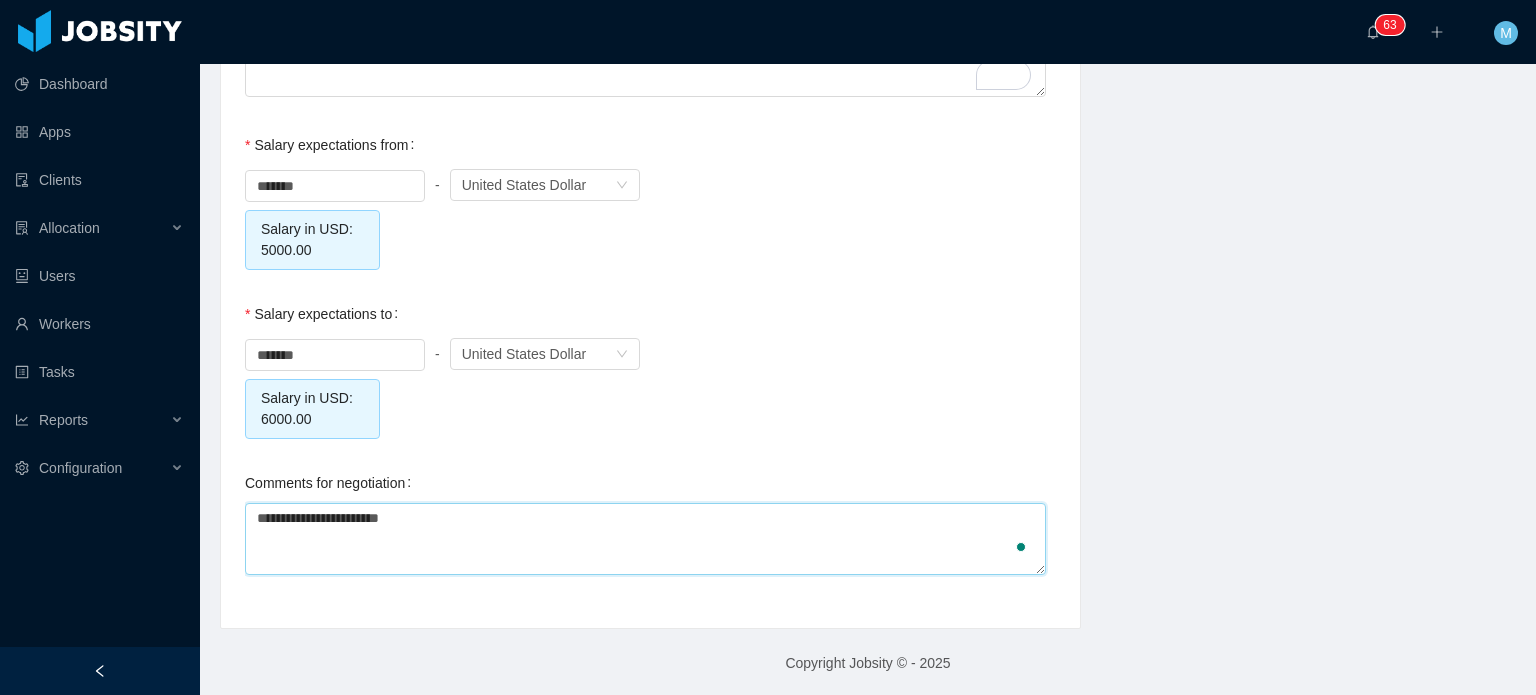 type on "**********" 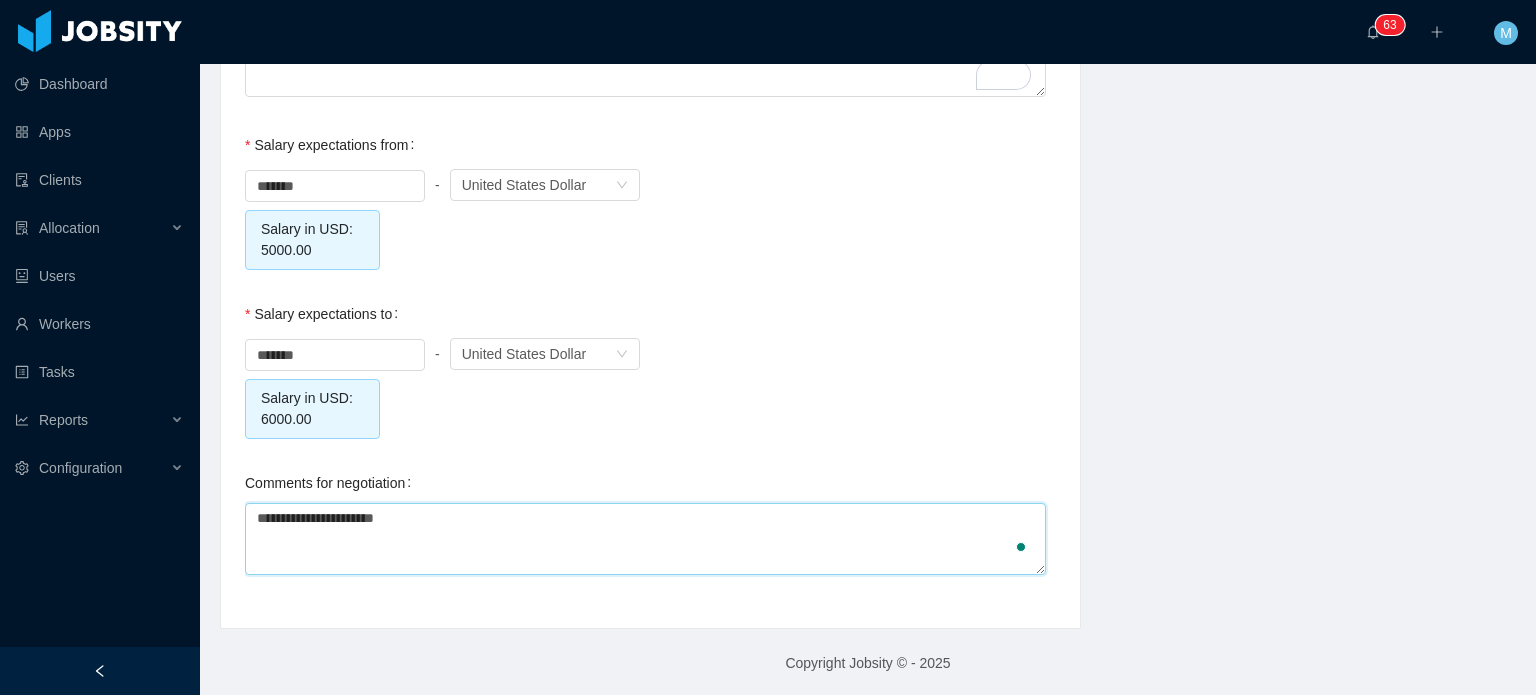type on "**********" 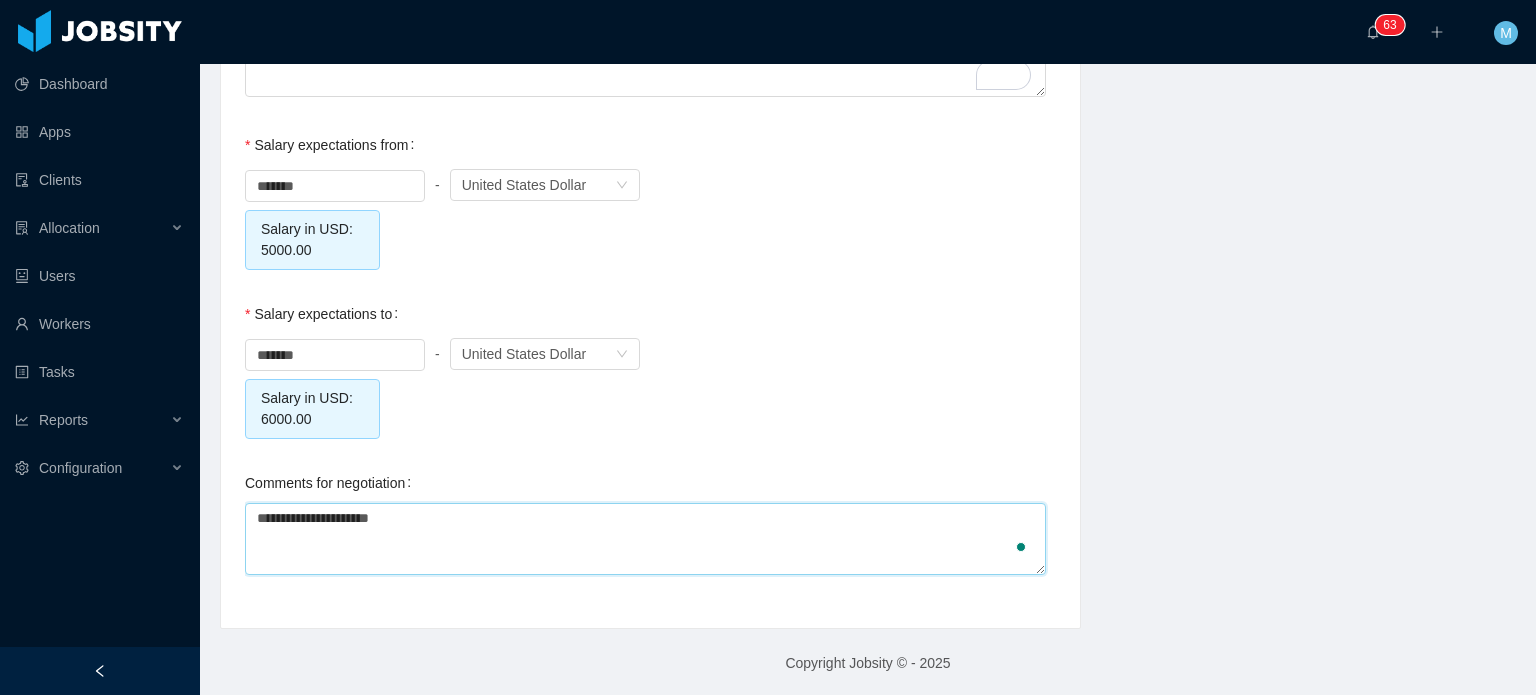 type on "**********" 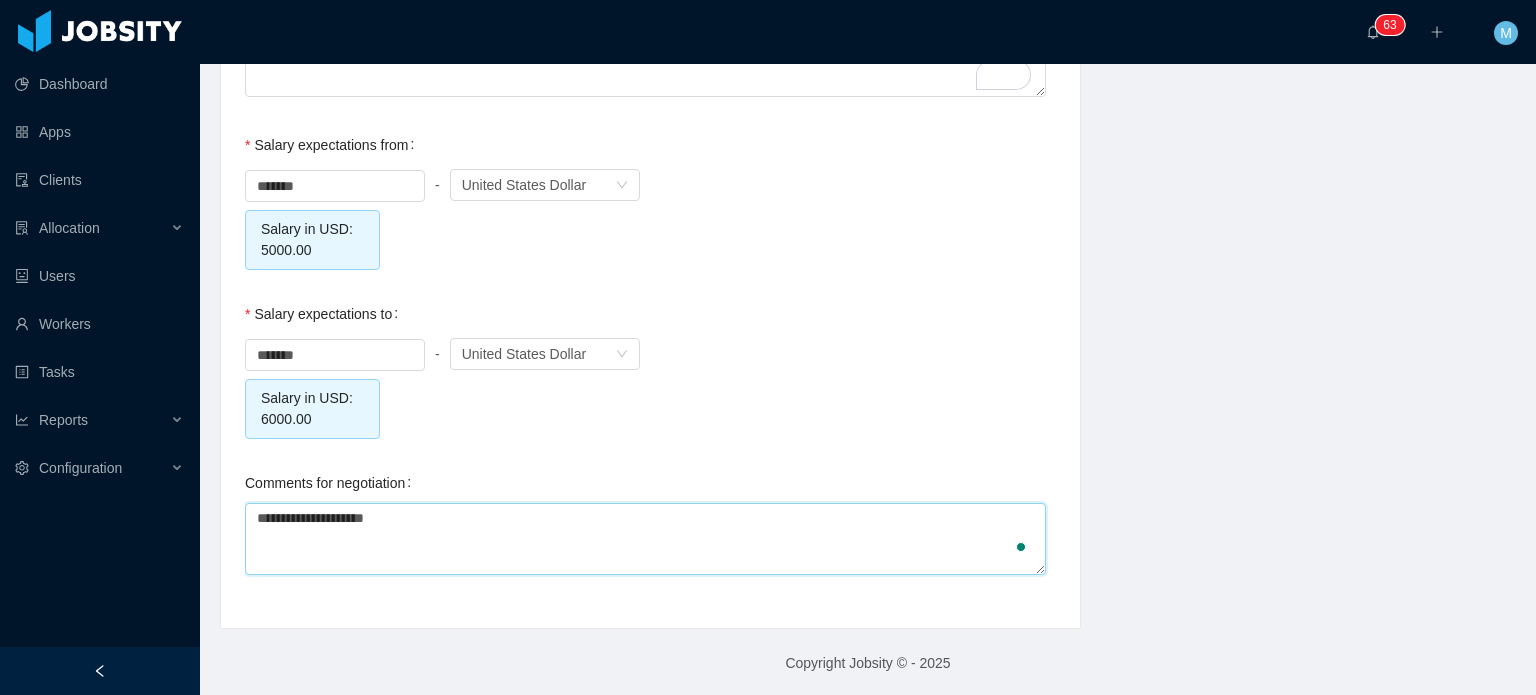 type on "**********" 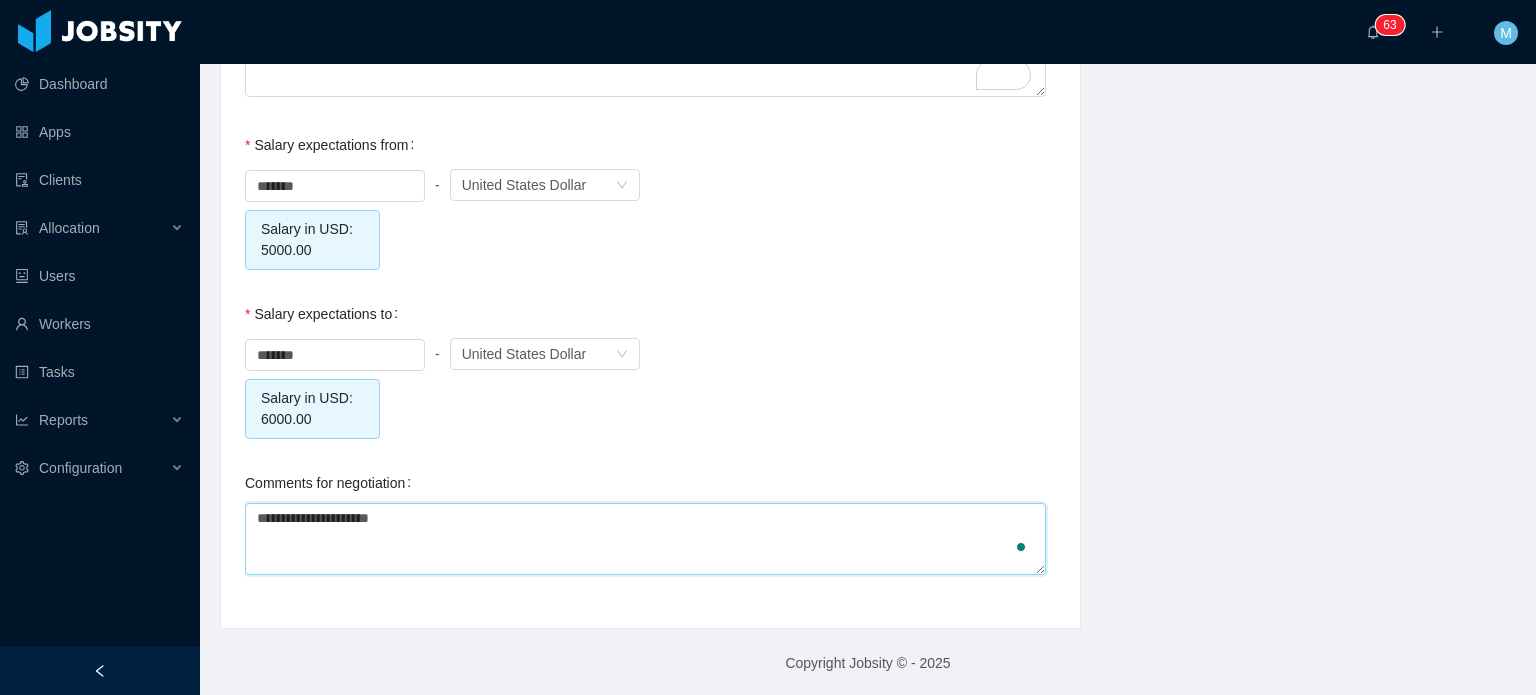type on "**********" 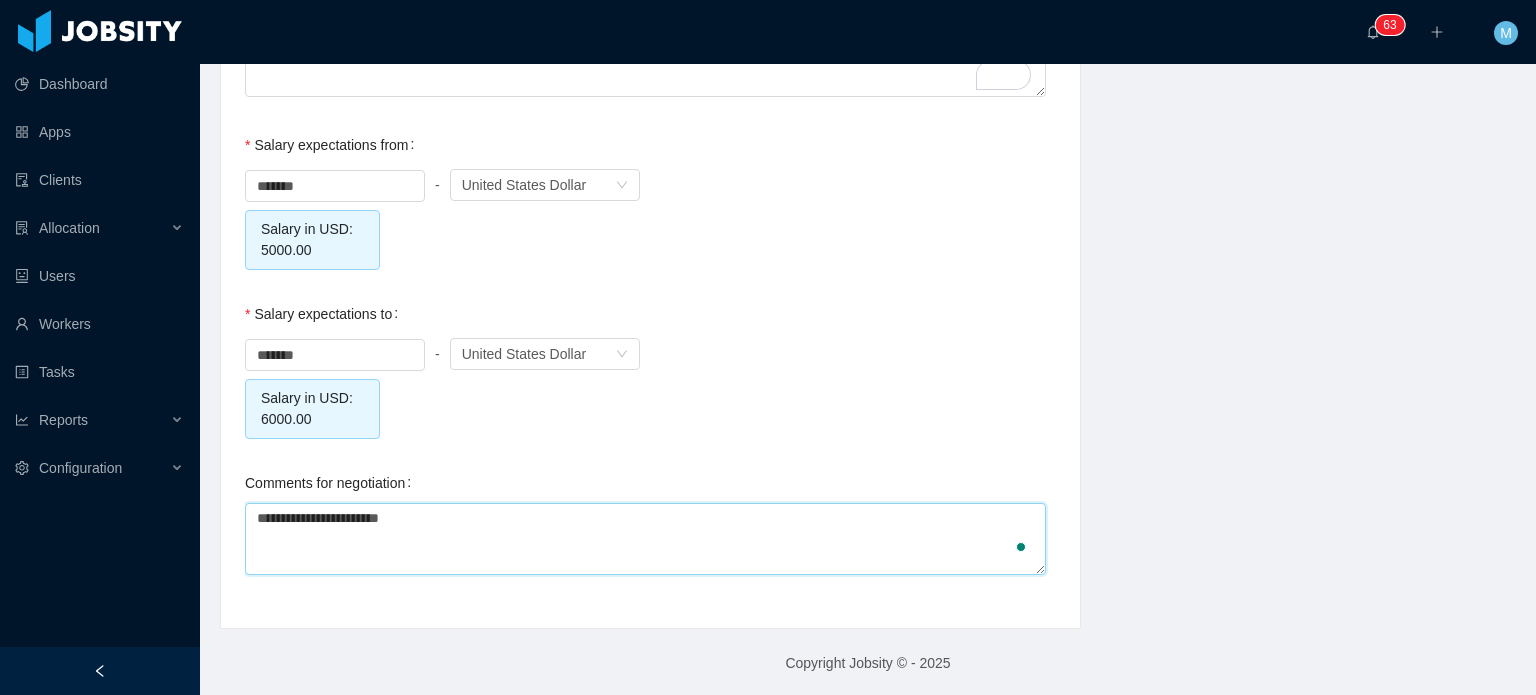 type on "**********" 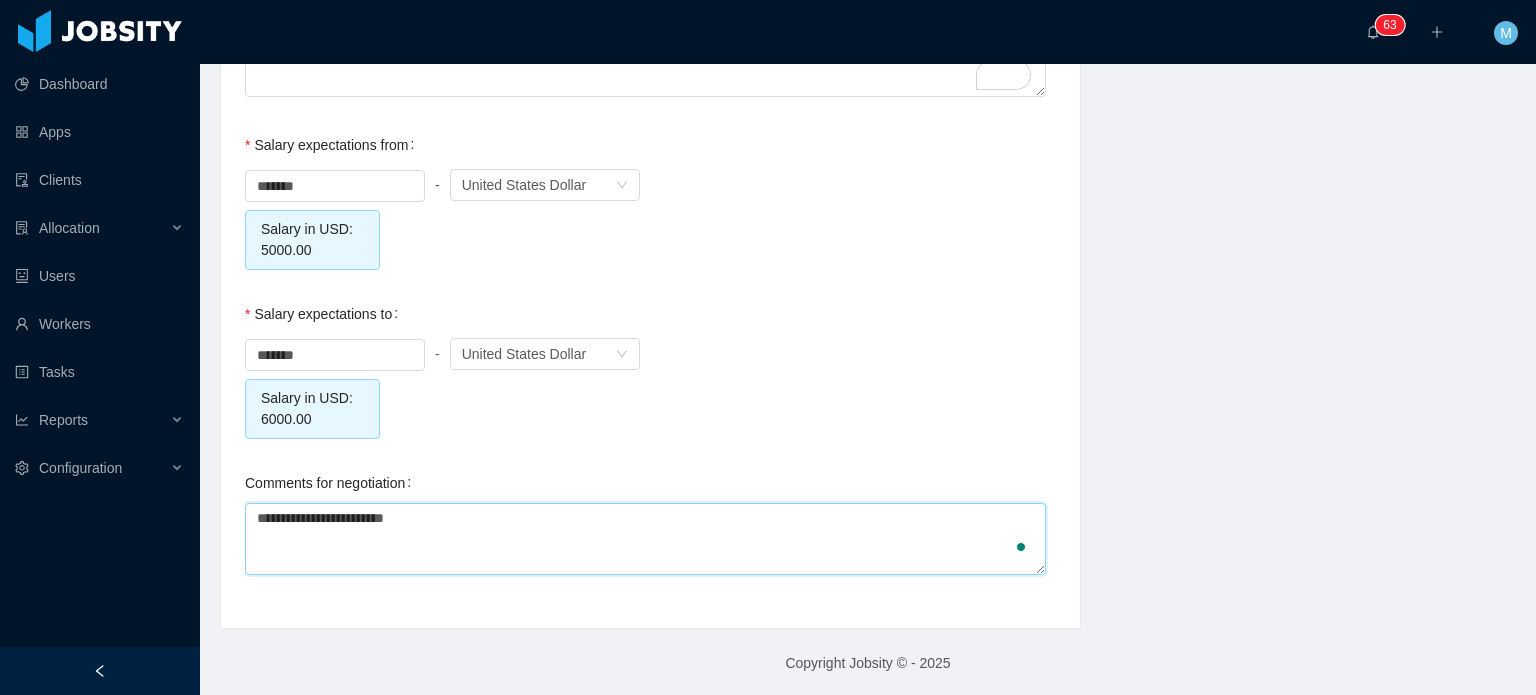 type 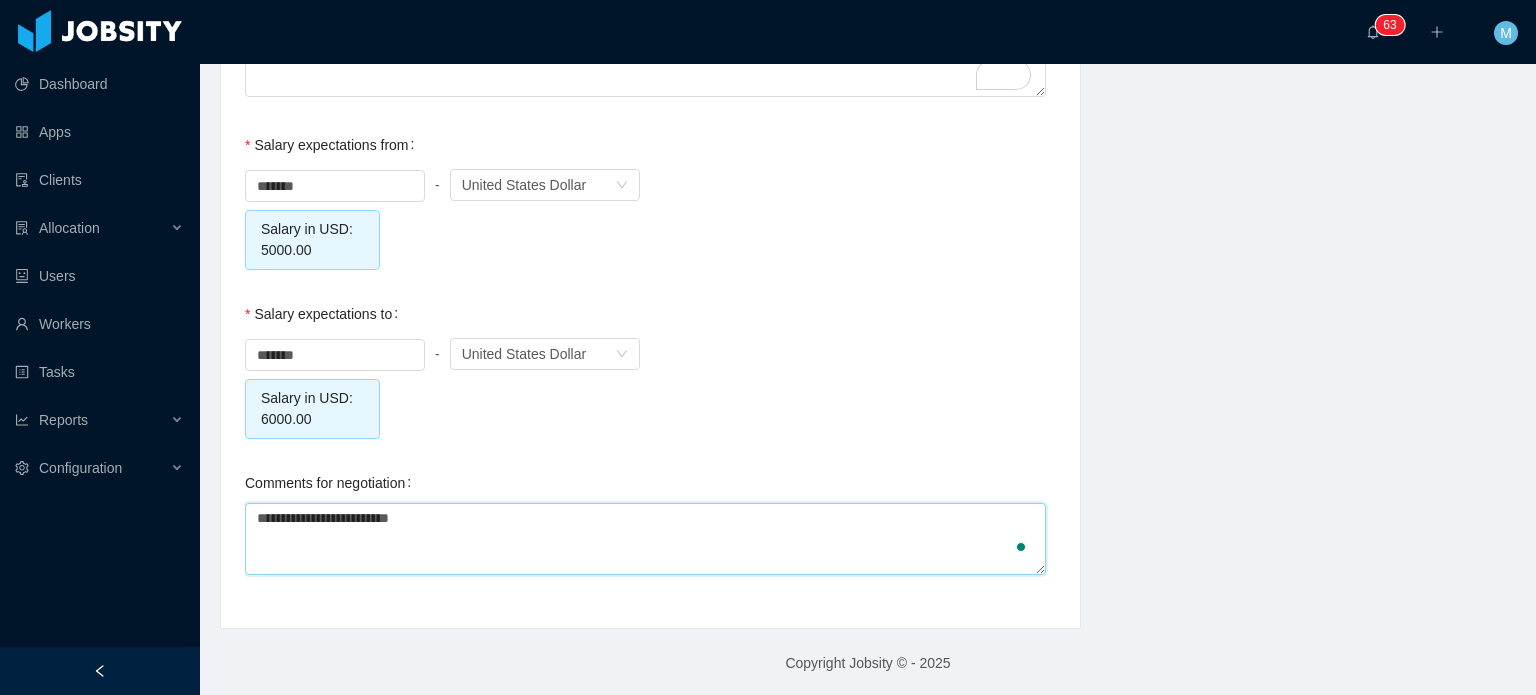 type 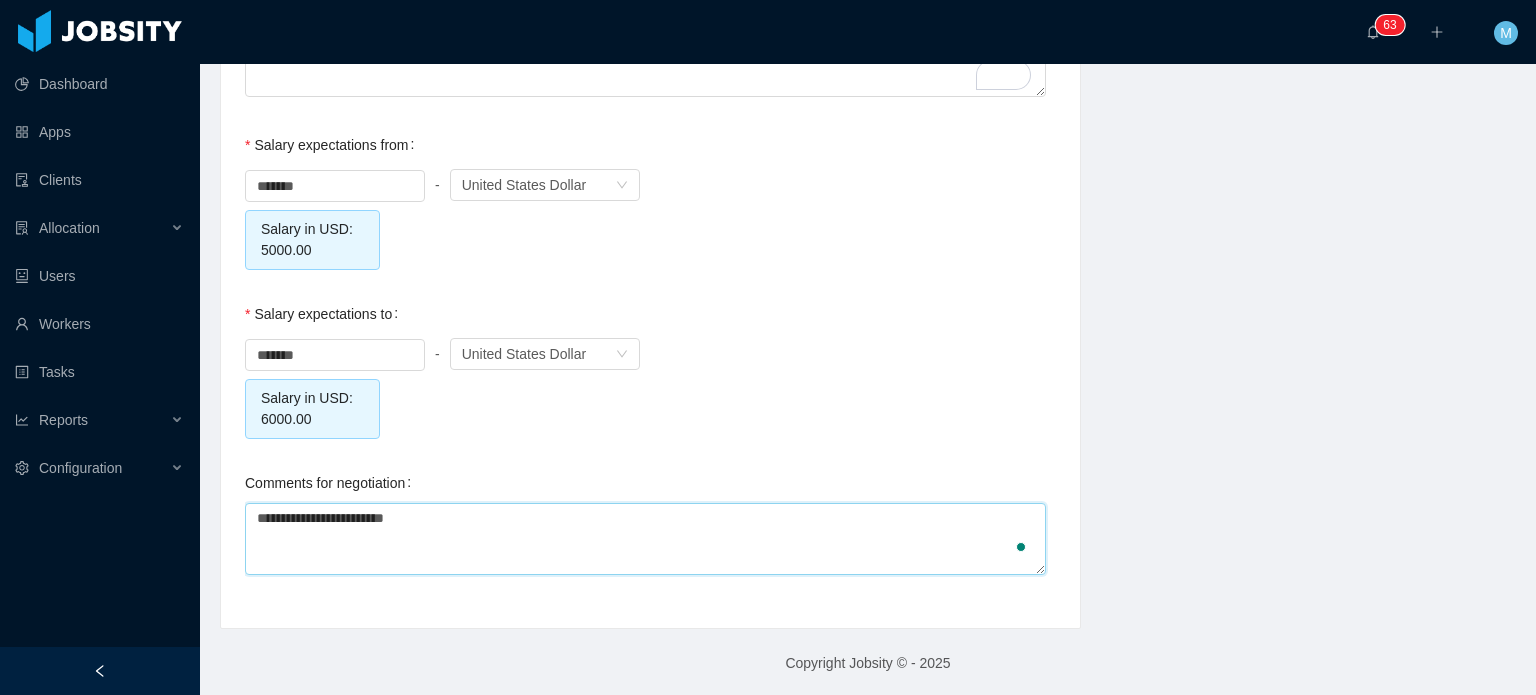 type on "**********" 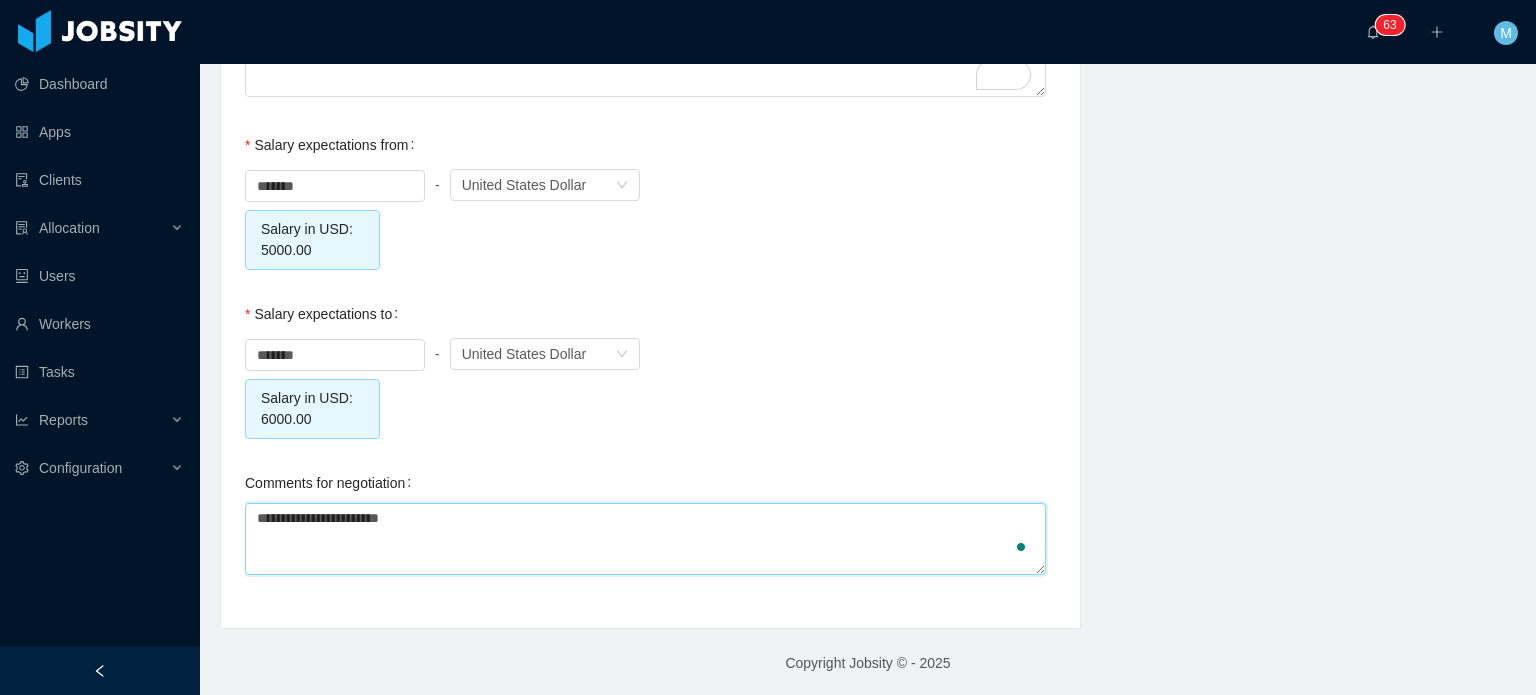 type on "**********" 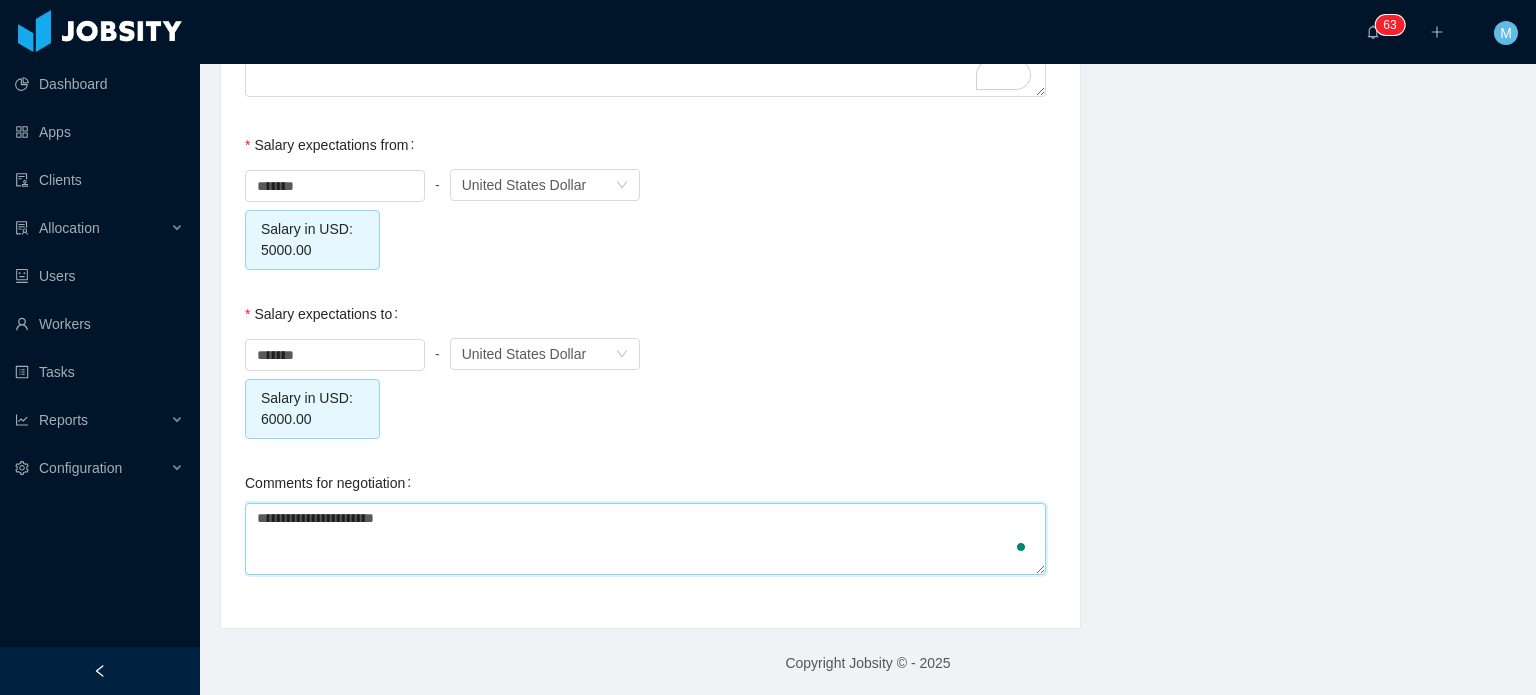 type on "**********" 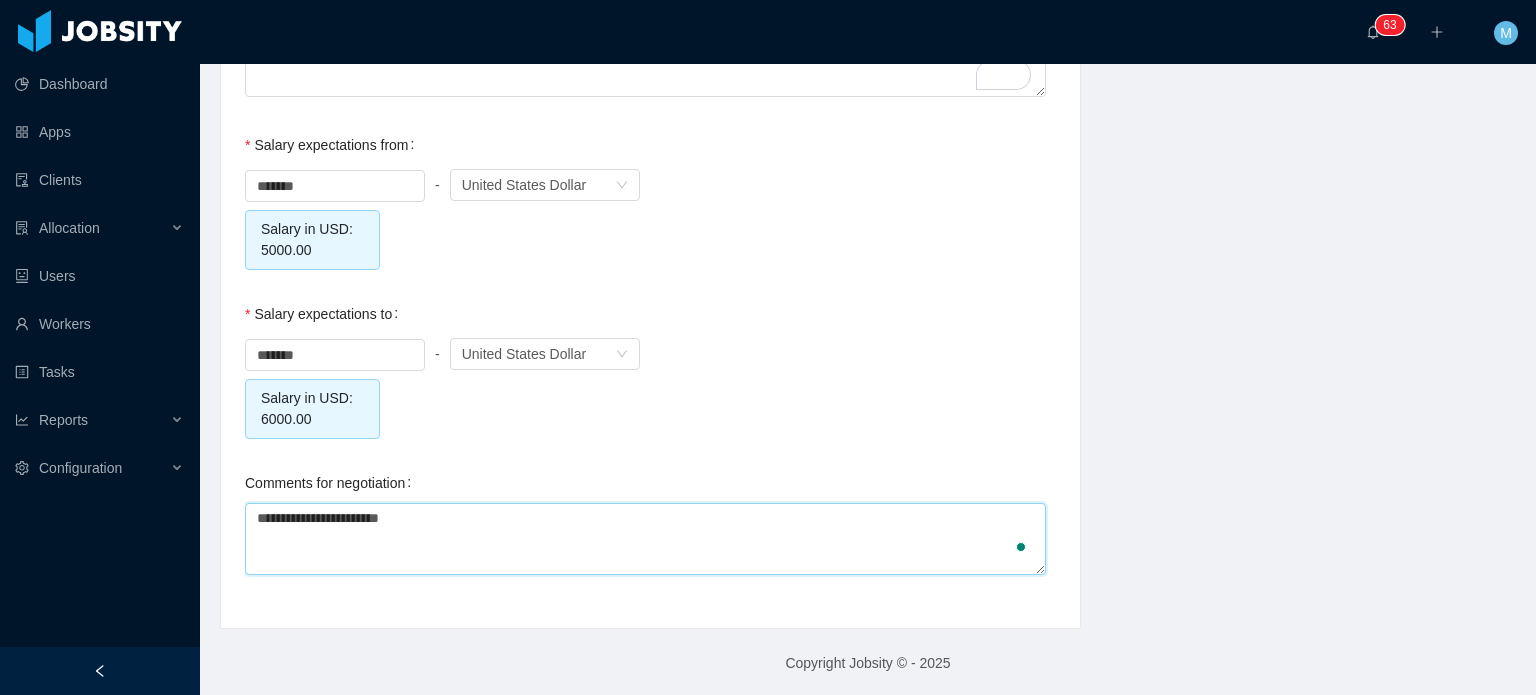 type on "**********" 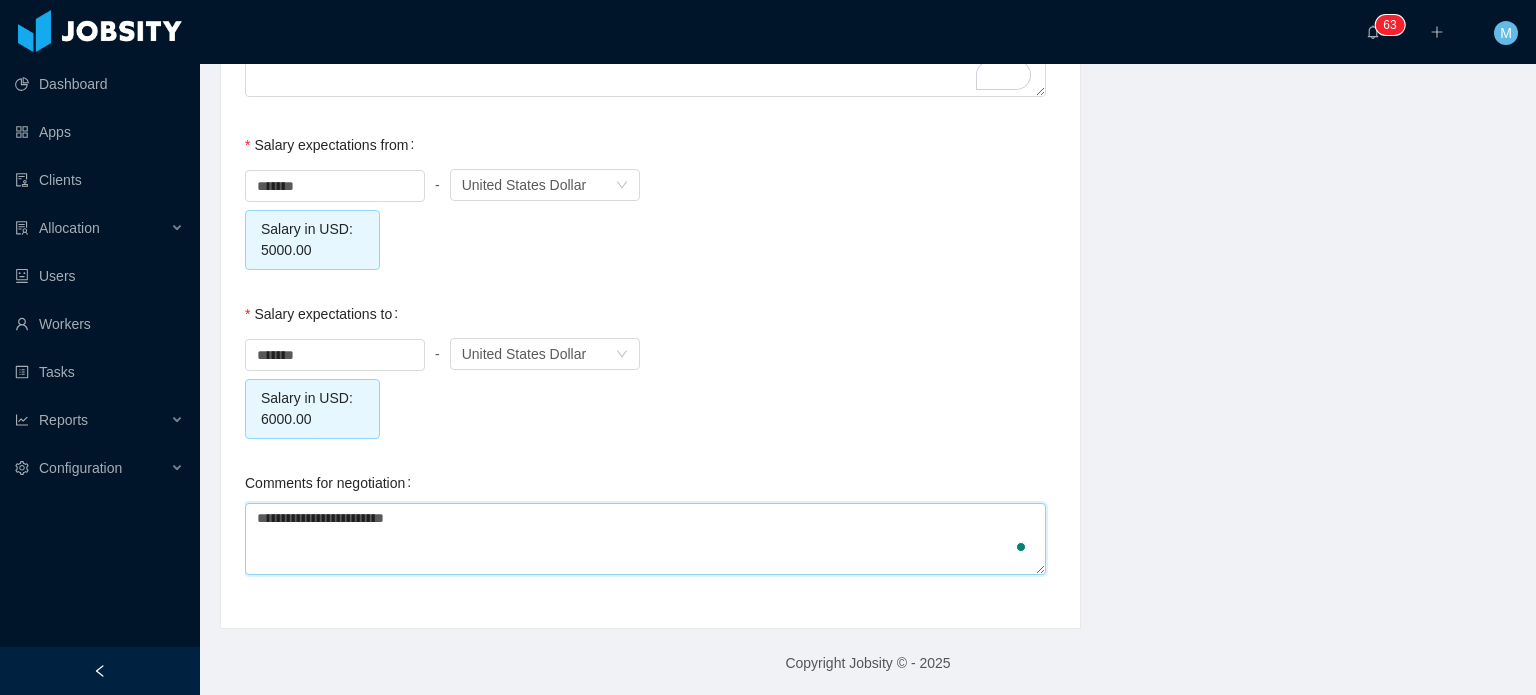 type 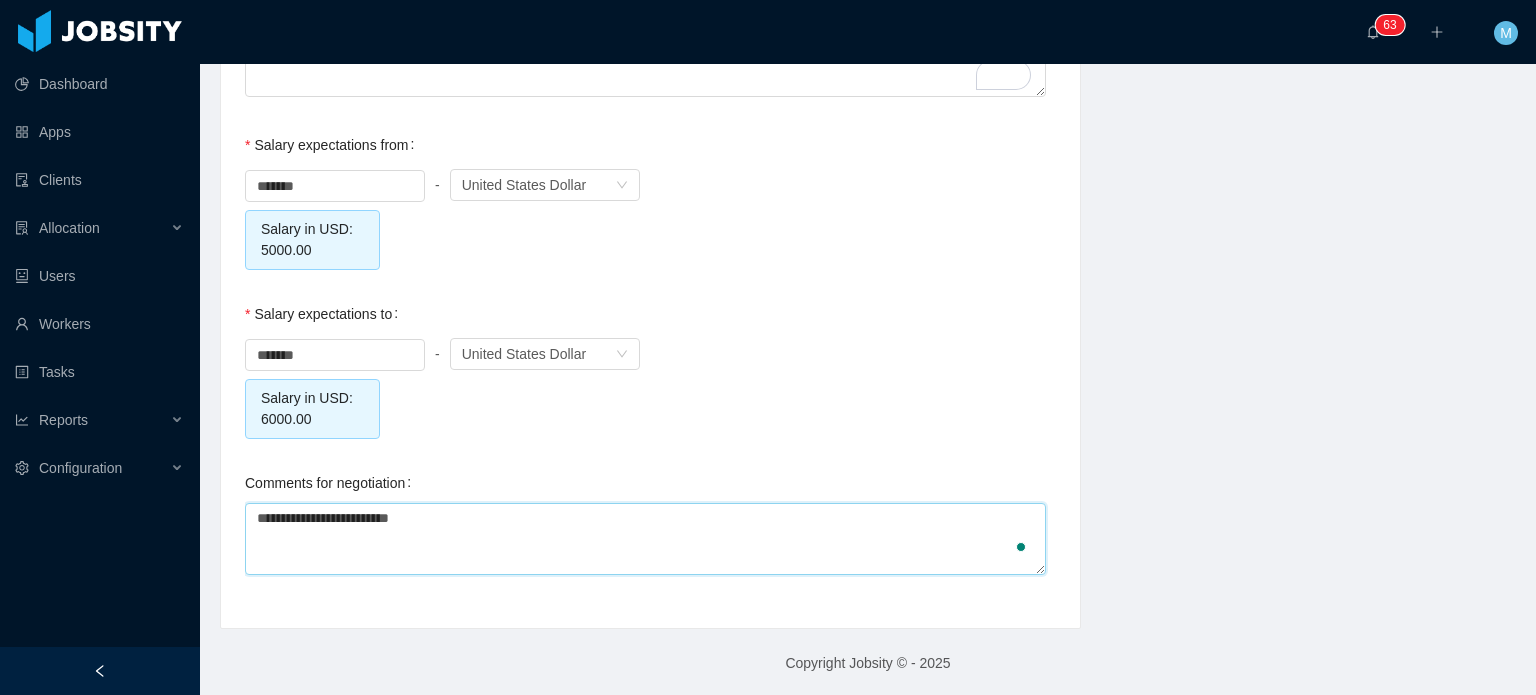 type on "**********" 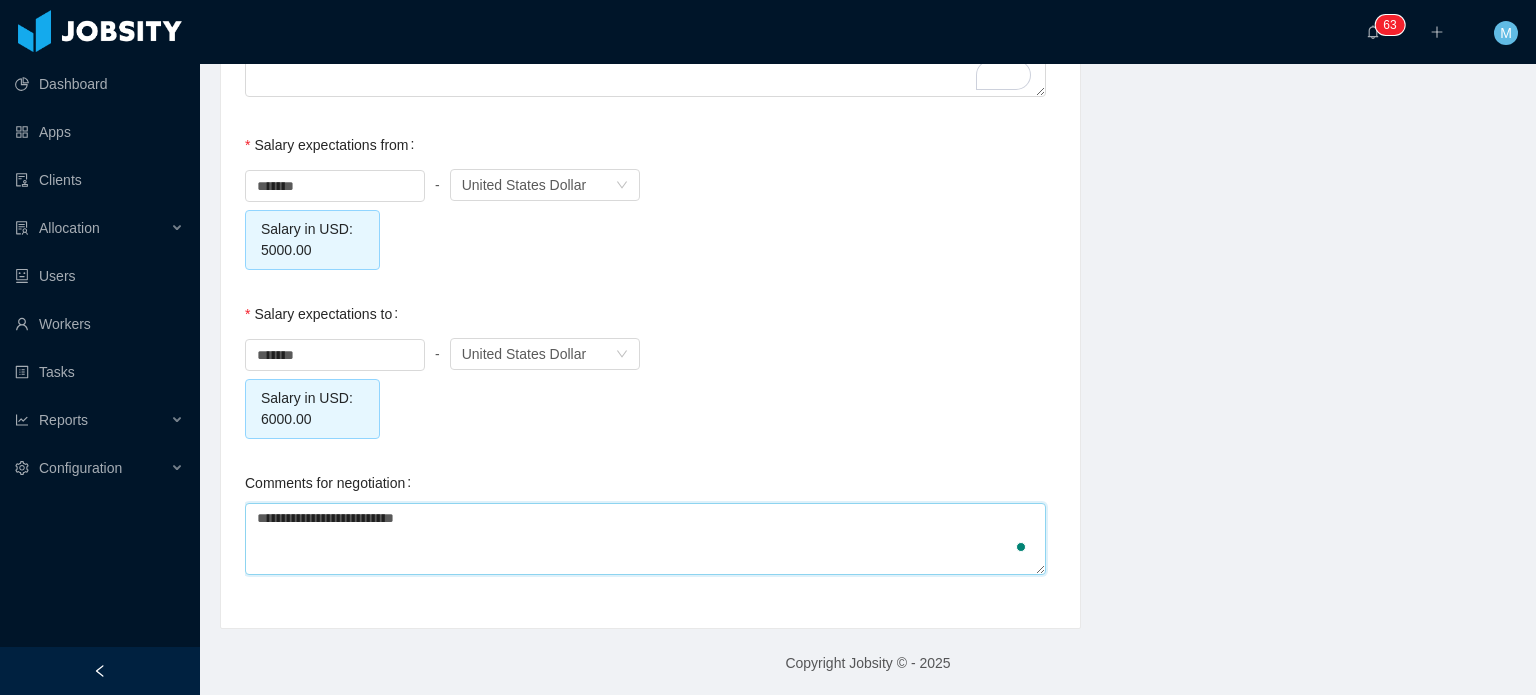 type on "**********" 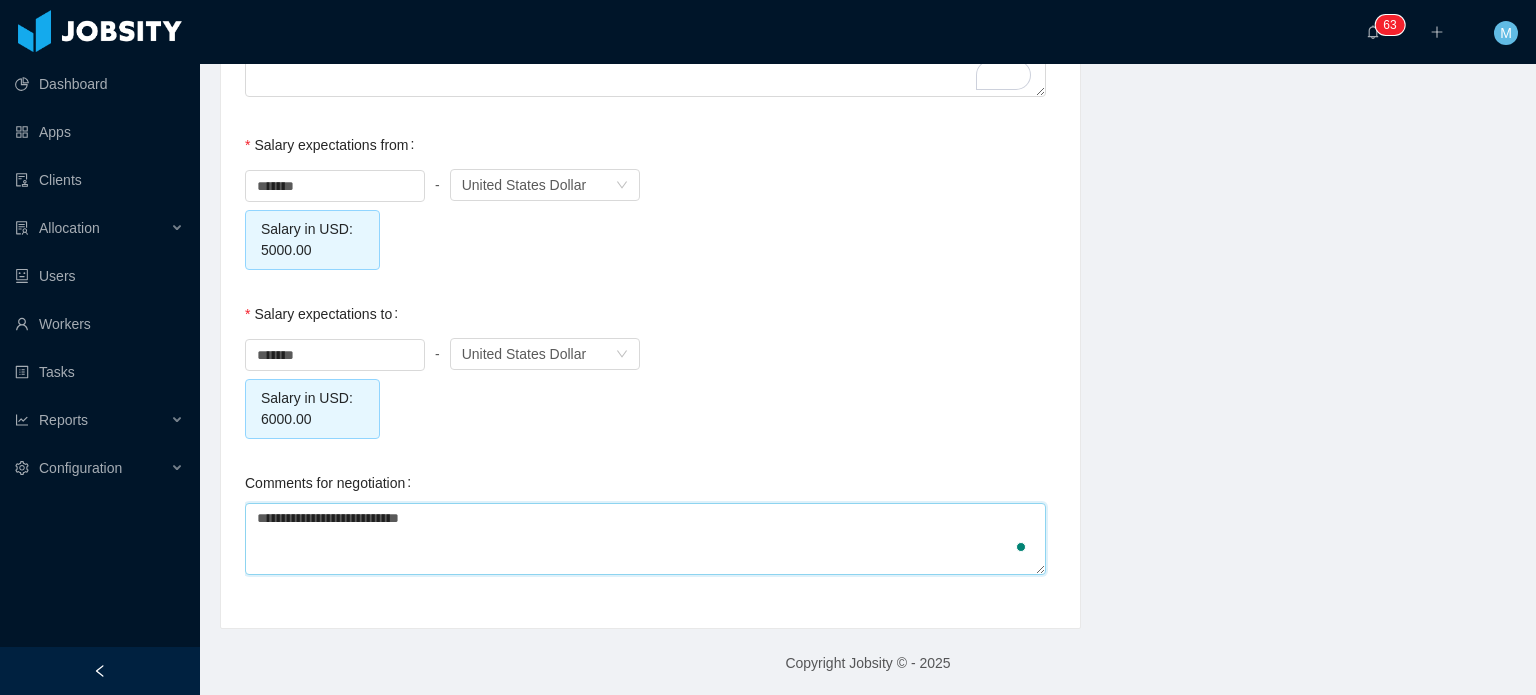 type on "**********" 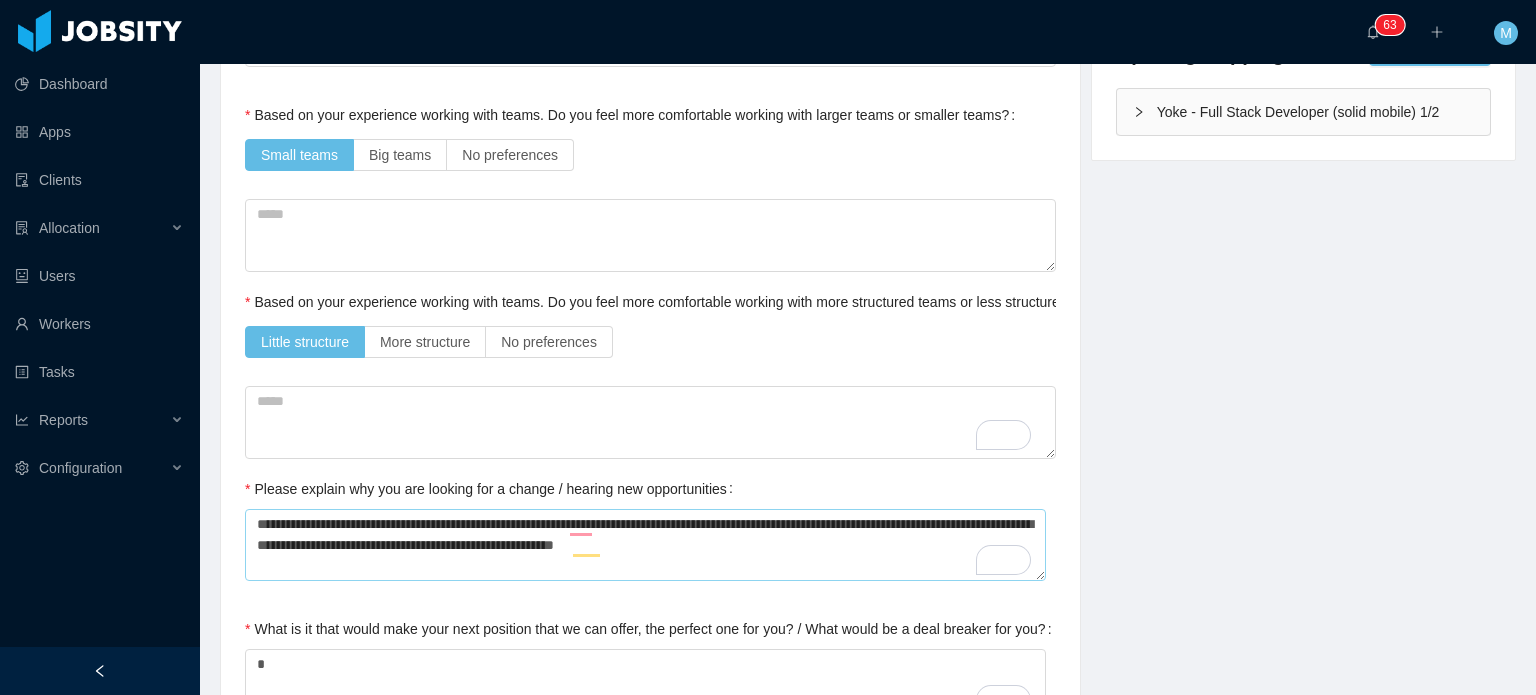 scroll, scrollTop: 0, scrollLeft: 0, axis: both 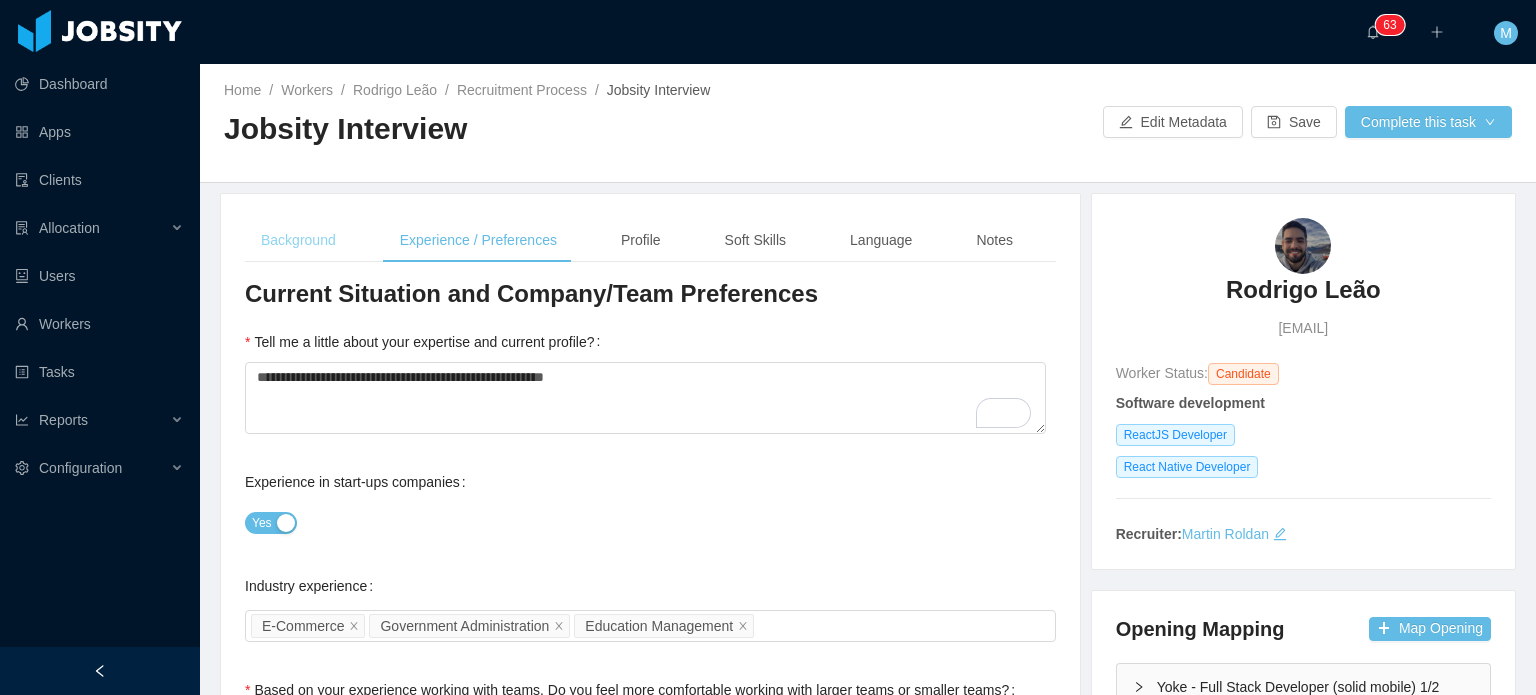 type on "**********" 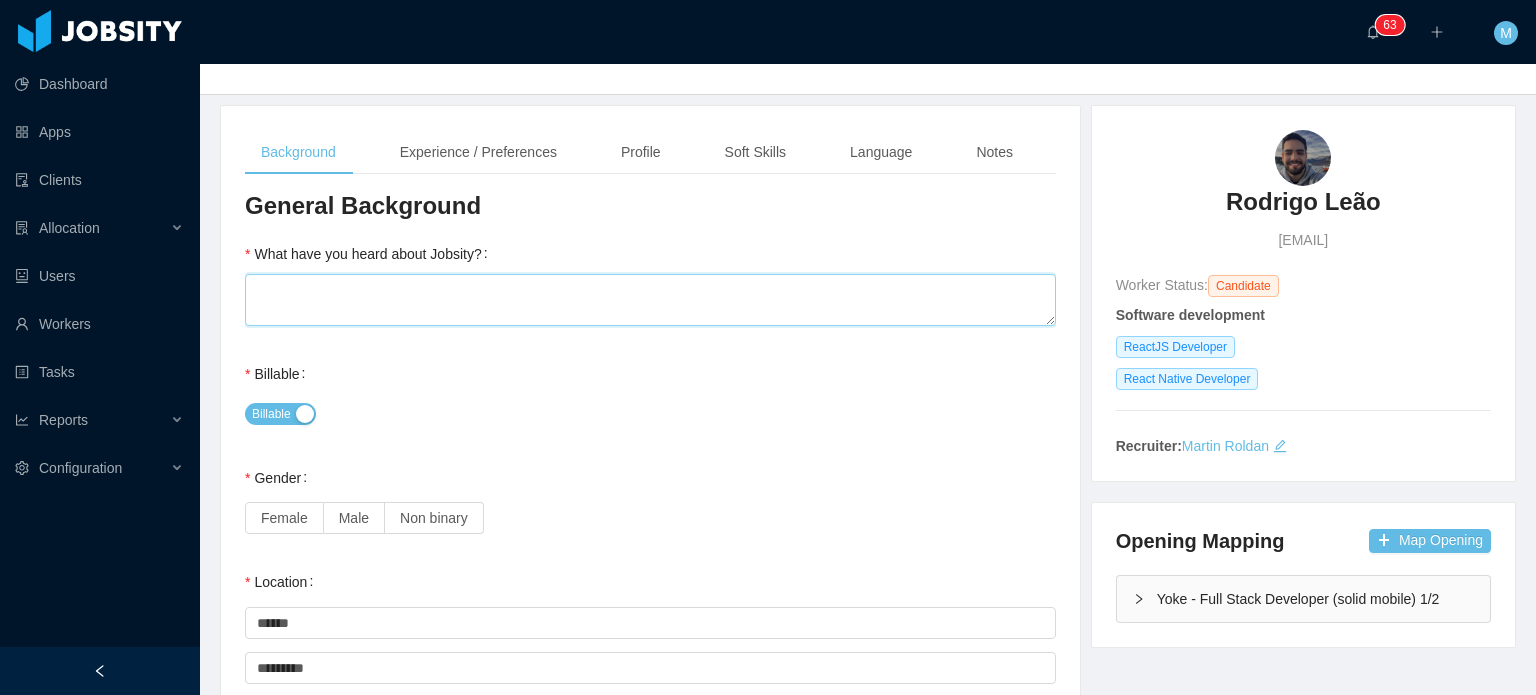 click on "What have you heard about Jobsity?" at bounding box center [650, 300] 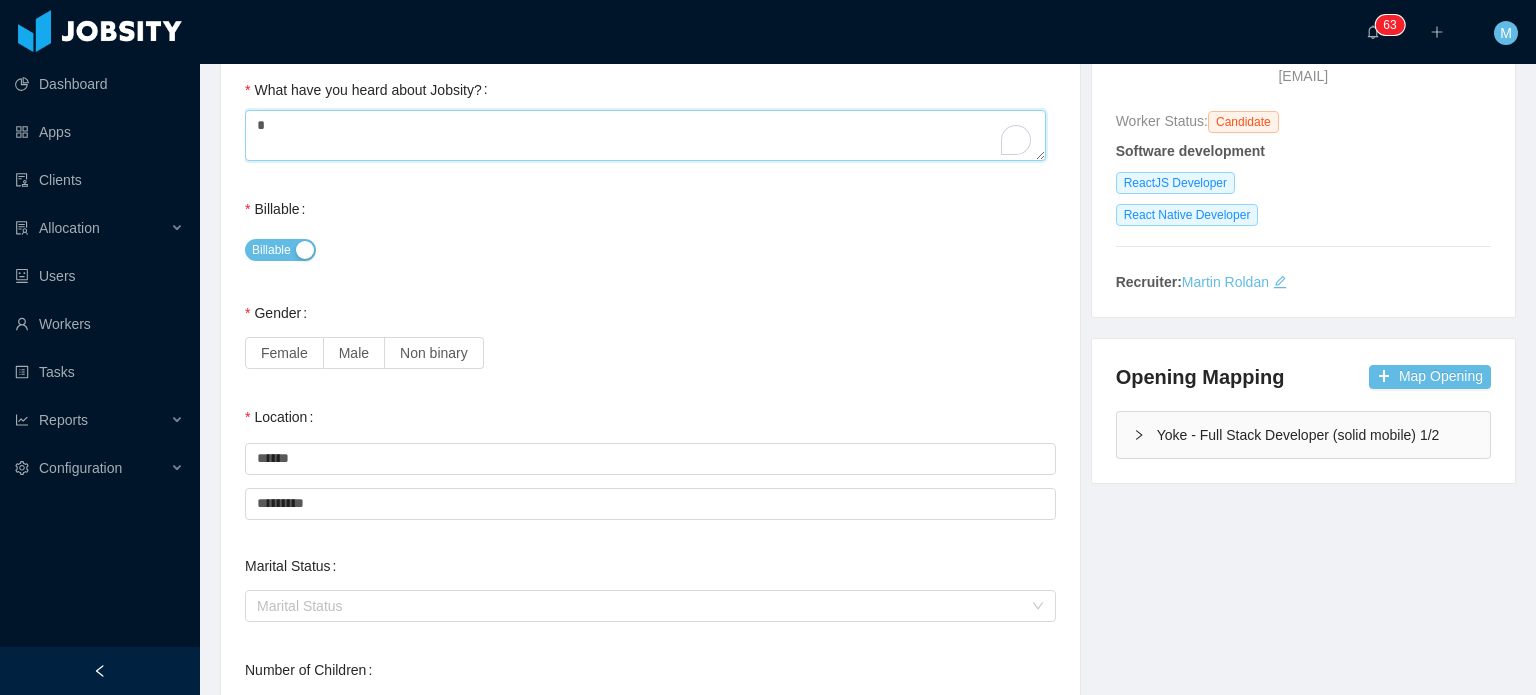 type on "*" 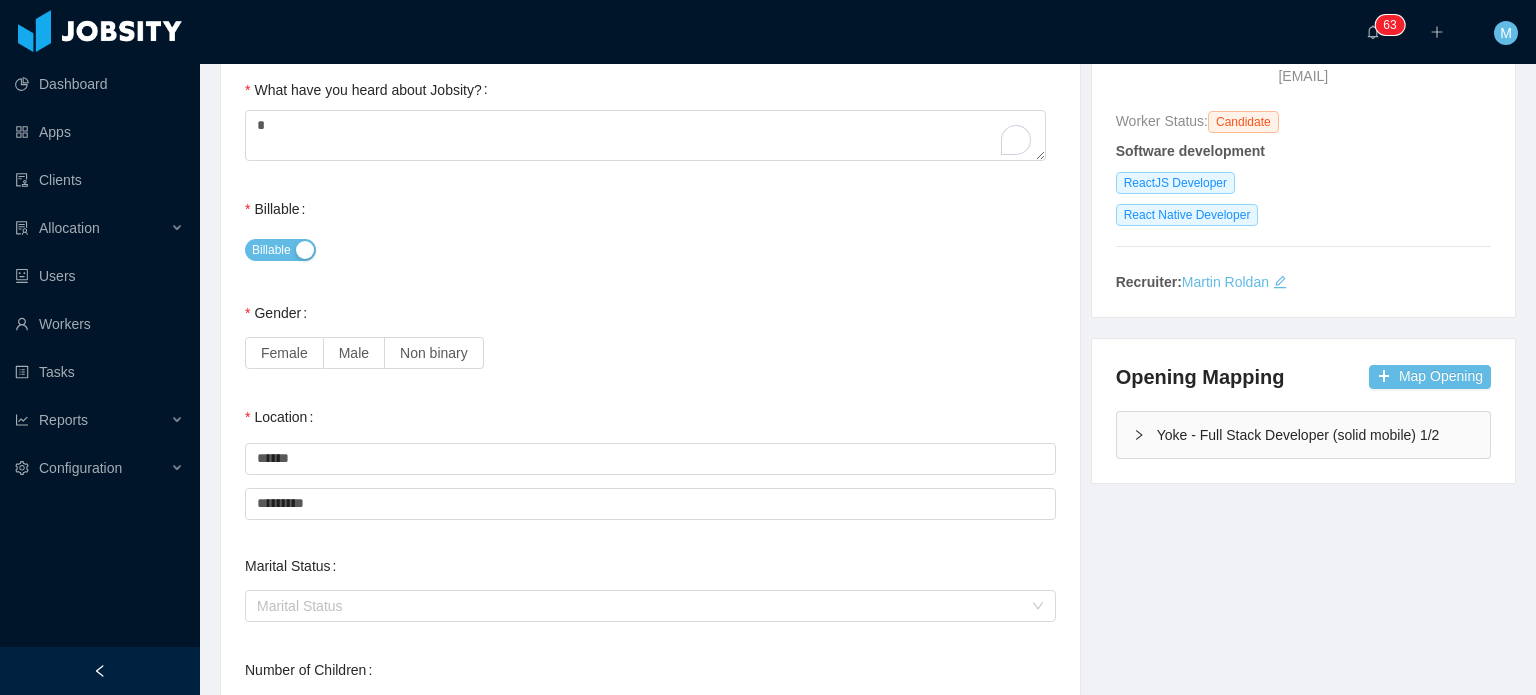 click on "Gender Female Male Non binary" at bounding box center (650, 333) 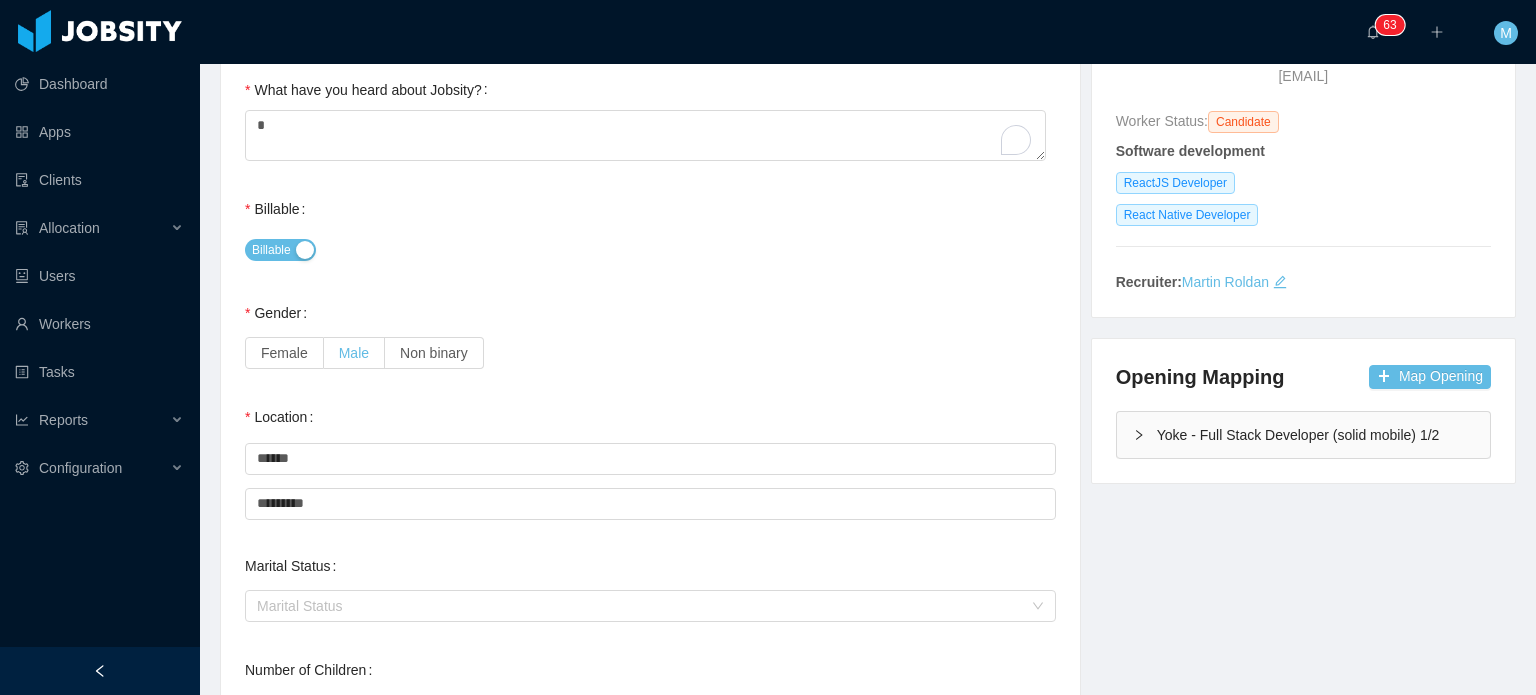 click on "Male" at bounding box center [354, 353] 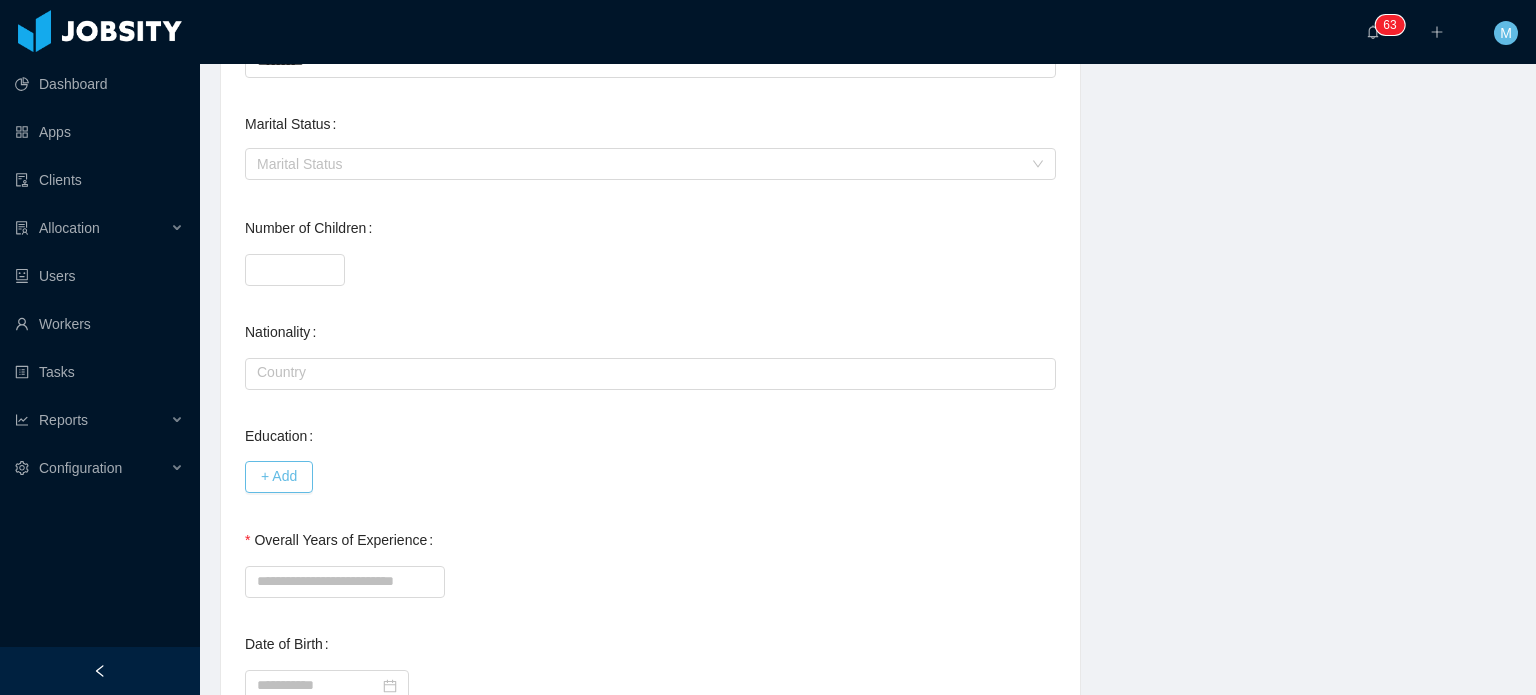 scroll, scrollTop: 820, scrollLeft: 0, axis: vertical 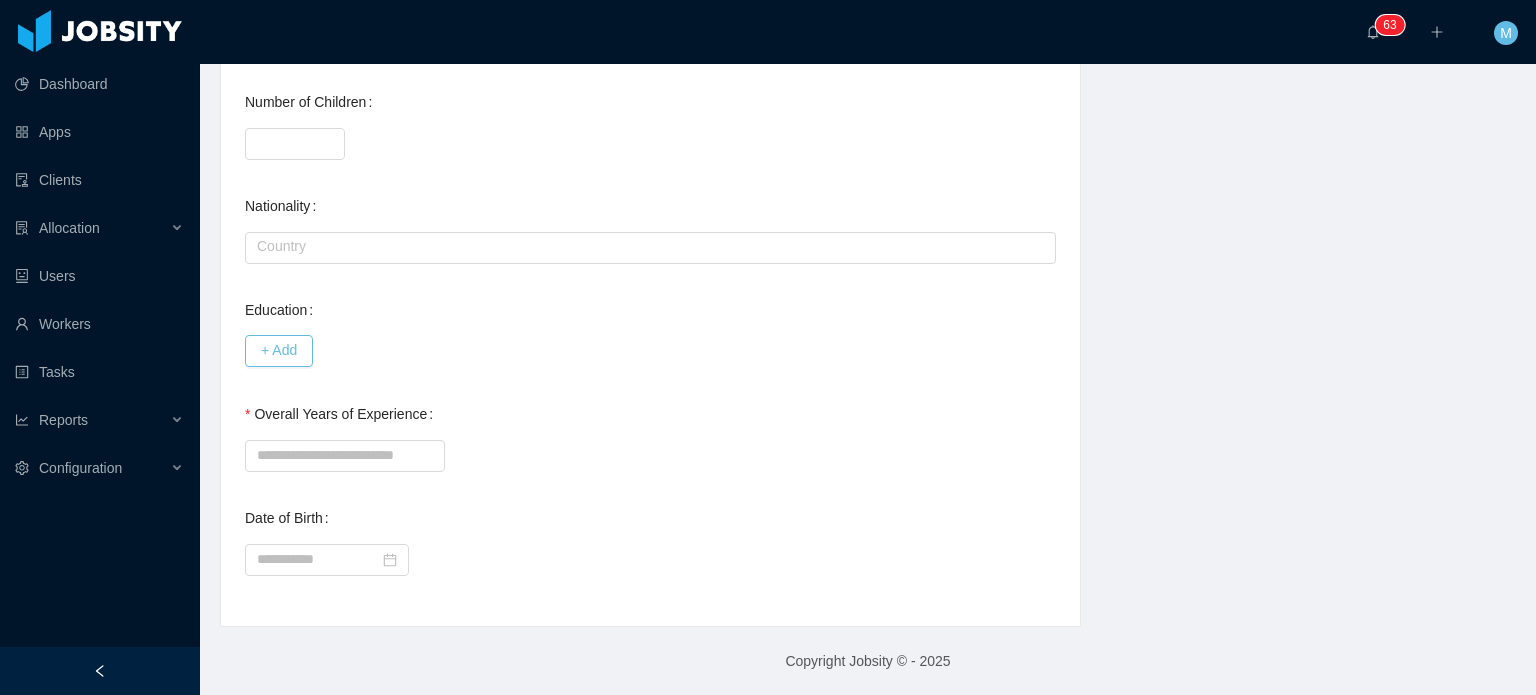 click at bounding box center [650, 454] 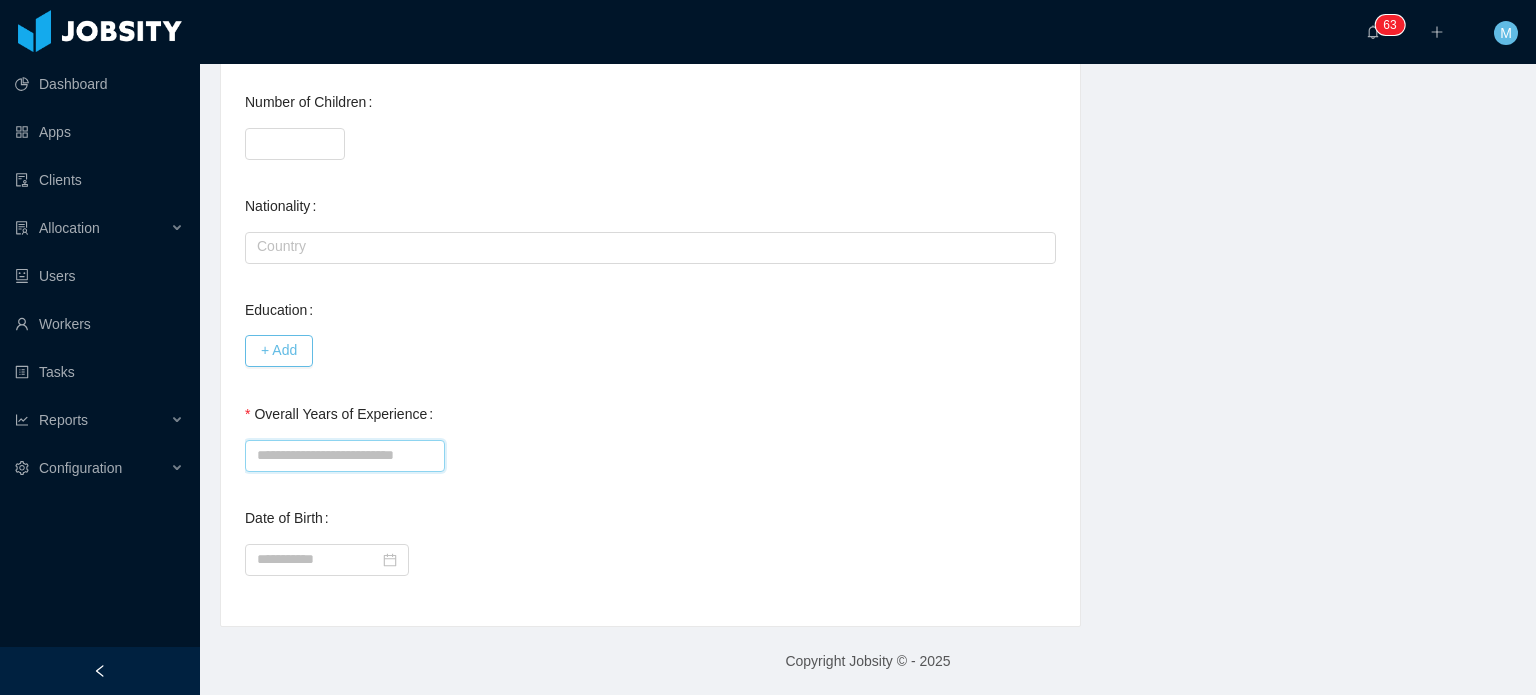 click on "Overall Years of Experience" at bounding box center (345, 456) 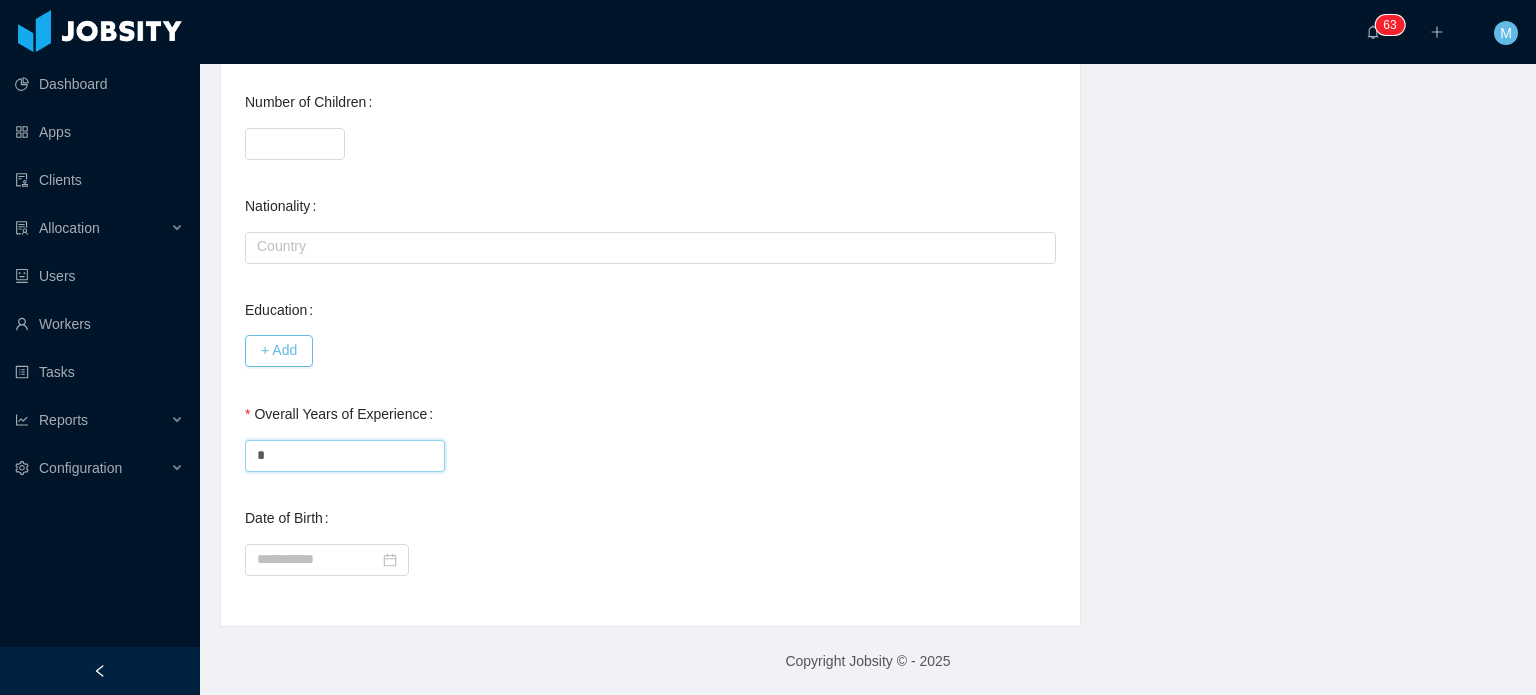 scroll, scrollTop: 0, scrollLeft: 0, axis: both 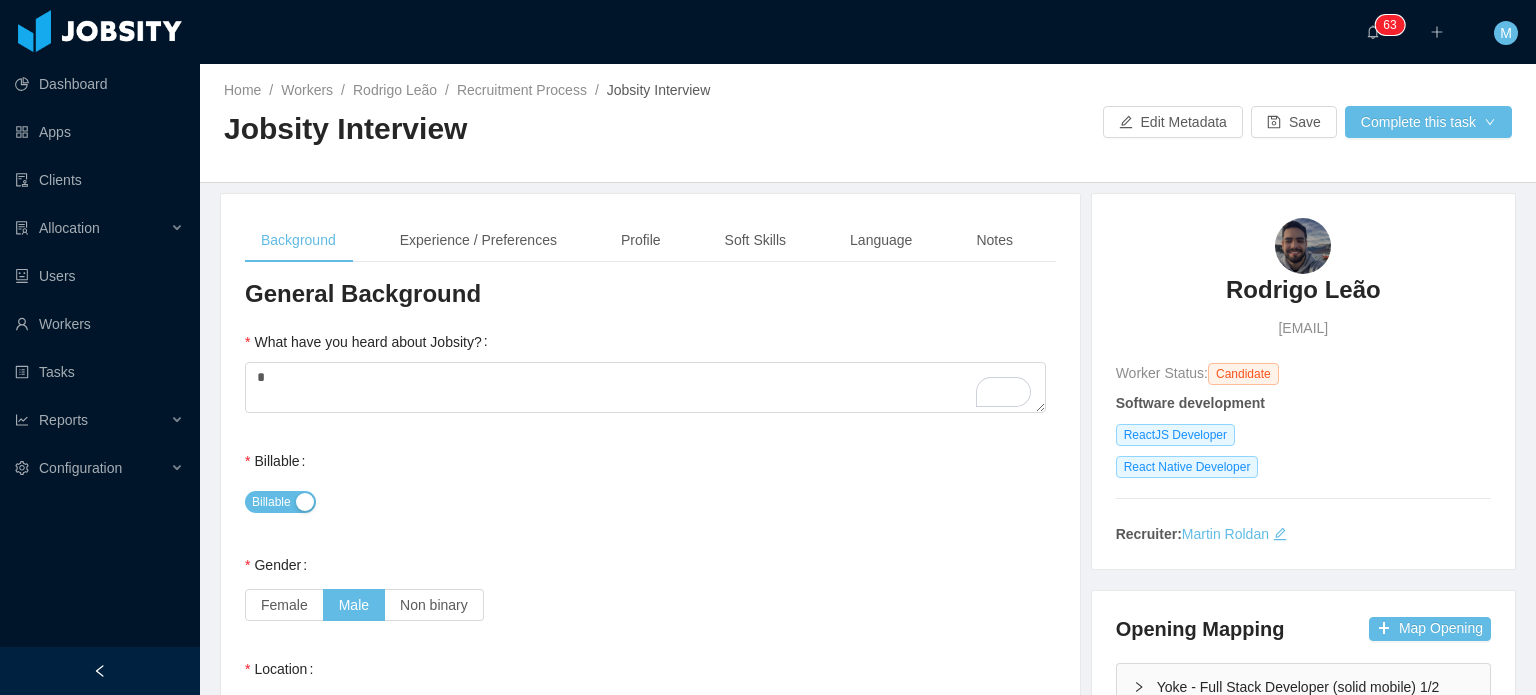 type on "*" 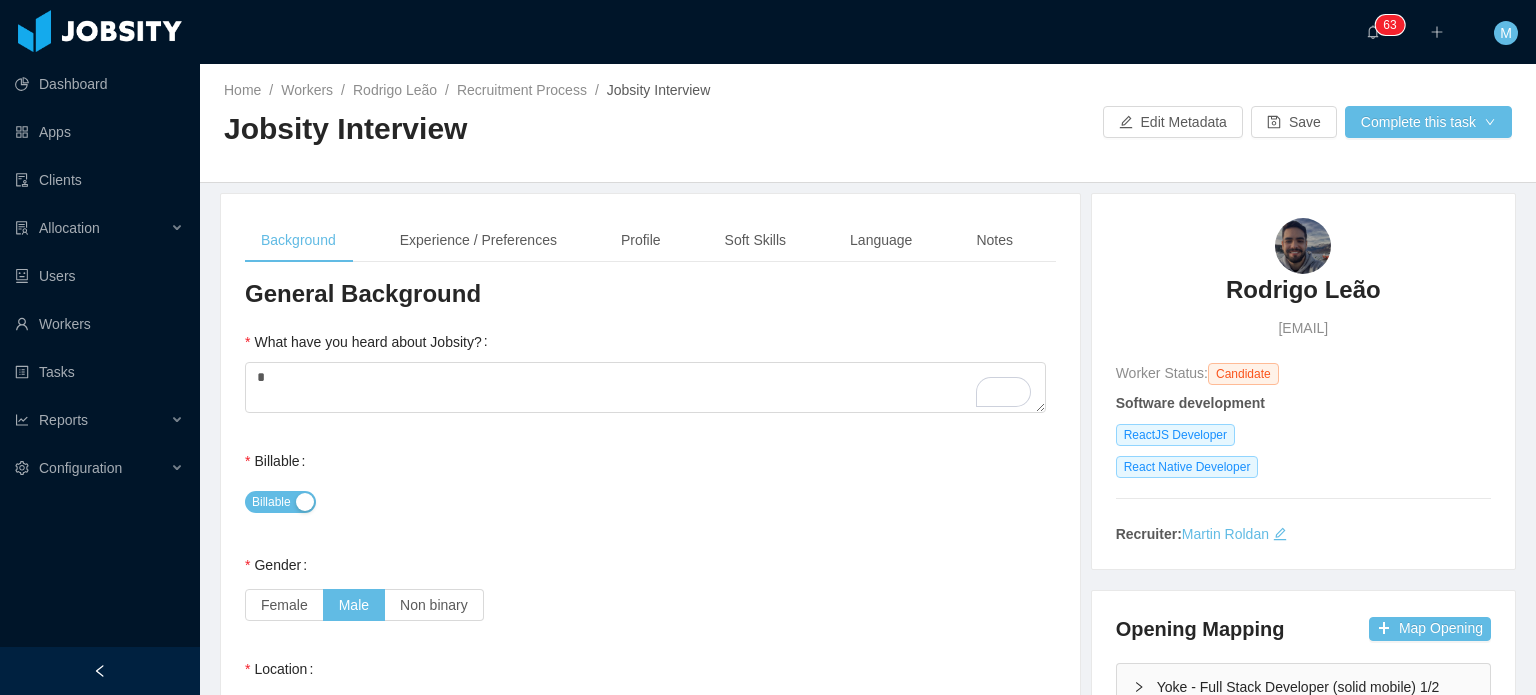 click on "Home / Workers / Rodrigo Leão / Recruitment Process / Jobsity Interview / Jobsity Interview Edit Metadata Save Complete this task" at bounding box center [868, 123] 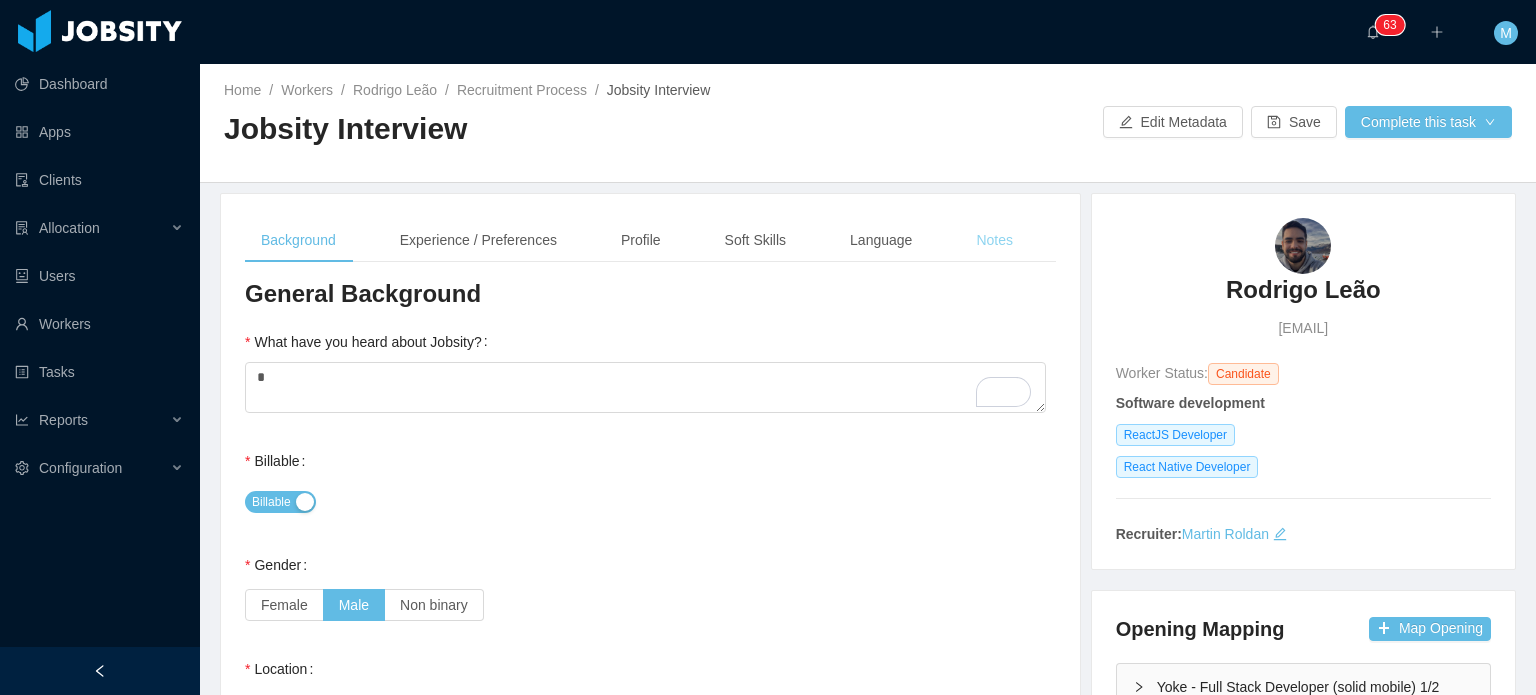 click on "Notes" at bounding box center [994, 240] 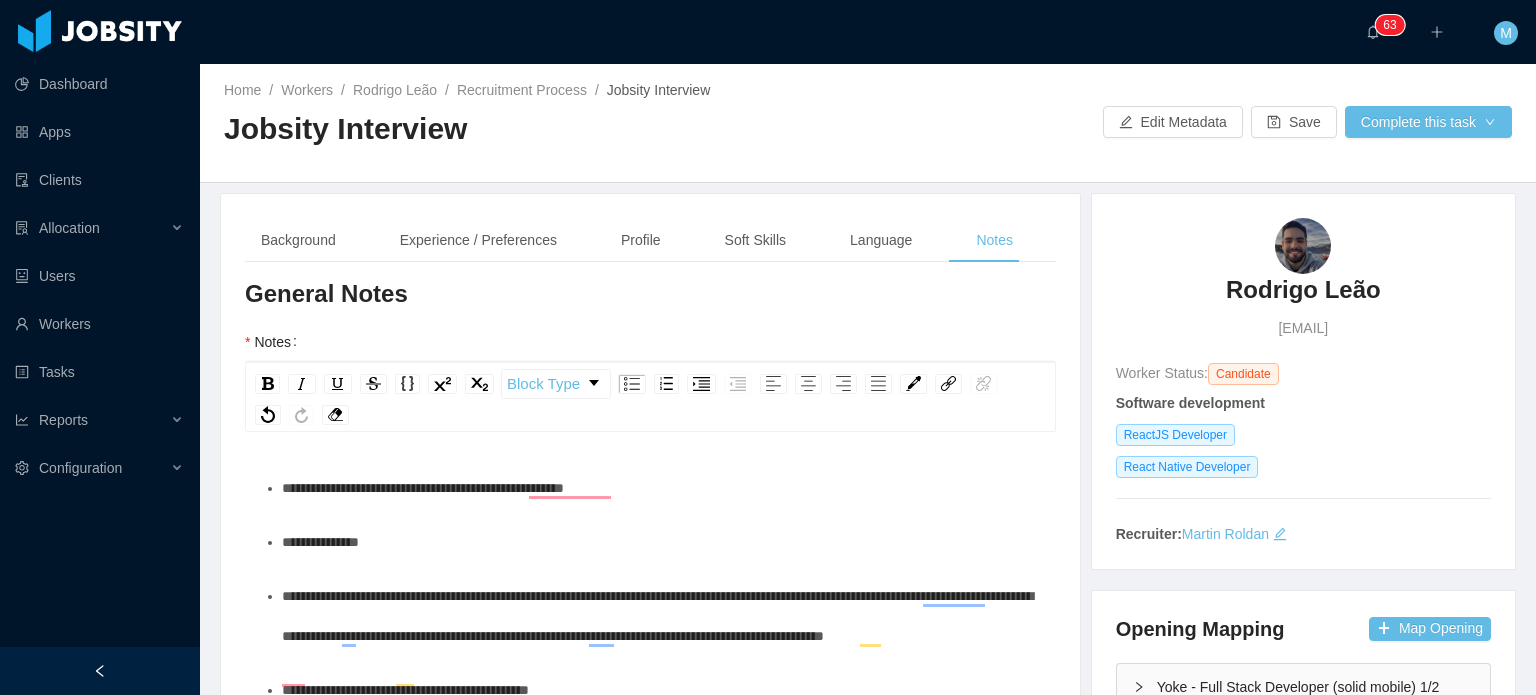 click on "**********" at bounding box center (651, 1025) 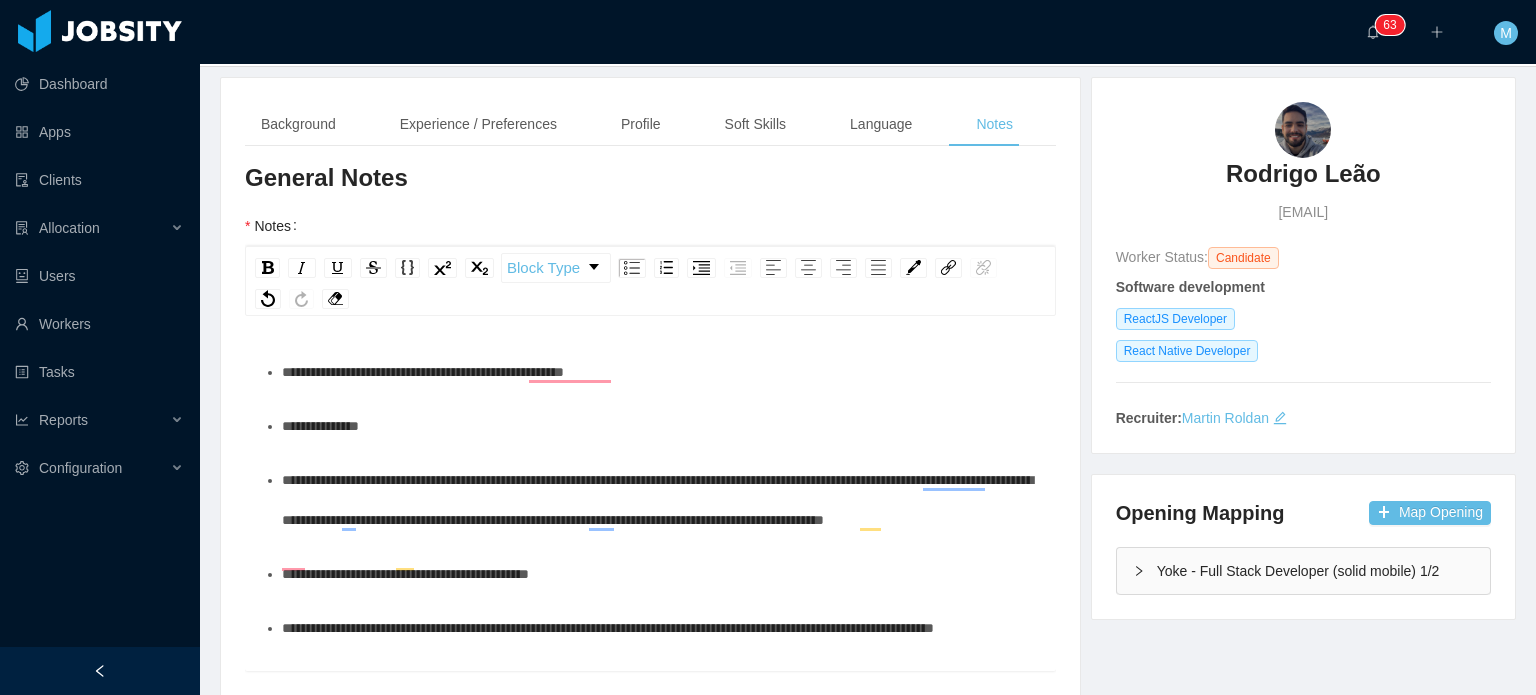 scroll, scrollTop: 124, scrollLeft: 0, axis: vertical 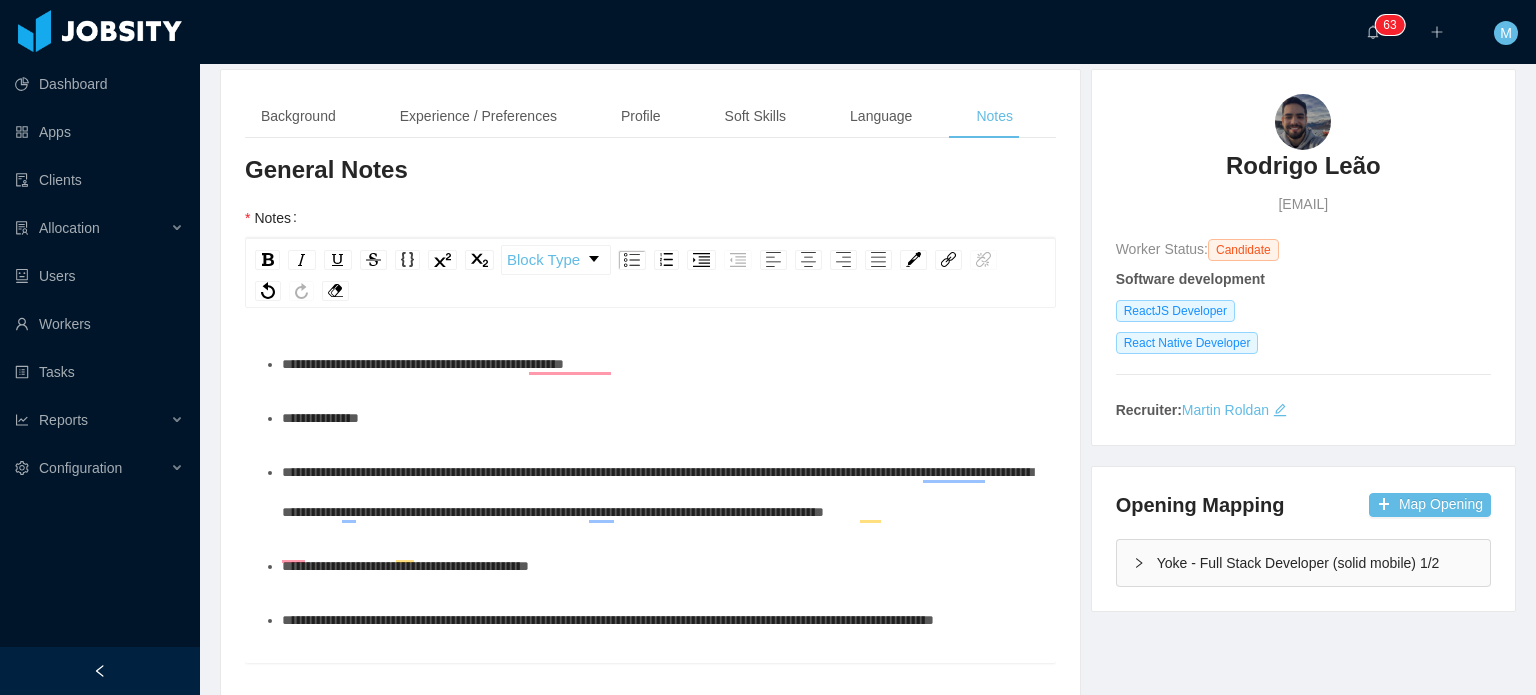 type 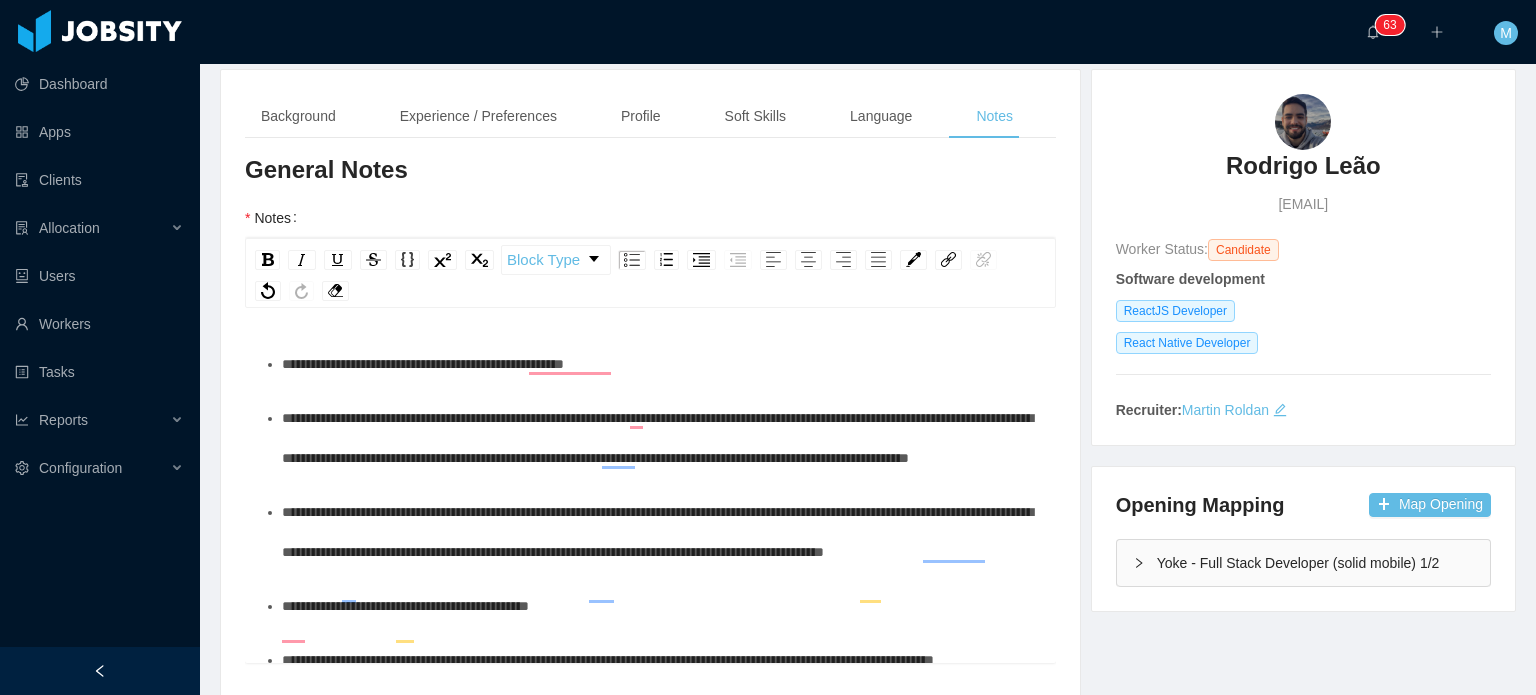 scroll, scrollTop: 154, scrollLeft: 0, axis: vertical 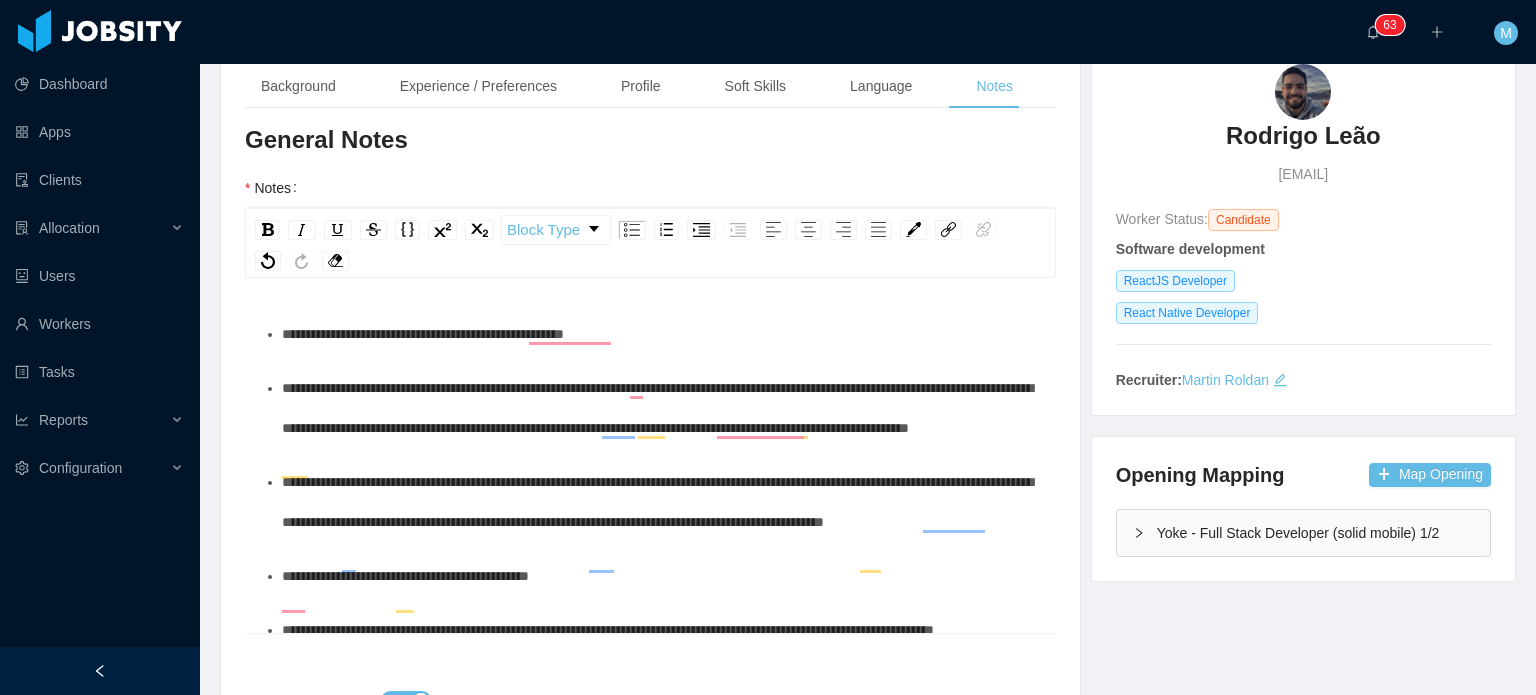click on "**********" at bounding box center [657, 408] 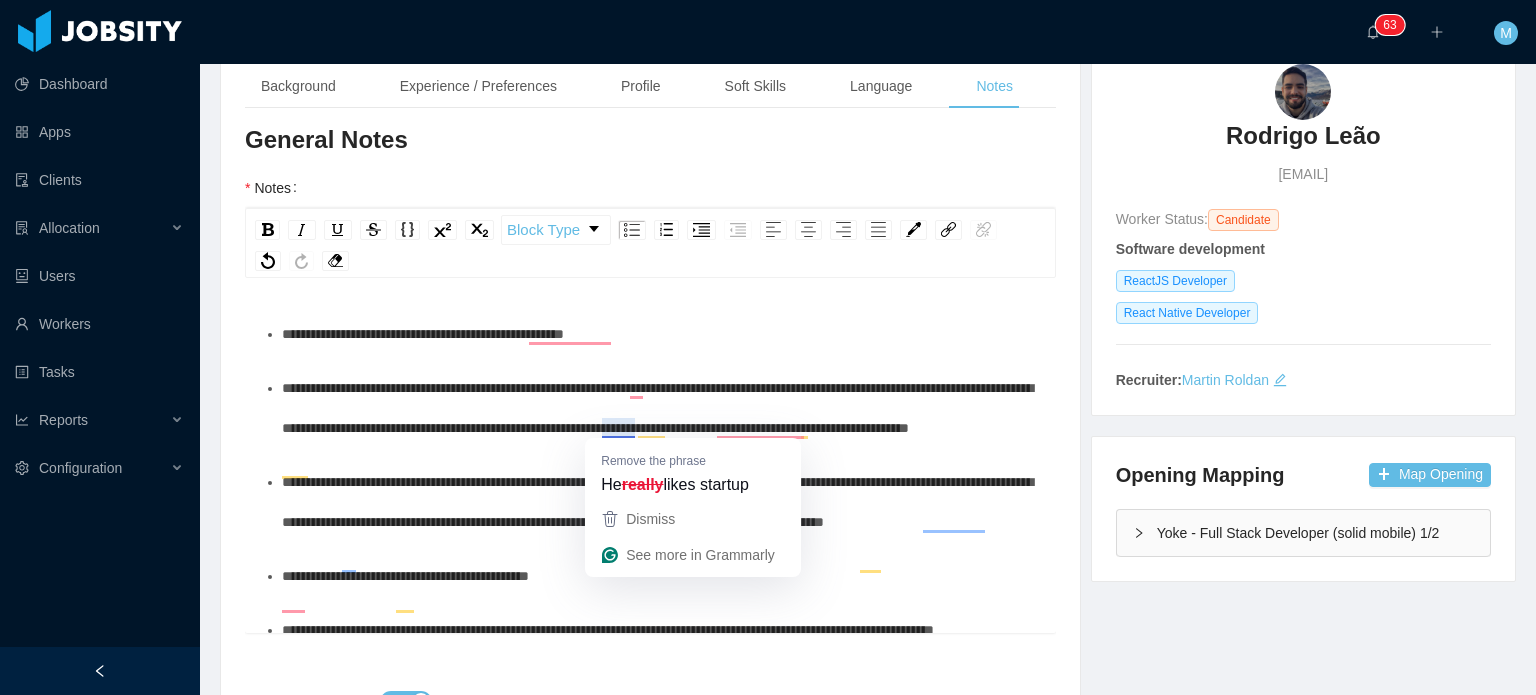 click on "**********" at bounding box center [661, 408] 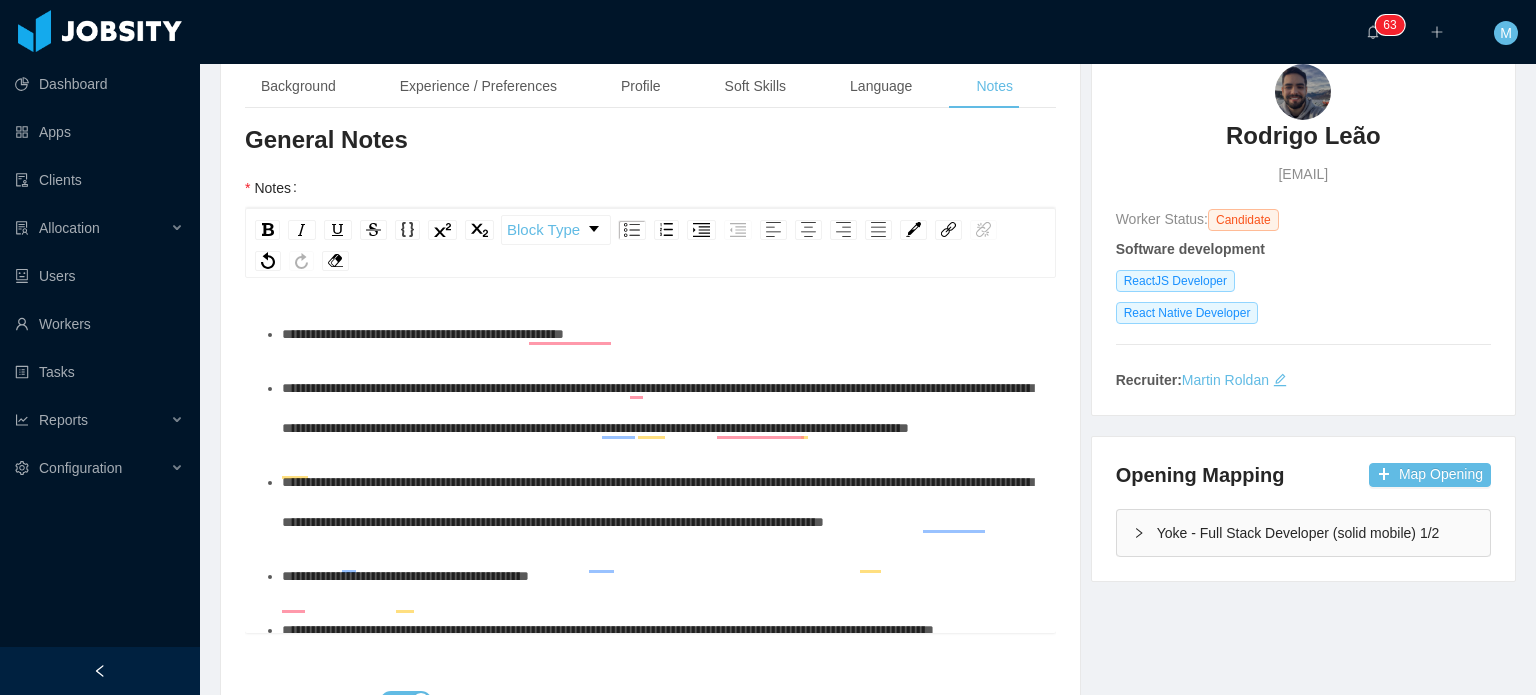 click on "**********" at bounding box center [661, 408] 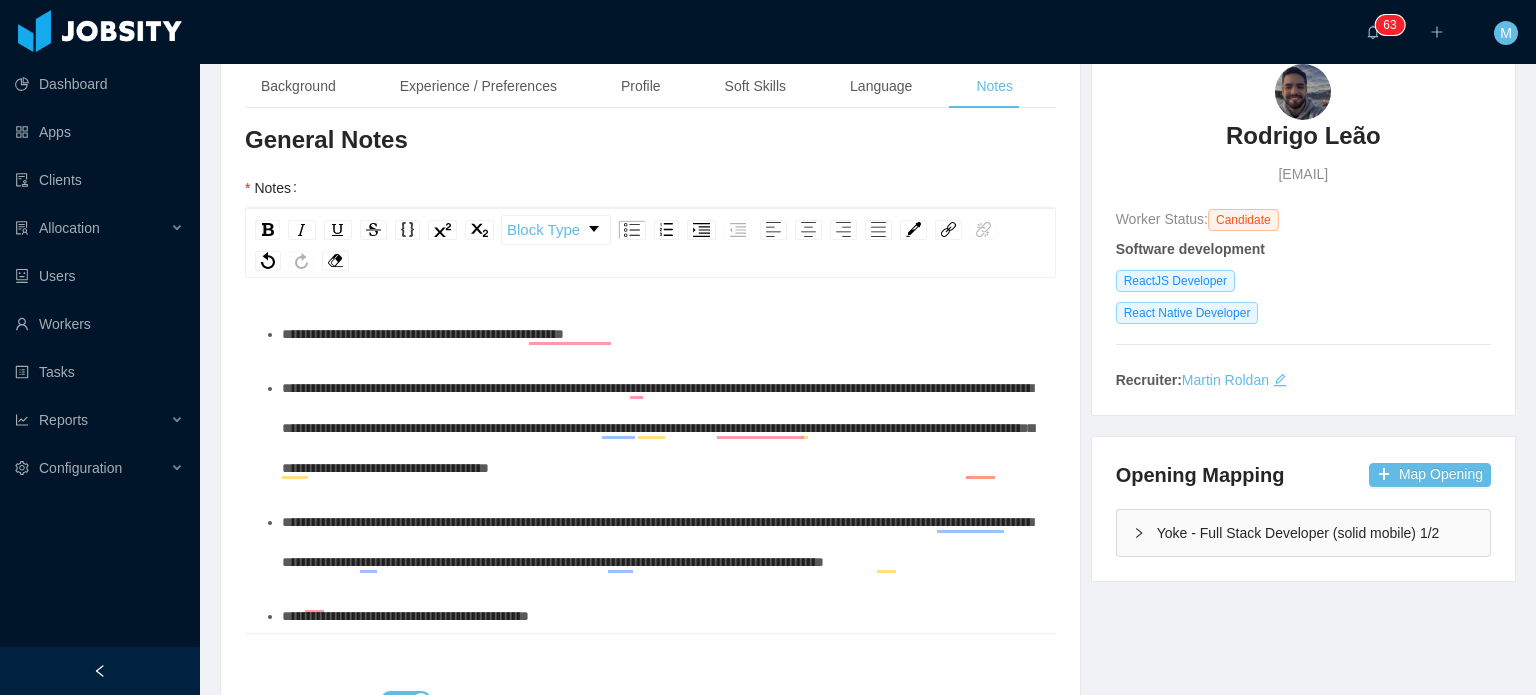scroll, scrollTop: 8, scrollLeft: 0, axis: vertical 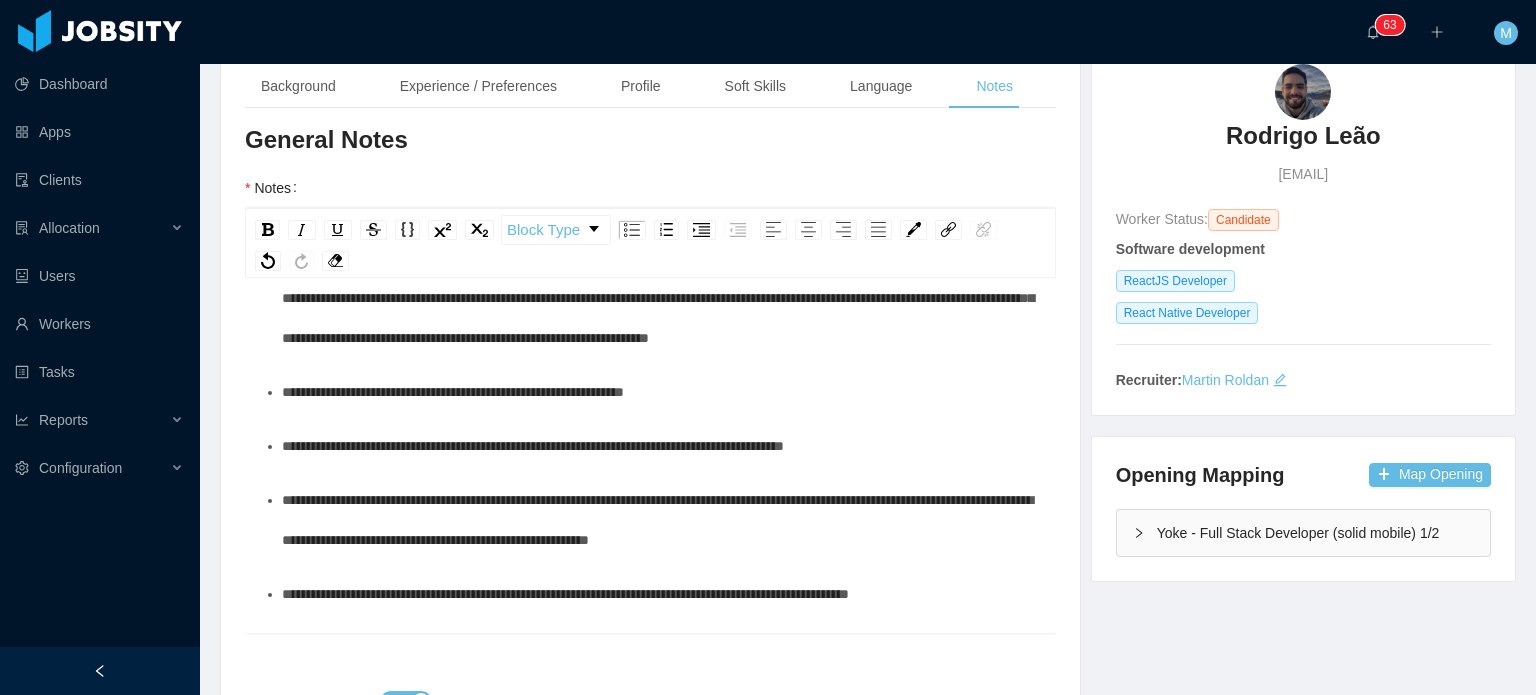 click on "**********" at bounding box center (658, 298) 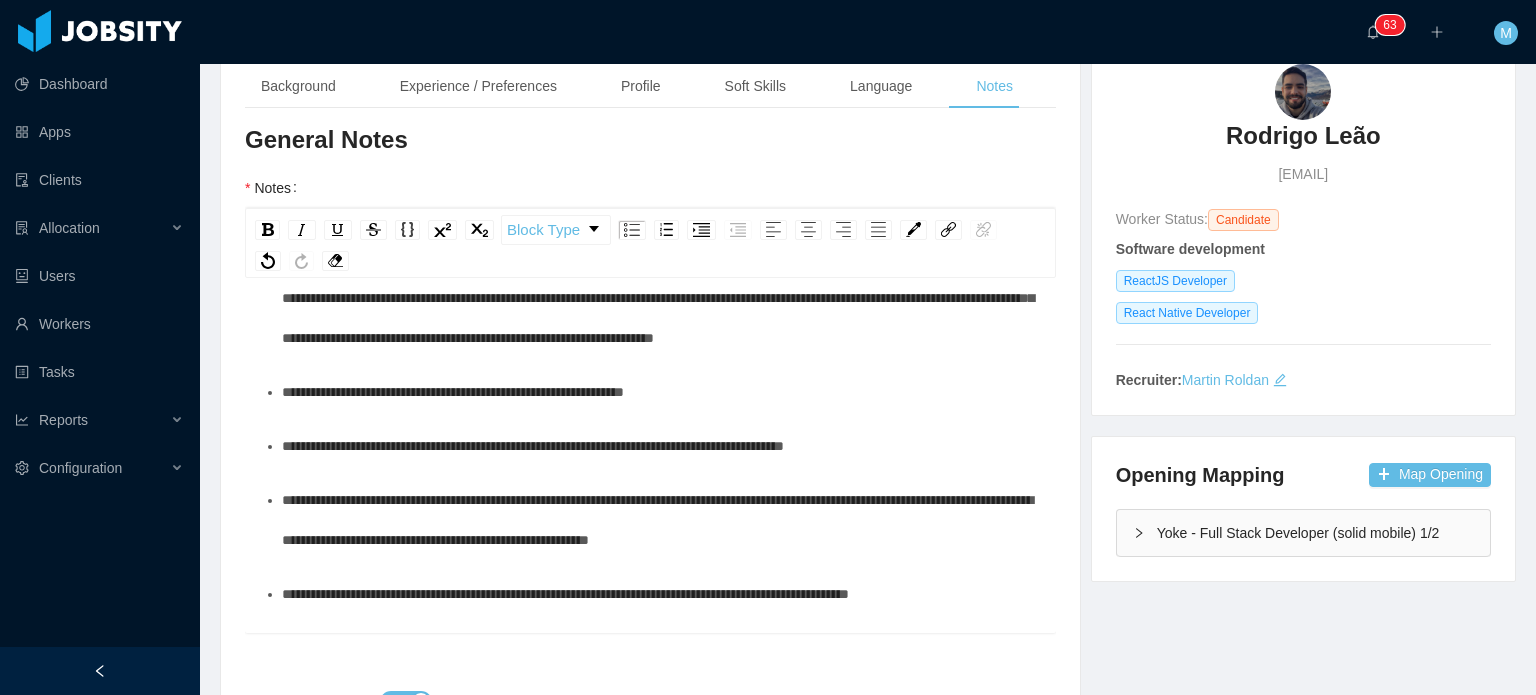 scroll, scrollTop: 302, scrollLeft: 0, axis: vertical 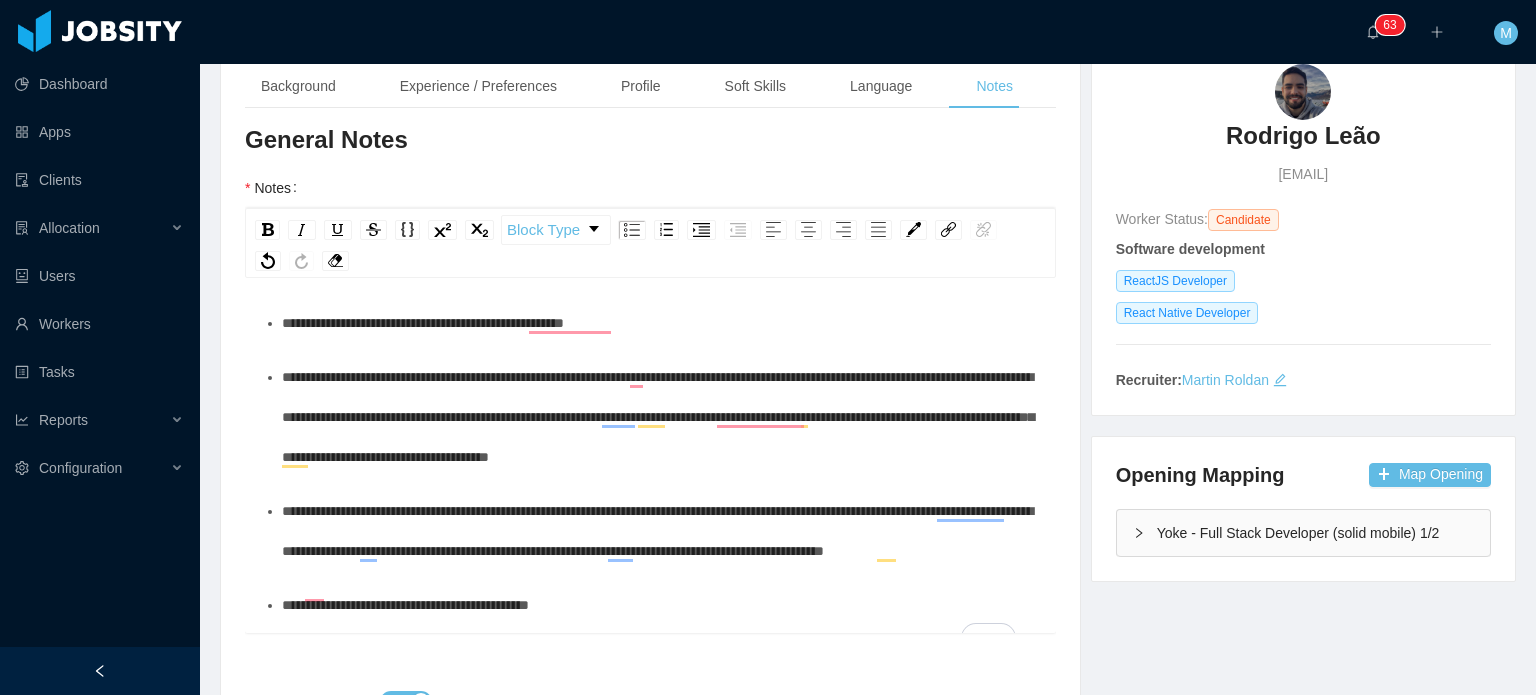click on "**********" at bounding box center (650, 458) 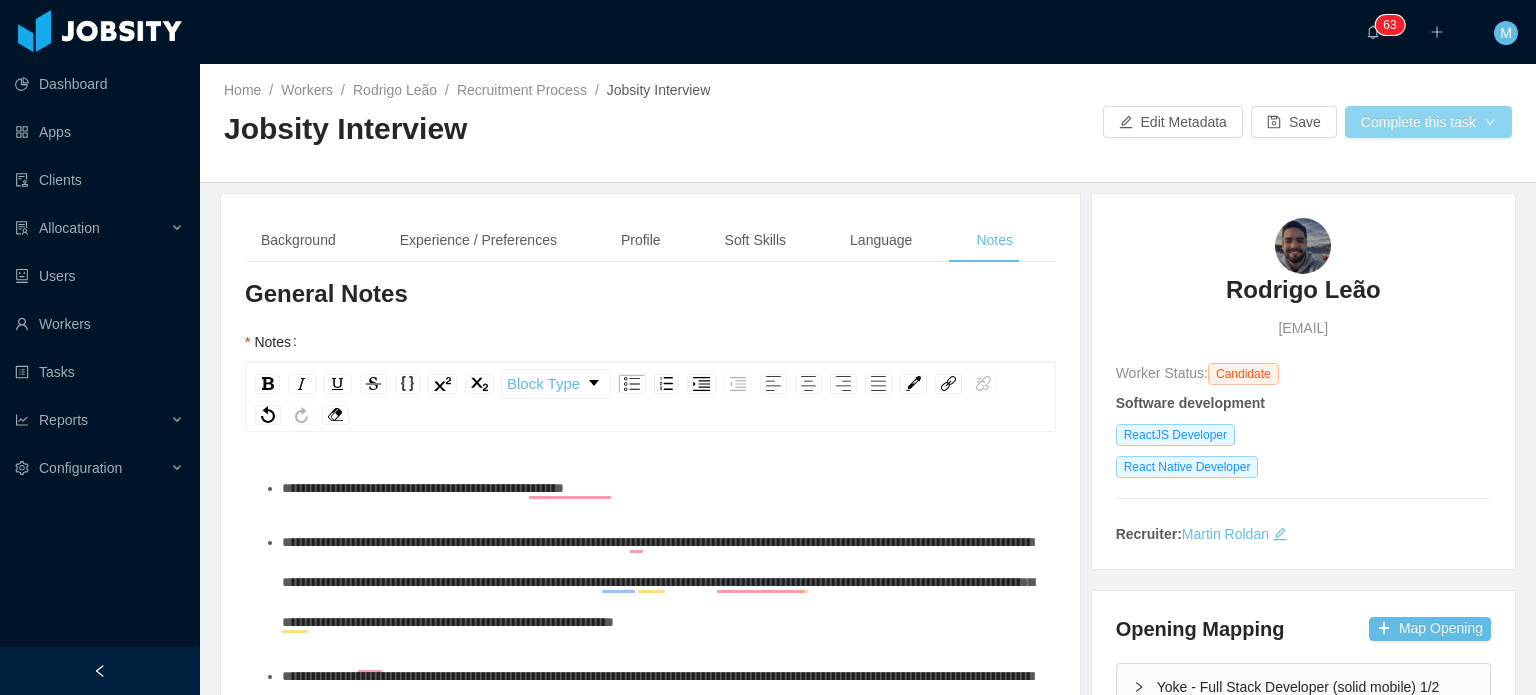 click on "Complete this task" at bounding box center (1428, 122) 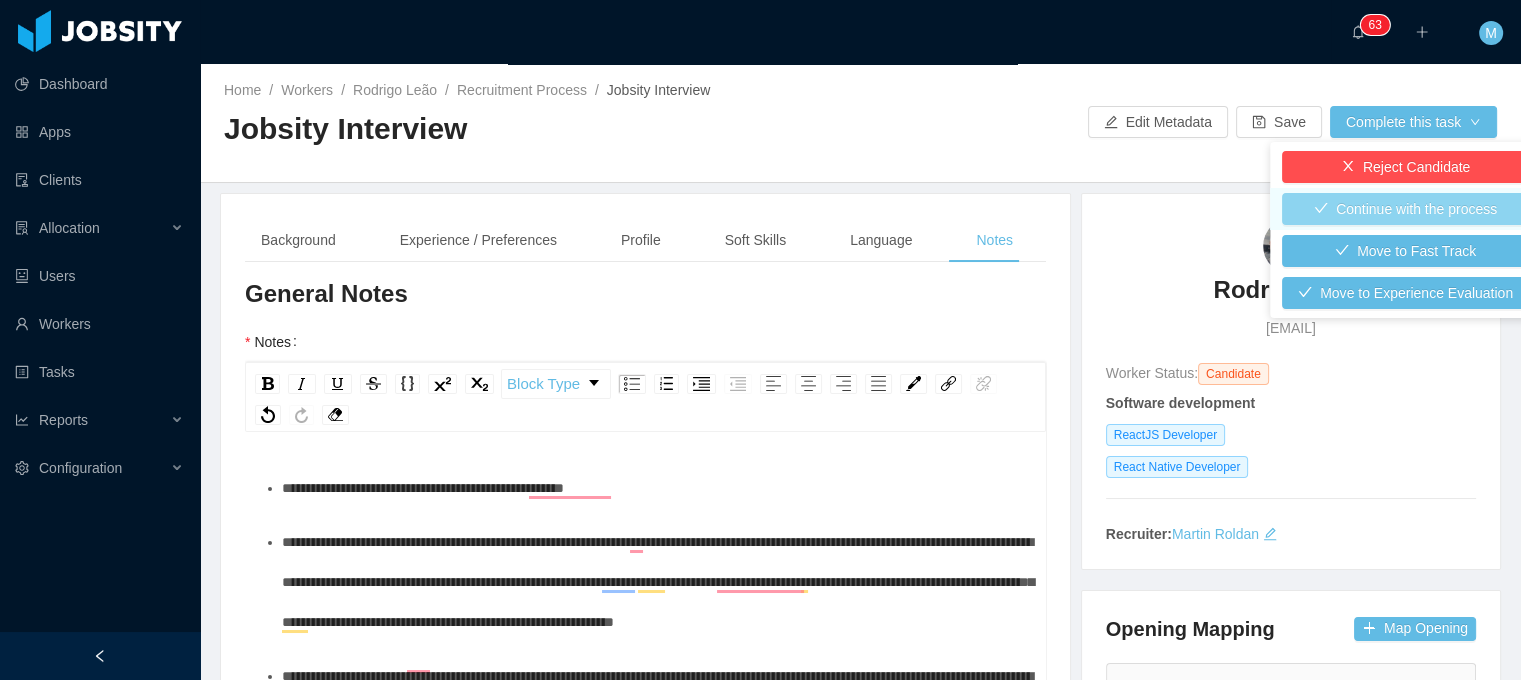 click on "Continue with the process" at bounding box center (1405, 209) 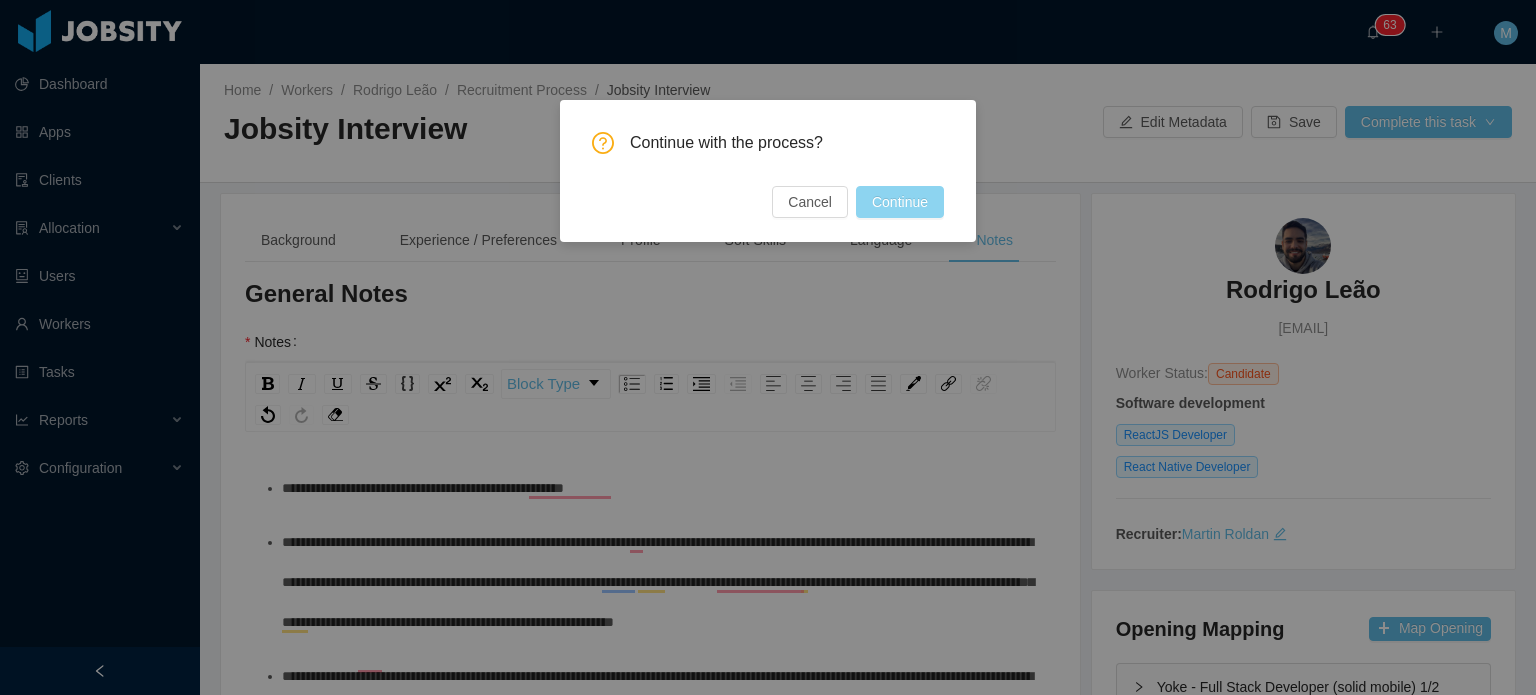 click on "Continue" at bounding box center (900, 202) 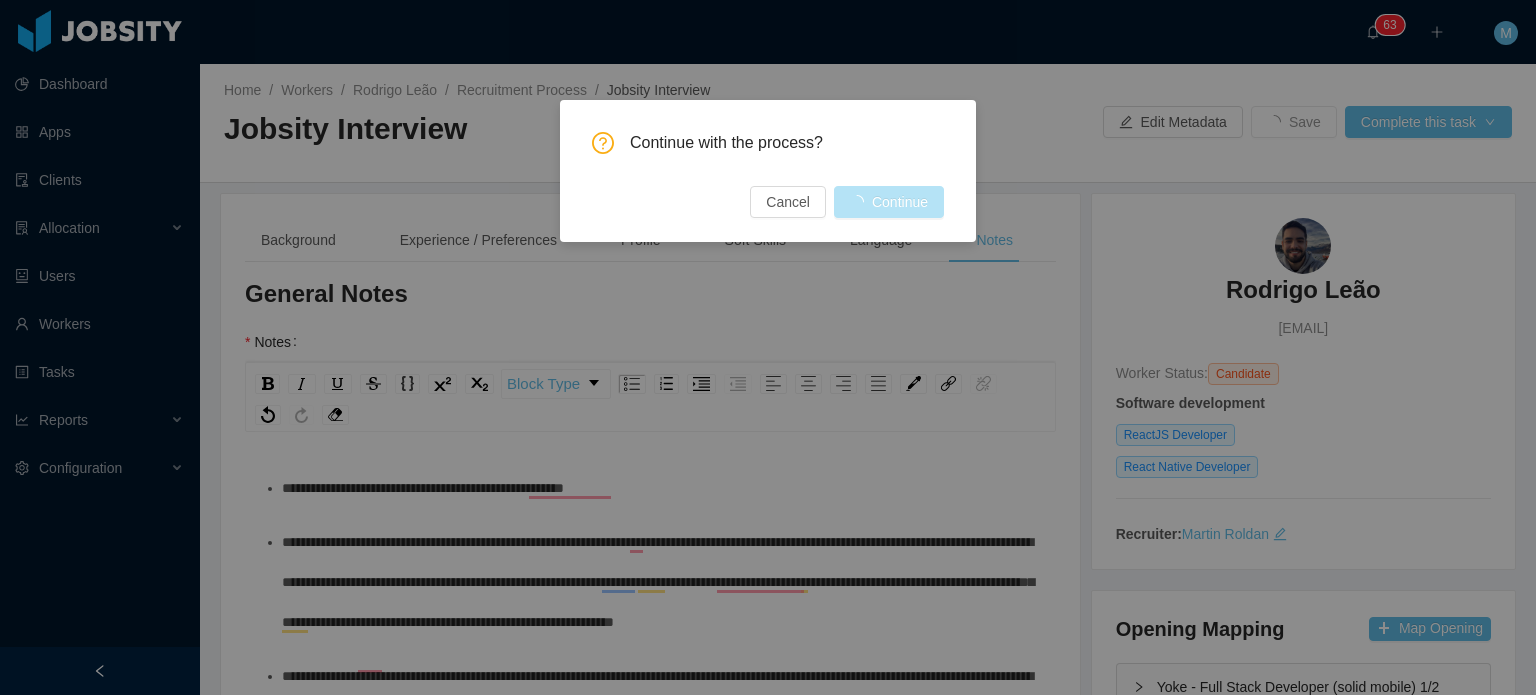 type 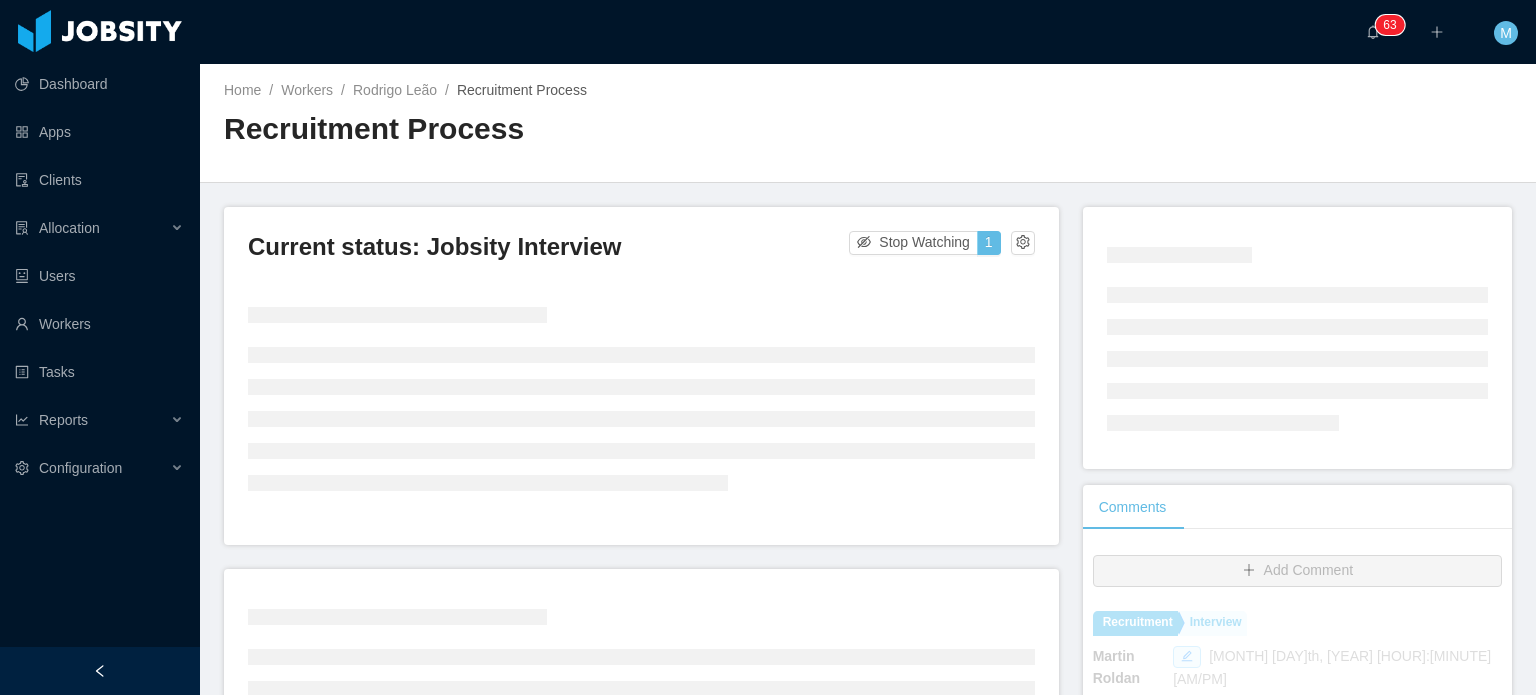 scroll, scrollTop: 0, scrollLeft: 0, axis: both 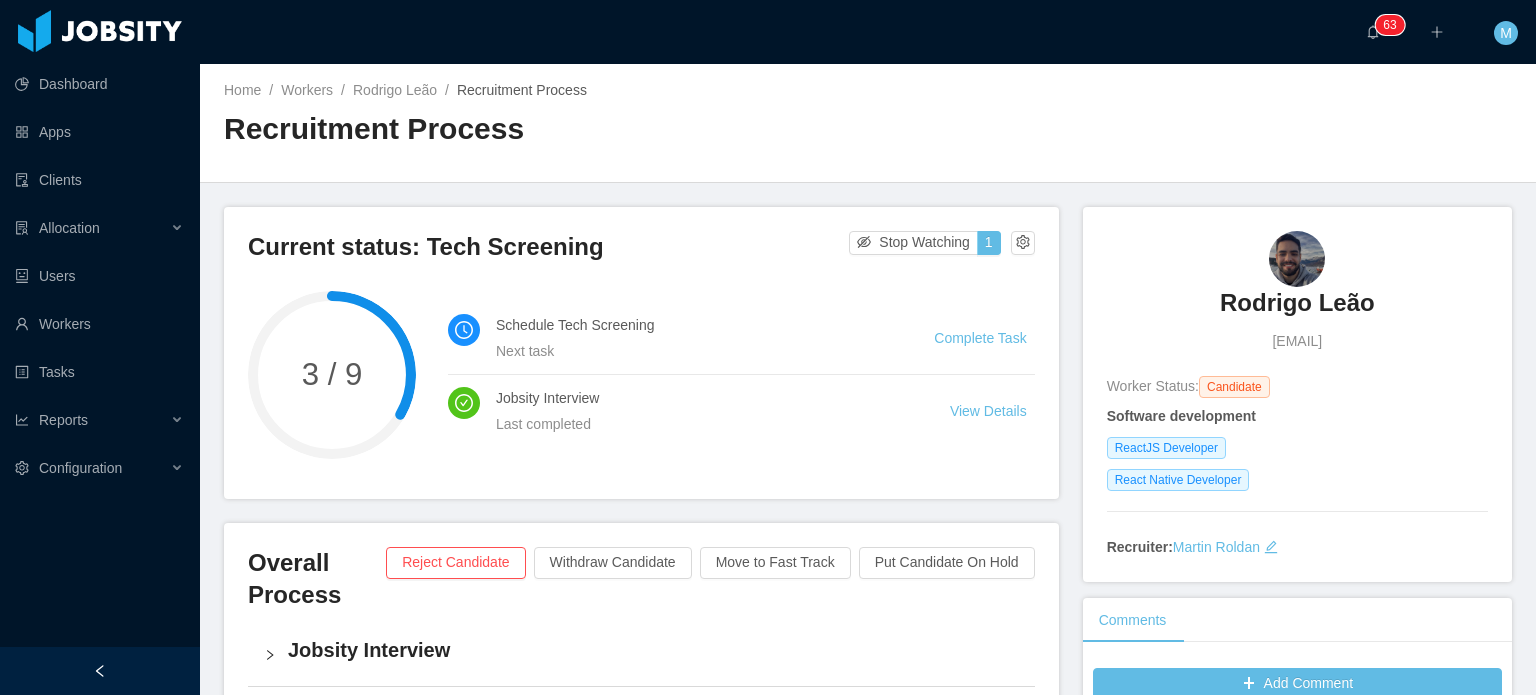 click on "Schedule Tech Screening Next task Complete Task" at bounding box center (741, 338) 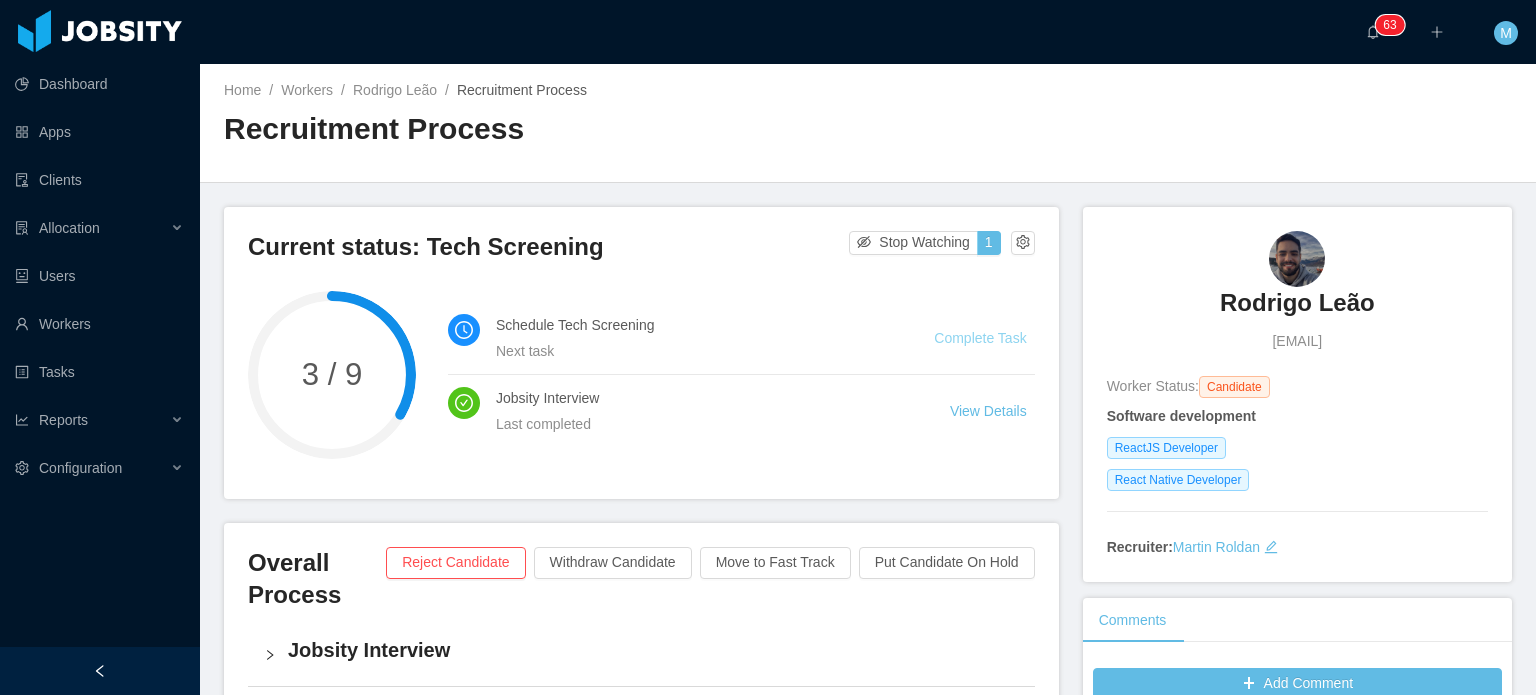 click on "Complete Task" at bounding box center [980, 338] 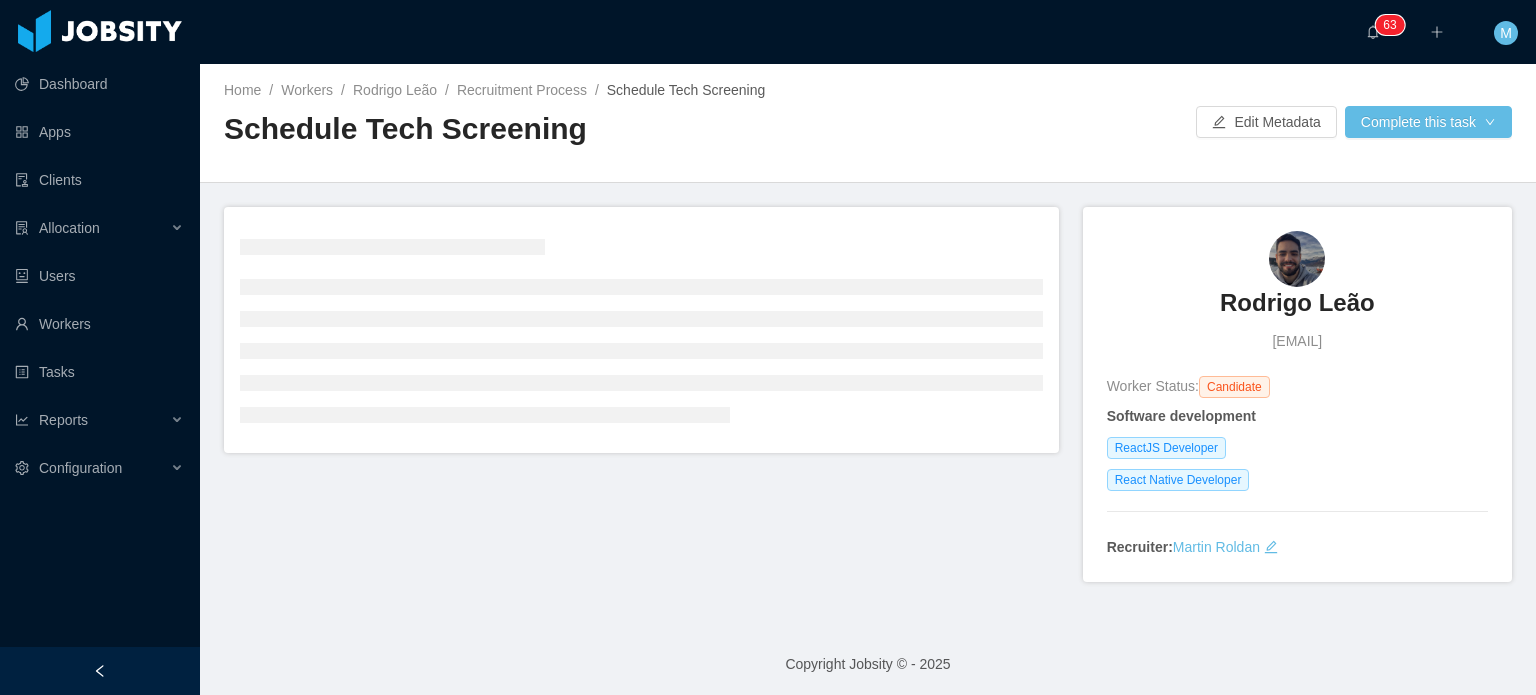 scroll, scrollTop: 4, scrollLeft: 0, axis: vertical 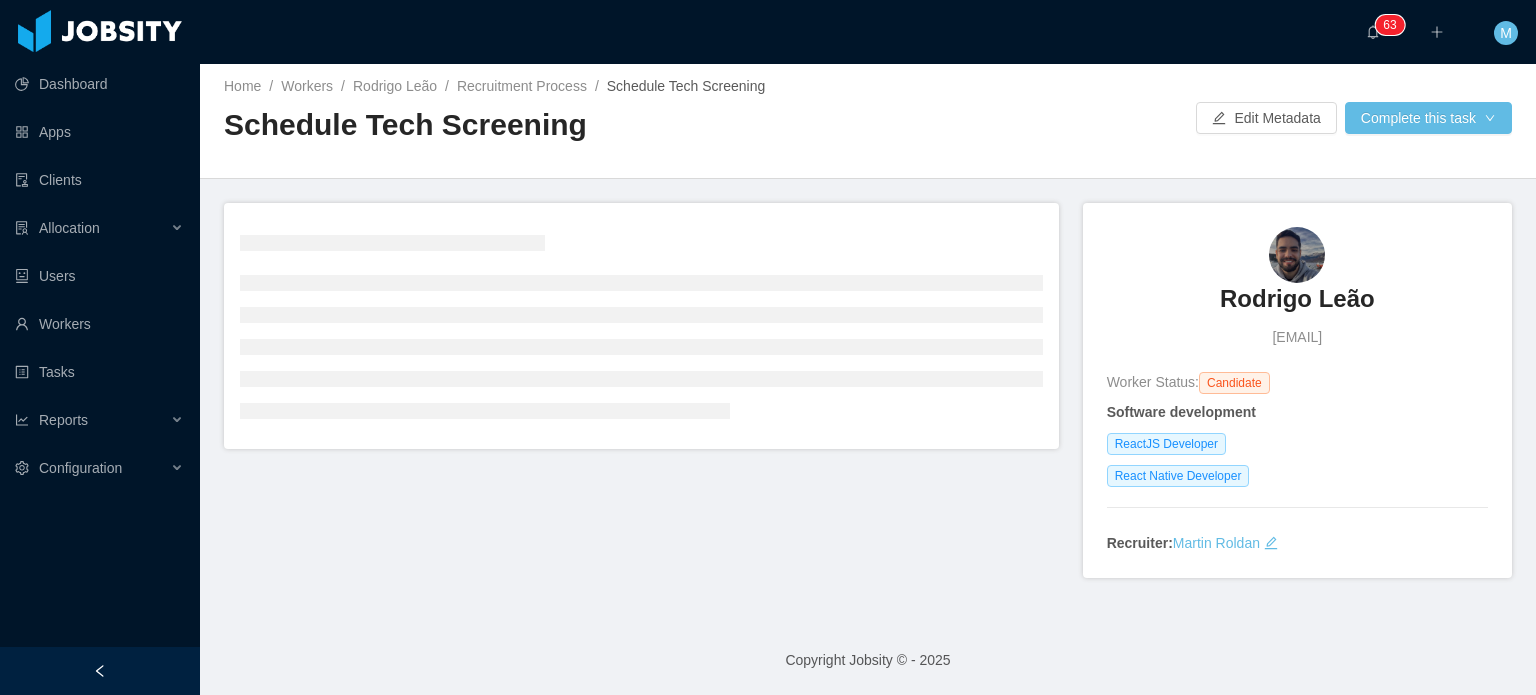 click at bounding box center (641, 326) 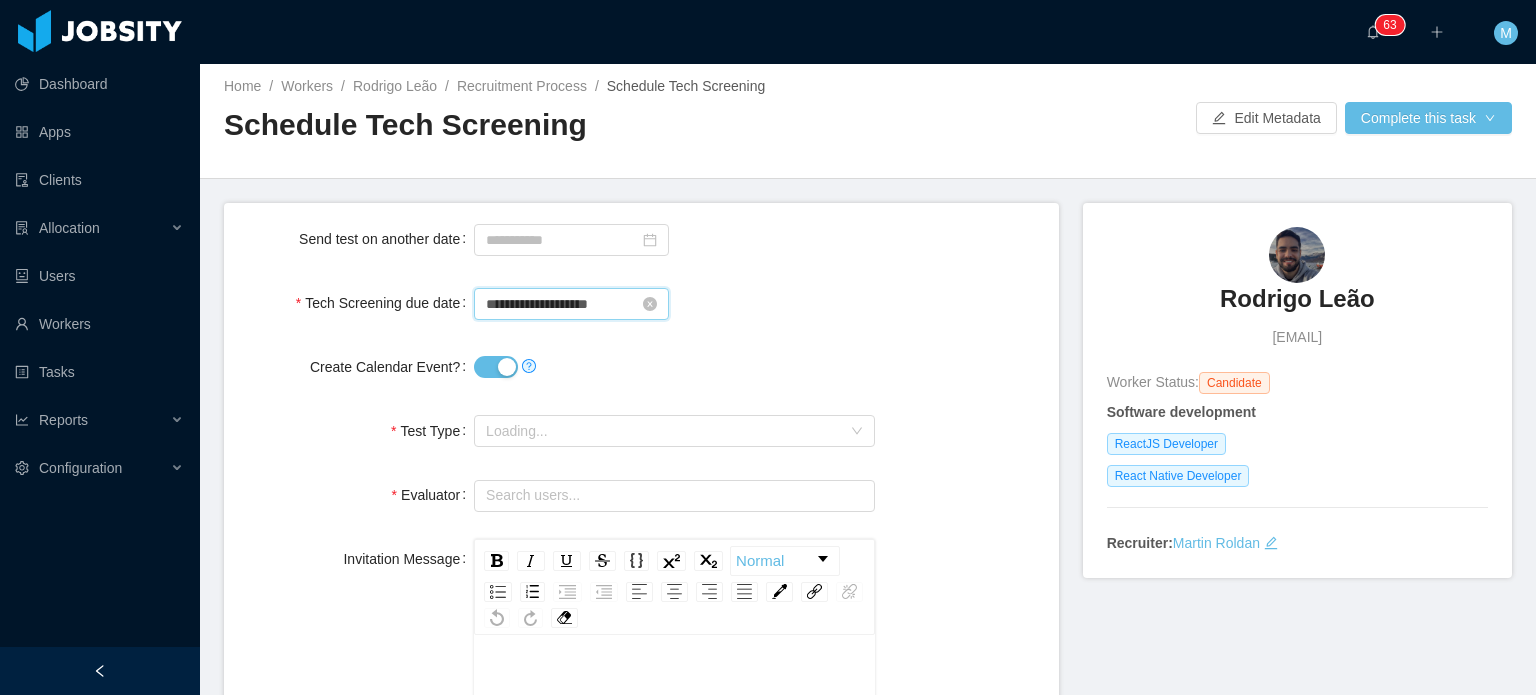 click on "**********" at bounding box center [571, 304] 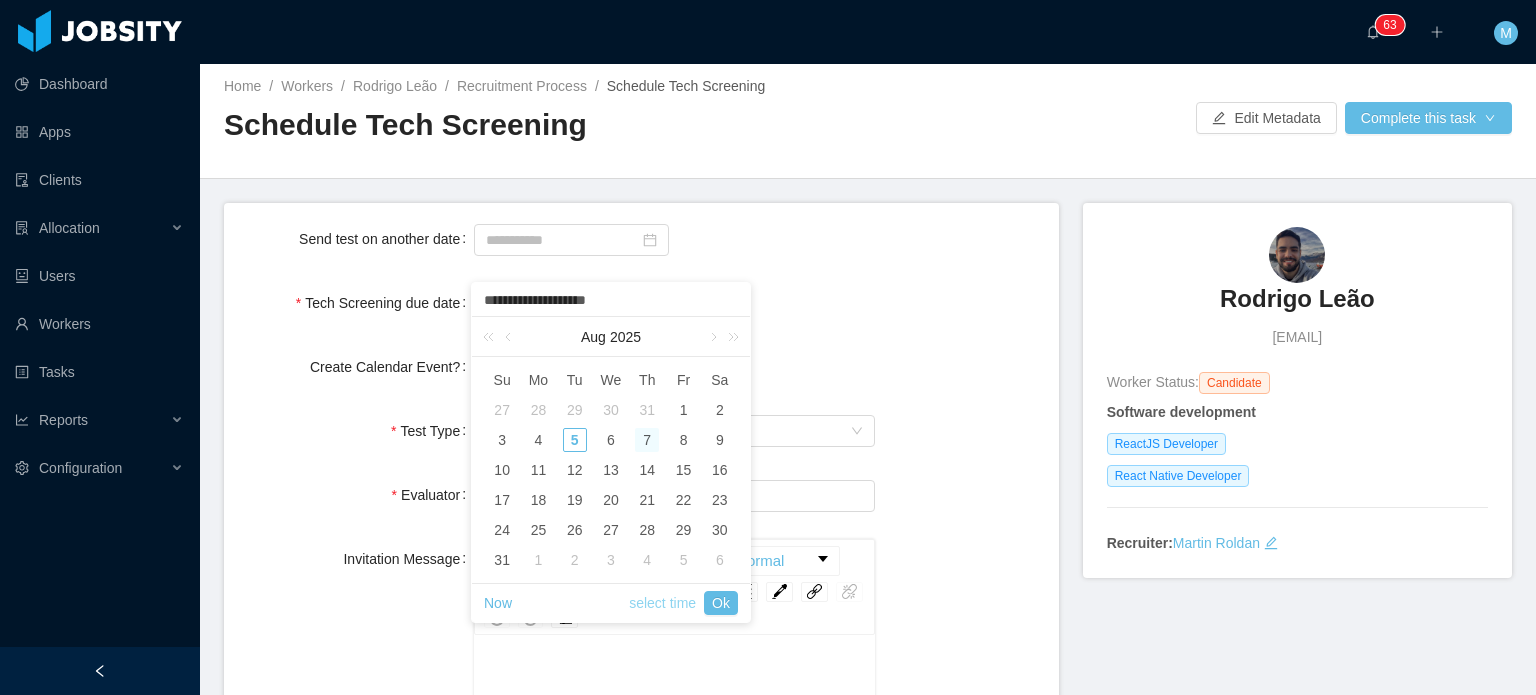click on "select time" at bounding box center [662, 603] 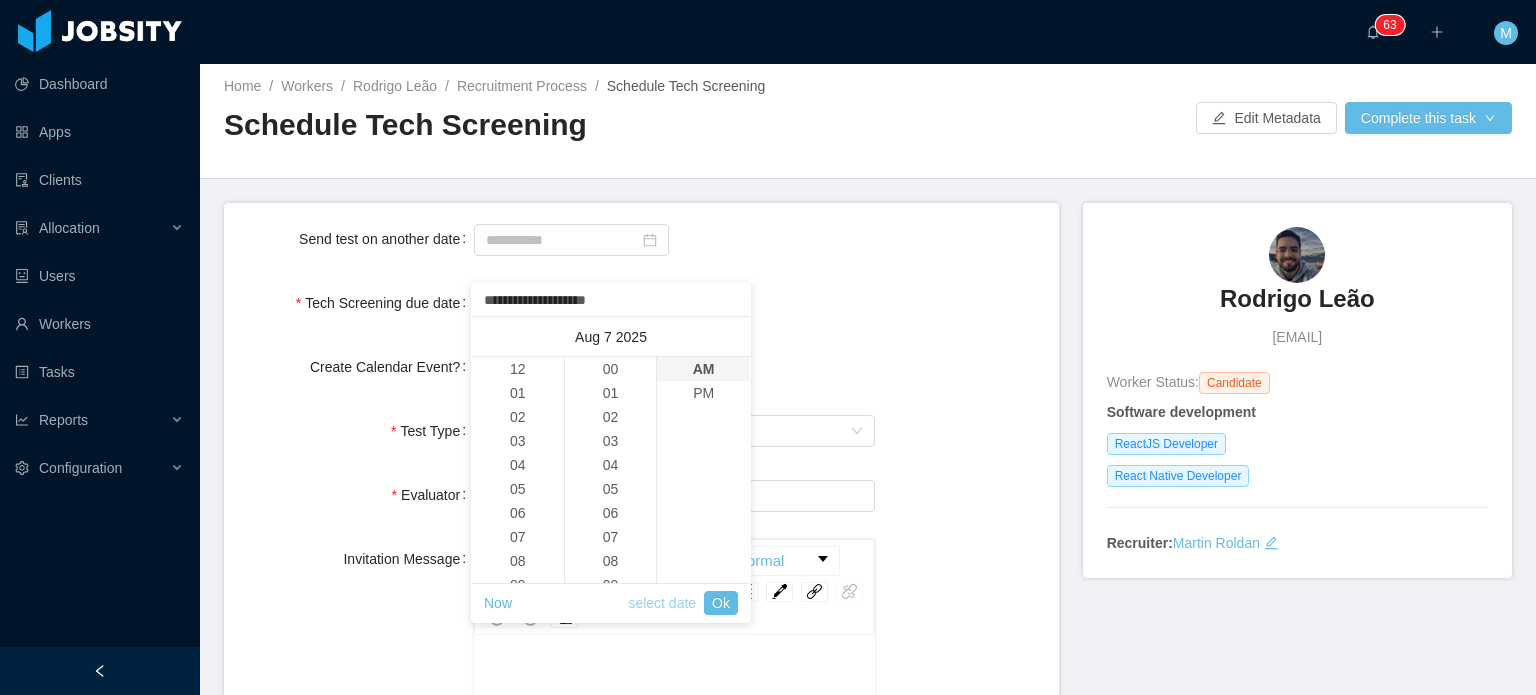 scroll, scrollTop: 264, scrollLeft: 0, axis: vertical 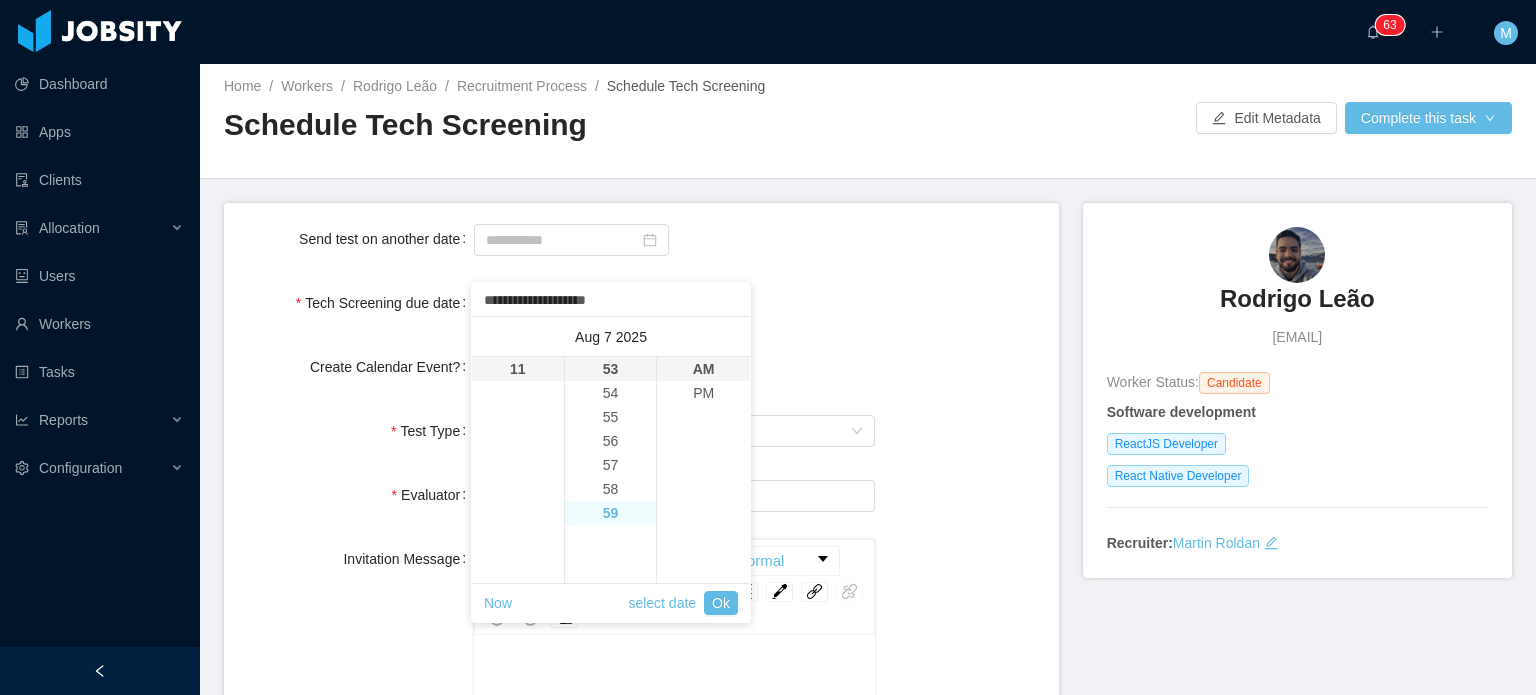 click on "59" at bounding box center (611, 513) 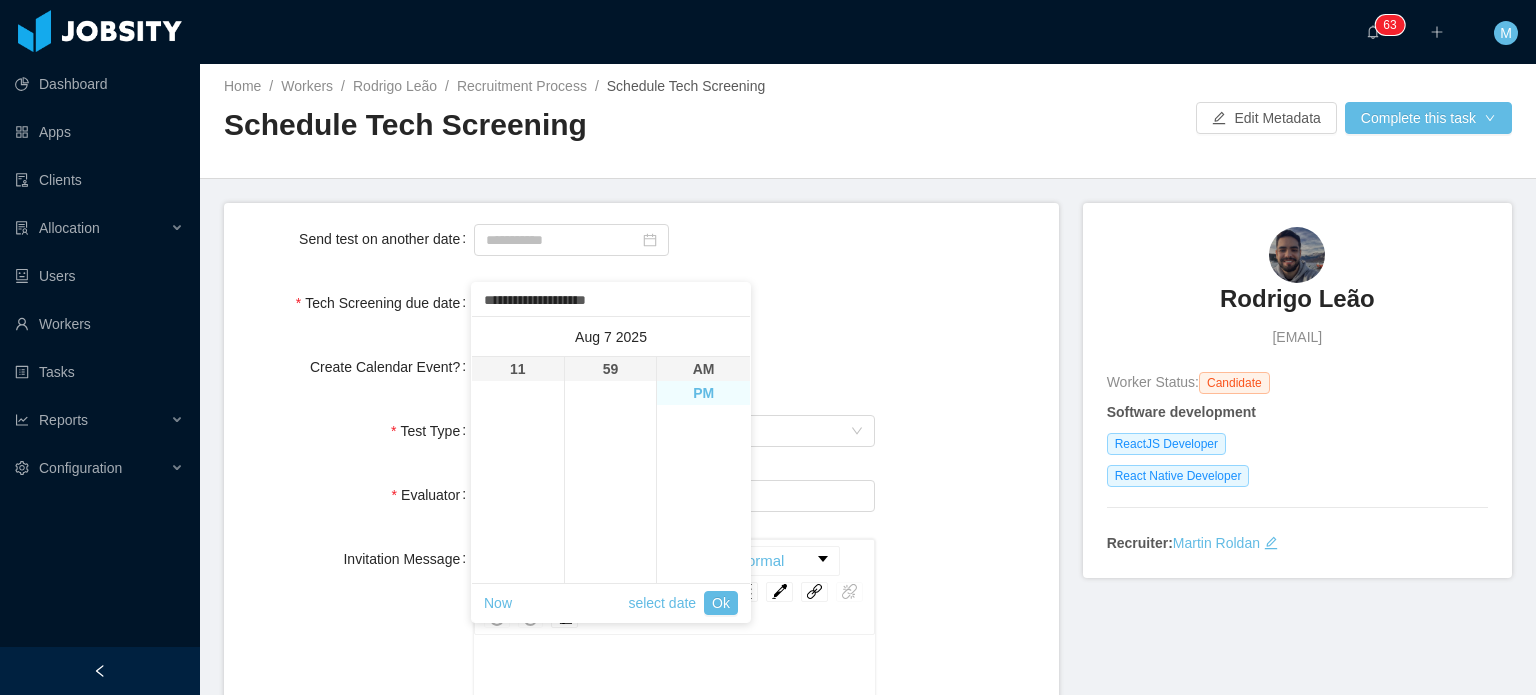 click on "PM" at bounding box center [703, 393] 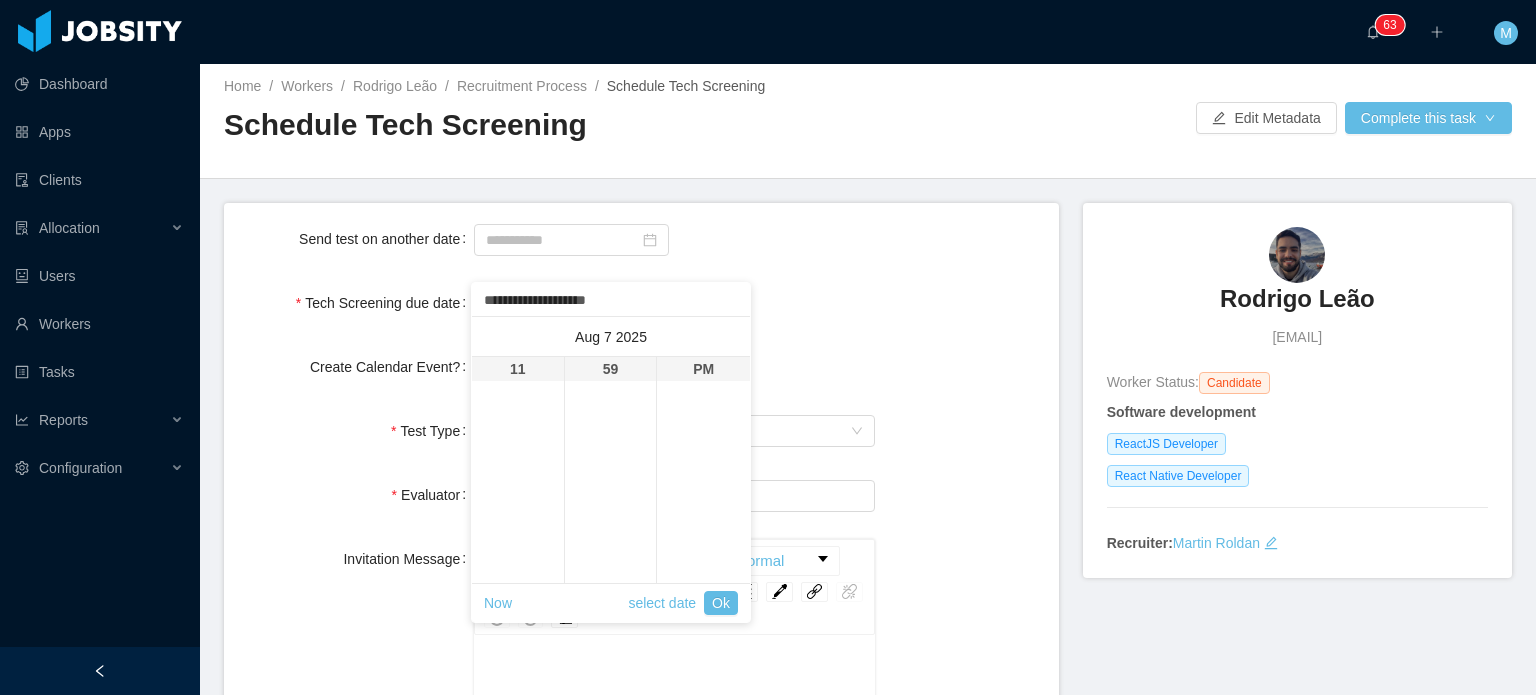 click on "******** [NUMBER] [NUMBER] [NUMBER] [NUMBER] [NUMBER] [NUMBER] [NUMBER] [NUMBER] [NUMBER] [NUMBER] [NUMBER] [NUMBER] [NUMBER] [NUMBER] [NUMBER] [NUMBER] [NUMBER] [NUMBER] [NUMBER] [NUMBER] [NUMBER] [NUMBER] [NUMBER] [NUMBER] [NUMBER] [NUMBER] [NUMBER] [NUMBER] [NUMBER] [NUMBER] [NUMBER] [NUMBER] [NUMBER] [NUMBER] [NUMBER] [NUMBER] [NUMBER] [NUMBER] [NUMBER] [NUMBER] [NUMBER] [NUMBER] [NUMBER] [NUMBER] [NUMBER] [NUMBER] [NUMBER] [NUMBER] [NUMBER] [NUMBER] [NUMBER] [NUMBER] [NUMBER] [NUMBER] [NUMBER] [NUMBER] [NUMBER] [NUMBER] [NUMBER] [NUMBER] [NUMBER] [NUMBER] [NUMBER] [NUMBER] [NUMBER] [NUMBER] [NUMBER] [NUMBER] [NUMBER] [NUMBER] [NUMBER] [NUMBER] [NUMBER] [NUMBER] [NUMBER] [NUMBER] [NUMBER] [NUMBER] [NUMBER] [NUMBER] [NUMBER] [NUMBER] [NUMBER] [NUMBER] [NUMBER] [NUMBER] [NUMBER] [NUMBER] [NUMBER] [NUMBER] [NUMBER] [NUMBER] [NUMBER] [NUMBER] [NUMBER] [NUMBER] [NUMBER] [NUMBER] [NUMBER] [NUMBER] [NUMBER] [NUMBER] [NUMBER] [NUMBER] [NUMBER] [NUMBER] [NUMBER] [NUMBER] [NUMBER] [NUMBER] [NUMBER] [NUMBER] [NUMBER] [NUMBER] [NUMBER] [NUMBER] [NUMBER] [NUMBER] [NUMBER] [NUMBER] [NUMBER] [NUMBER] [NUMBER] [NUMBER] [NUMBER] [NUMBER] [NUMBER] [NUMBER] [NUMBER] [NUMBER] [NUMBER] [NUMBER] [NUMBER] [NUMBER] [NUMBER] [NUMBER] [NUMBER] [NUMBER] [NUMBER] [NUMBER] [NUMBER] [NUMBER] [NUMBER] [NUMBER] [NUMBER] [NUMBER] [NUMBER] [NUMBER] [NUMBER] [NUMBER] [NUMBER] [NUMBER] [NUMBER] [NUMBER] [NUMBER] [NUMBER] [NUMBER] [NUMBER] [NUMBER] [NUMBER] [NUMBER] [NUMBER] [NUMBER] [NUMBER] [NUMBER] [NUMBER] [NUMBER] [NUMBER] [NUMBER] [NUMBER] [NUMBER] [NUMBER] [NUMBER] [NUMBER] [NUMBER] [NUMBER] [NUMBER] [NUMBER] [NUMBER] [NUMBER] [NUMBER] [NUMBER] [NUMBER] [NUMBER] [NUMBER] [NUMBER] [NUMBER] [NUMBER] [NUMBER] [NUMBER] [NUMBER] [NUMBER] [NUMBER] [NUMBER] [NUMBER] [NUMBER] [NUMBER] [NUMBER] [NUMBER] [NUMBER] [NUMBER] [NUMBER] [NUMBER] [NUMBER] [NUMBER] [NUMBER] [NUMBER] [NUMBER] [NUMBER] [NUMBER] [NUMBER] [NUMBER] [NUMBER] [NUMBER] [NUMBER] [NUMBER] [NUMBER] [NUMBER] [NUMBER] [NUMBER] [NUMBER] [NUMBER] [NUMBER] [NUMBER] [NUMBER] [NUMBER] [NUMBER] [NUMBER] [NUMBER] [NUMBER] [NUMBER] [NUMBER] [NUMBER] [NUMBER] [NUMBER] [NUMBER] [NUMBER] [NUMBER] [NUMBER] [NUMBER] [NUMBER] [NUMBER] [NUMBER] [NUMBER] [NUMBER] [NUMBER] [NUMBER] [NUMBER] [NUMBER] [NUMBER] [NUMBER] [NUMBER] [NUMBER] [NUMBER] [NUMBER] [NUMBER] [NUMBER] [NUMBER] [NUMBER] [NUMBER] [NUMBER] [NUMBER] [NUMBER] [NUMBER] [NUMBER] [NUMBER] [NUMBER] [NUMBER] [NUMBER] [NUMBER] [NUMBER] [NUMBER] [NUMBER] [NUMBER] [NUMBER] [NUMBER] [NUMBER] [NUMBER] [NUMBER] [NUMBER] [NUMBER] [NUMBER] [NUMBER] [NUMBER] [NUMBER] [NUMBER] [NUMBER] [NUMBER] [NUMBER] [NUMBER] [NUMBER] [NUMBER] [NUMBER] [NUMBER] [NUMBER] [NUMBER] [NUMBER] [NUMBER] [NUMBER] [NUMBER] [NUMBER] [NUMBER] [NUMBER] [NUMBER] [NUMBER] [NUMBER] [NUMBER] [NUMBER] [NUMBER] [NUMBER] [NUMBER] [NUMBER] [NUMBER] [NUMBER] [NUMBER] [NUMBER] [NUMBER] [NUMBER] [NUMBER] [NUMBER] [NUMBER] [NUMBER] [NUMBER] [NUMBER] [NUMBER] [NUMBER] [NUMBER] [NUMBER] [NUMBER] [NUMBER] [NUMBER] [NUMBER] [NUMBER] [NUMBER] [NUMBER] [NUMBER] [NUMBER] [NUMBER] [NUMBER] [NUMBER] [NUMBER] [NUMBER] [NUMBER] [NUMBER] [NUMBER] [NUMBER] [NUMBER] [NUMBER] [NUMBER] [NUMBER] [NUMBER] [NUMBER] [NUMBER] [NUMBER] [NUMBER] [NUMBER] [NUMBER] [NUMBER] [NUMBER] [NUMBER] [NUMBER] [NUMBER] [NUMBER] [NUMBER] [NUMBER] [NUMBER] [NUMBER] [NUMBER] [NUMBER] [NUMBER] [NUMBER] [NUMBER] [NUMBER] [NUMBER] [NUMBER] [NUMBER] [NUMBER] [NUMBER] [NUMBER] [NUMBER] [NUMBER] [NUMBER] [NUMBER] [NUMBER] [NUMBER] [NUMBER] [NUMBER] [NUMBER] [NUMBER] [NUMBER] [NUMBER] [NUMBER] [NUMBER] [NUMBER] [NUMBER] [NUMBER] [NUMBER] [NUMBER] [NUMBER] [NUMBER] [NUMBER] [NUMBER] [NUMBER] [NUMBER] [NUMBER] [NUMBER] [NUMBER] [NUMBER] [NUMBER] [NUMBER] [NUMBER] [NUMBER] [NUMBER] [NUMBER] [NUMBER] [NUMBER] [NUMBER] [NUMBER] [NUMBER] [NUMBER] [NUMBER] [NUMBER] [NUMBER] [NUMBER] [NUMBER] [NUMBER] [NUMBER] [NUMBER] [NUMBER] [NUMBER] [NUMBER] [NUMBER] [NUMBER] [NUMBER] [NUMBER] [NUMBER] [NUMBER] [NUMBER] [NUMBER] [NUMBER] [NUMBER] [NUMBER] [NUMBER] [NUMBER] [NUMBER] [NUMBER] [NUMBER] [NUMBER] [NUMBER] [NUMBER] [NUMBER] [NUMBER] [NUMBER] [NUMBER] [NUMBER] [NUMBER] [NUMBER] [NUMBER] [NUMBER] [NUMBER] [NUMBER] [NUMBER] [NUMBER] [NUMBER] [NUMBER] [NUMBER] [NUMBER] [NUMBER] [NUMBER] [NUMBER] [NUMBER] [NUMBER] [NUMBER] [NUMBER] [NUMBER] [NUMBER] [NUMBER] [NUMBER] [NUMBER] [NUMBER] [NUMBER] [NUMBER] [NUMBER] [NUMBER] [NUMBER] [NUMBER] [NUMBER] [NUMBER] [NUMBER] [NUMBER] [NUMBER] [NUMBER] [NUMBER] [NUMBER] [NUMBER] [NUMBER] [NUMBER] [NUMBER] [NUMBER] [NUMBER] [NUMBER] [NUMBER] [NUMBER] [NUMBER] [NUMBER] [NUMBER] [NUMBER] [NUMBER] [NUMBER] [NUMBER] [NUMBER] [NUMBER] [NUMBER] [NUMBER] [NUMBER] [NUMBER] [NUMBER] [NUMBER] [NUMBER] [NUMBER] [NUMBER] [NUMBER] [NUMBER] [NUMBER] [NUMBER] [NUMBER] [NUMBER] [NUMBER] [NUMBER] [NUMBER] [NUMBER] [NUMBER] [NUMBER] [NUMBER] [NUMBER] [NUMBER] [NUMBER] [NUMBER] [NUMBER] [NUMBER] [NUMBER] [NUMBER] [NUMBER] [NUMBER] [NUMBER] [NUMBER] [NUMBER] [NUMBER] [NUMBER] [NUMBER] [NUMBER] [NUMBER] [NUMBER] [NUMBER] [NUMBER] [NUMBER] [NUMBER] [NUMBER] [NUMBER] [NUMBER] [NUMBER] [NUMBER] [NUMBER] [NUMBER] [NUMBER] [NUMBER] [NUMBER] [NUMBER] [NUMBER] [NUMBER] [NUMBER] [NUMBER] [NUMBER] [NUMBER] [NUMBER] [NUMBER] [NUMBER] [NUMBER] [NUMBER] [NUMBER] [NUMBER] [NUMBER] [NUMBER] [NUMBER] [NUMBER] [NUMBER] [NUMBER] [NUMBER] [NUMBER] [NUMBER] [NUMBER] [NUMBER] [NUMBER] [NUMBER] [NUMBER] [NUMBER] [NUMBER] [NUMBER] [NUMBER] [NUMBER] [NUMBER] [NUMBER] [NUMBER] [NUMBER] [NUMBER] [NUMBER] [NUMBER] [NUMBER] [NUMBER] [NUMBER] [NUMBER] [NUMBER] [NUMBER] [NUMBER] [NUMBER] [NUMBER] [NUMBER] [NUMBER] [NUMBER] [NUMBER] [NUMBER] [NUMBER] [NUMBER] [NUMBER] [NUMBER] [NUMBER] [NUMBER] [NUMBER] [NUMBER] [NUMBER] [NUMBER] [NUMBER] [NUMBER] [NUMBER] [NUMBER] [NUMBER] [NUMBER] [NUMBER] [NUMBER] [NUMBER] [NUMBER] [NUMBER] [NUMBER] [NUMBER] [NUMBER] [NUMBER] [NUMBER] [NUMBER] [NUMBER] [NUMBER] [NUMBER] [NUMBER] [NUMBER] [NUMBER] [NUMBER] [NUMBER] [NUMBER] [NUMBER] [NUMBER] [NUMBER] [NUMBER] [NUMBER] [NUMBER] [NUMBER] [NUMBER] [NUMBER] [NUMBER] [NUMBER] [NUMBER] [NUMBER] [NUMBER] [NUMBER] [NUMBER] [NUMBER] [NUMBER] [NUMBER] [NUMBER] [NUMBER] [NUMBER] [NUMBER] [NUMBER] [NUMBER] [NUMBER] [NUMBER] [NUMBER] [NUMBER] [NUMBER] [NUMBER] [NUMBER] [NUMBER] [NUMBER] [NUMBER] [NUMBER] [NUMBER] [NUMBER] [NUMBER] [NUMBER] [NUMBER] [NUMBER] [NUMBER] [NUMBER] [NUMBER] [NUMBER] [NUMBER] [NUMBER] [NUMBER] [NUMBER] [NUMBER] [NUMBER] [NUMBER] [NUMBER] [NUMBER] [NUMBER] [NUMBER] [NUMBER] [NUMBER] [NUMBER] [NUMBER] [NUMBER] [NUMBER] [NUMBER] [NUMBER] [NUMBER] [NUMBER] [NUMBER] [NUMBER] [NUMBER] [NUMBER] [NUMBER] [NUMBER] [NUMBER] [NUMBER] [NUMBER] [NUMBER] [NUMBER] [NUMBER] [NUMBER] [NUMBER] [NUMBER] [NUMBER] [NUMBER] [NUMBER] [NUMBER] [NUMBER] [NUMBER] [NUMBER] [NUMBER] [NUMBER] [NUMBER] [NUMBER] [NUMBER] [NUMBER] [NUMBER] [NUMBER] [NUMBER] [NUMBER] [NUMBER] [NUMBER] [NUMBER] [NUMBER] [NUMBER] [NUMBER] [NUMBER] [NUMBER] [NUMBER] [NUMBER] [NUMBER] [NUMBER] [NUMBER] [NUMBER] [NUMBER] [NUMBER] [NUMBER] [NUMBER] [NUMBER] [NUMBER] [NUMBER] [NUMBER] [NUMBER] [NUMBER] [NUMBER] [NUMBER] [NUMBER] [NUMBER] [NUMBER] [NUMBER] [NUMBER] [NUMBER] [NUMBER] [NUMBER] [NUMBER] [NUMBER] [NUMBER] [NUMBER] [NUMBER] [NUMBER] [NUMBER] [NUMBER] [NUMBER] [NUMBER] [NUMBER] [NUMBER] [NUMBER] [NUMBER] [NUMBER] [NUMBER] [NUMBER] [NUMBER] [NUMBER] [NUMBER] [NUMBER] [NUMBER] [NUMBER] [NUMBER] [NUMBER] [NUMBER] [NUMBER] [NUMBER] [NUMBER] [NUMBER] [NUMBER] [NUMBER] [NUMBER] [NUMBER] [NUMBER] [NUMBER] [NUMBER] [NUMBER] [NUMBER] [NUMBER] [NUMBER] [NUMBER] [NUMBER] [NUMBER] [NUMBER] [NUMBER] [NUMBER] [NUMBER] [NUMBER] [NUMBER] [NUMBER] [NUMBER] [NUMBER] [NUMBER] [NUMBER] [NUMBER] [NUMBER] [NUMBER] [NUMBER] [NUMBER] [NUMBER] [NUMBER] [NUMBER] [NUMBER] [NUMBER] [NUMBER] [NUMBER] [NUMBER] [NUMBER] [NUMBER] [NUMBER] [NUMBER] [NUMBER] [NUMBER] [NUMBER] [NUMBER] [NUMBER] [NUMBER] [NUMBER] [NUMBER] [NUMBER] [NUMBER] [NUMBER] [NUMBER] [NUMBER] [NUMBER] [NUMBER] [NUMBER] [NUMBER] [NUMBER] [NUMBER] [NUMBER] [NUMBER] [NUMBER] [NUMBER] [NUMBER] [NUMBER] [NUMBER] [NUMBER] [NUMBER] [NUMBER] [NUMBER] [NUMBER] [NUMBER] [NUMBER] [NUMBER] [NUMBER] [NUMBER] [NUMBER] [NUMBER] [NUMBER] [NUMBER] [NUMBER] [NUMBER] [NUMBER] [S]" at bounding box center [611, 473] 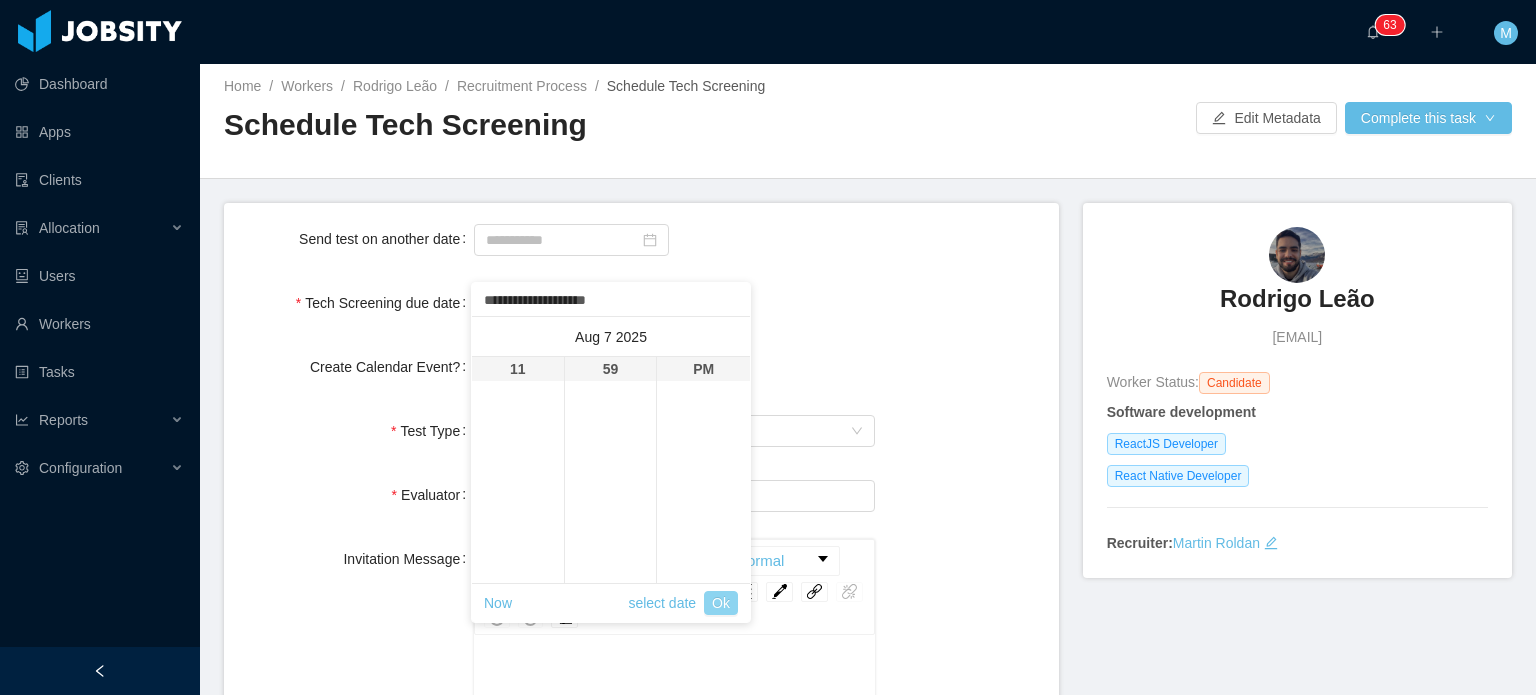 click on "Ok" at bounding box center [721, 603] 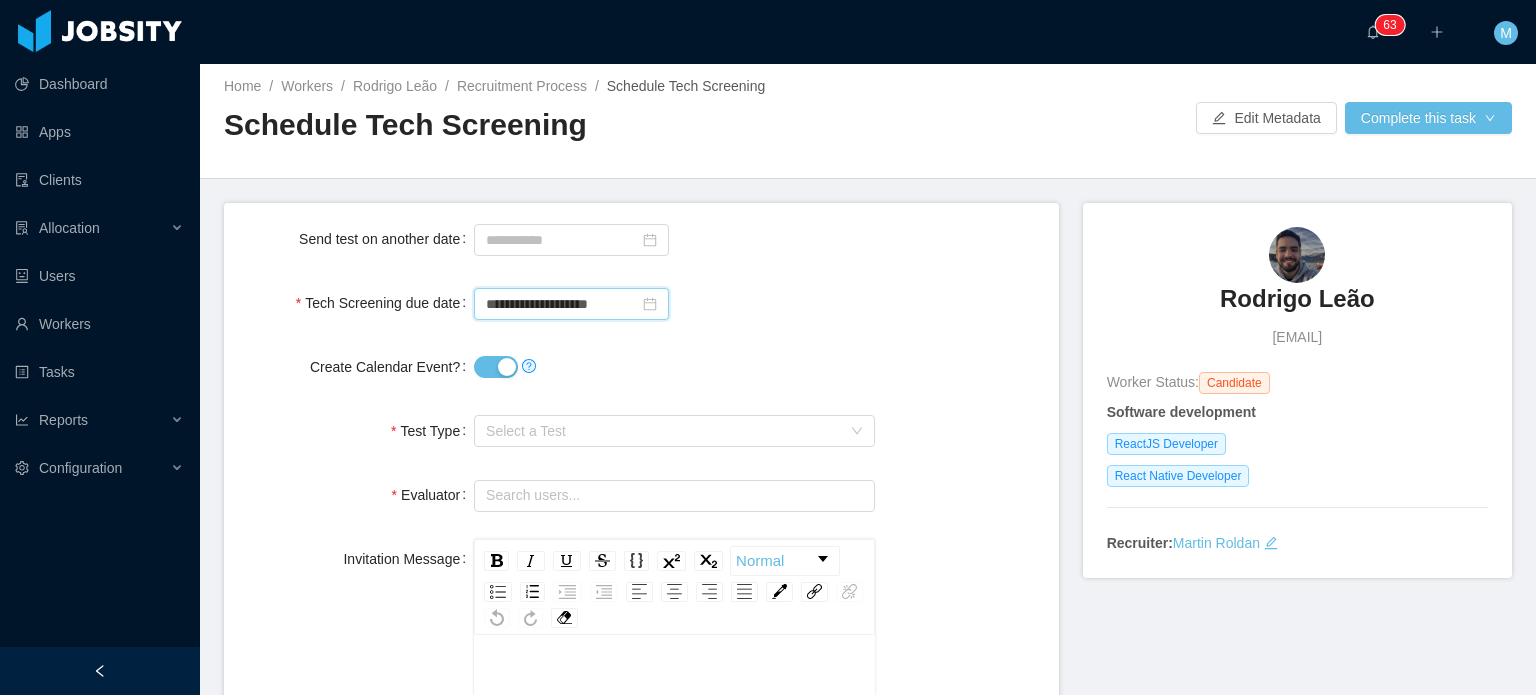 scroll, scrollTop: 87, scrollLeft: 0, axis: vertical 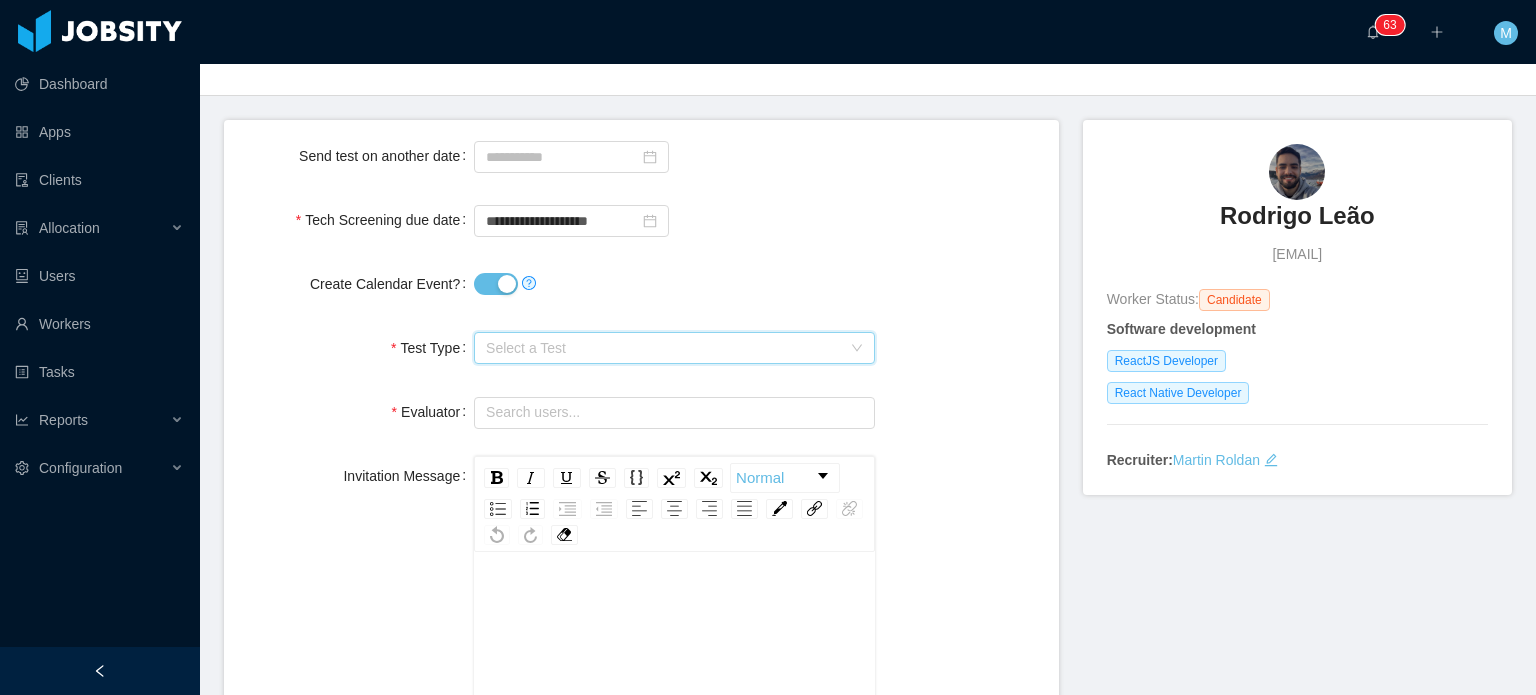 click on "Select a Test" at bounding box center [668, 348] 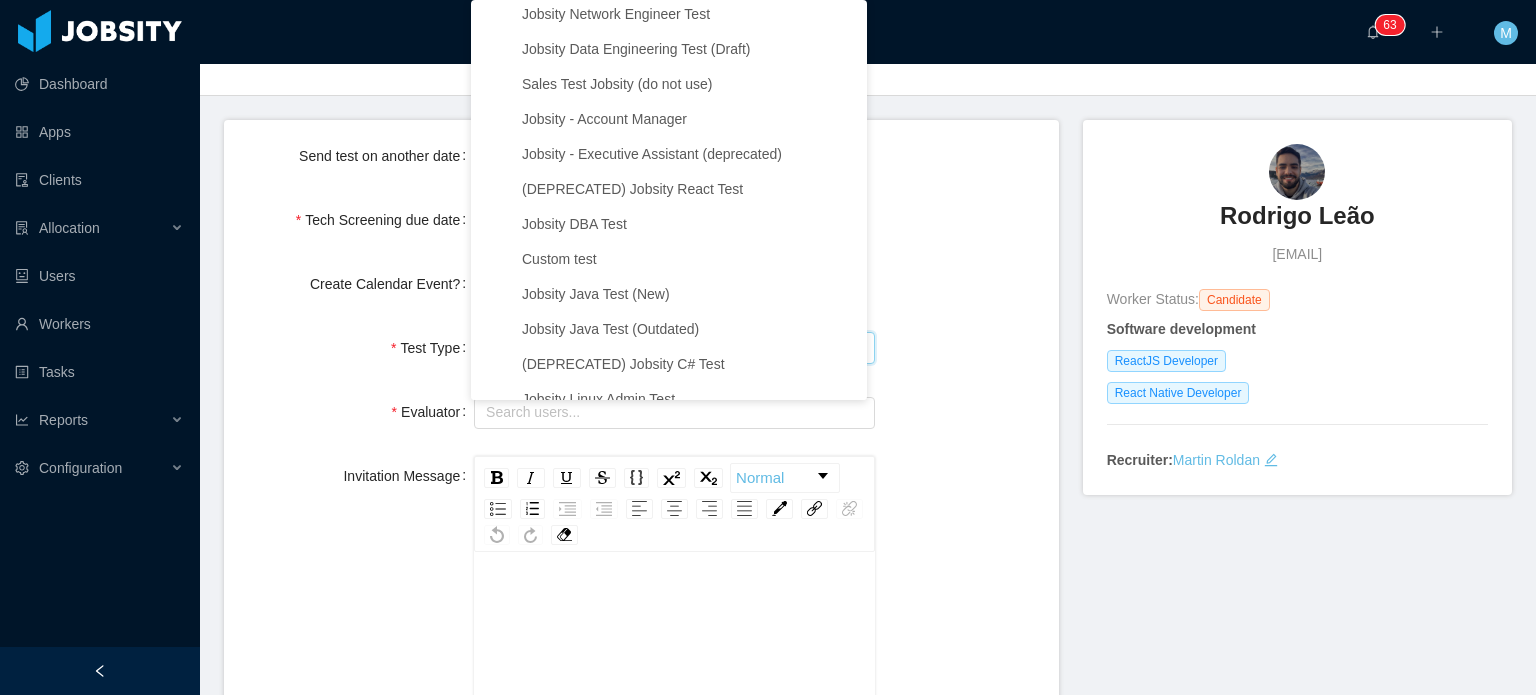 scroll, scrollTop: 1982, scrollLeft: 0, axis: vertical 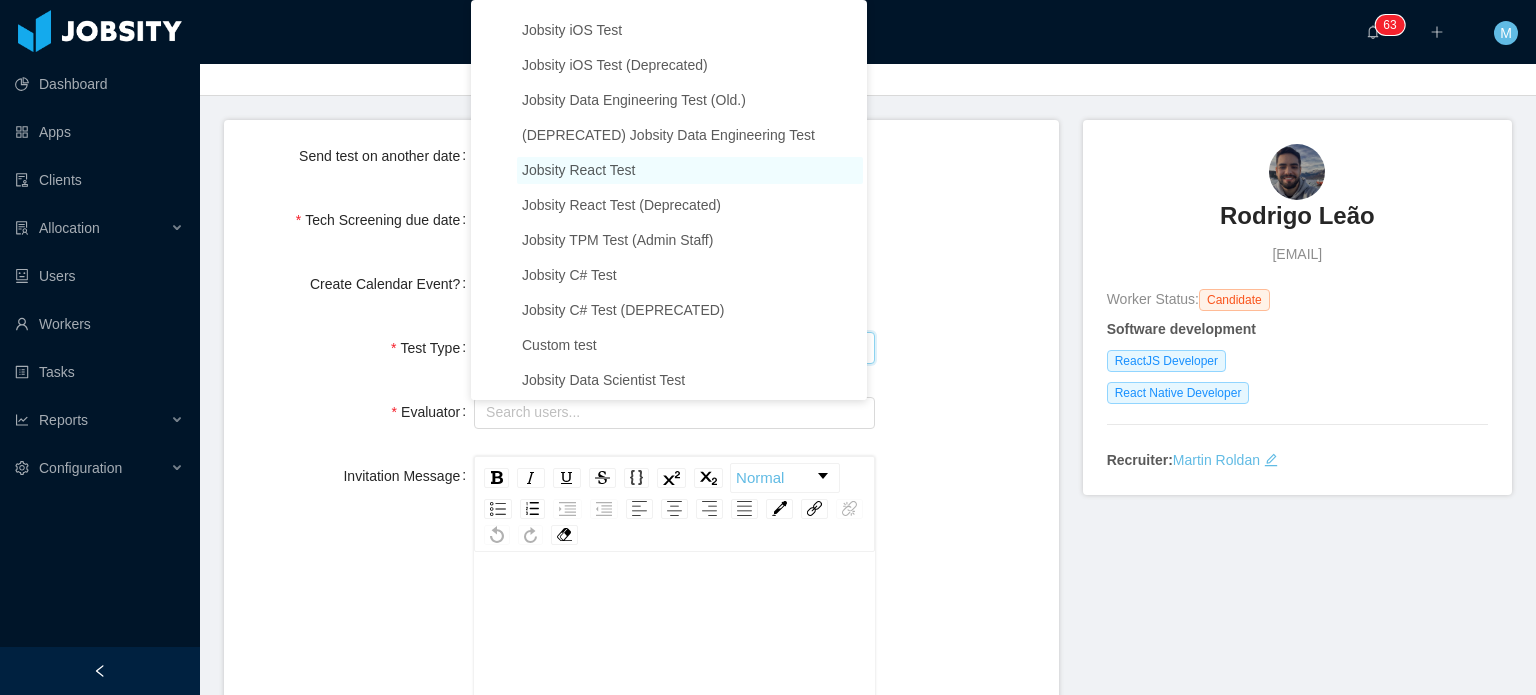 click on "Jobsity React Test" at bounding box center (690, 170) 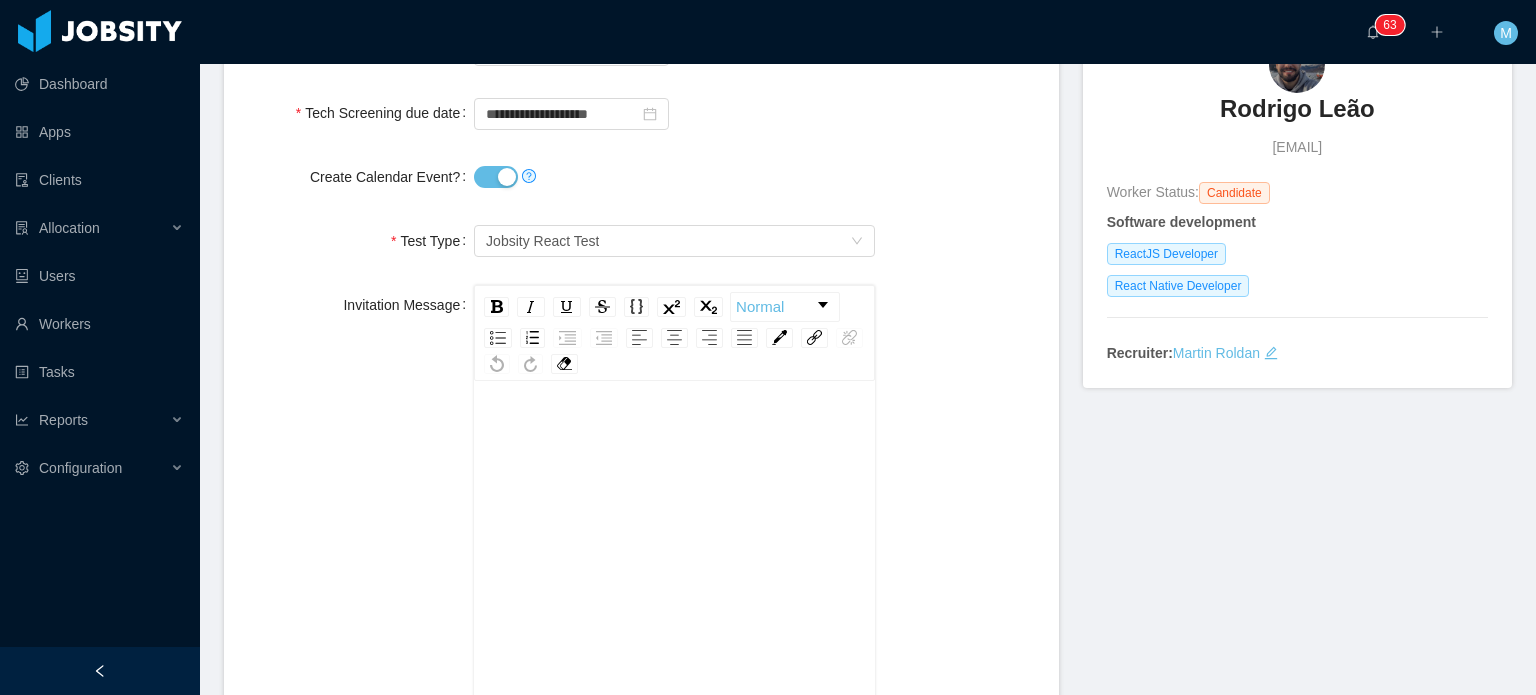 scroll, scrollTop: 0, scrollLeft: 0, axis: both 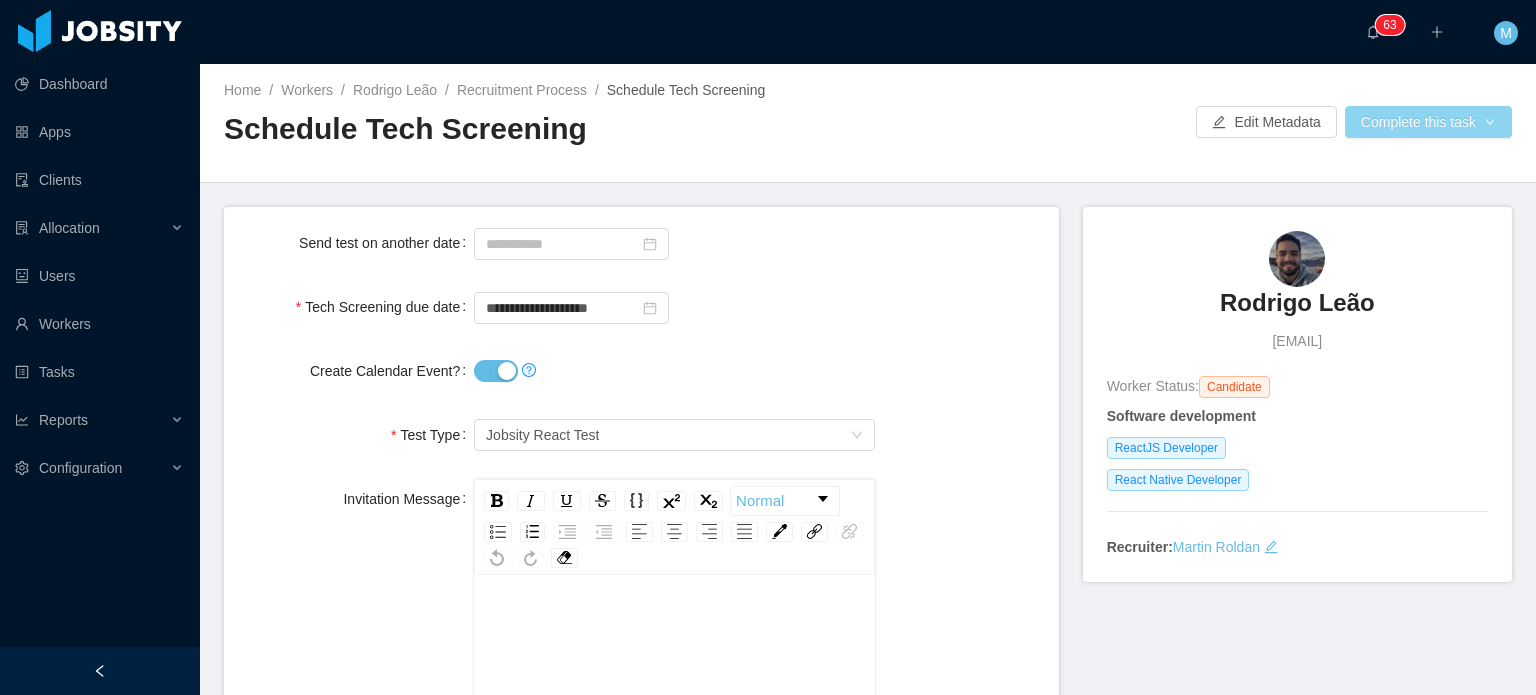 click on "Complete this task" at bounding box center [1428, 122] 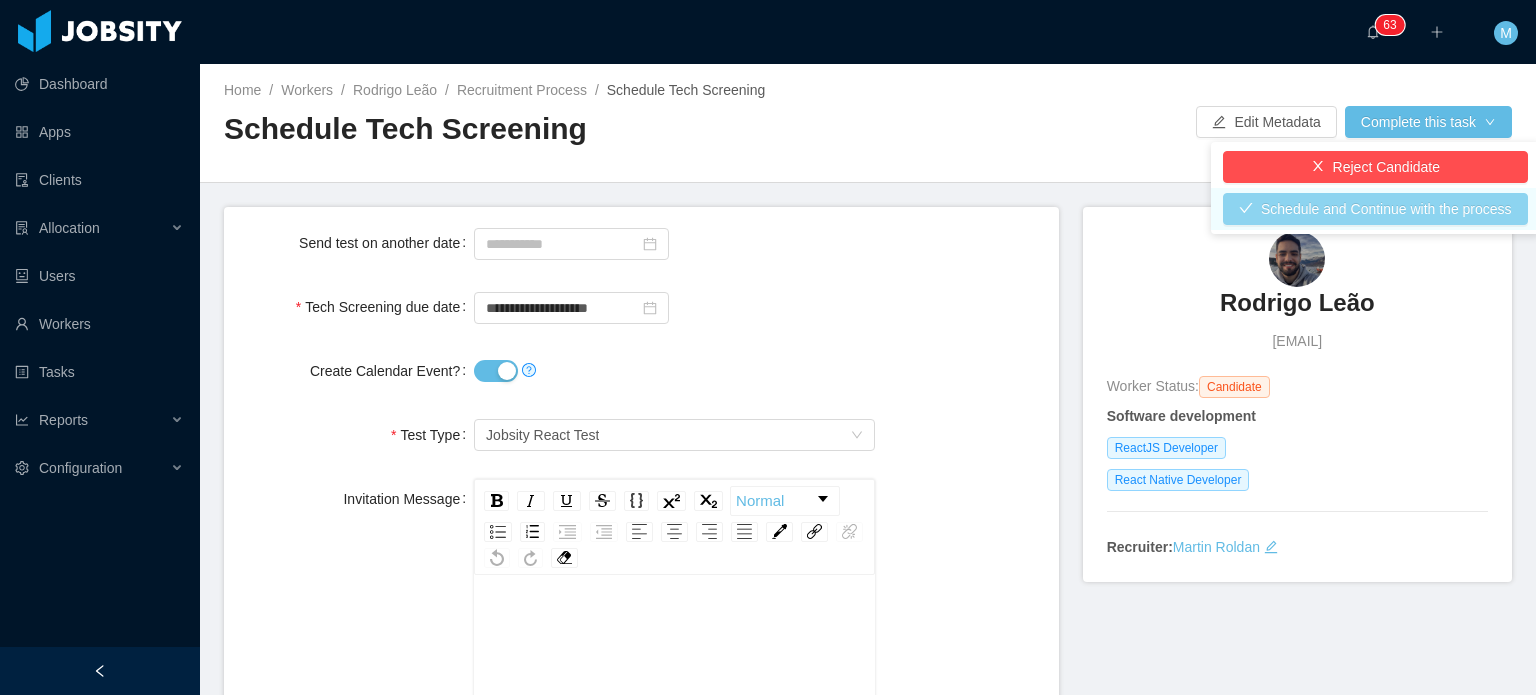 click on "Schedule and Continue with the process" at bounding box center (1375, 209) 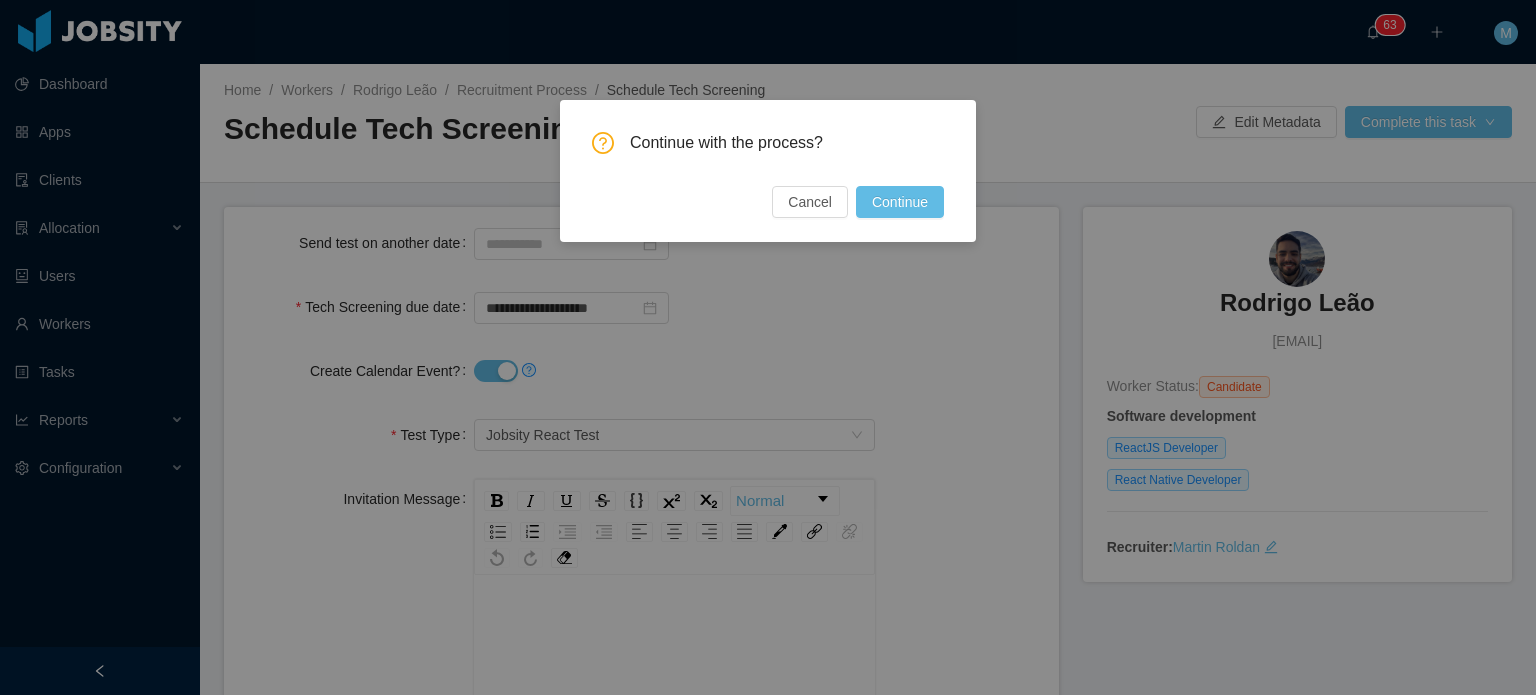 click on "Continue with the process? Cancel Continue" at bounding box center [768, 175] 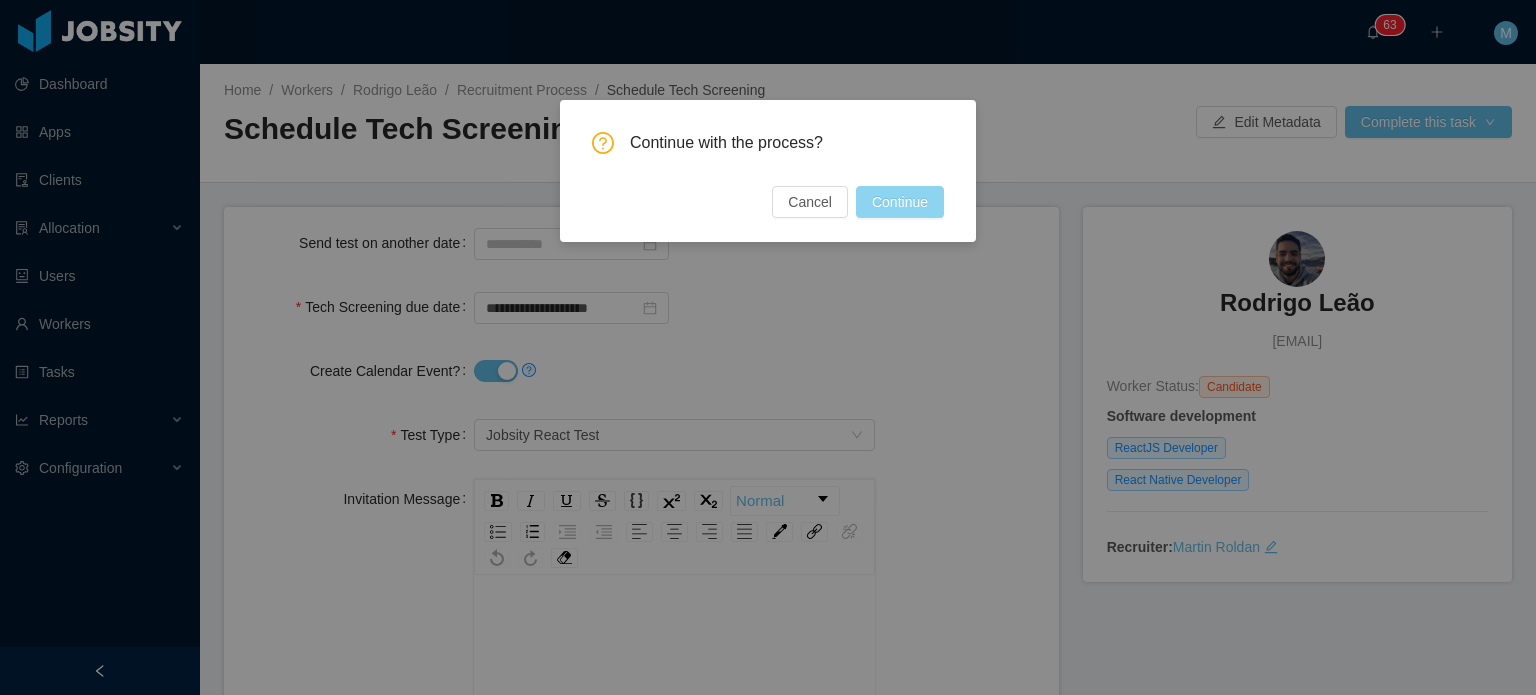 click on "Continue" at bounding box center [900, 202] 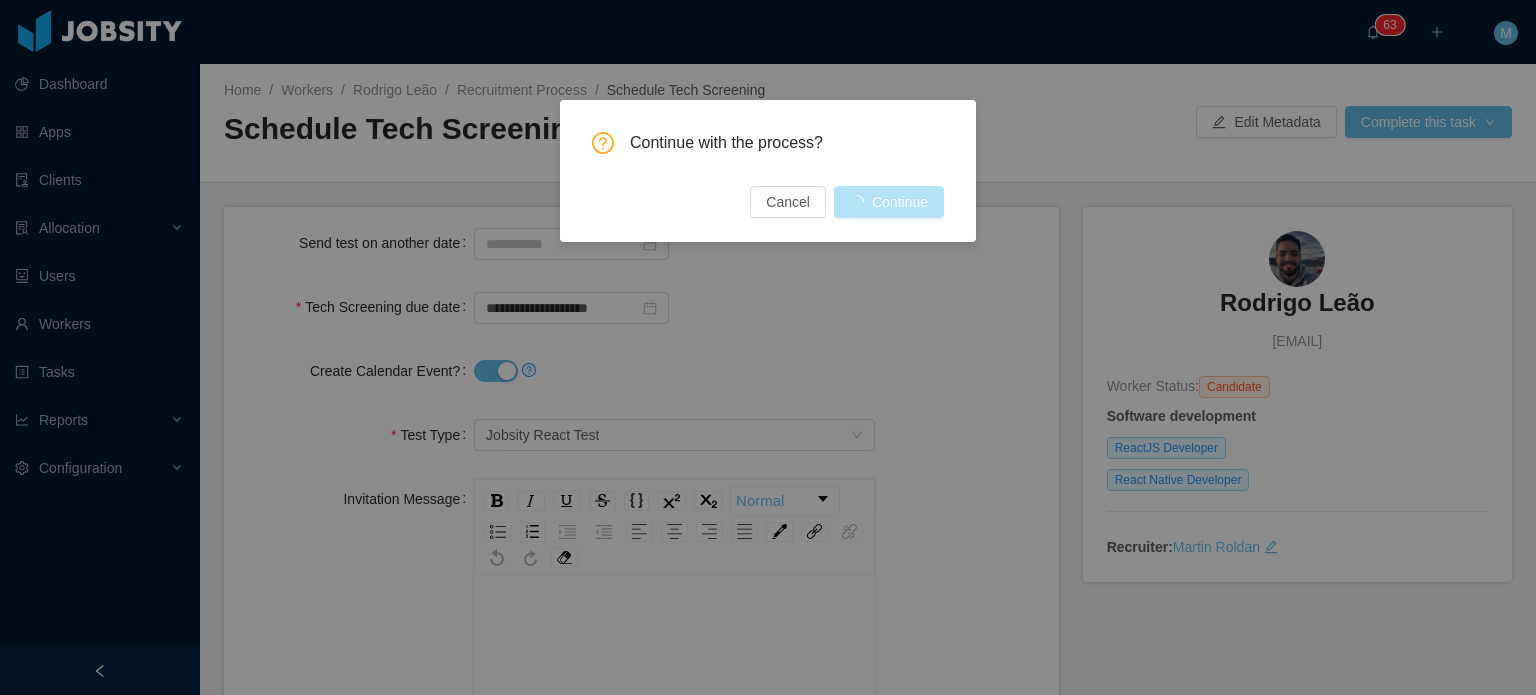 type 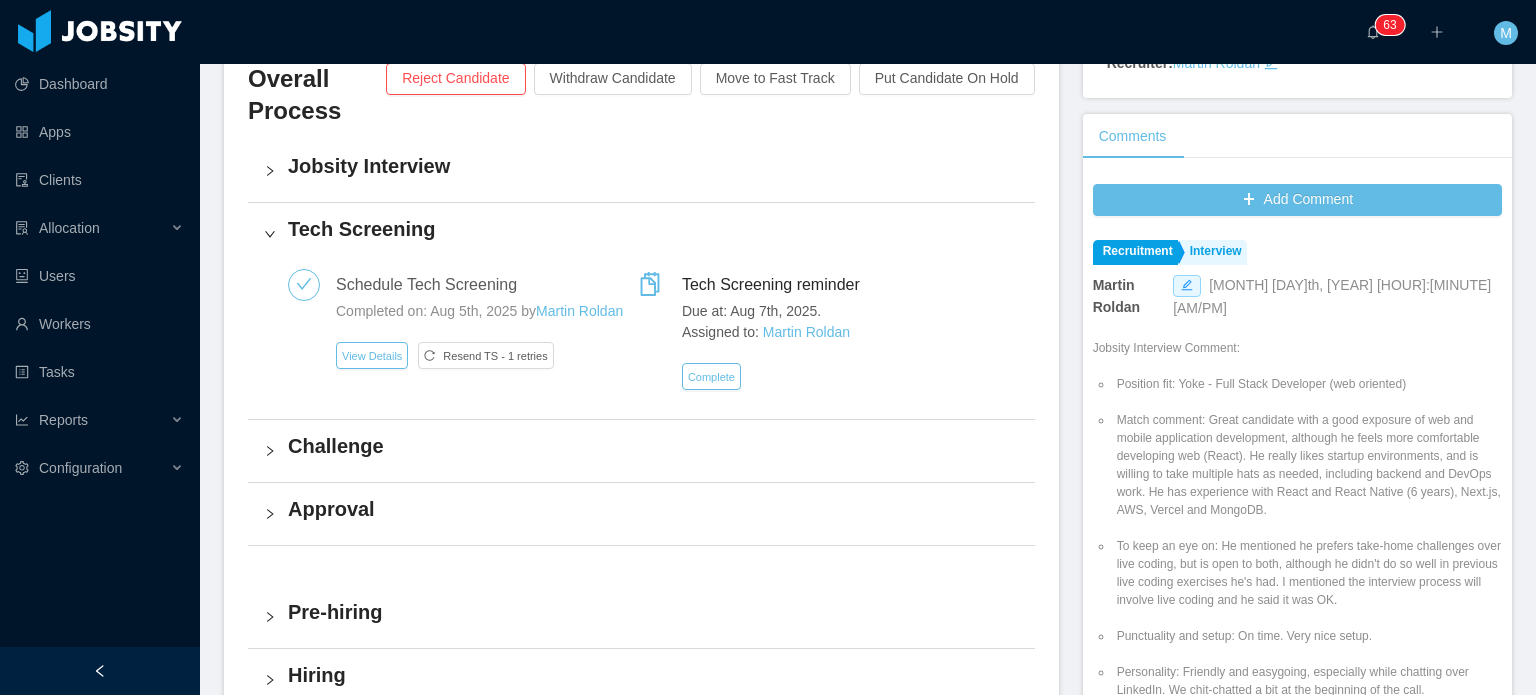 scroll, scrollTop: 520, scrollLeft: 0, axis: vertical 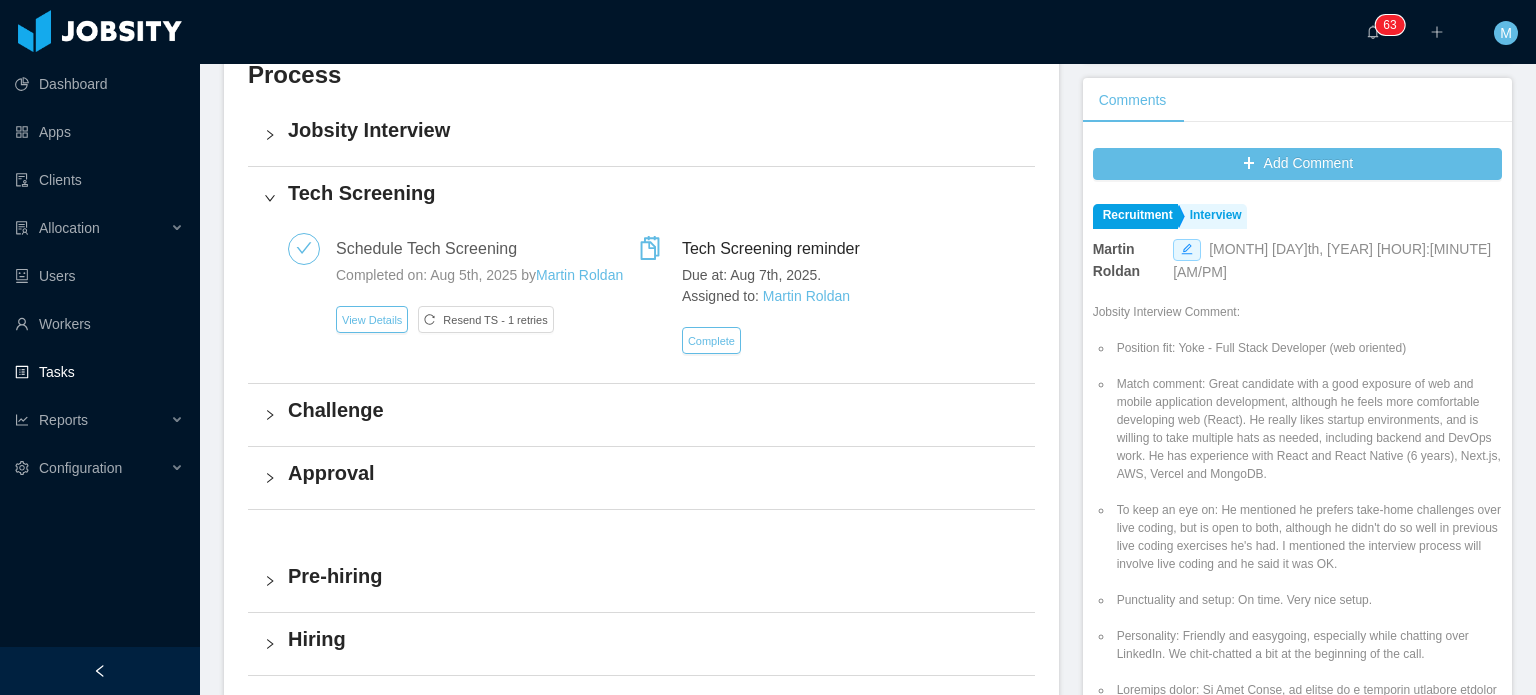 click on "Tasks" at bounding box center [99, 372] 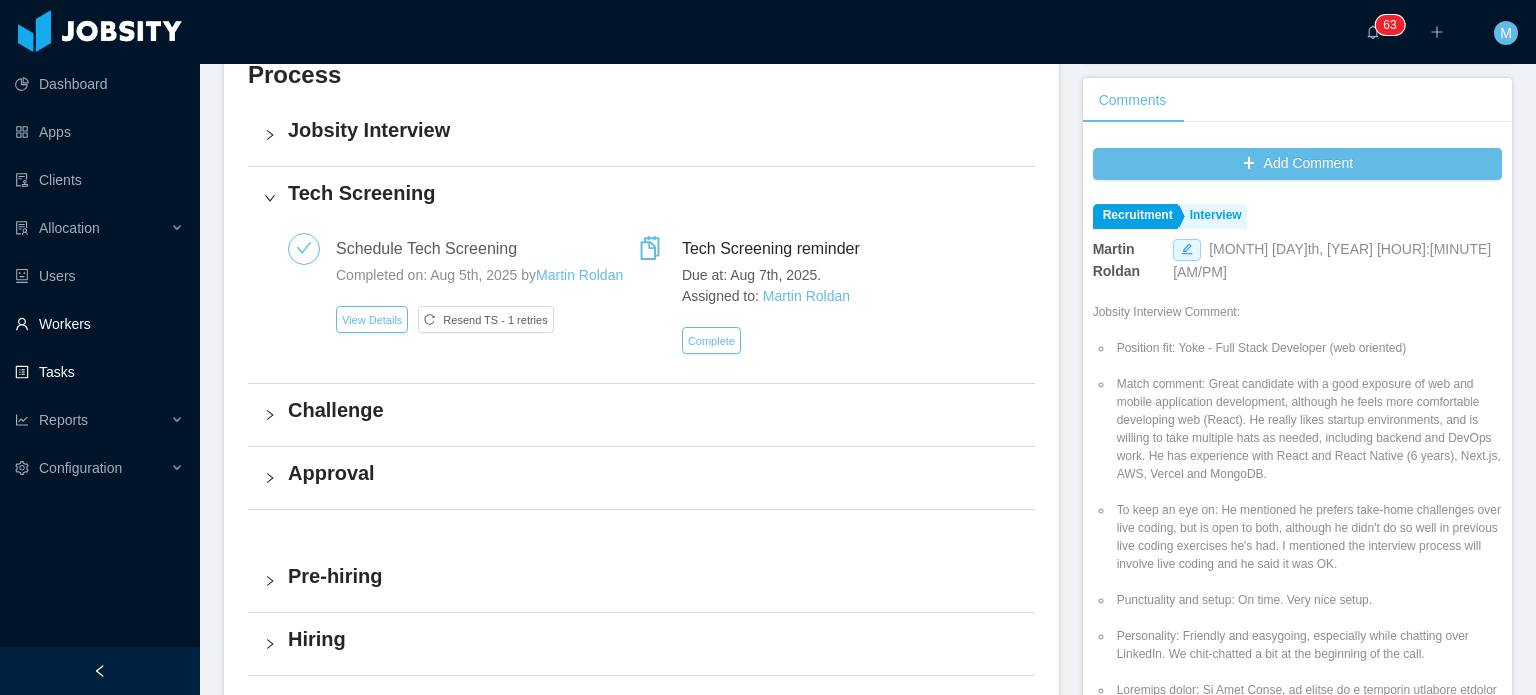 scroll, scrollTop: 0, scrollLeft: 0, axis: both 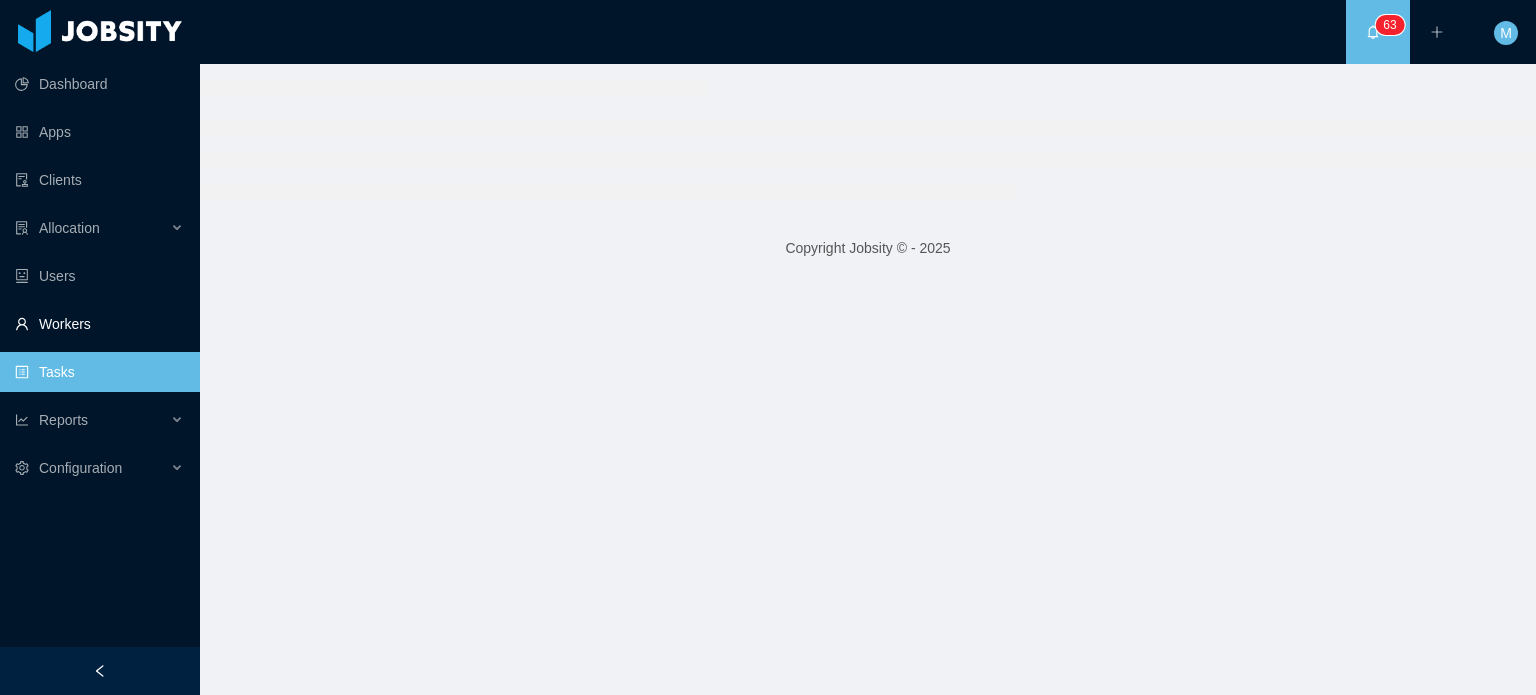 click on "Workers" at bounding box center [99, 324] 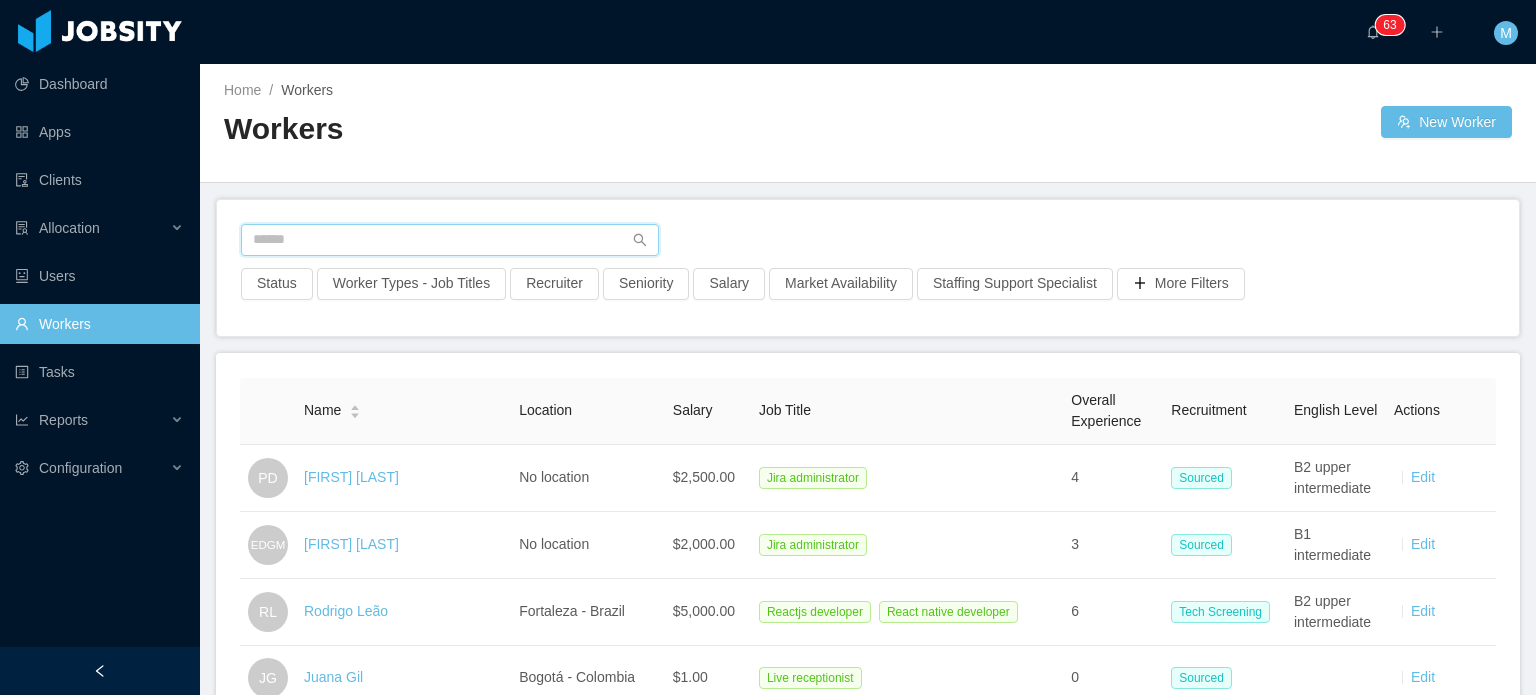 click at bounding box center (450, 240) 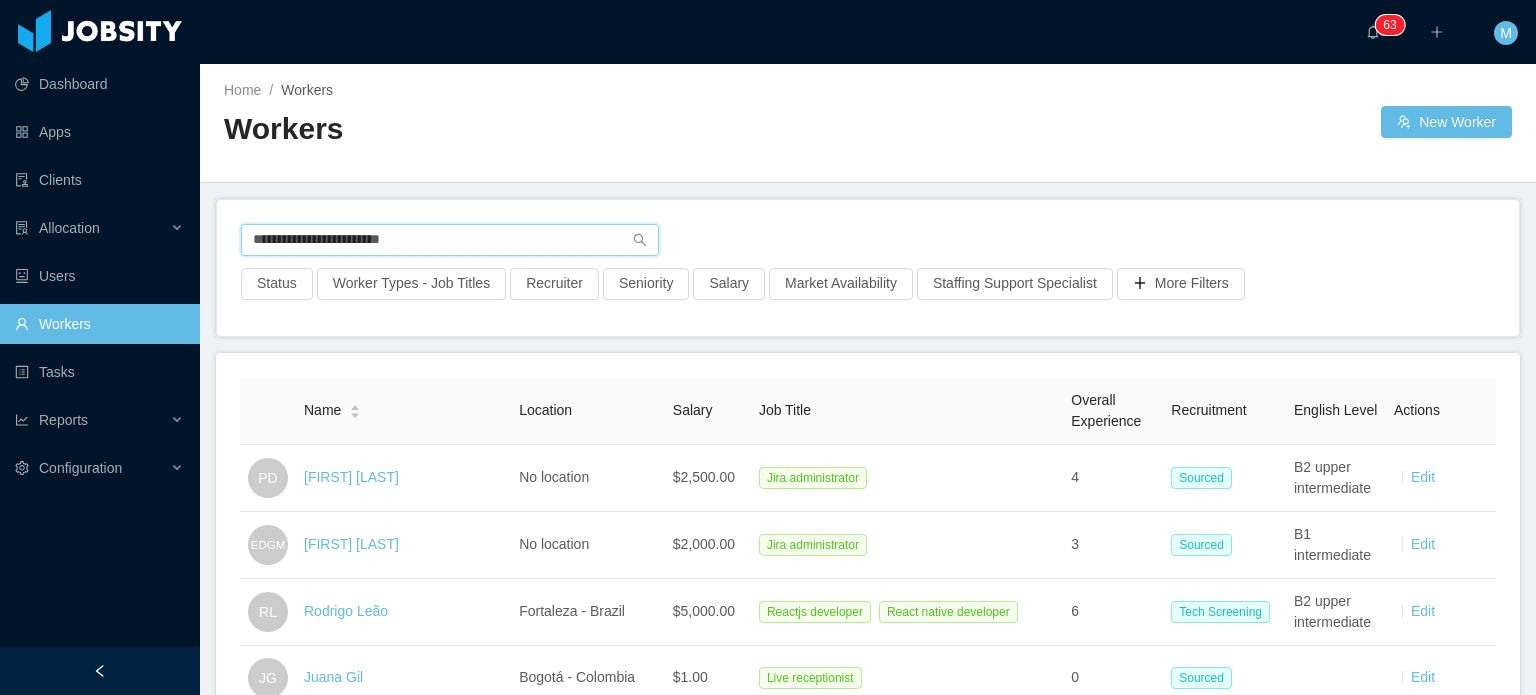 type on "**********" 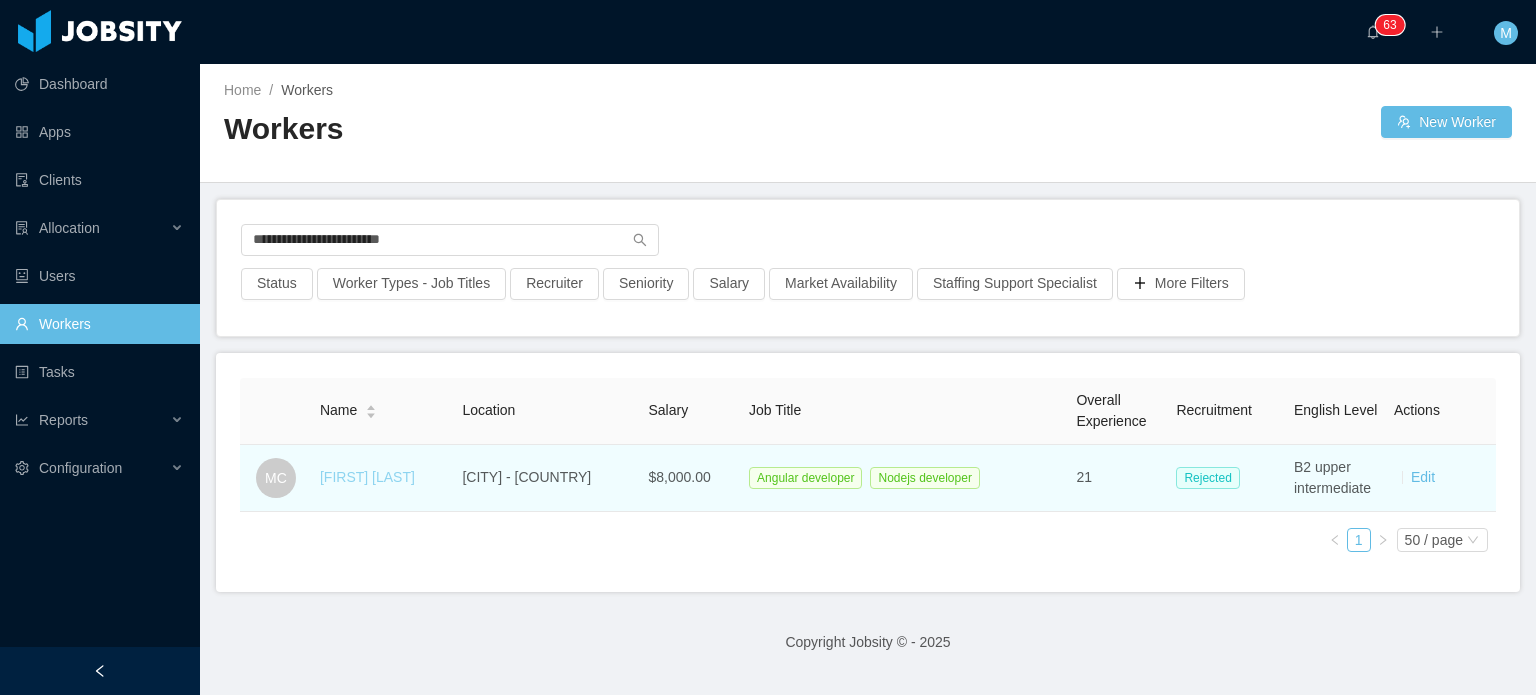 click on "[FIRST] [LAST]" at bounding box center [367, 477] 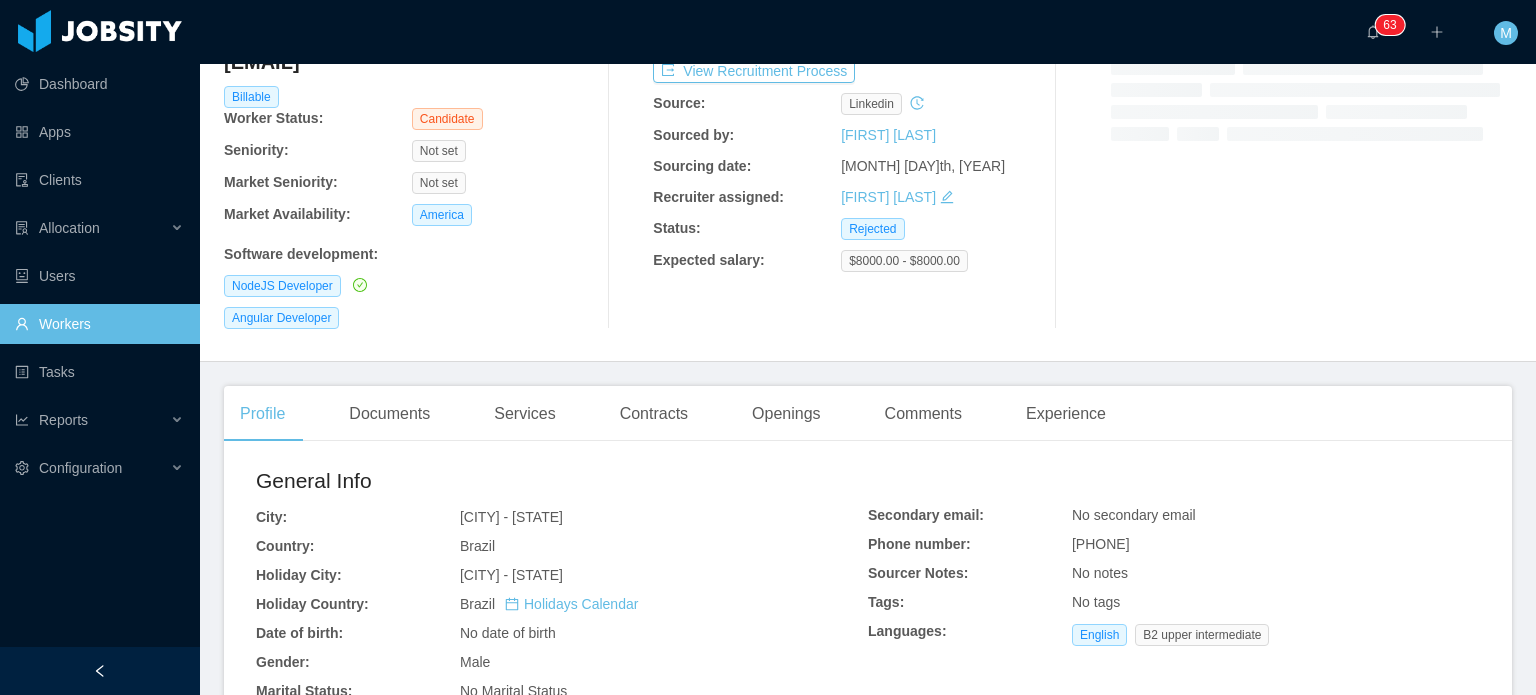 scroll, scrollTop: 162, scrollLeft: 0, axis: vertical 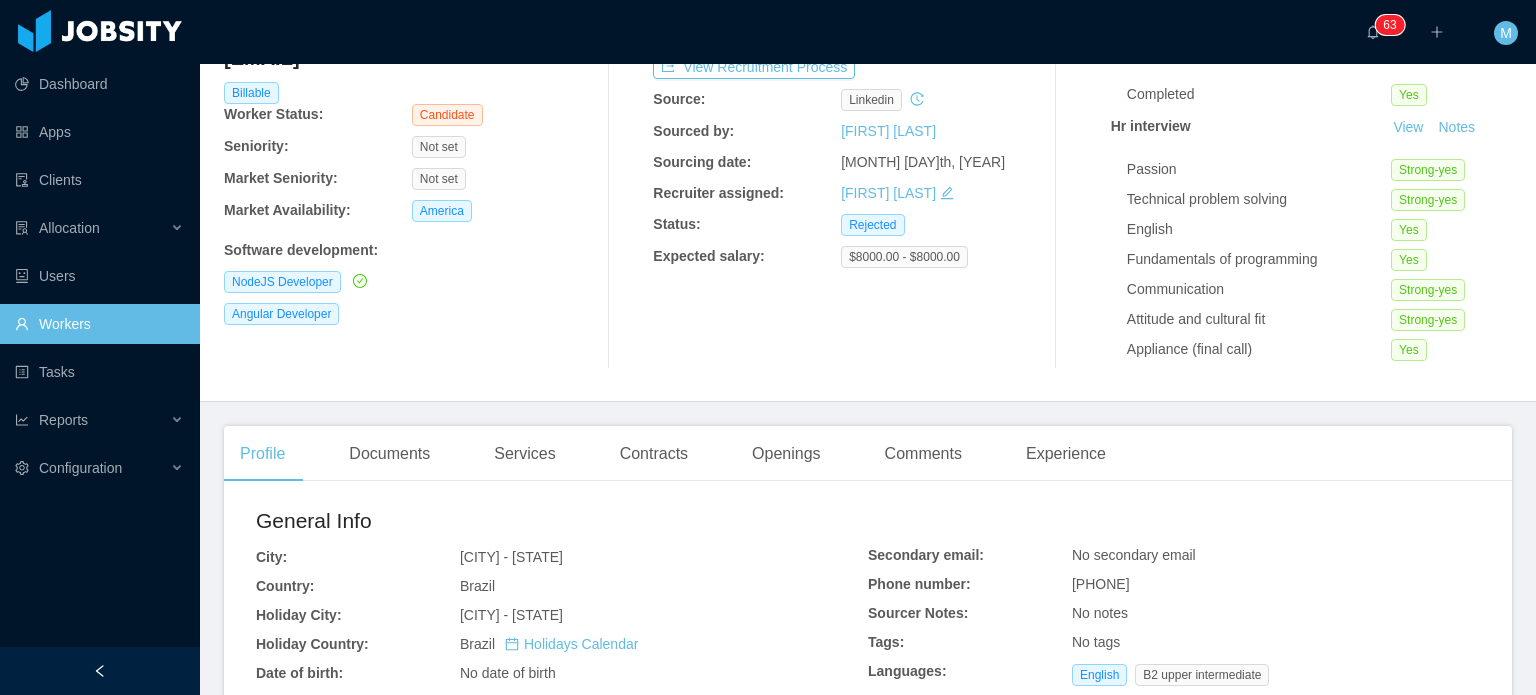 click on "Home / Workers / [FIRST] [LAST] / Options [FIRST] [LAST] [EMAIL] Billable Worker Status: Candidate Seniority: Not set Market Seniority: Not set Market Availability: America Software development : NodeJS Developer Angular Developer Recruitment Process Rejected on: [MONTH] [DAY]th, [YEAR] View Recruitment Process Source: linkedin Sourced by: [FIRST] [LAST] Sourcing date: [MONTH] [DAY]th, [YEAR] Recruiter assigned: [FIRST] [LAST] Status: Rejected Expected salary: $[NUMBER] - $[NUMBER] Recruitment Results Screening View Notes Completed Yes Hr interview View Notes Passion Strong-yes Technical problem solving Strong-yes English Yes Fundamentals of programming Yes Communication Strong-yes Attitude and cultural fit Strong-yes Appliance (final call) Yes Recording url Tech screening View Notes Score [NUMBER] Would you hire this candidate? Yes Challenge evaluation View Notes Is the challenge client-ready? No Would you hire this candidate? No Junior No" at bounding box center (868, 217) 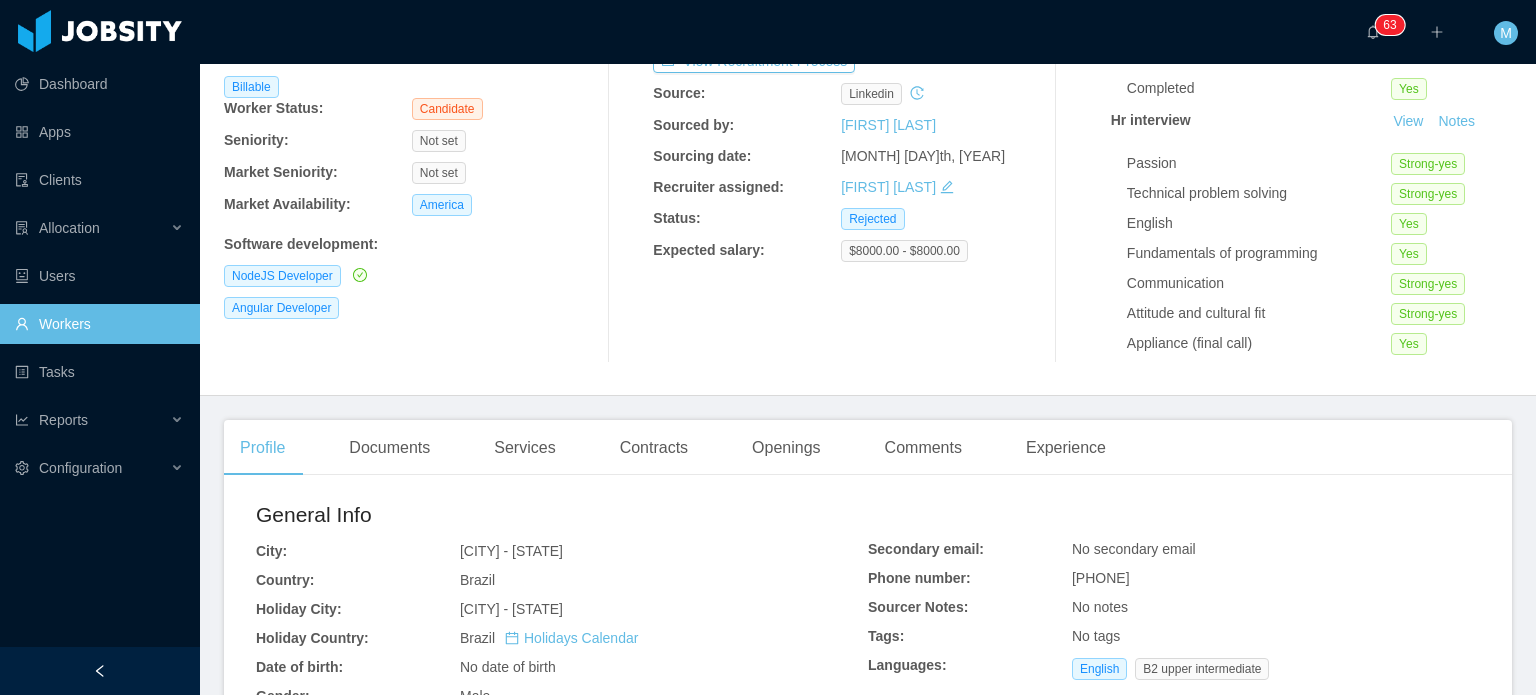 scroll, scrollTop: 154, scrollLeft: 0, axis: vertical 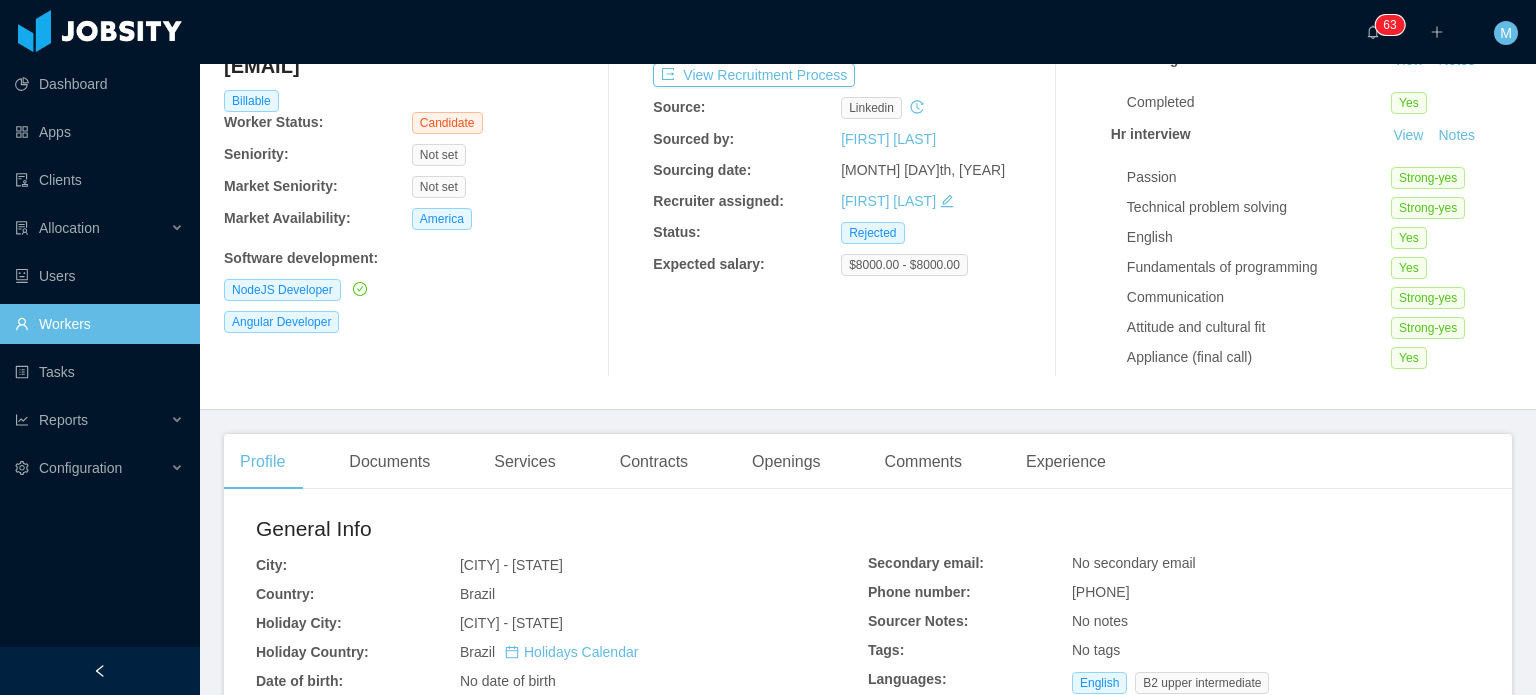 click on "Home / Workers / [FIRST] [LAST] / Options [FIRST] [LAST] [EMAIL] Billable Worker Status: Candidate Seniority: Not set Market Seniority: Not set Market Availability: America Software development : NodeJS Developer Angular Developer Recruitment Process Rejected on: [MONTH] [DAY]th, [YEAR] View Recruitment Process Source: linkedin Sourced by: [FIRST] [LAST] Sourcing date: [MONTH] [DAY]th, [YEAR] Recruiter assigned: [FIRST] [LAST] Status: Rejected Expected salary: $[NUMBER] - $[NUMBER] Recruitment Results Screening View Notes Completed Yes Hr interview View Notes Passion Strong-yes Technical problem solving Strong-yes English Yes Fundamentals of programming Yes Communication Strong-yes Attitude and cultural fit Strong-yes Appliance (final call) Yes Recording url Tech screening View Notes Score [NUMBER] Would you hire this candidate? Yes Challenge evaluation View Notes Is the challenge client-ready? No Would you hire this candidate? No Junior No" at bounding box center [868, 225] 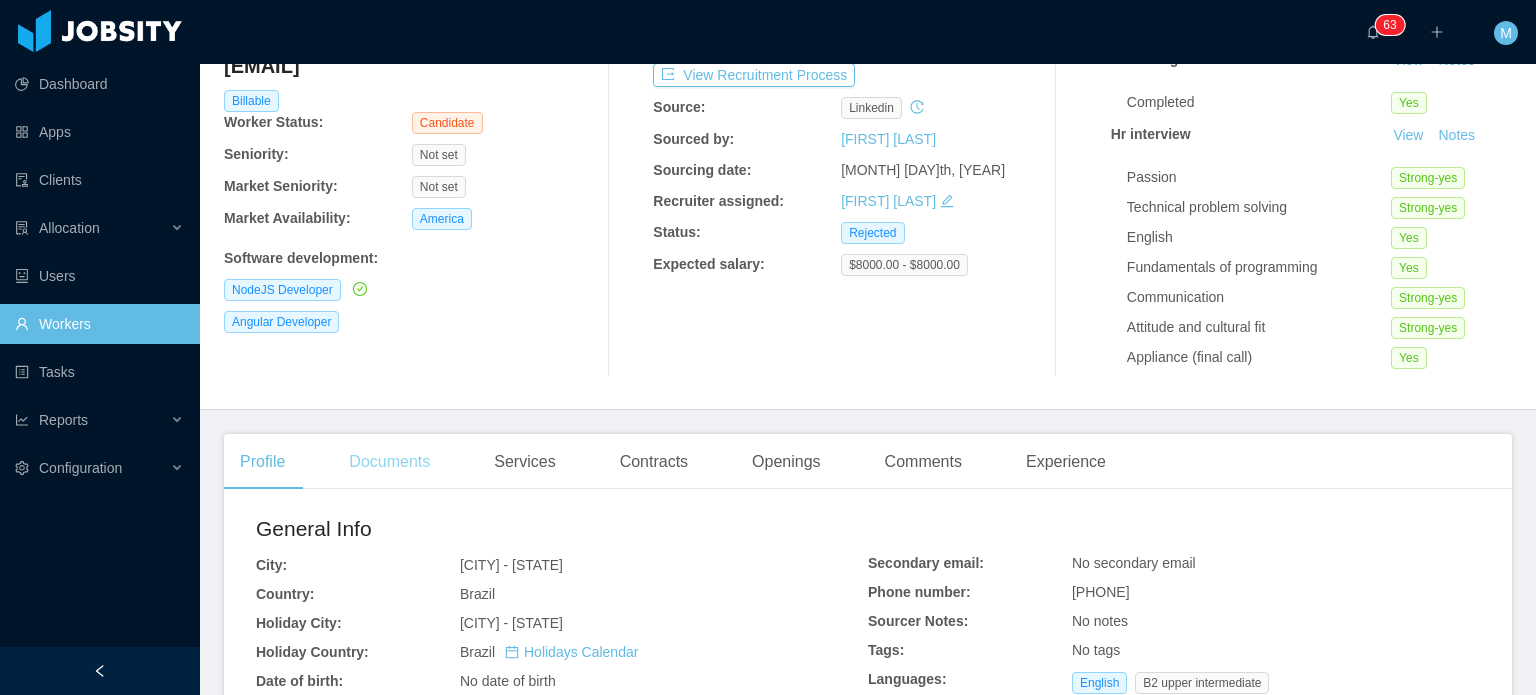 click on "Documents" at bounding box center (389, 462) 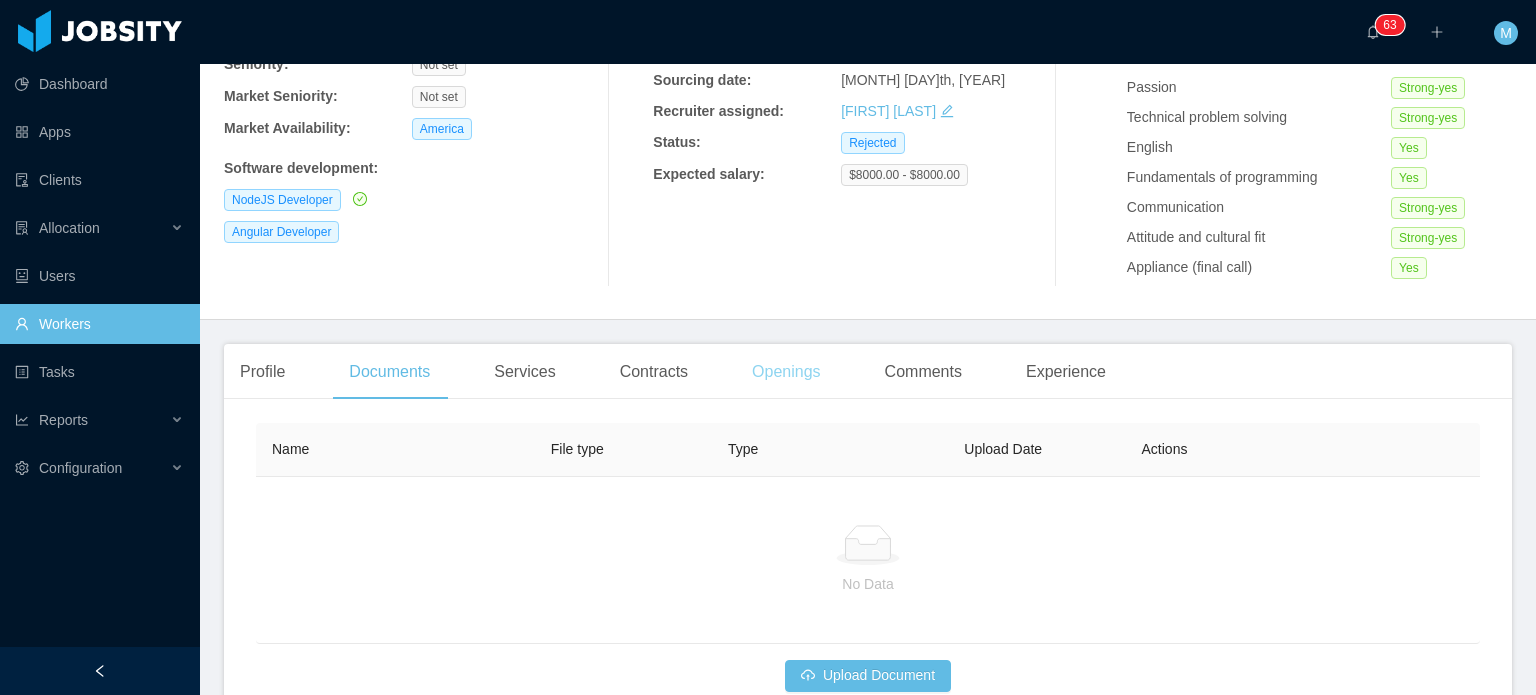 scroll, scrollTop: 0, scrollLeft: 0, axis: both 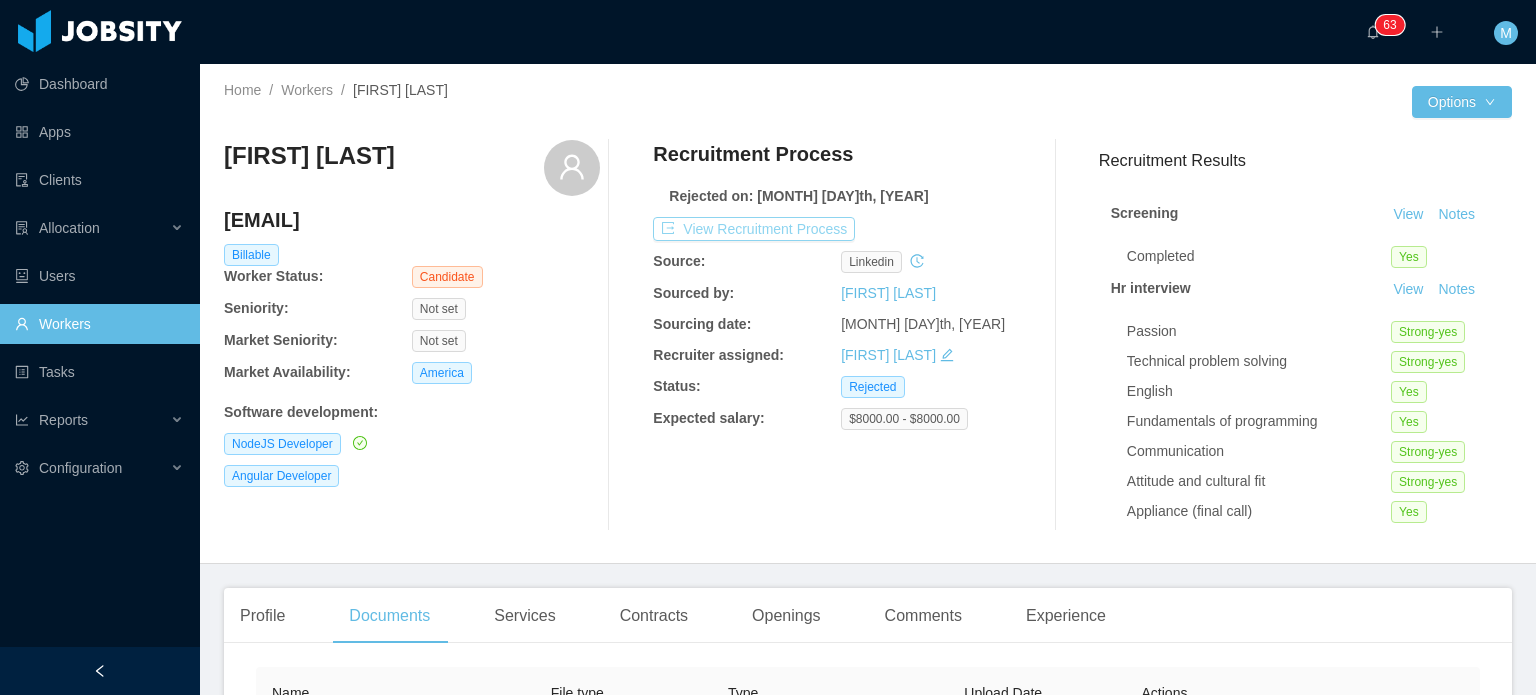 click on "View Recruitment Process" at bounding box center [754, 229] 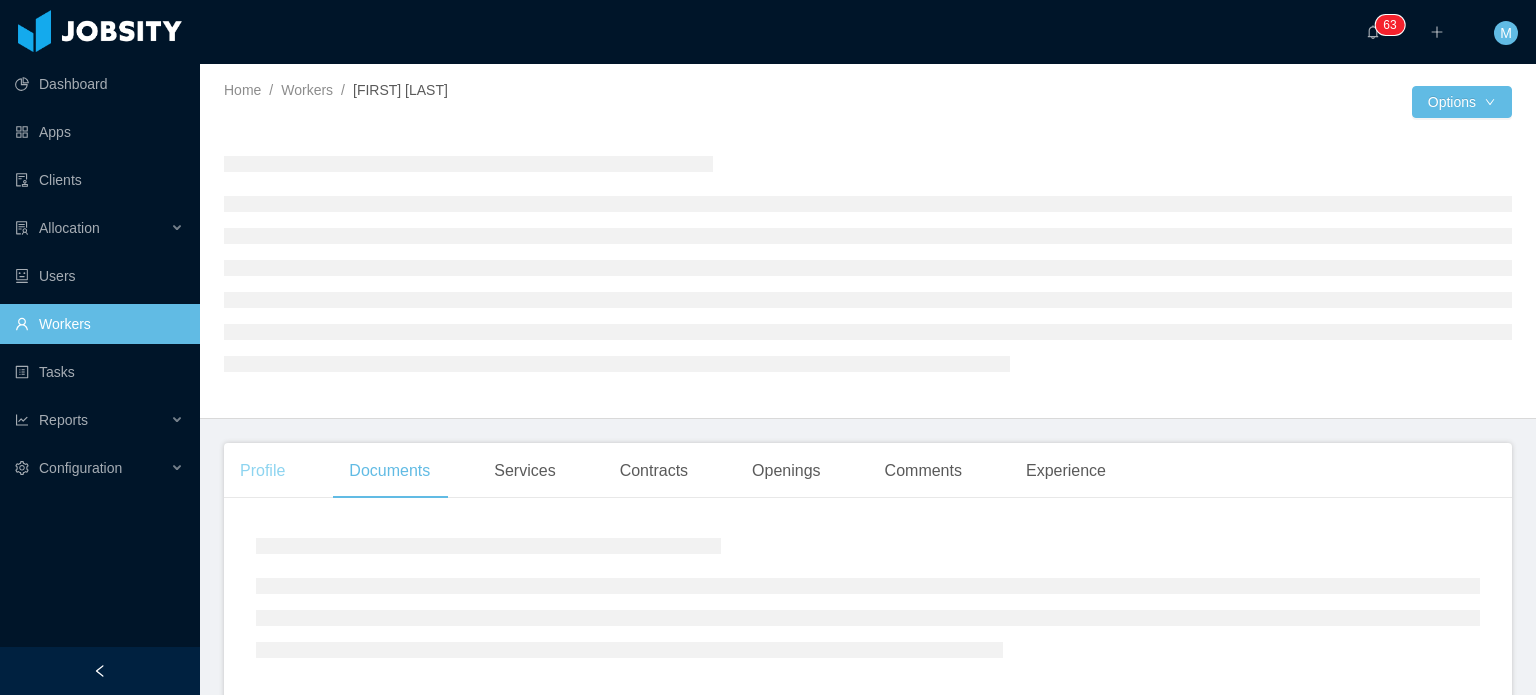 click on "Profile" at bounding box center (262, 471) 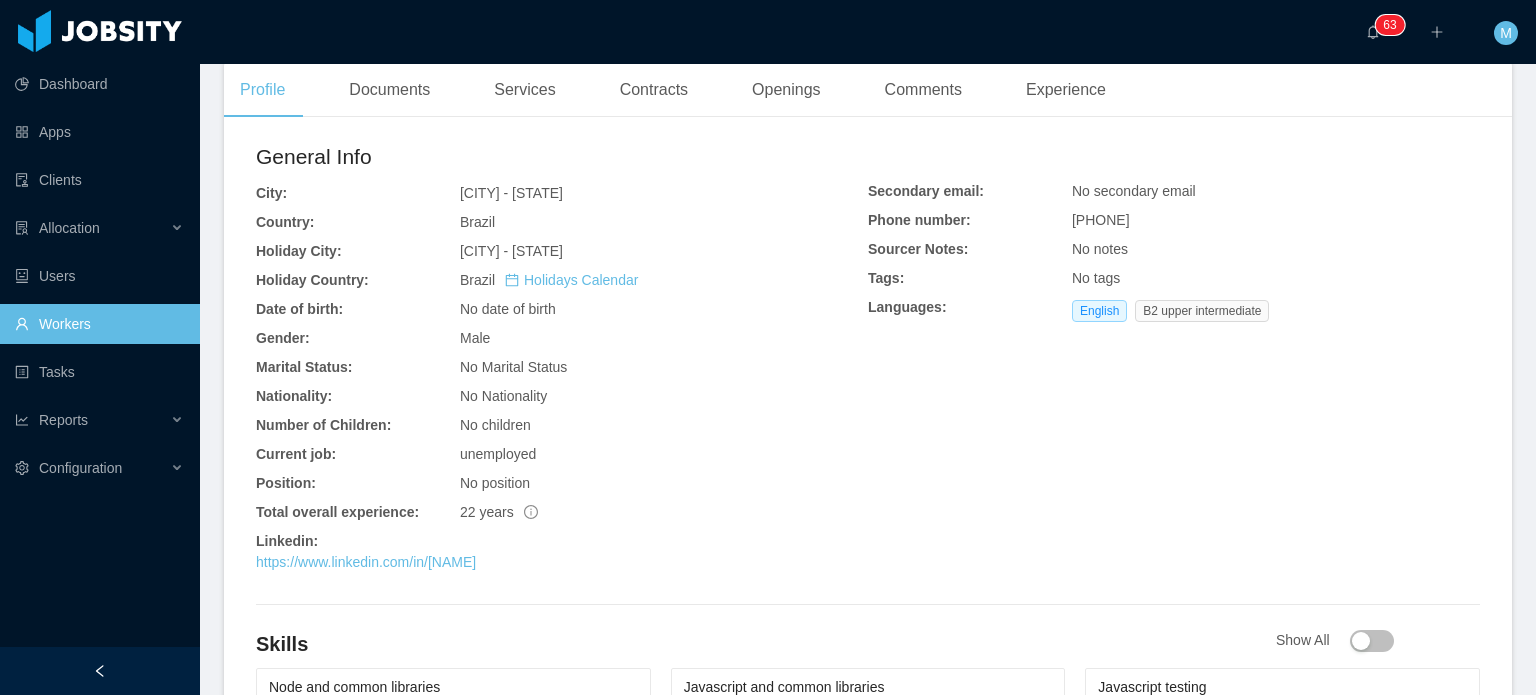 scroll, scrollTop: 484, scrollLeft: 0, axis: vertical 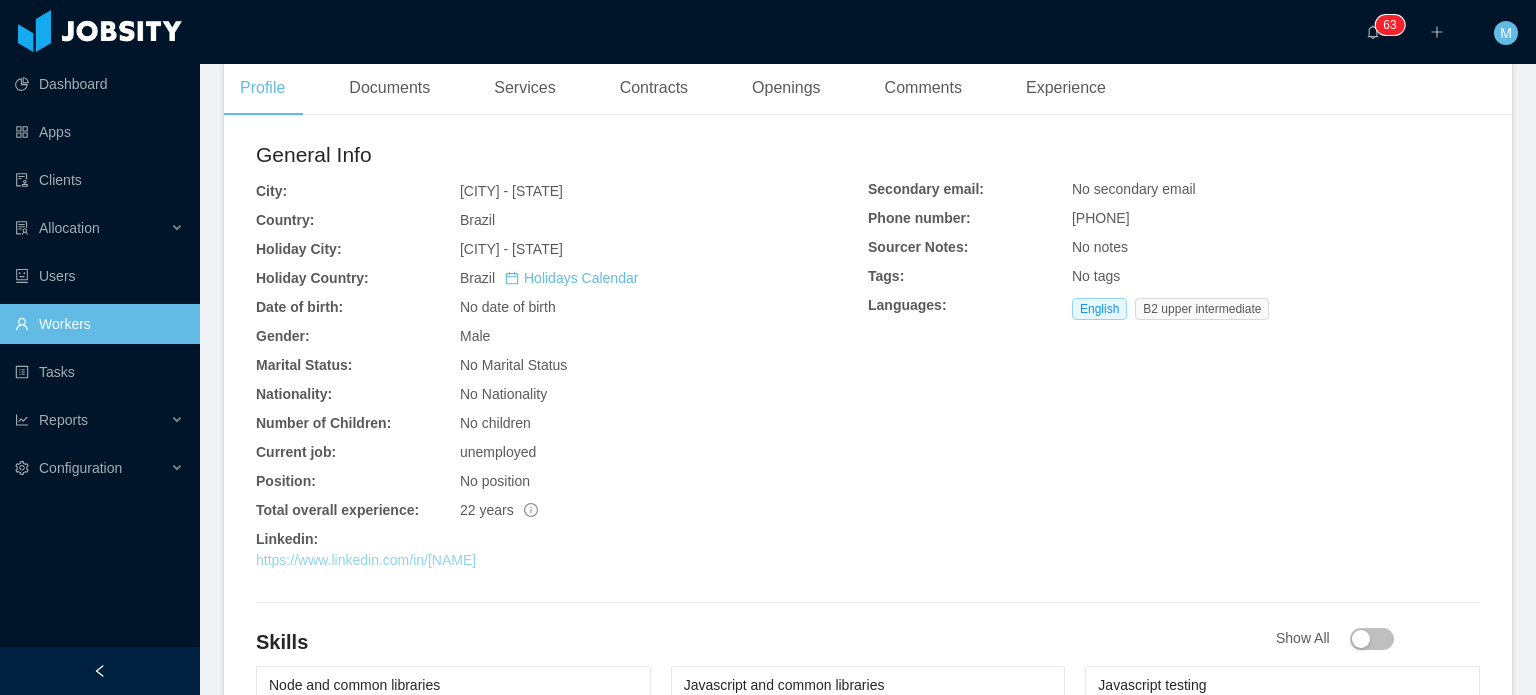 click on "https://www.linkedin.com/in/[NAME]" at bounding box center [366, 560] 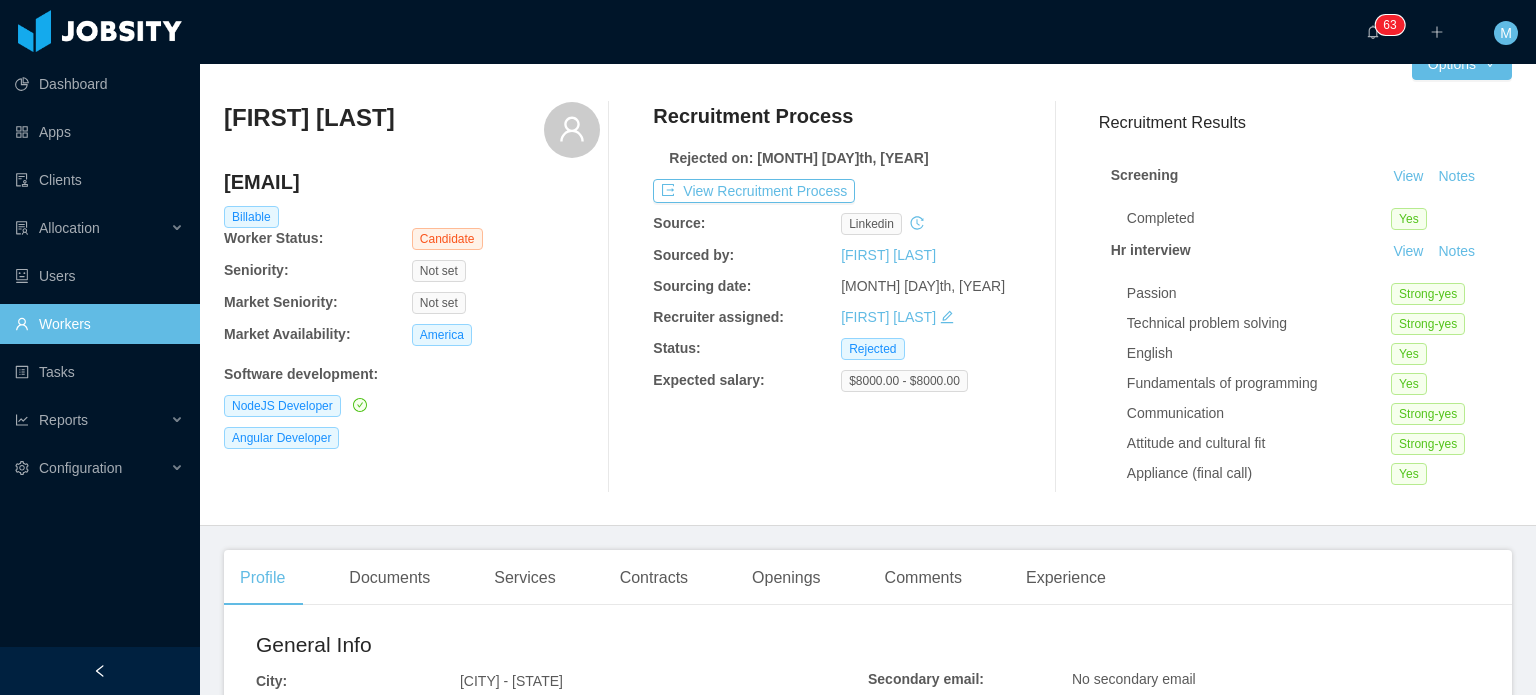 scroll, scrollTop: 2, scrollLeft: 0, axis: vertical 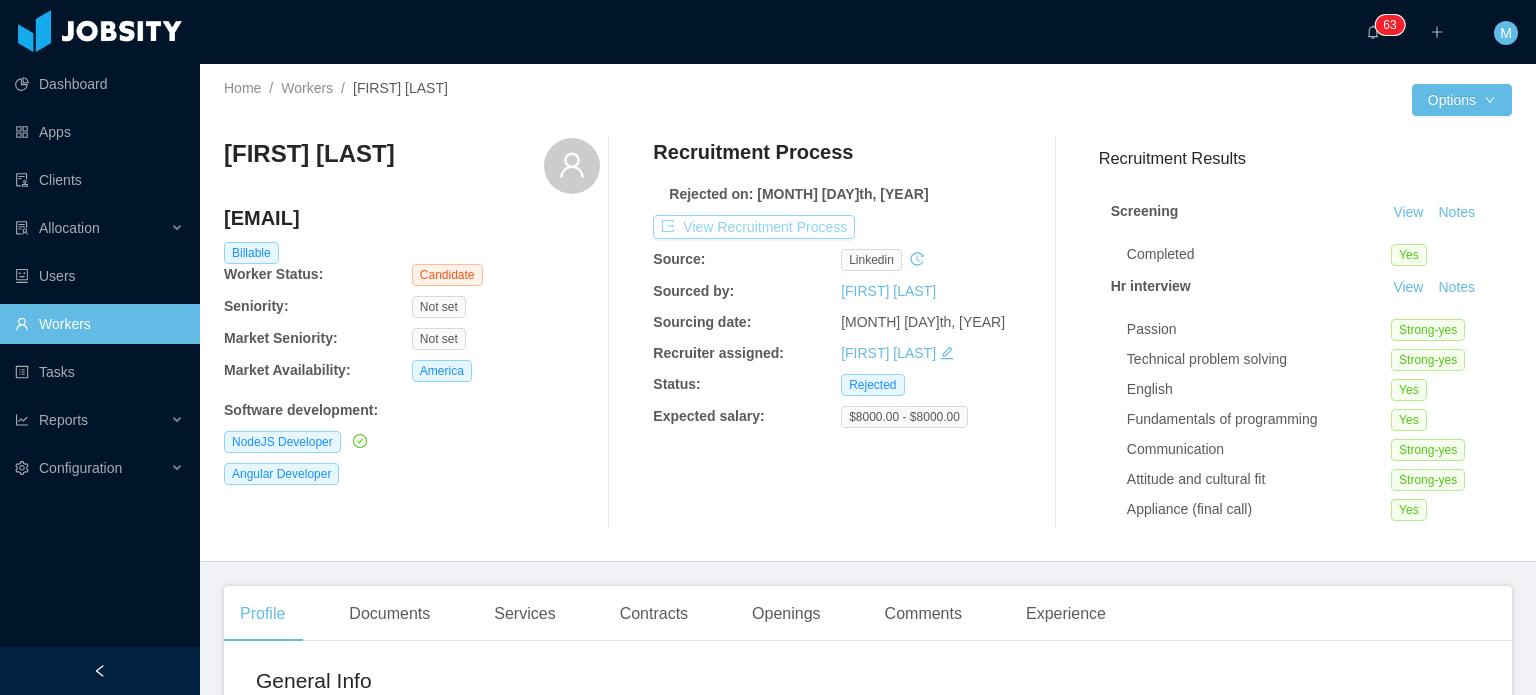 click on "View Recruitment Process" at bounding box center (754, 227) 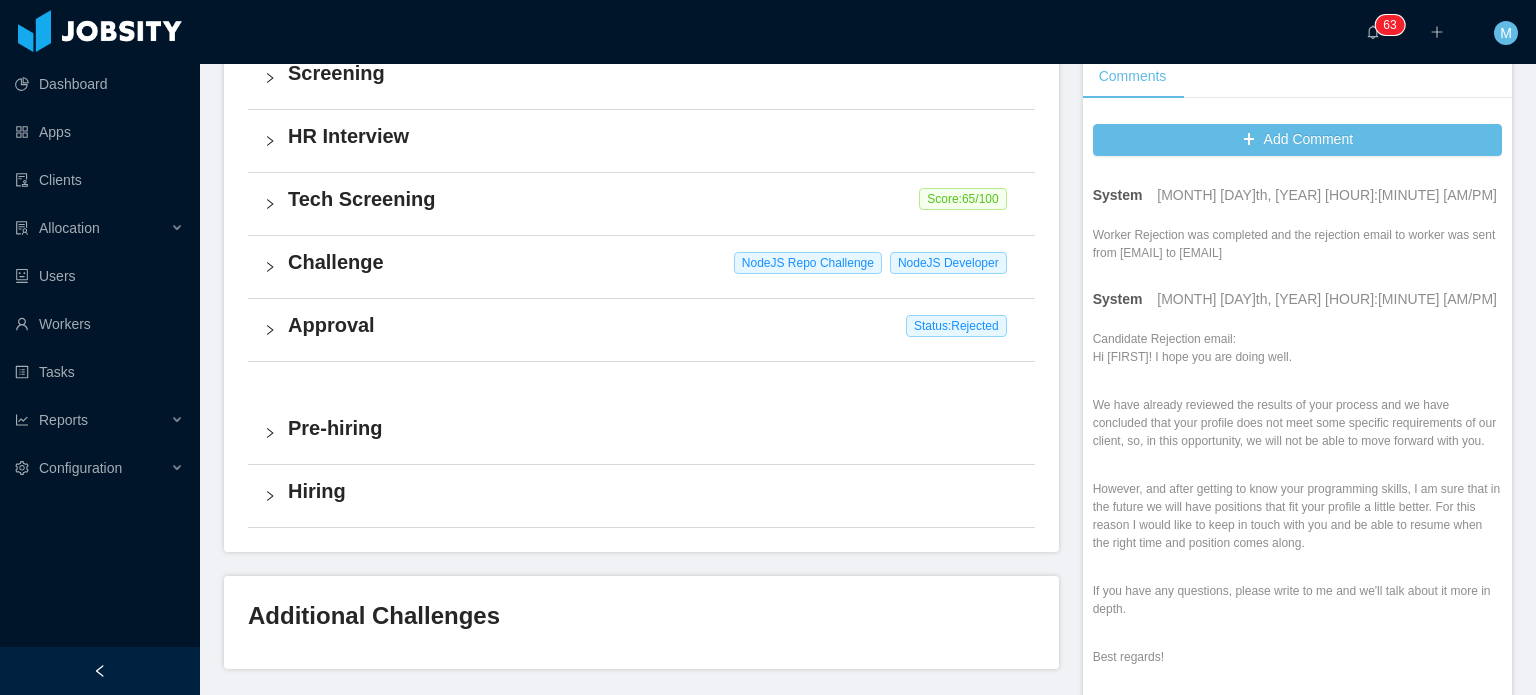 scroll, scrollTop: 536, scrollLeft: 0, axis: vertical 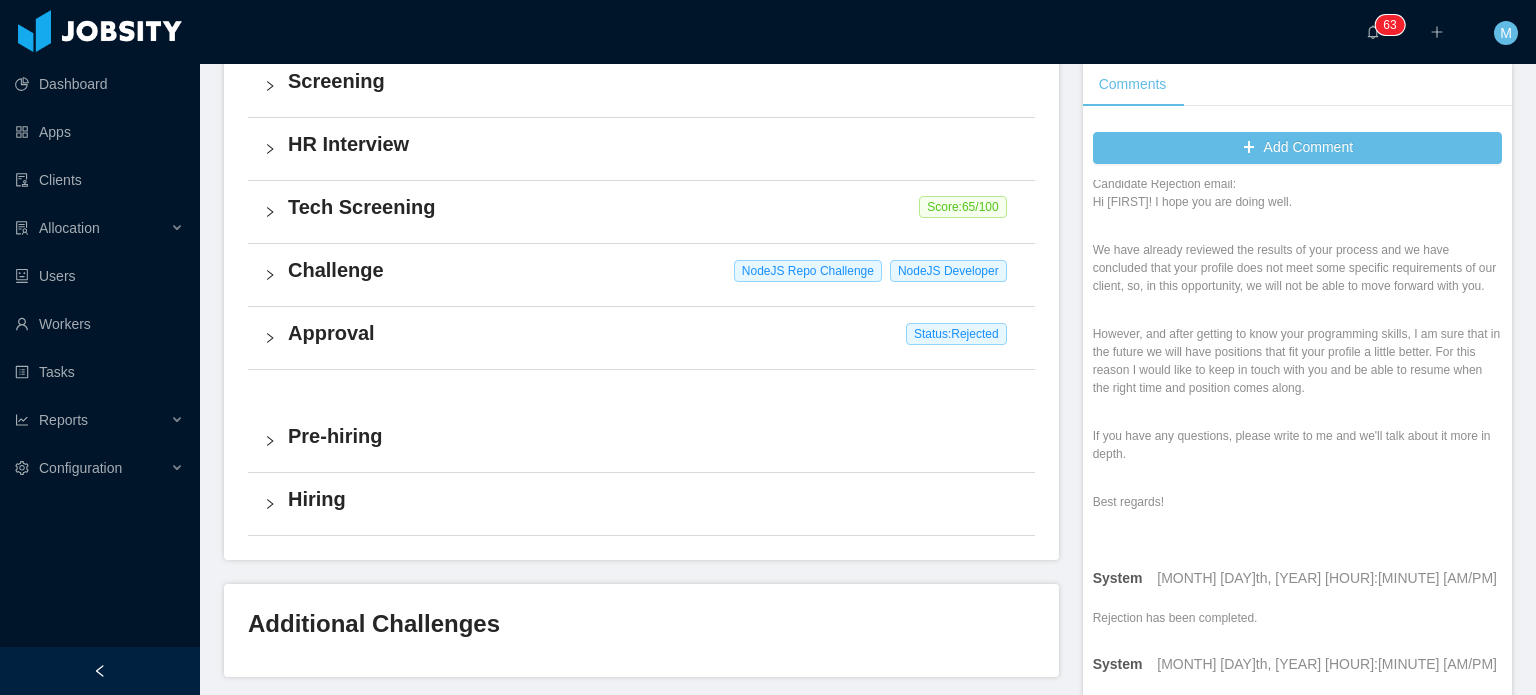 click on "Dashboard Apps Clients Allocation Users Workers Tasks Reports Configuration" at bounding box center [100, 299] 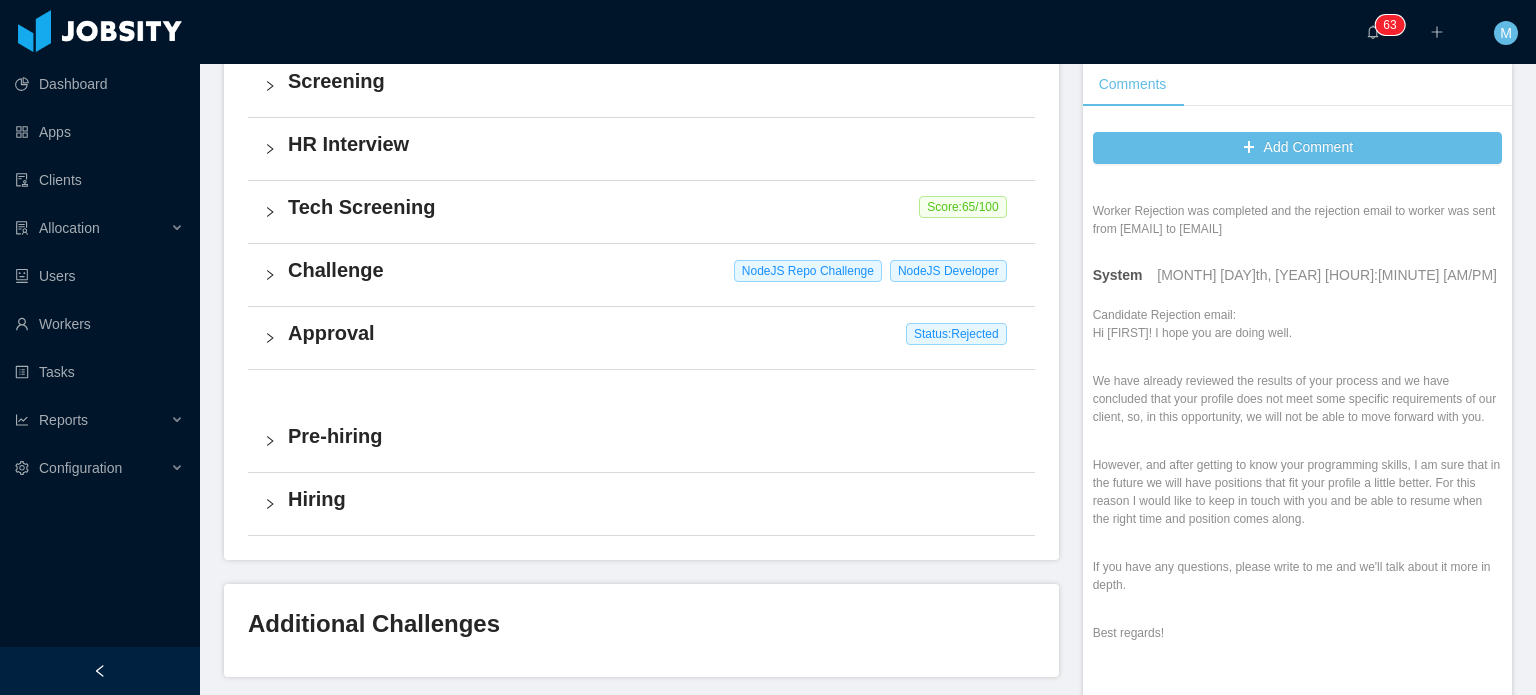 scroll, scrollTop: 0, scrollLeft: 0, axis: both 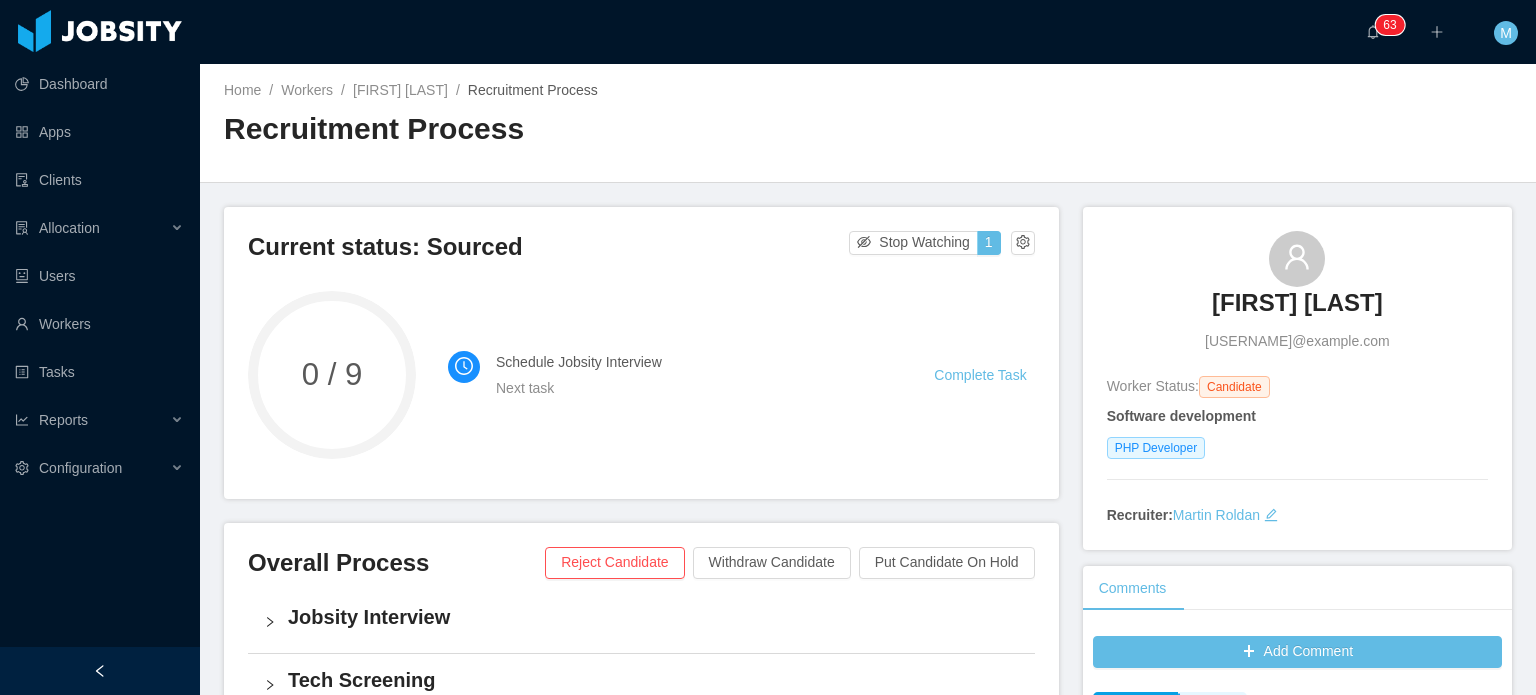 drag, startPoint x: 0, startPoint y: 0, endPoint x: 1184, endPoint y: 73, distance: 1186.2483 